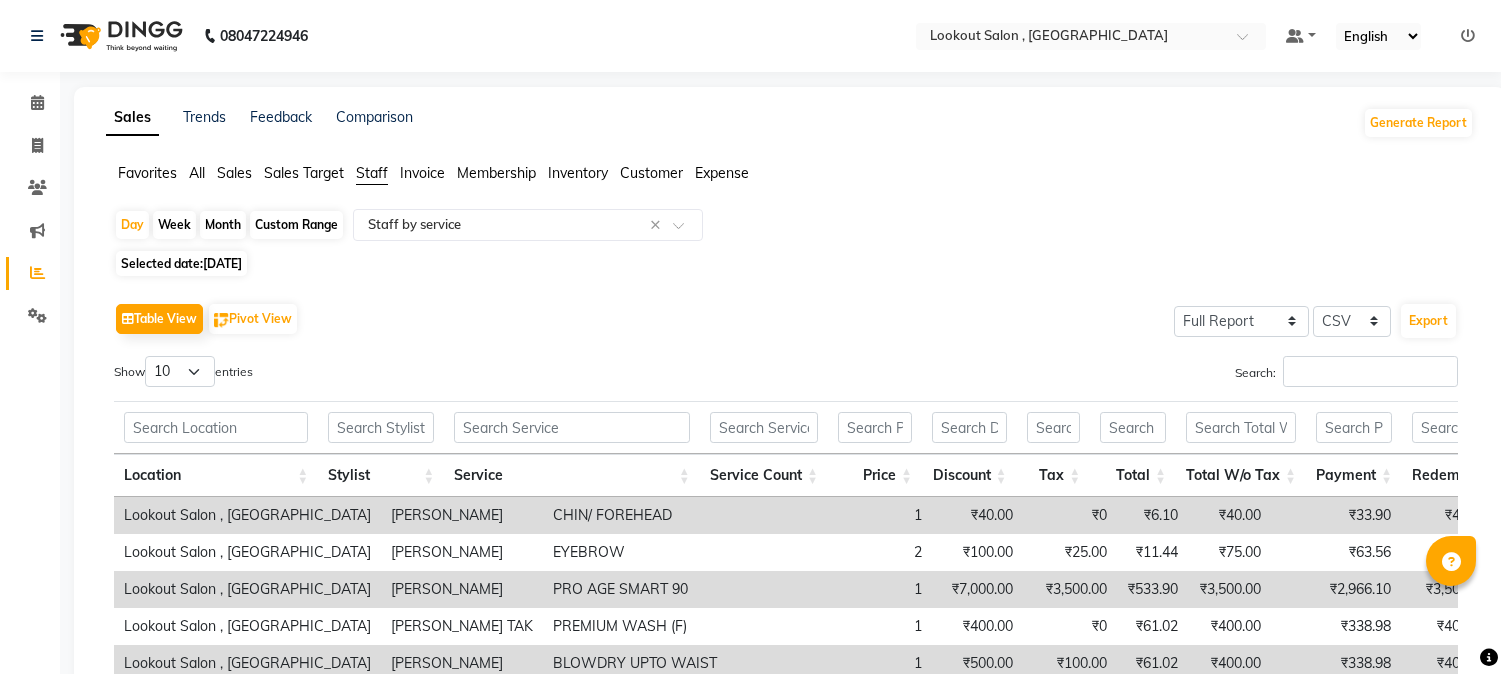 select on "full_report" 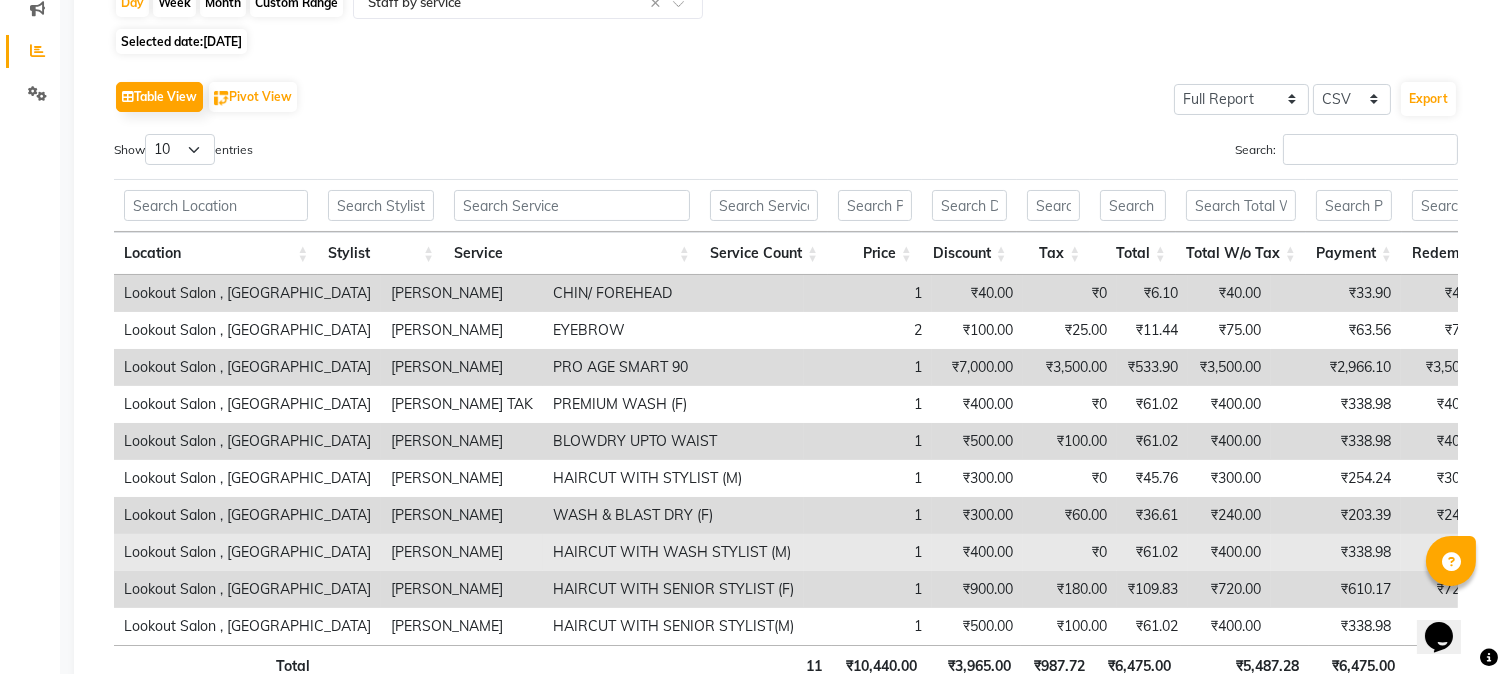 scroll, scrollTop: 222, scrollLeft: 0, axis: vertical 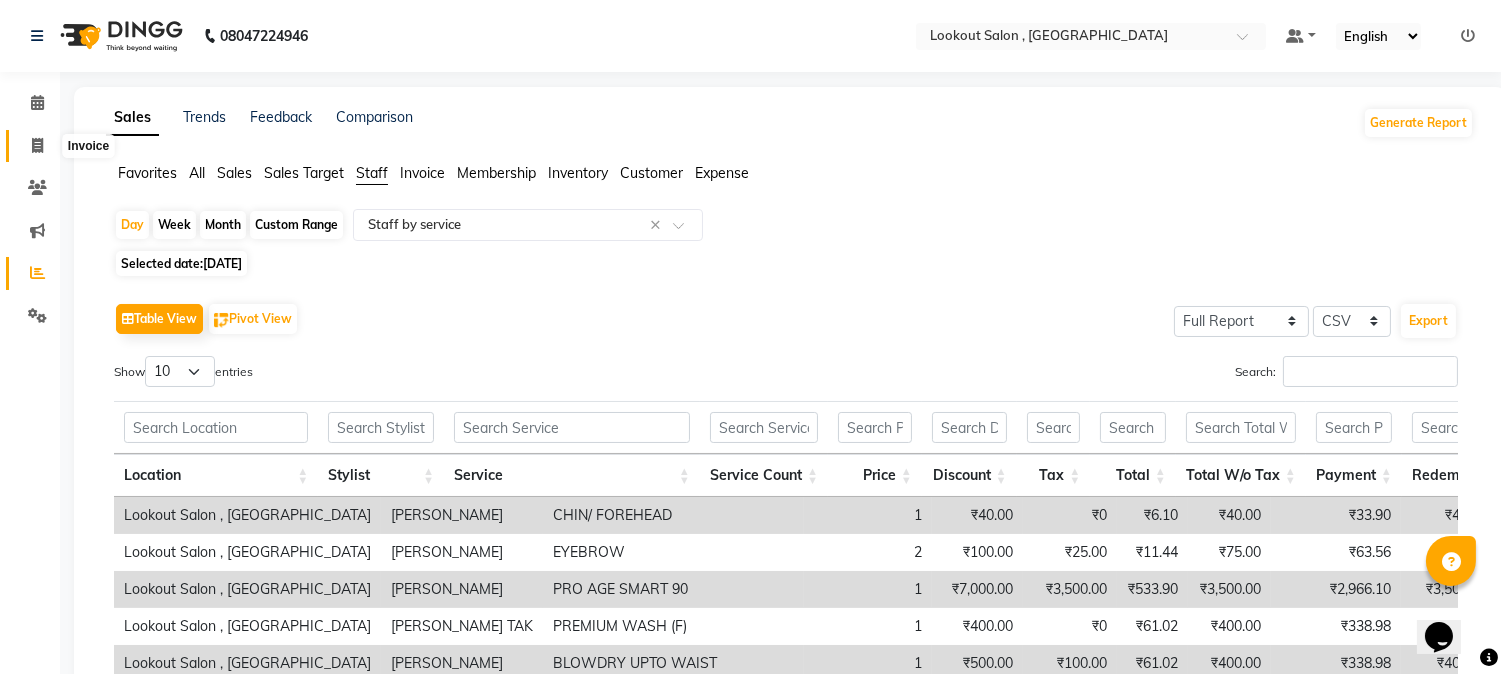 click 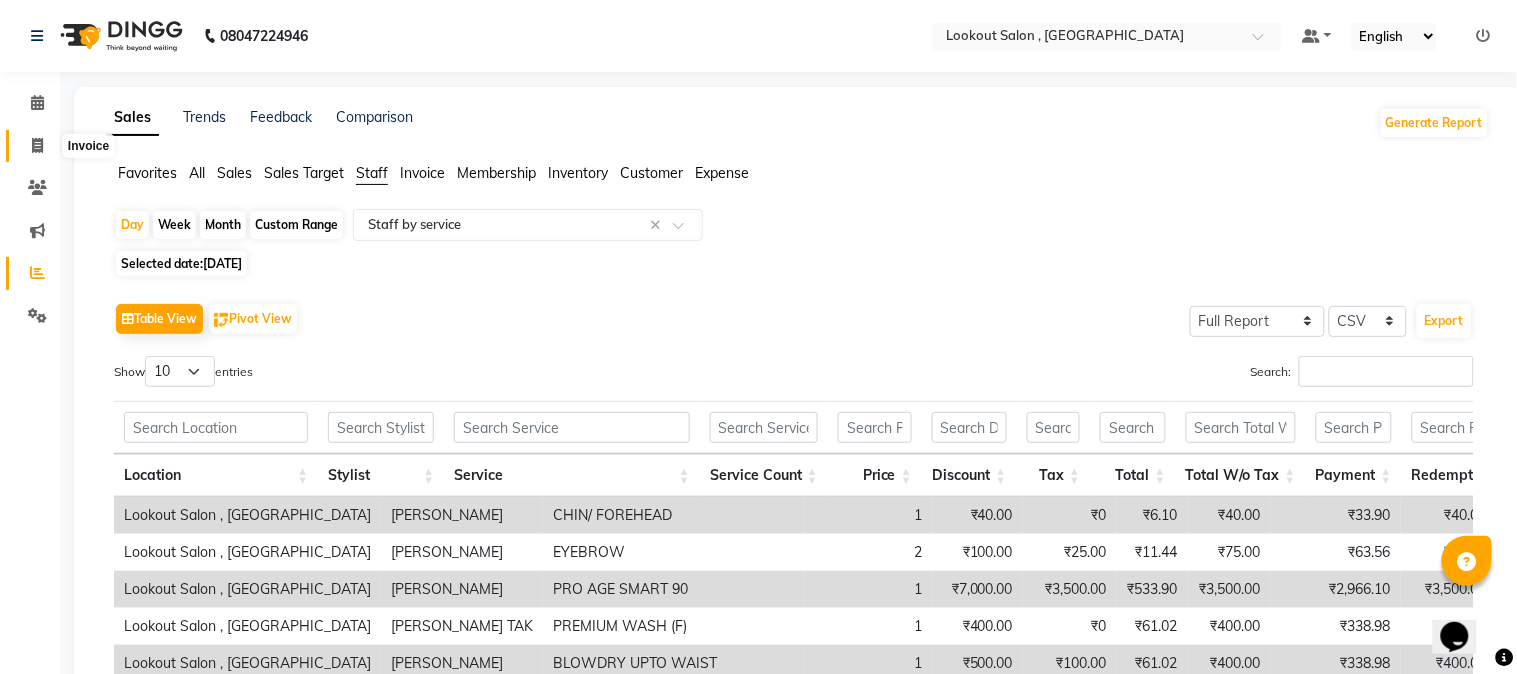 select on "151" 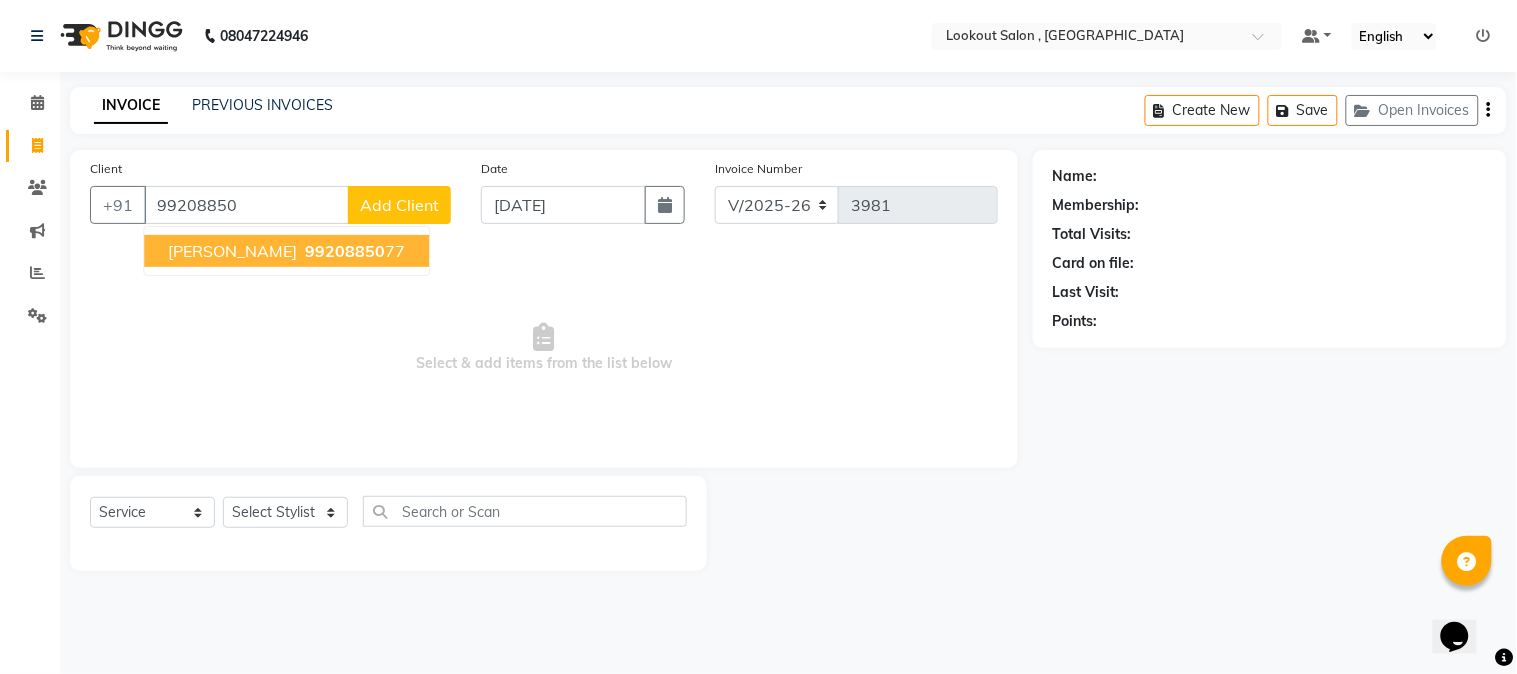 click on "Komal Champanerkar" at bounding box center (232, 251) 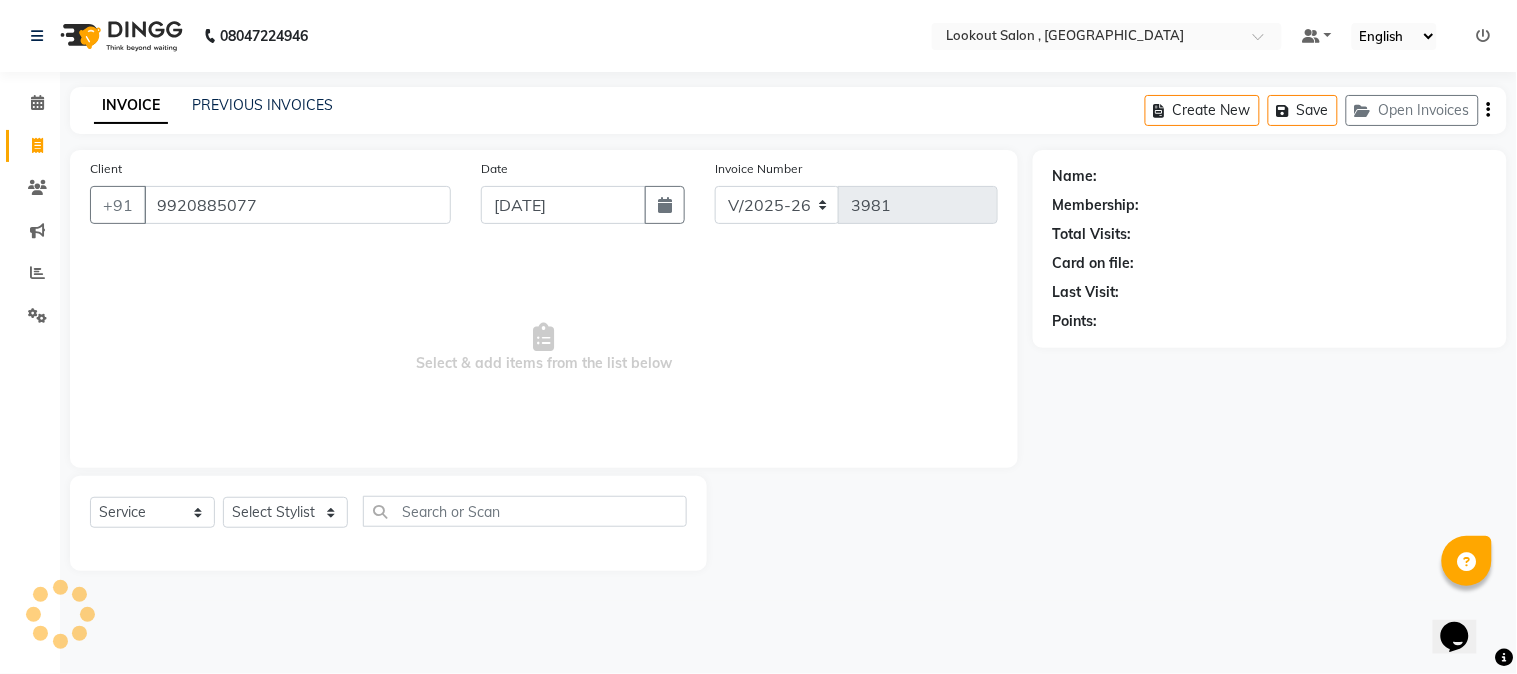 type on "9920885077" 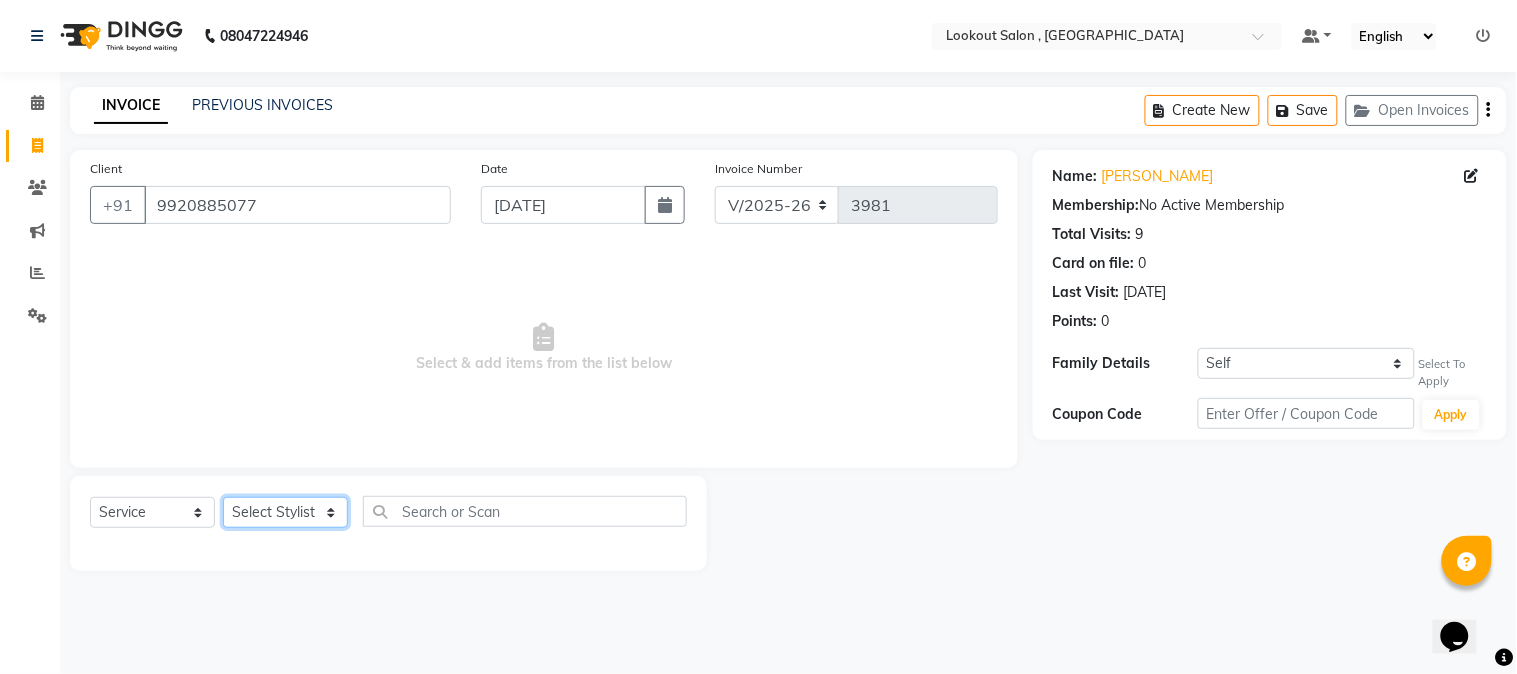 click on "Select Stylist AMIT SOLANKI jishan shekh kuldeep MANDAR GOSAVI MANISHA SAHU NANDINI GUPTA NIPUL SIR NISAR AHMED PIRJADE Rizwan ROOPAVATI Rupali  RUPESH SADAF SHAIKH SAHIL TAK shweta kashyap" 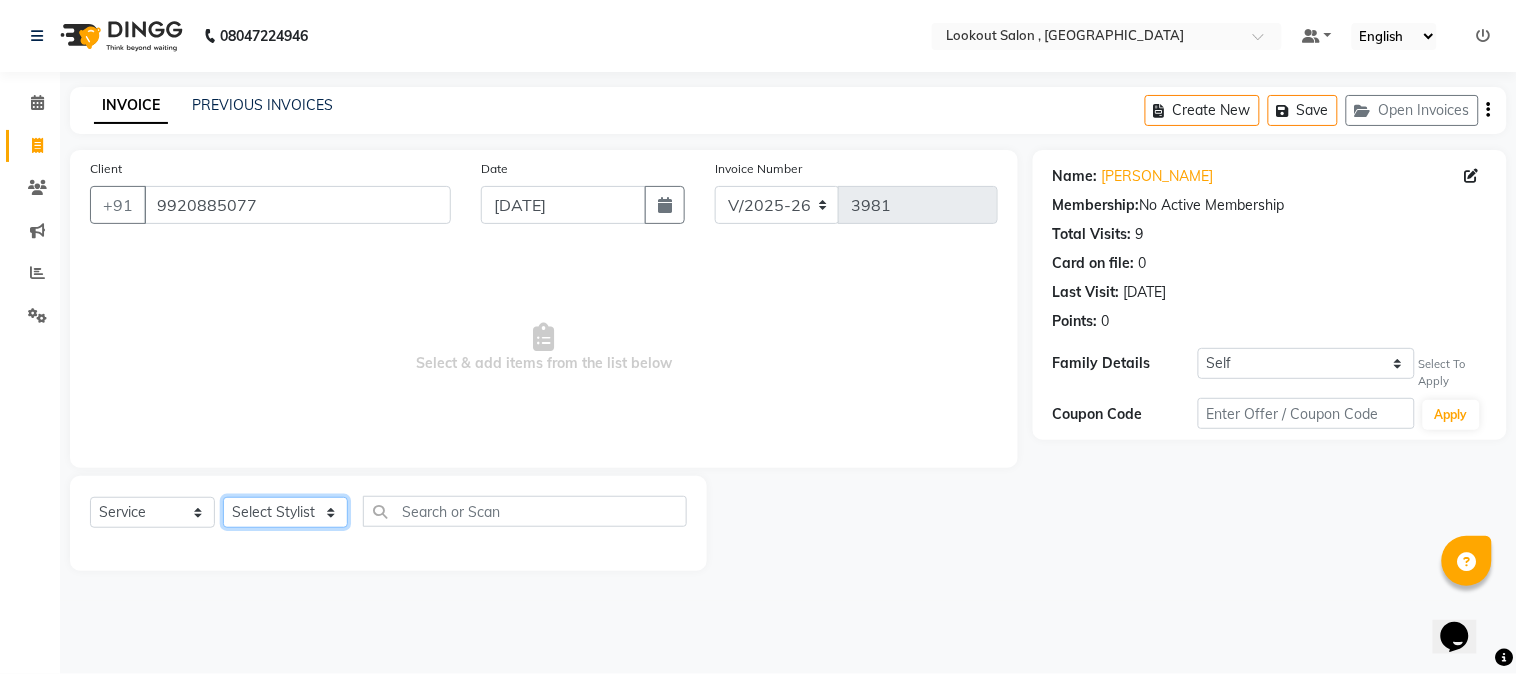 select on "8284" 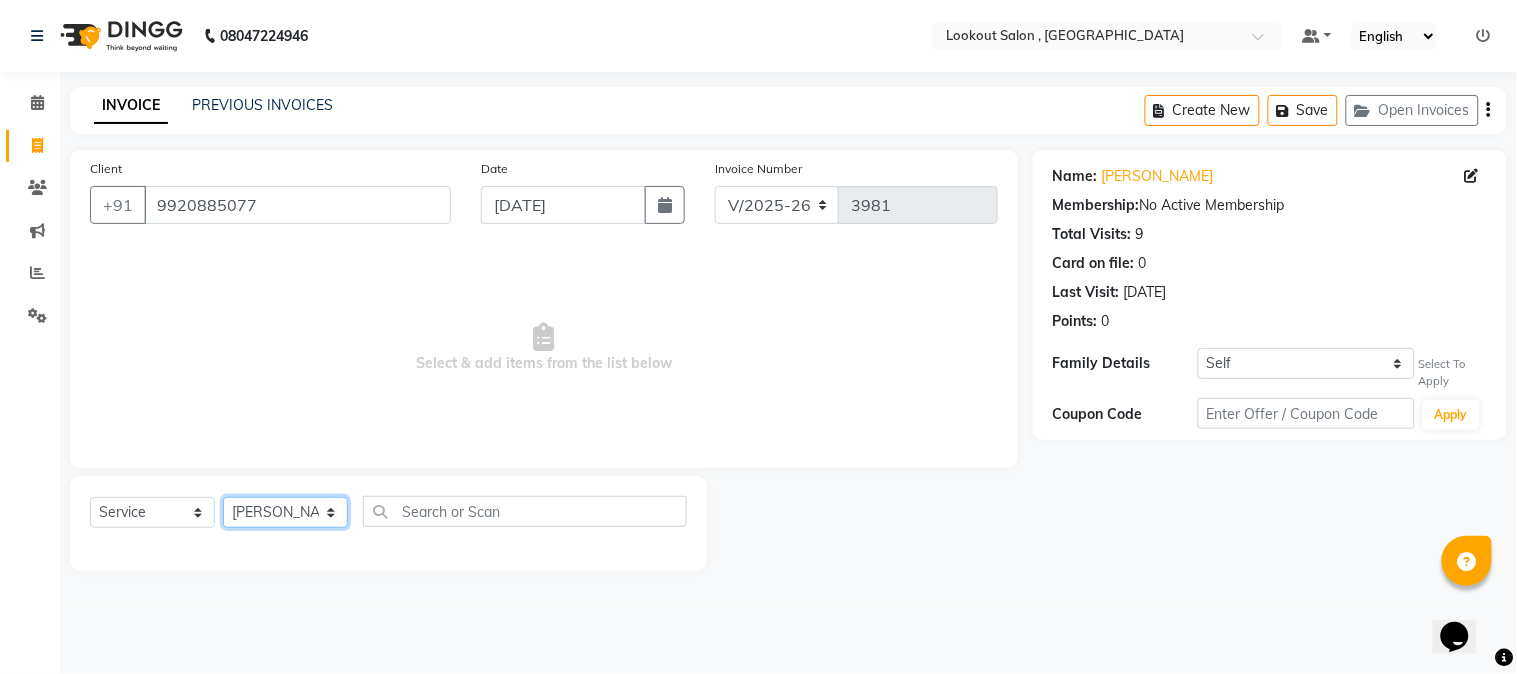 drag, startPoint x: 260, startPoint y: 518, endPoint x: 441, endPoint y: 512, distance: 181.09943 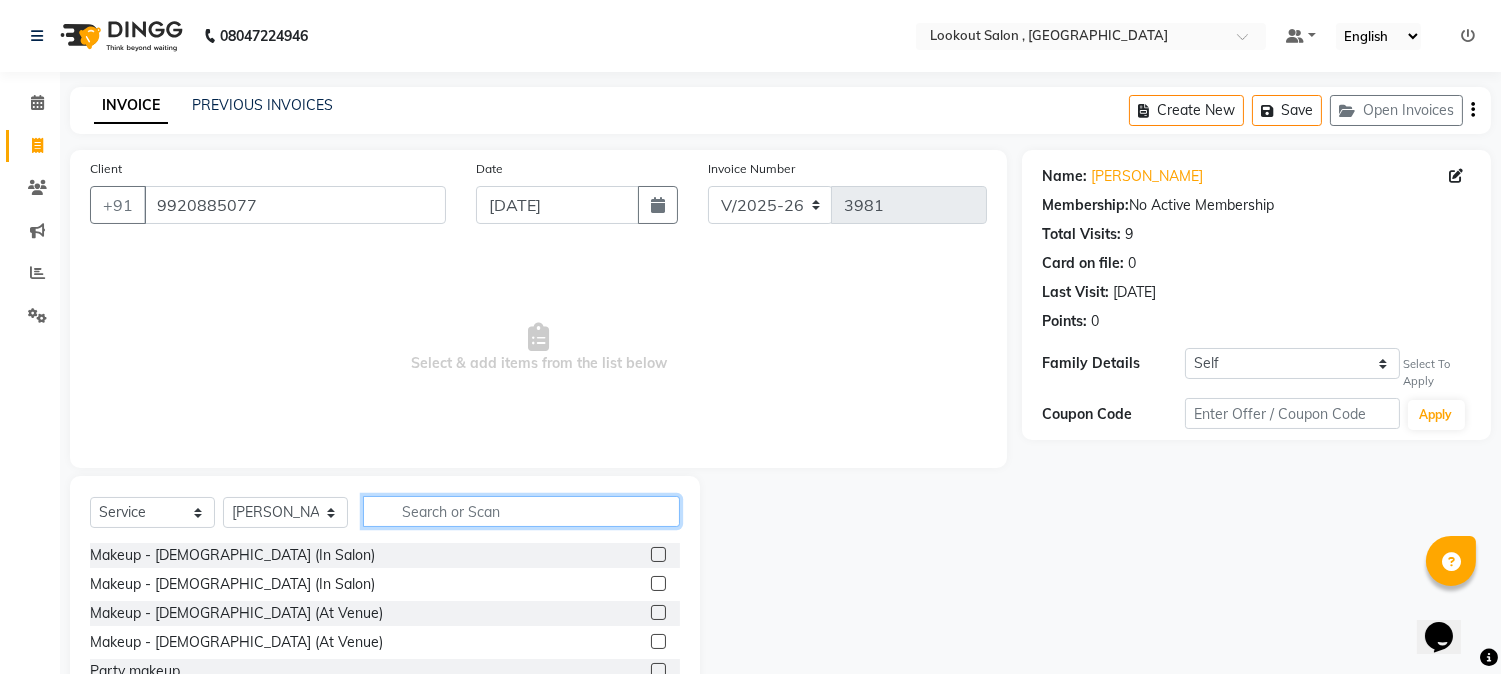 click 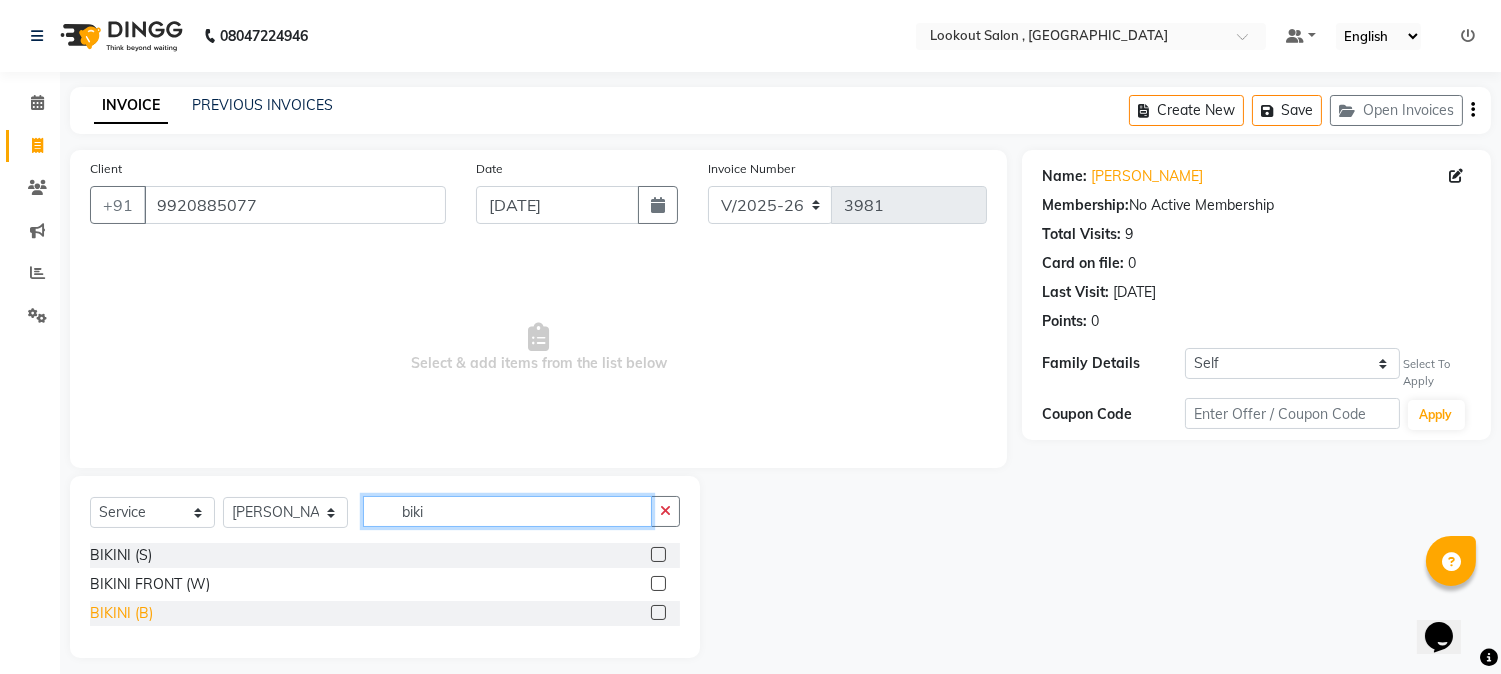 type on "biki" 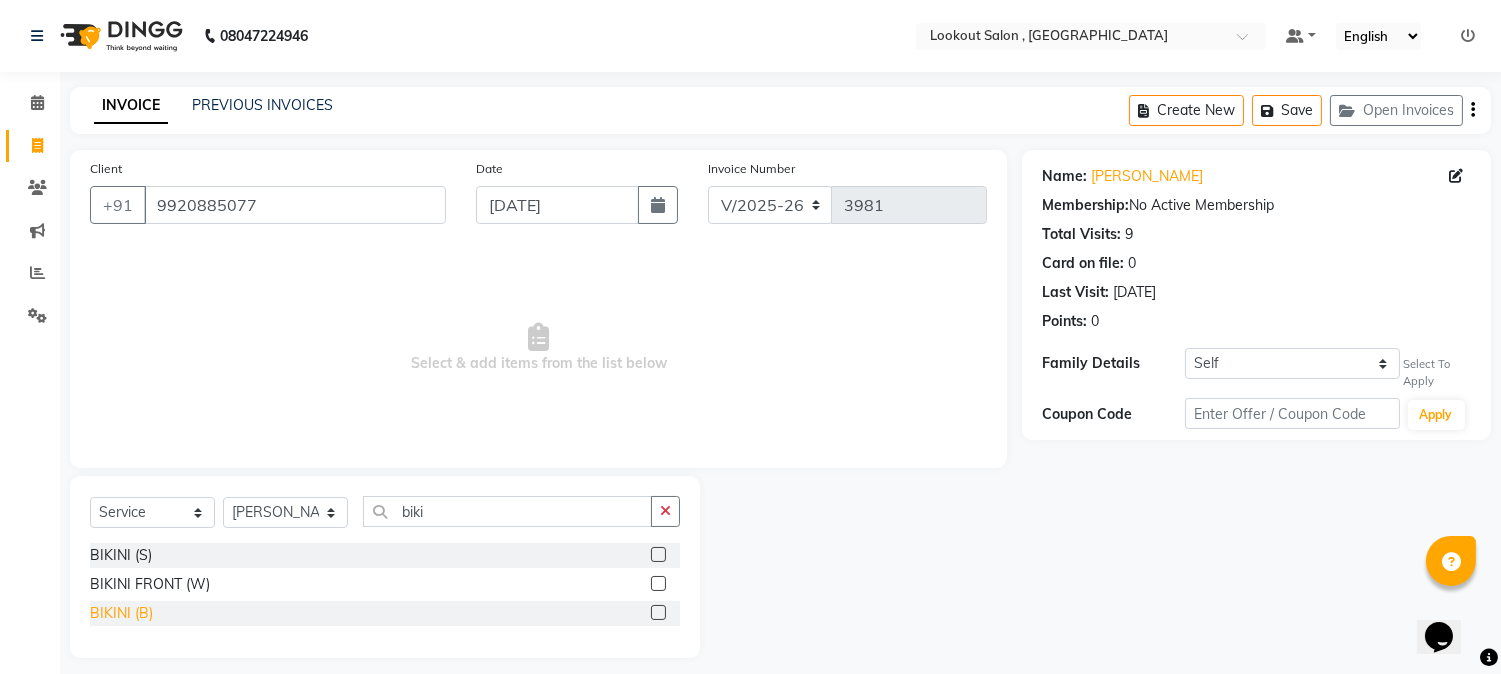 click on "BIKINI  (B)" 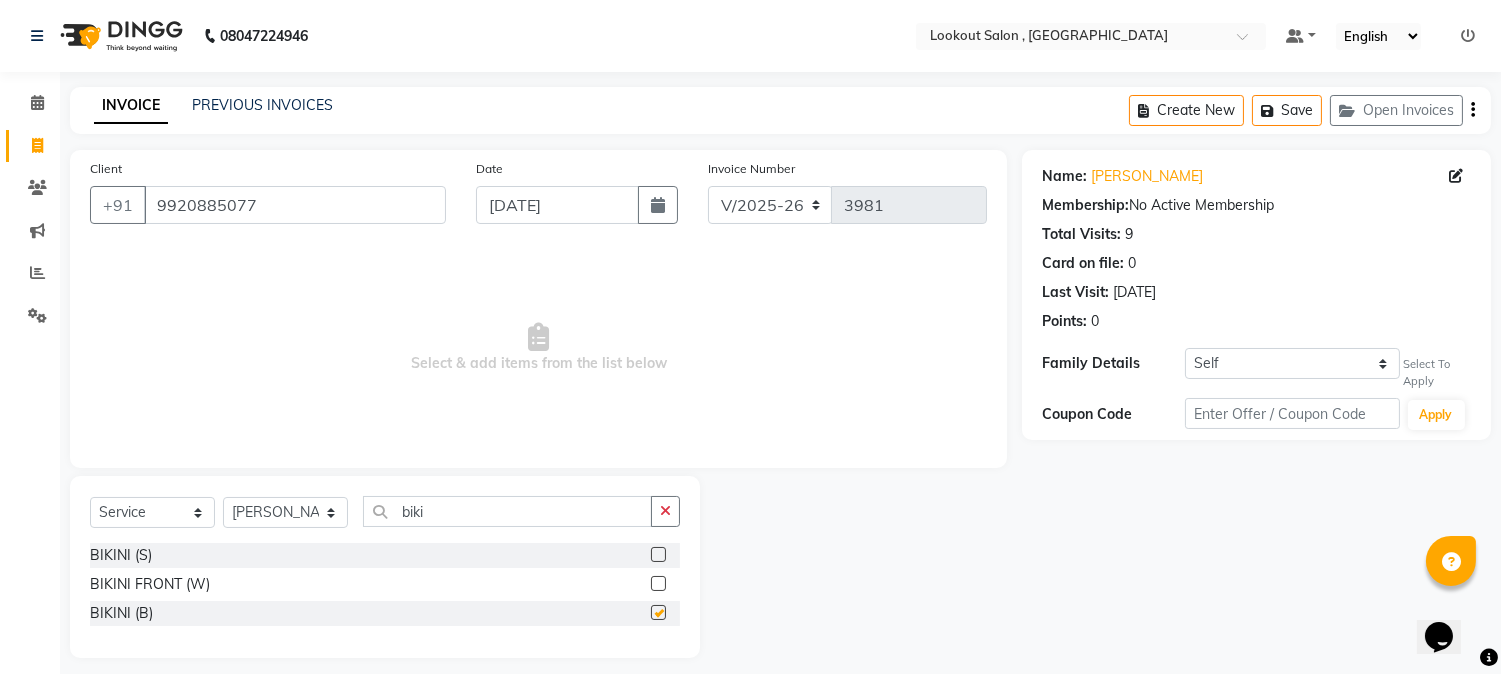 checkbox on "false" 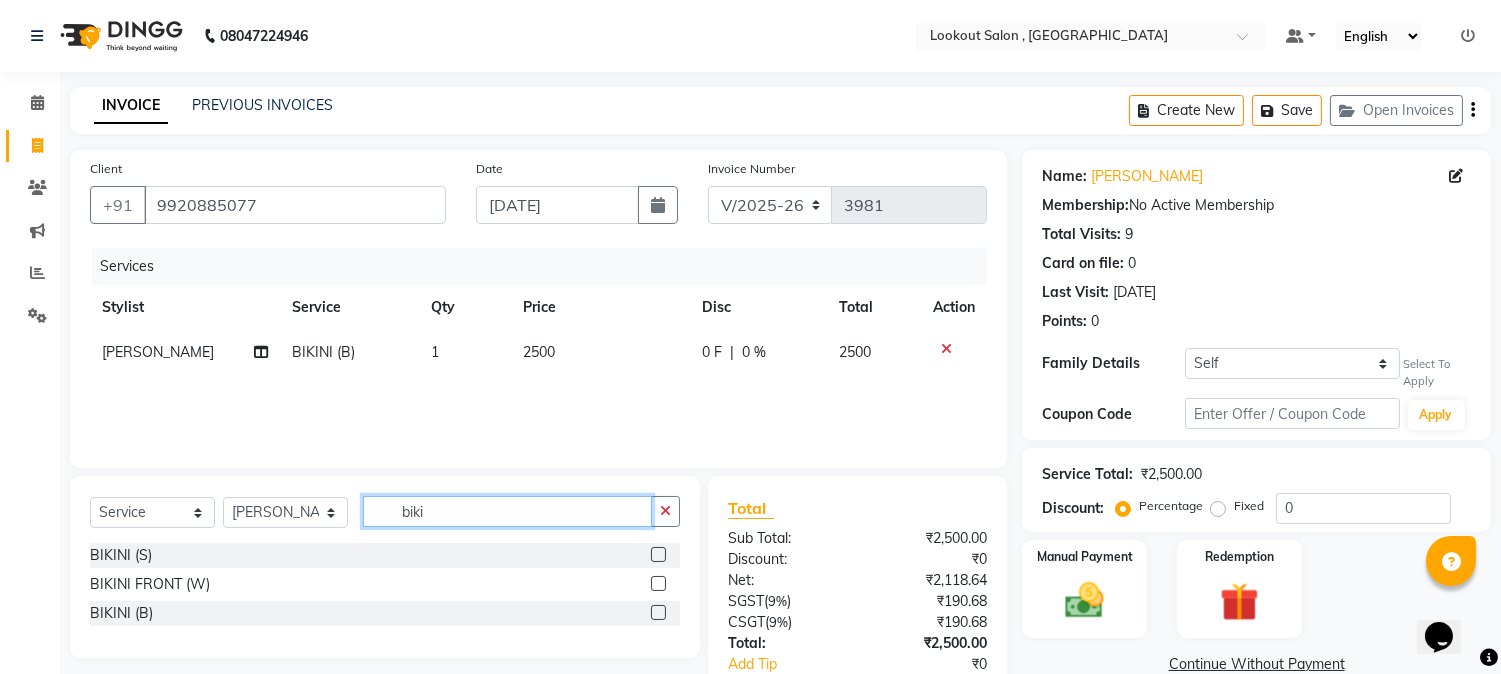 click on "biki" 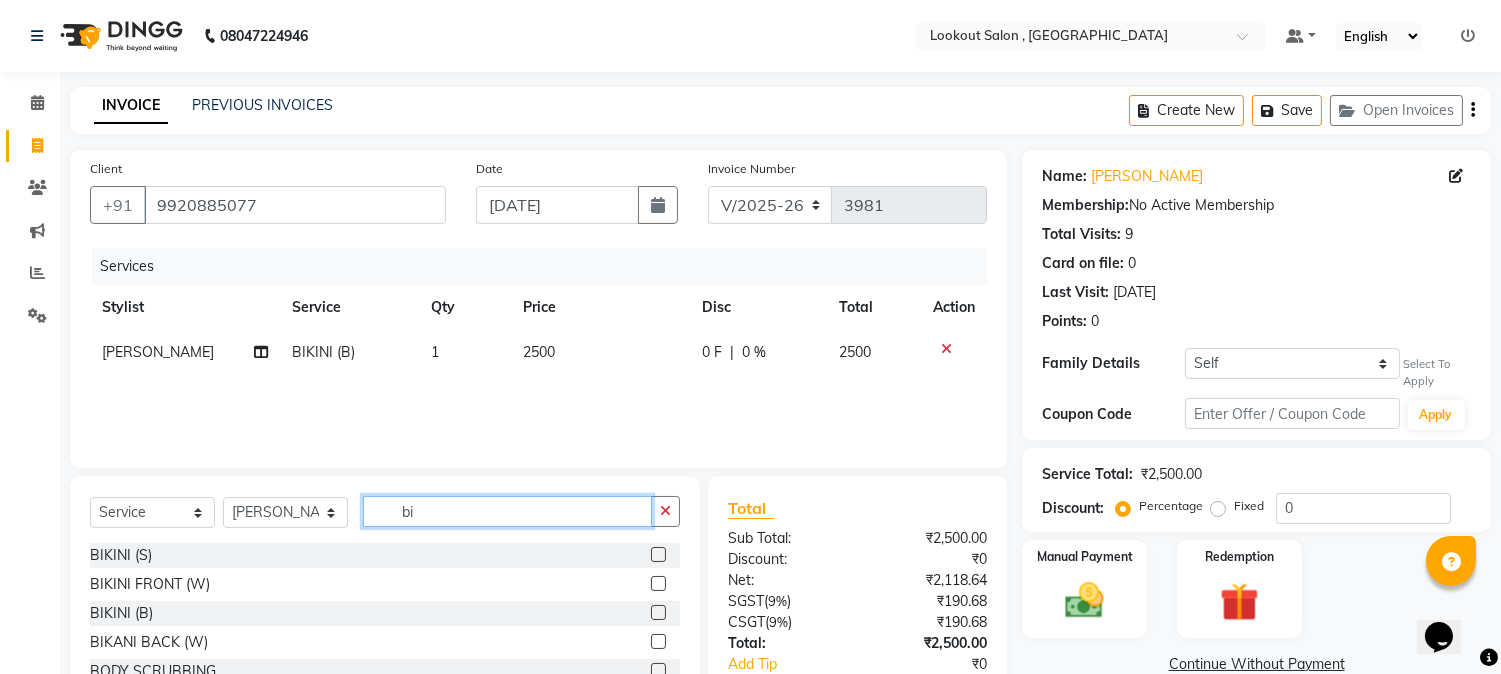 type on "b" 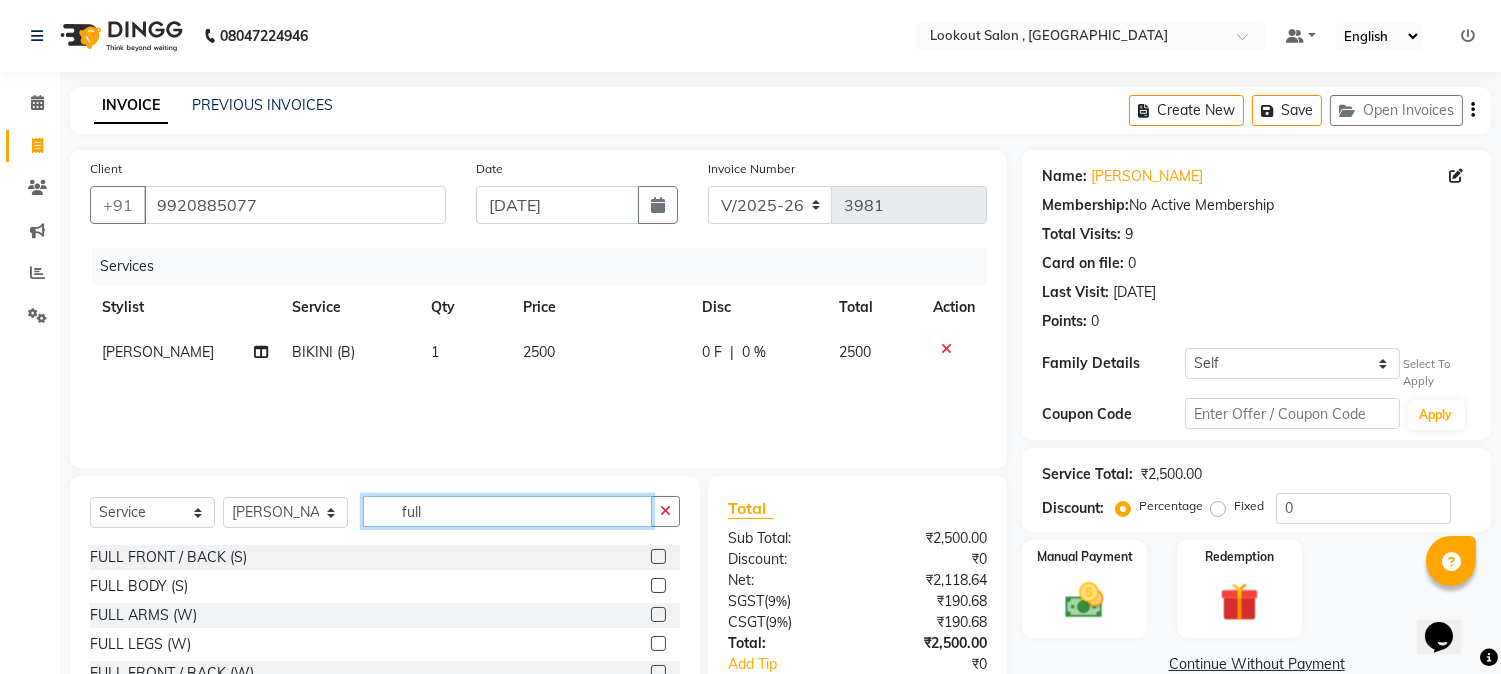 scroll, scrollTop: 111, scrollLeft: 0, axis: vertical 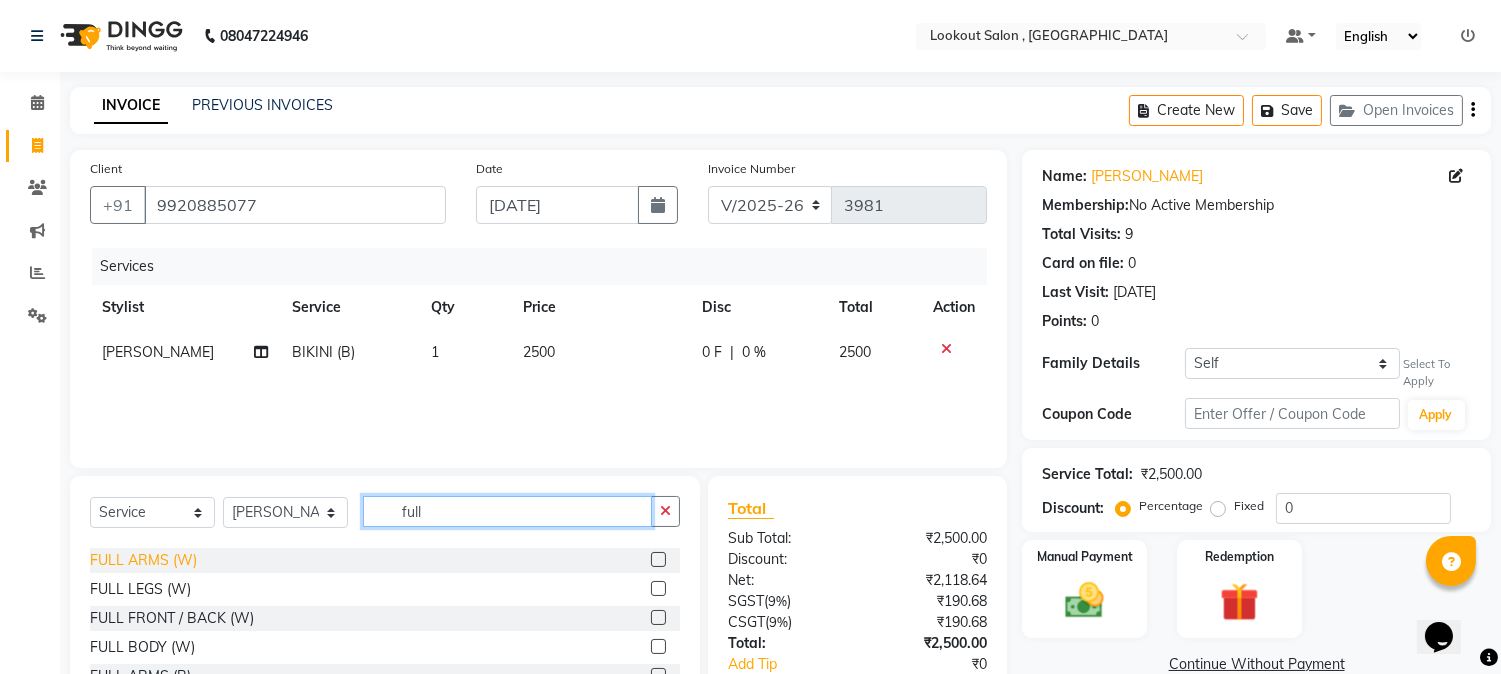 type on "full" 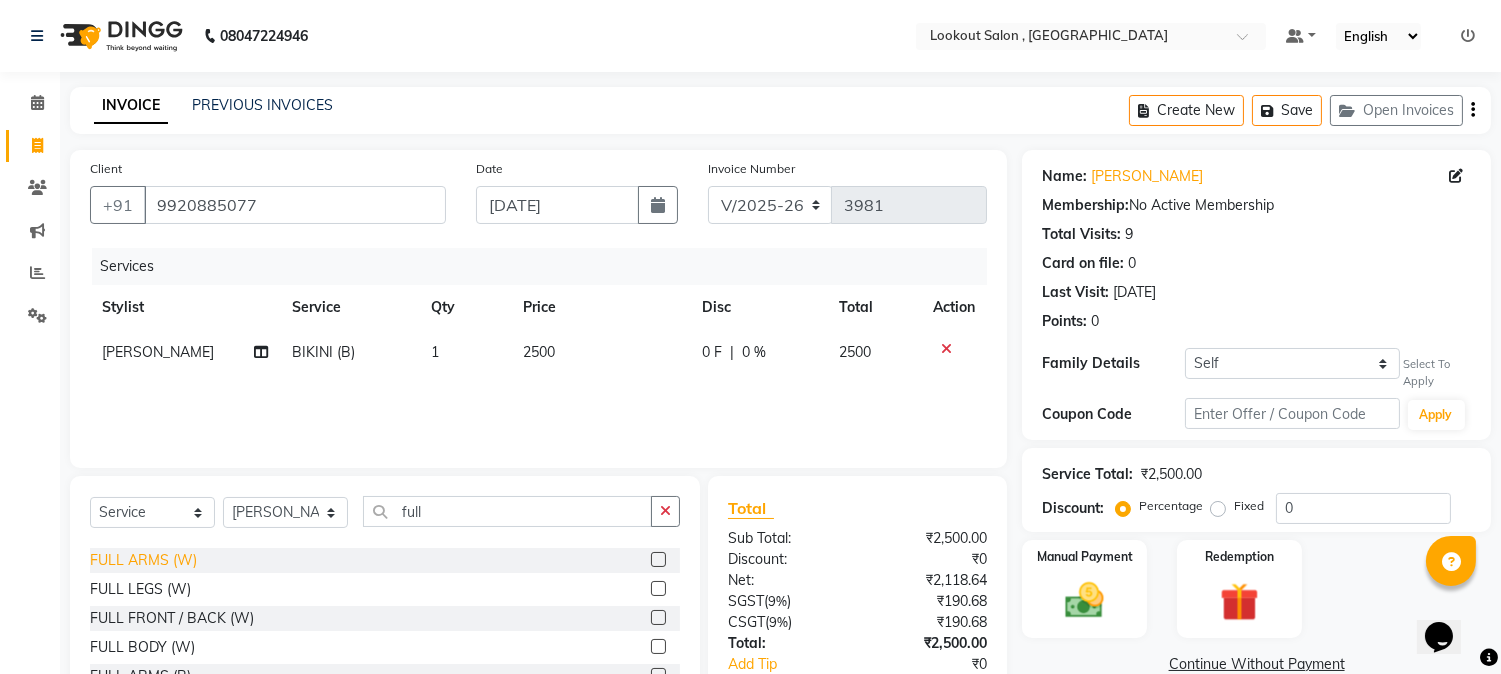 click on "FULL ARMS (W)" 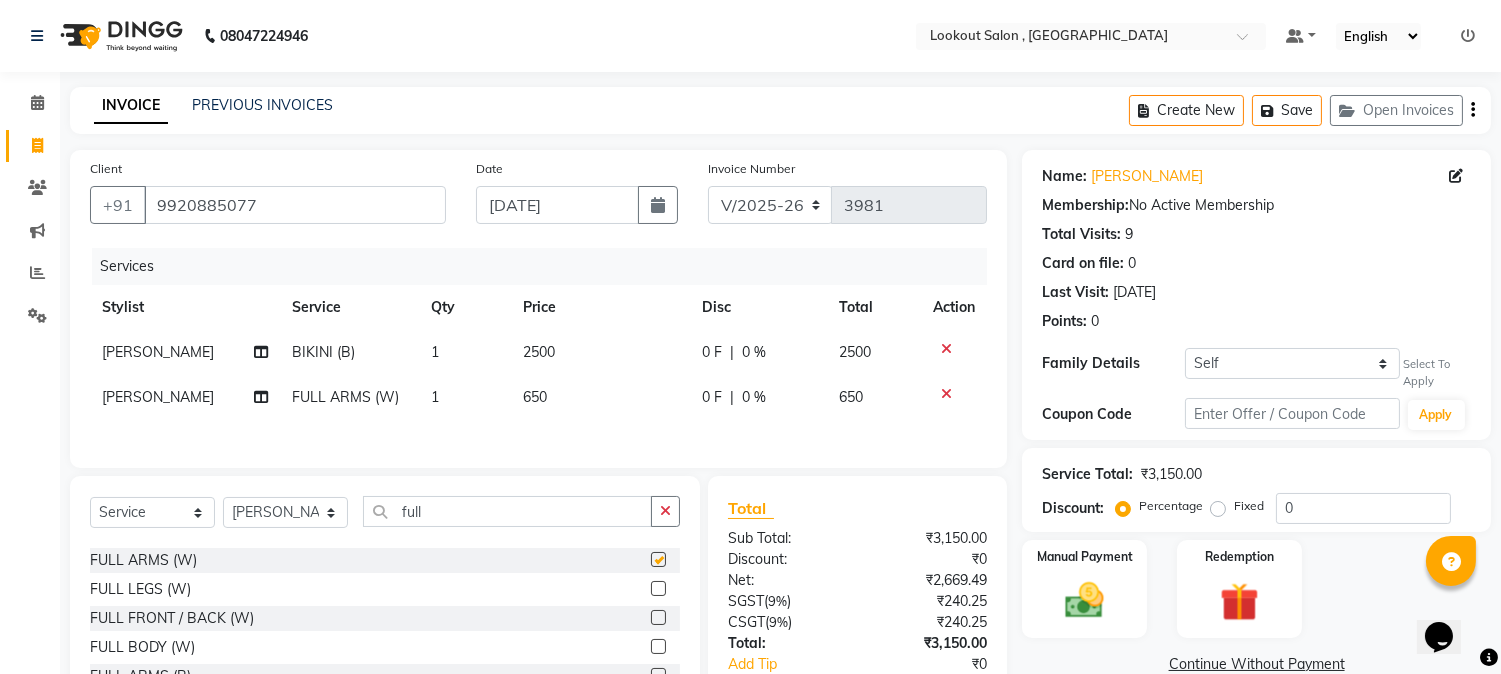 checkbox on "false" 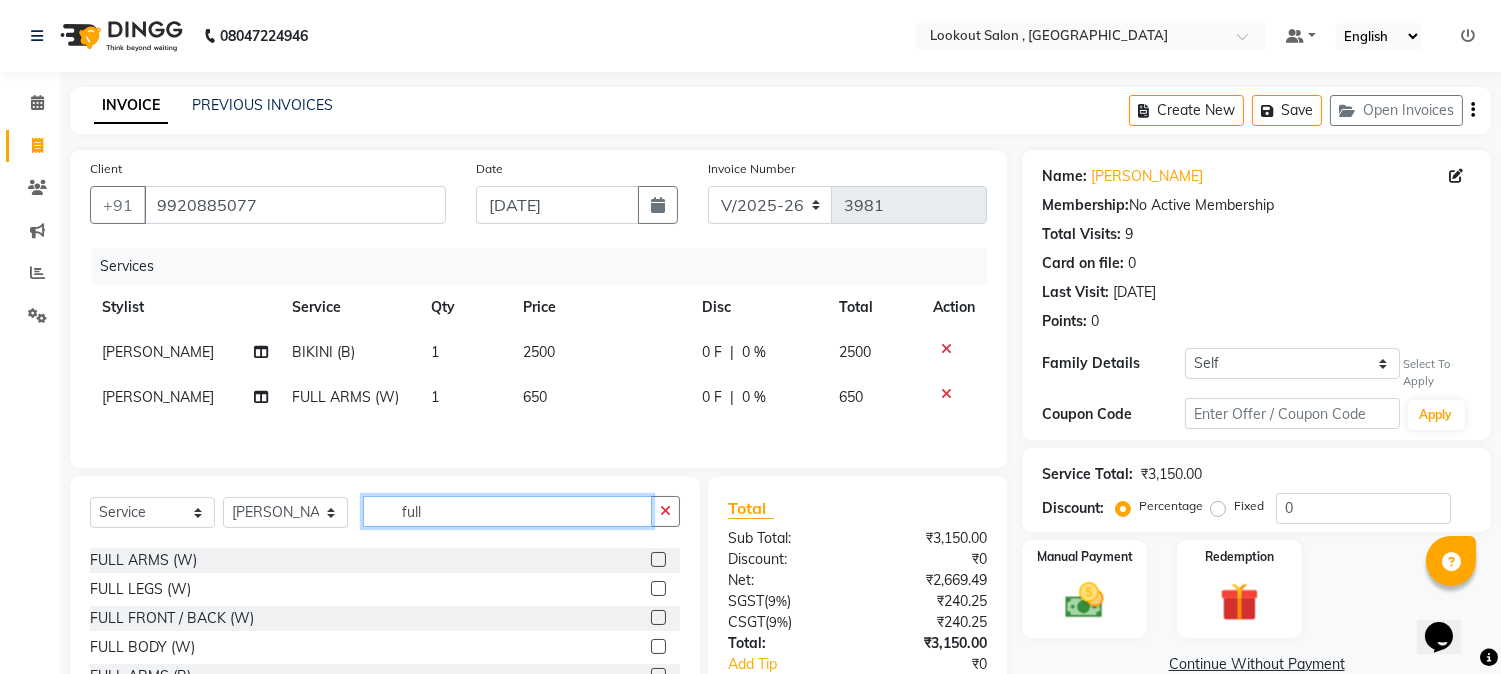 click on "full" 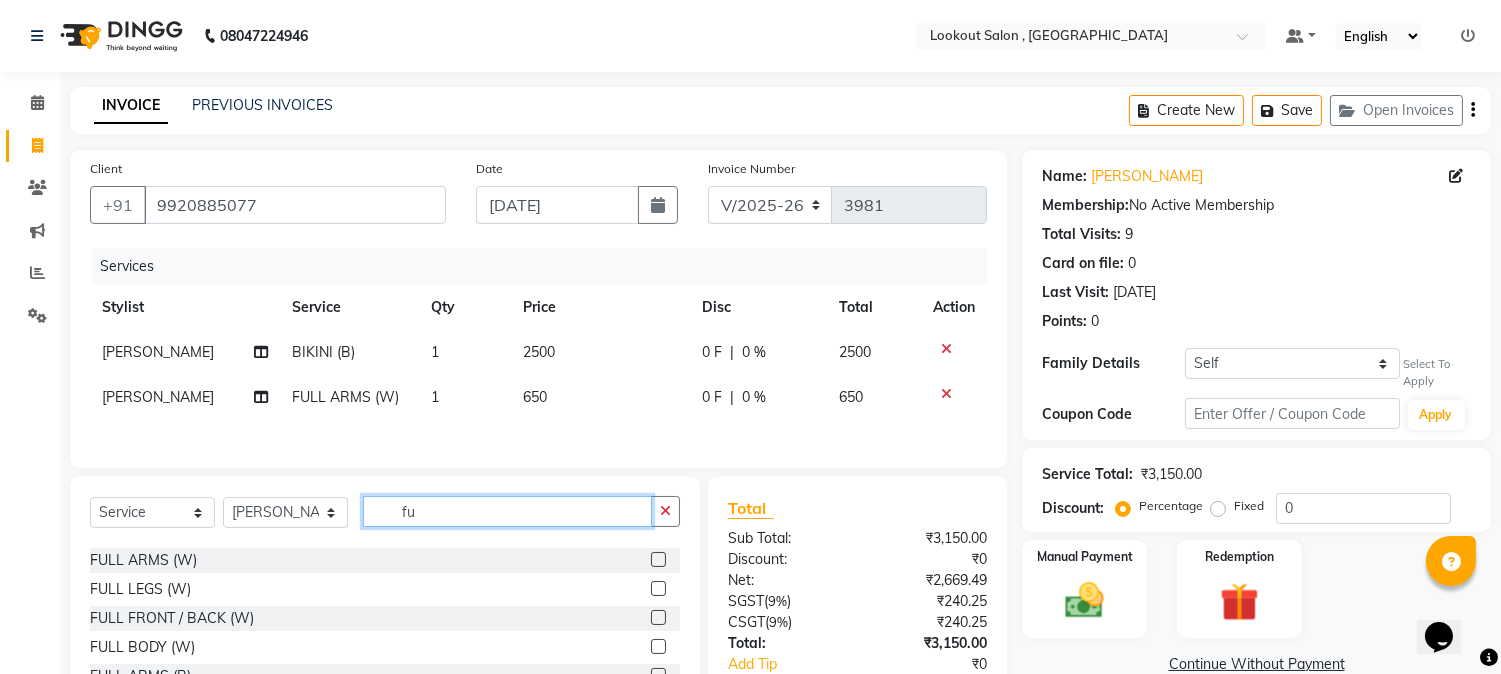 type on "f" 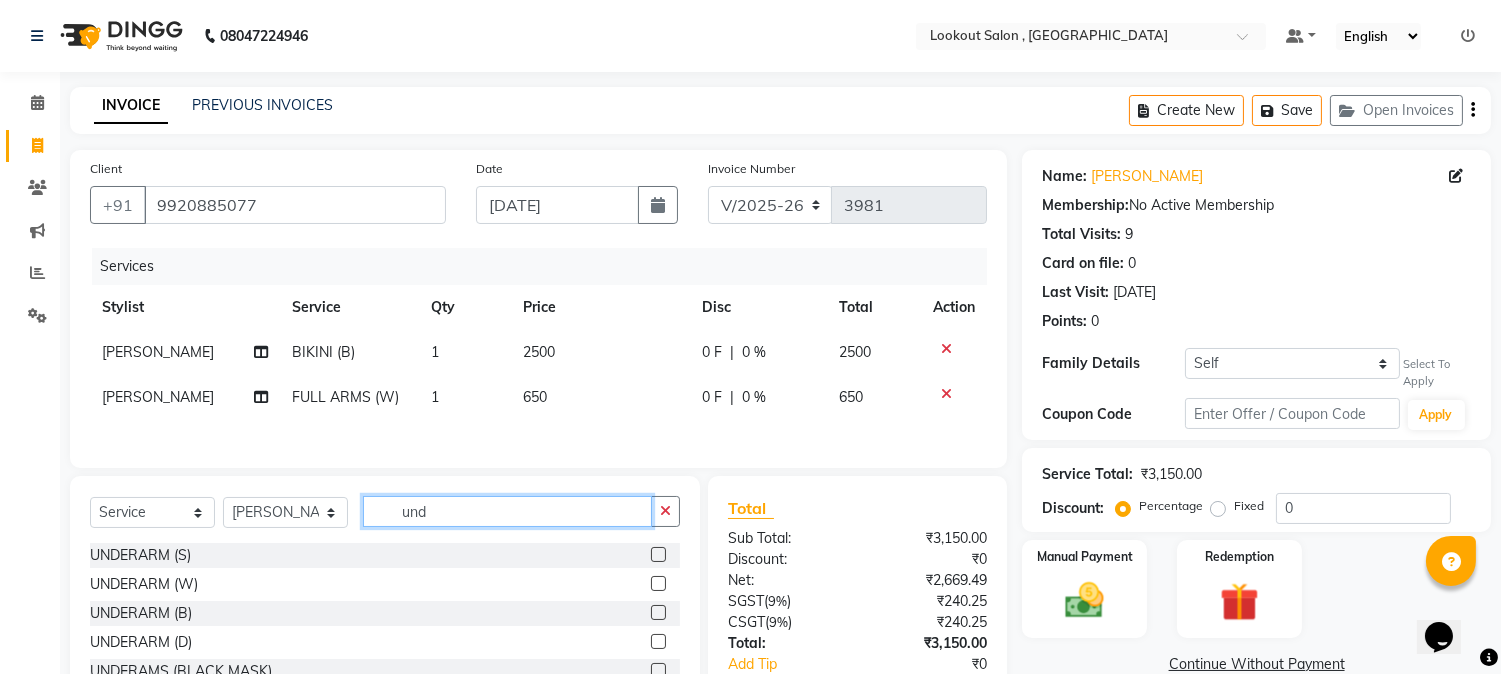 scroll, scrollTop: 0, scrollLeft: 0, axis: both 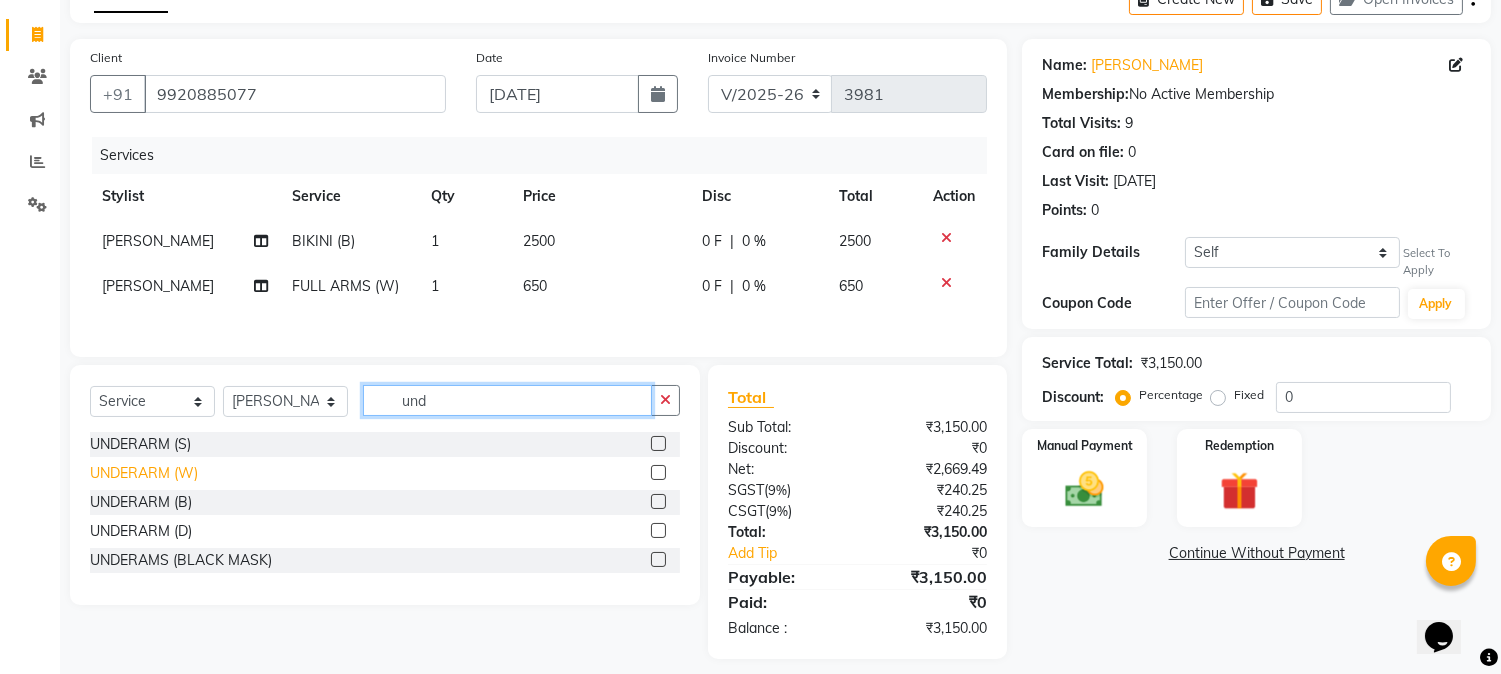 type on "und" 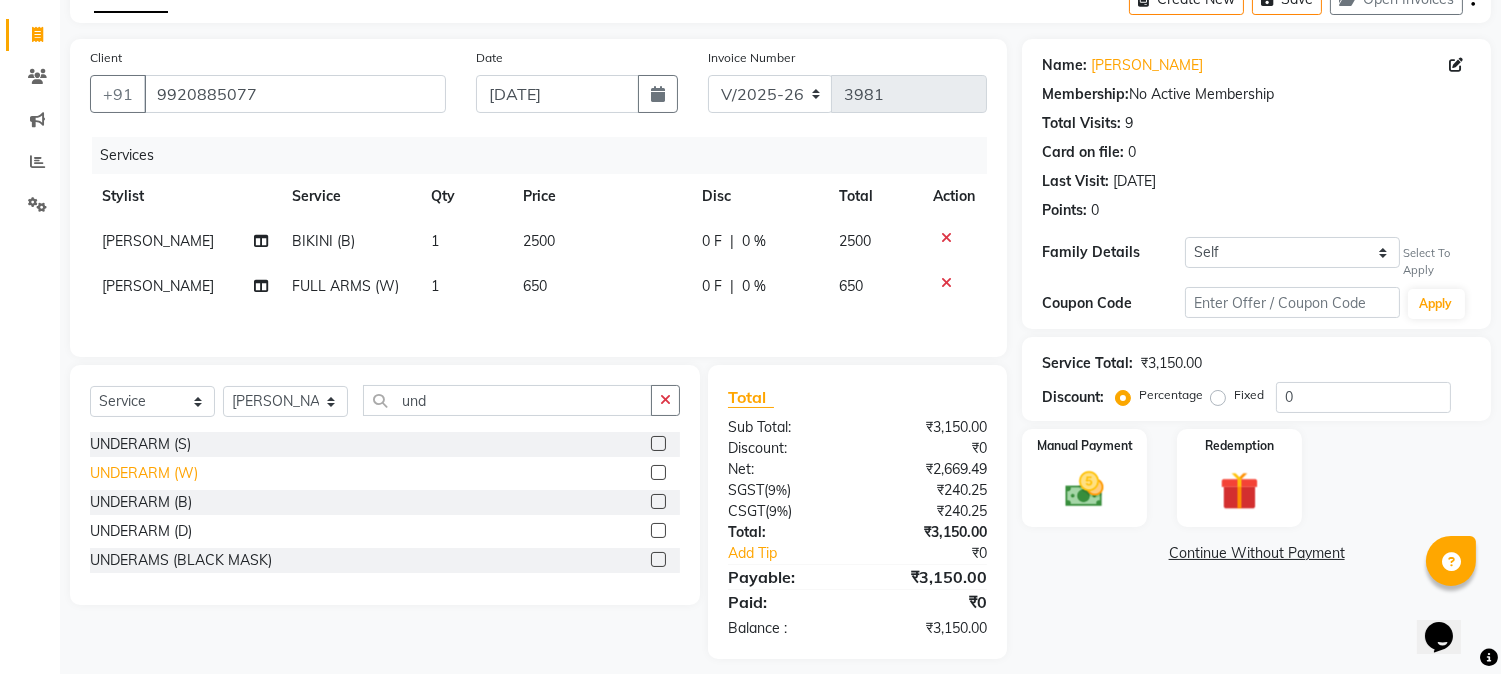 click on "UNDERARM (W)" 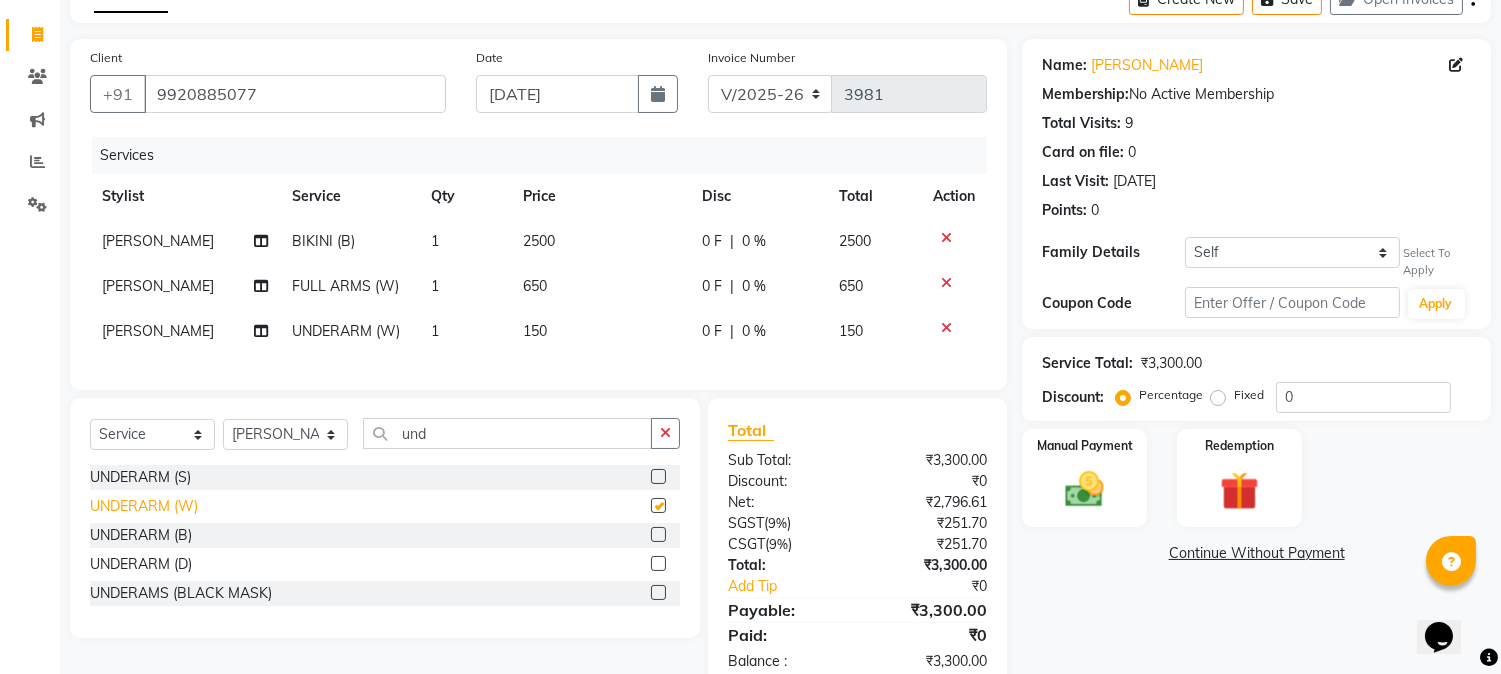 checkbox on "false" 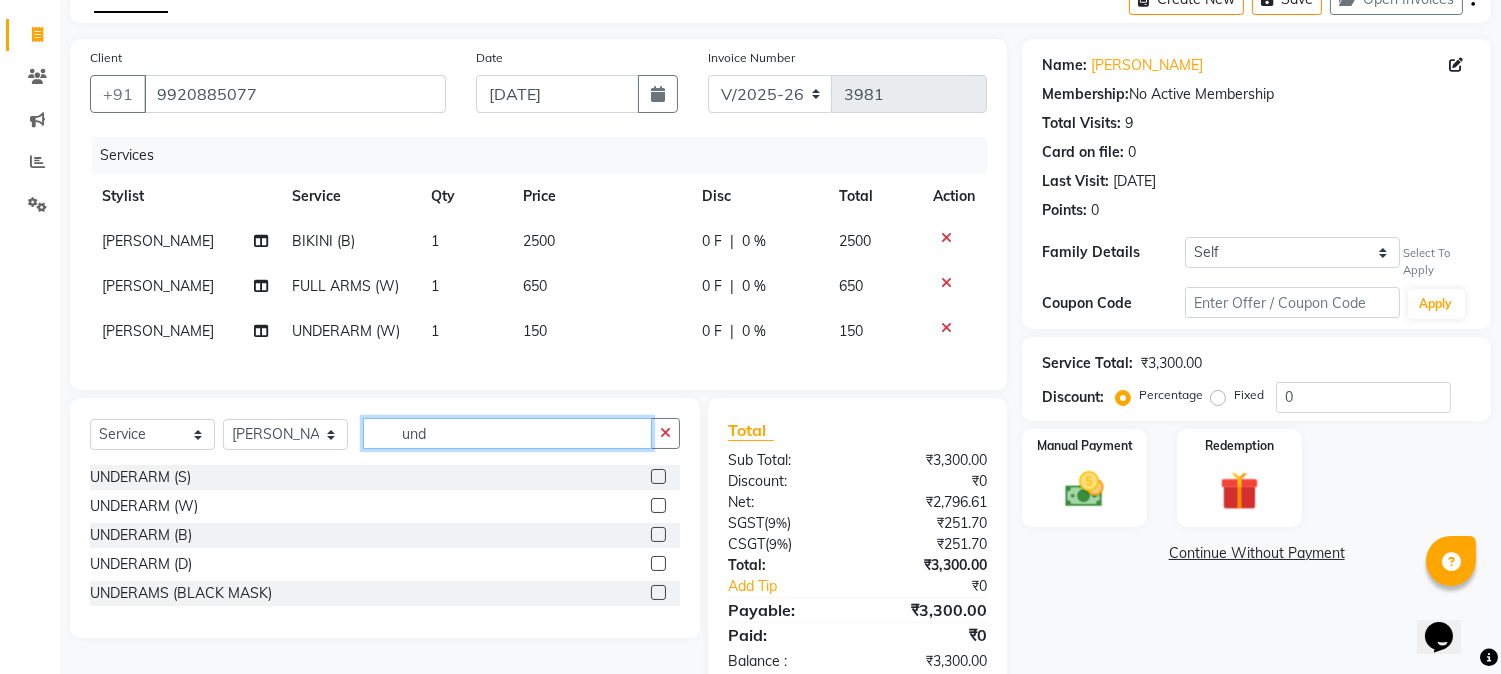click on "und" 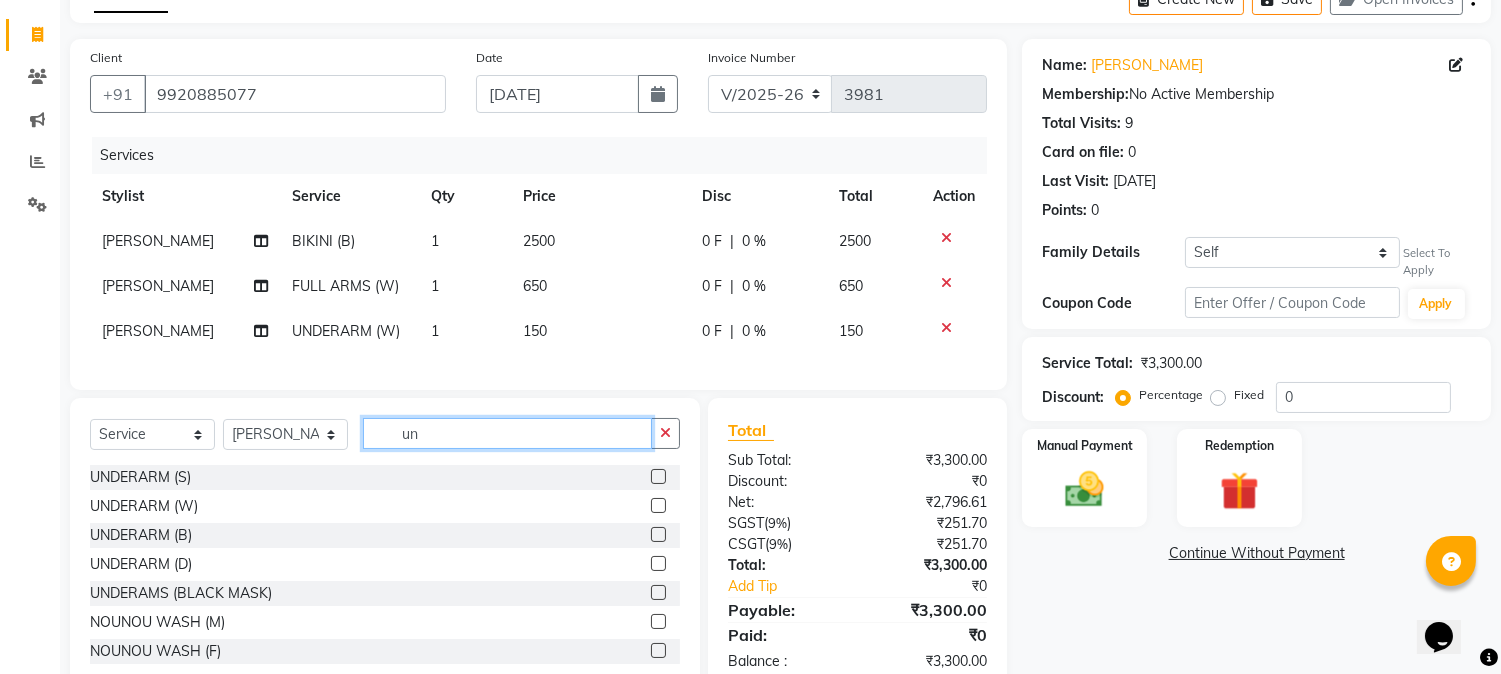 type on "u" 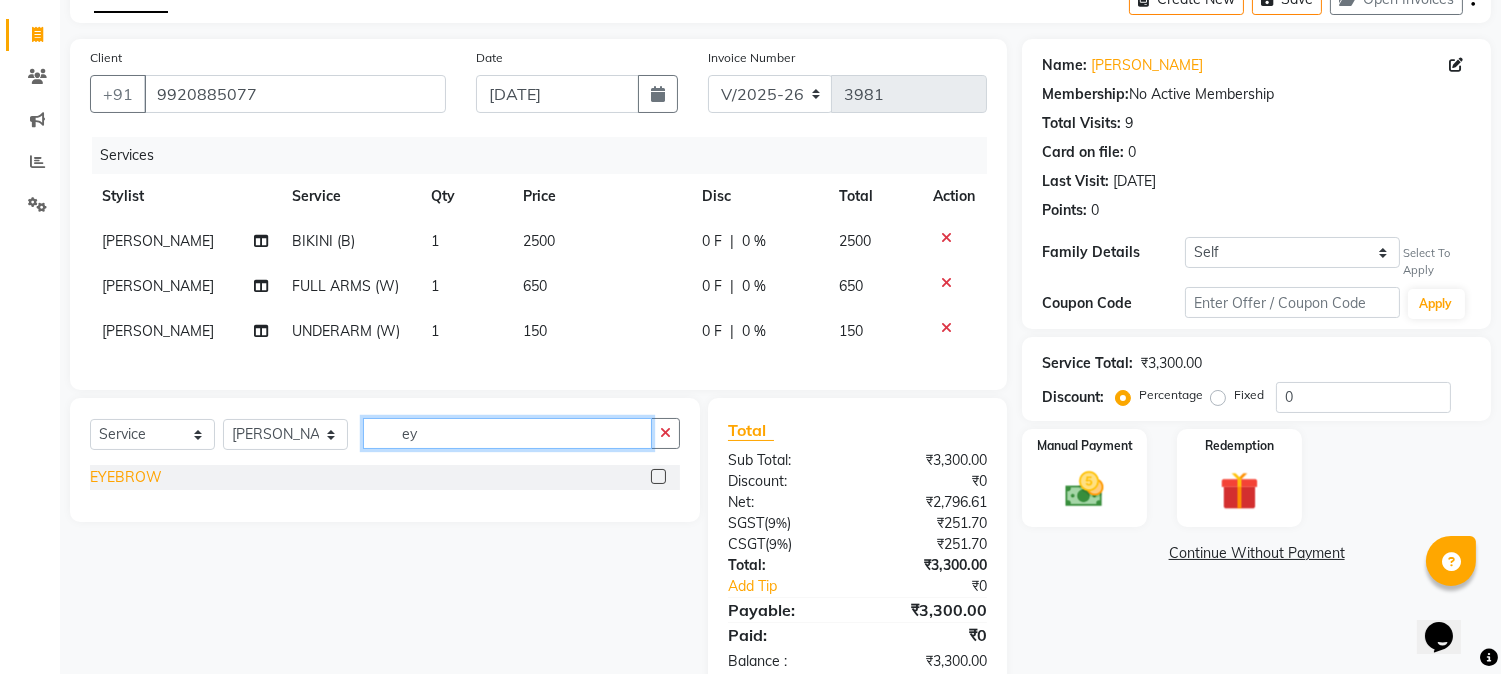 type on "ey" 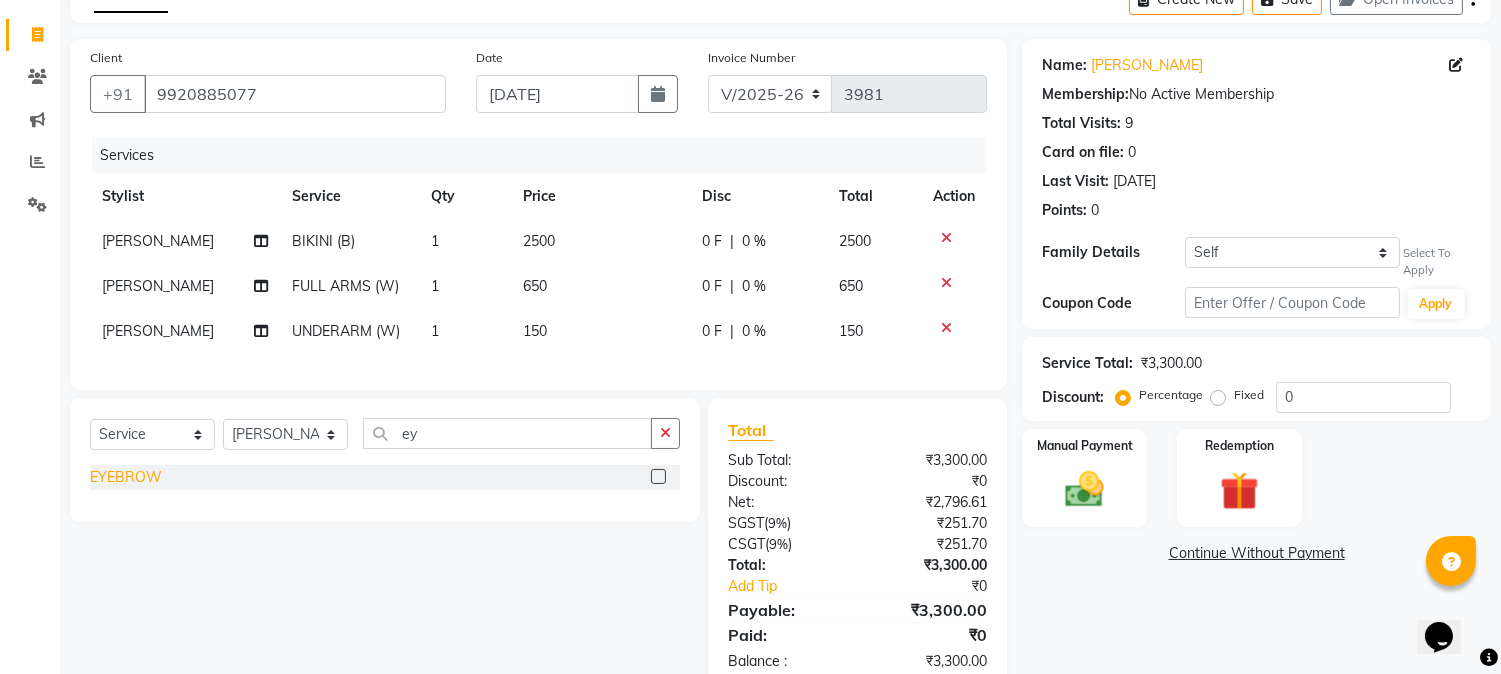 click on "EYEBROW" 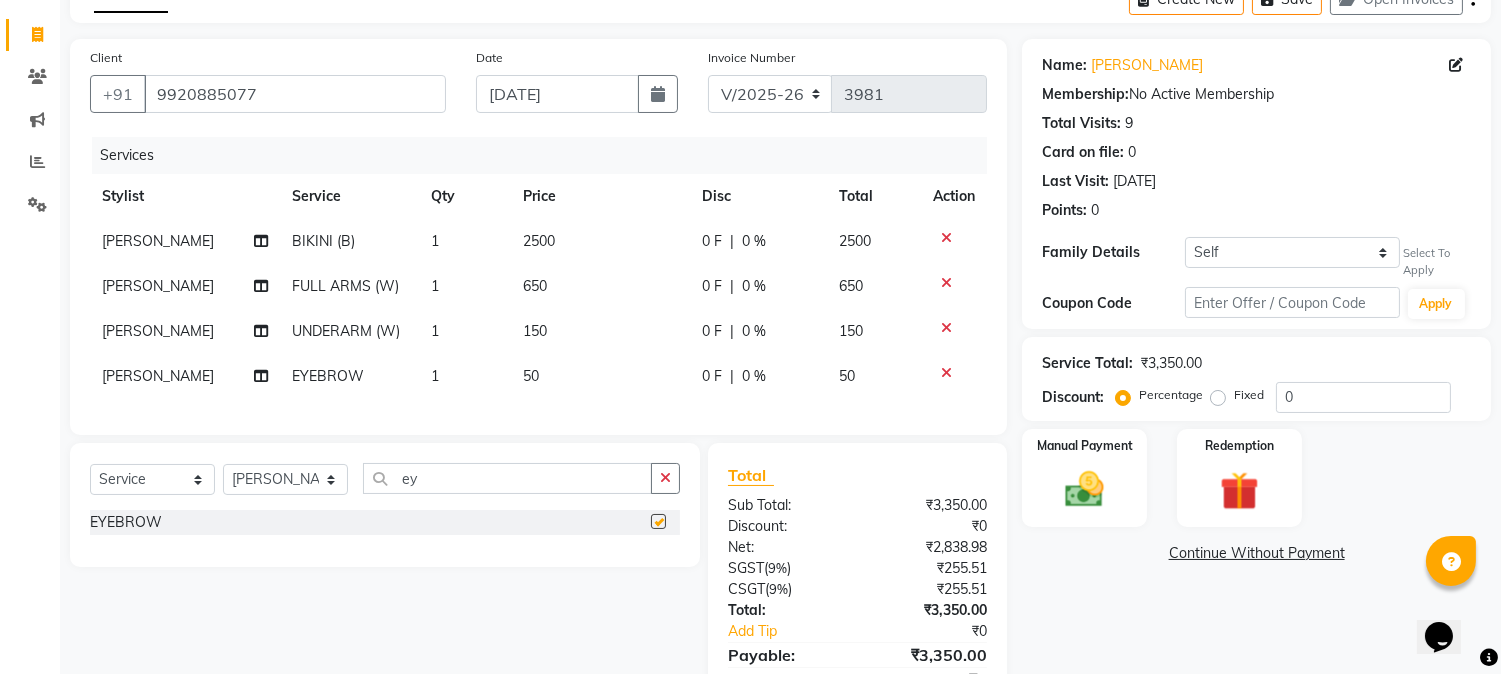 checkbox on "false" 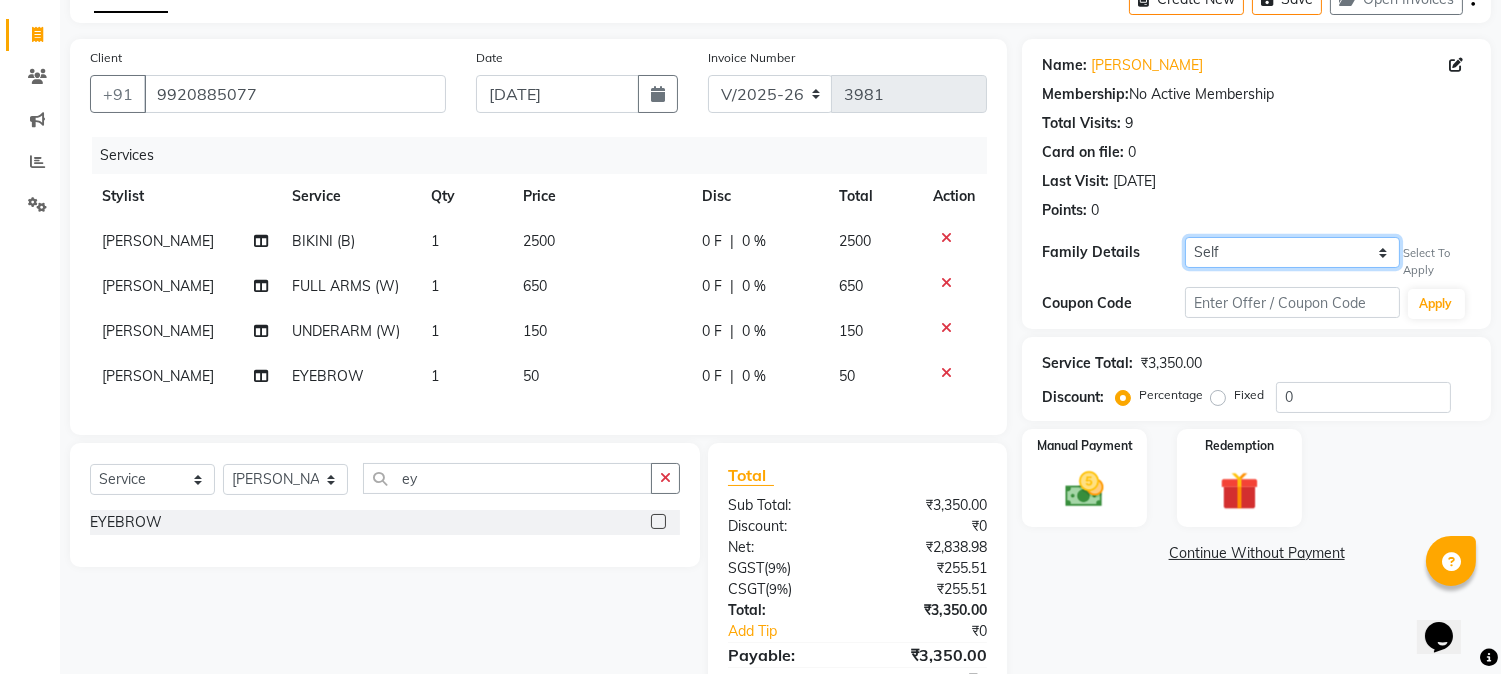 click on "Self PURVA CHAMPNEKAR" 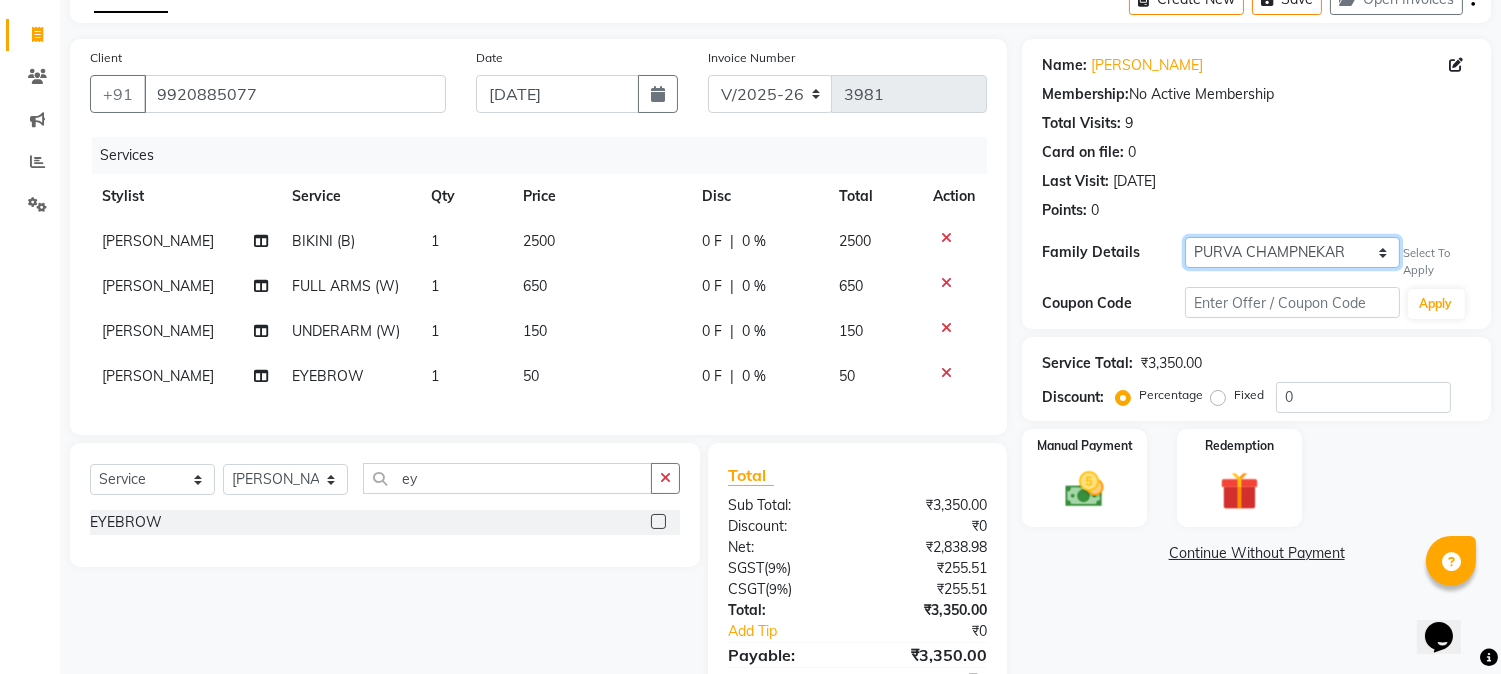 click on "Self PURVA CHAMPNEKAR" 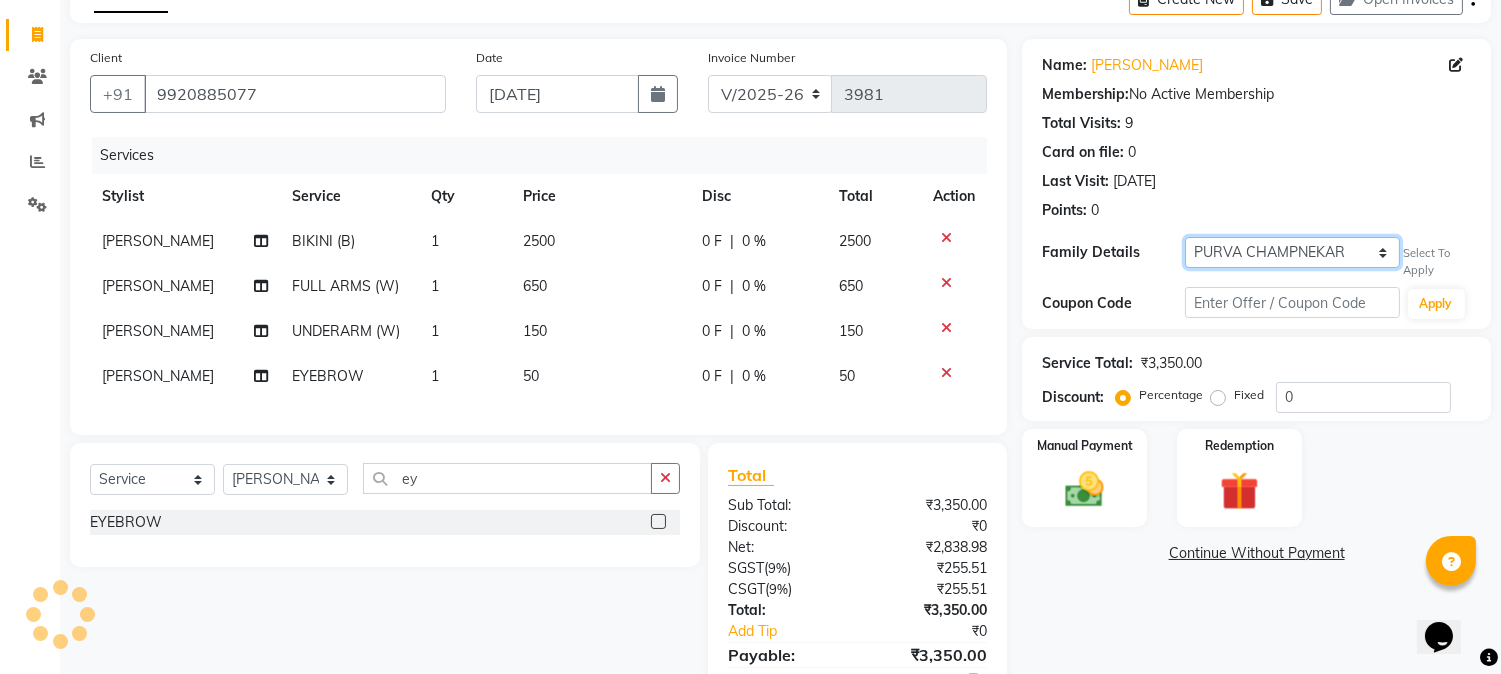 type on "20" 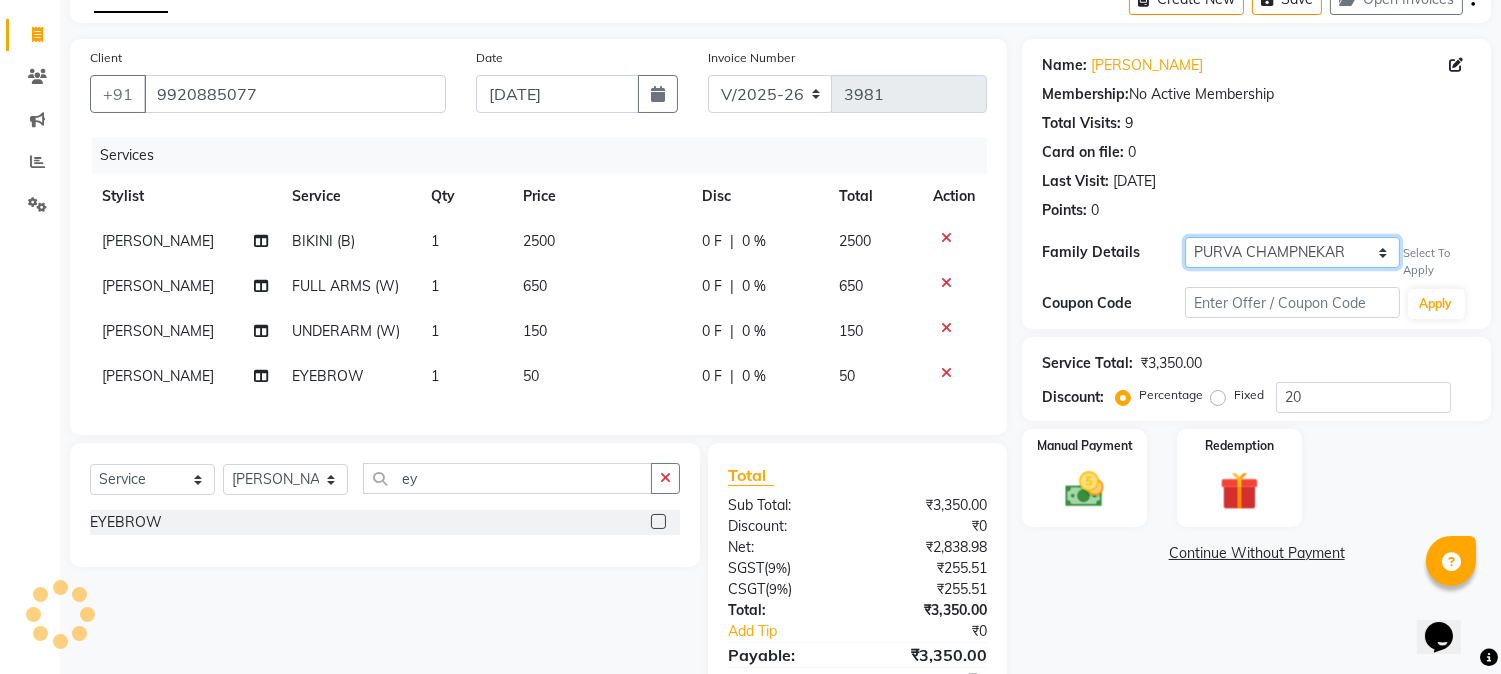 select on "1: Object" 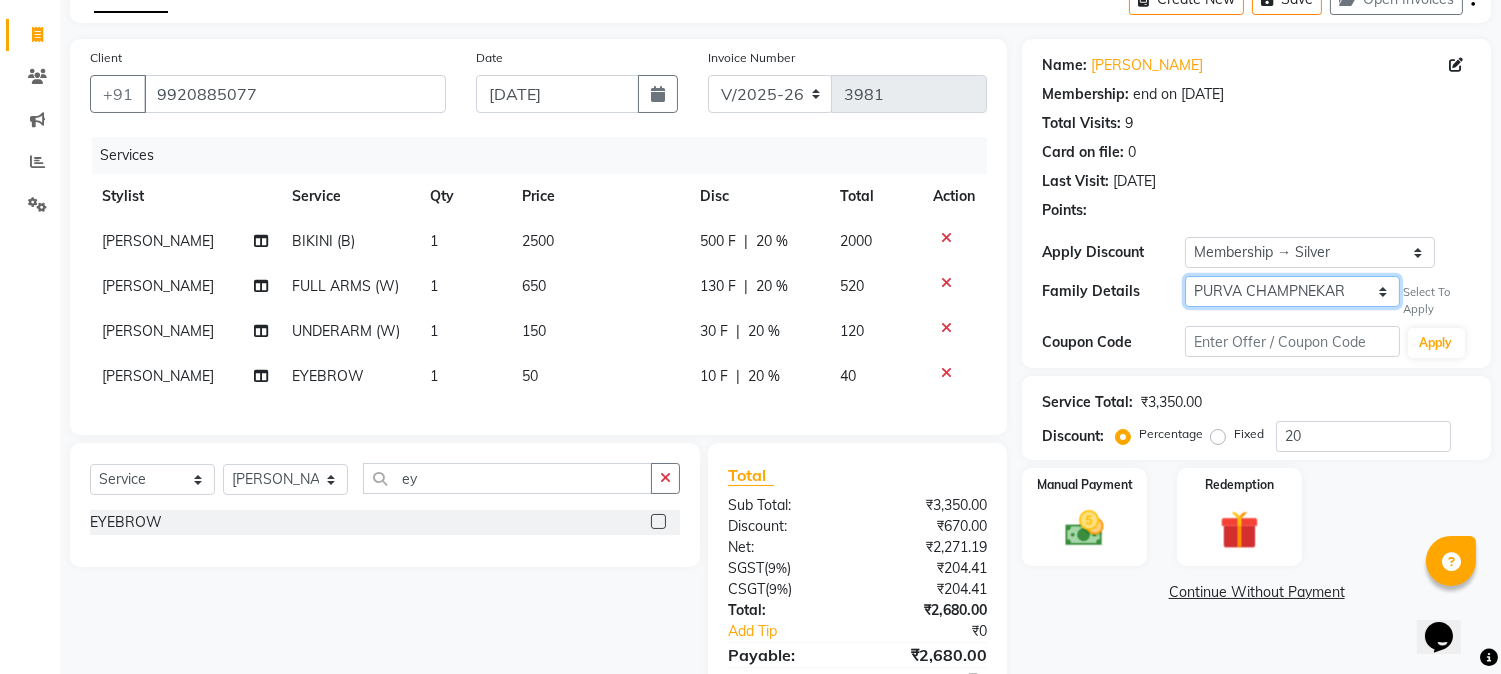 scroll, scrollTop: 0, scrollLeft: 0, axis: both 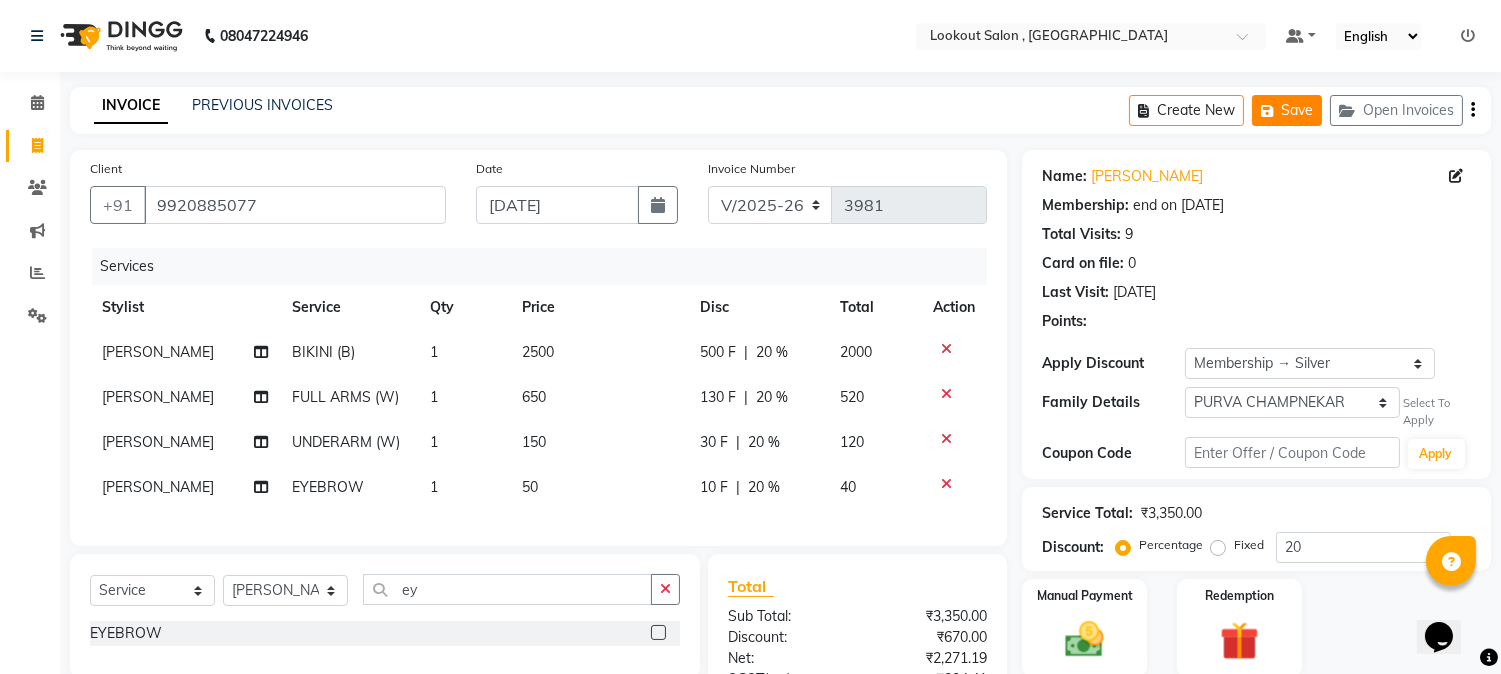 click 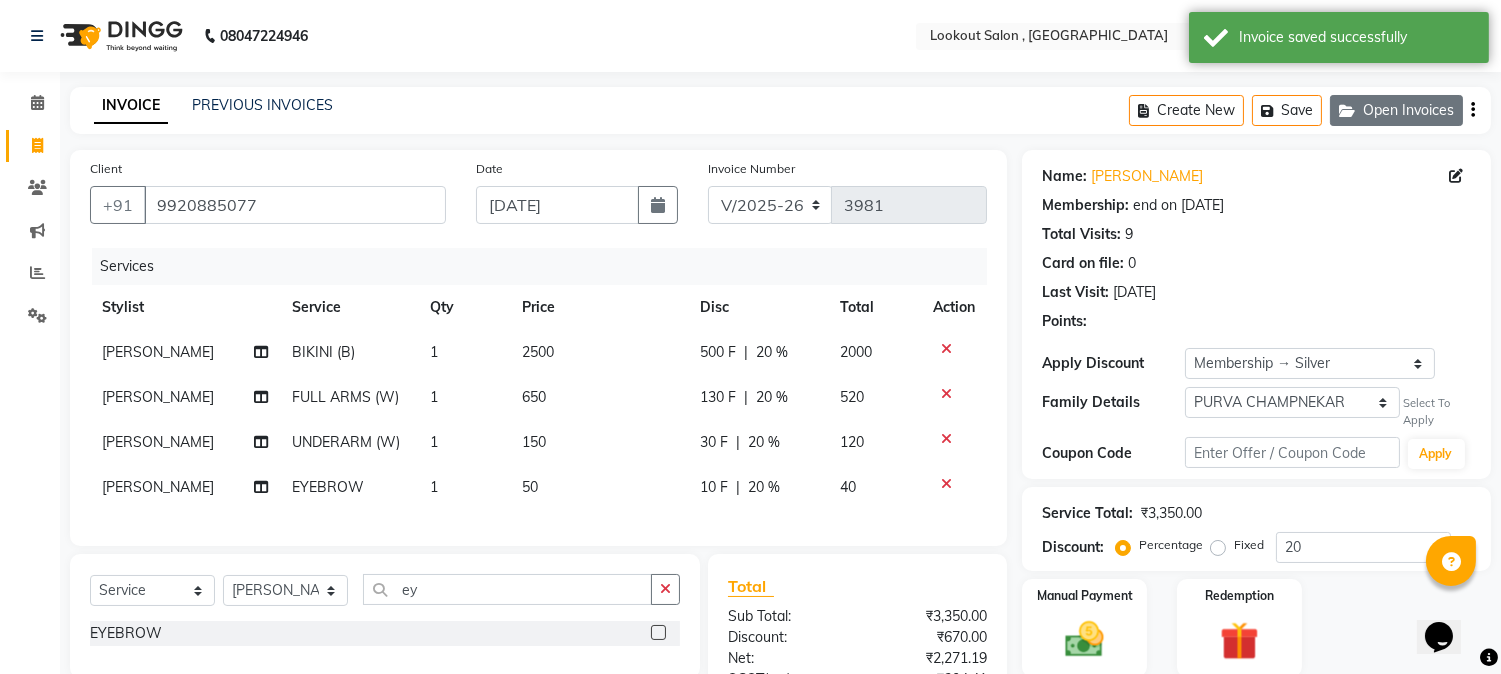 click on "Open Invoices" 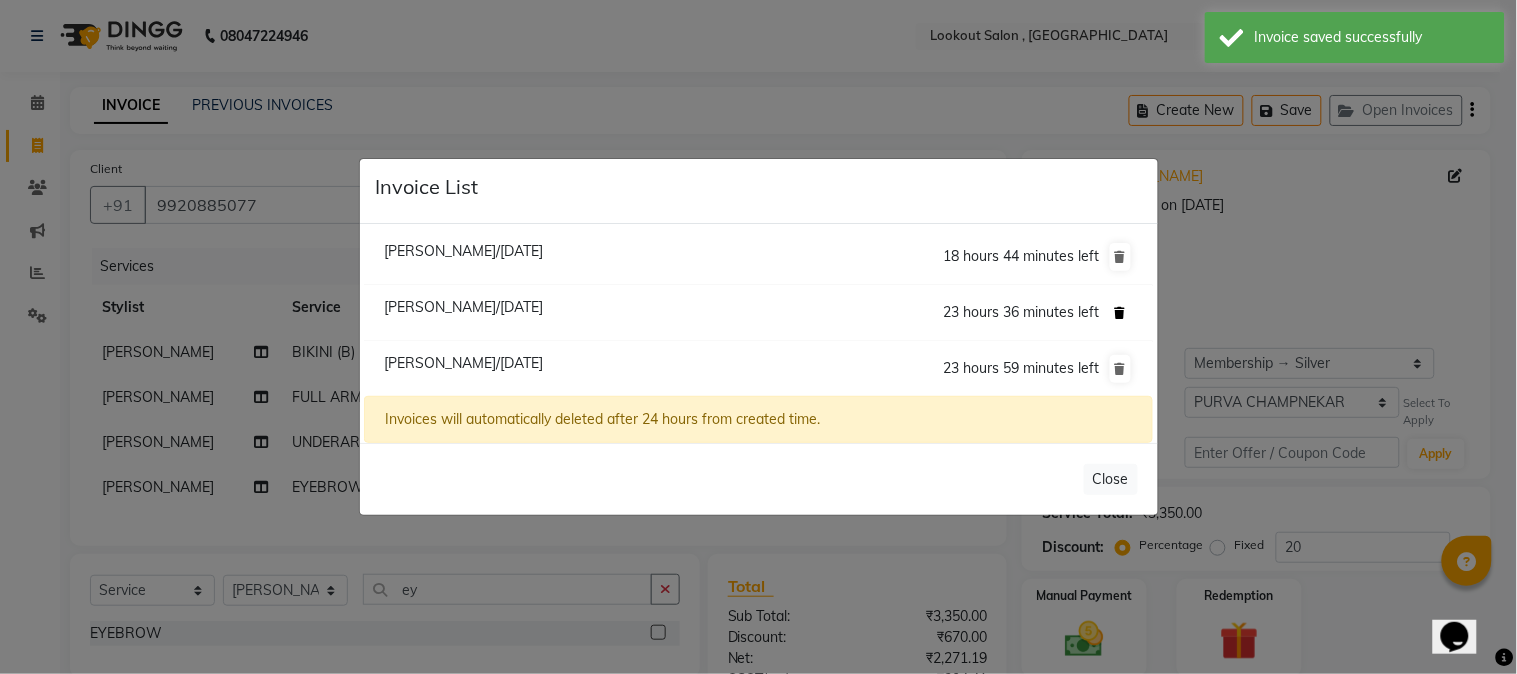 click 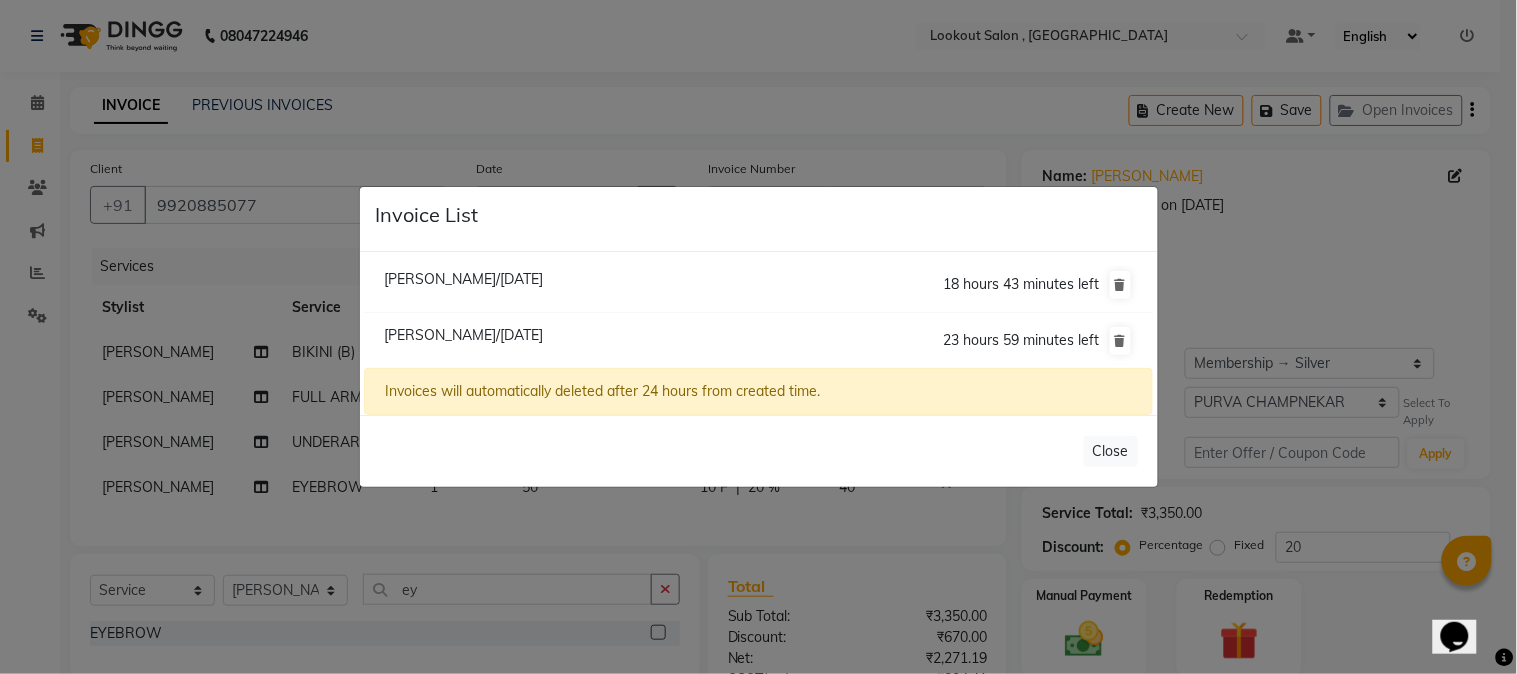 click on "[PERSON_NAME]/[DATE]" 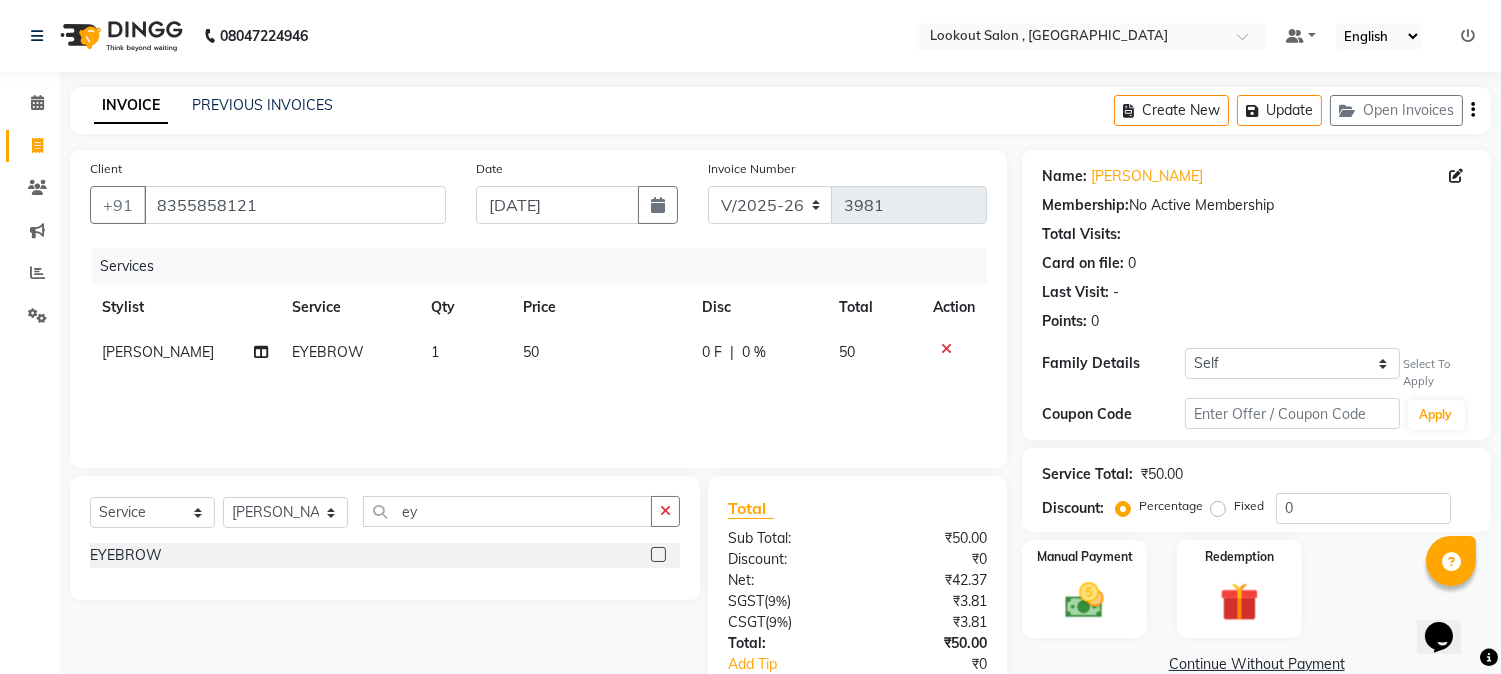 select 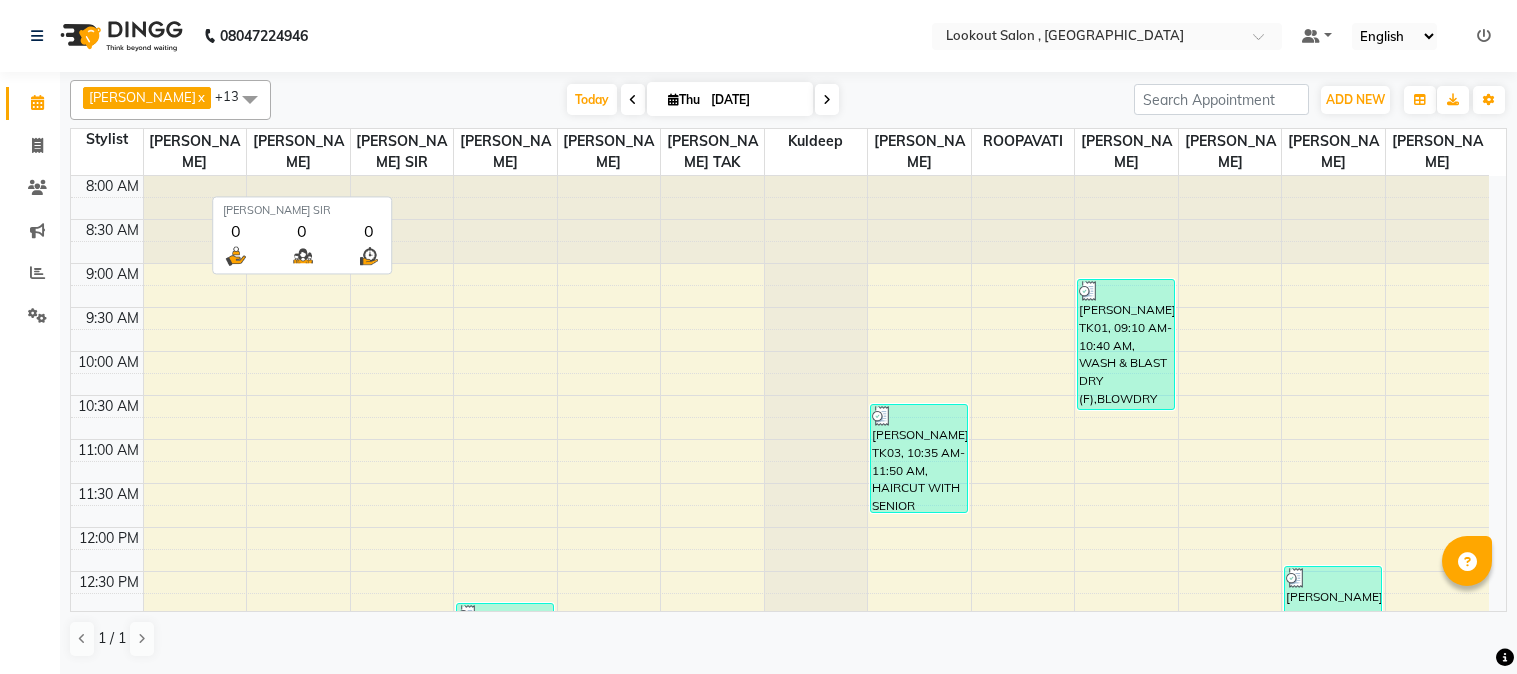 scroll, scrollTop: 0, scrollLeft: 0, axis: both 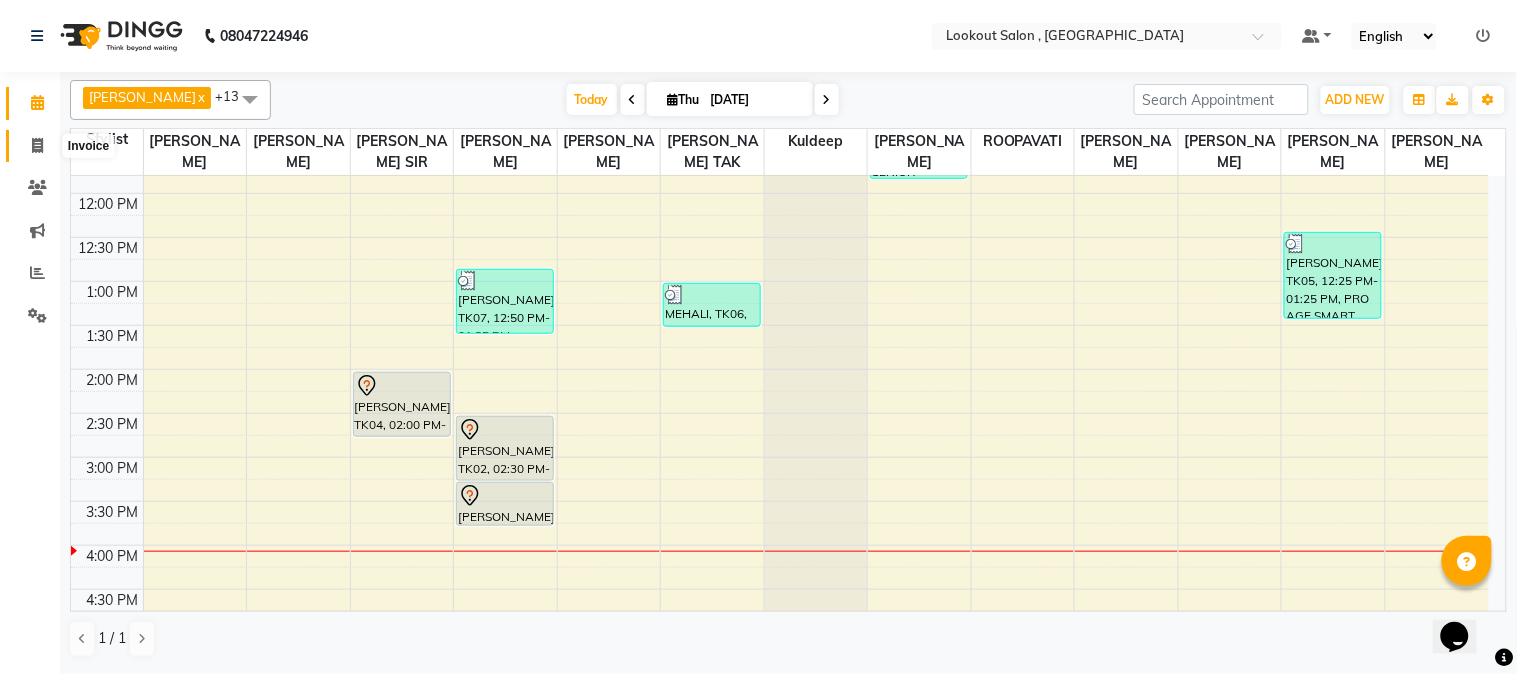 click 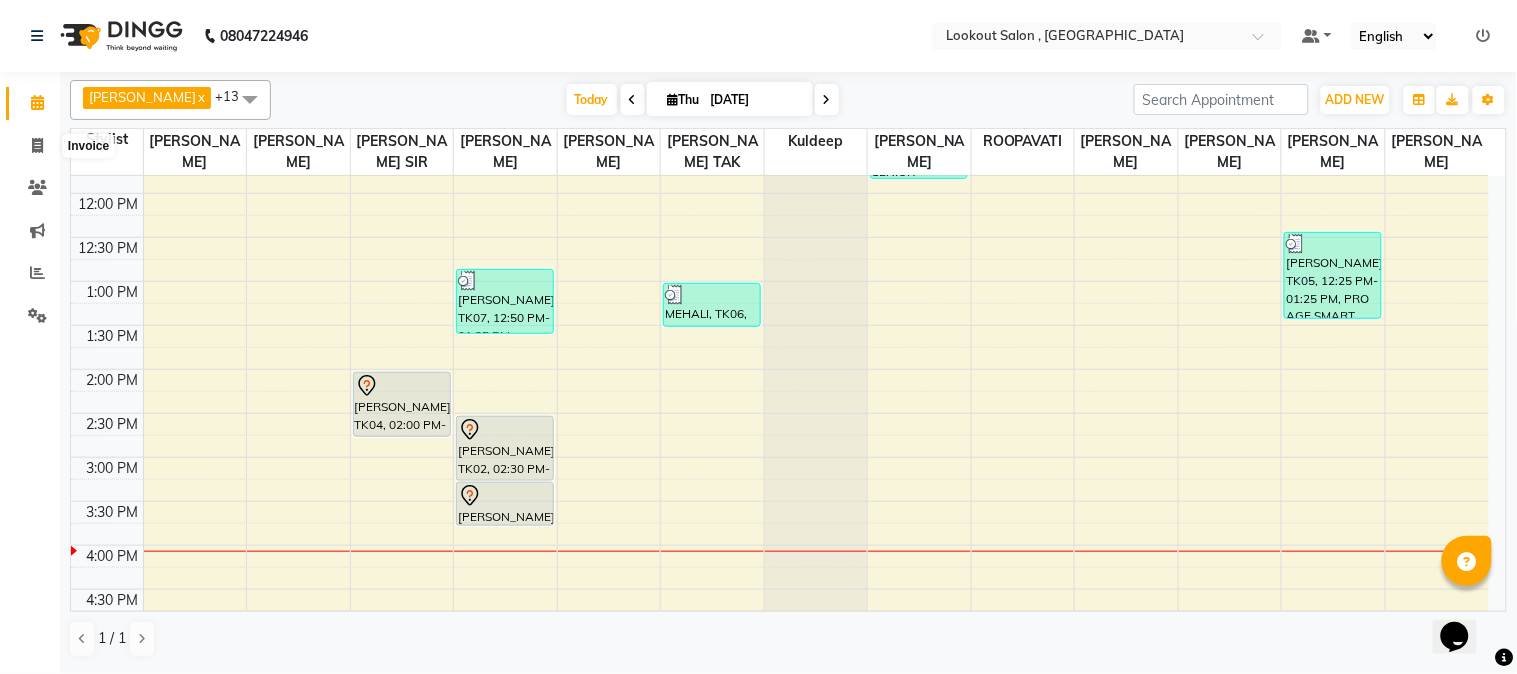 select on "151" 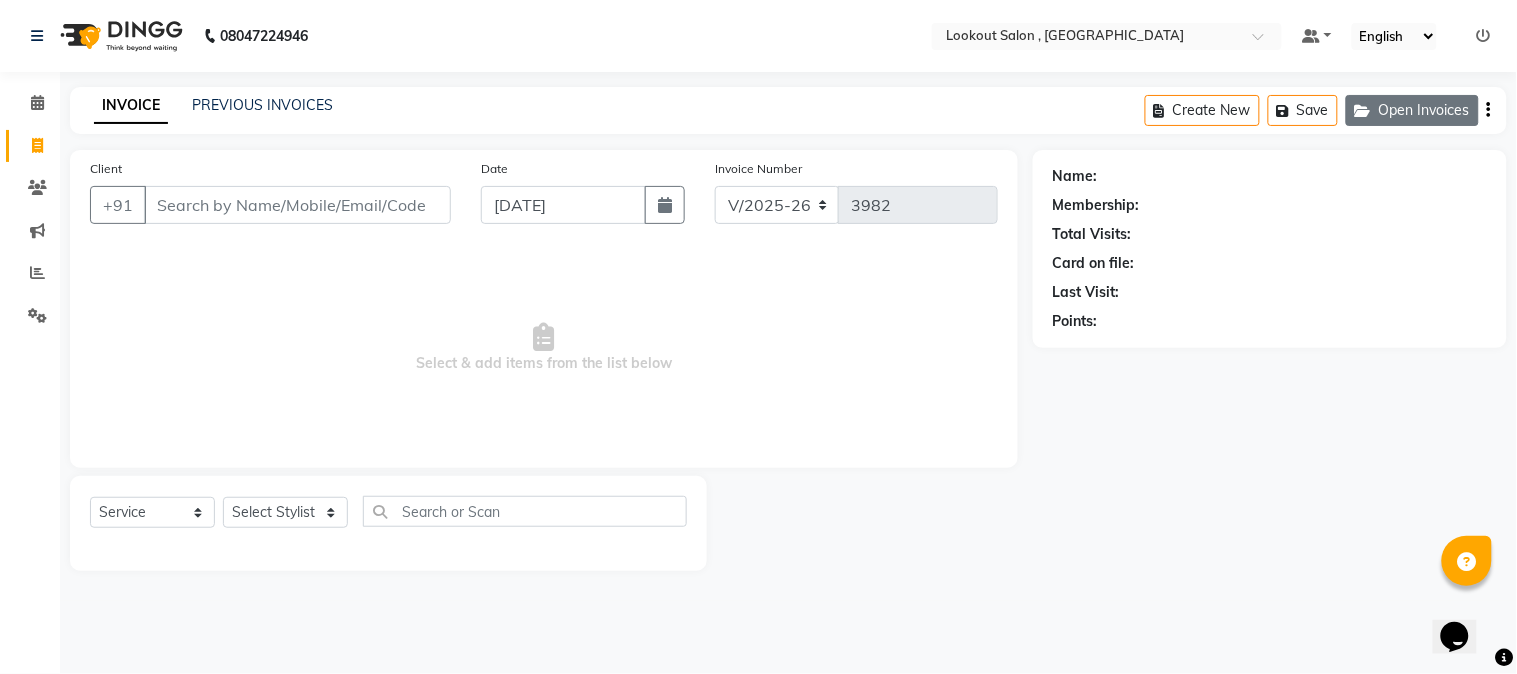 click on "Open Invoices" 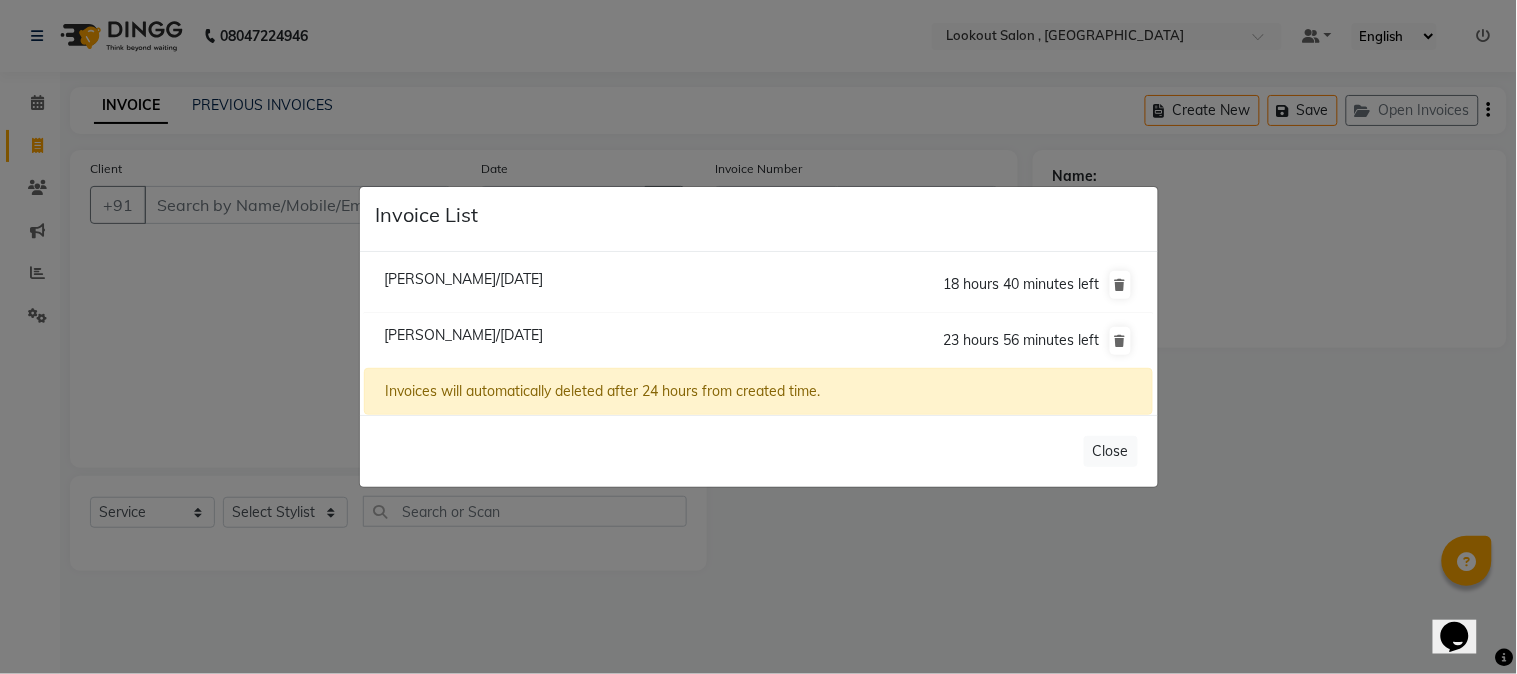 click on "[PERSON_NAME]/[DATE]" 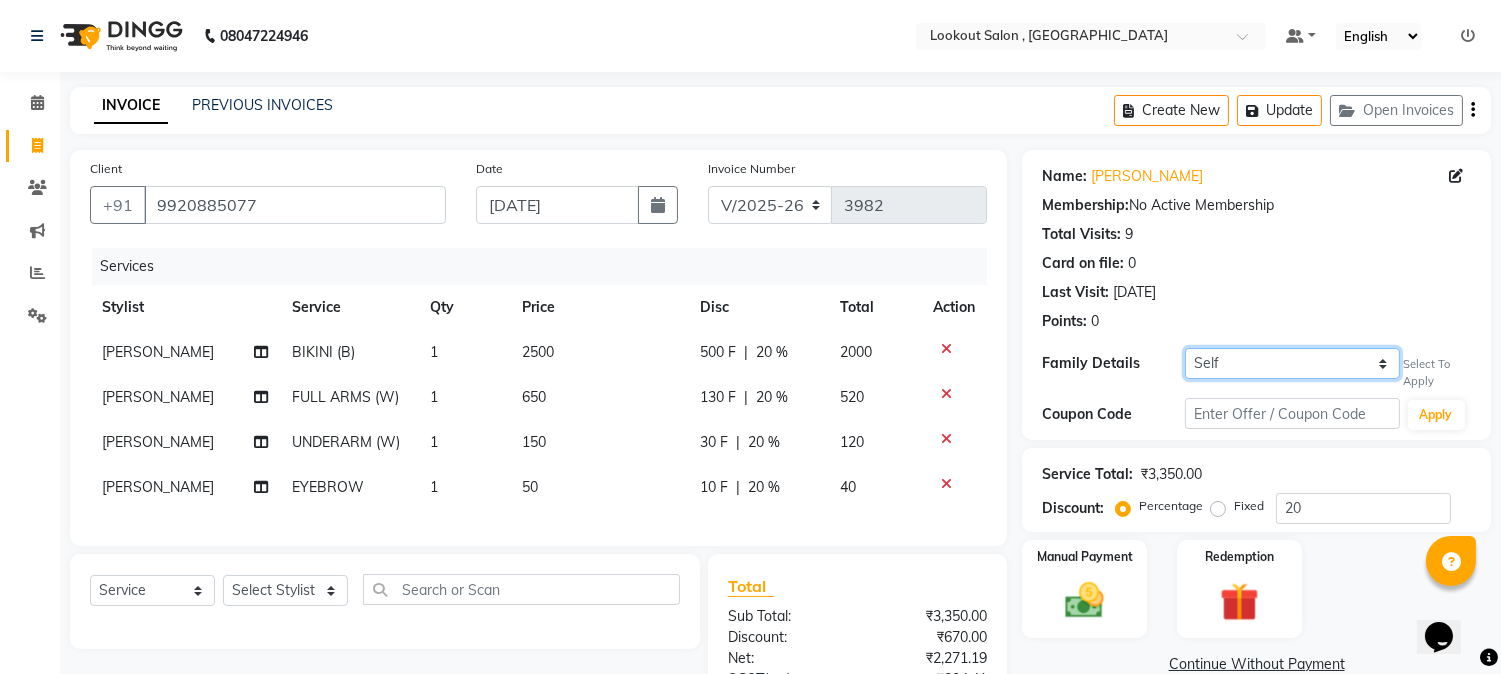 click on "Self PURVA CHAMPNEKAR" 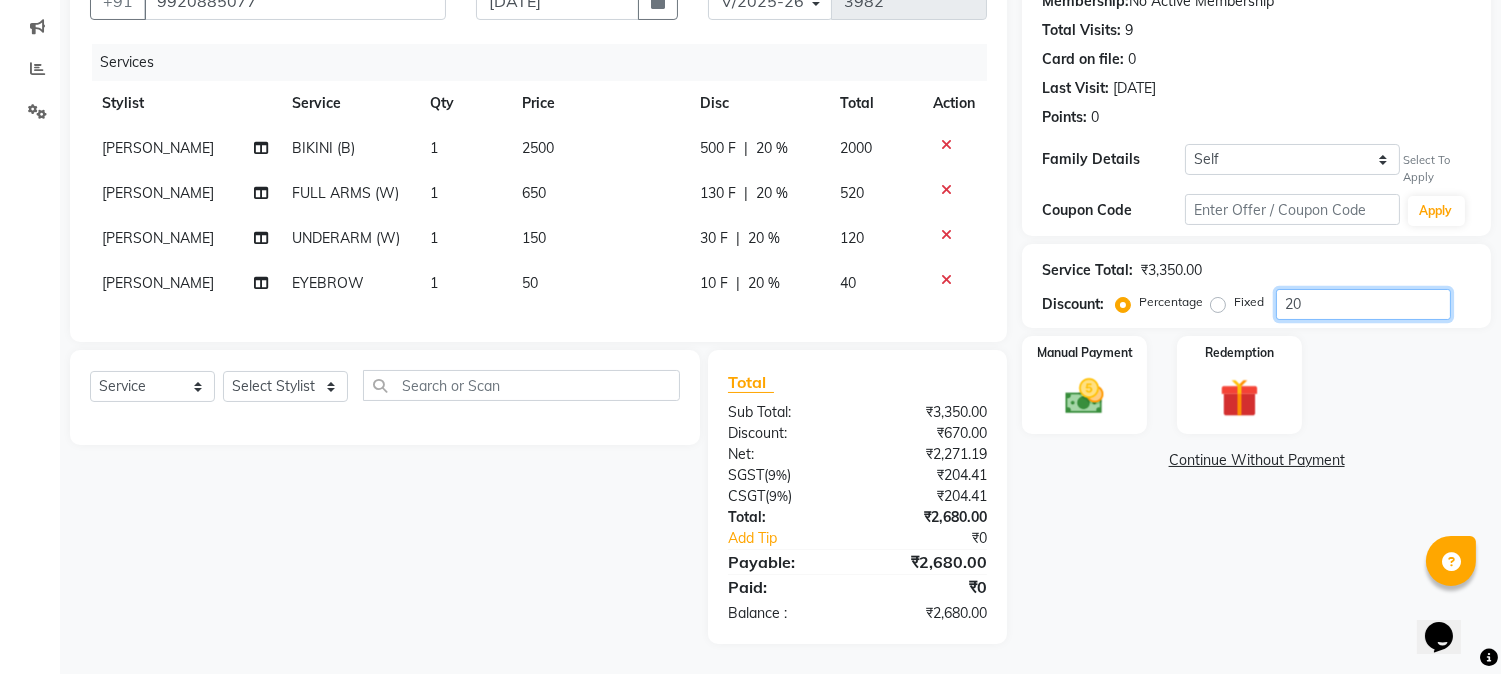 drag, startPoint x: 1315, startPoint y: 281, endPoint x: 1282, endPoint y: 307, distance: 42.0119 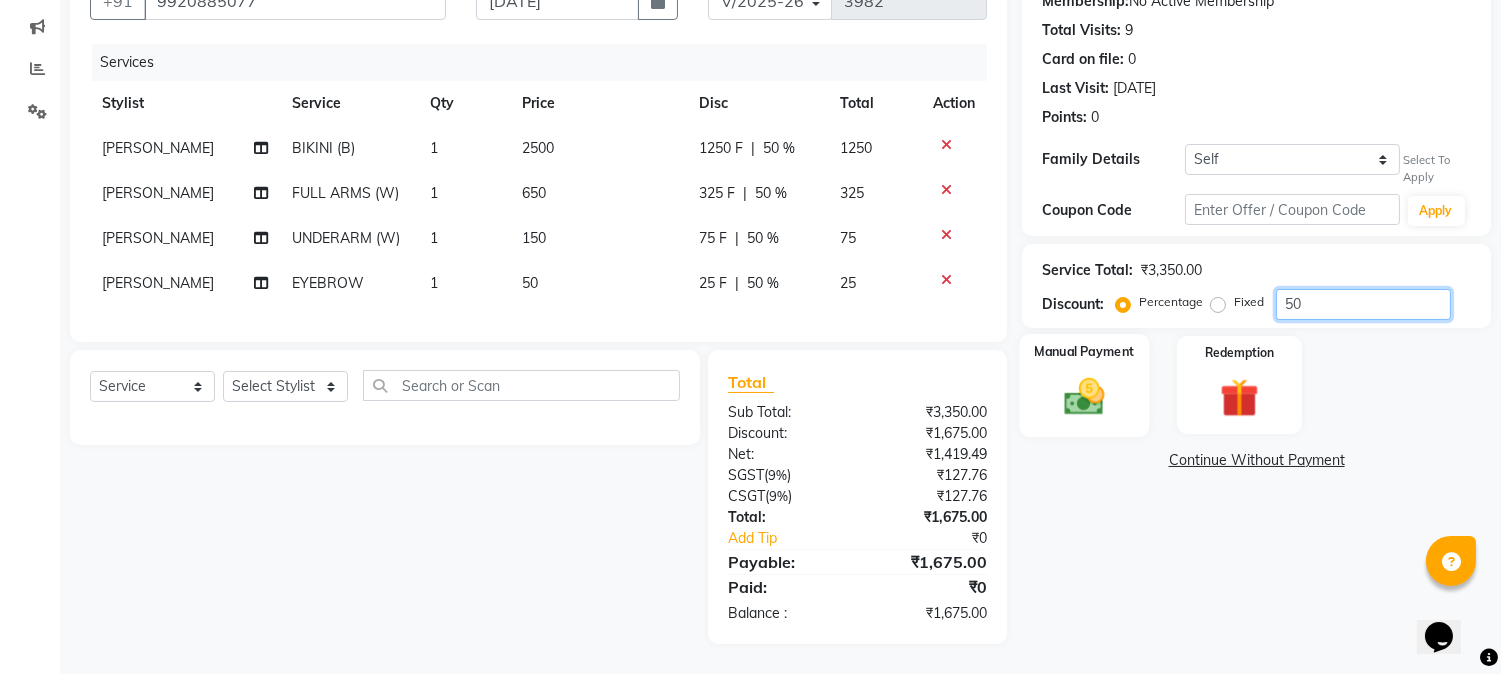 type on "50" 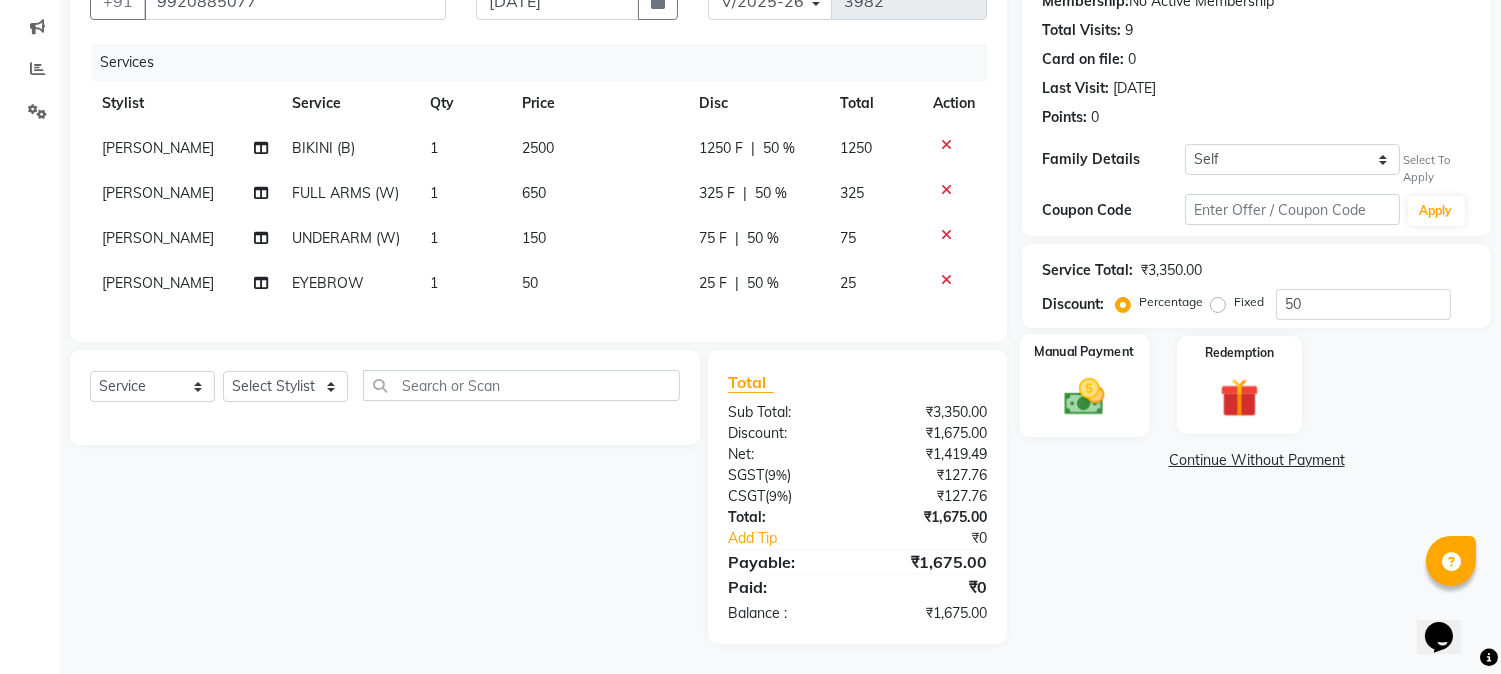 click 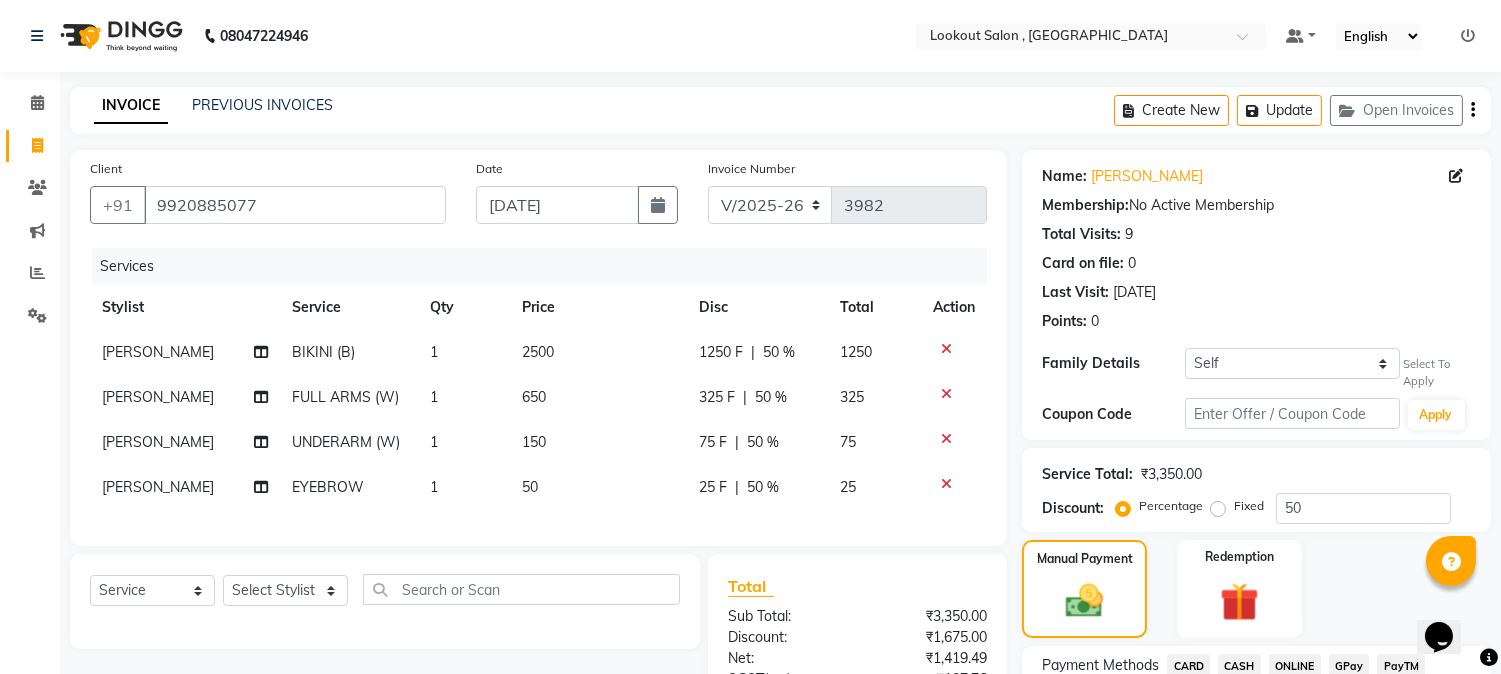 scroll, scrollTop: 220, scrollLeft: 0, axis: vertical 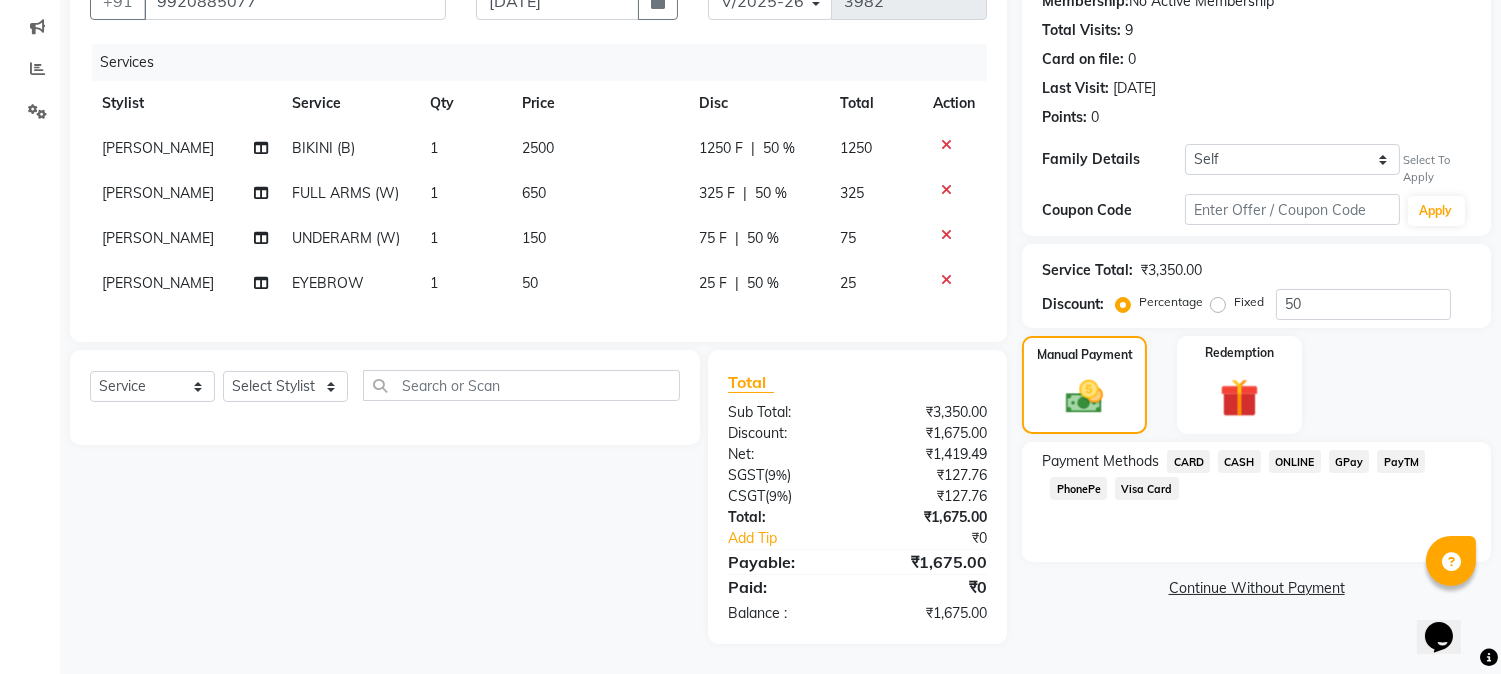 click on "CARD" 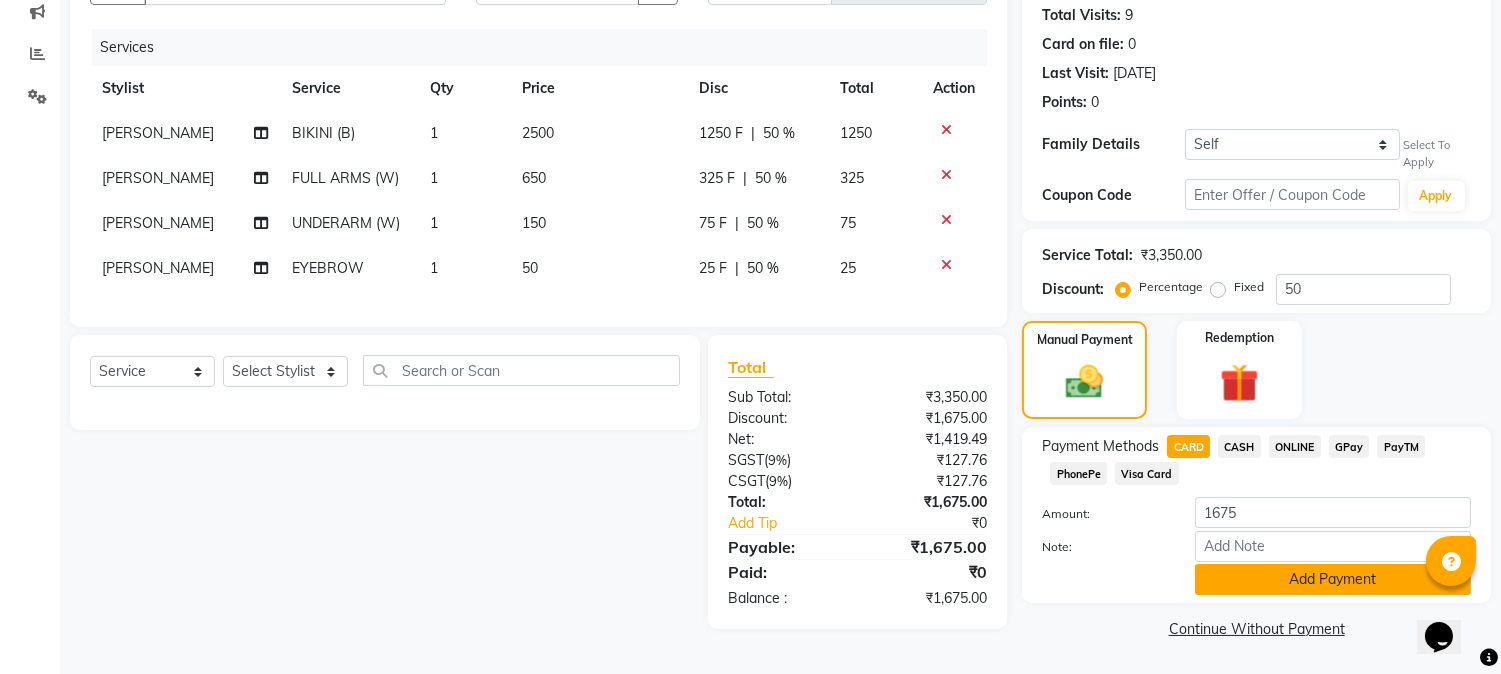 click on "Add Payment" 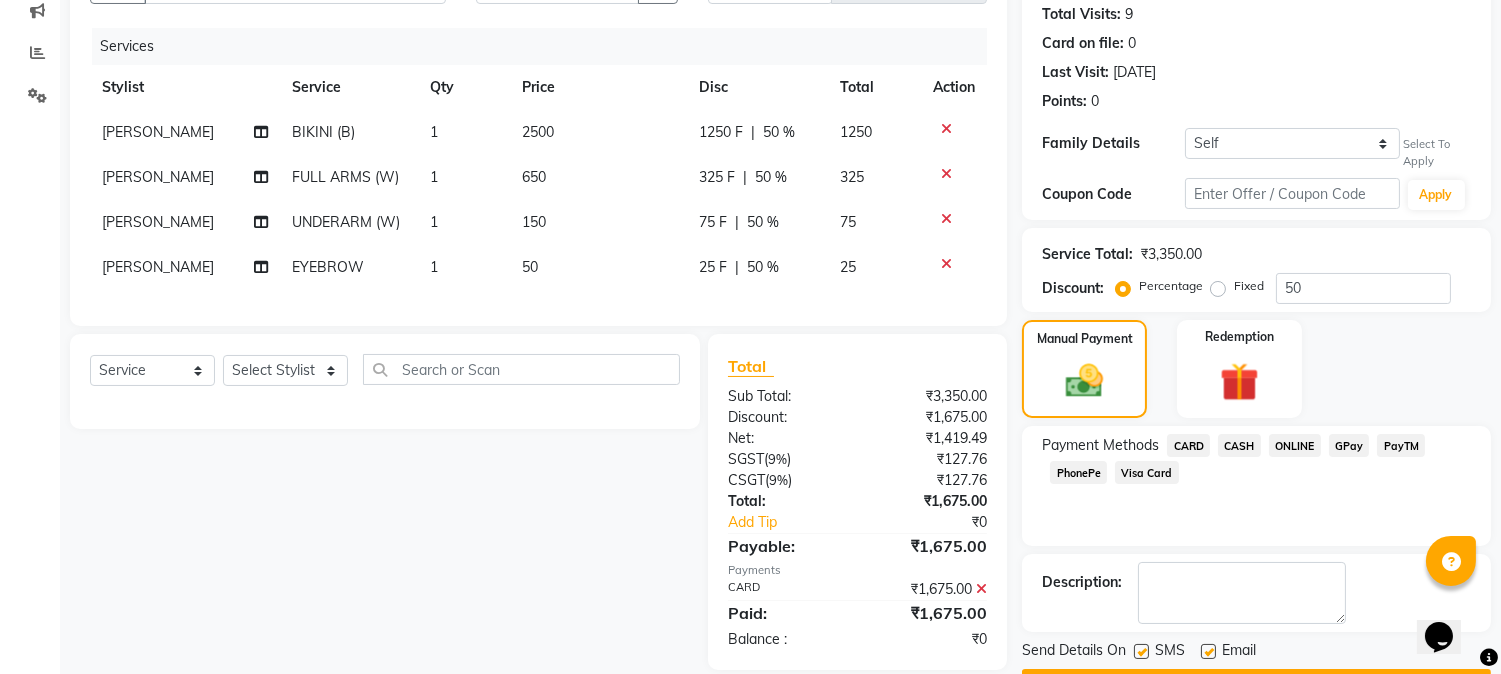 scroll, scrollTop: 275, scrollLeft: 0, axis: vertical 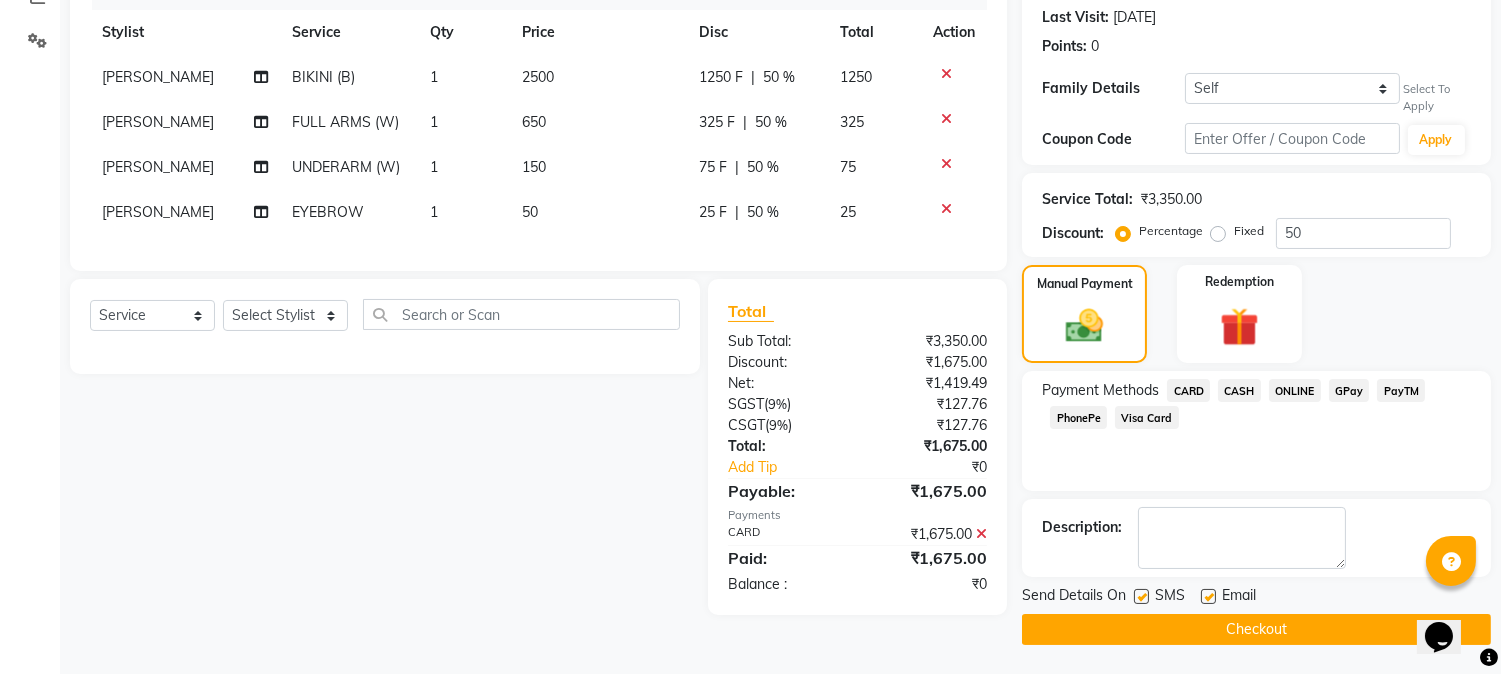 click on "Checkout" 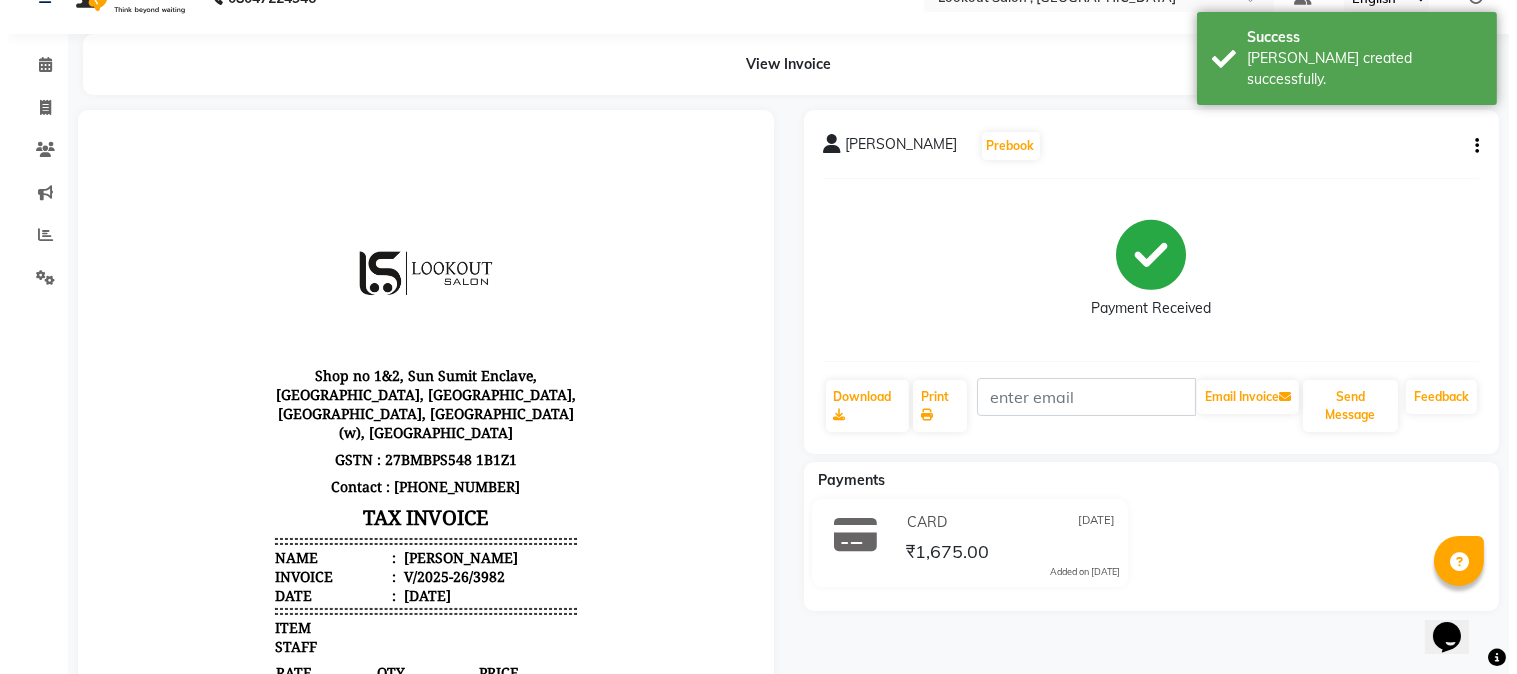 scroll, scrollTop: 0, scrollLeft: 0, axis: both 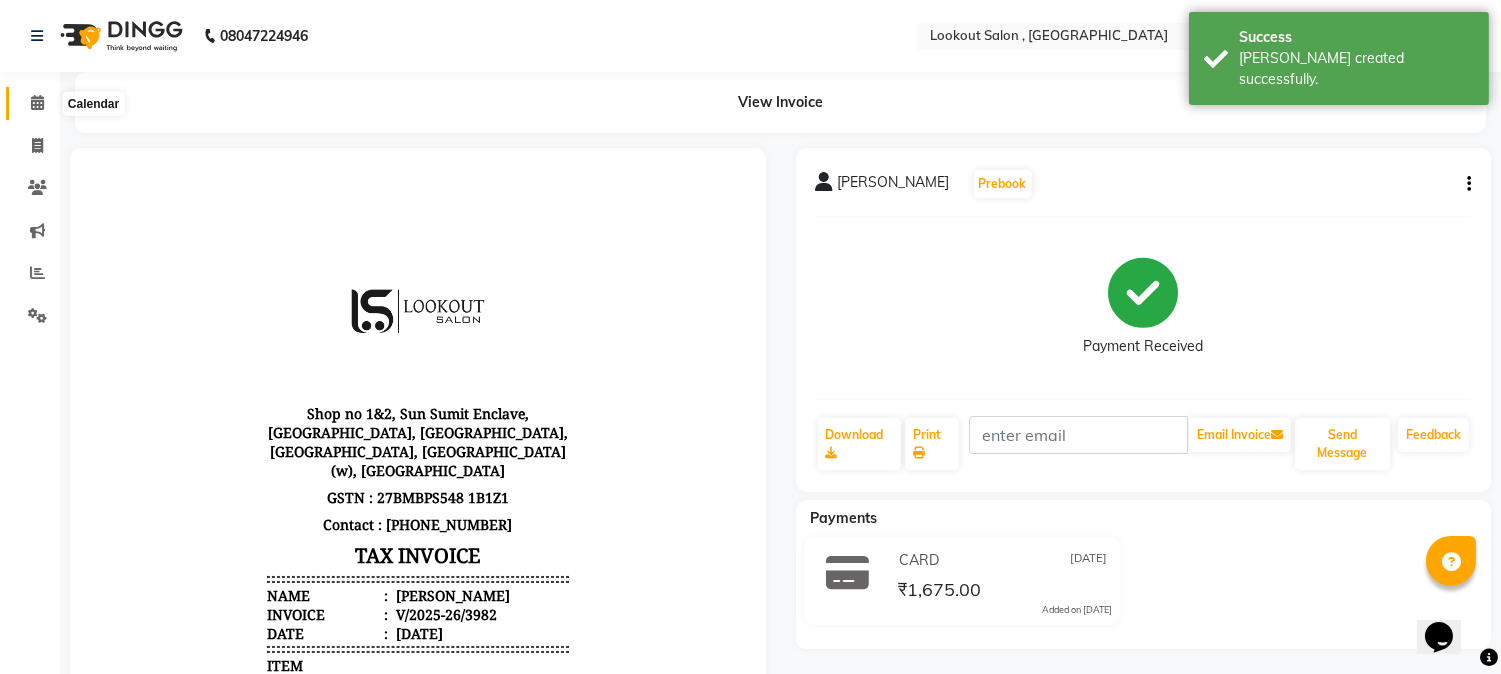 click 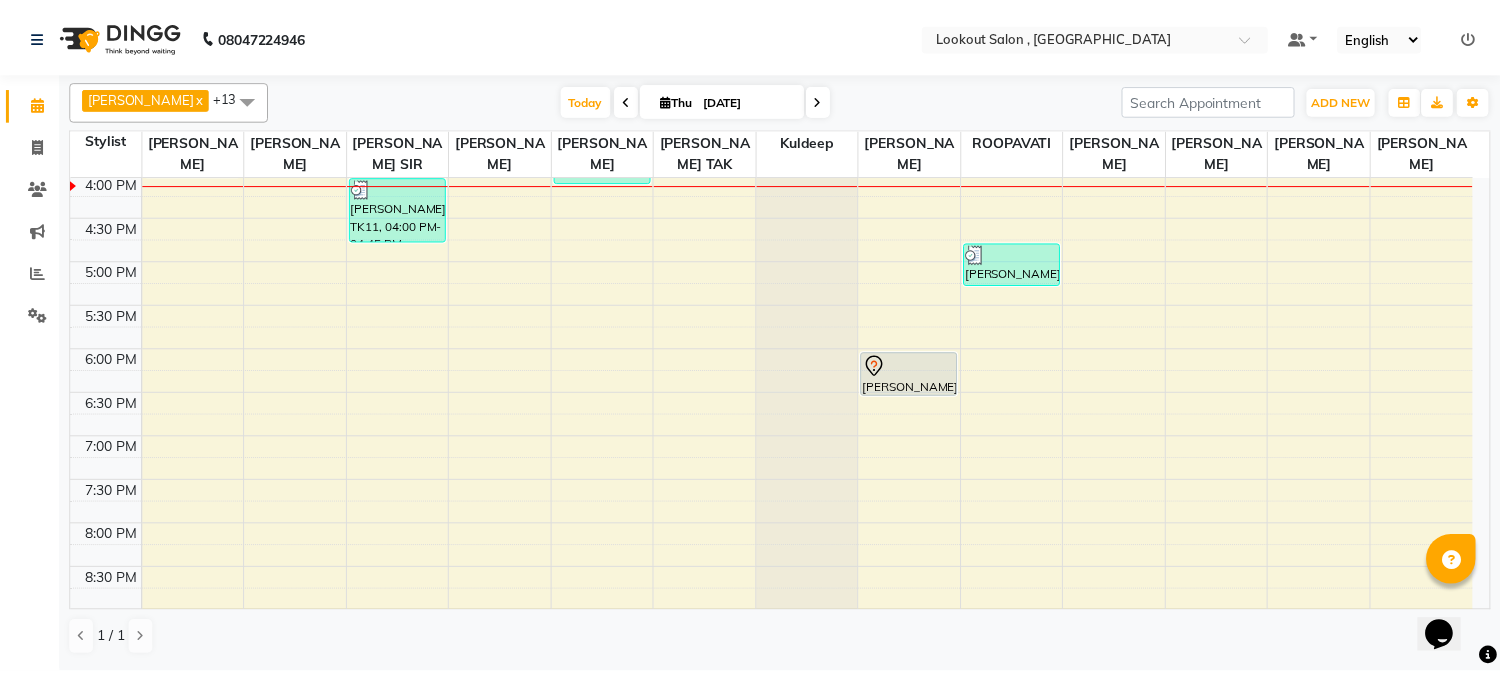 scroll, scrollTop: 577, scrollLeft: 0, axis: vertical 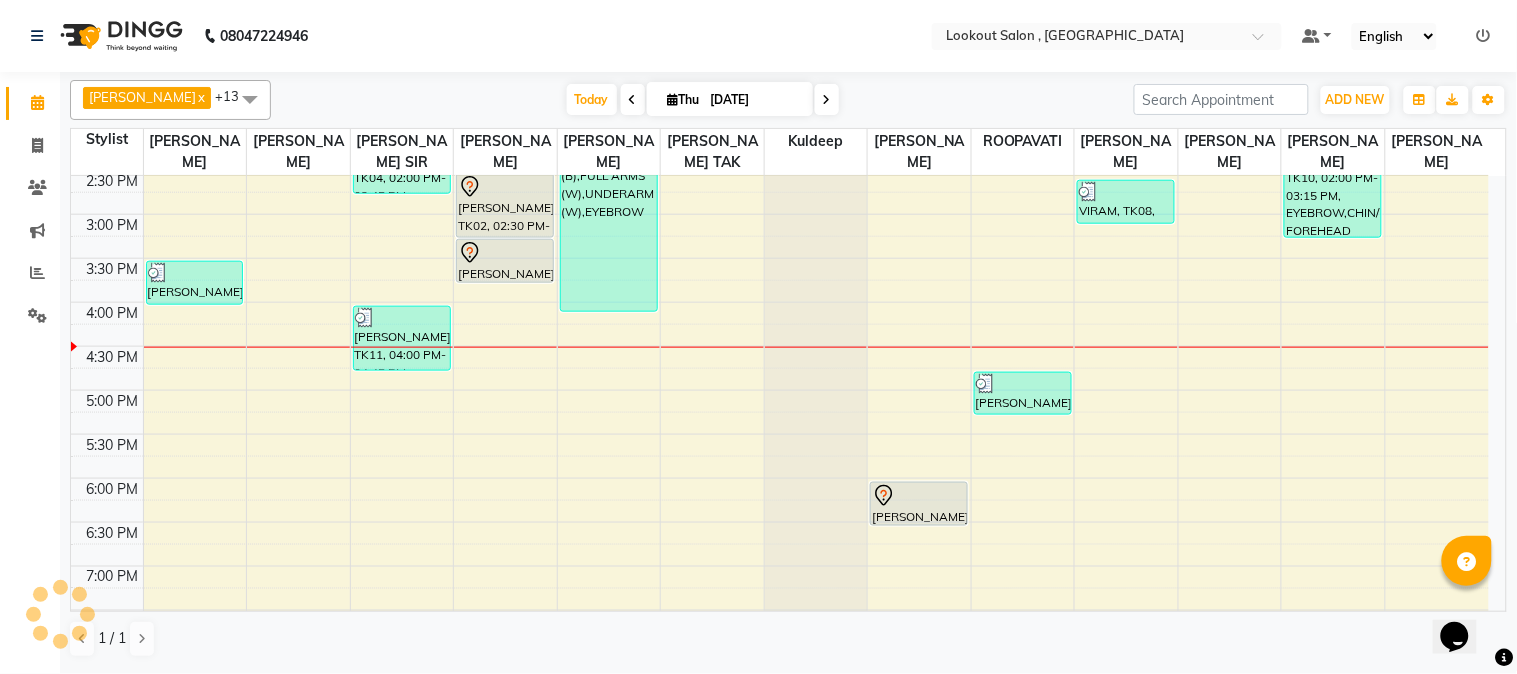 click on "8:00 AM 8:30 AM 9:00 AM 9:30 AM 10:00 AM 10:30 AM 11:00 AM 11:30 AM 12:00 PM 12:30 PM 1:00 PM 1:30 PM 2:00 PM 2:30 PM 3:00 PM 3:30 PM 4:00 PM 4:30 PM 5:00 PM 5:30 PM 6:00 PM 6:30 PM 7:00 PM 7:30 PM 8:00 PM 8:30 PM 9:00 PM 9:30 PM 10:00 PM 10:30 PM     [PERSON_NAME], TK11, 03:30 PM-04:00 PM, WASH & BLAST DRY (F)     [PERSON_NAME], TK04, 02:00 PM-02:45 PM, HAIRCUT WITH ART DIRECTOR (F)     [PERSON_NAME], TK11, 04:00 PM-04:45 PM, HAIRCUT WITH ART DIRECTOR (F)     [PERSON_NAME], TK07, 12:50 PM-01:35 PM, HAIRCUT WITH WASH STYLIST (M)             [PERSON_NAME], TK02, 02:30 PM-03:15 PM, HYDRATING SPA - BELOW SHOULDER             [PERSON_NAME], TK02, 03:15 PM-03:45 PM, GEL POLISH     [PERSON_NAME], TK12, 01:35 PM-04:05 PM, BIKINI  (B),FULL ARMS (W),UNDERARM (W),EYEBROW     MEHALI, TK06, 01:00 PM-01:30 PM, PREMIUM WASH (F)     [PERSON_NAME], TK03, 10:35 AM-11:50 AM, HAIRCUT WITH SENIOR STYLIST(M),HAIRCUT WITH SENIOR STYLIST (F)             [PERSON_NAME], TK09, 06:00 PM-06:30 PM, HAIRCUT WITH SENIOR STYLIST(M)" at bounding box center (780, 258) 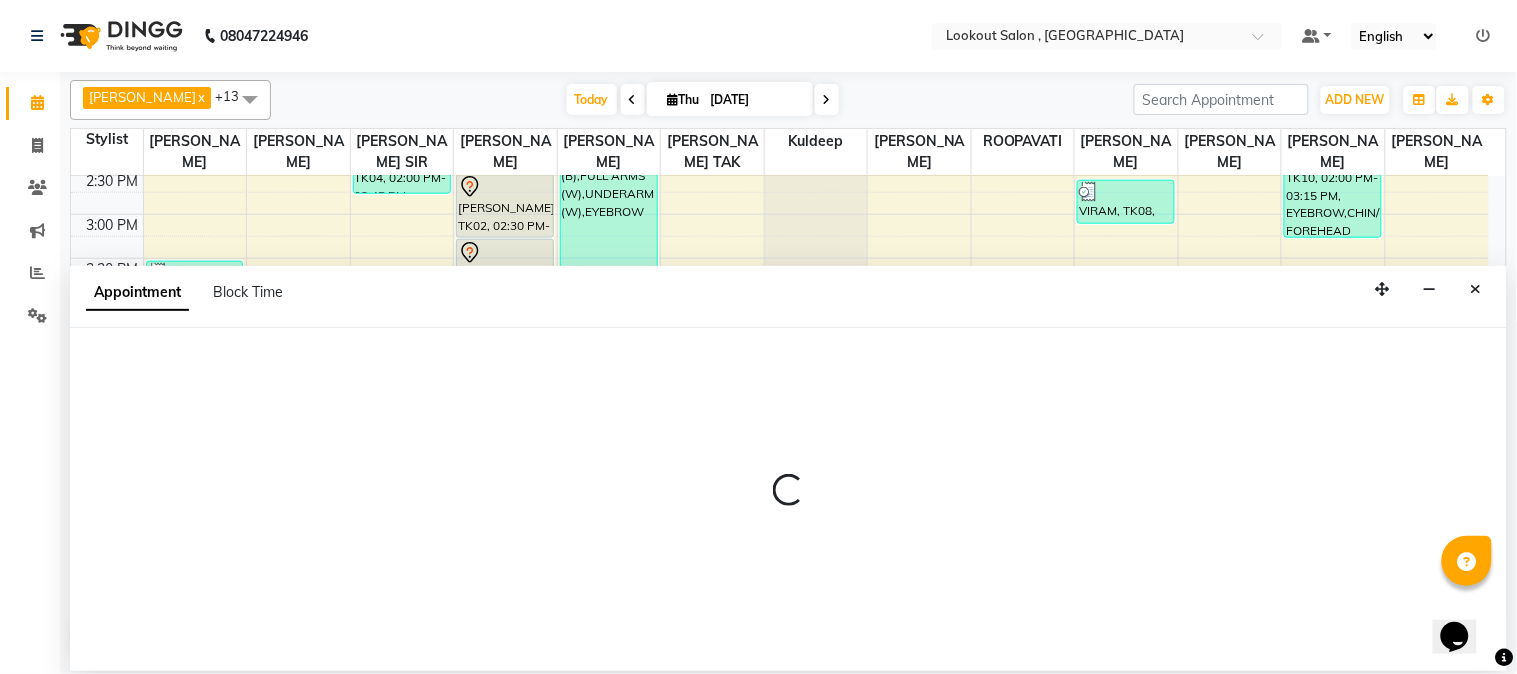 select on "24828" 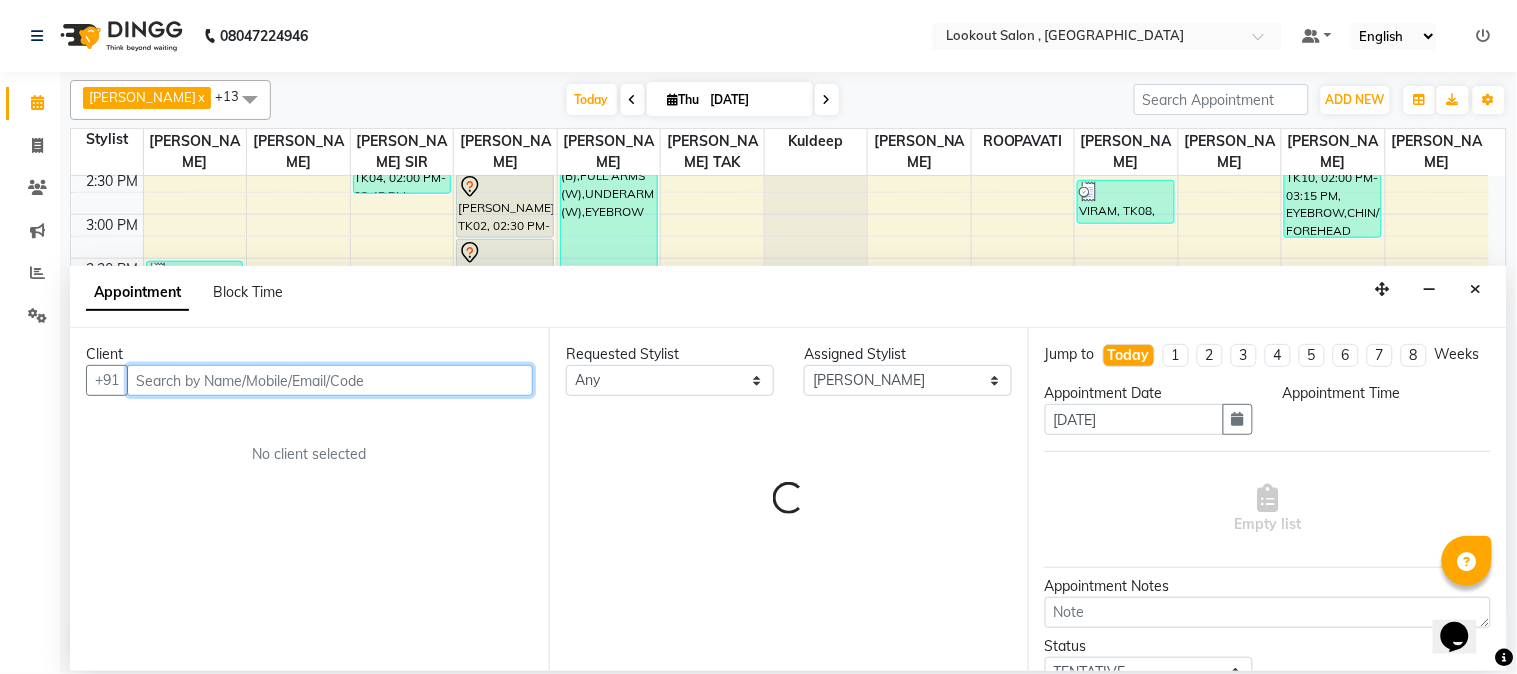 select on "1125" 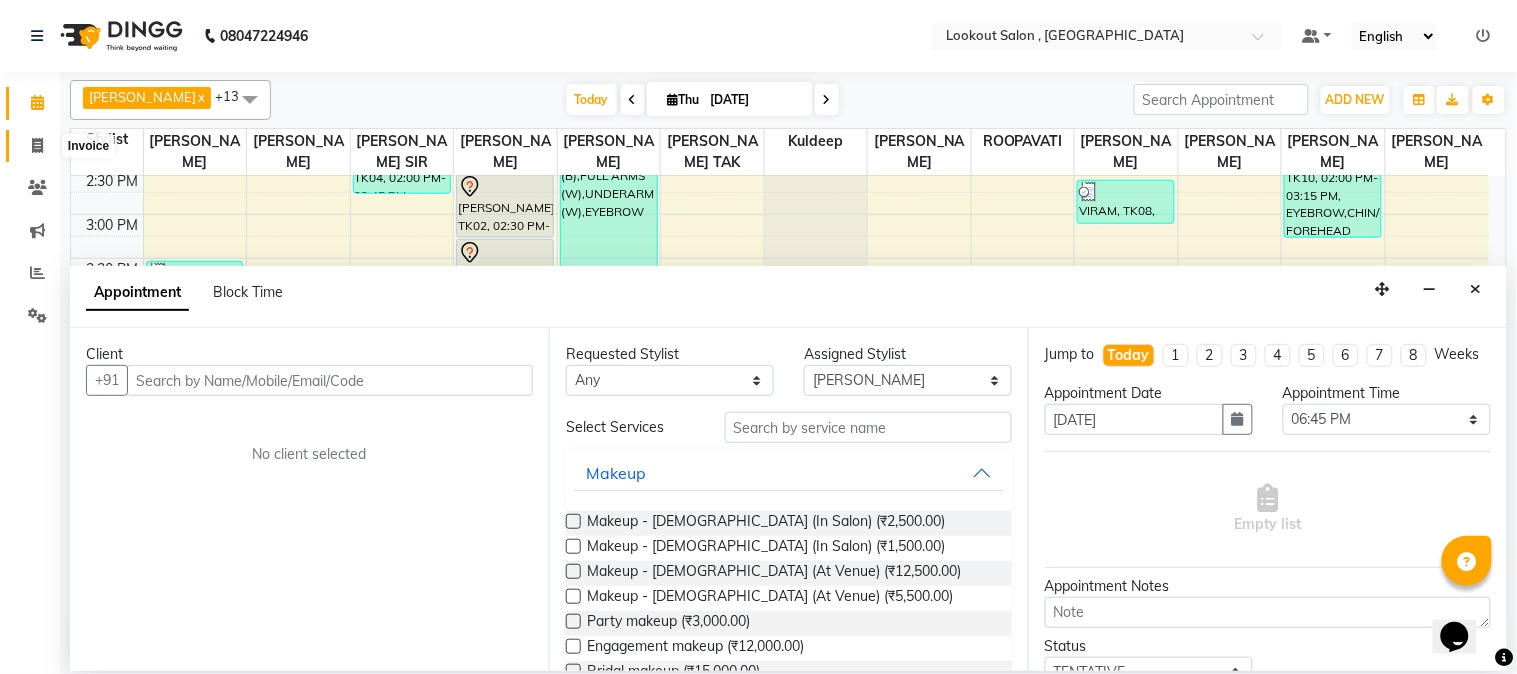 click 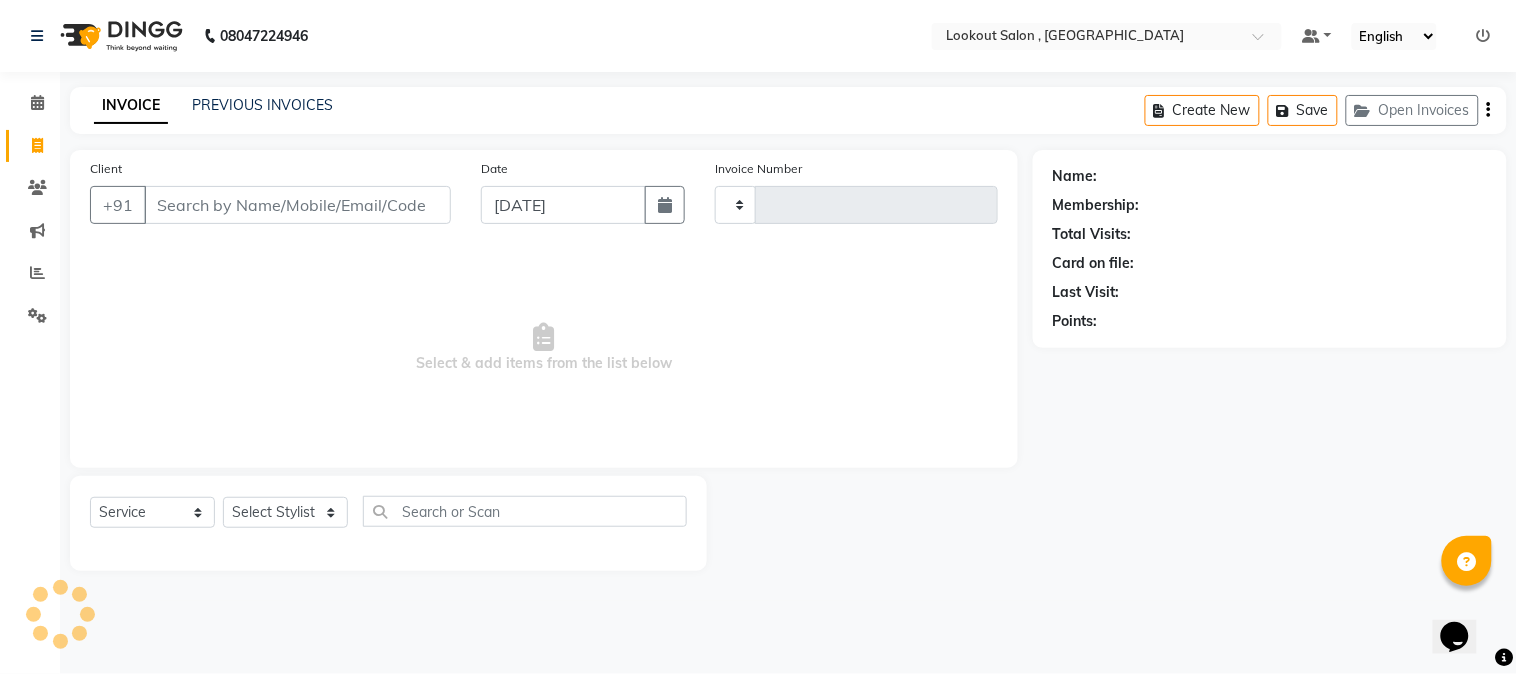 type on "3986" 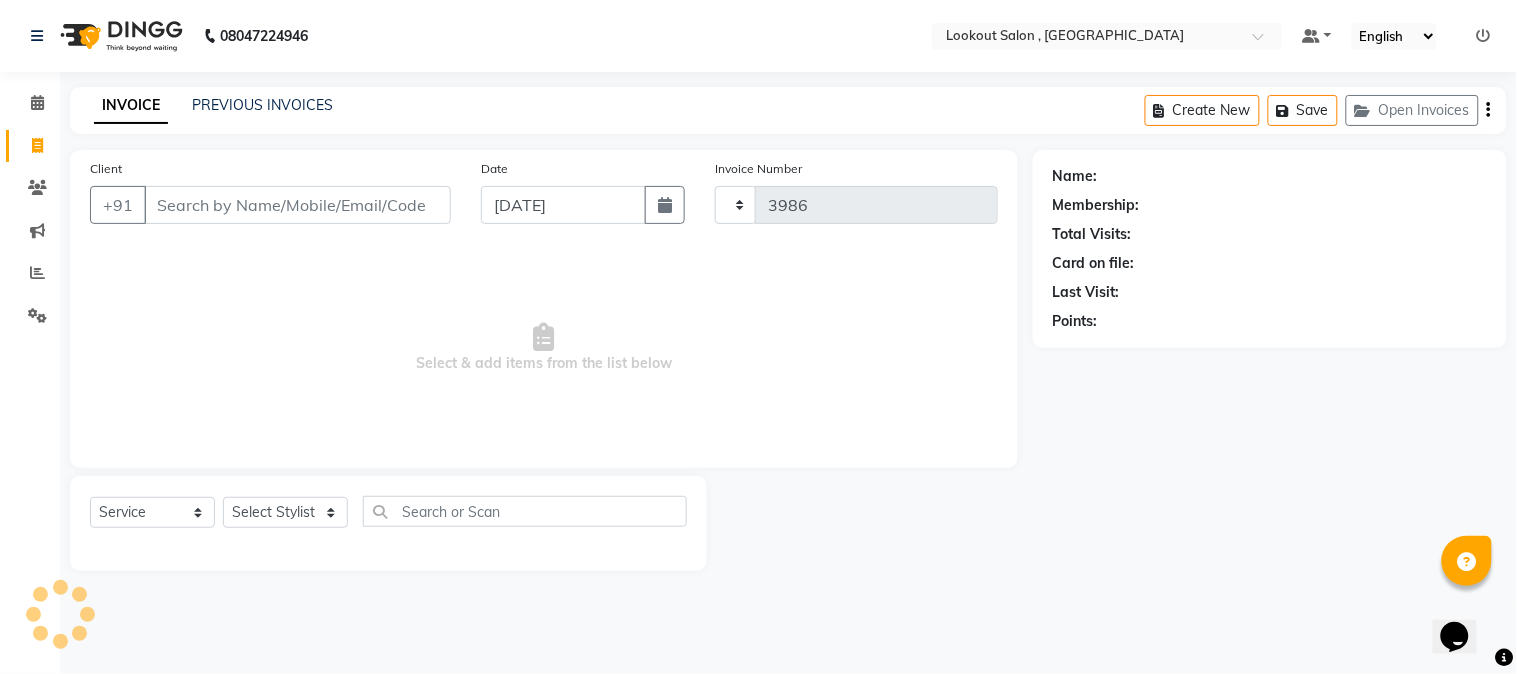 select on "151" 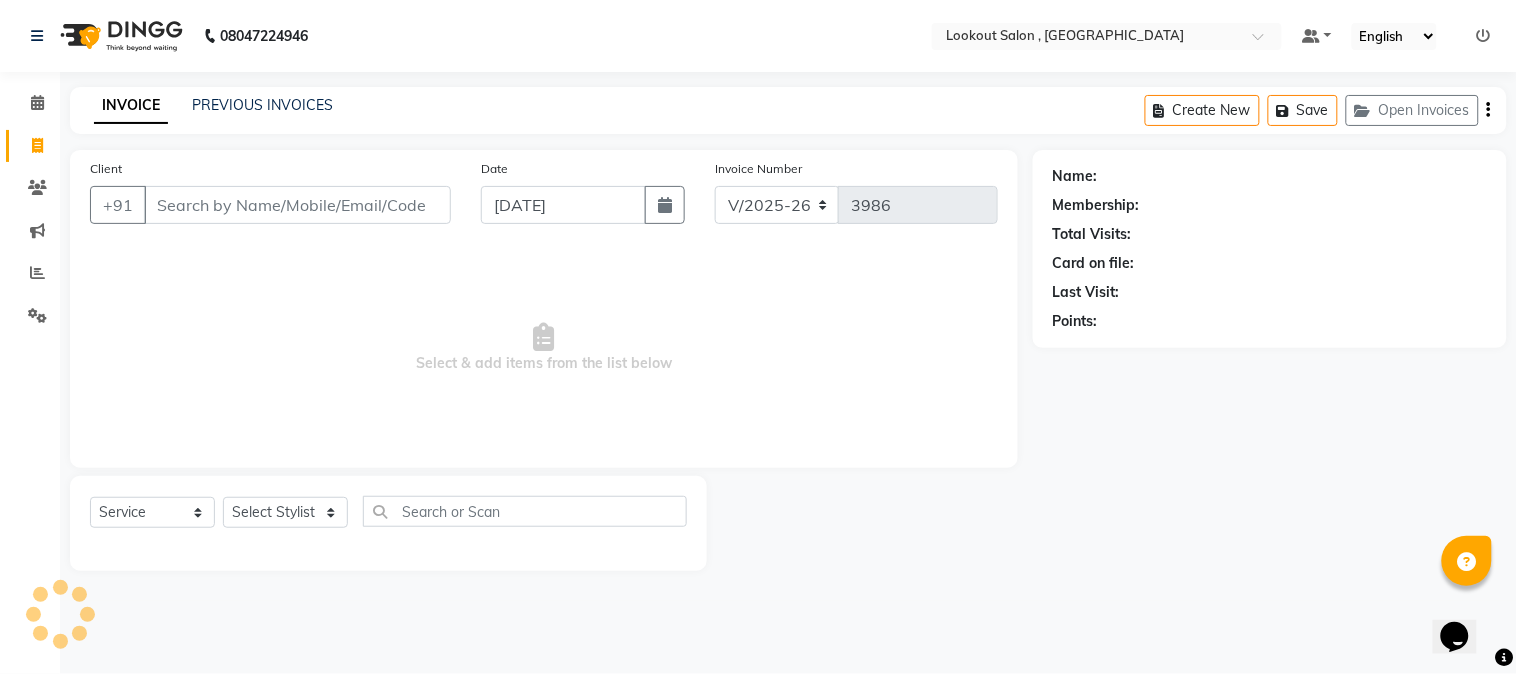click on "Client" at bounding box center [297, 205] 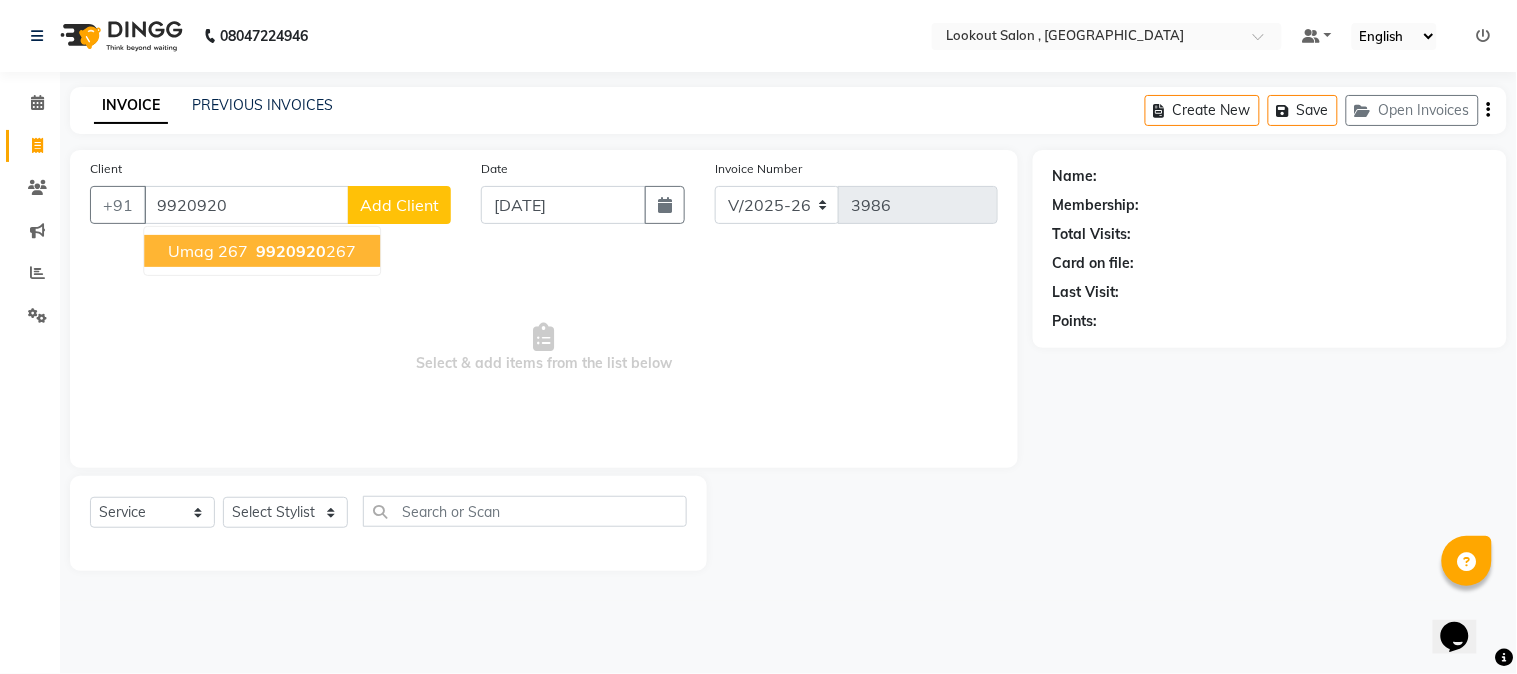 click on "9920920" at bounding box center (246, 205) 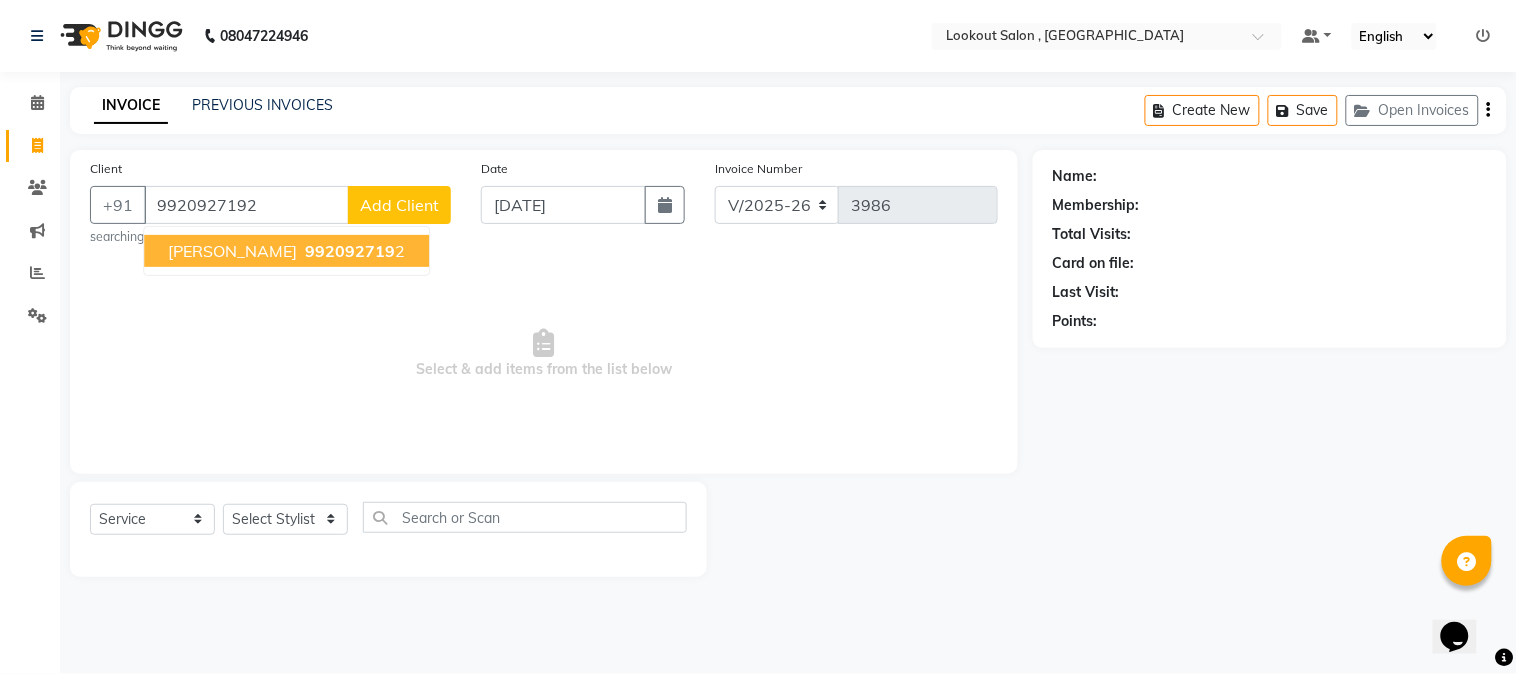 type on "9920927192" 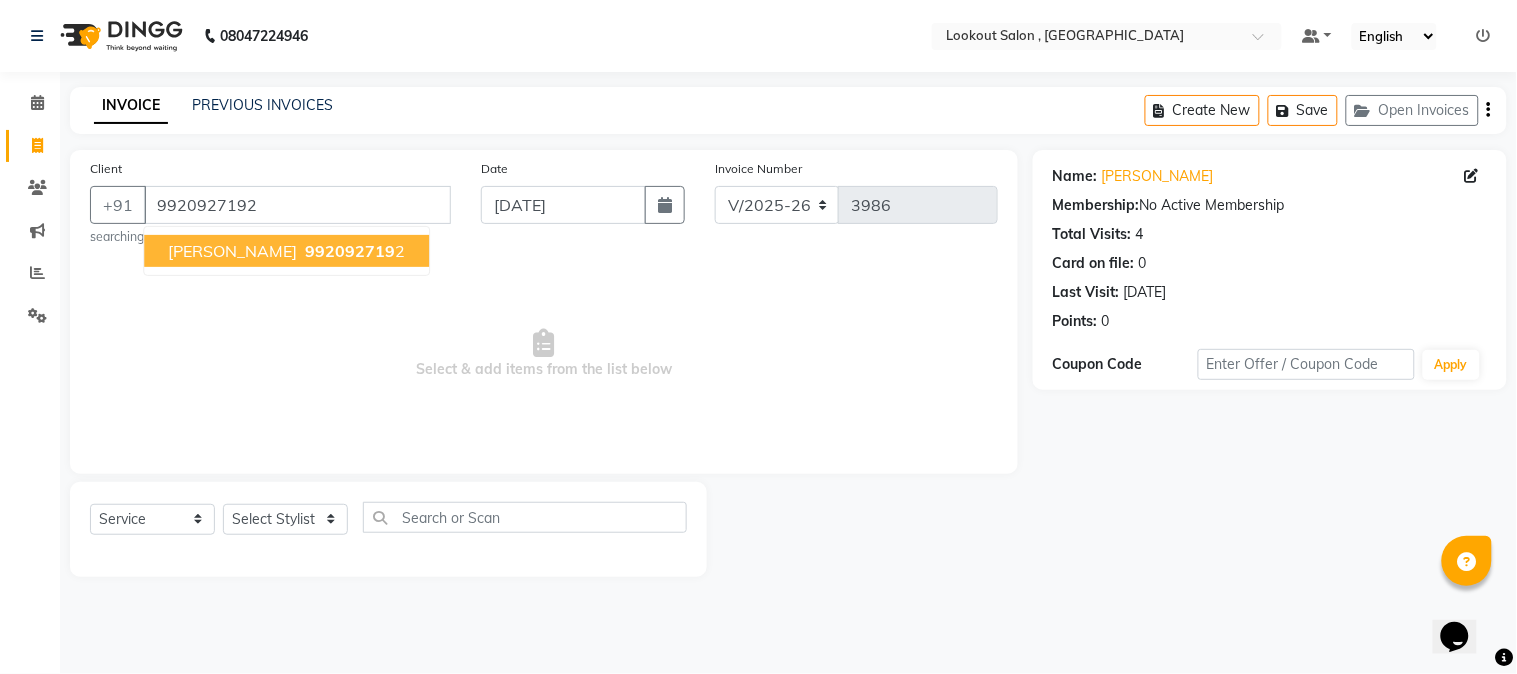 click on "[PERSON_NAME]" at bounding box center [232, 251] 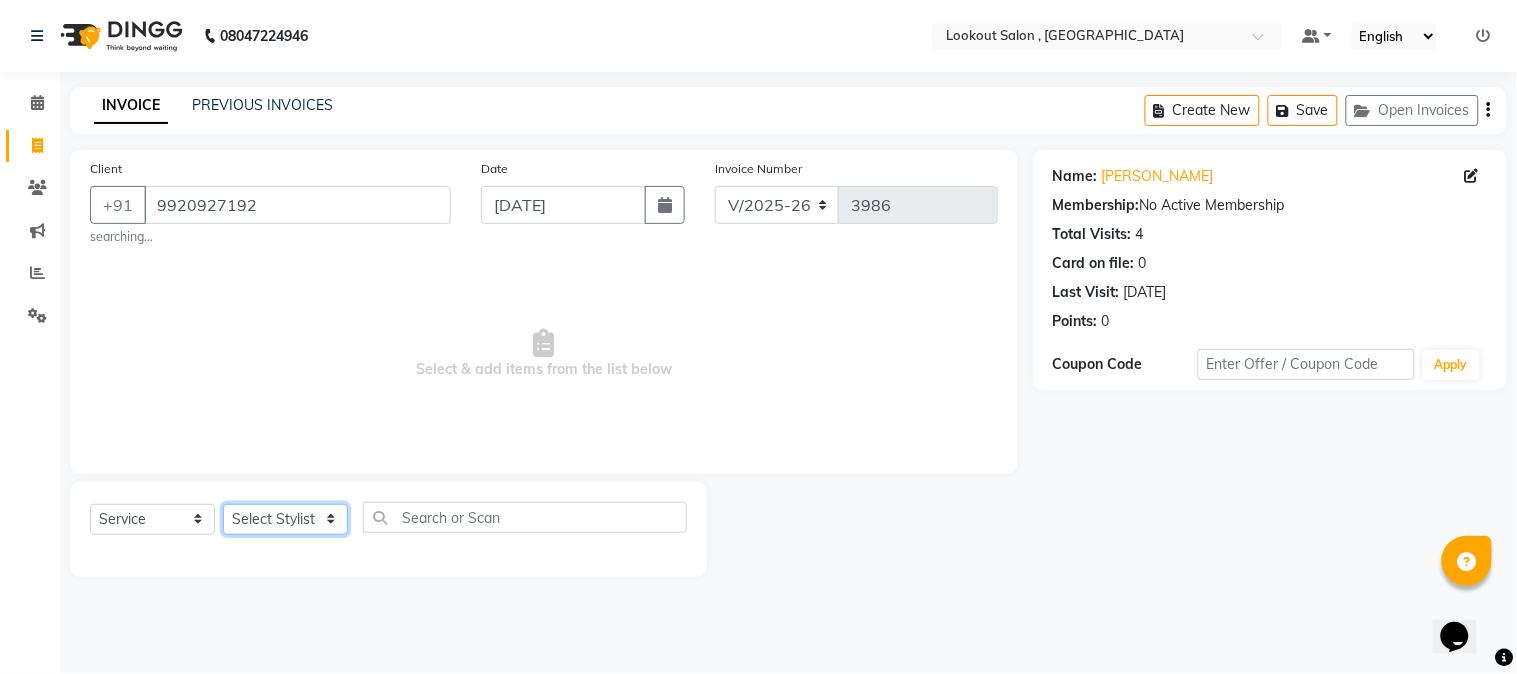 click on "Select Stylist [PERSON_NAME] [PERSON_NAME] kuldeep [PERSON_NAME] [PERSON_NAME] NANDINI [PERSON_NAME] [PERSON_NAME] [PERSON_NAME] [PERSON_NAME] SADAF [PERSON_NAME] TAK shweta kashyap" 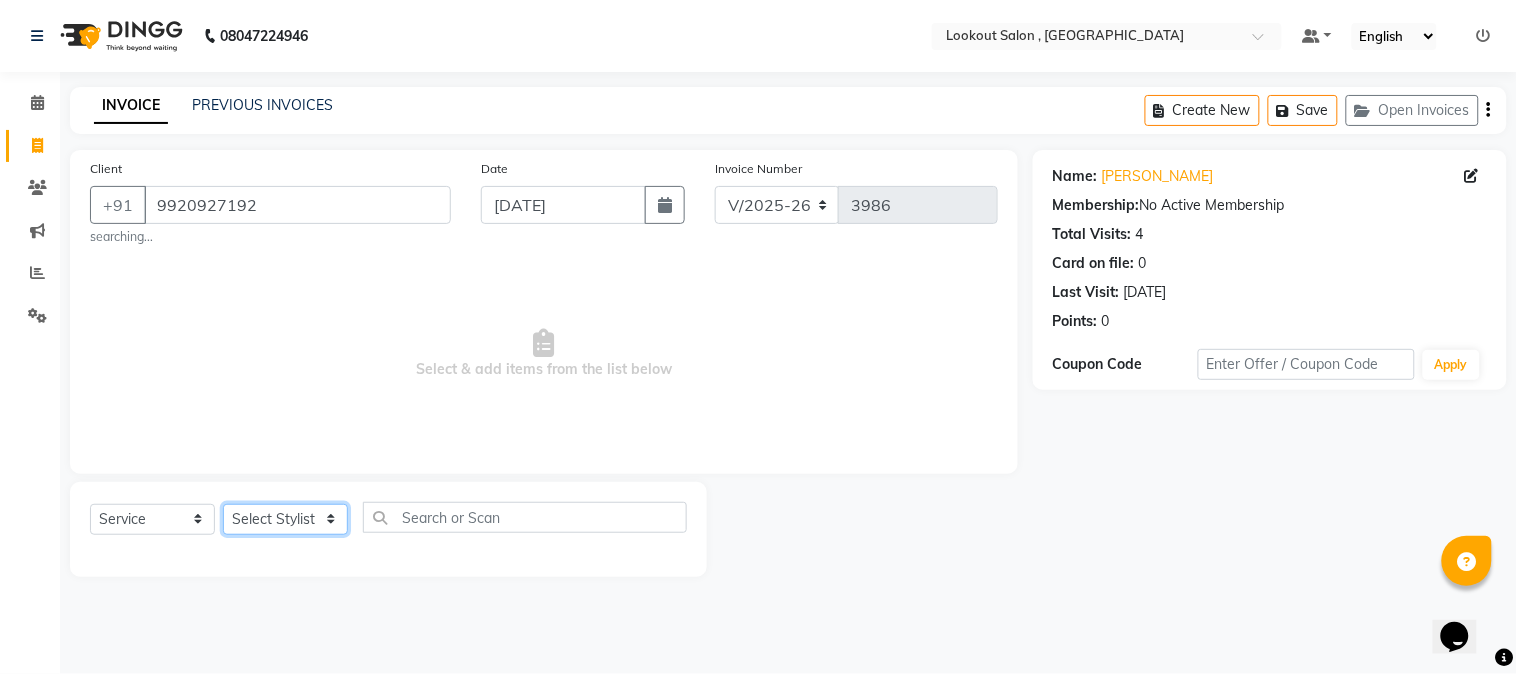 select on "24828" 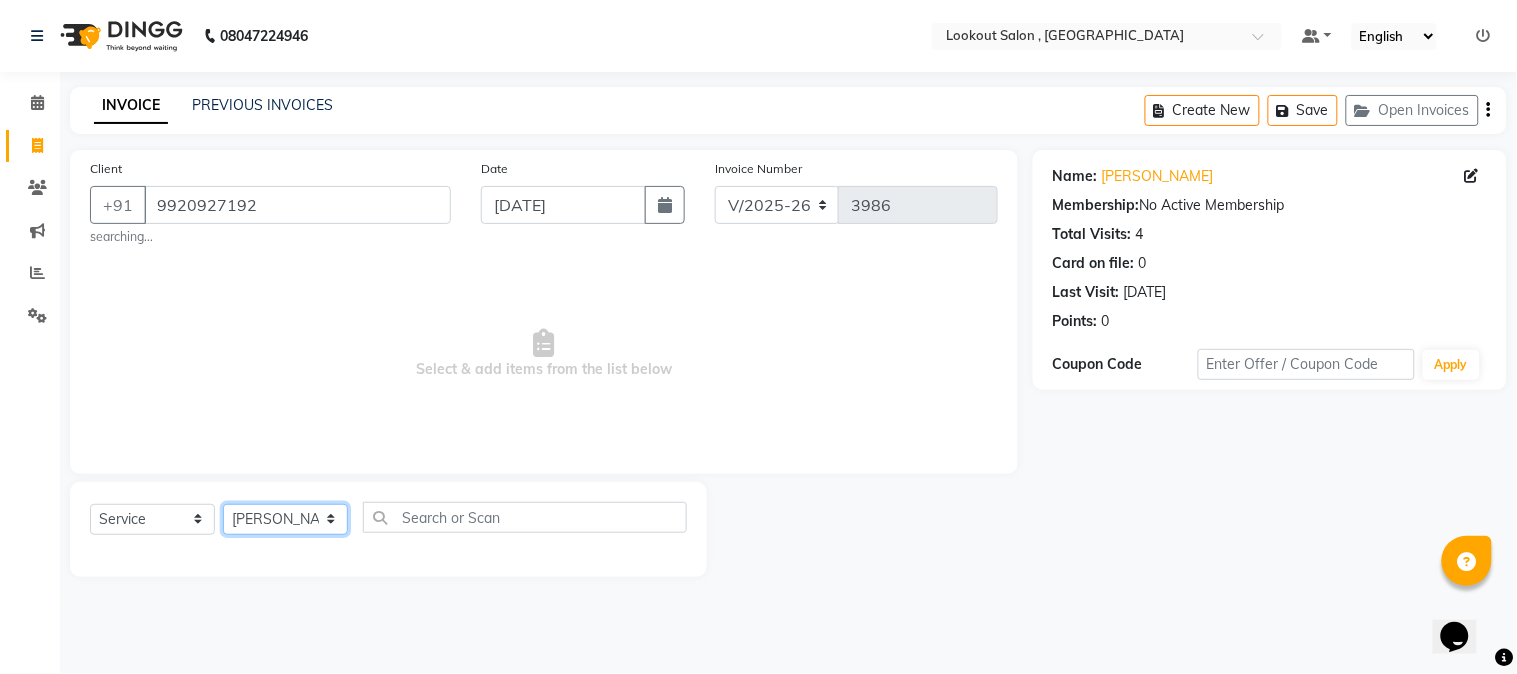 drag, startPoint x: 301, startPoint y: 513, endPoint x: 435, endPoint y: 531, distance: 135.20355 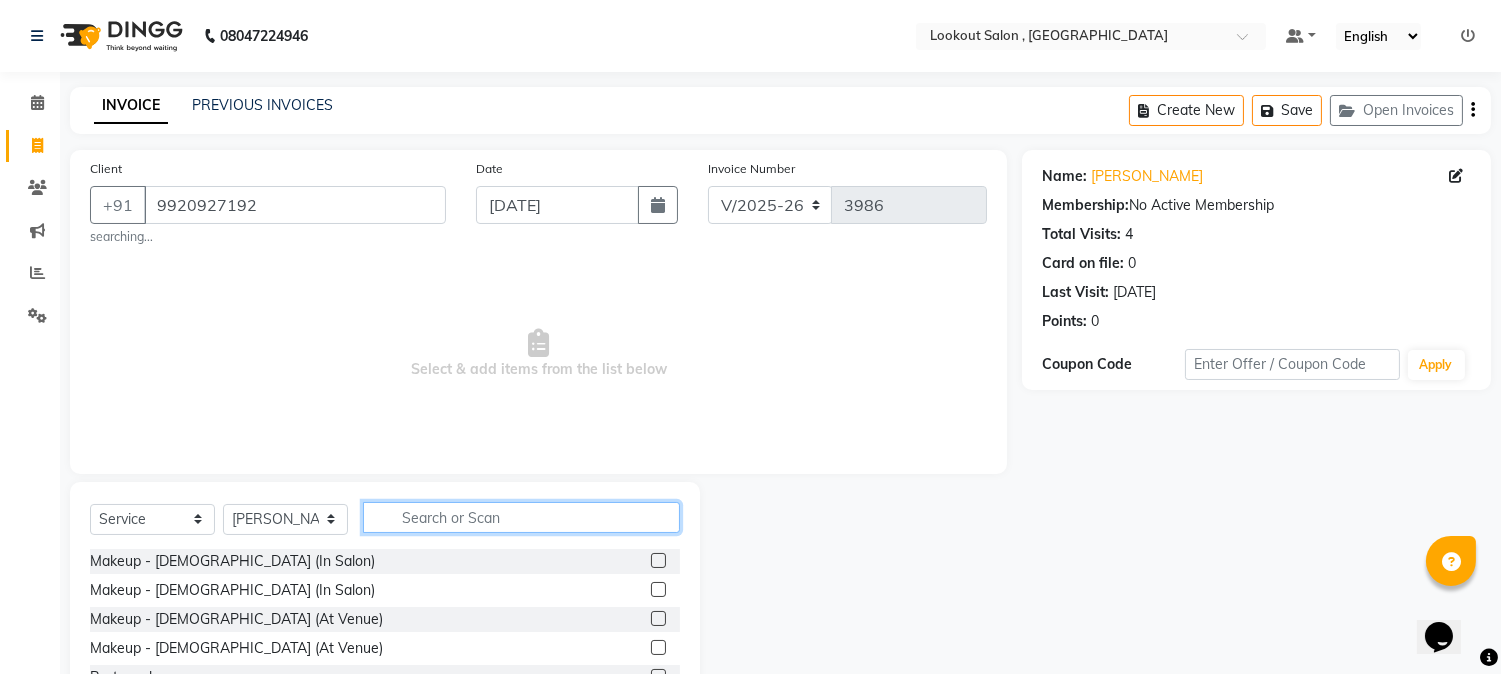 click 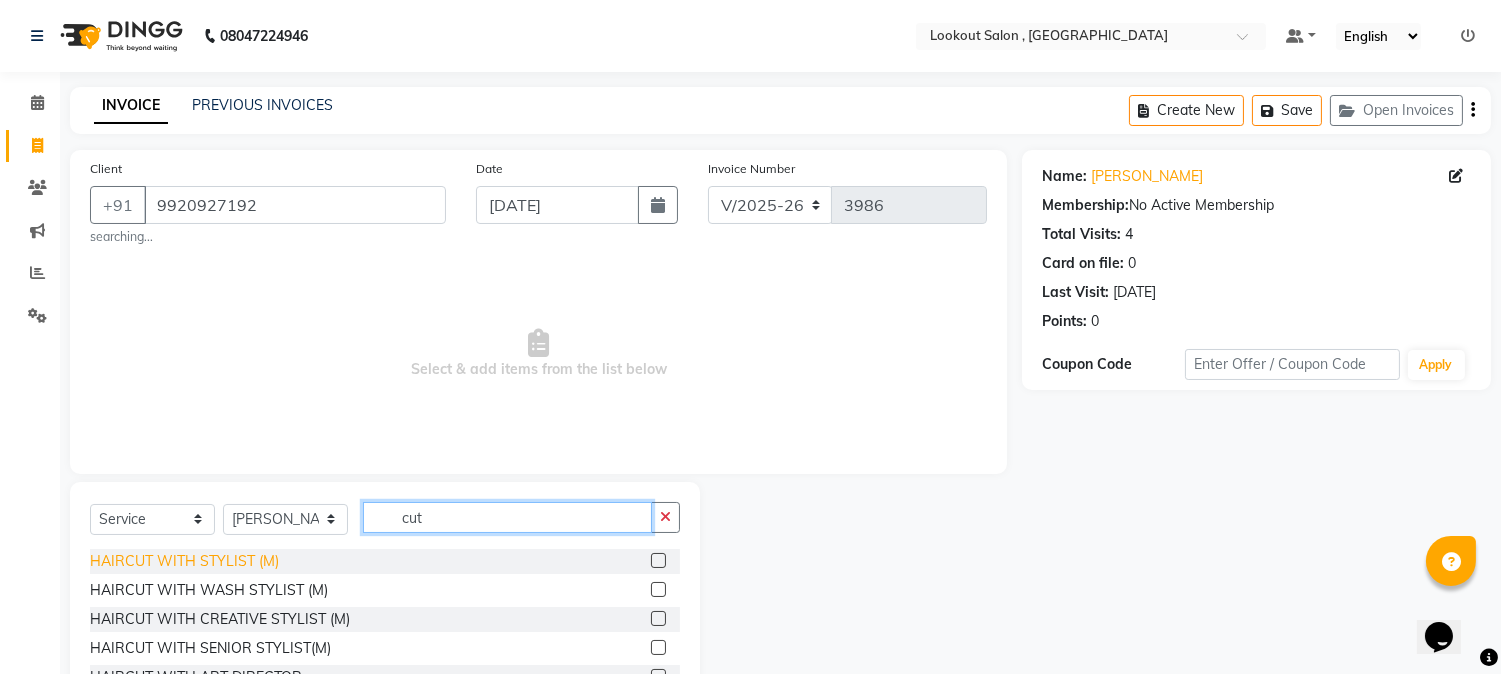 type on "cut" 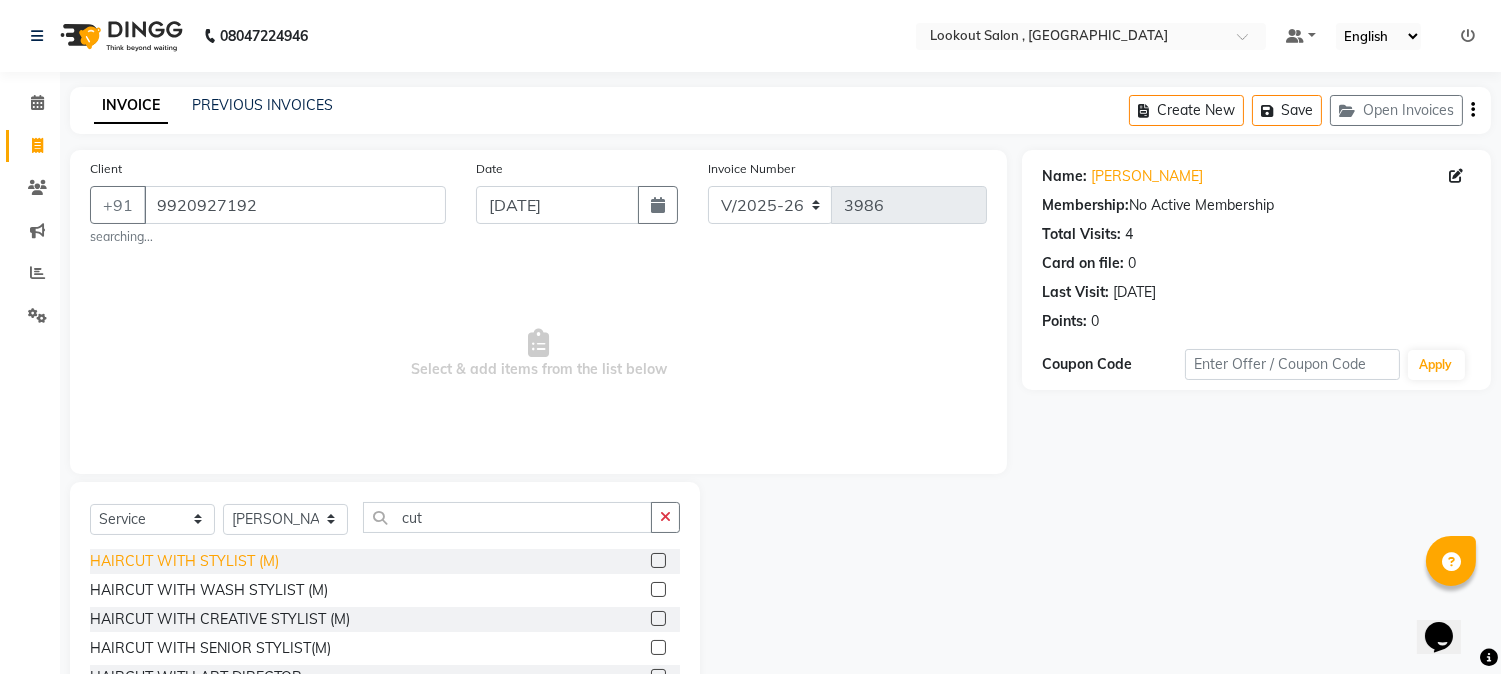 click on "HAIRCUT WITH STYLIST (M)" 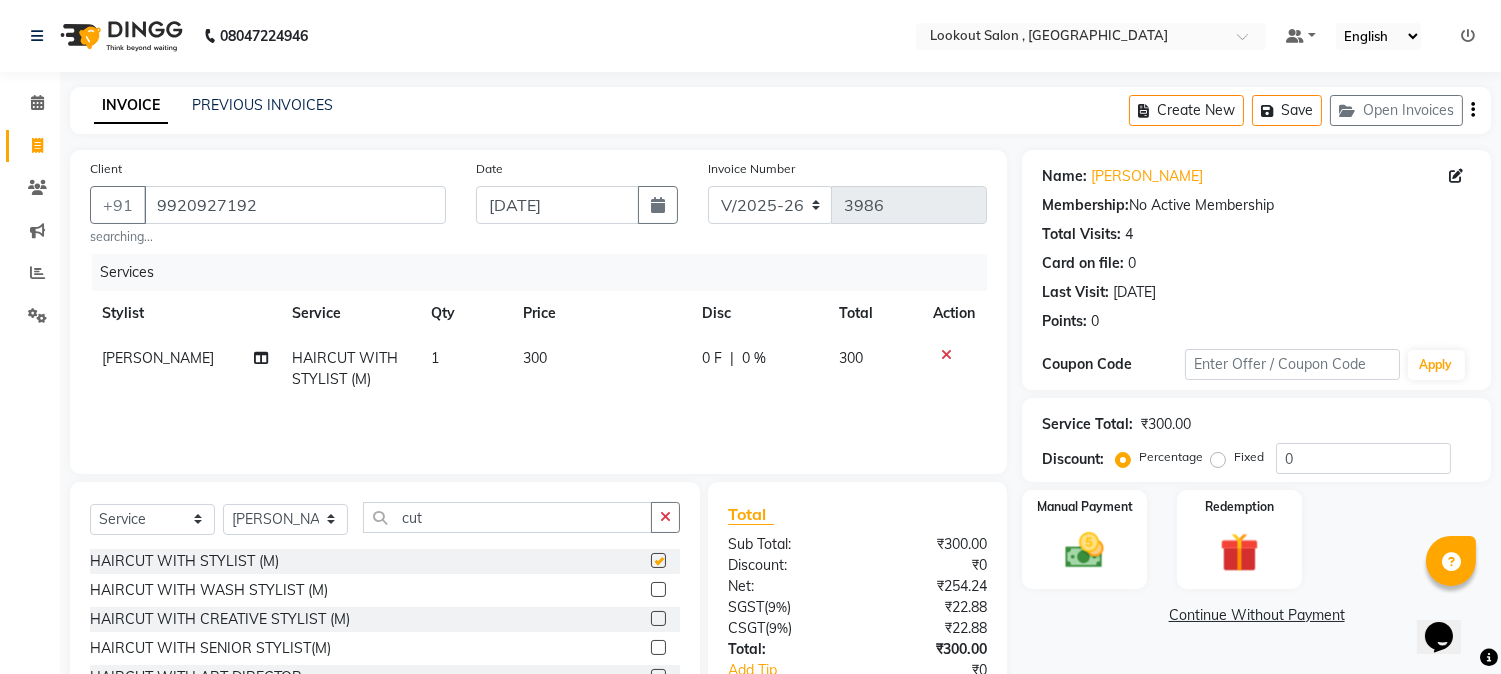 checkbox on "false" 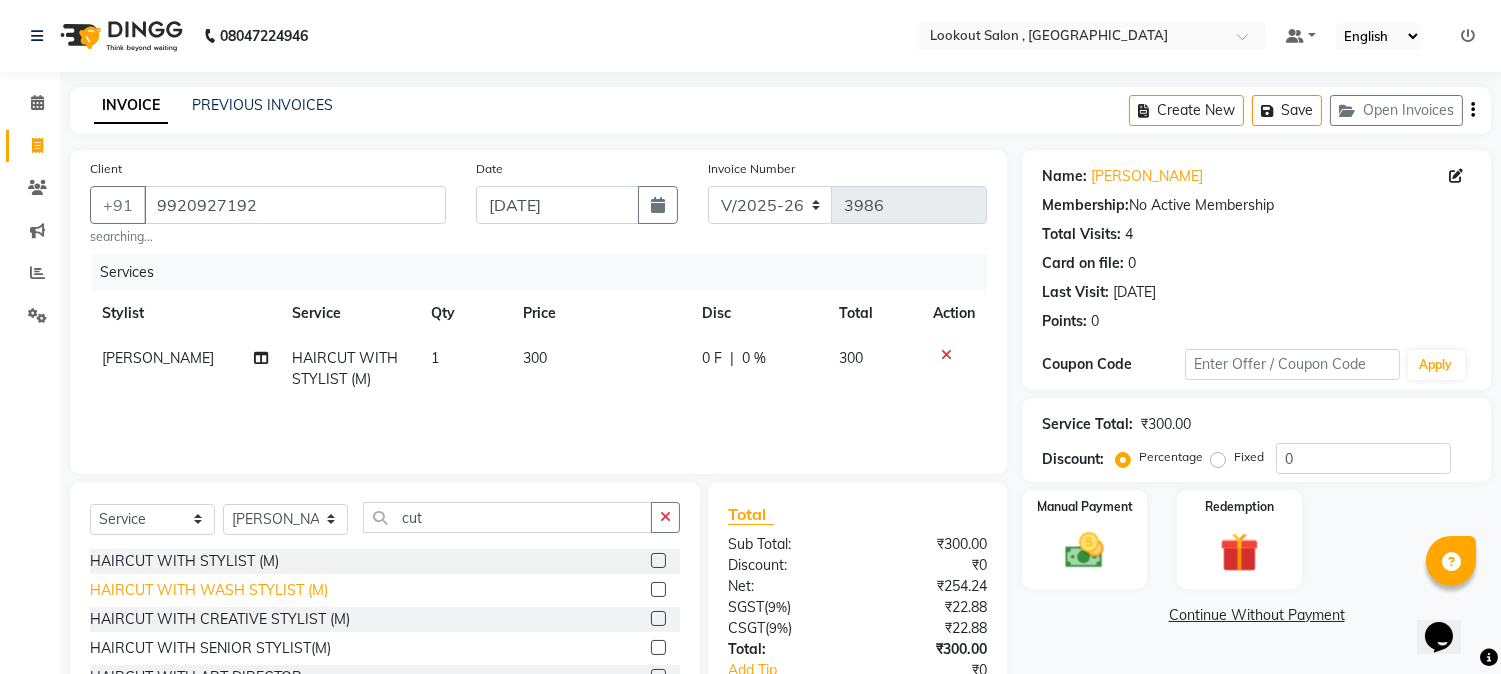 click on "HAIRCUT WITH WASH STYLIST (M)" 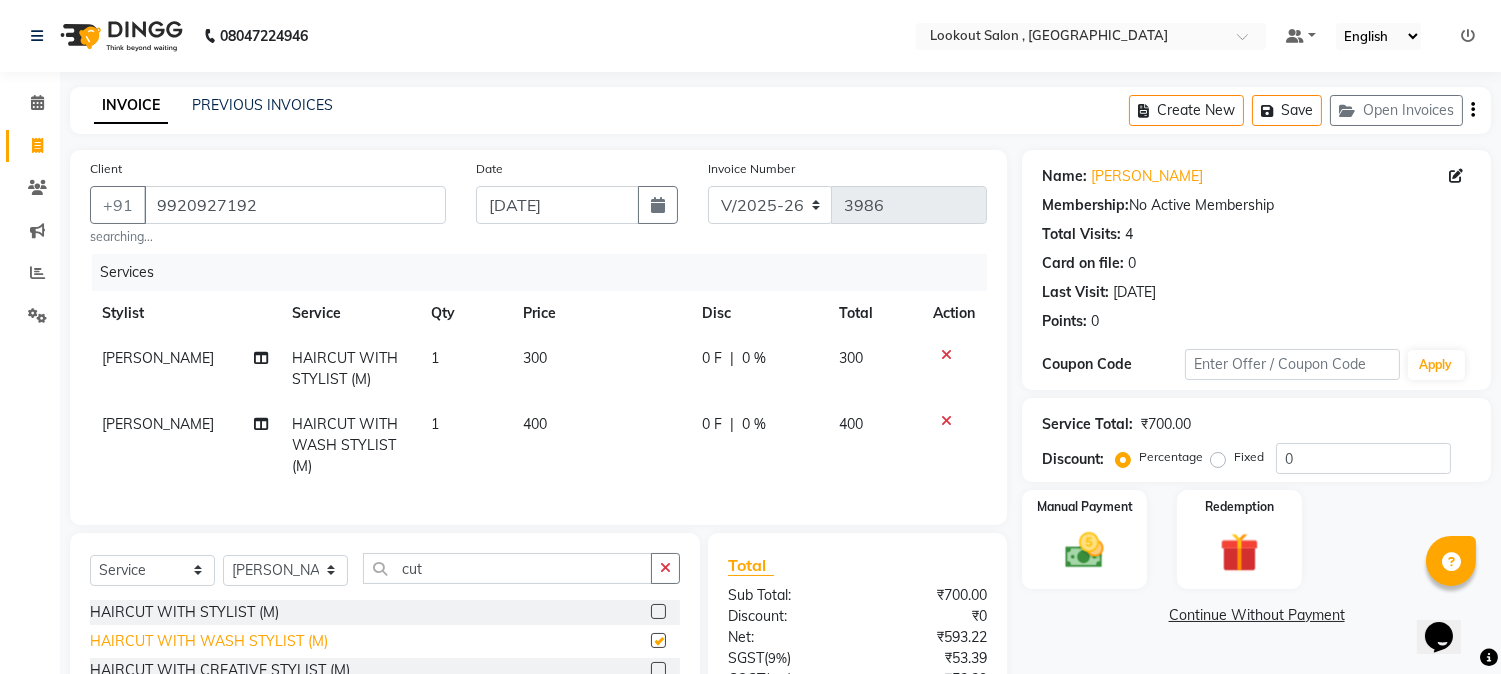 checkbox on "false" 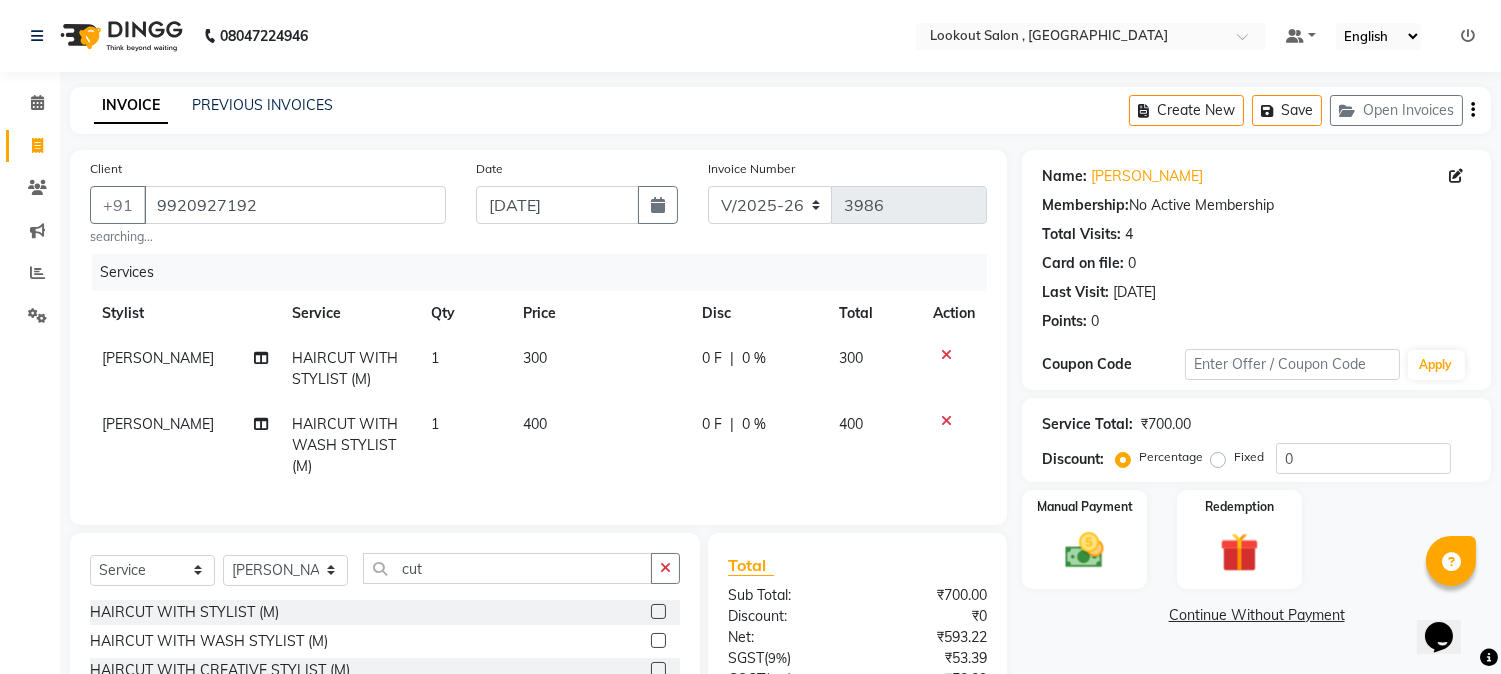 click 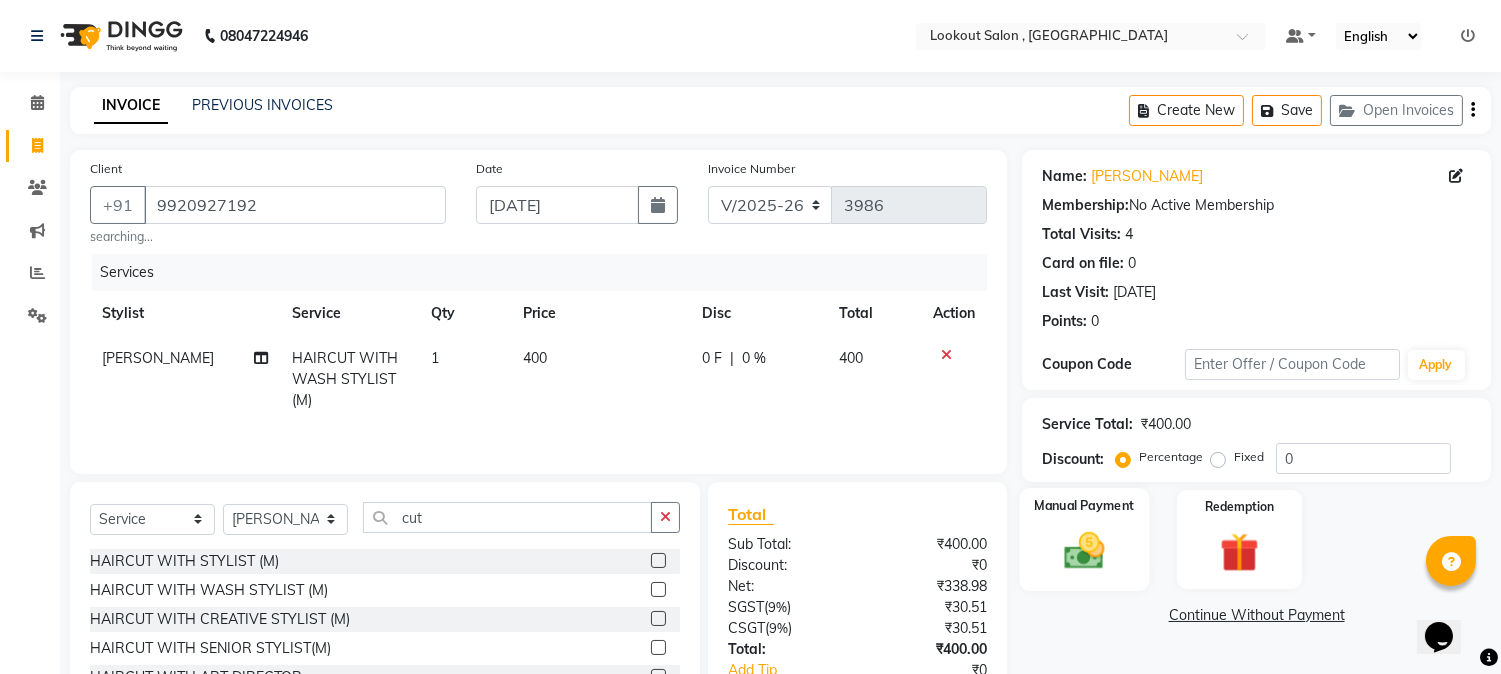 scroll, scrollTop: 135, scrollLeft: 0, axis: vertical 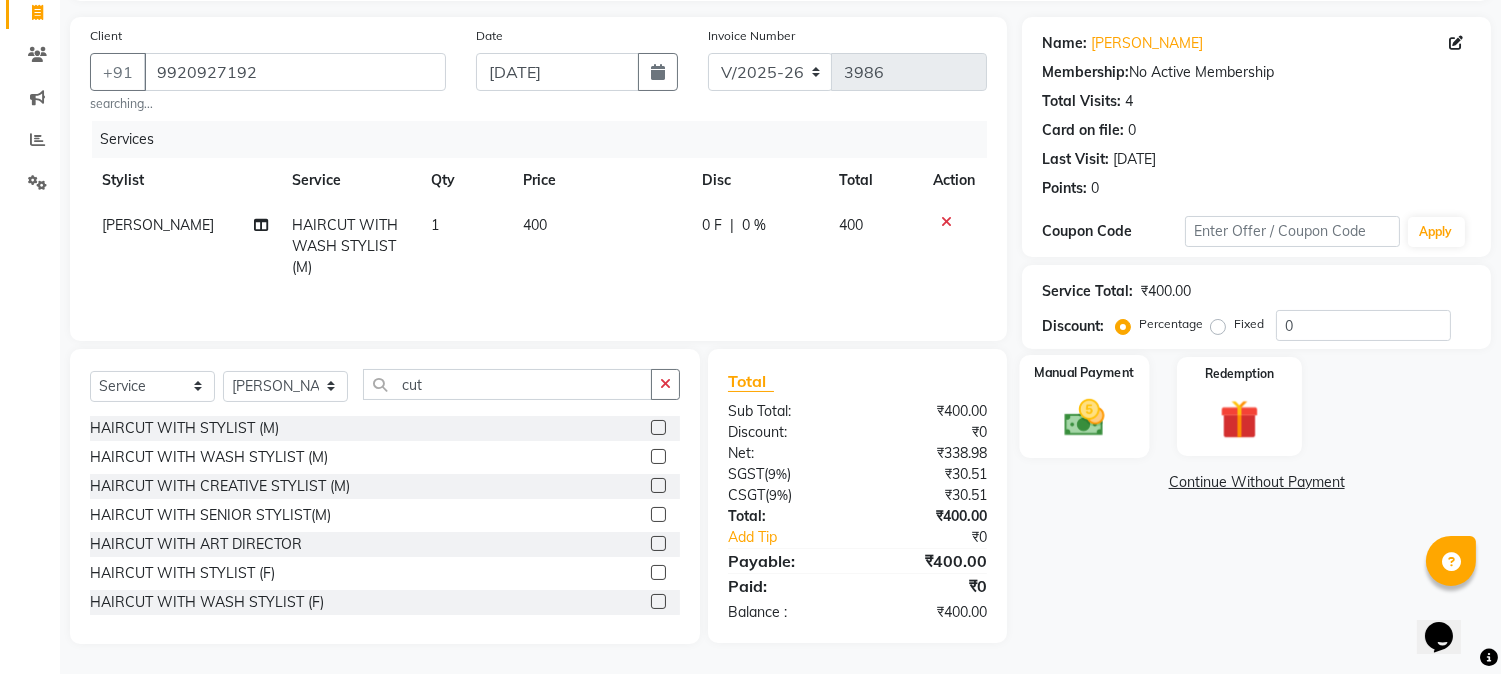 click 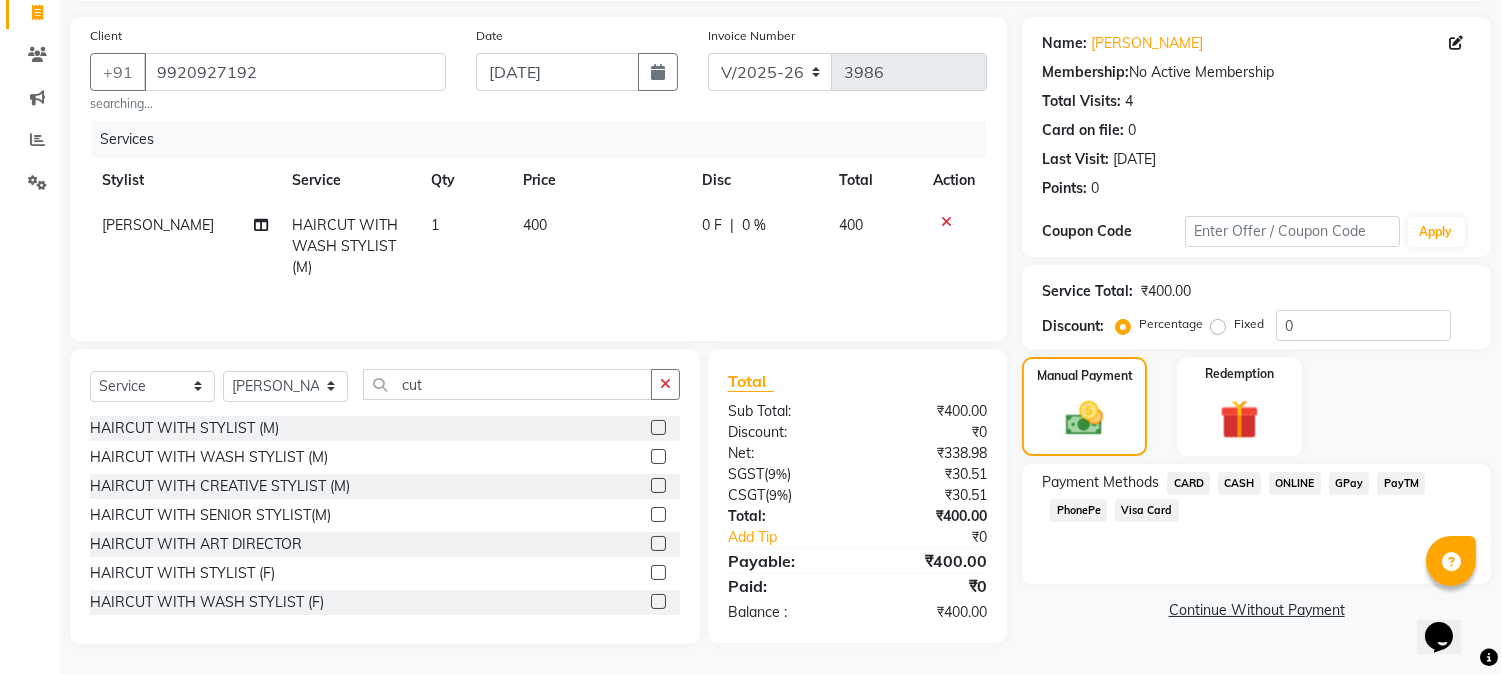 click on "CARD" 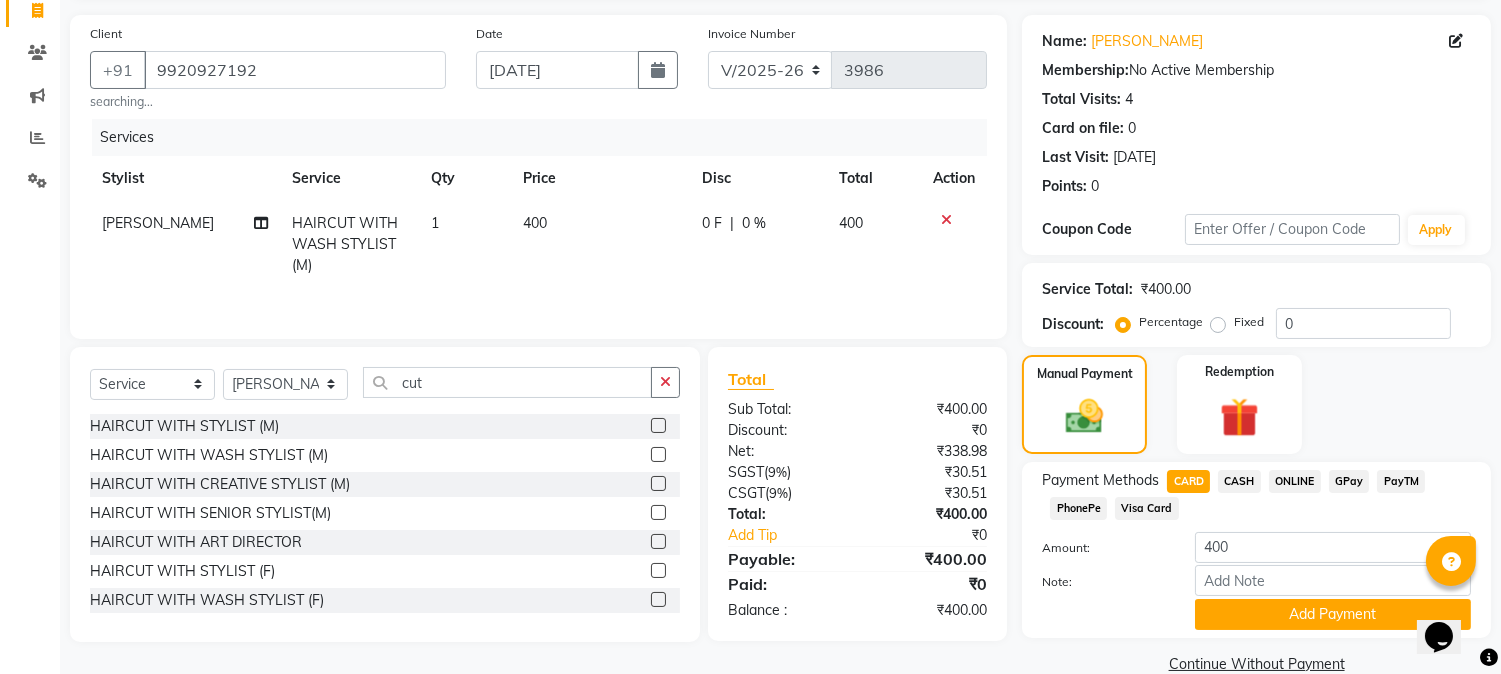 scroll, scrollTop: 170, scrollLeft: 0, axis: vertical 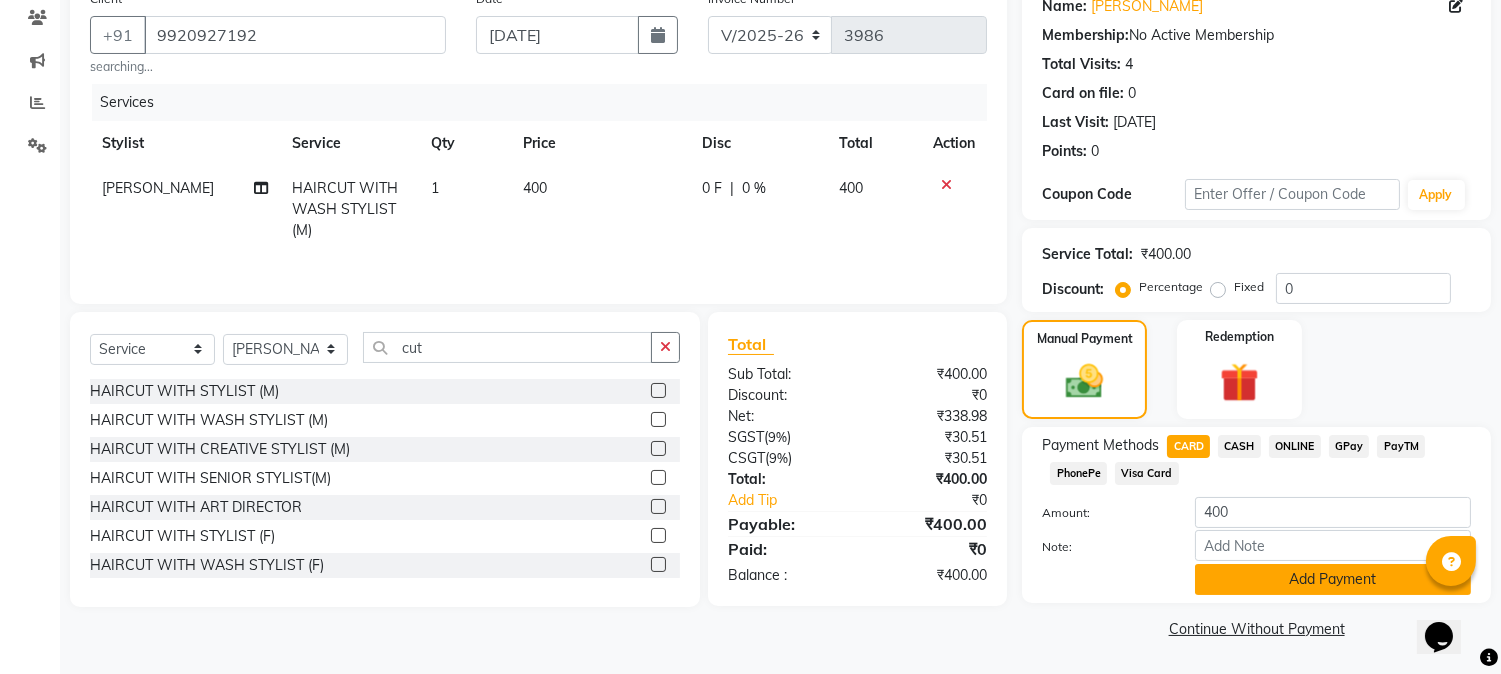 click on "Add Payment" 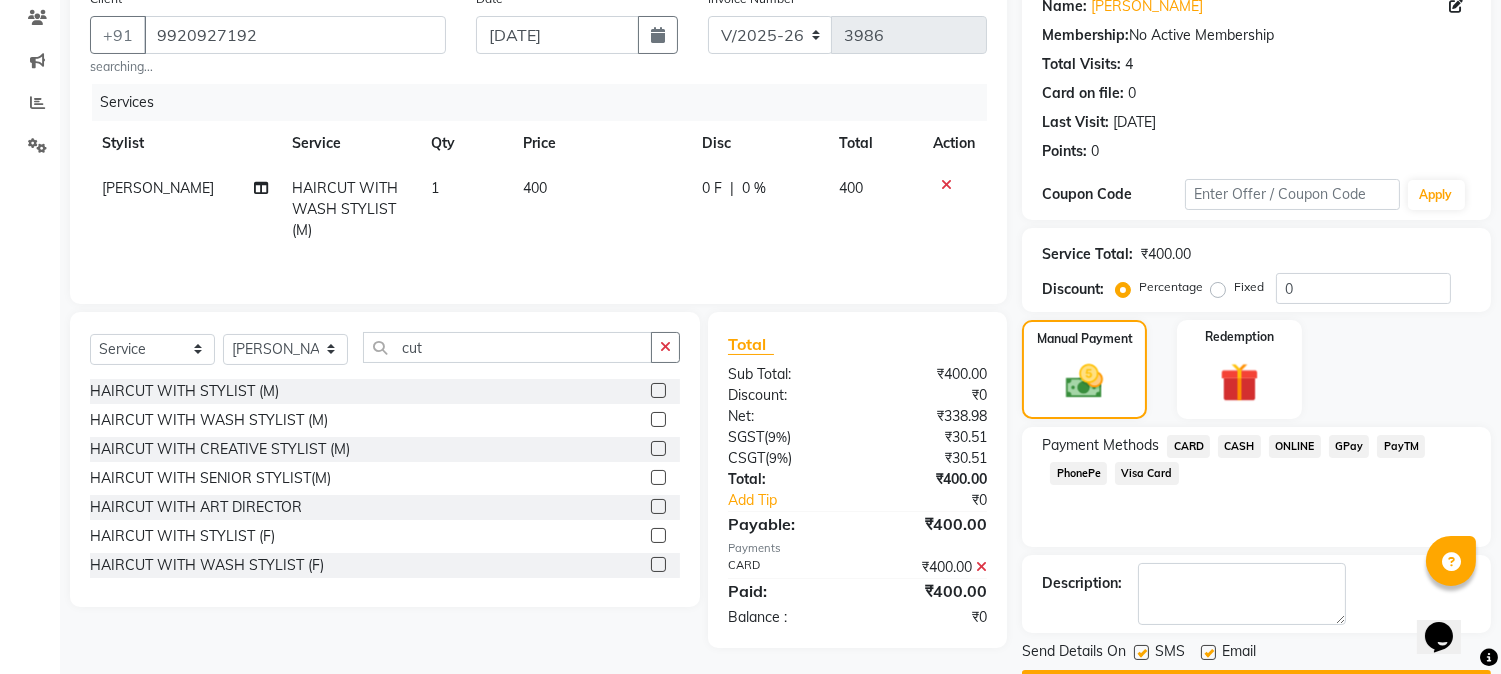 scroll, scrollTop: 225, scrollLeft: 0, axis: vertical 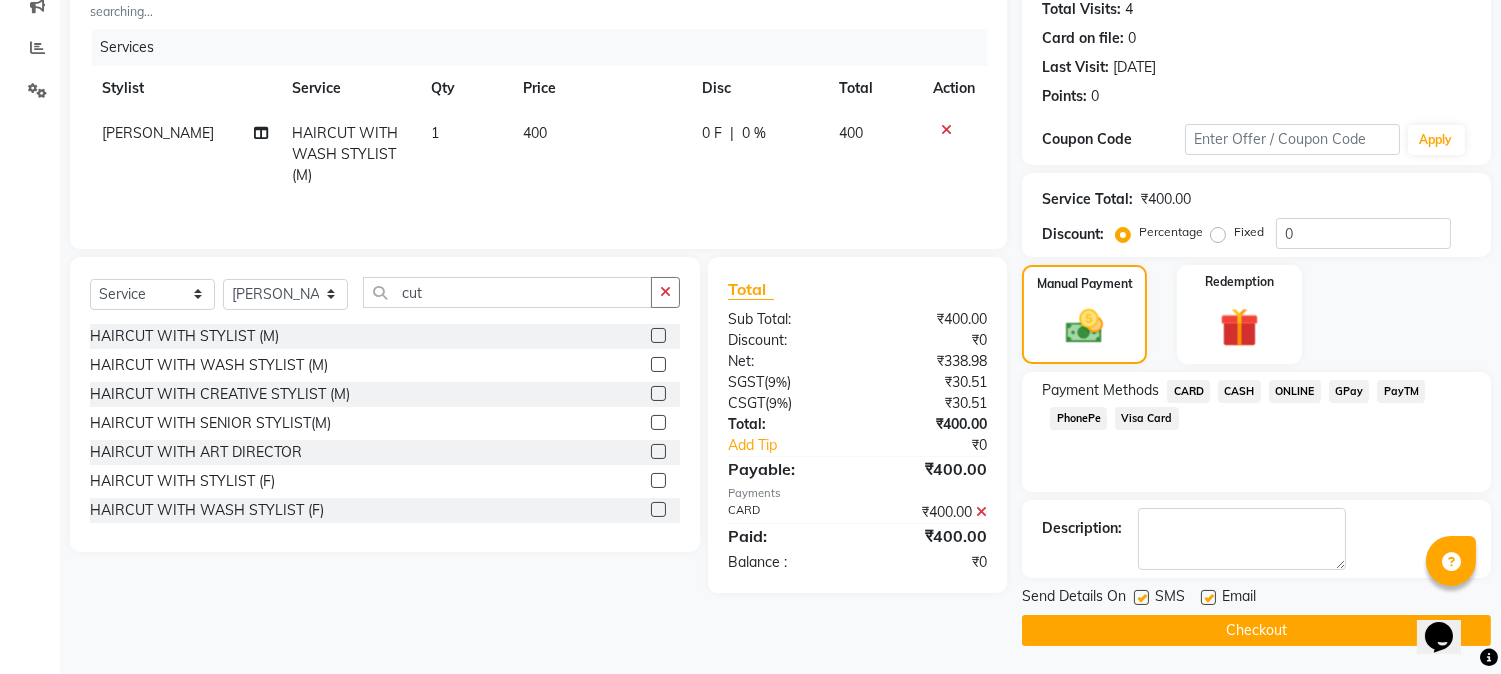 click on "Checkout" 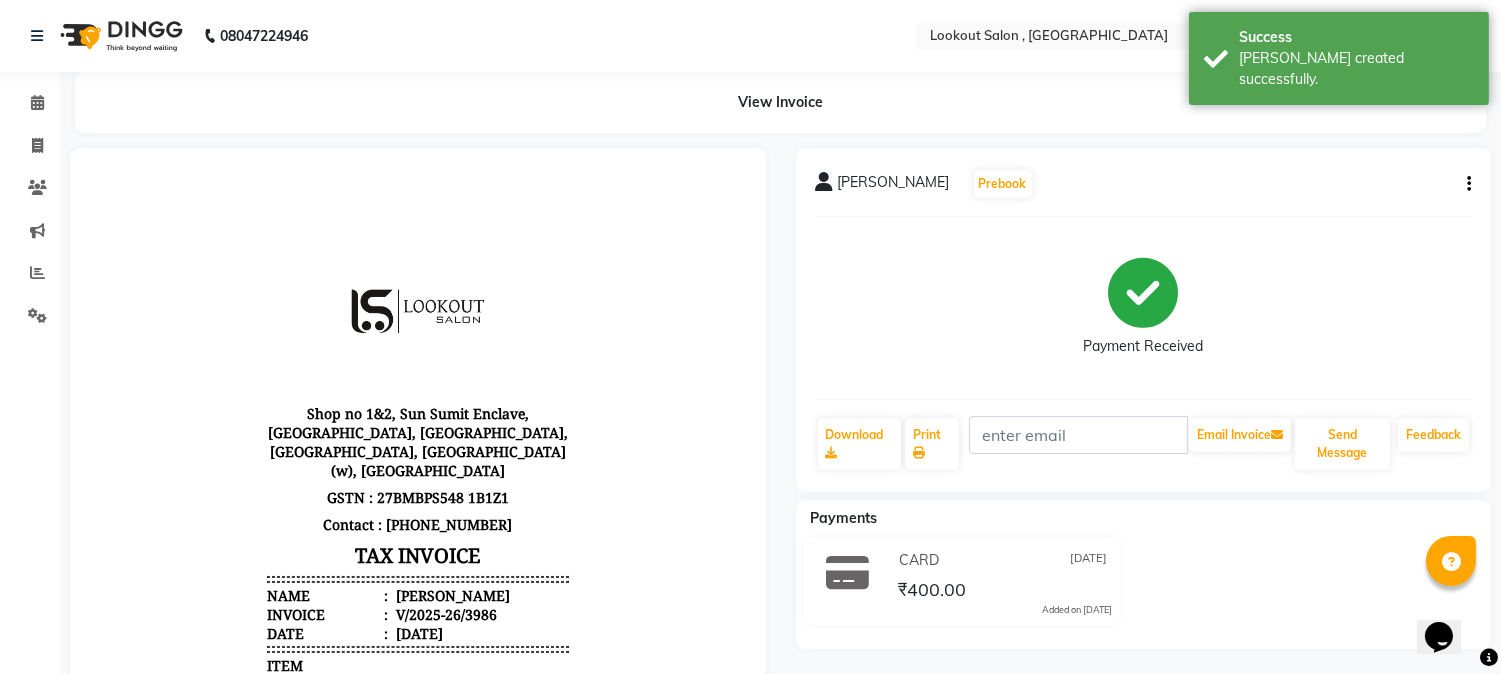 scroll, scrollTop: 0, scrollLeft: 0, axis: both 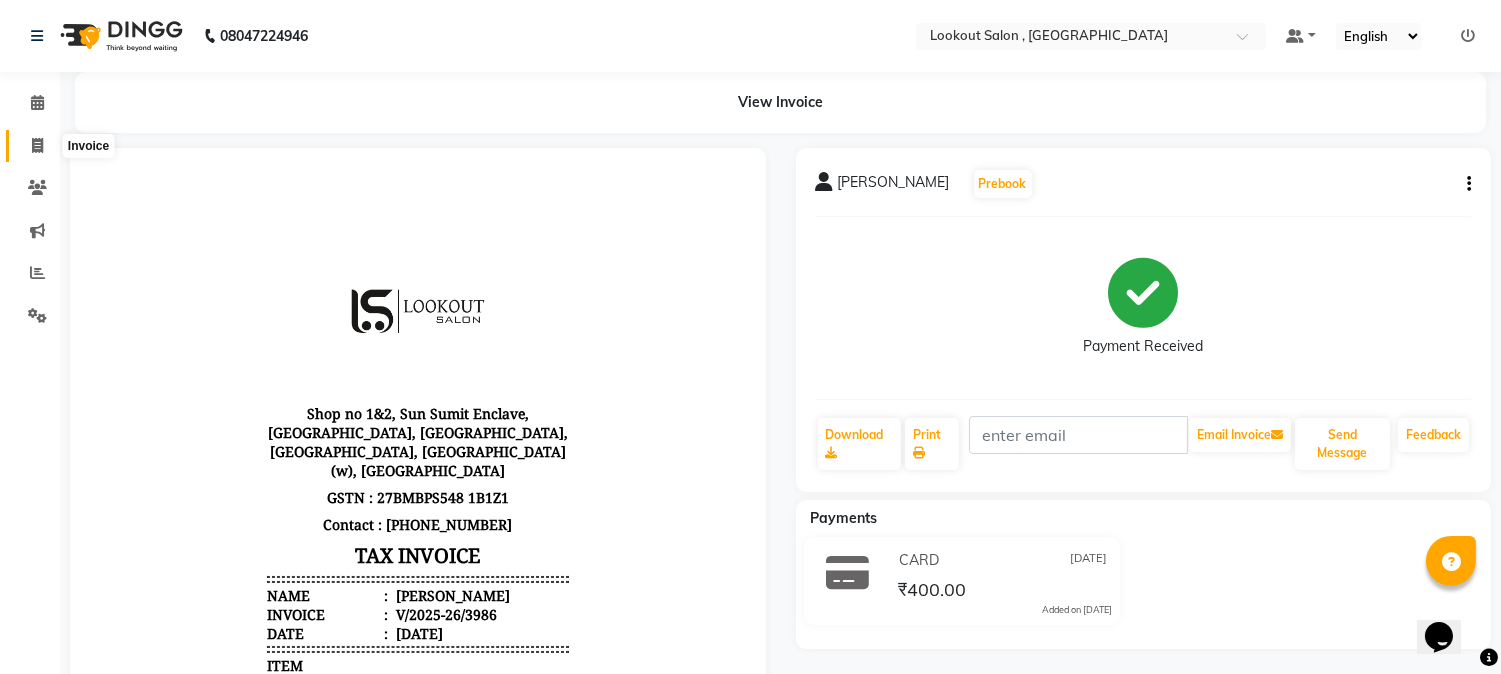 click 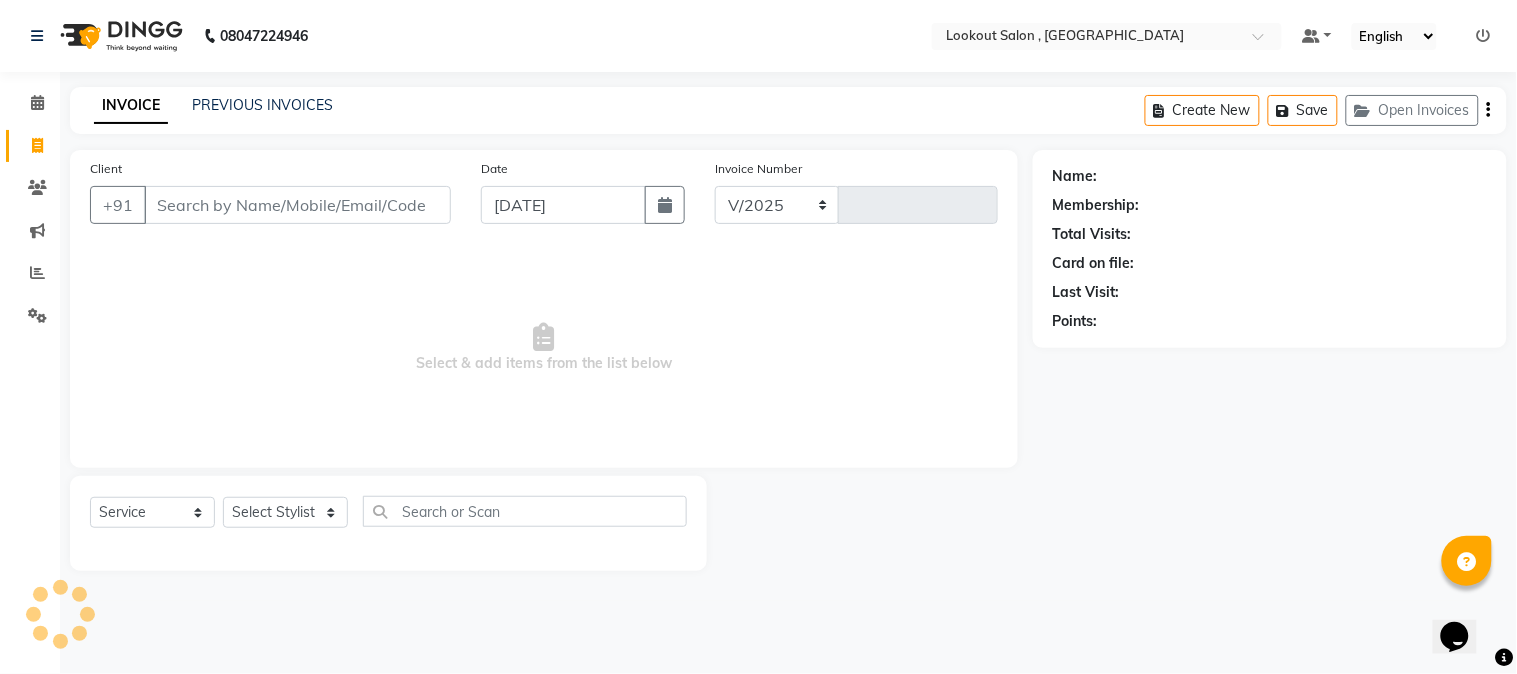 select on "151" 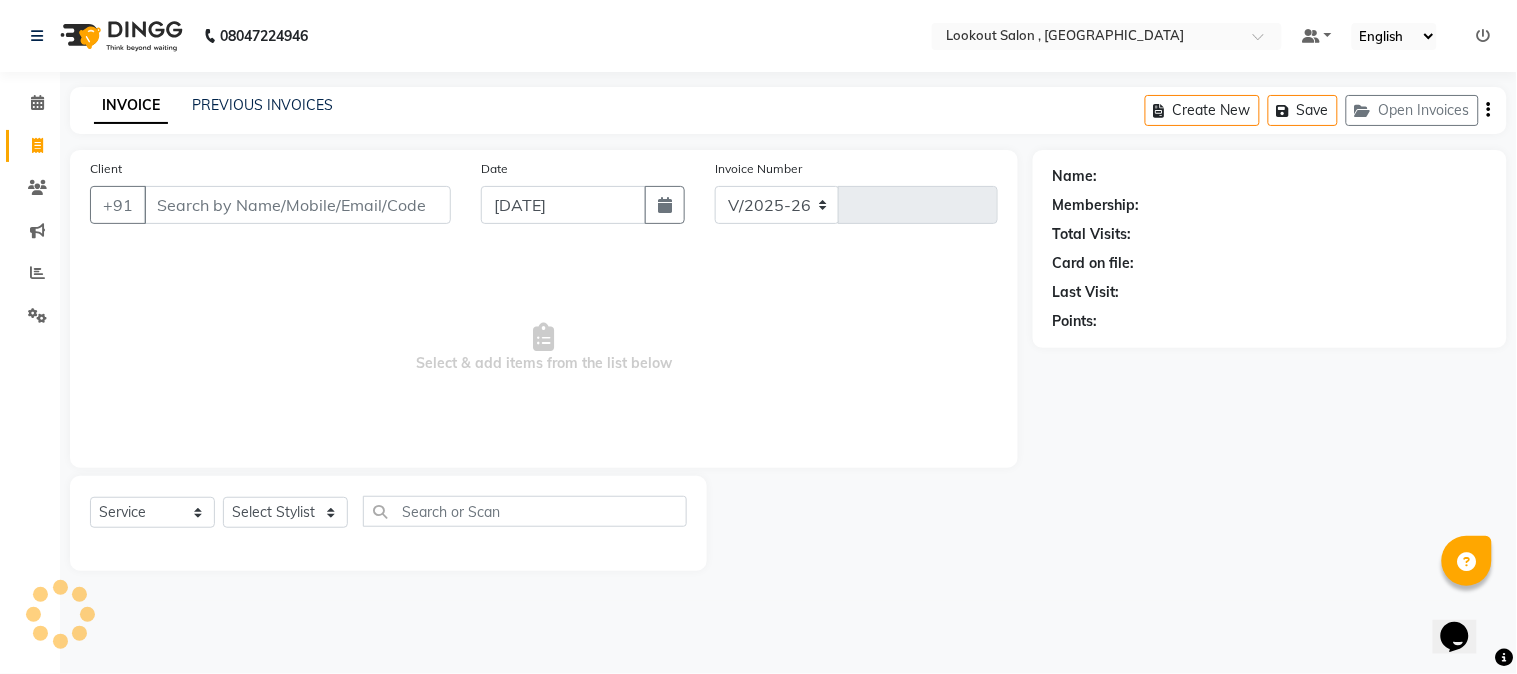 type on "3987" 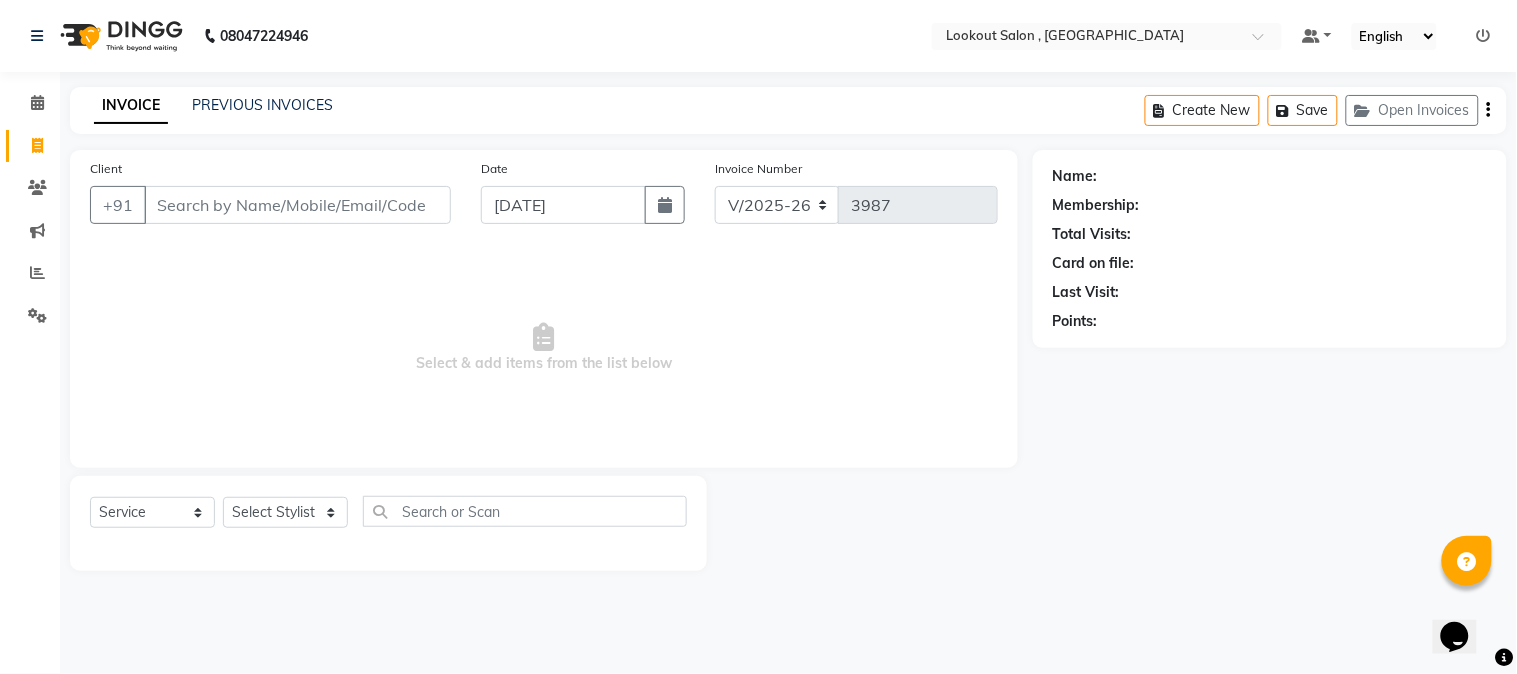 click on "Client" at bounding box center (297, 205) 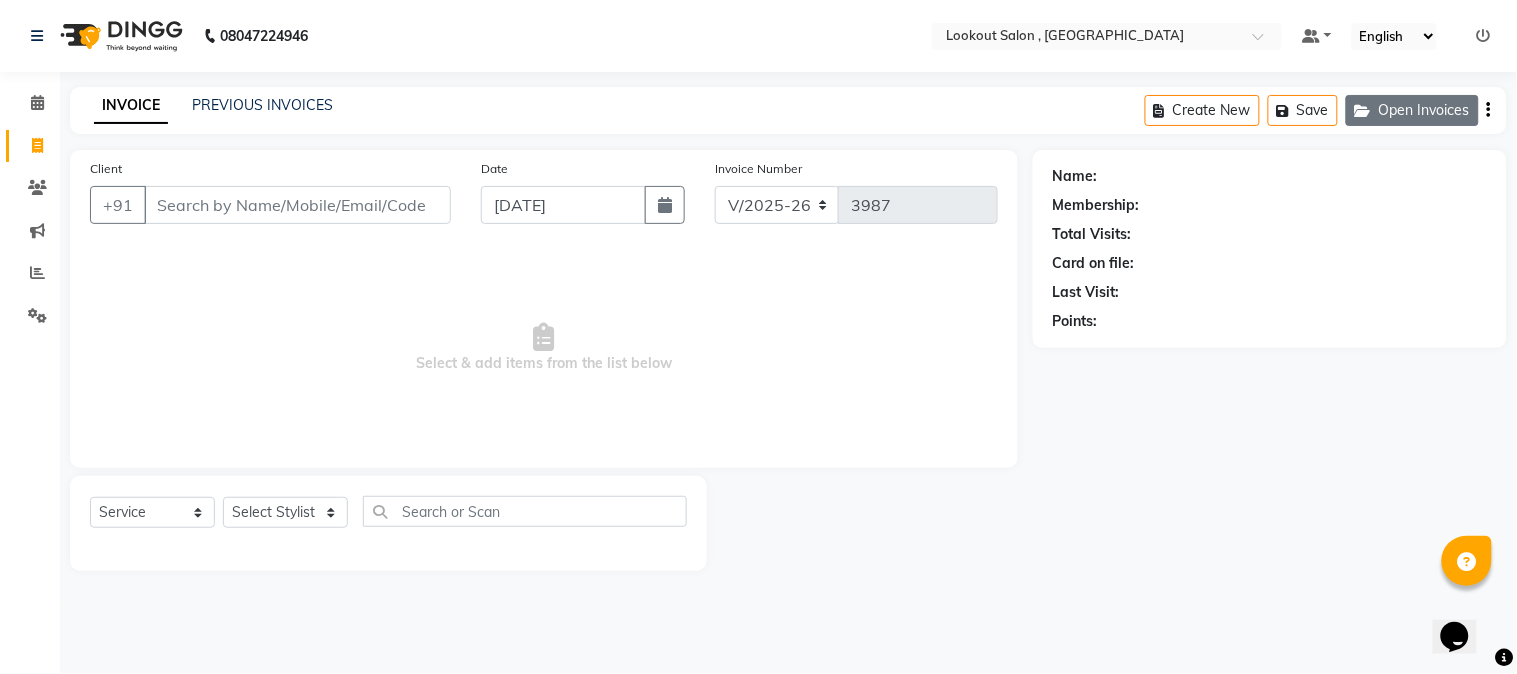 click on "Open Invoices" 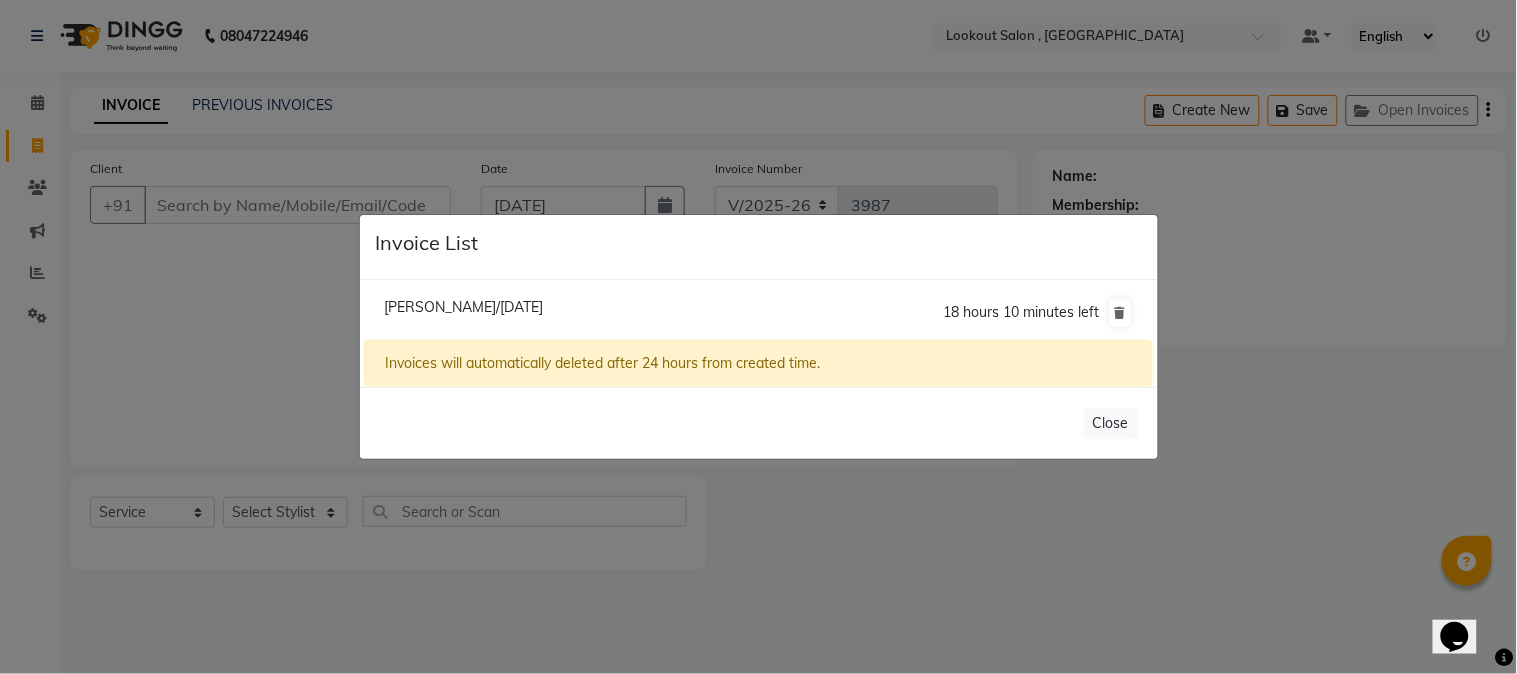 click on "[PERSON_NAME]/[DATE]" 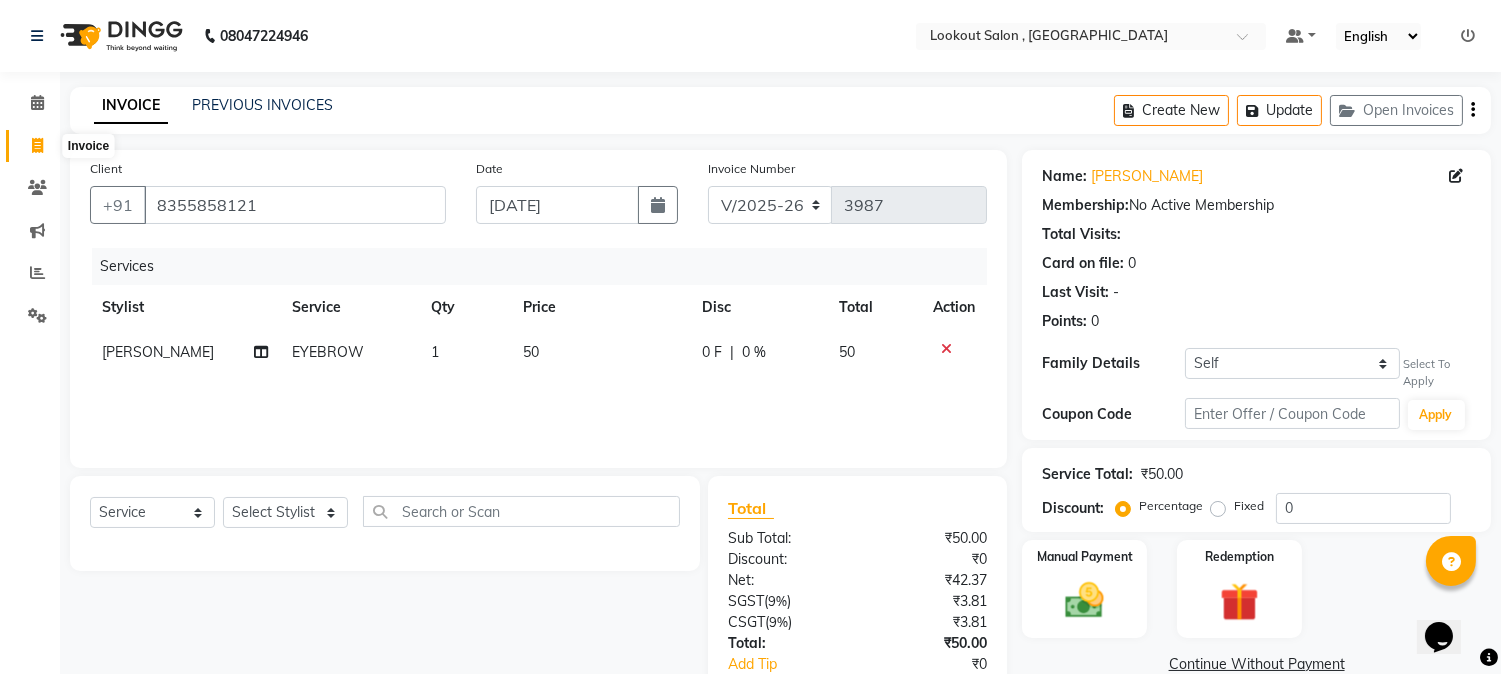 click 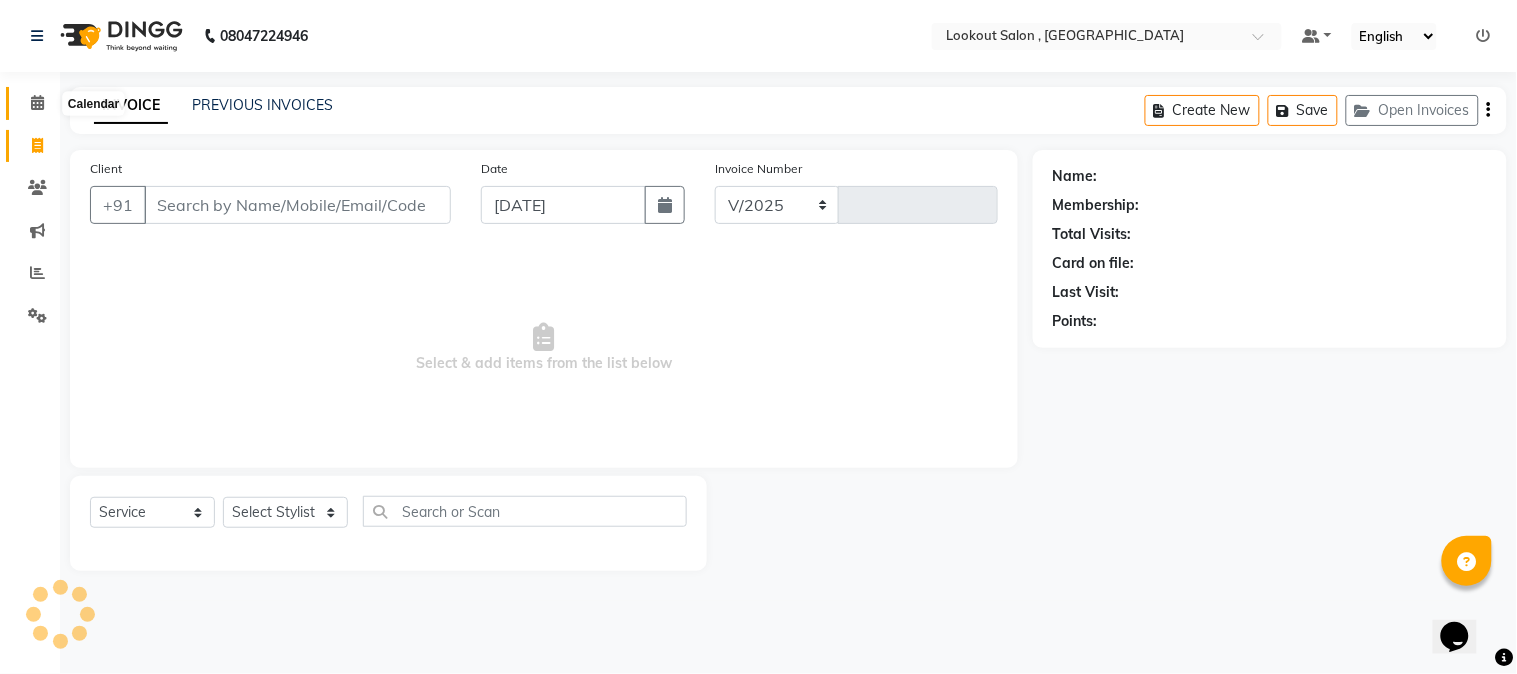 select on "151" 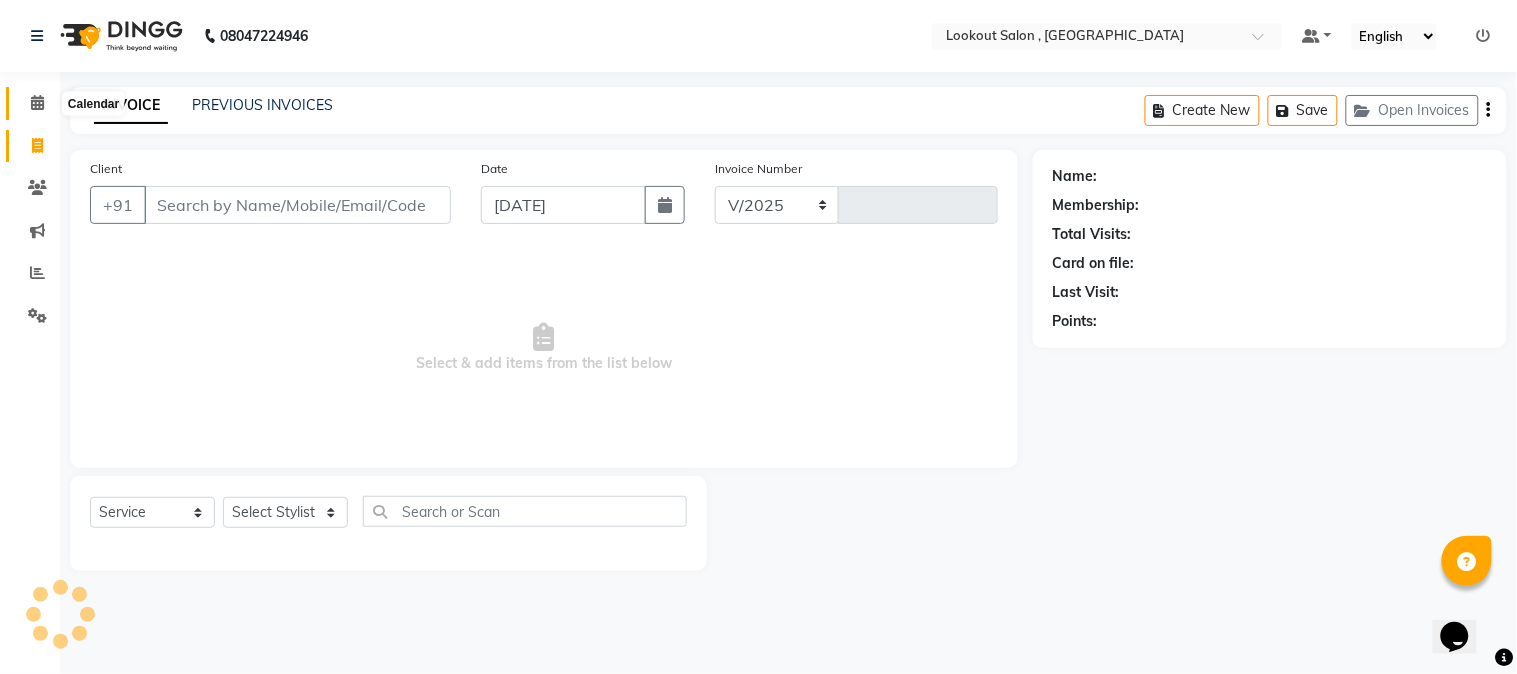 type on "3987" 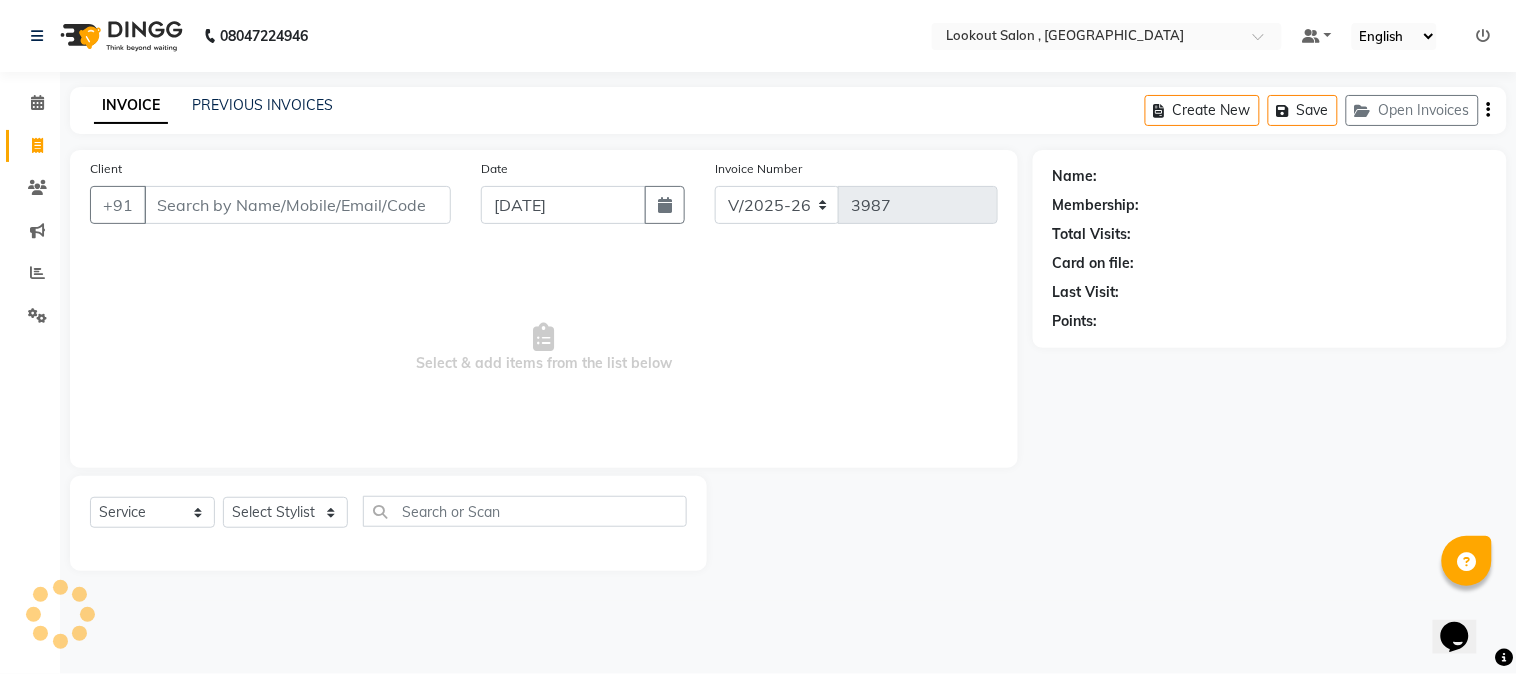 click on "Client" at bounding box center (297, 205) 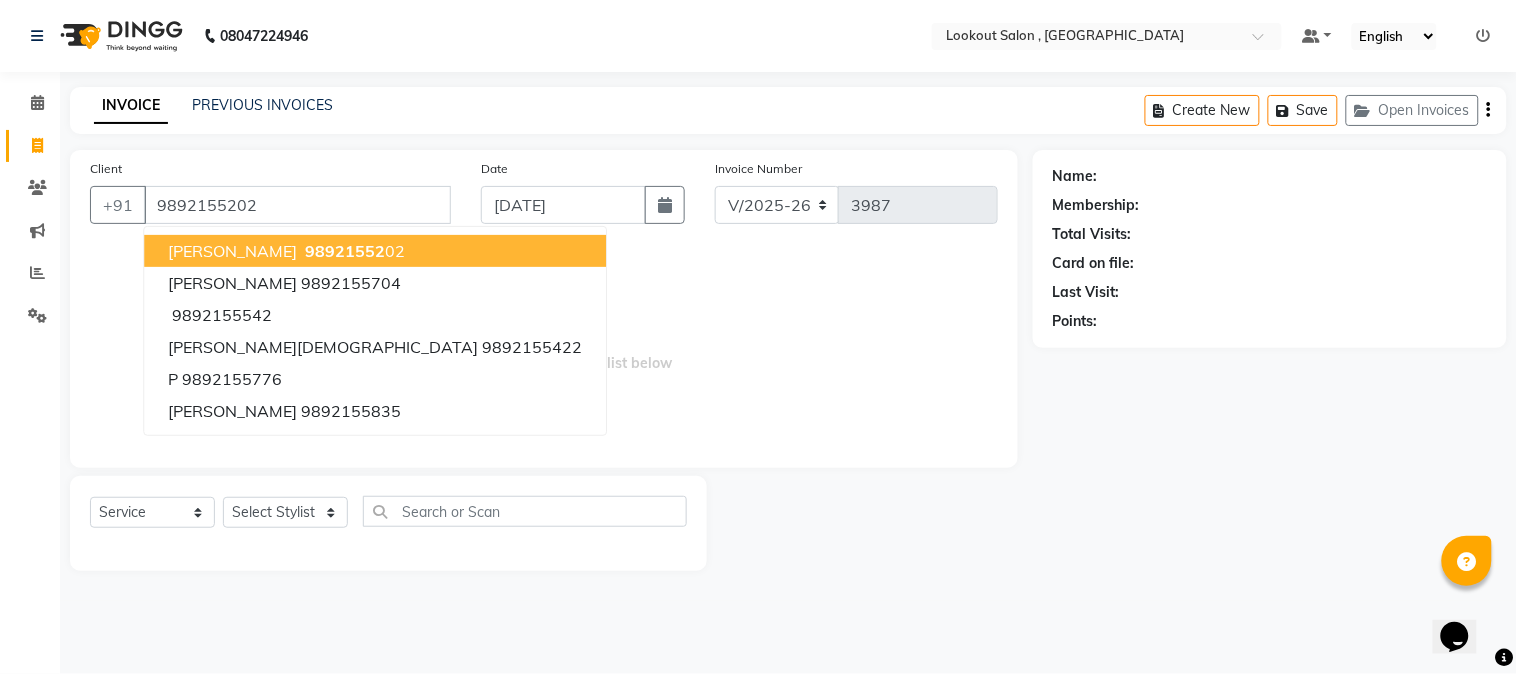 type on "9892155202" 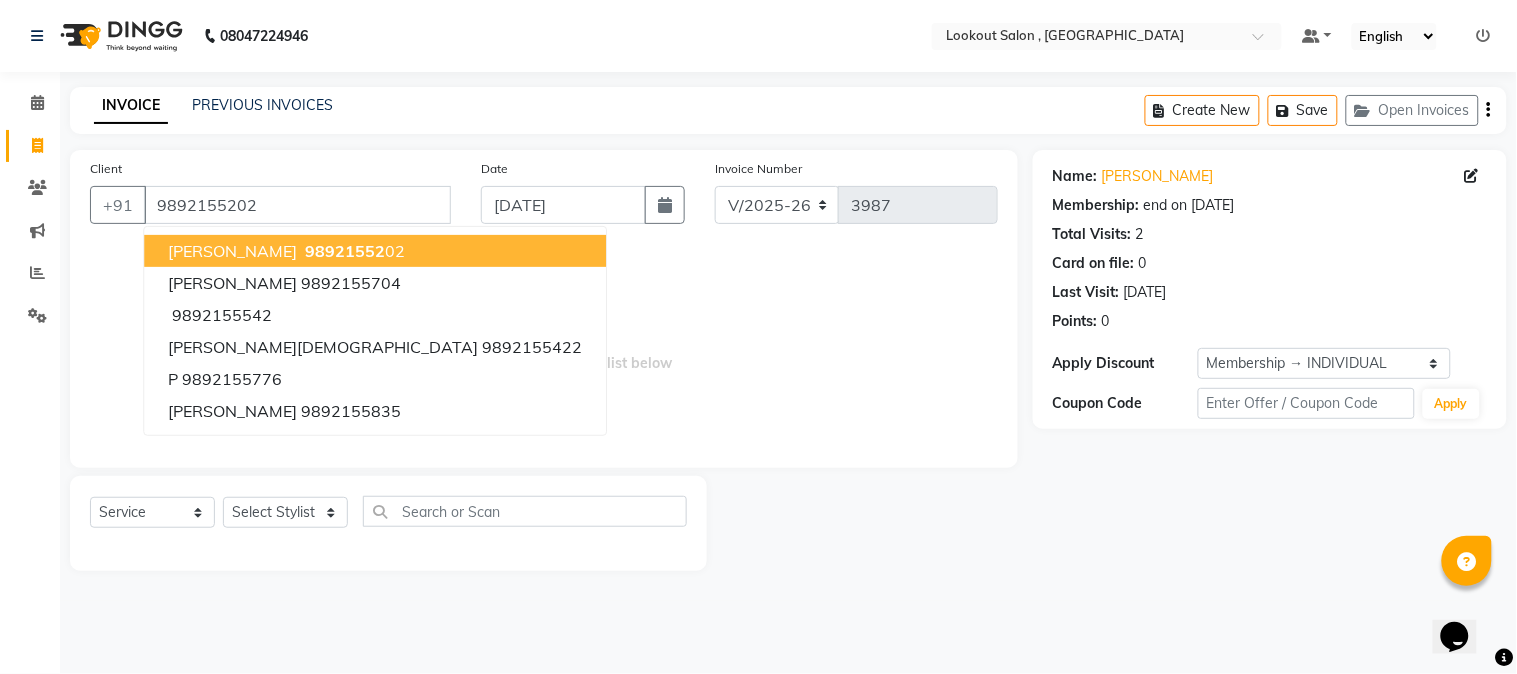 click on "[PERSON_NAME]" at bounding box center (232, 251) 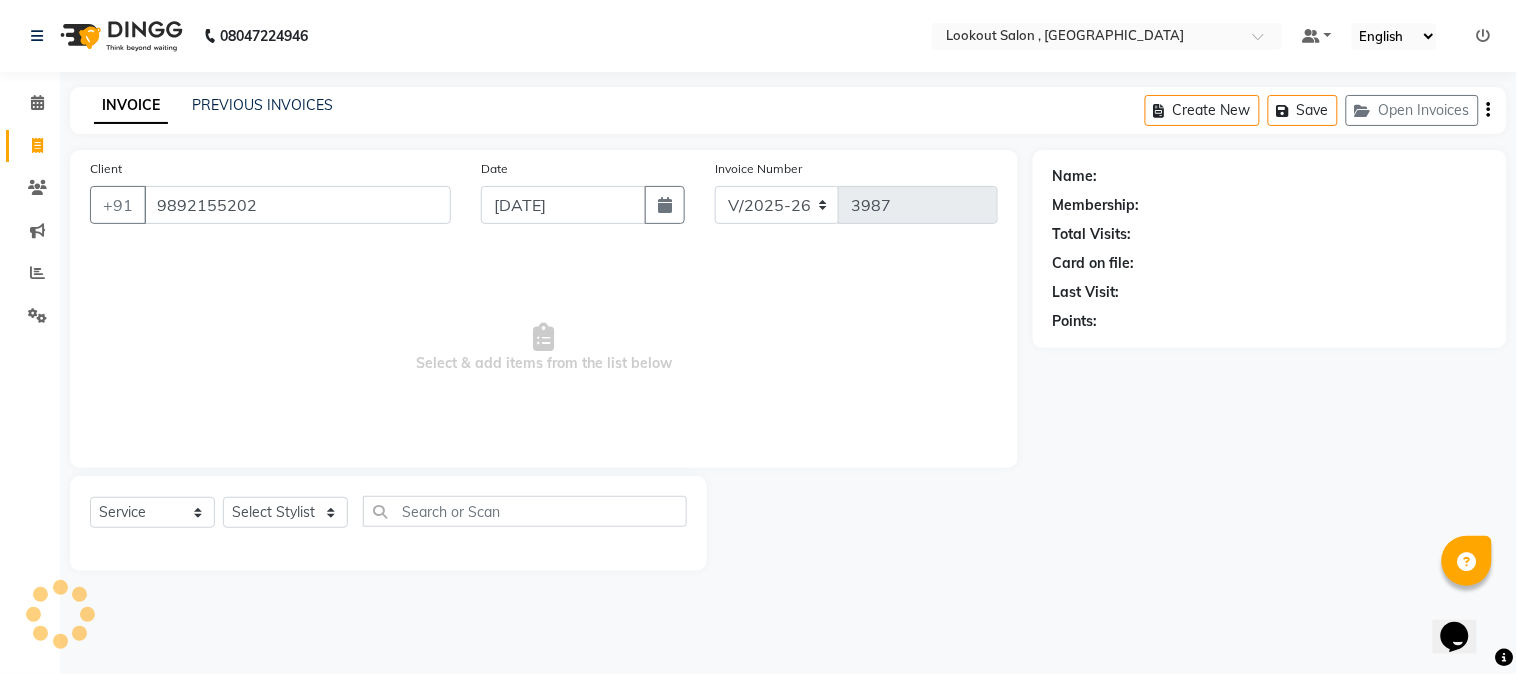 select on "1: Object" 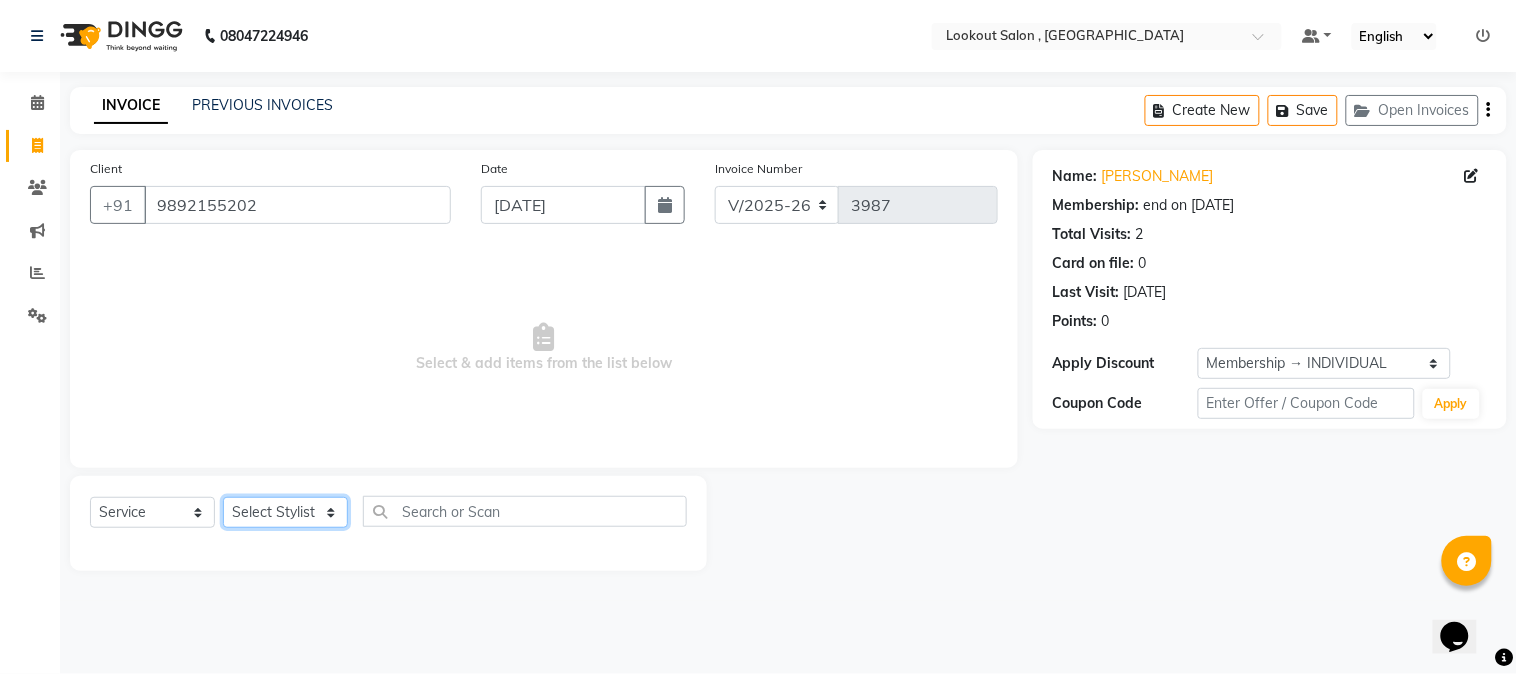 click on "Select Stylist [PERSON_NAME] [PERSON_NAME] kuldeep [PERSON_NAME] [PERSON_NAME] NANDINI [PERSON_NAME] [PERSON_NAME] [PERSON_NAME] [PERSON_NAME] SADAF [PERSON_NAME] TAK shweta kashyap" 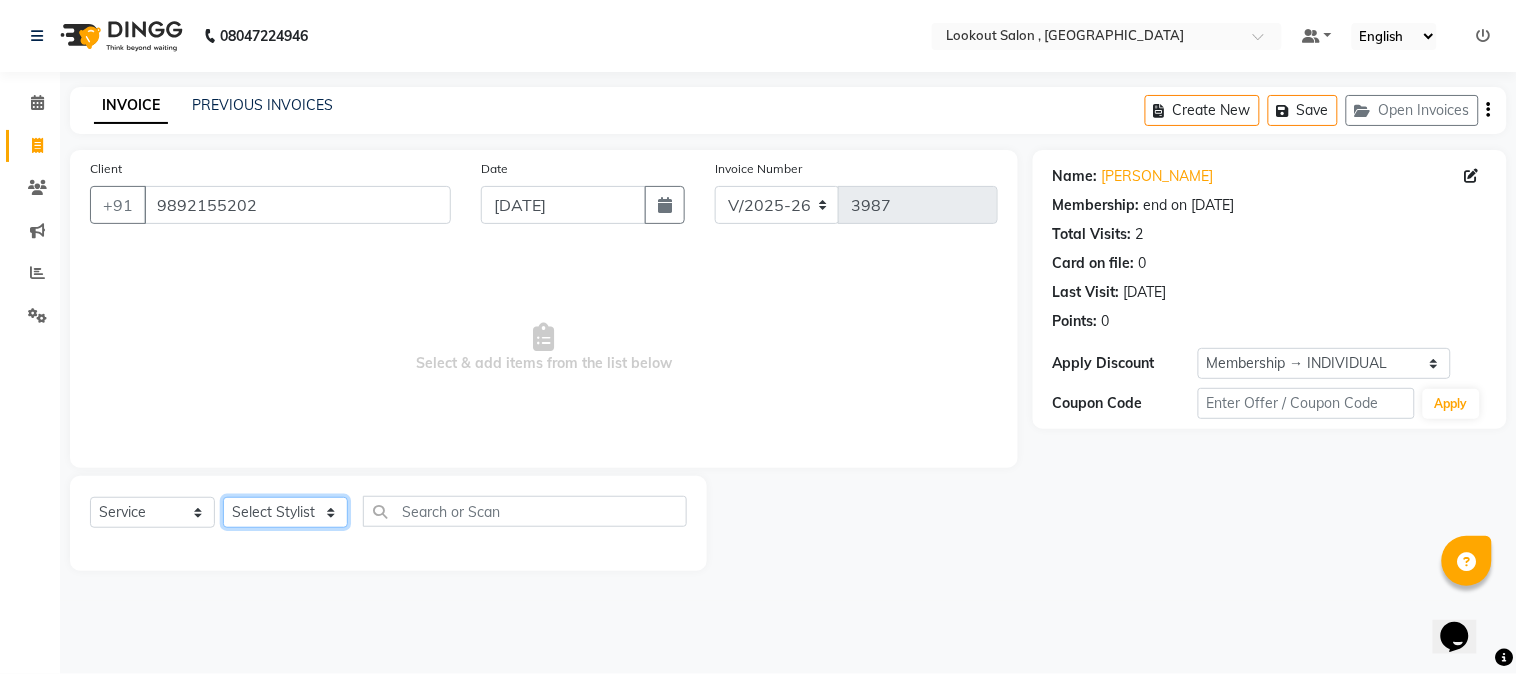 select on "75452" 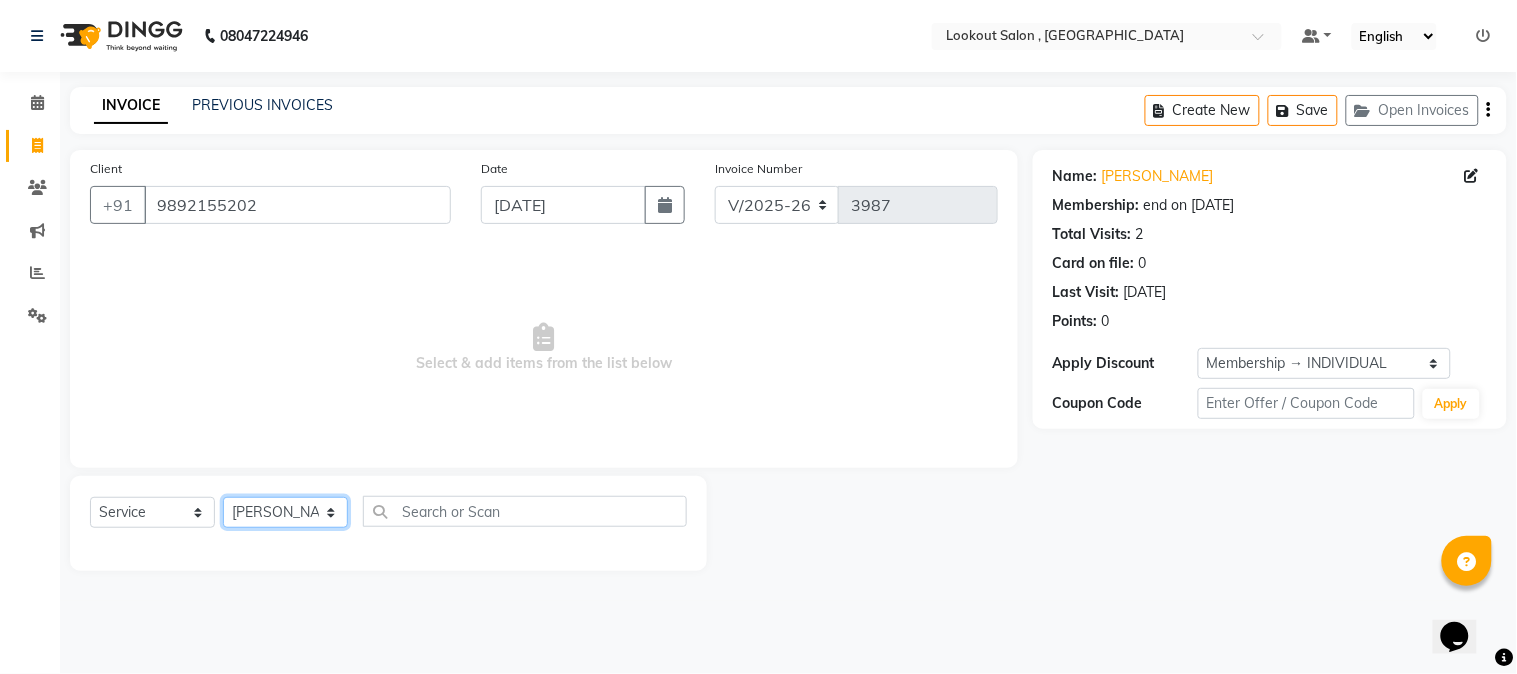 click on "Select Stylist [PERSON_NAME] [PERSON_NAME] kuldeep [PERSON_NAME] [PERSON_NAME] NANDINI [PERSON_NAME] [PERSON_NAME] [PERSON_NAME] [PERSON_NAME] SADAF [PERSON_NAME] TAK shweta kashyap" 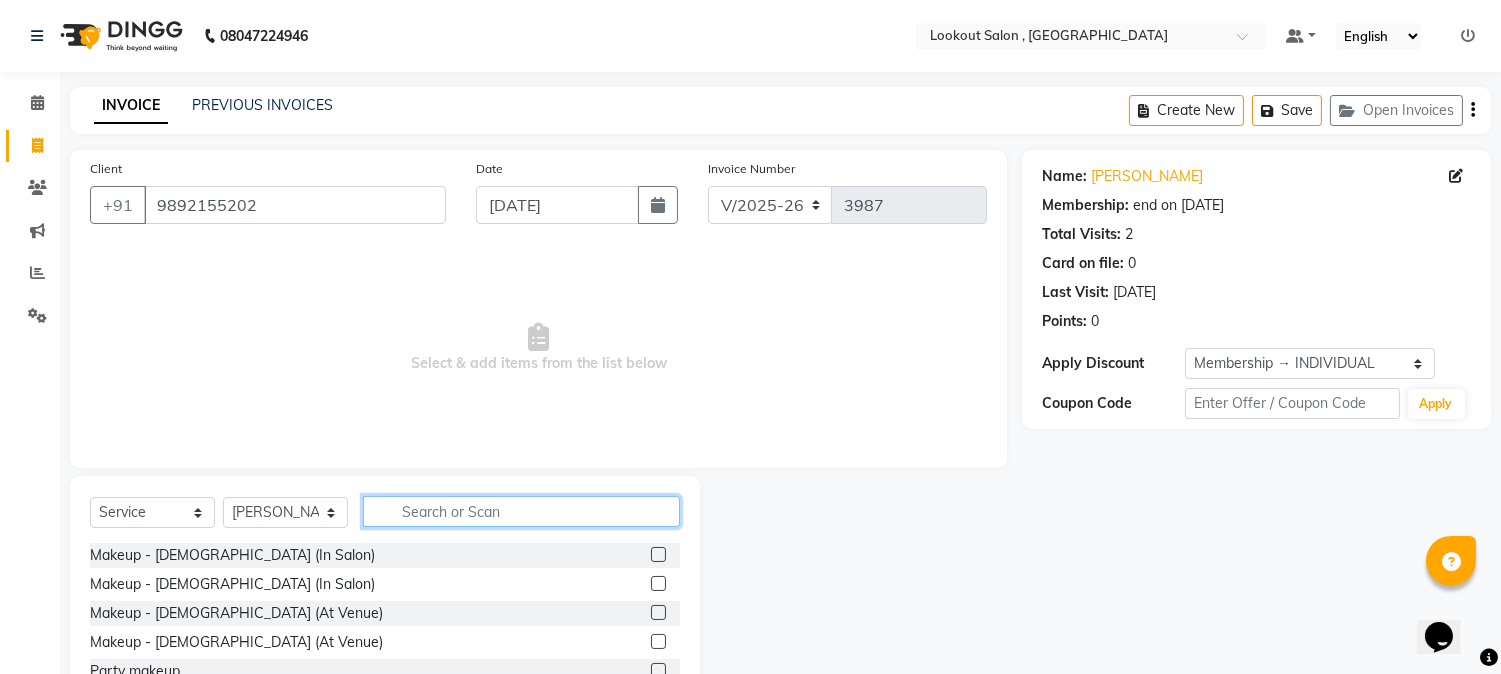 click 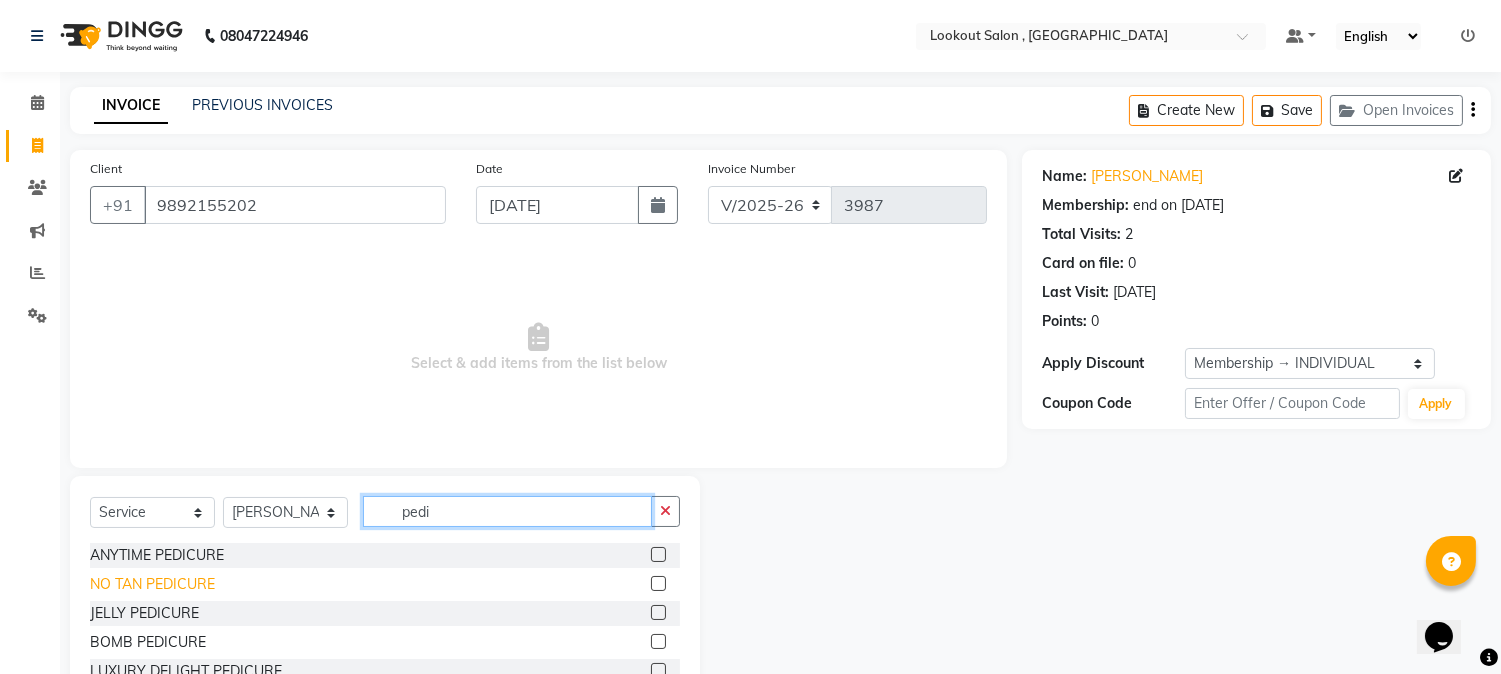 type on "pedi" 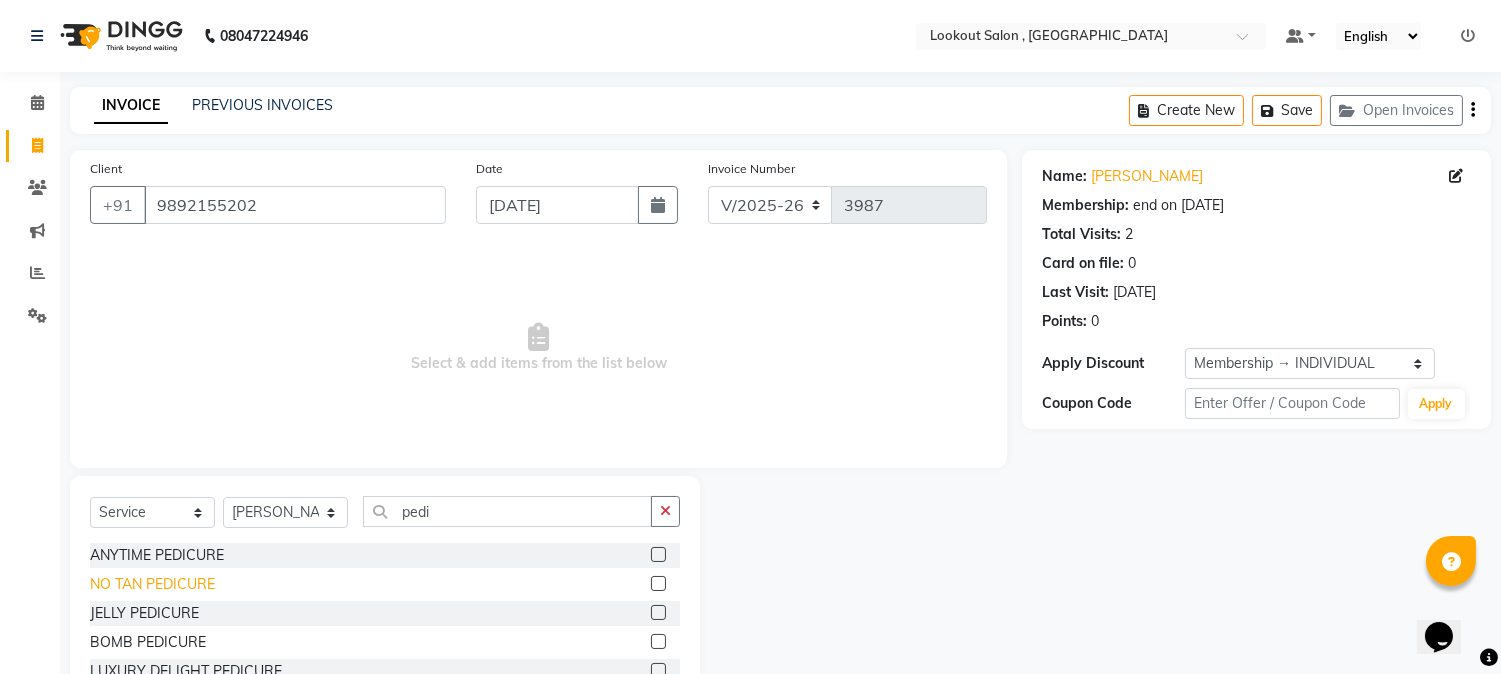 click on "NO TAN PEDICURE" 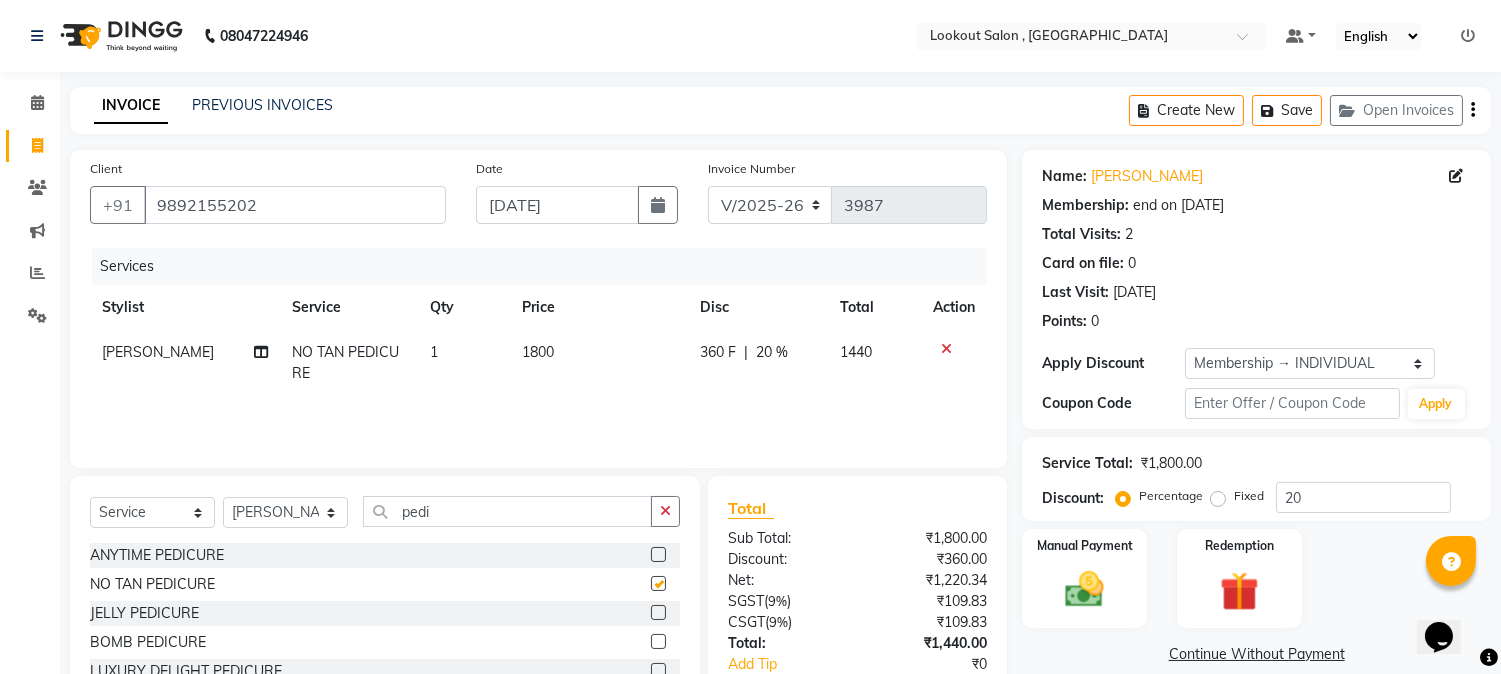 checkbox on "false" 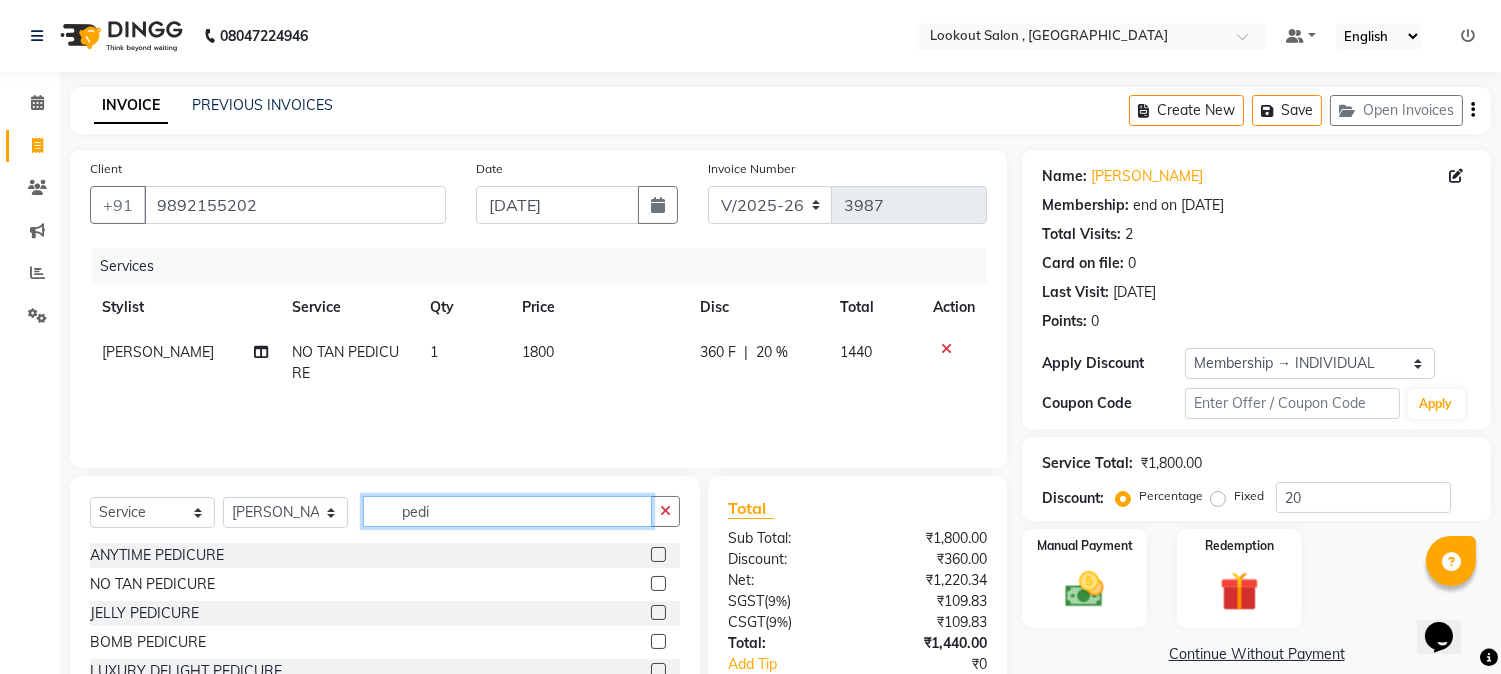 click on "pedi" 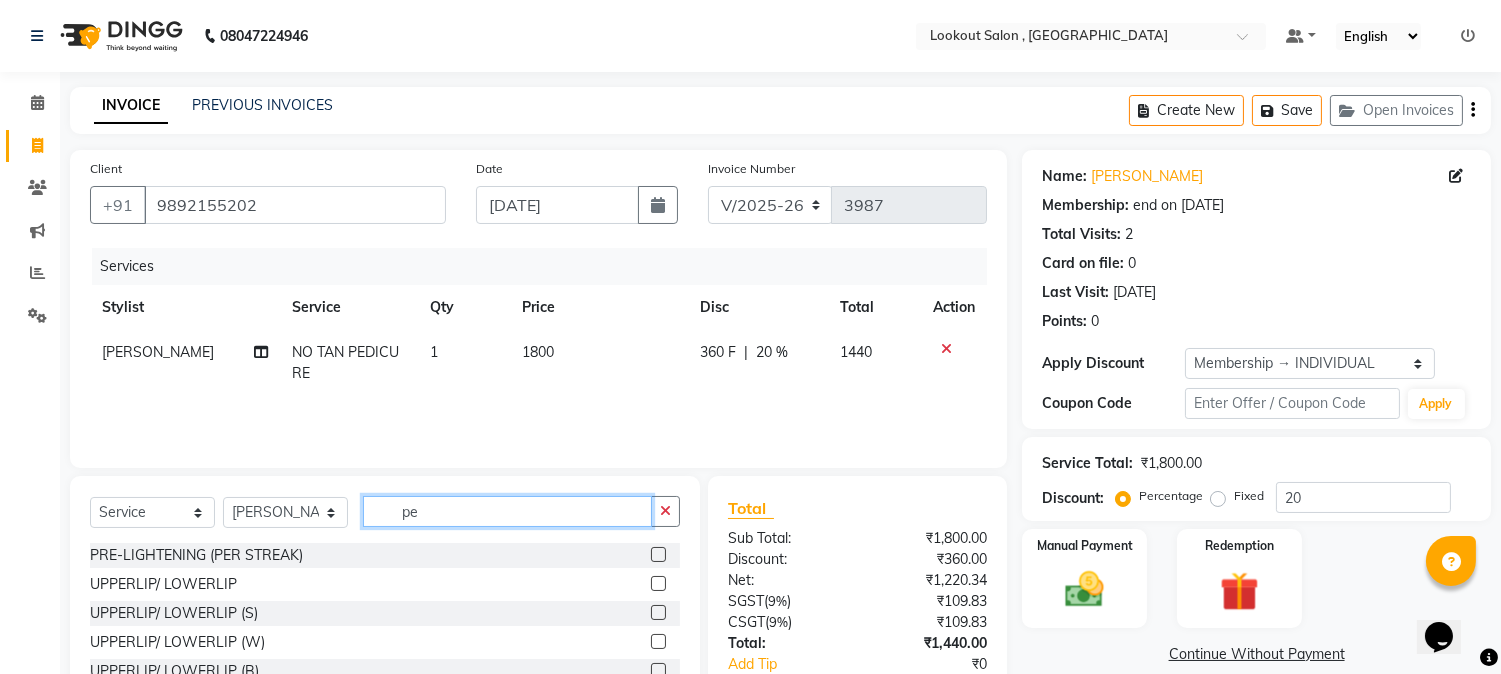 type on "p" 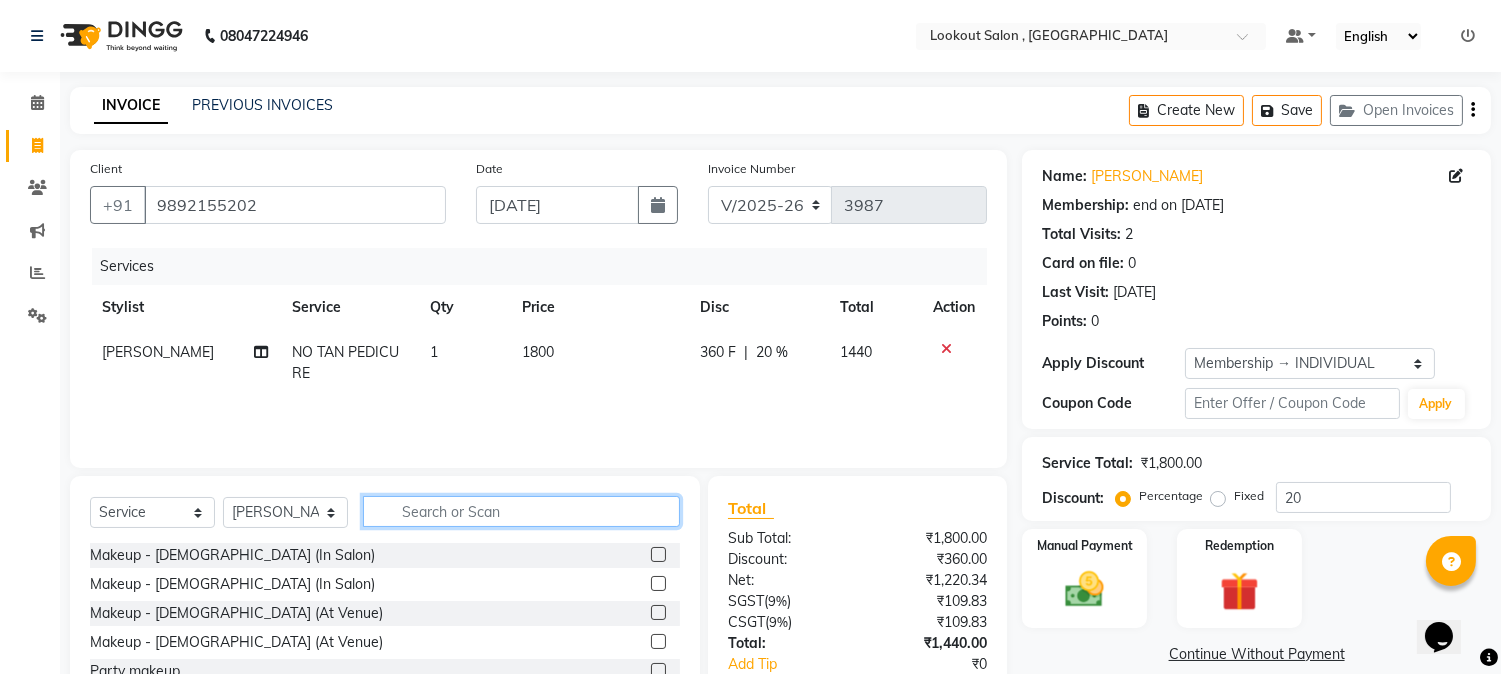 type 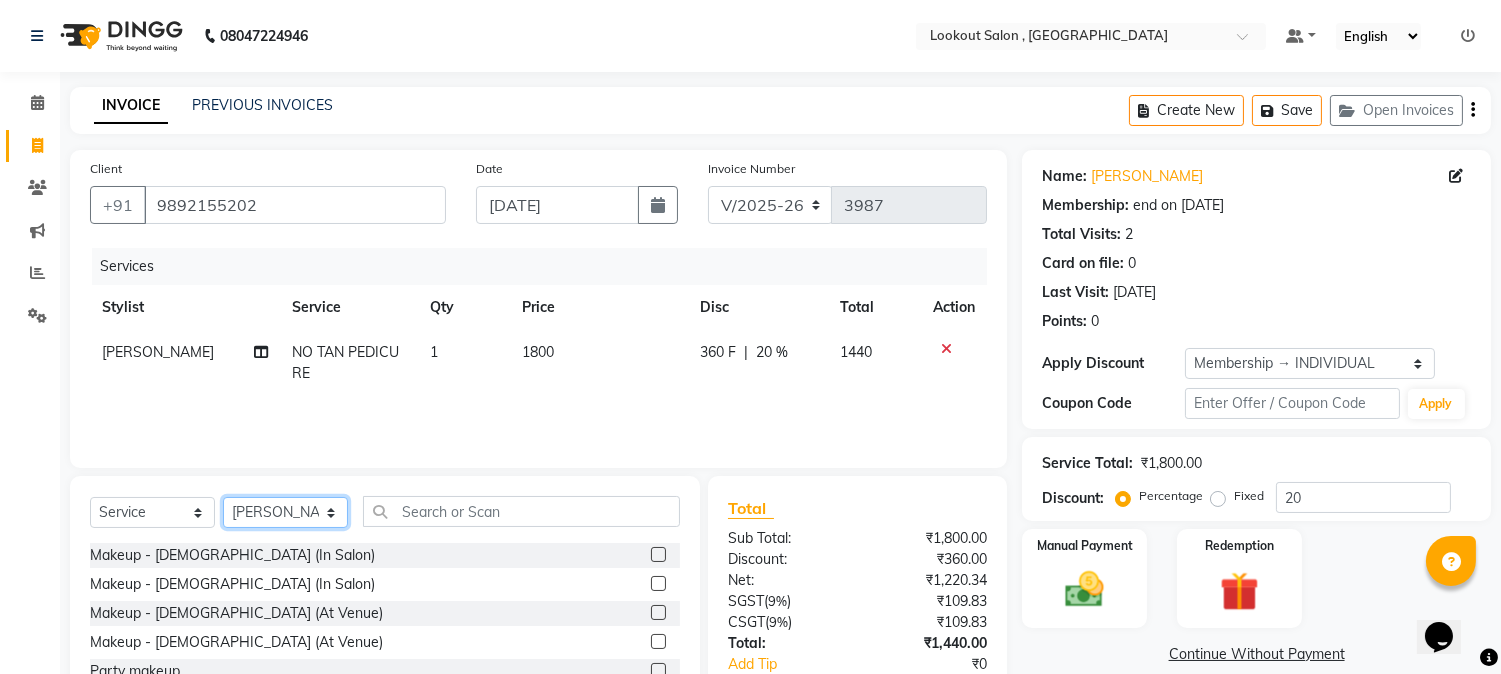 click on "Select Stylist [PERSON_NAME] [PERSON_NAME] kuldeep [PERSON_NAME] [PERSON_NAME] NANDINI [PERSON_NAME] [PERSON_NAME] [PERSON_NAME] [PERSON_NAME] SADAF [PERSON_NAME] TAK shweta kashyap" 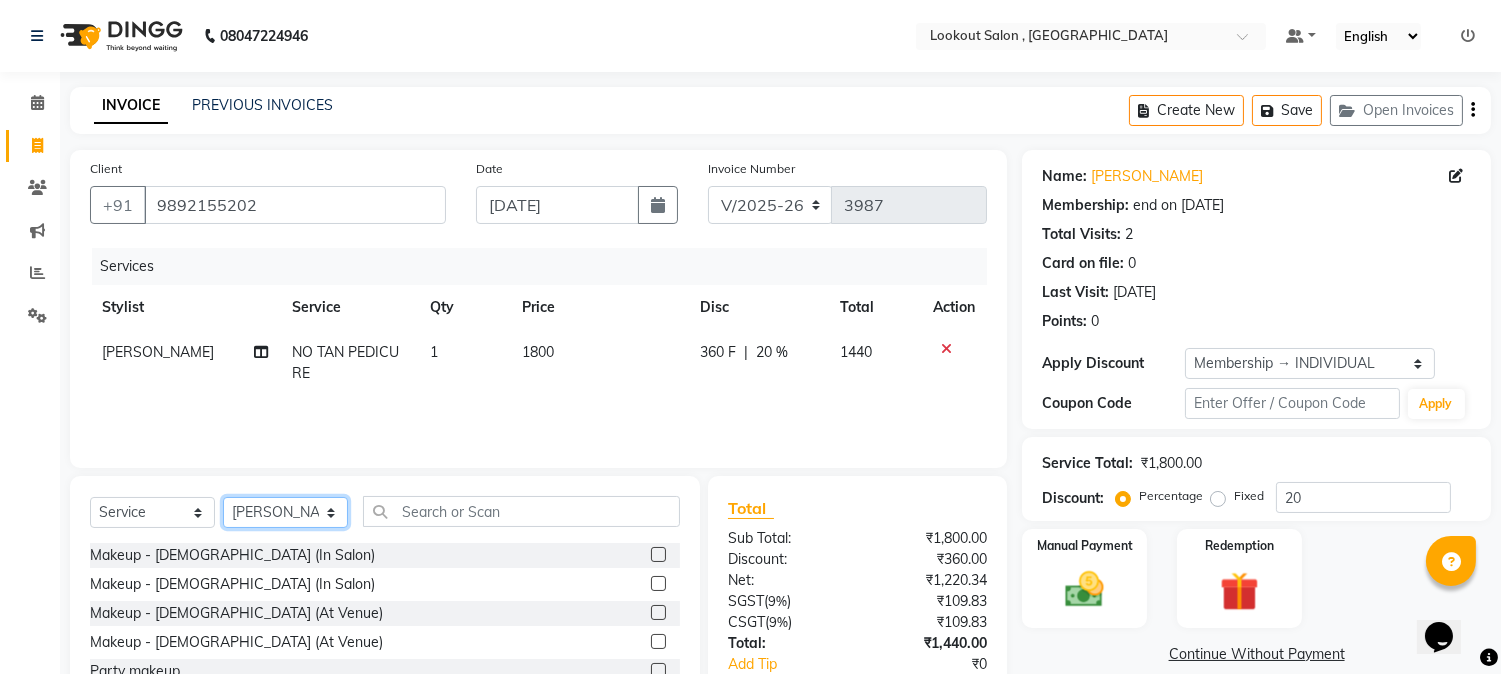 select on "4387" 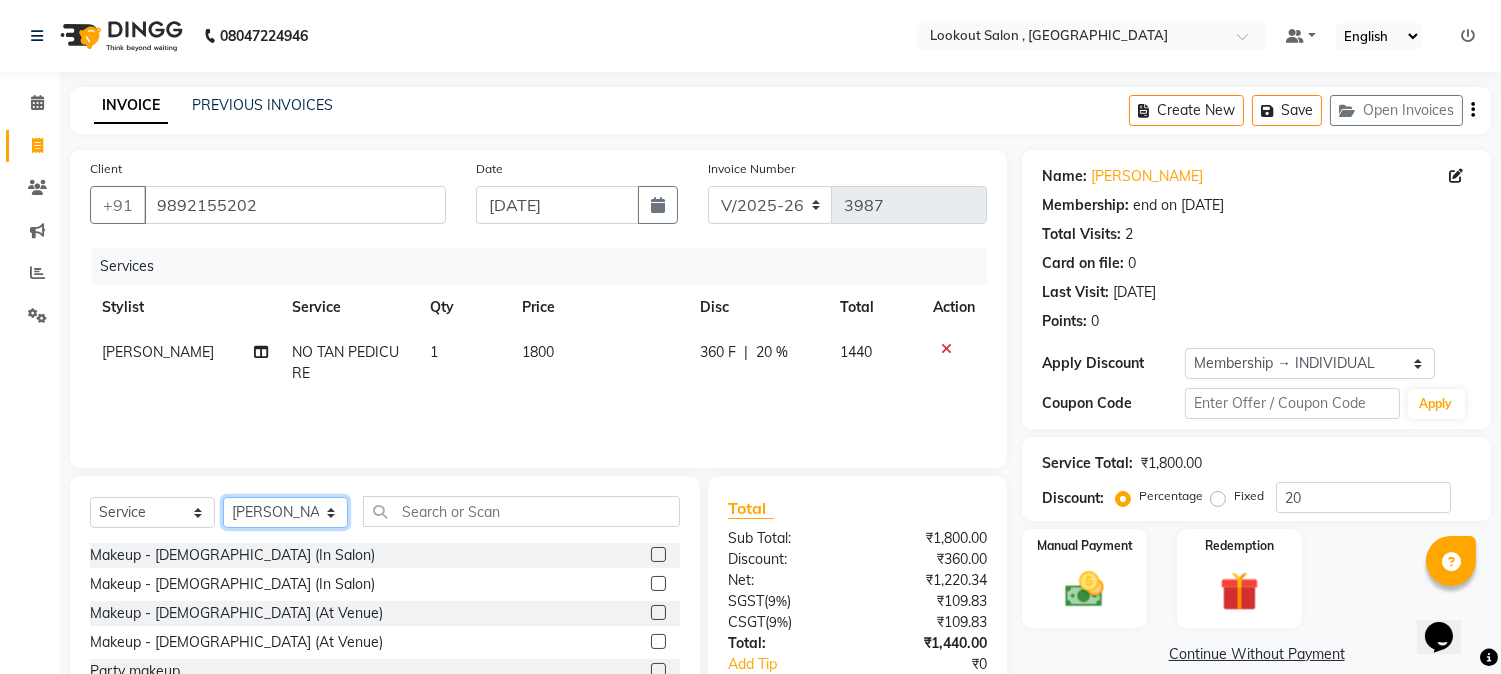 drag, startPoint x: 264, startPoint y: 521, endPoint x: 401, endPoint y: 512, distance: 137.2953 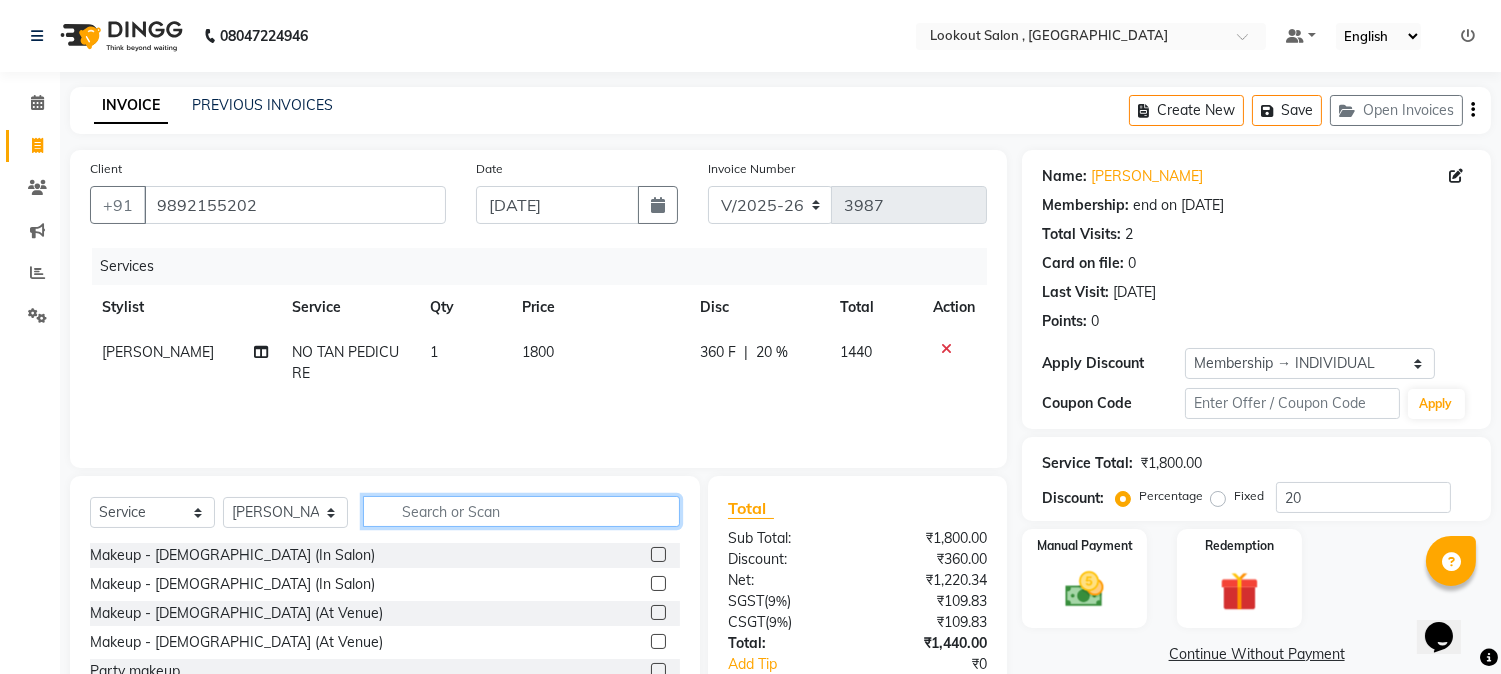 click 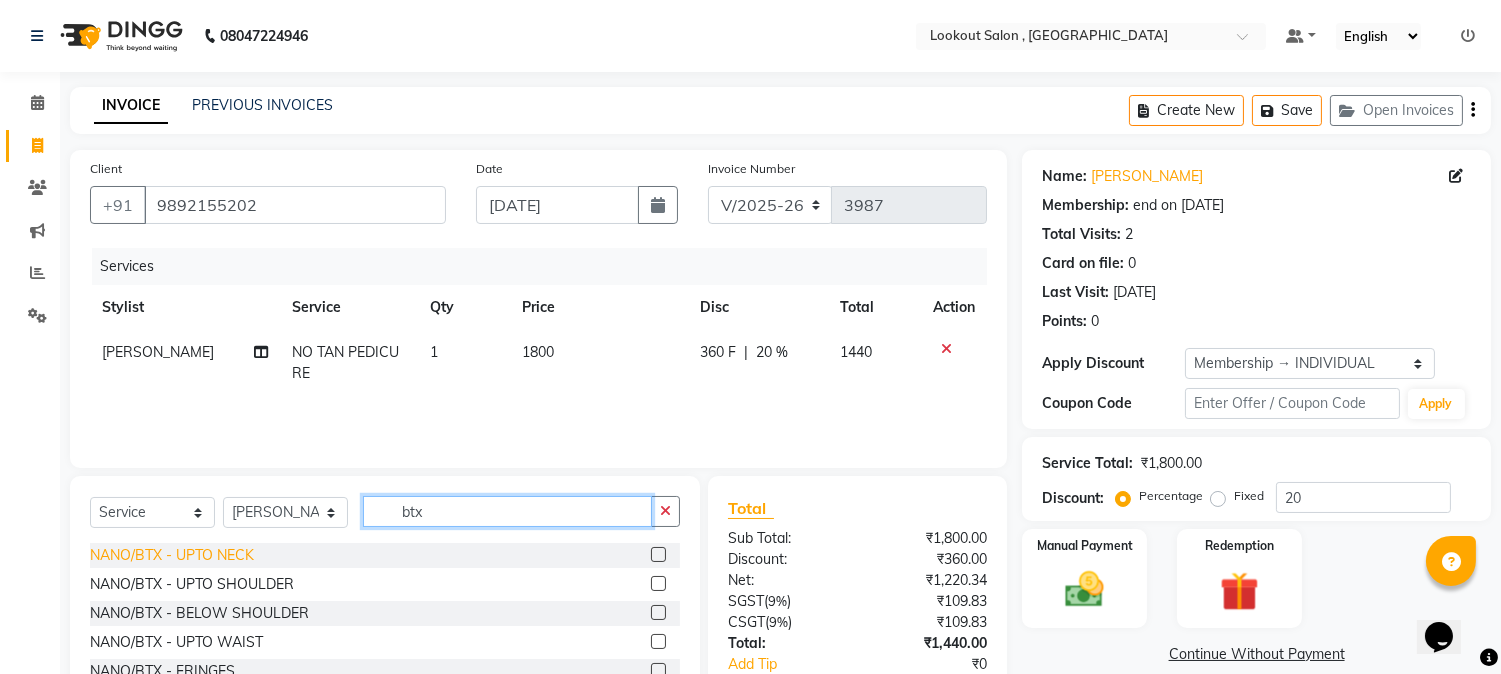 type on "btx" 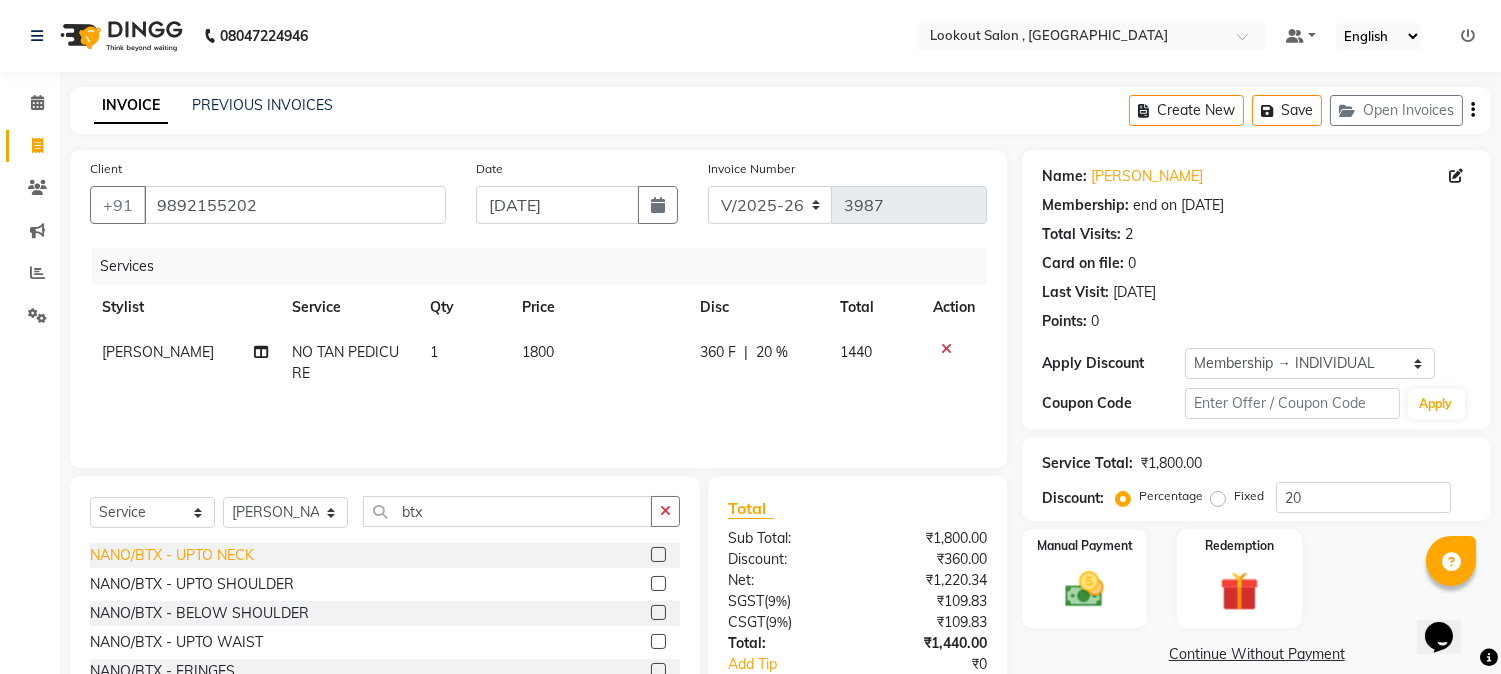 click on "NANO/BTX  - UPTO NECK" 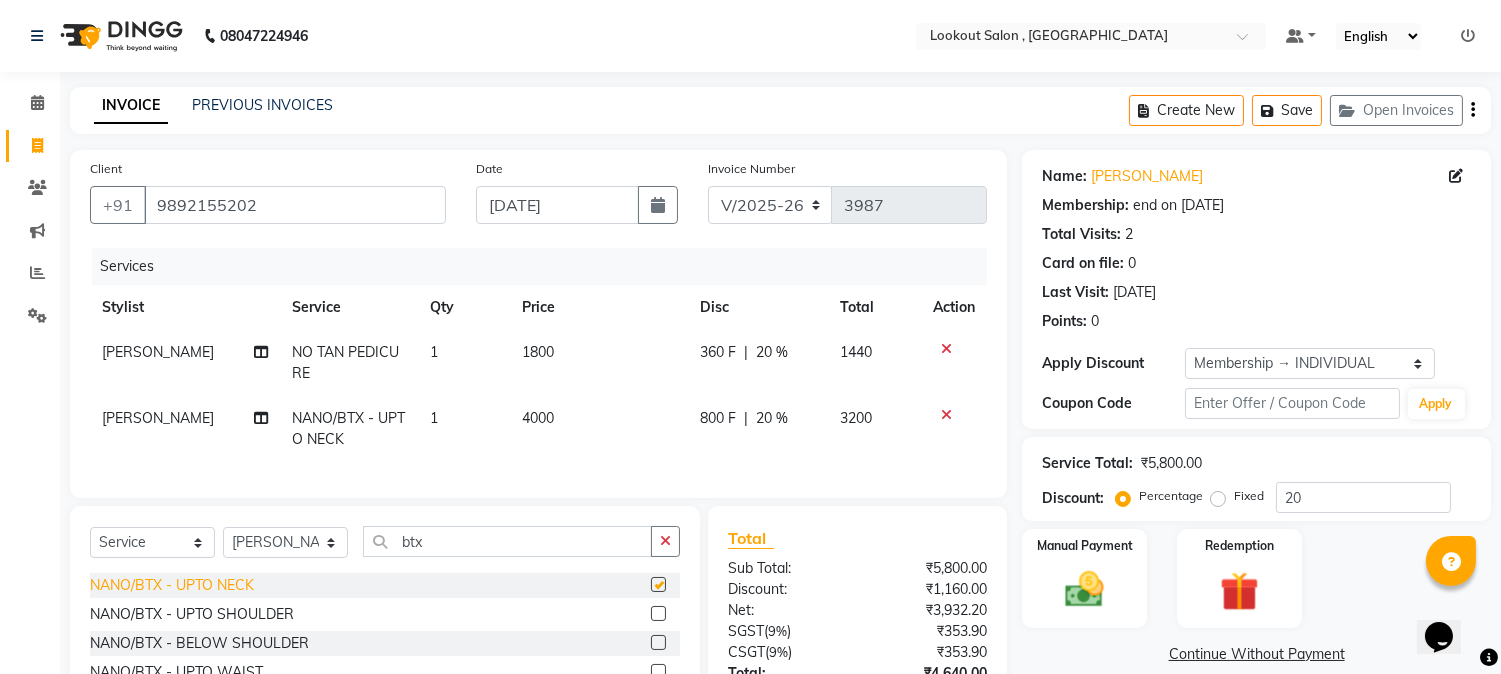checkbox on "false" 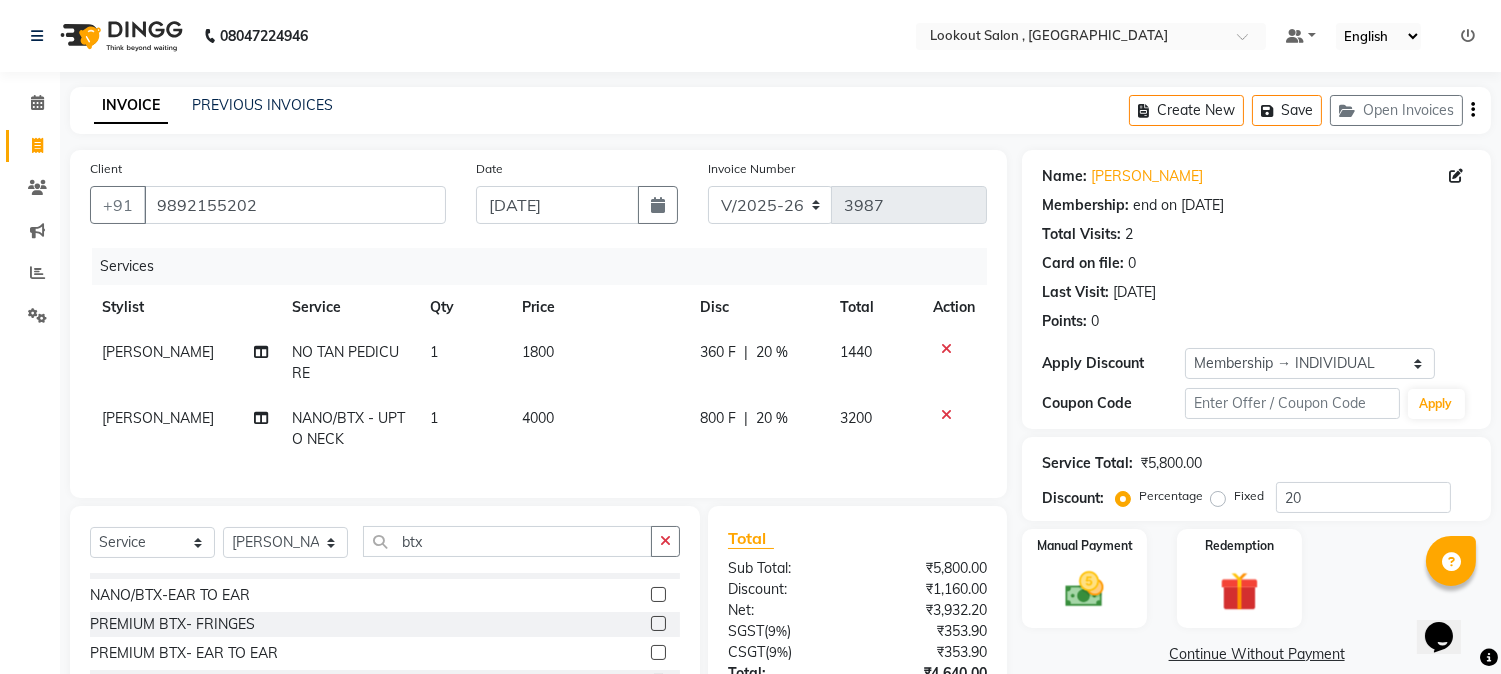 scroll, scrollTop: 147, scrollLeft: 0, axis: vertical 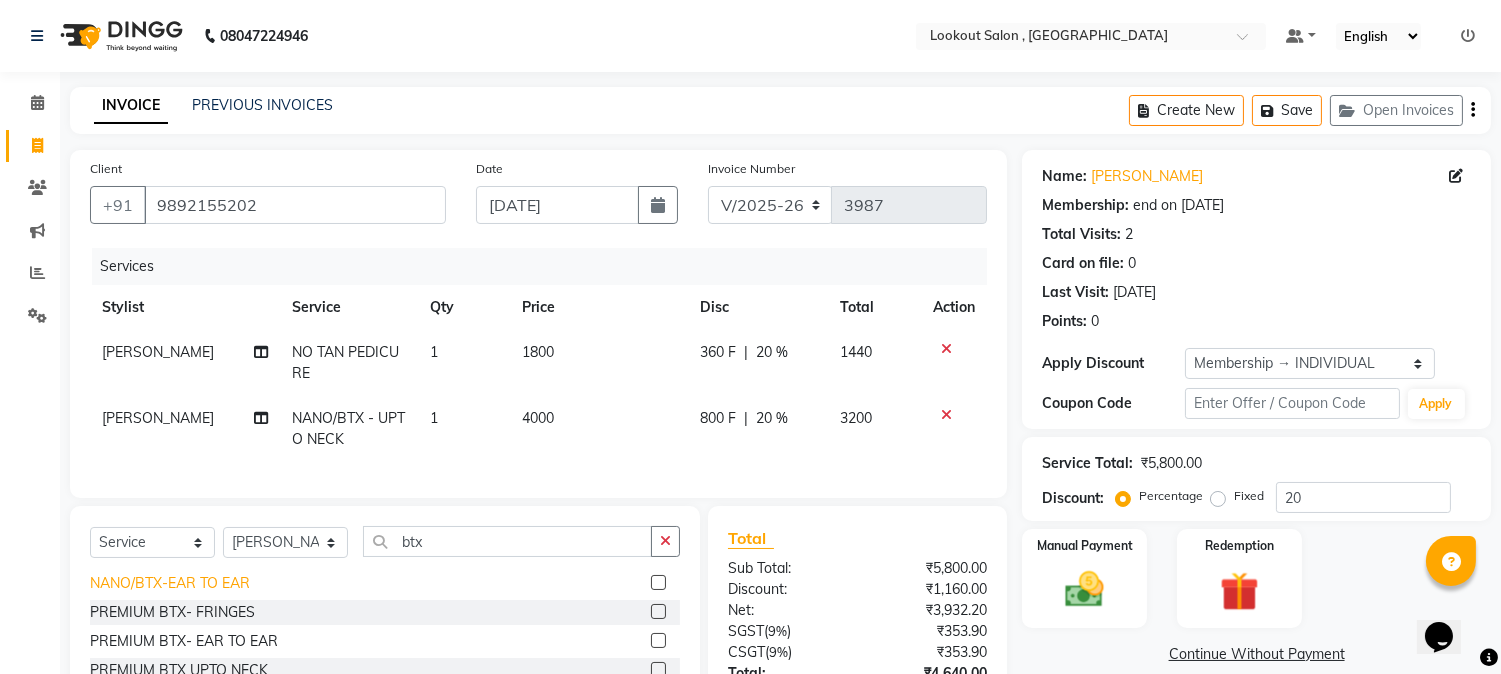 click on "NANO/BTX-EAR TO EAR" 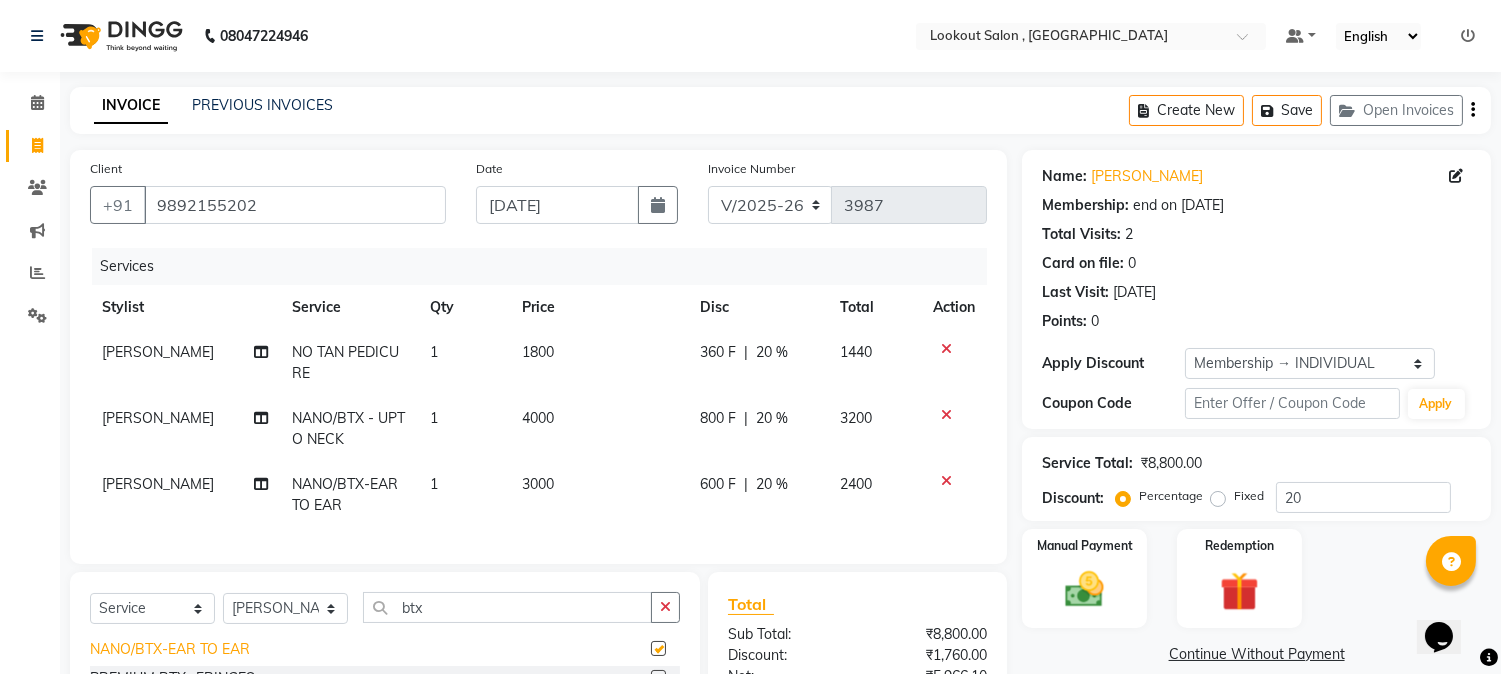 checkbox on "false" 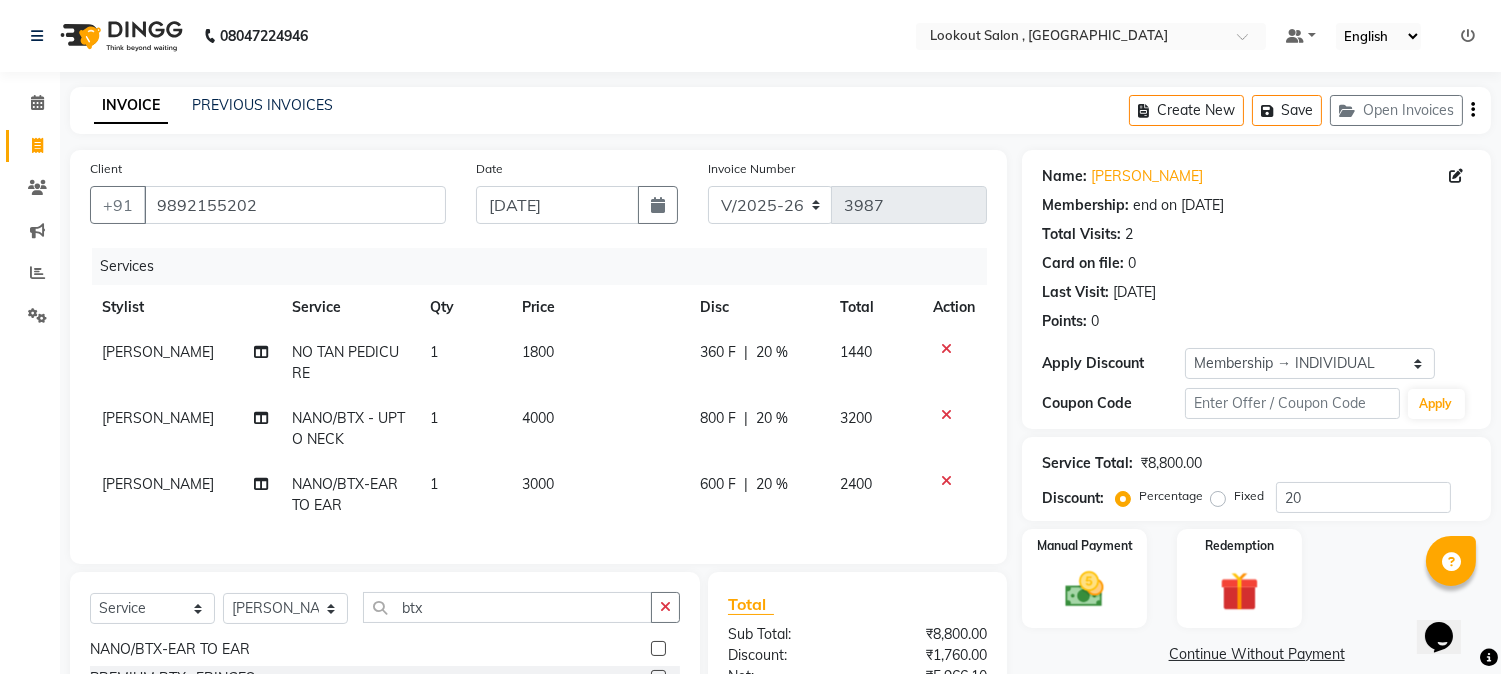 click 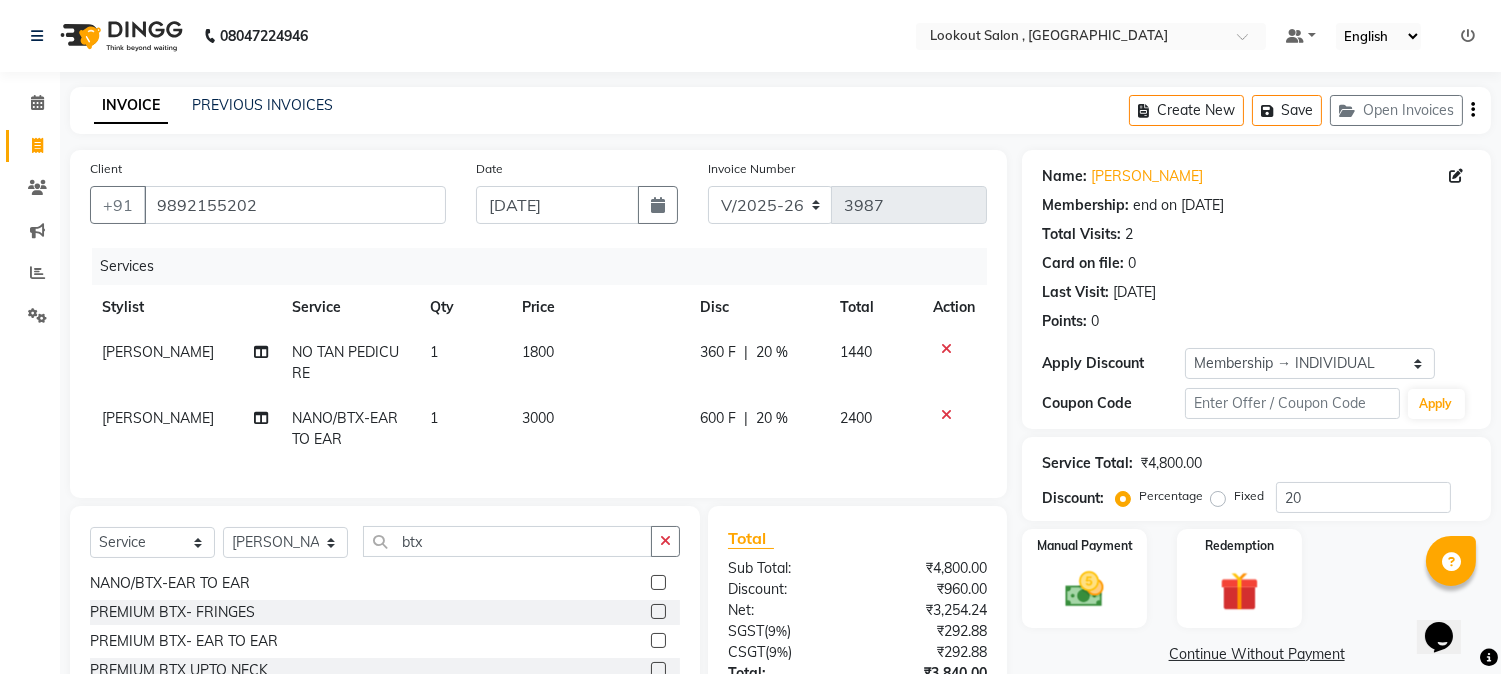 click on "3000" 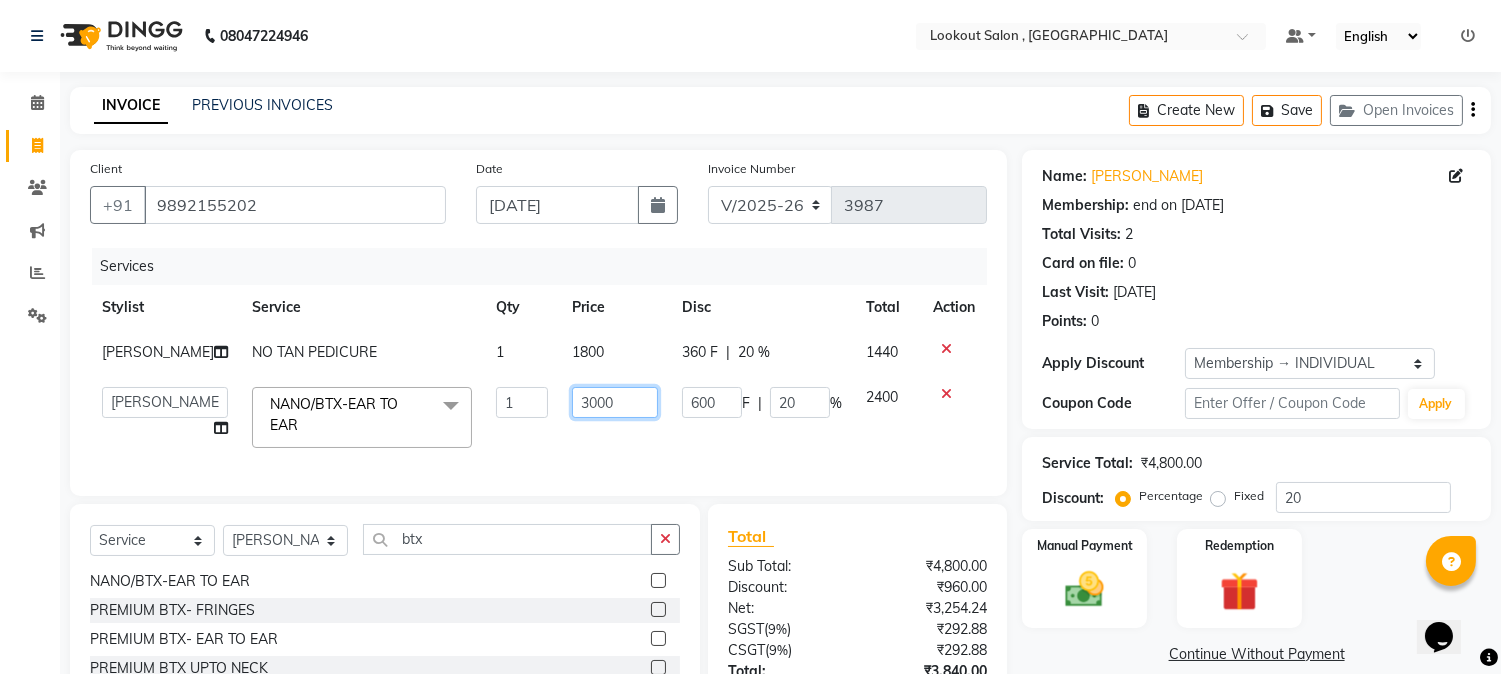 click on "3000" 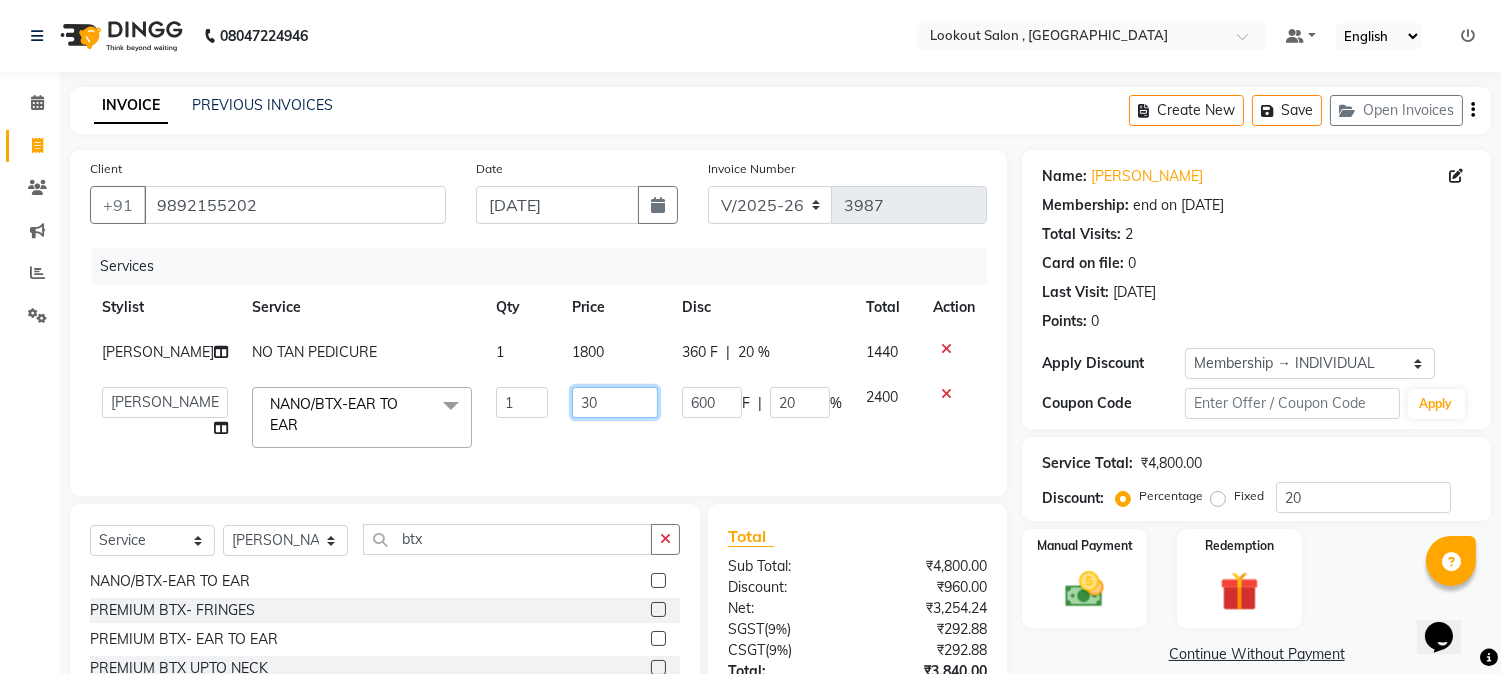 type on "3" 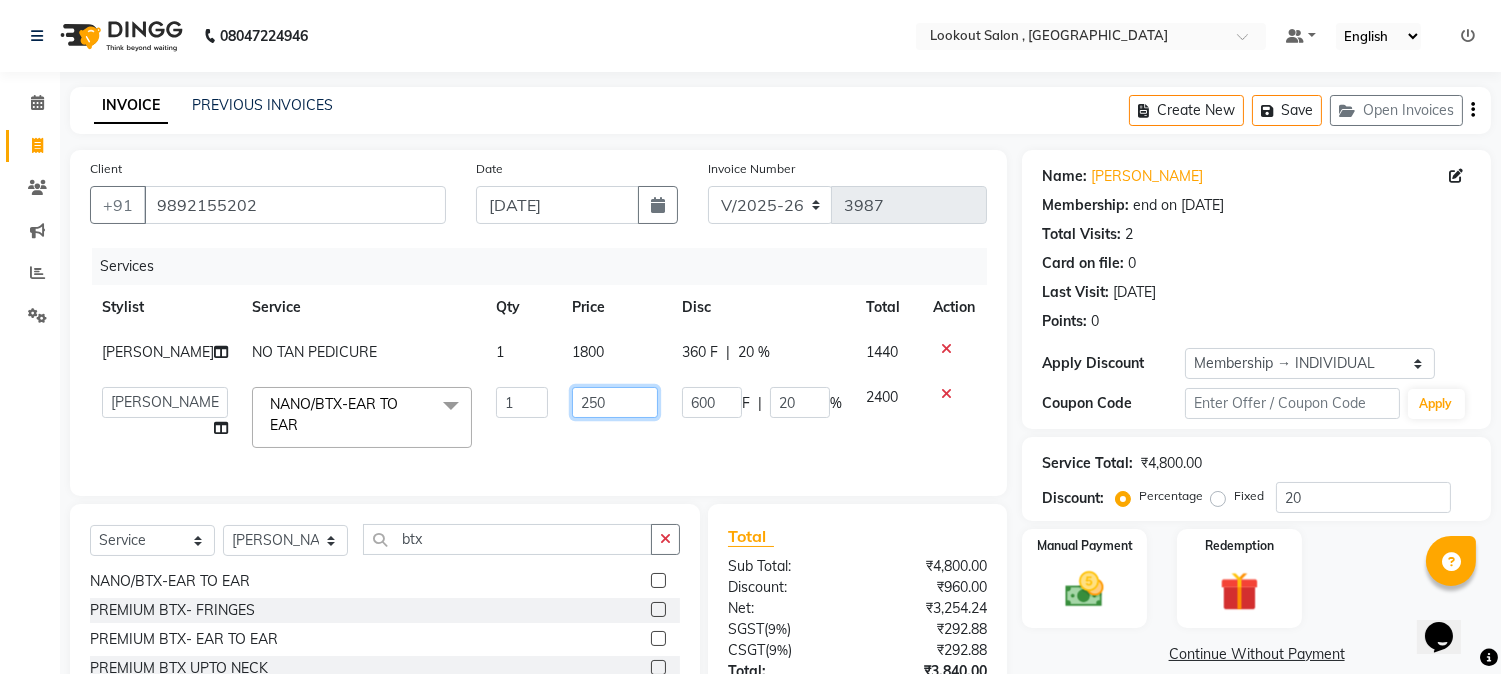 type on "2500" 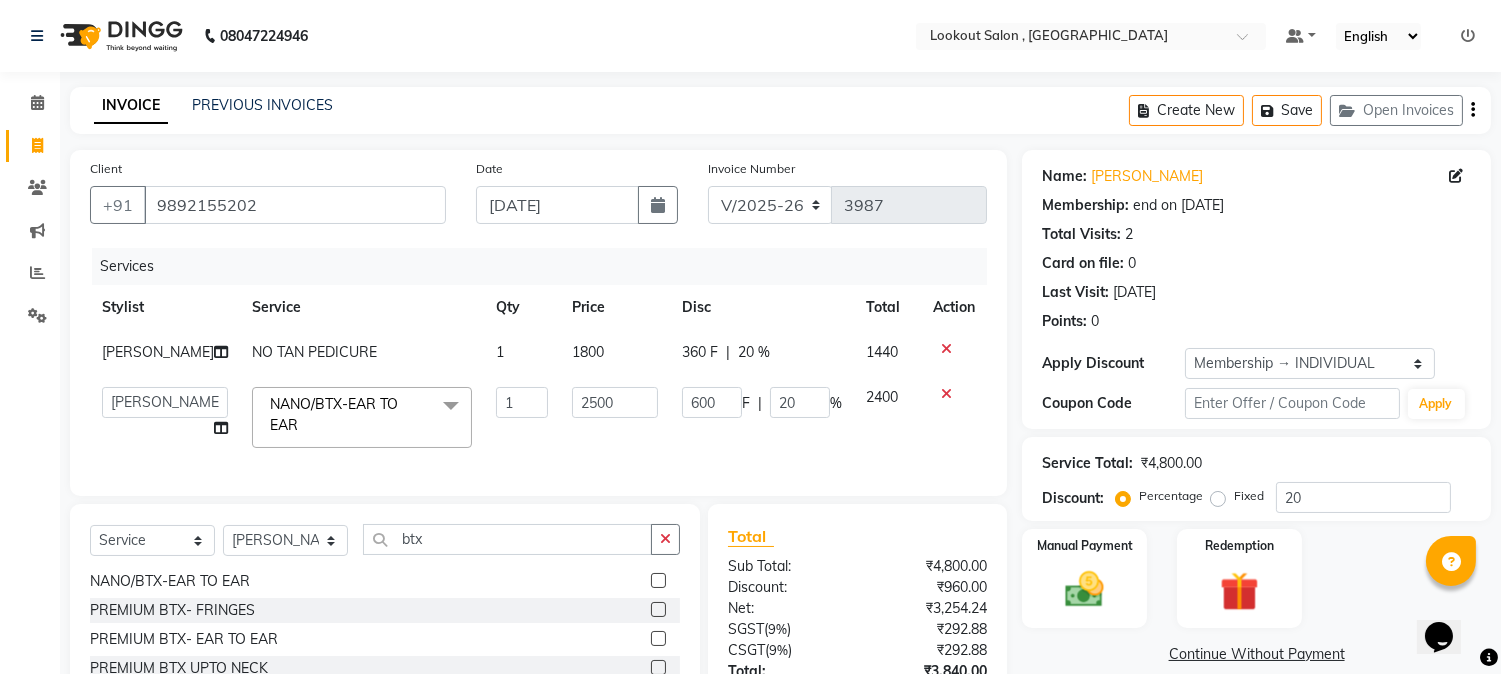 click on "Services Stylist Service Qty Price Disc Total Action [PERSON_NAME] NO TAN PEDICURE 1 1800 360 F | 20 % 1440  [PERSON_NAME]   [PERSON_NAME]   kuldeep   [PERSON_NAME]   [PERSON_NAME]   NANDINI [PERSON_NAME] [PERSON_NAME] [PERSON_NAME]   [PERSON_NAME]   SADAF [PERSON_NAME] TAK   shweta kashyap  NANO/BTX-EAR TO EAR  x Makeup - [DEMOGRAPHIC_DATA] (In Salon) Makeup - [DEMOGRAPHIC_DATA] (In Salon) Makeup - [DEMOGRAPHIC_DATA] (At Venue) Makeup - [DEMOGRAPHIC_DATA] (At Venue) Party makeup Engagement makeup Bridal makeup Sider Makeup Groom makeup EAR STUD [MEDICAL_DATA] HAIRCUT WITH STYLIST (M) HAIRCUT WITH WASH STYLIST (M) HAIRCUT WITH CREATIVE STYLIST (M) BEAD TRIM [PERSON_NAME] CRAFTING BALD SHAVE WASH & STYLING (M) PREMIUM WASH (M) STYLING (M) HAIRCUT WITH SENIOR STYLIST(M) HAIRCUT WITH ART DIRECTOR HAIR LINE SET HAIRCUT WITH STYLIST (F) HAIRCUT WITH WASH STYLIST (F) HAIRCUT WITH ART DIRECTOR (F) WASH & BLAST DRY (F) PREMIUM WASH (F) BLOWDRY  BELOW SHOULDER BLOWDRY  UPTO SHOULDER IRONING BELOW SHOULDER IRONING UPTO SHOULDER TONGS  BELOW SHOULDER 1" 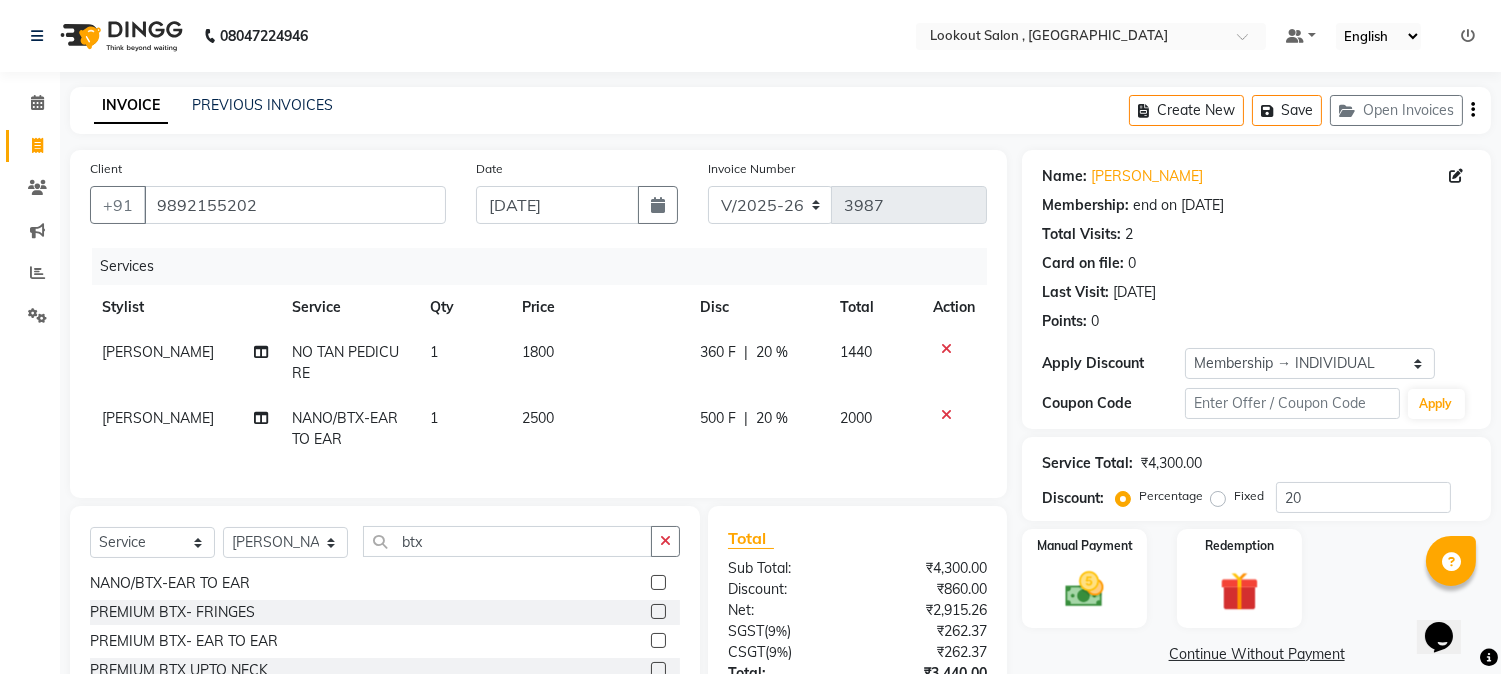scroll, scrollTop: 173, scrollLeft: 0, axis: vertical 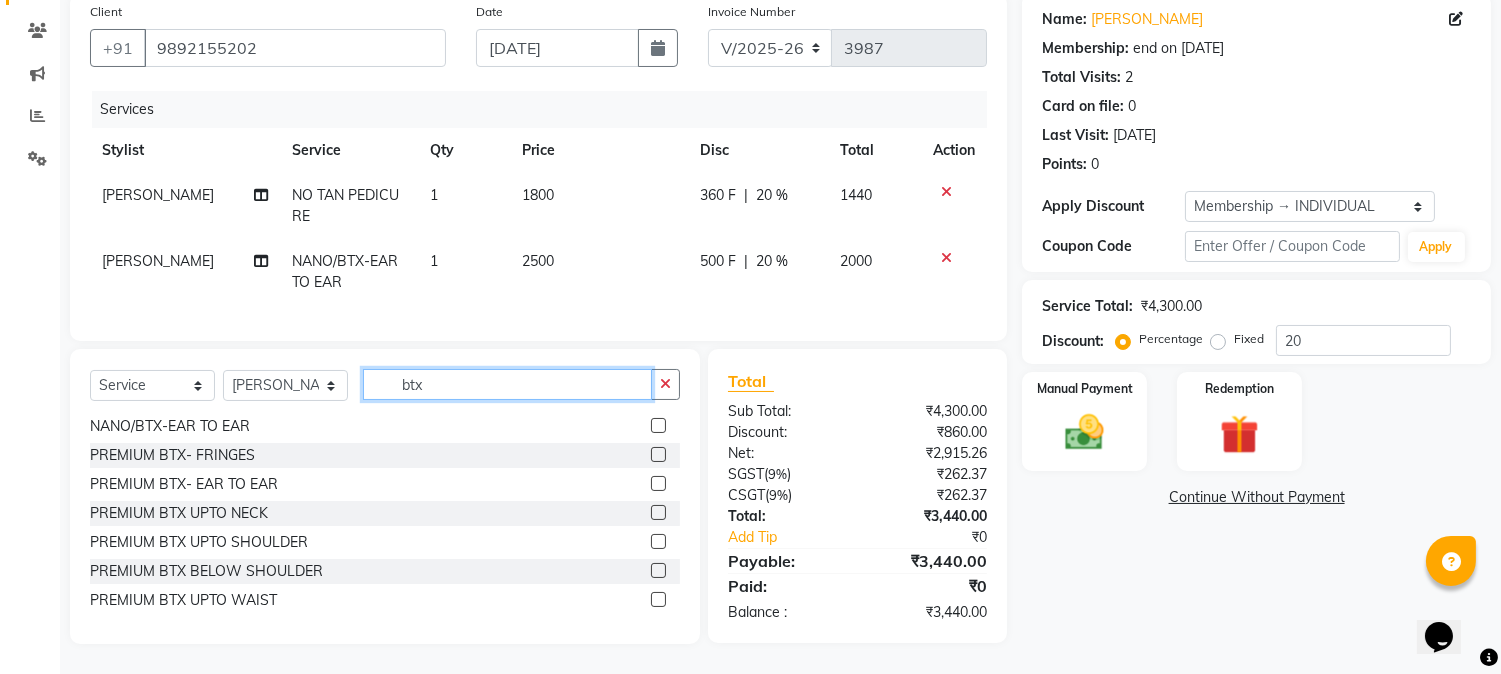 click on "btx" 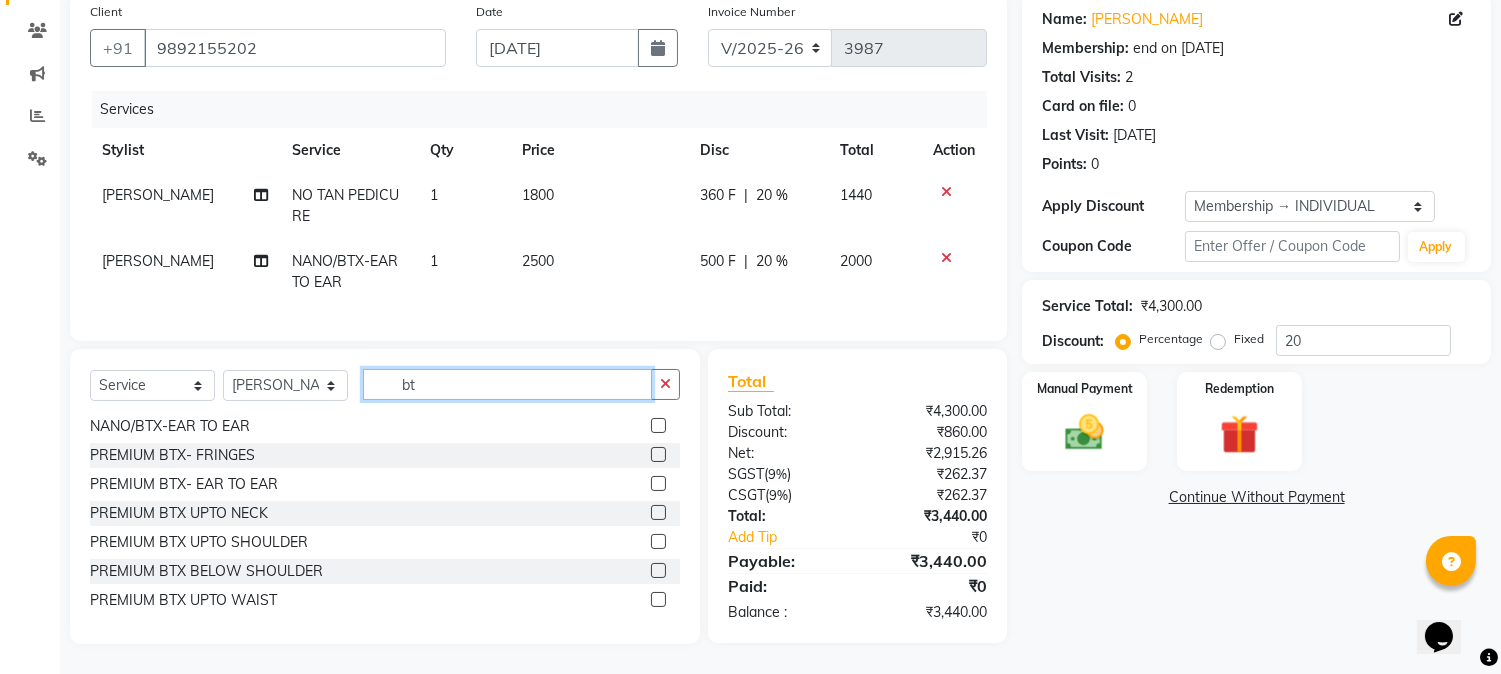type on "b" 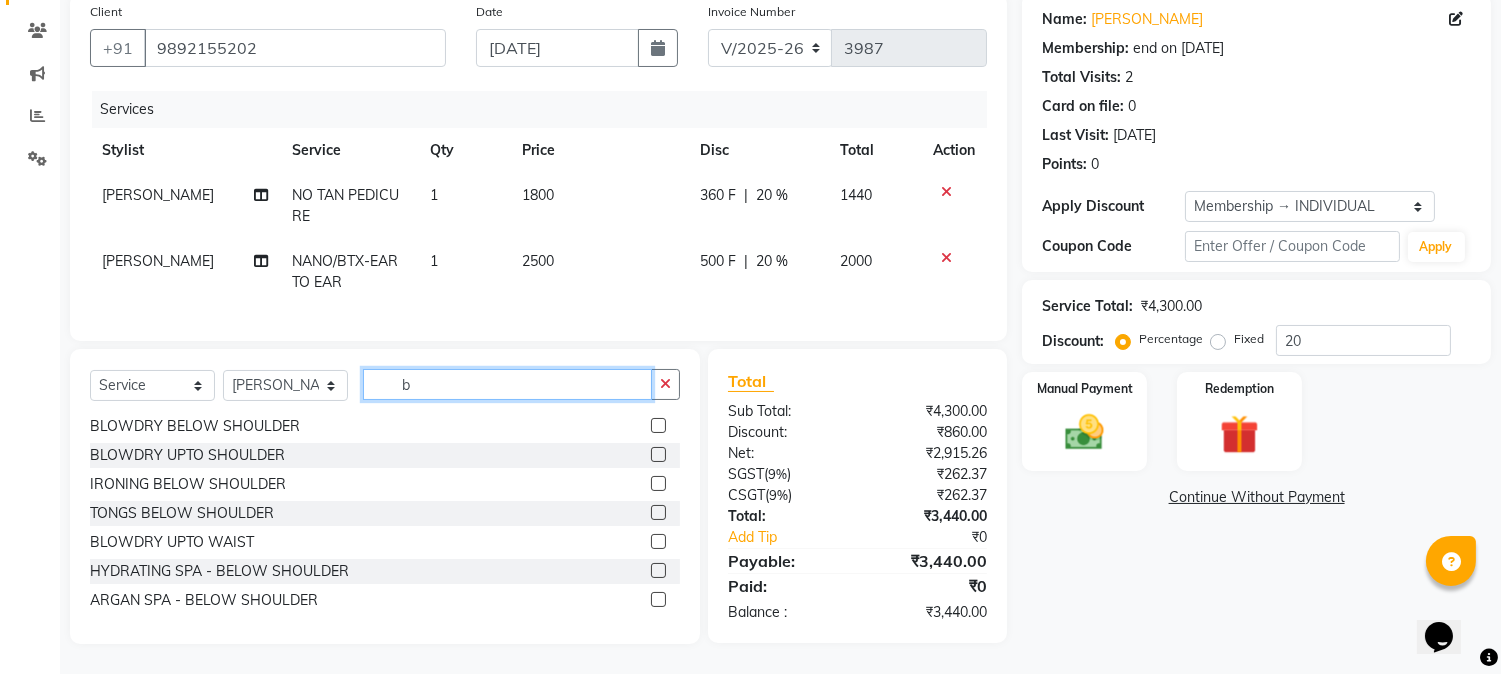 scroll, scrollTop: 930, scrollLeft: 0, axis: vertical 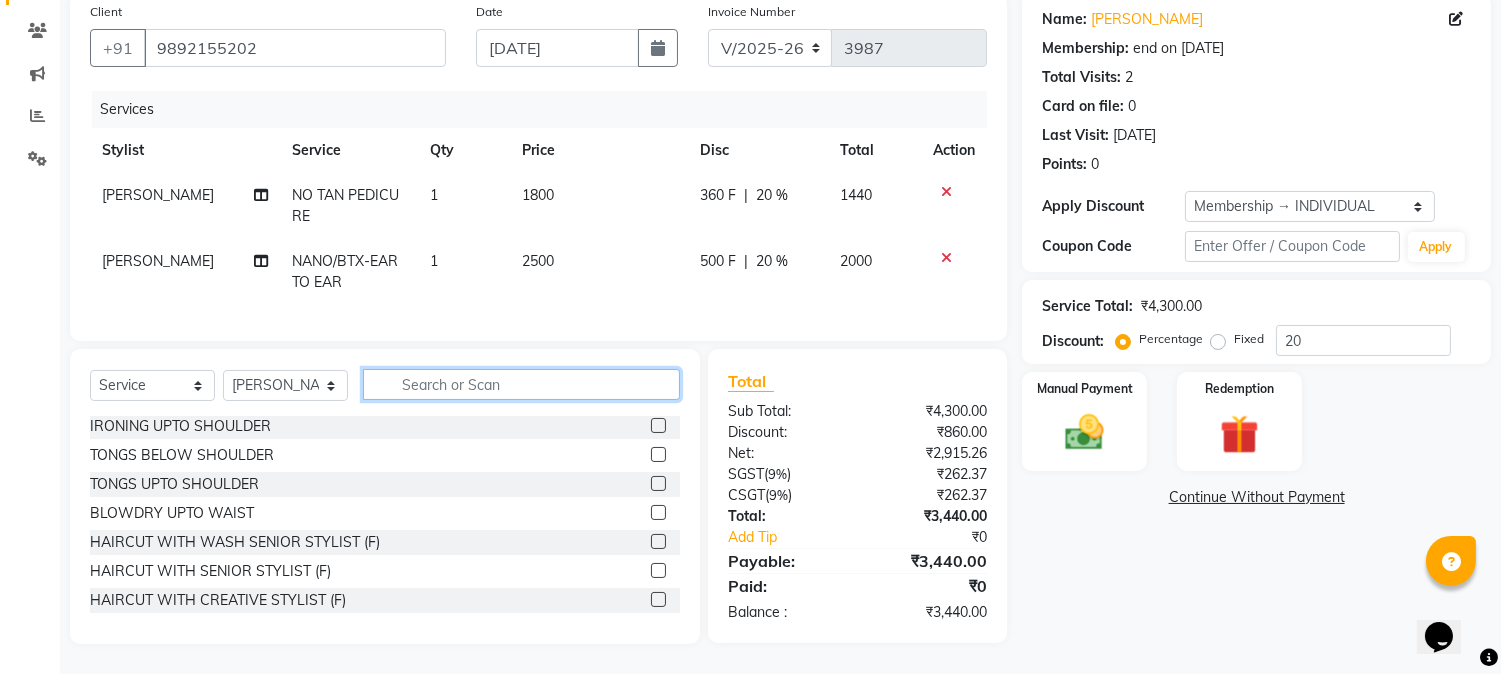 type 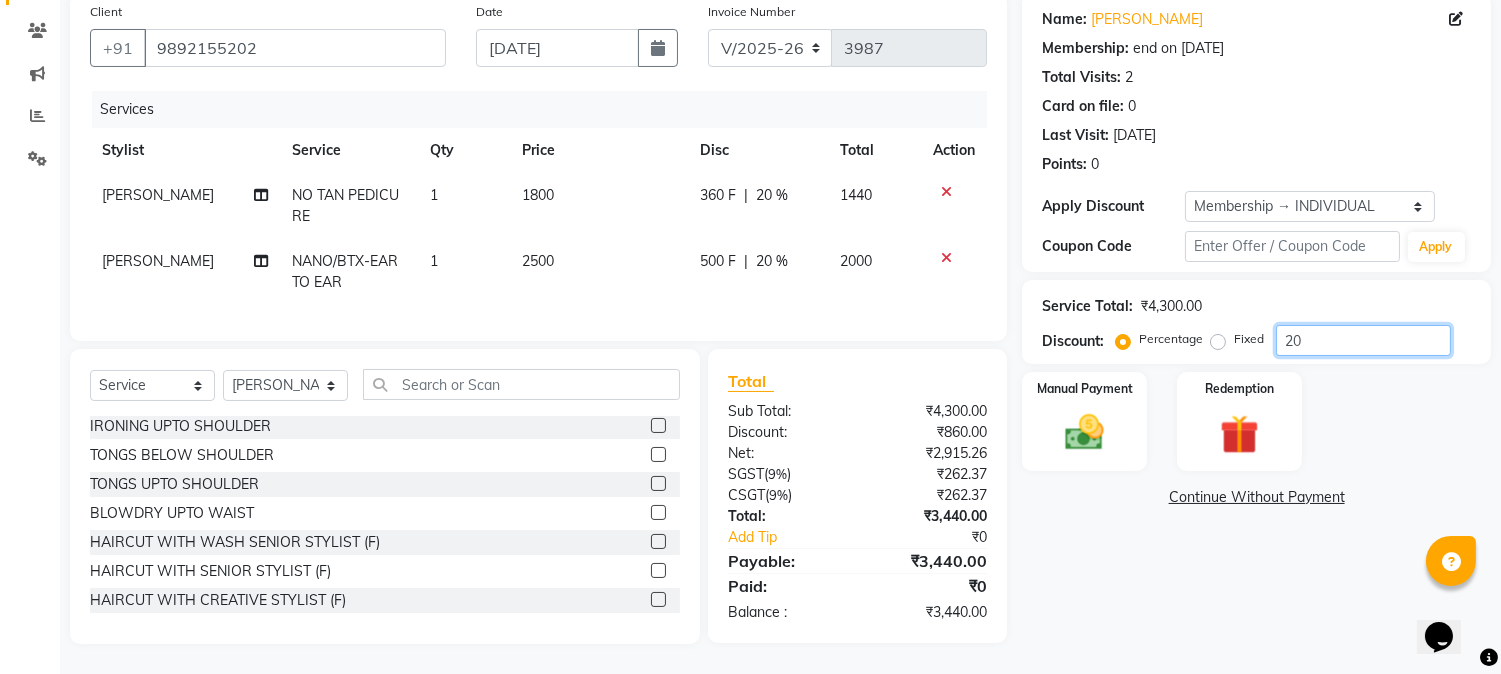 drag, startPoint x: 1326, startPoint y: 332, endPoint x: 1268, endPoint y: 347, distance: 59.908264 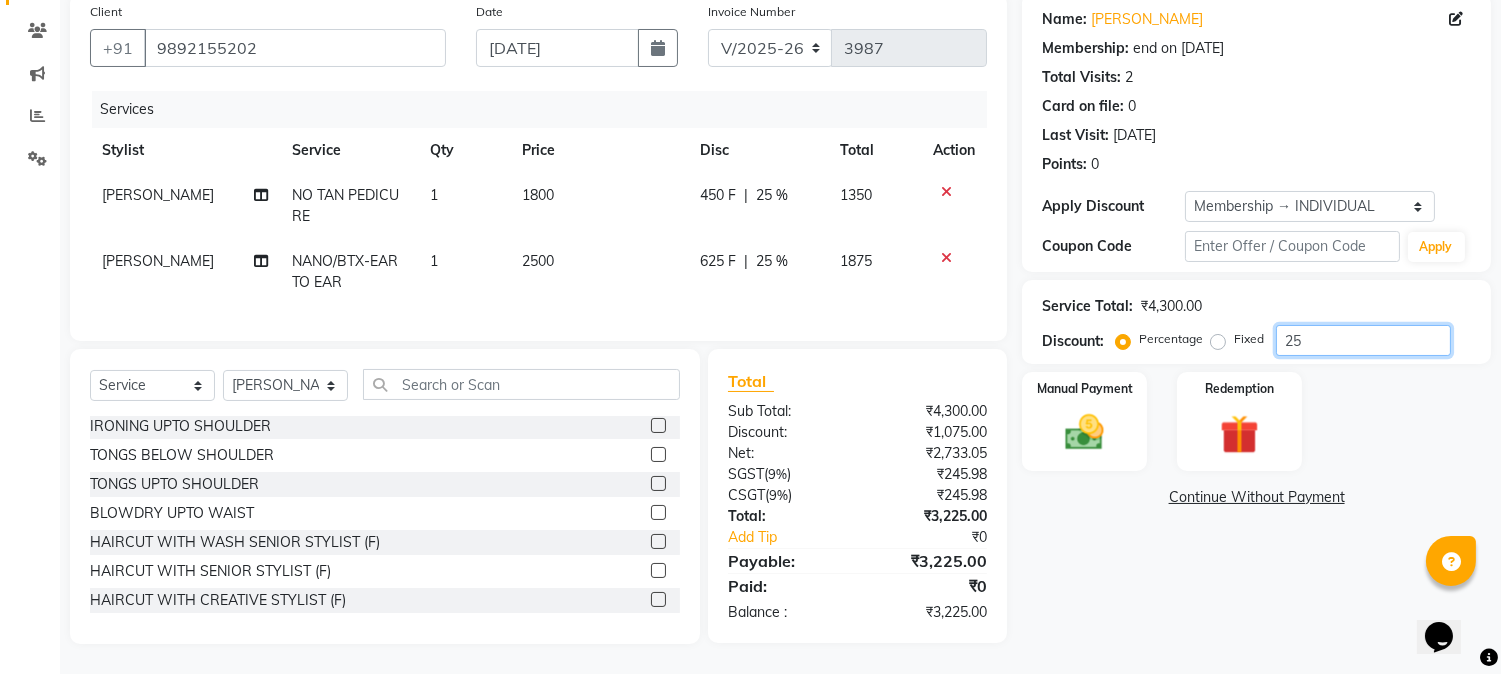 type on "2" 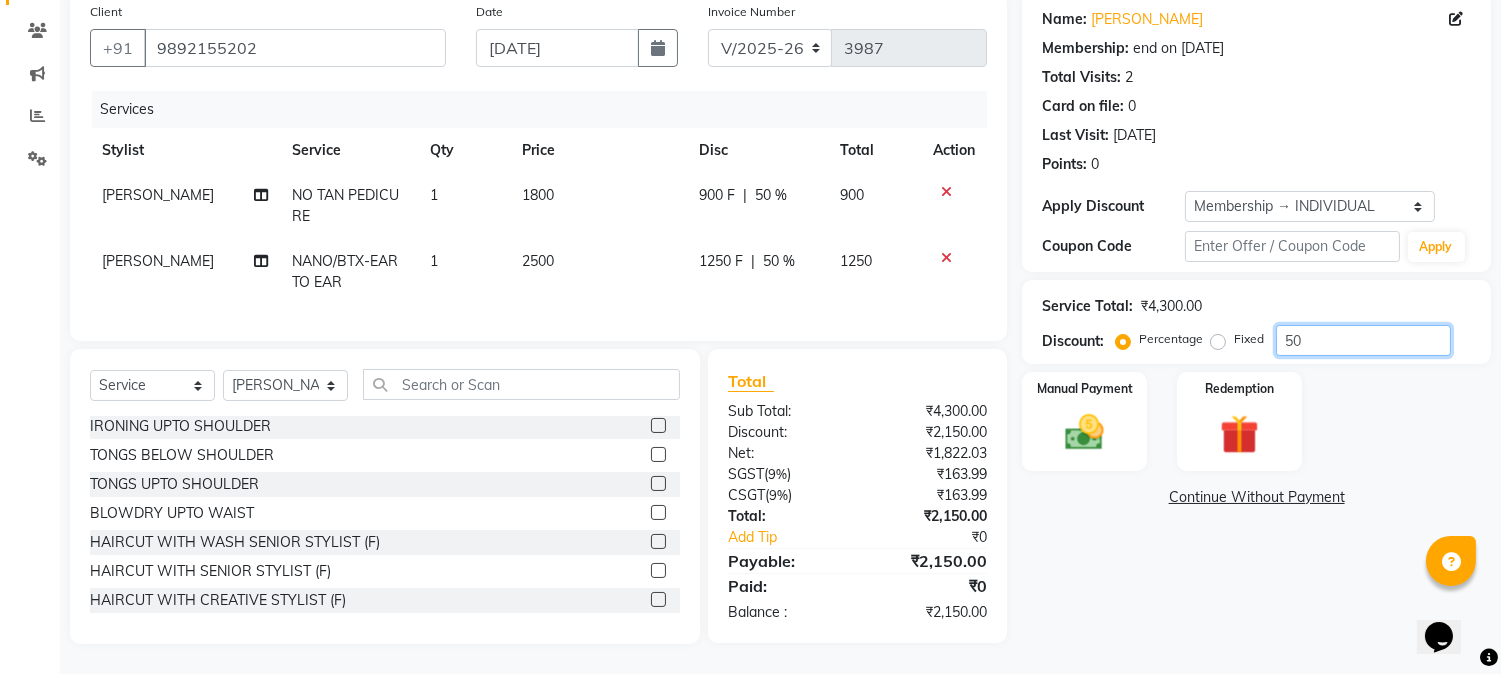 type on "50" 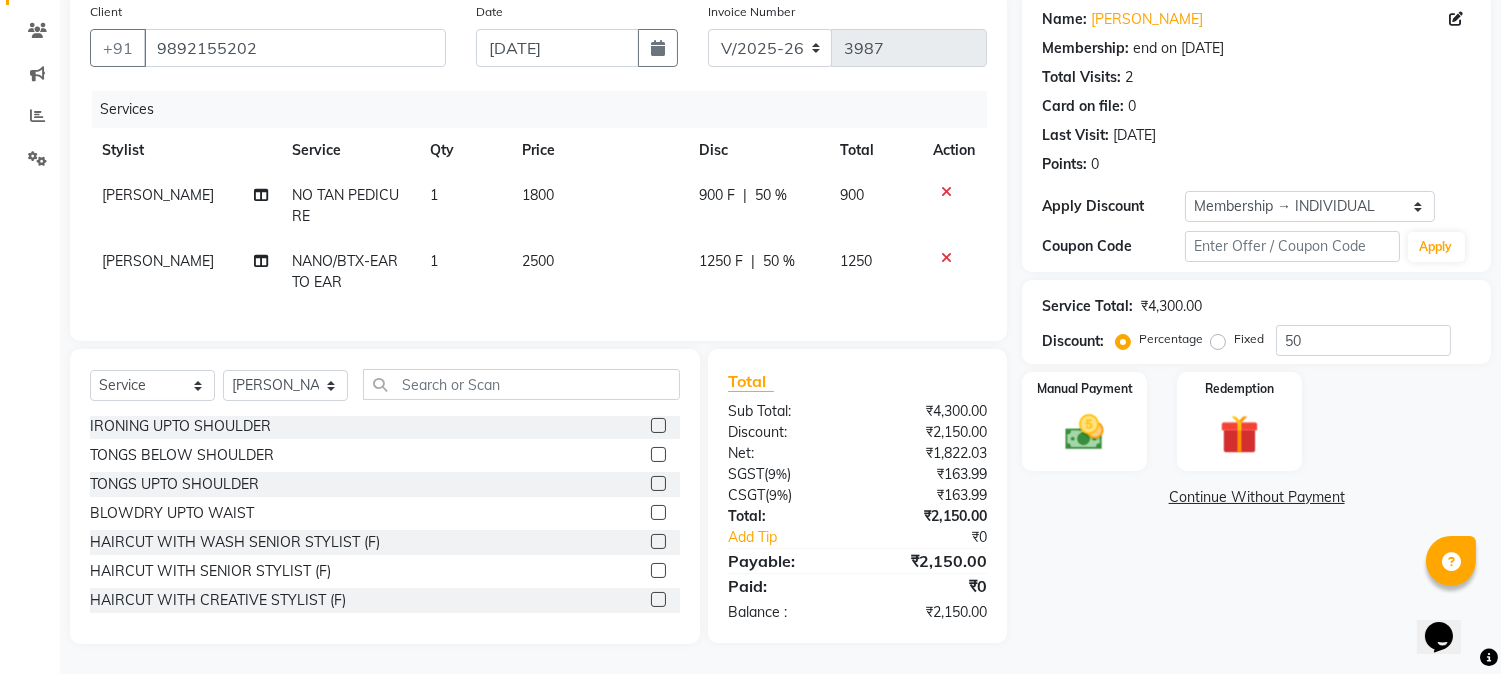 click on "Name: [PERSON_NAME] Membership: end on [DATE] Total Visits:  2 Card on file:  0 Last Visit:   [DATE] Points:   0  Apply Discount Select Membership → INDIVIDUAL Coupon Code Apply Service Total:  ₹4,300.00  Discount:  Percentage   Fixed  50 Manual Payment Redemption  Continue Without Payment" 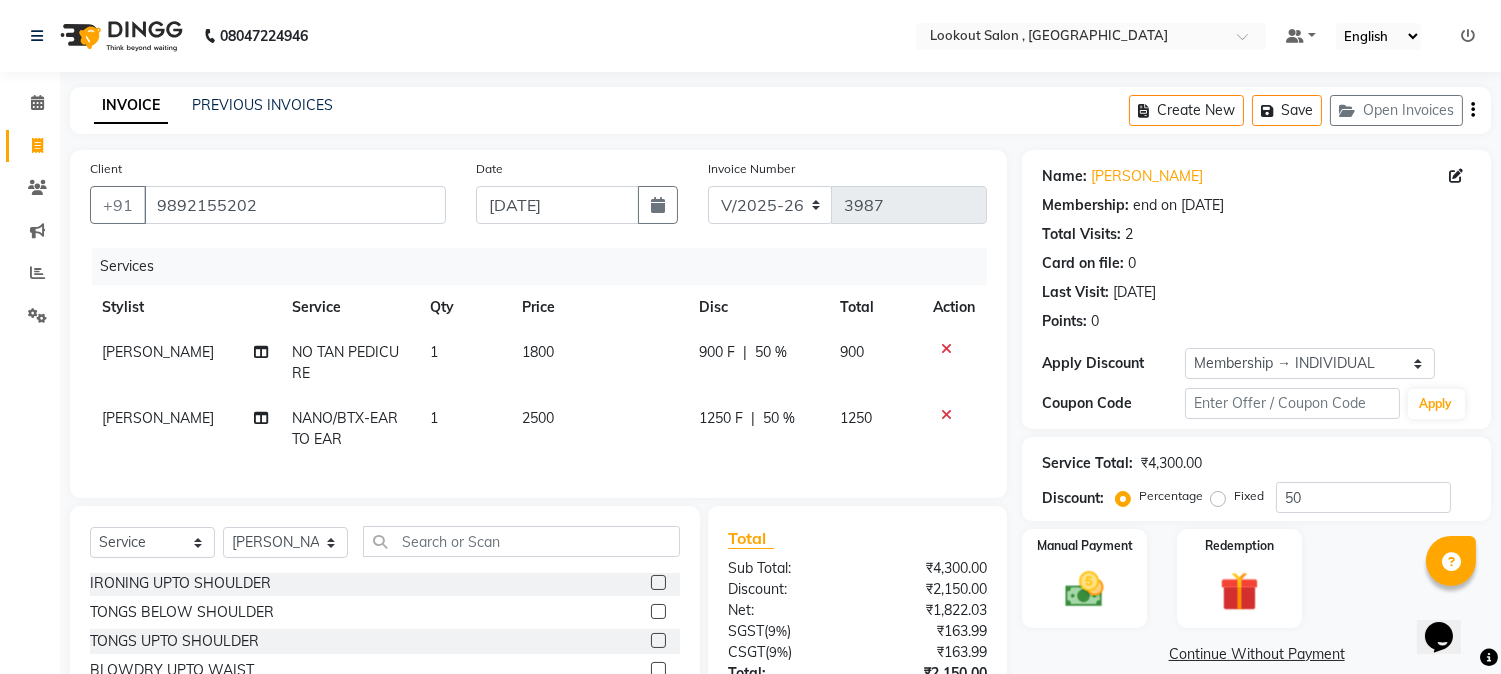 scroll, scrollTop: 173, scrollLeft: 0, axis: vertical 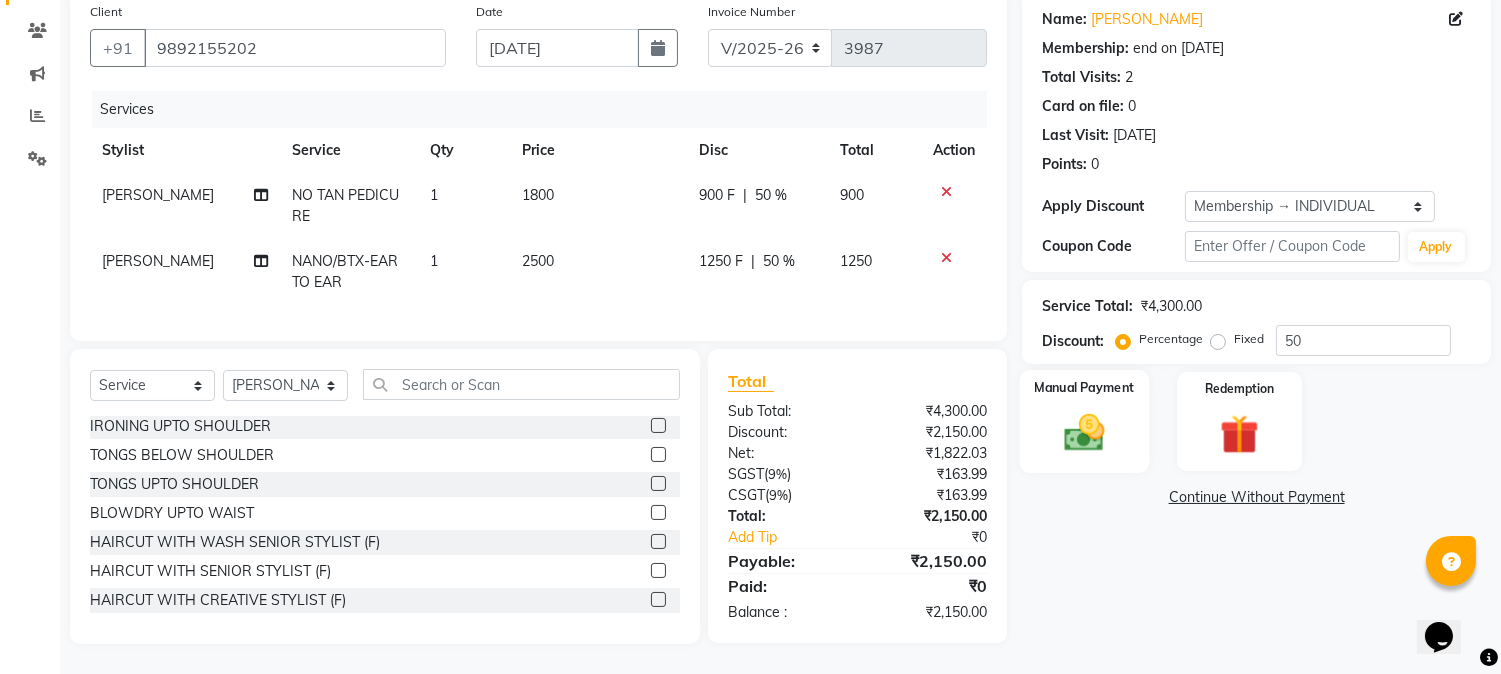 click 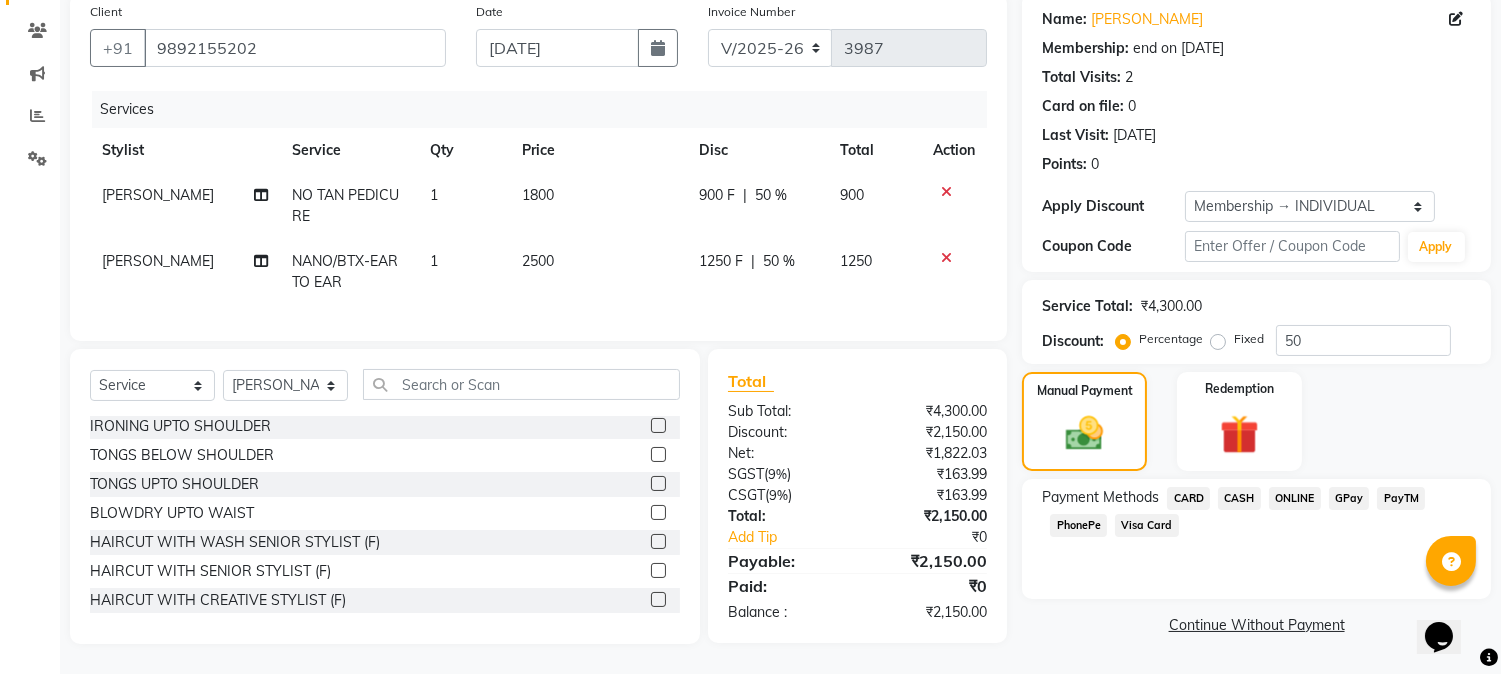 click on "CASH" 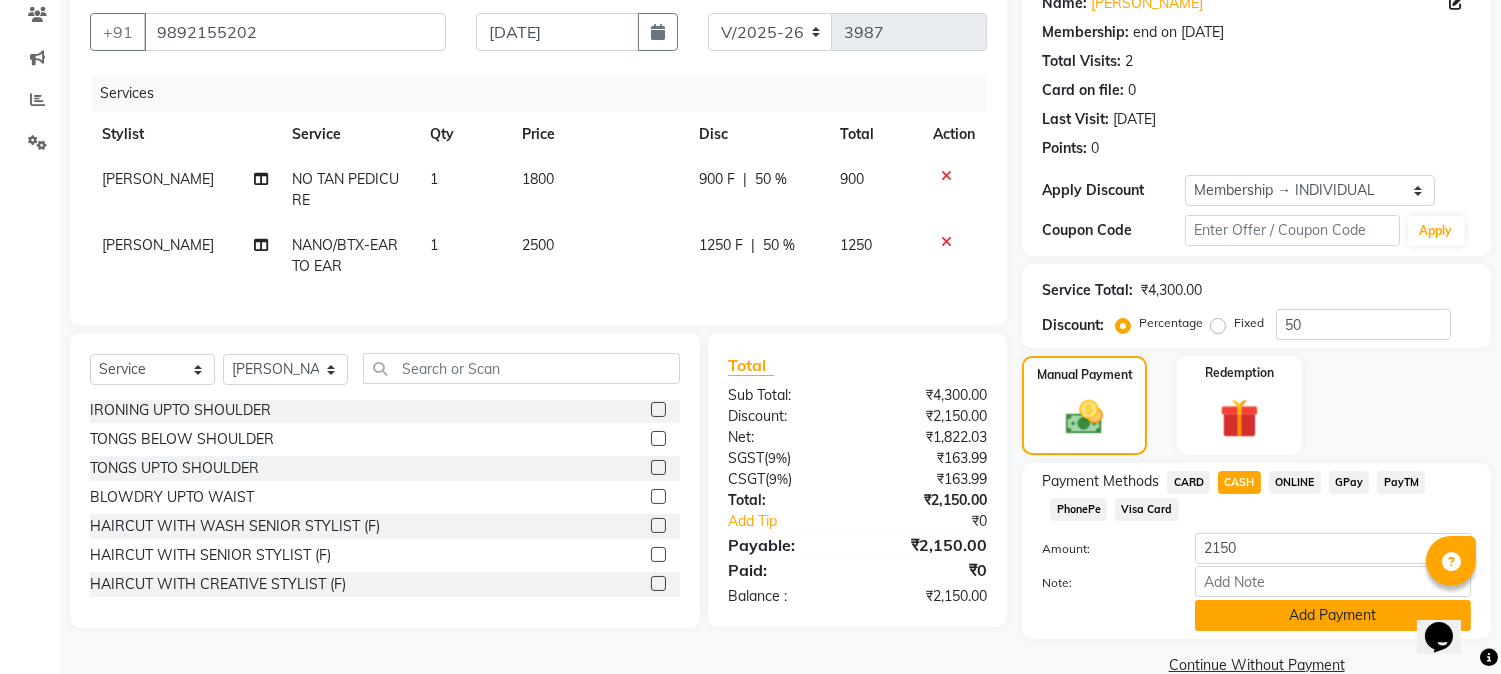 scroll, scrollTop: 208, scrollLeft: 0, axis: vertical 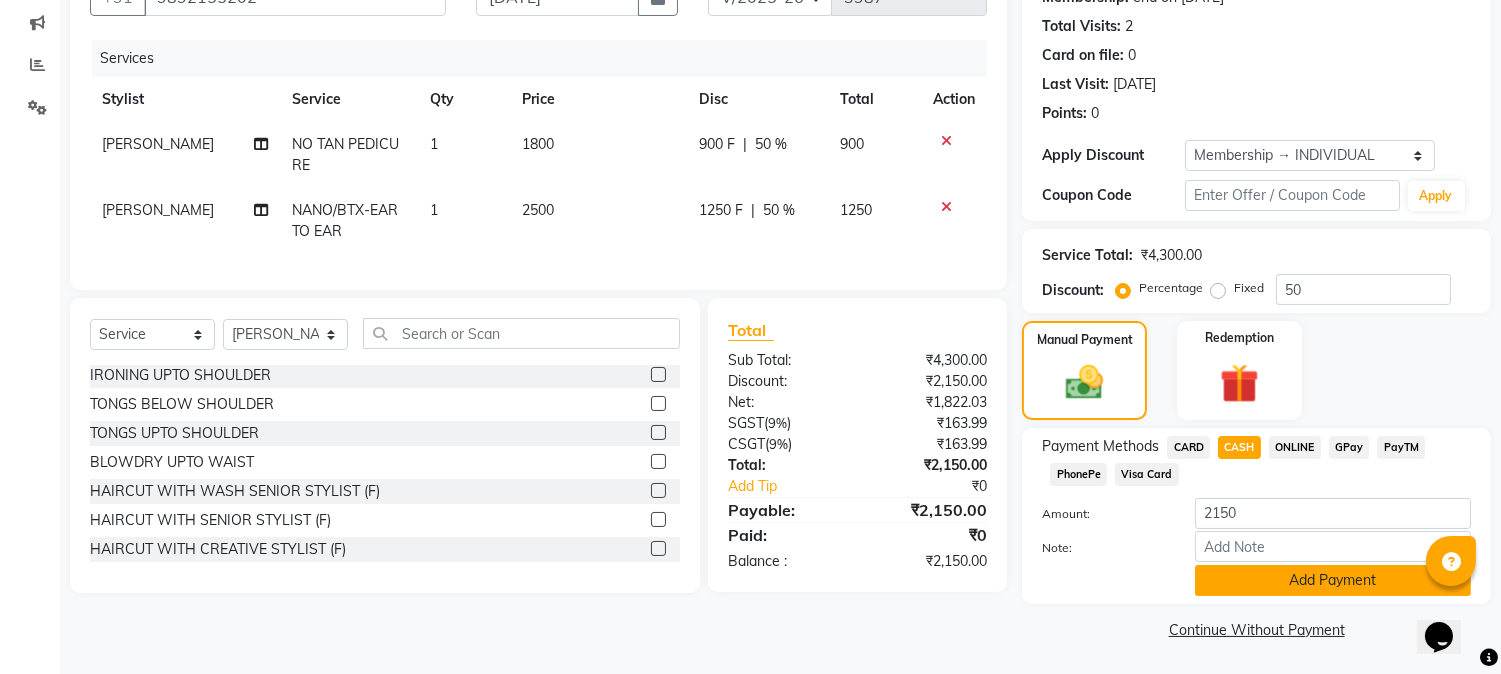 click on "Add Payment" 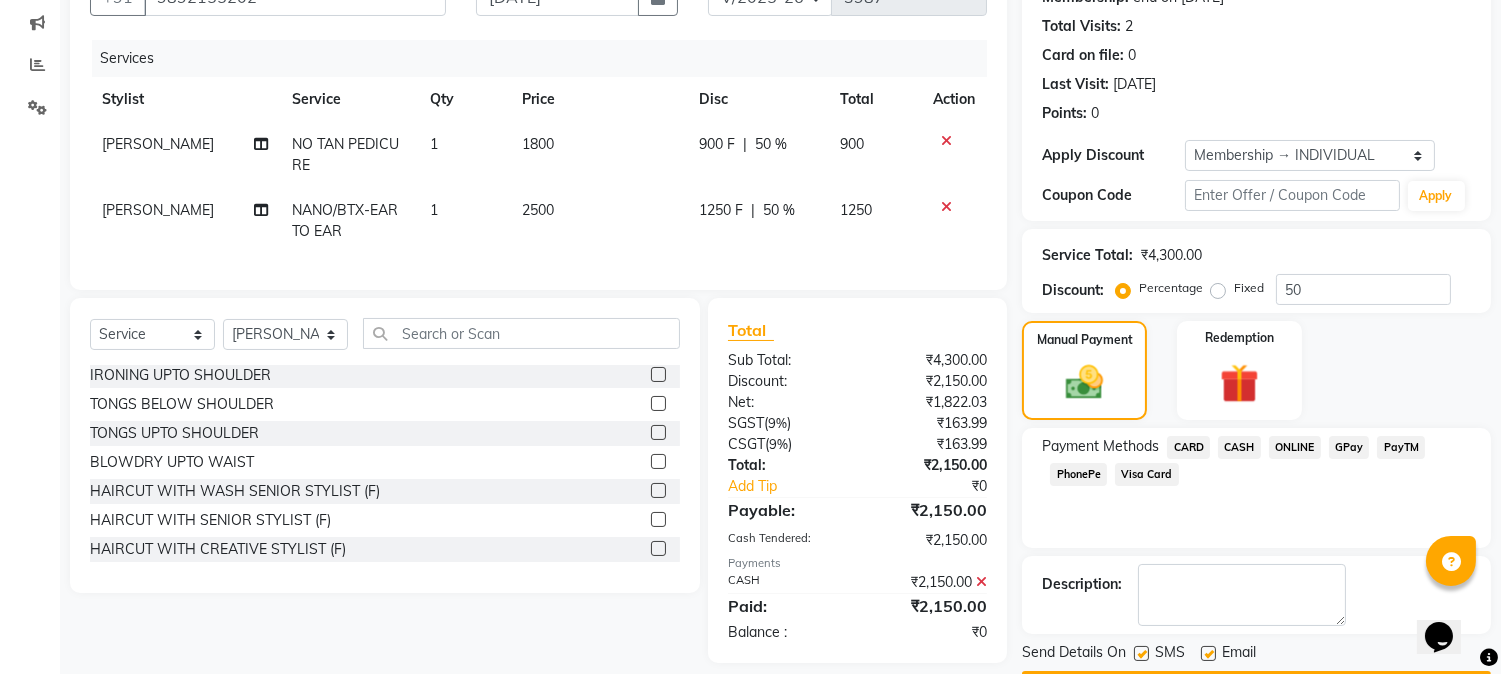 scroll, scrollTop: 265, scrollLeft: 0, axis: vertical 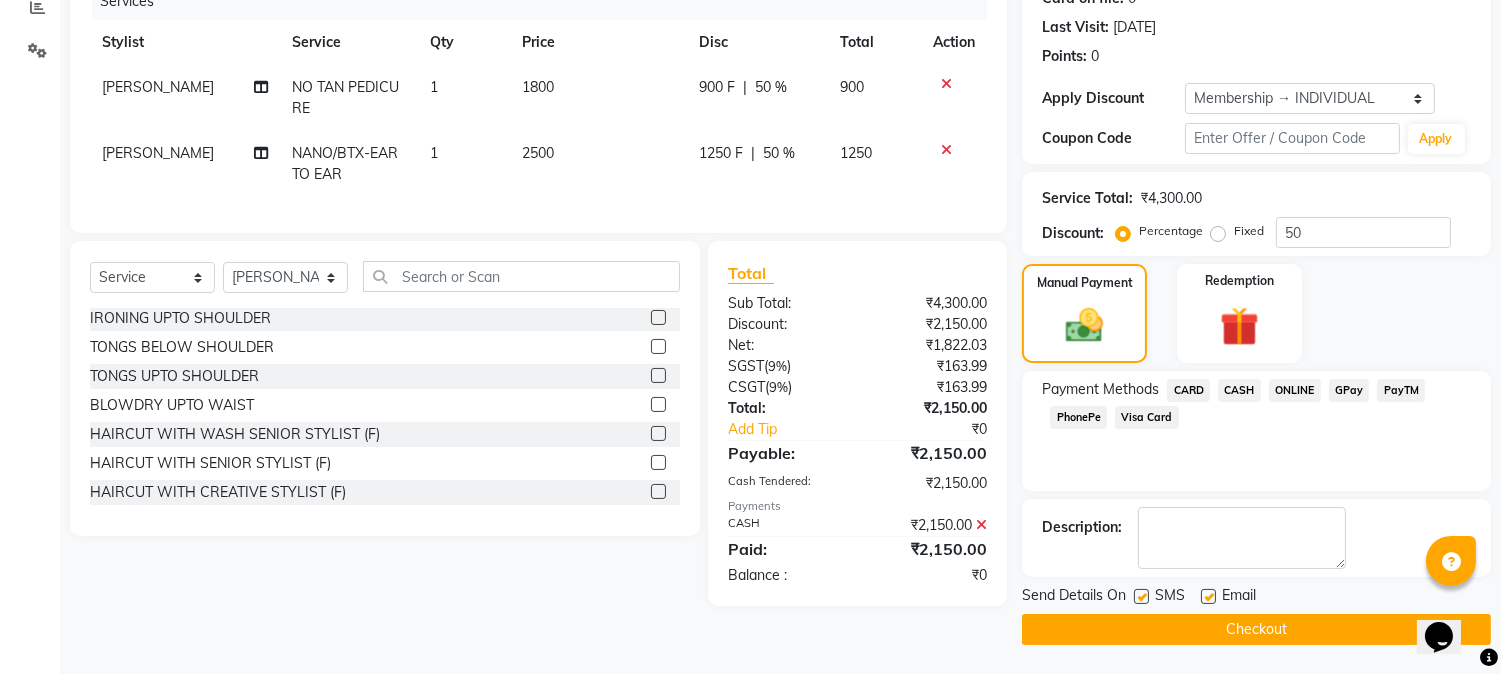 click on "Checkout" 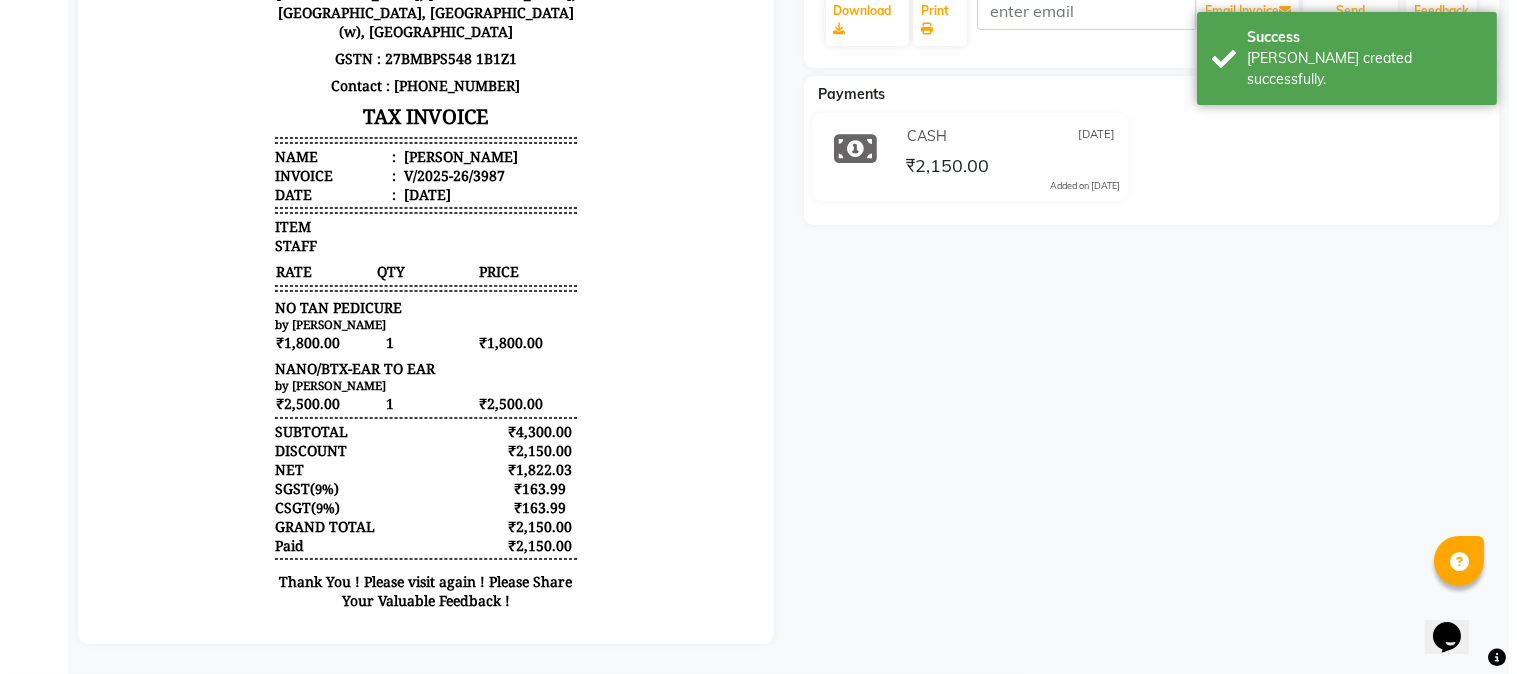 scroll, scrollTop: 0, scrollLeft: 0, axis: both 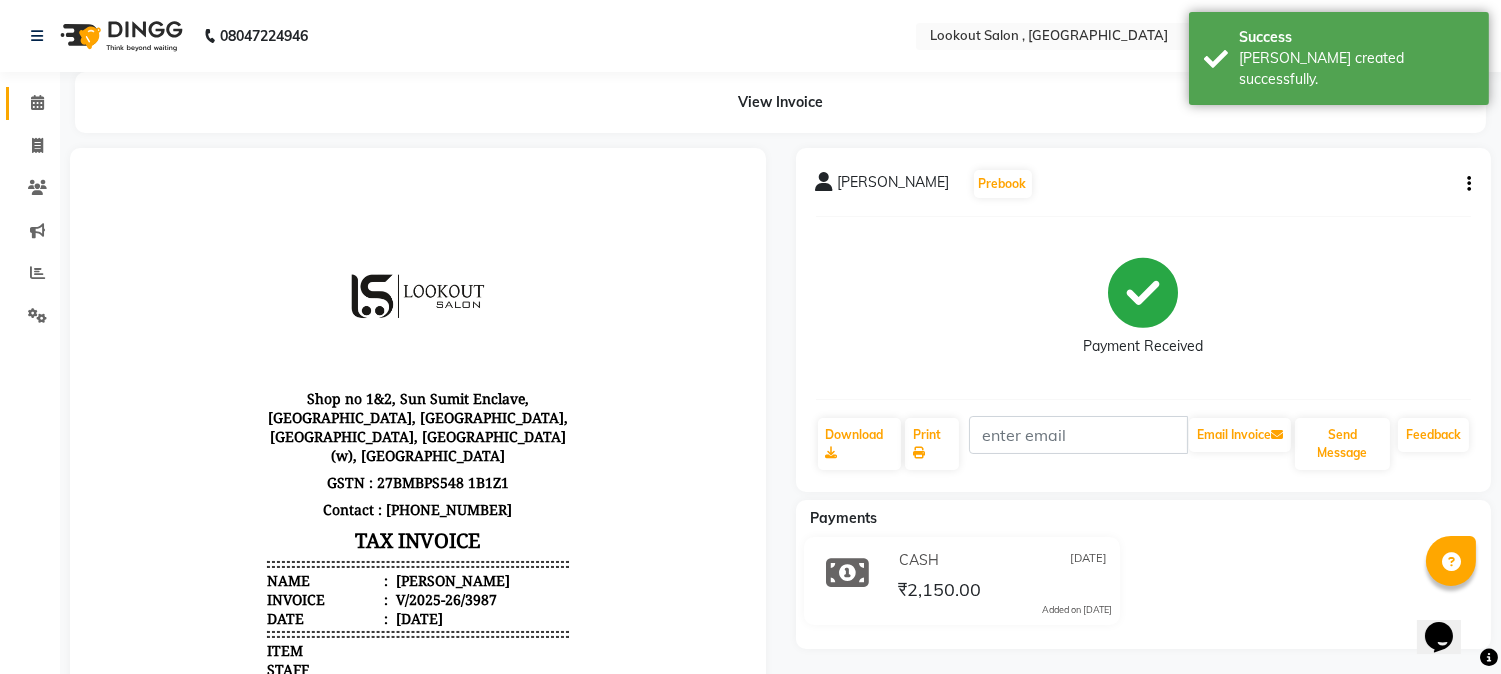 click on "Calendar" 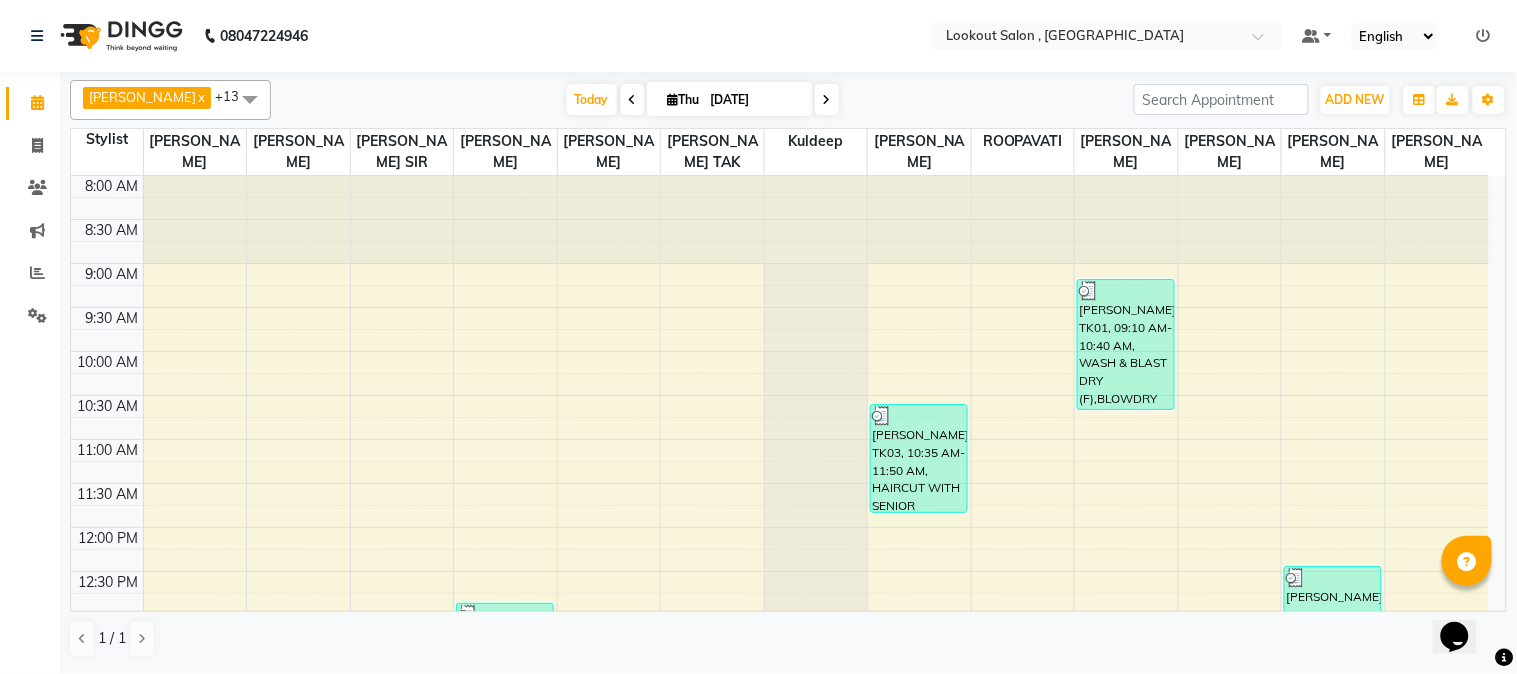 click at bounding box center [827, 99] 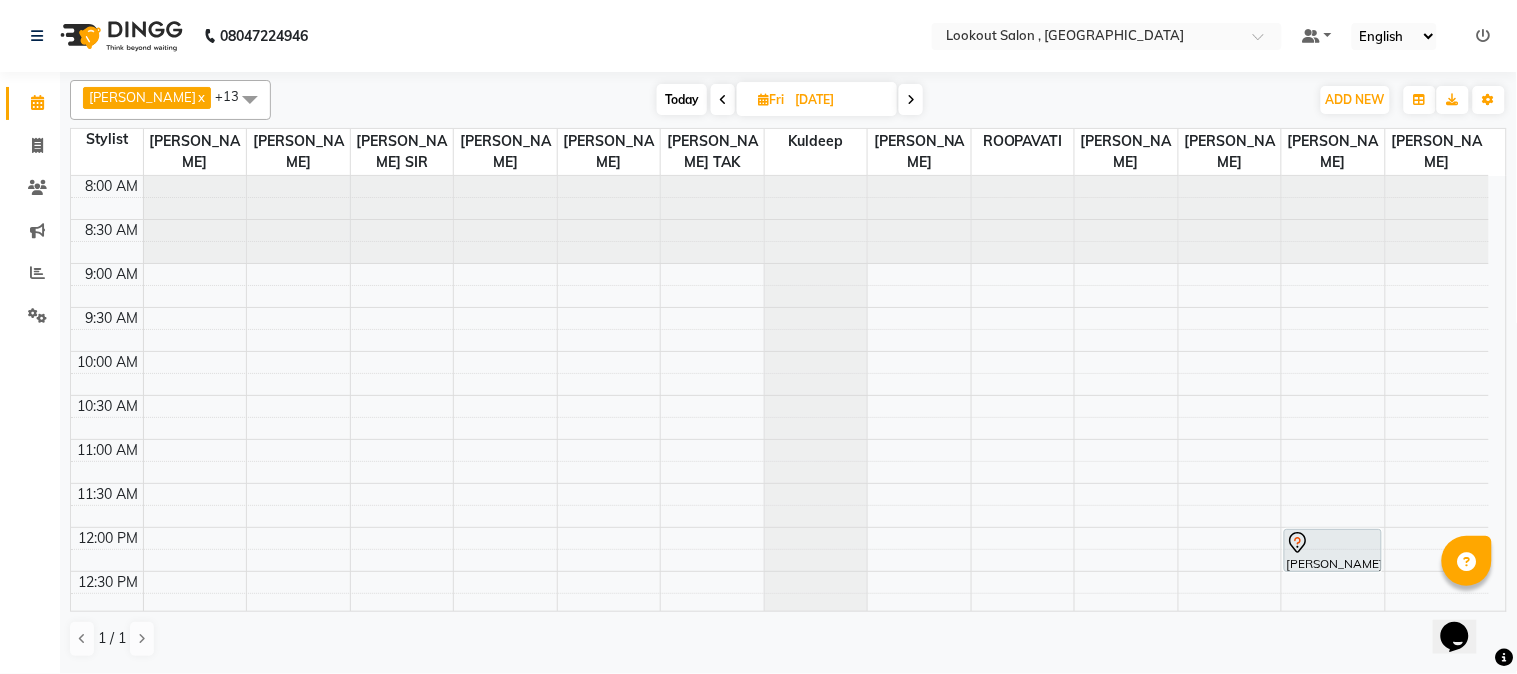 scroll, scrollTop: 111, scrollLeft: 0, axis: vertical 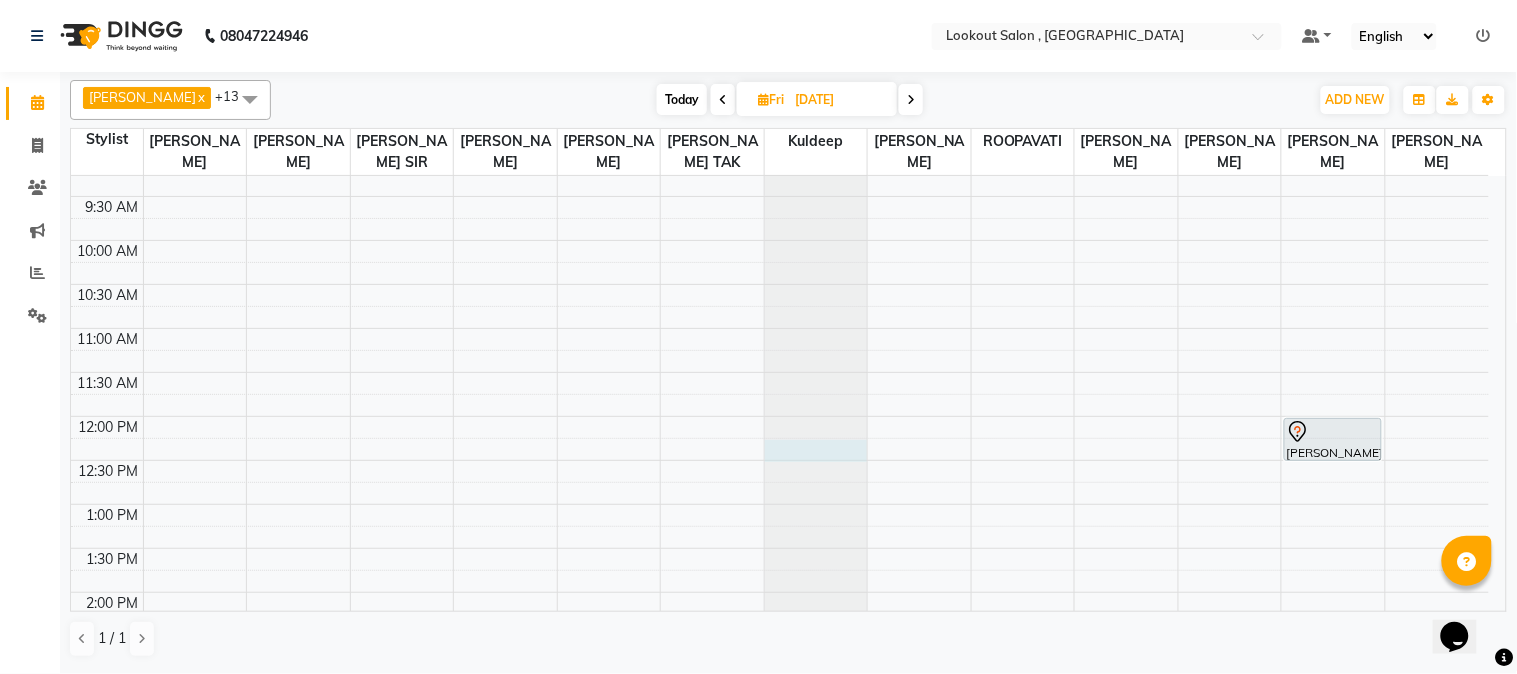 click at bounding box center [816, 65] 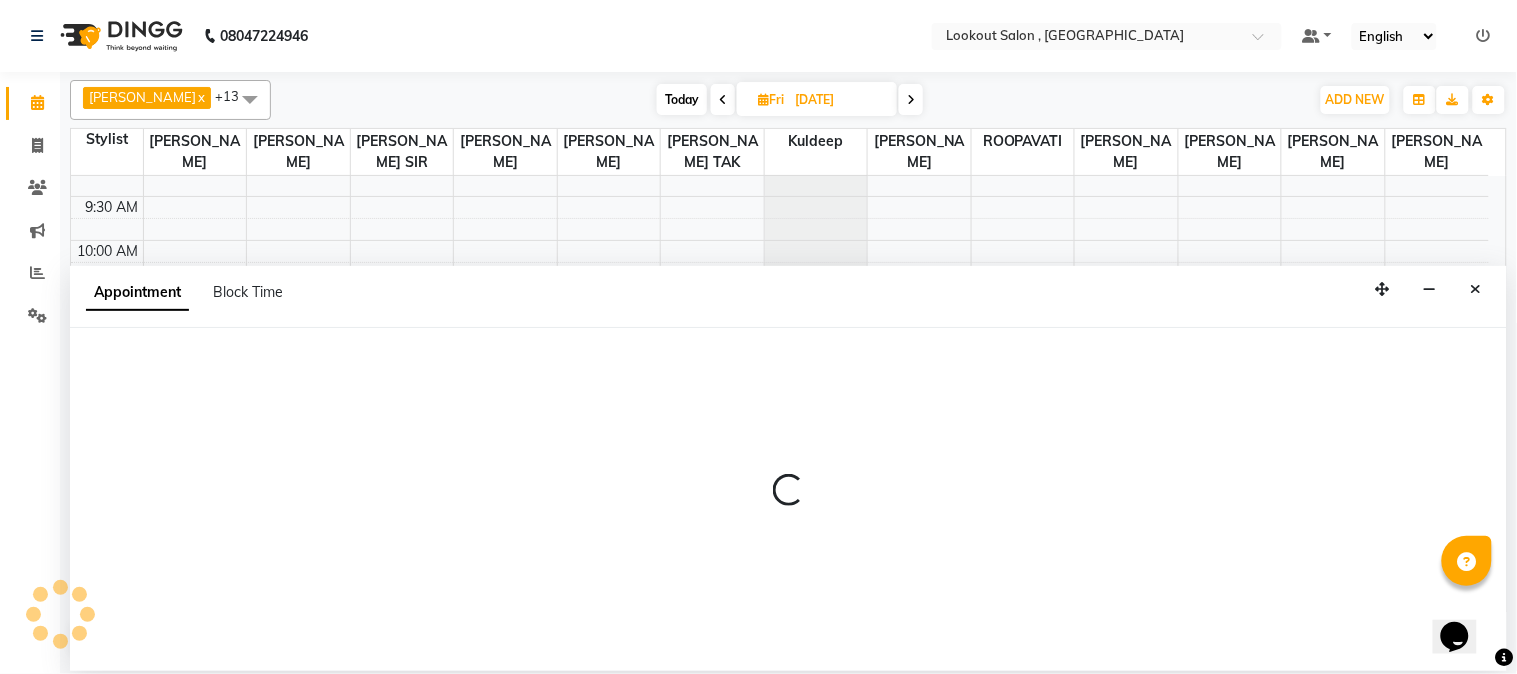 select on "19837" 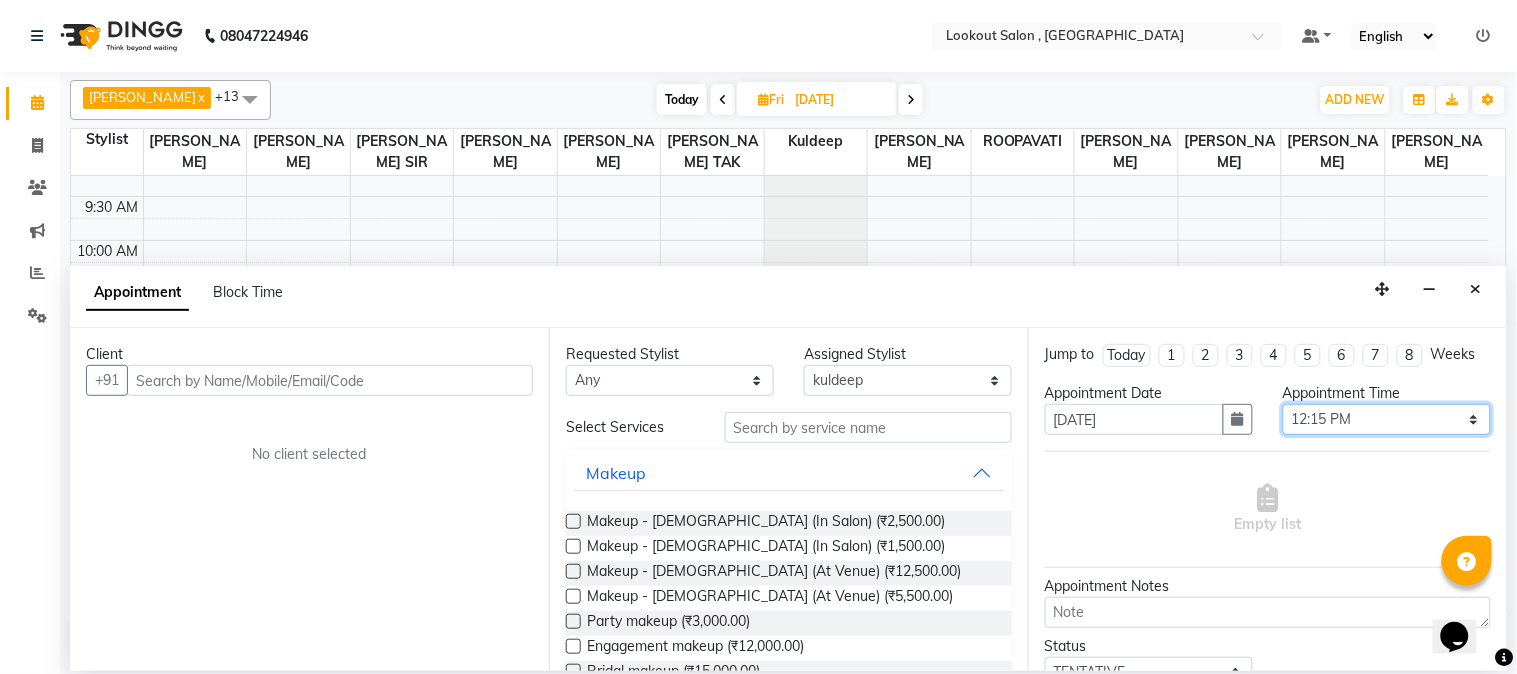 click on "Select 09:00 AM 09:15 AM 09:30 AM 09:45 AM 10:00 AM 10:15 AM 10:30 AM 10:45 AM 11:00 AM 11:15 AM 11:30 AM 11:45 AM 12:00 PM 12:15 PM 12:30 PM 12:45 PM 01:00 PM 01:15 PM 01:30 PM 01:45 PM 02:00 PM 02:15 PM 02:30 PM 02:45 PM 03:00 PM 03:15 PM 03:30 PM 03:45 PM 04:00 PM 04:15 PM 04:30 PM 04:45 PM 05:00 PM 05:15 PM 05:30 PM 05:45 PM 06:00 PM 06:15 PM 06:30 PM 06:45 PM 07:00 PM 07:15 PM 07:30 PM 07:45 PM 08:00 PM 08:15 PM 08:30 PM 08:45 PM 09:00 PM 09:15 PM 09:30 PM 09:45 PM 10:00 PM" at bounding box center [1387, 419] 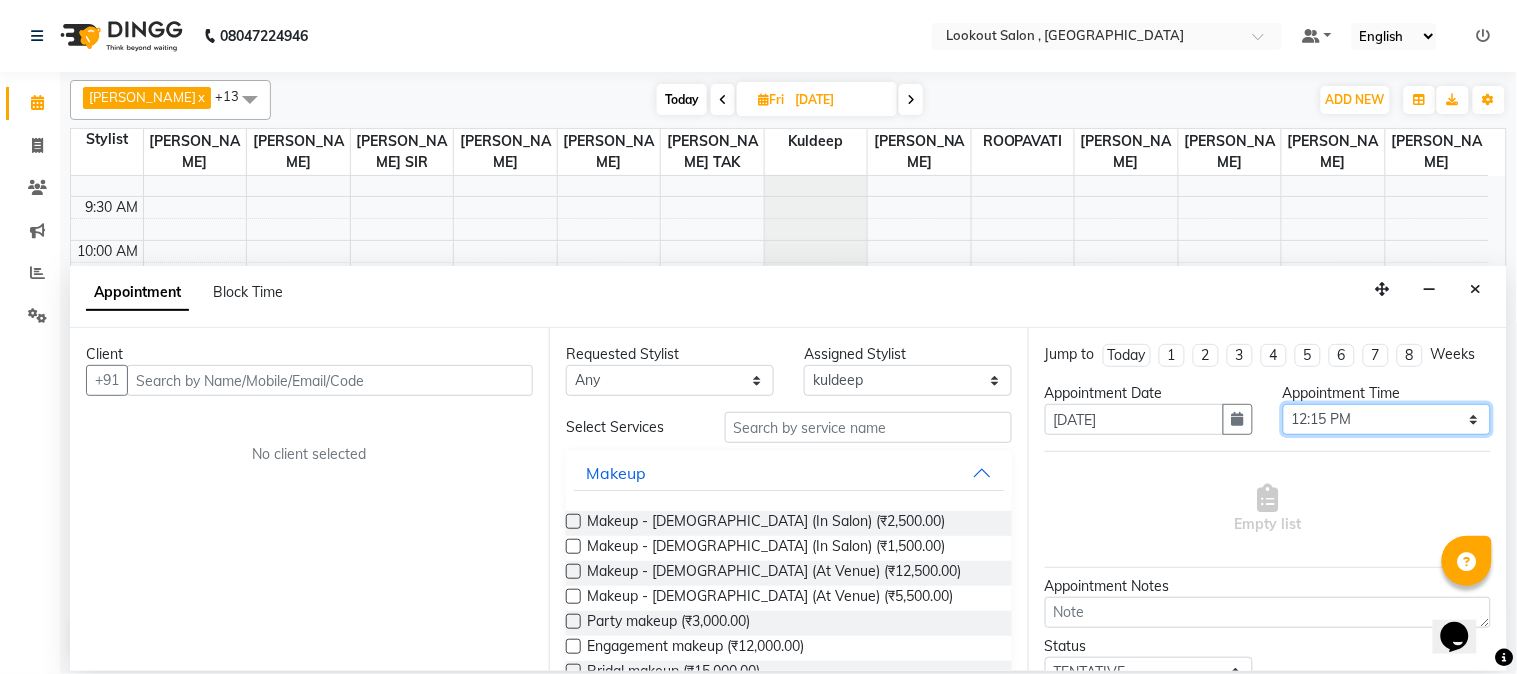 select on "750" 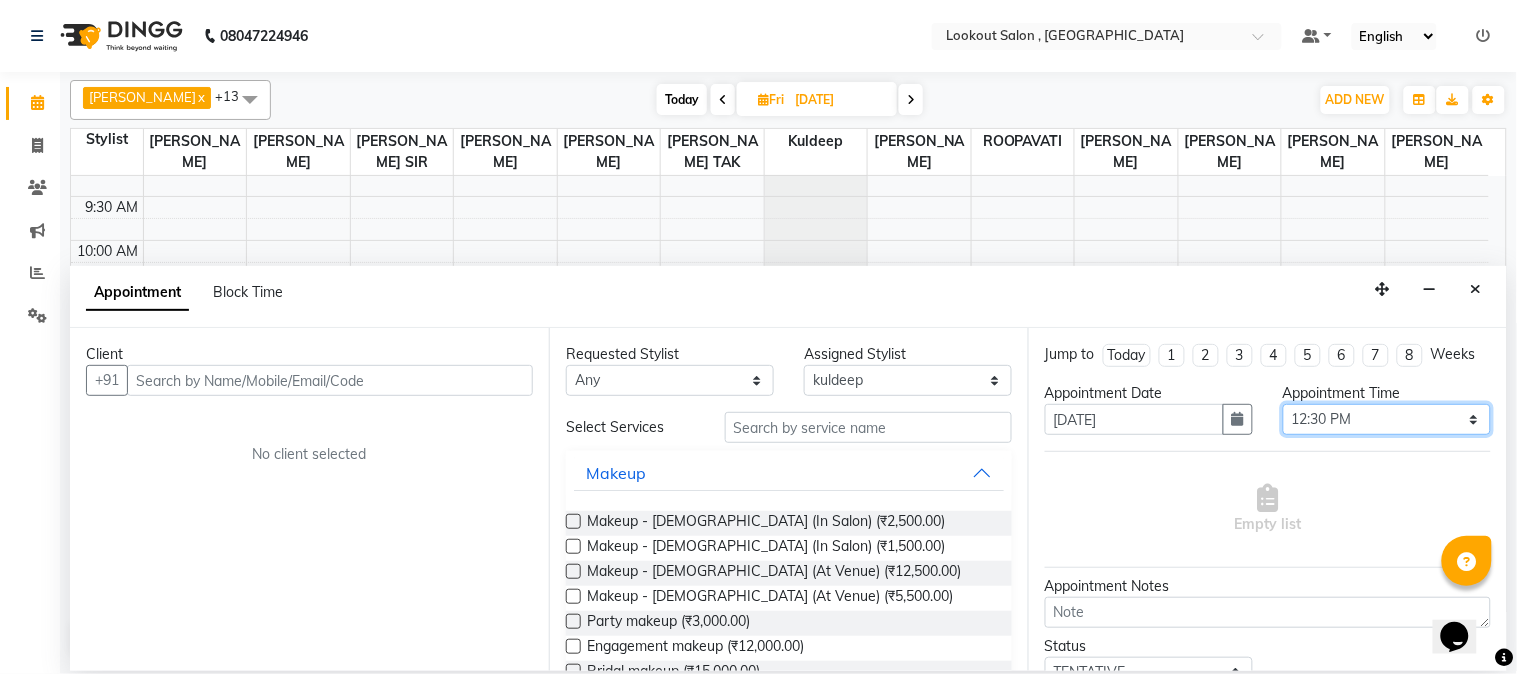 click on "Select 09:00 AM 09:15 AM 09:30 AM 09:45 AM 10:00 AM 10:15 AM 10:30 AM 10:45 AM 11:00 AM 11:15 AM 11:30 AM 11:45 AM 12:00 PM 12:15 PM 12:30 PM 12:45 PM 01:00 PM 01:15 PM 01:30 PM 01:45 PM 02:00 PM 02:15 PM 02:30 PM 02:45 PM 03:00 PM 03:15 PM 03:30 PM 03:45 PM 04:00 PM 04:15 PM 04:30 PM 04:45 PM 05:00 PM 05:15 PM 05:30 PM 05:45 PM 06:00 PM 06:15 PM 06:30 PM 06:45 PM 07:00 PM 07:15 PM 07:30 PM 07:45 PM 08:00 PM 08:15 PM 08:30 PM 08:45 PM 09:00 PM 09:15 PM 09:30 PM 09:45 PM 10:00 PM" at bounding box center (1387, 419) 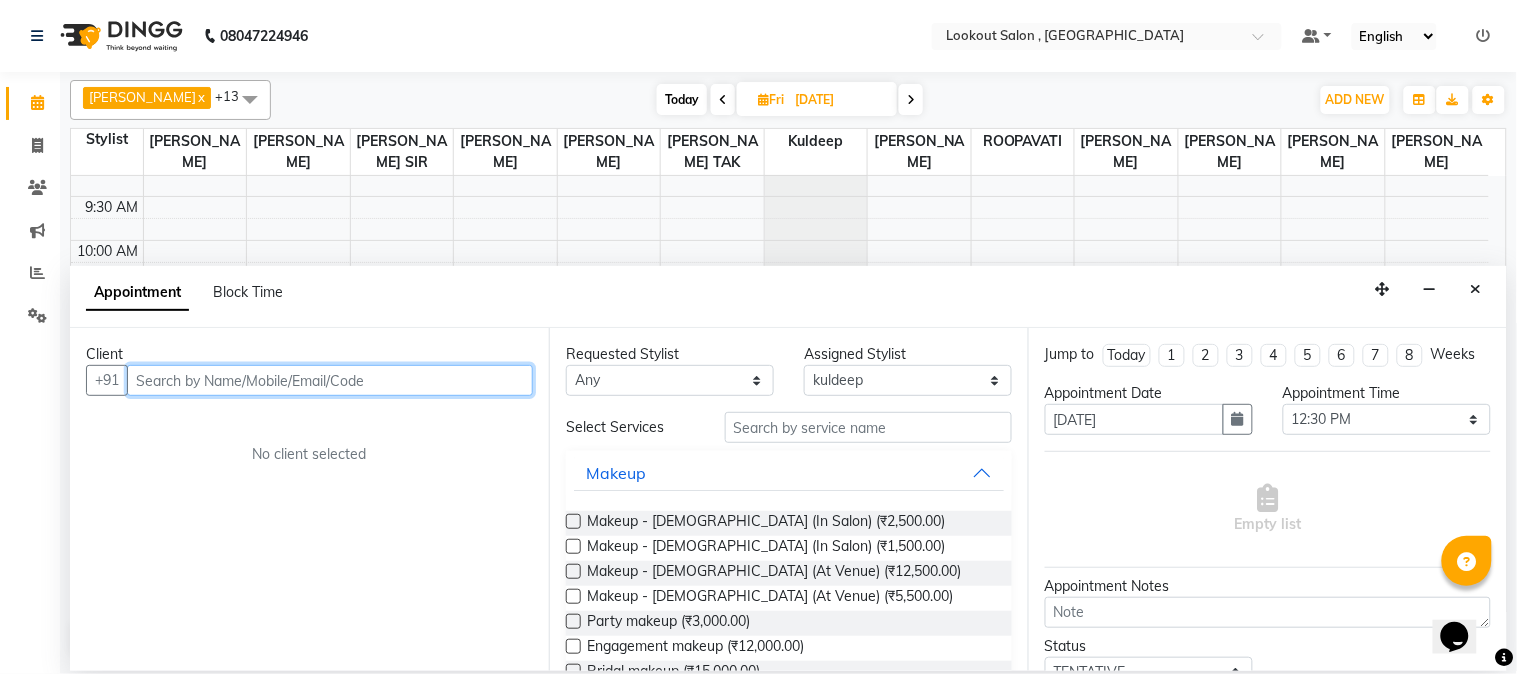 click at bounding box center (330, 380) 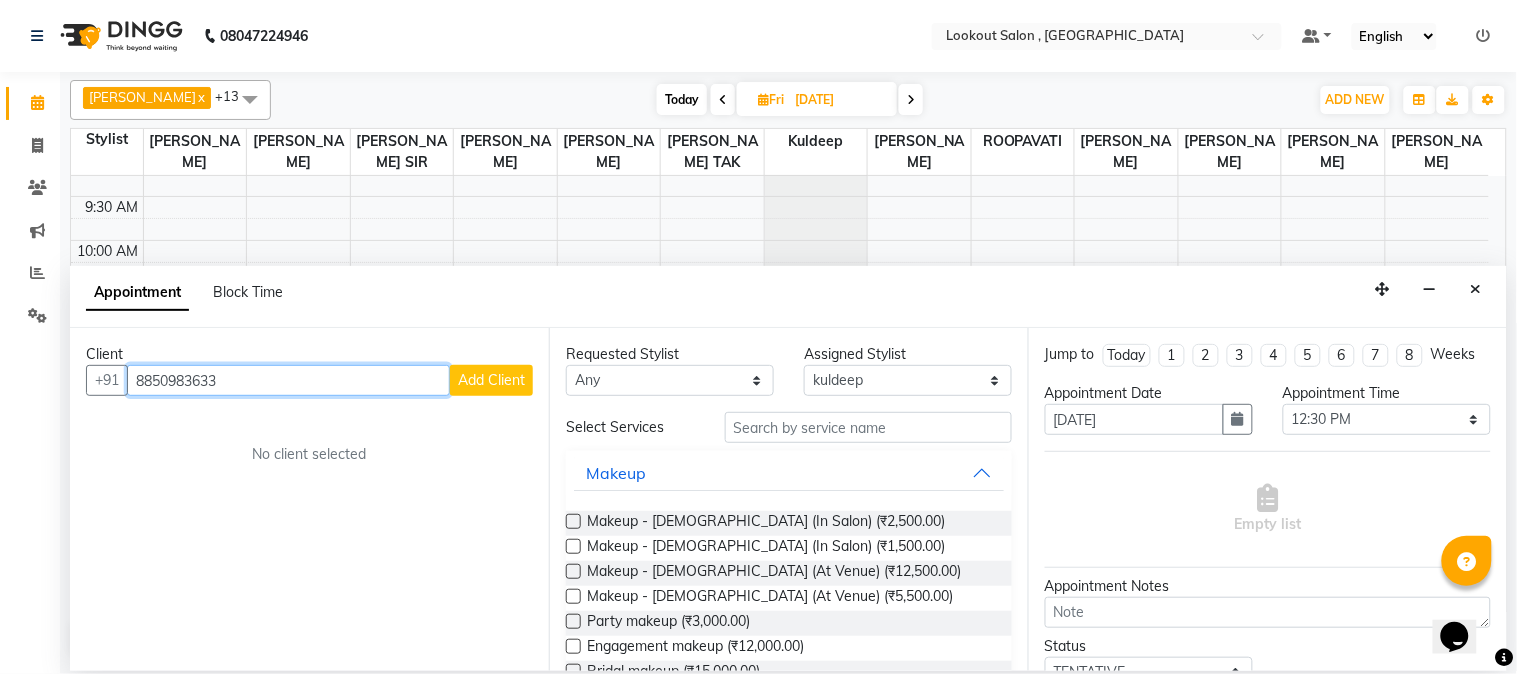 type on "8850983633" 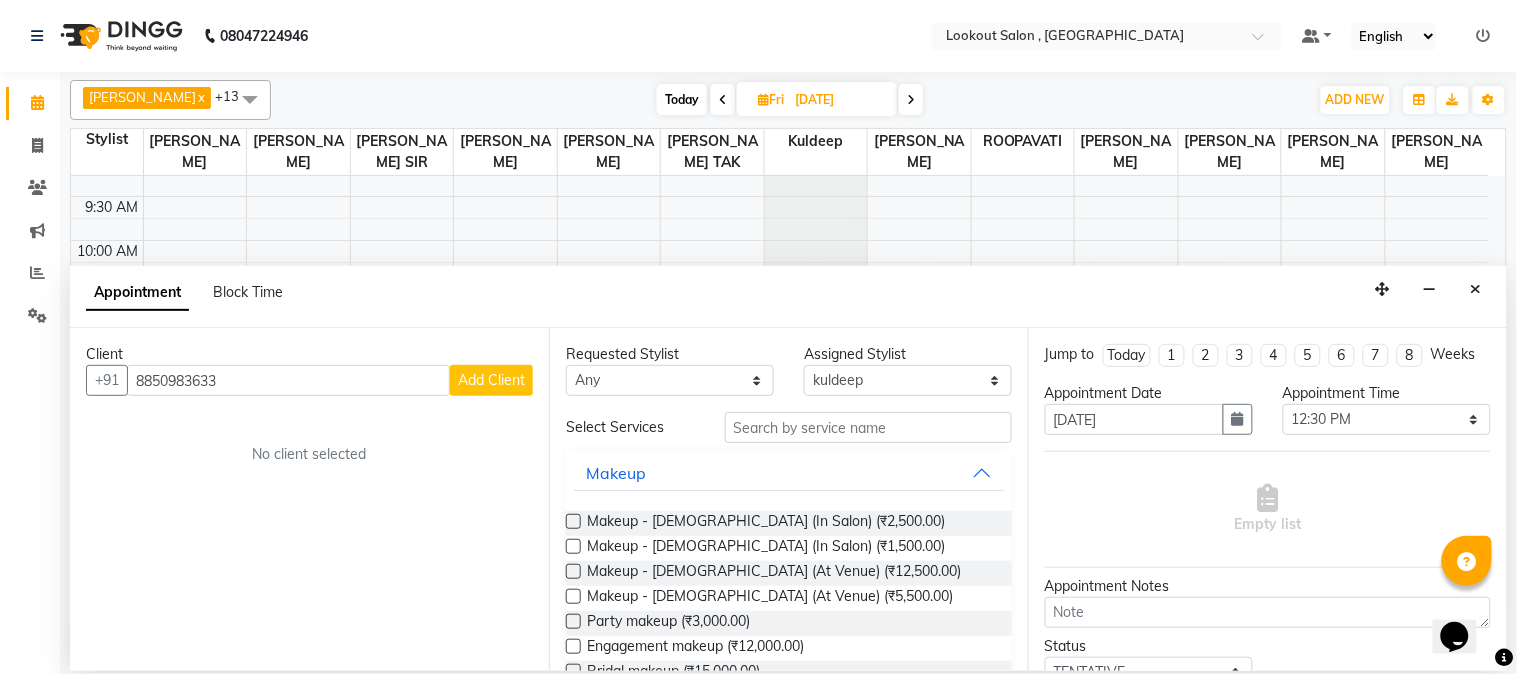 click on "Add Client" at bounding box center (491, 380) 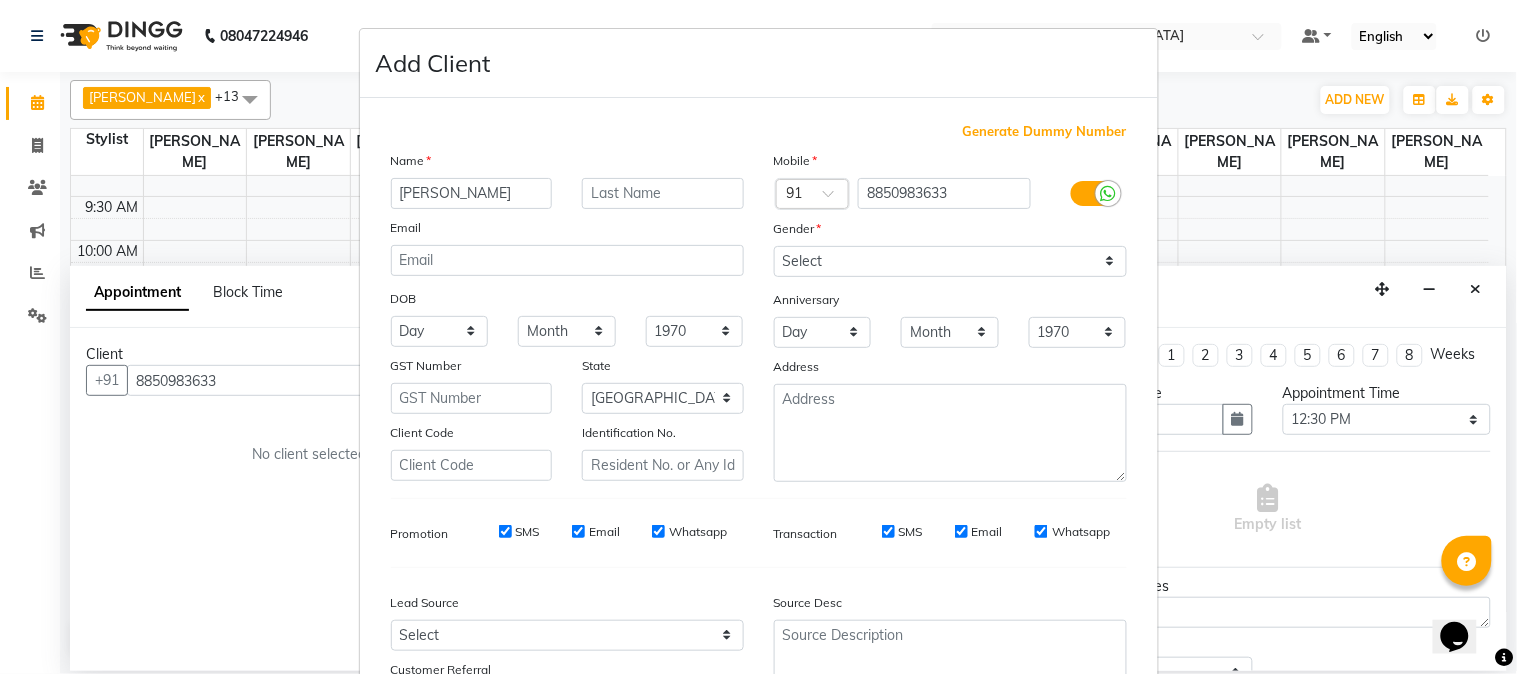 type on "[PERSON_NAME]" 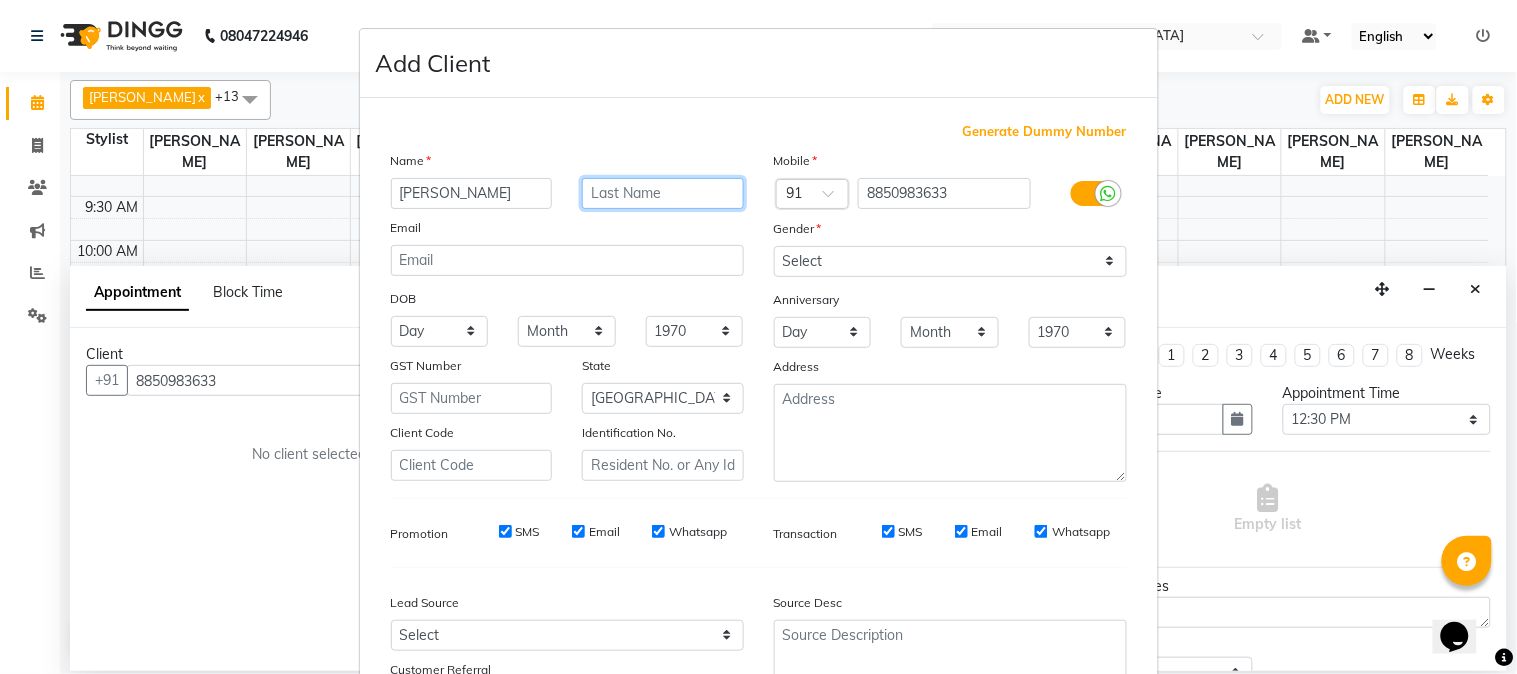 click at bounding box center (663, 193) 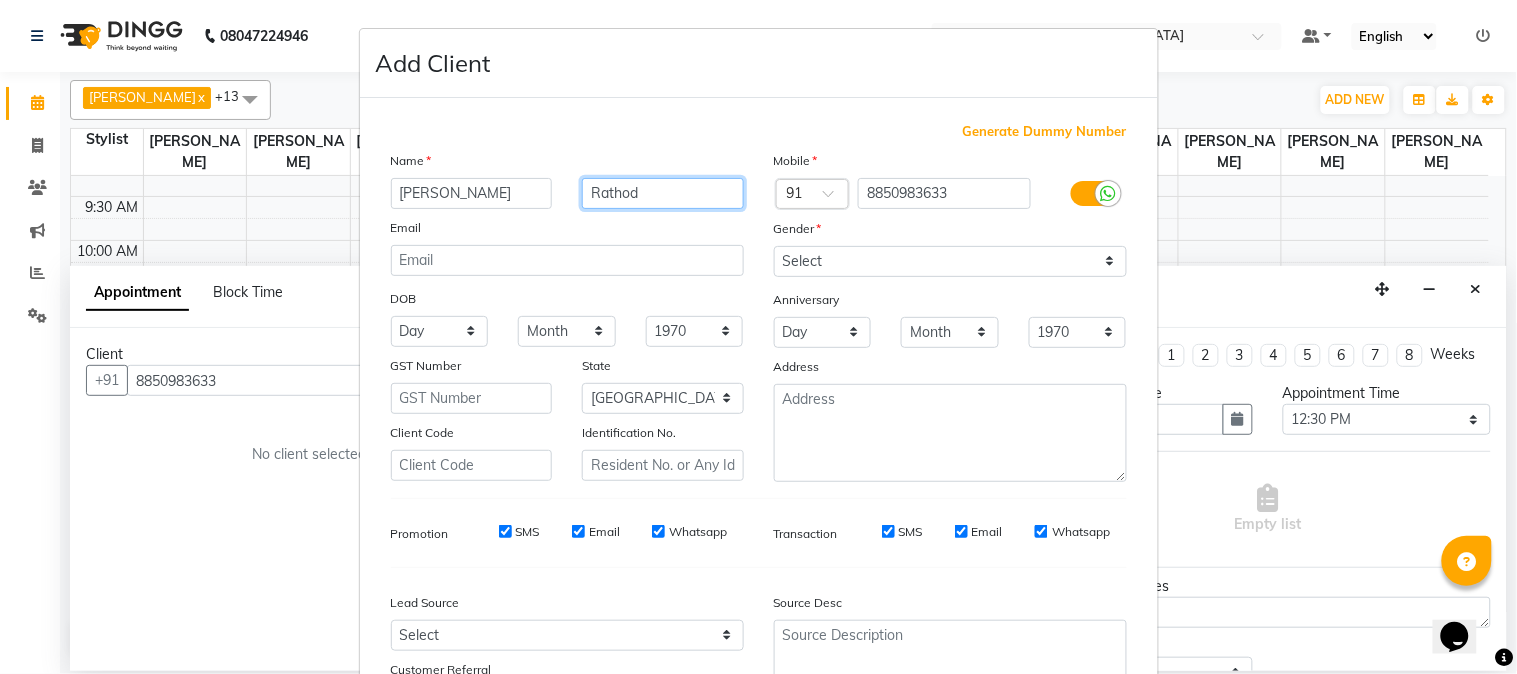 type on "Rathod" 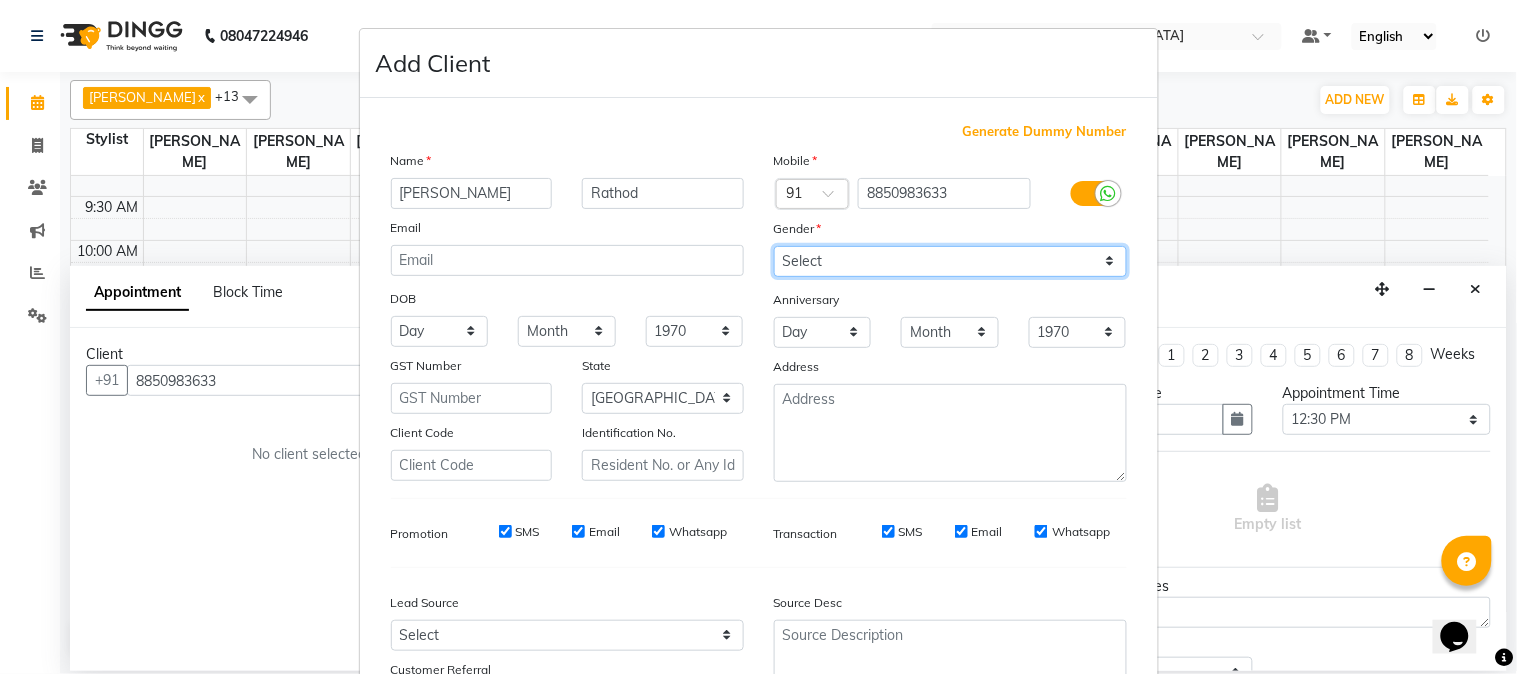 click on "Select [DEMOGRAPHIC_DATA] [DEMOGRAPHIC_DATA] Other Prefer Not To Say" at bounding box center [950, 261] 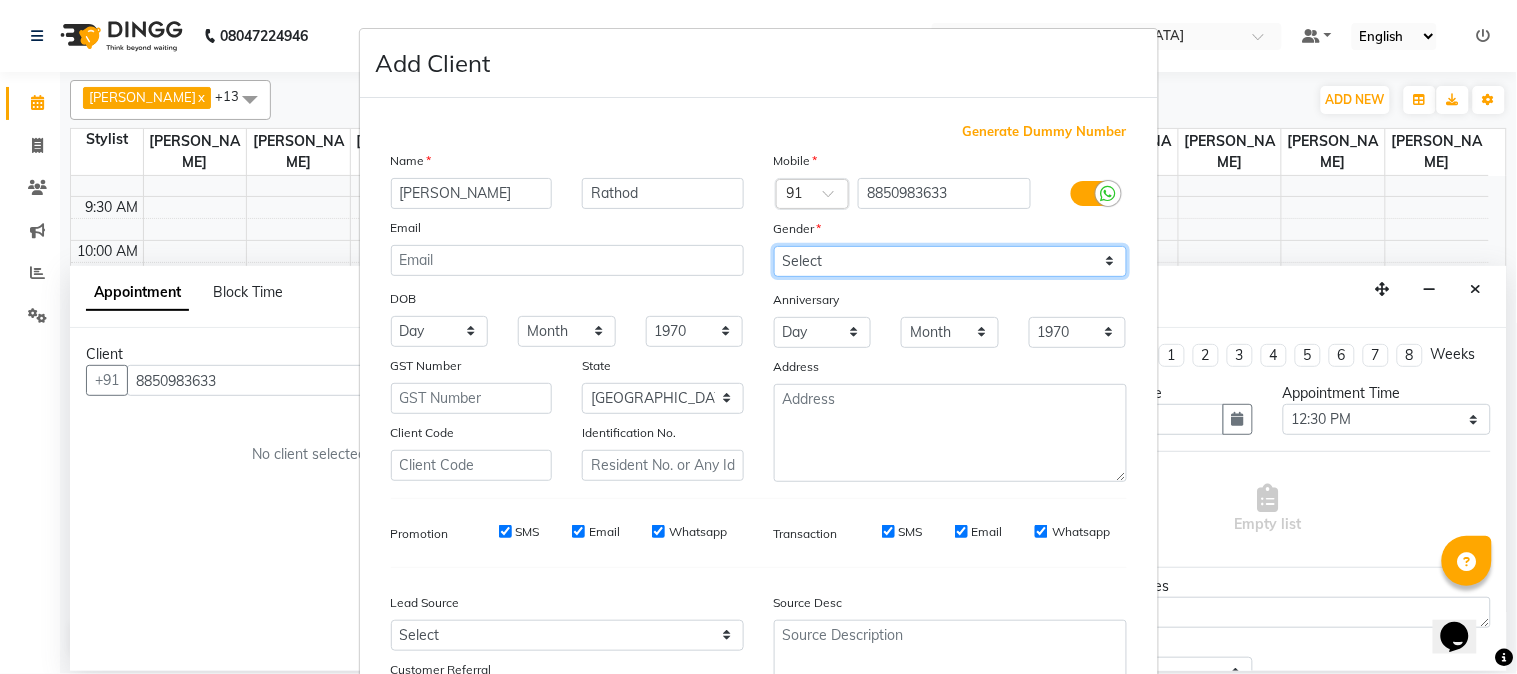 select on "[DEMOGRAPHIC_DATA]" 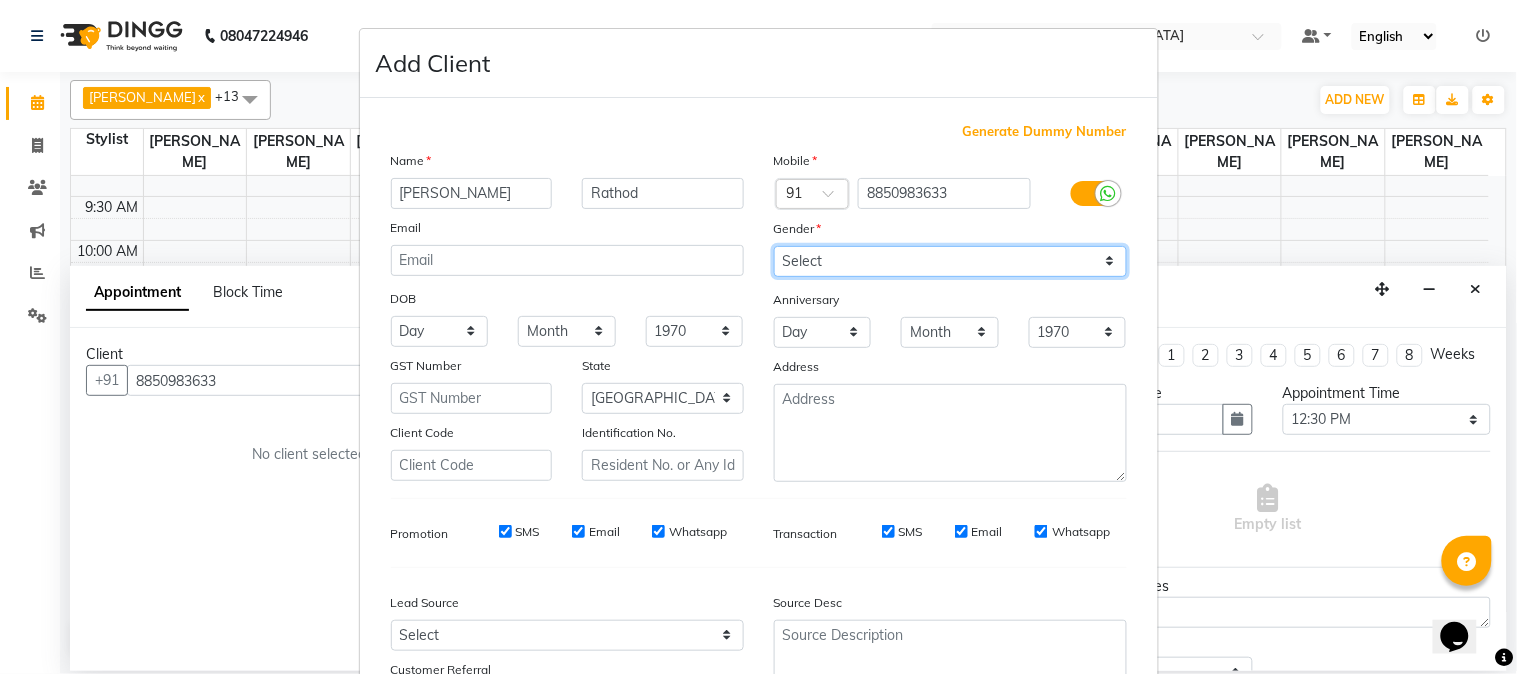 click on "Select [DEMOGRAPHIC_DATA] [DEMOGRAPHIC_DATA] Other Prefer Not To Say" at bounding box center [950, 261] 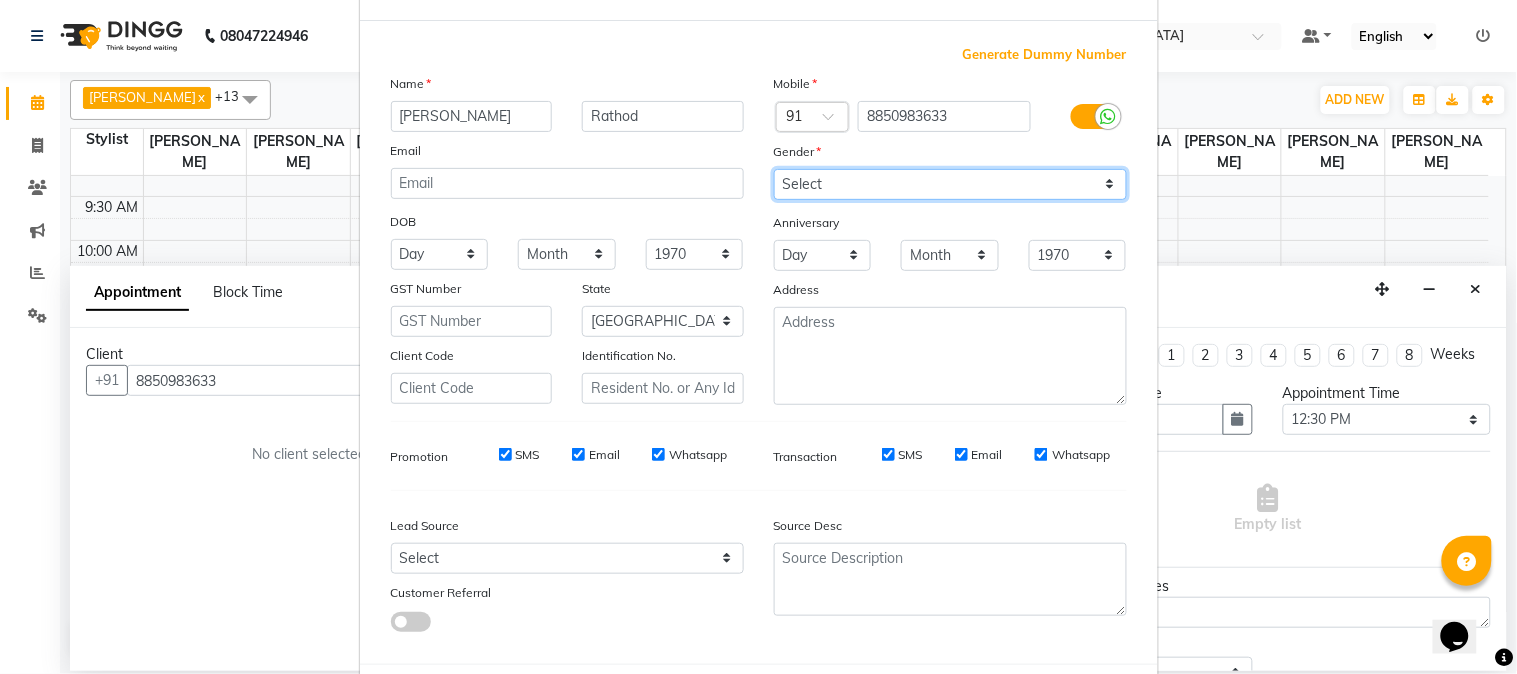 scroll, scrollTop: 176, scrollLeft: 0, axis: vertical 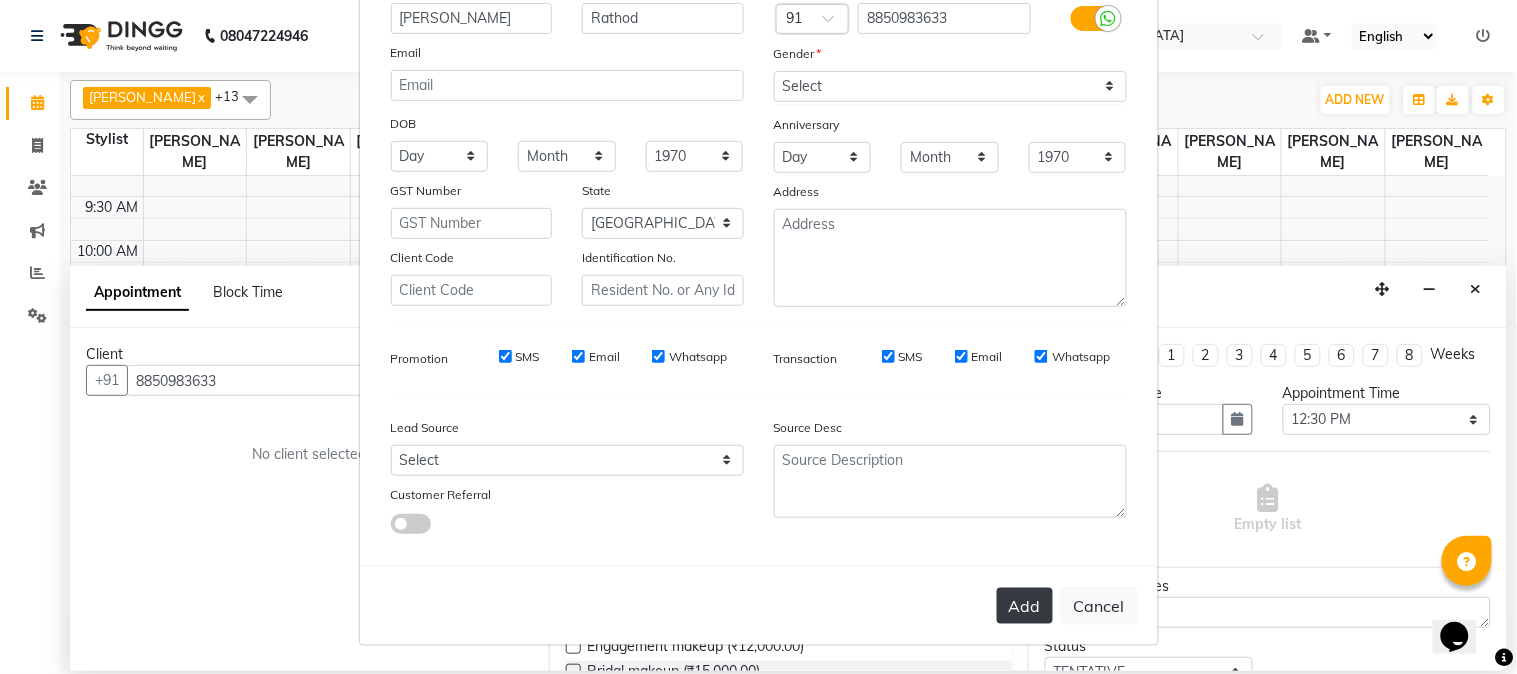 click on "Add" at bounding box center [1025, 606] 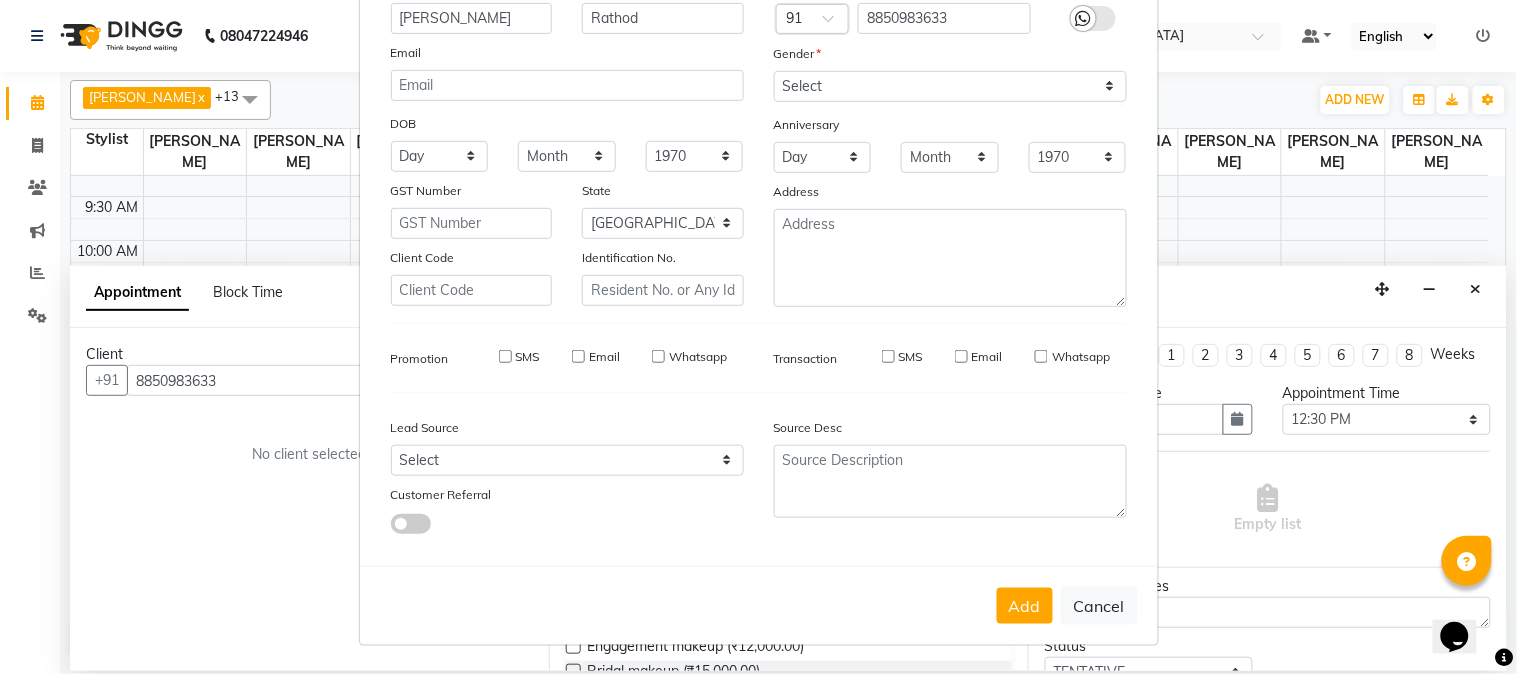 type 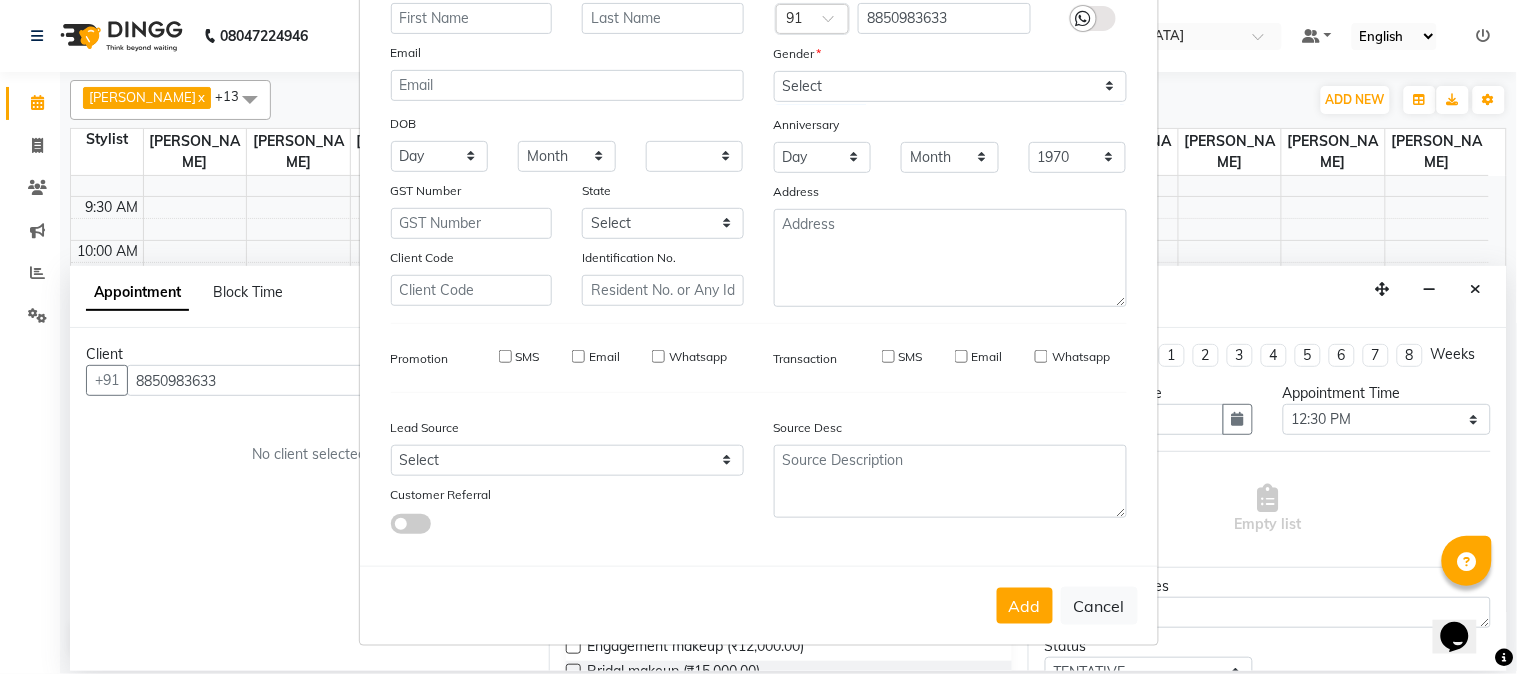 type 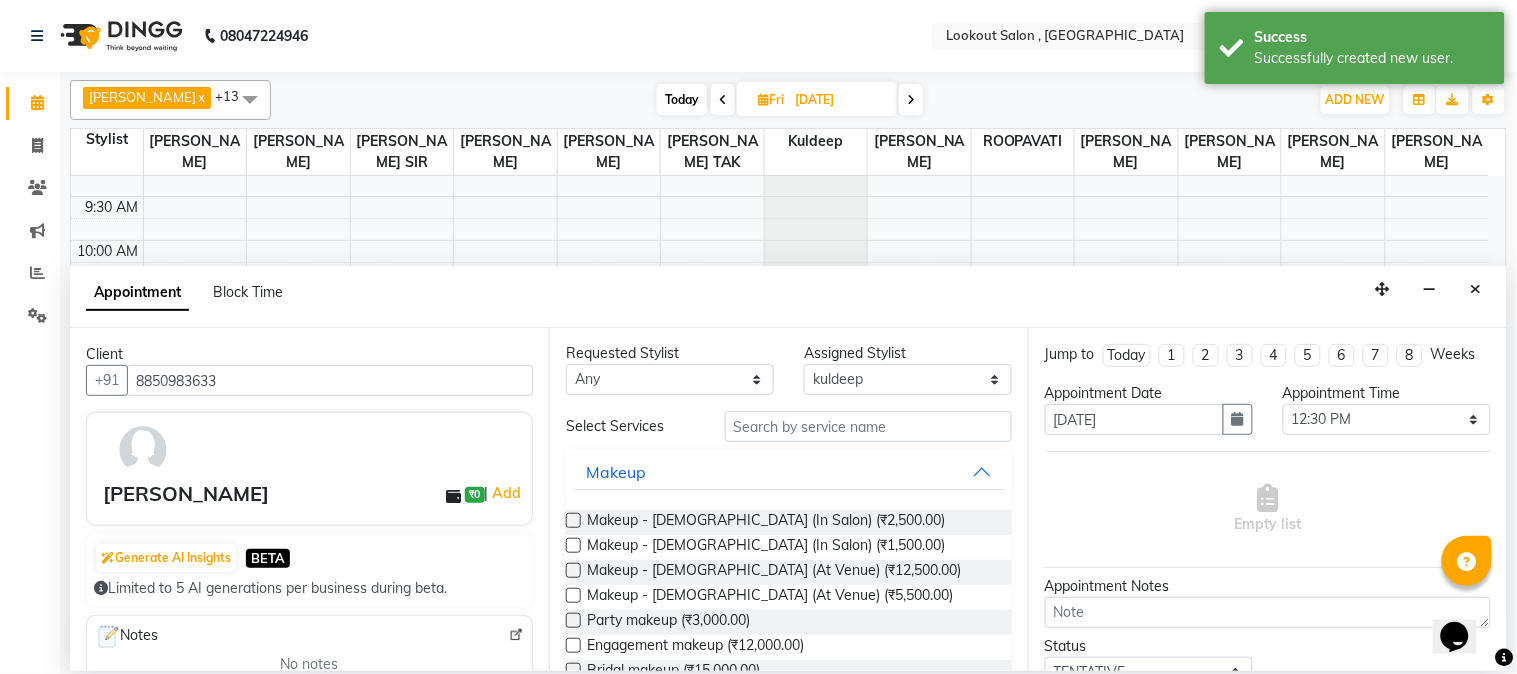 scroll, scrollTop: 0, scrollLeft: 0, axis: both 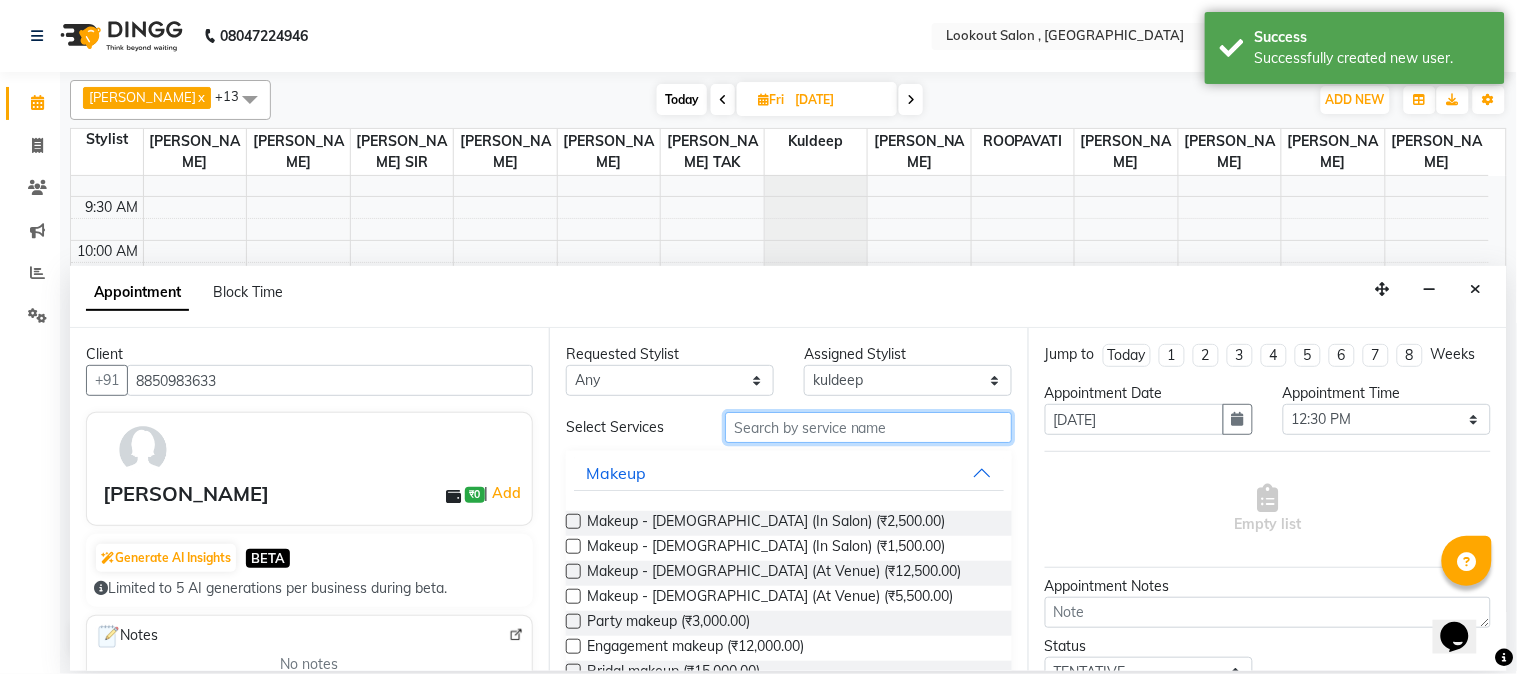 click at bounding box center [868, 427] 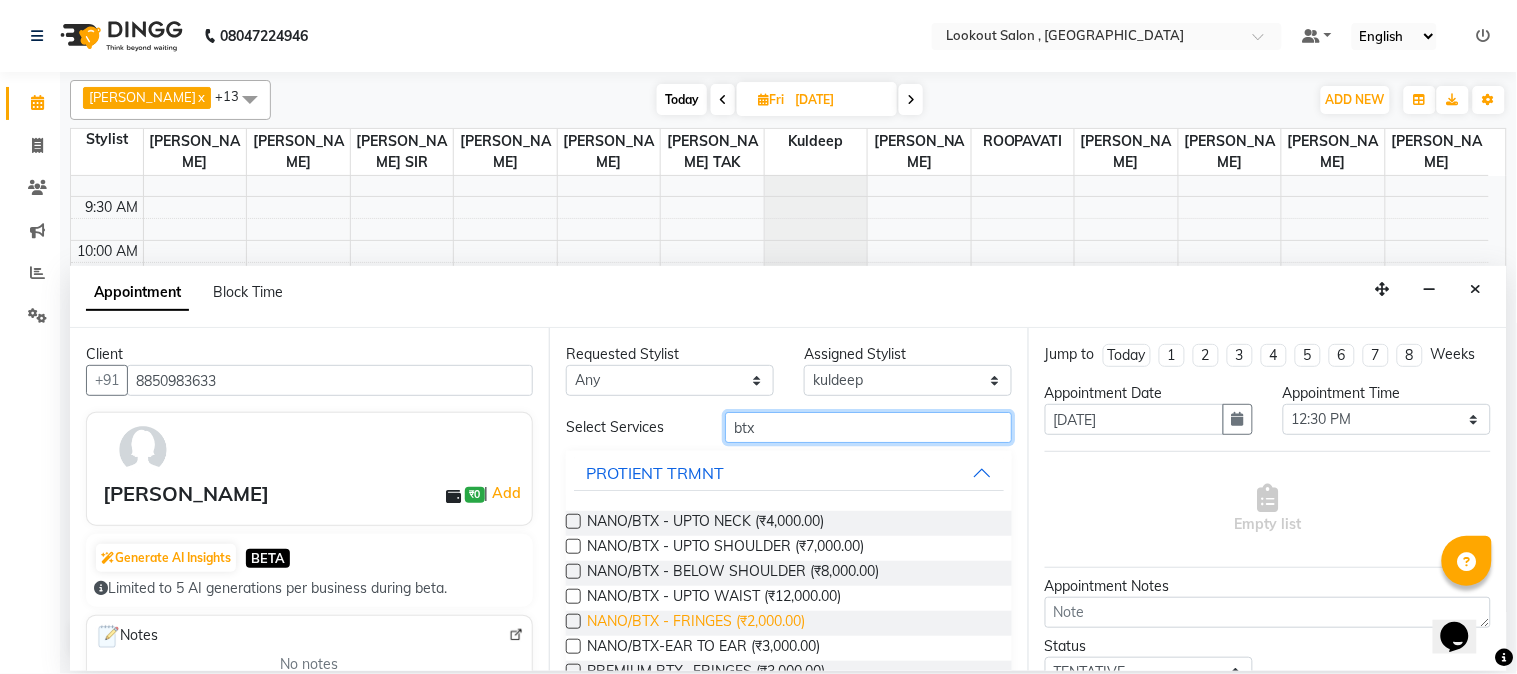 scroll, scrollTop: 111, scrollLeft: 0, axis: vertical 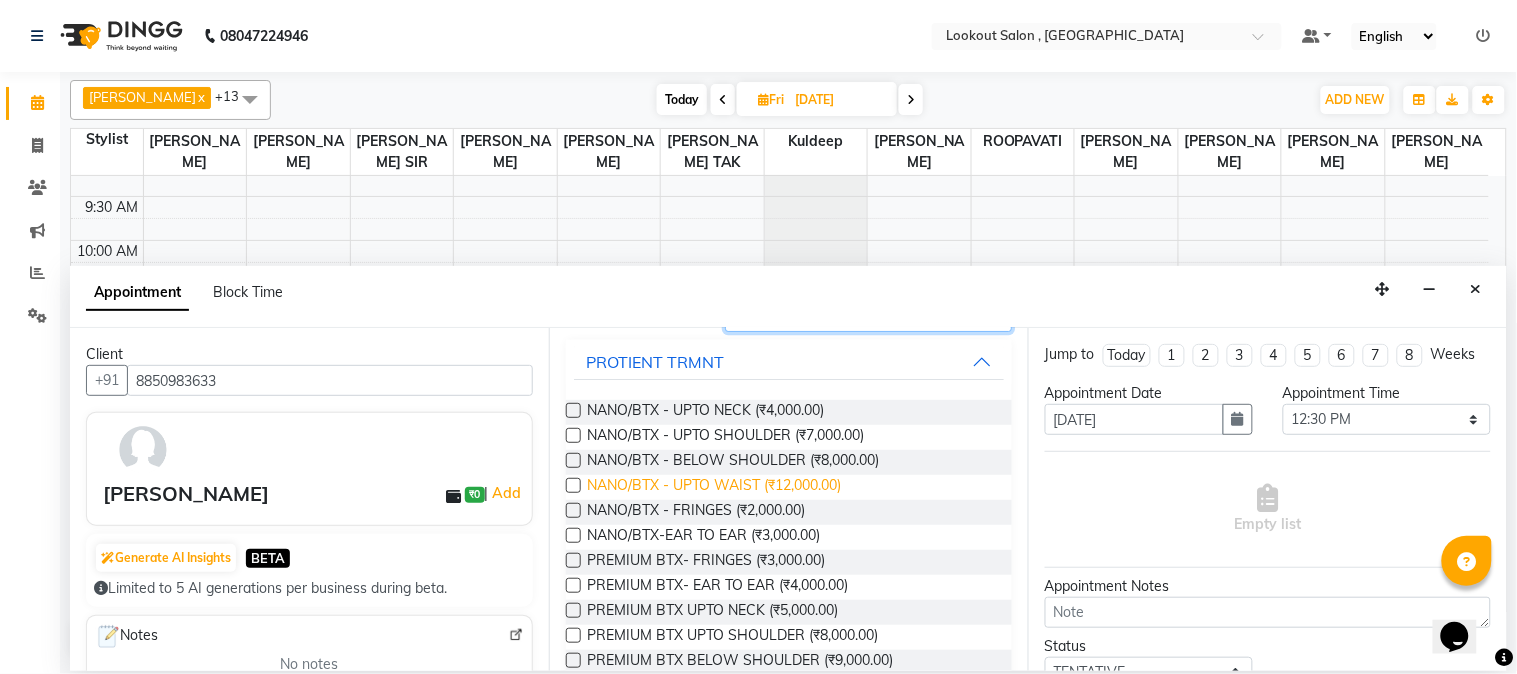 type on "btx" 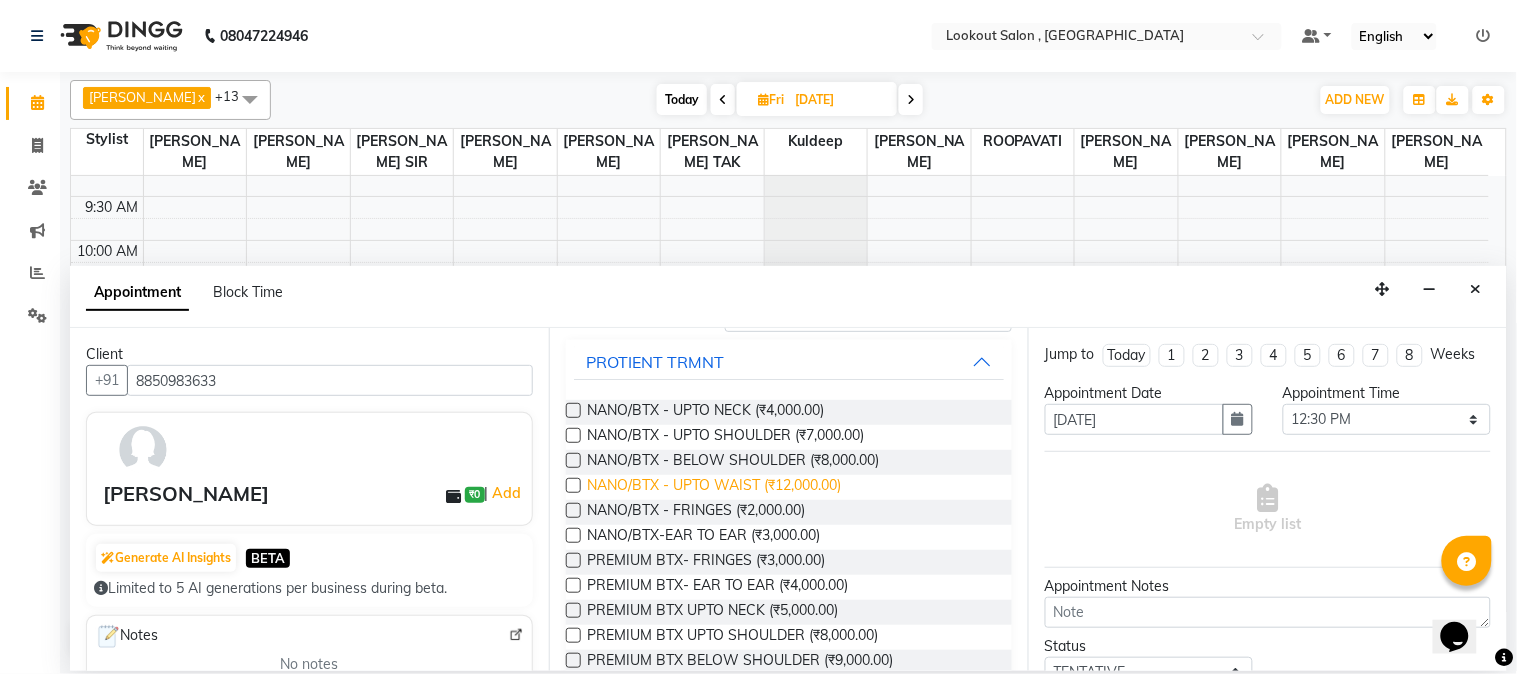 click on "NANO/BTX  - UPTO WAIST (₹12,000.00)" at bounding box center (714, 487) 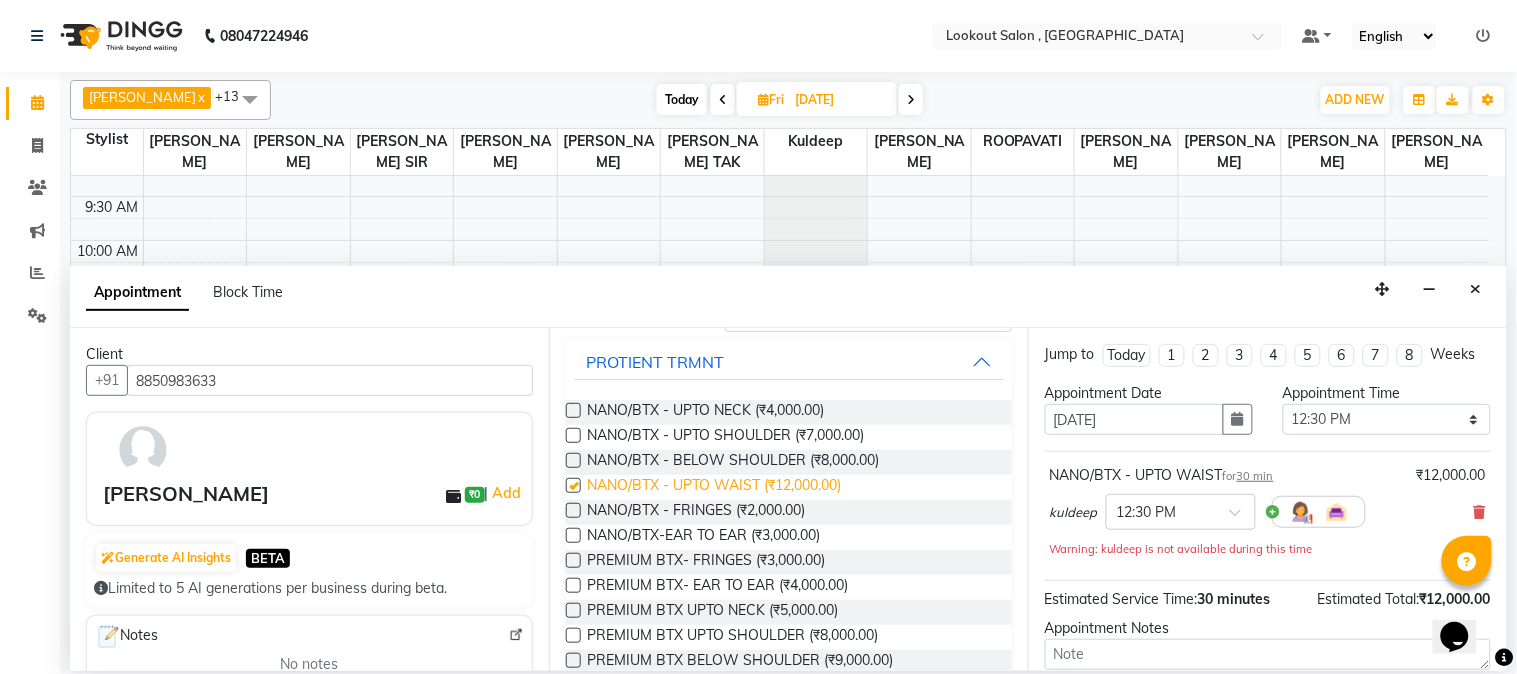 checkbox on "false" 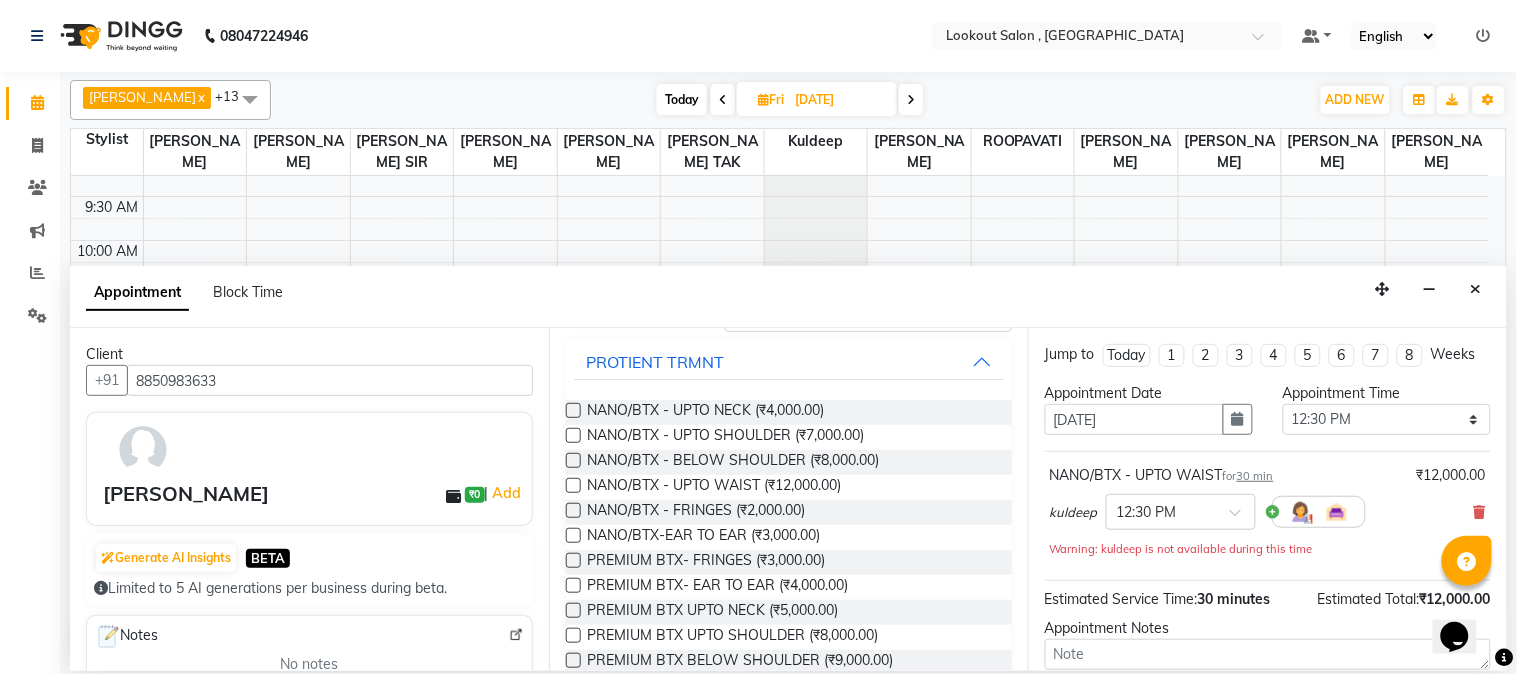 scroll, scrollTop: 204, scrollLeft: 0, axis: vertical 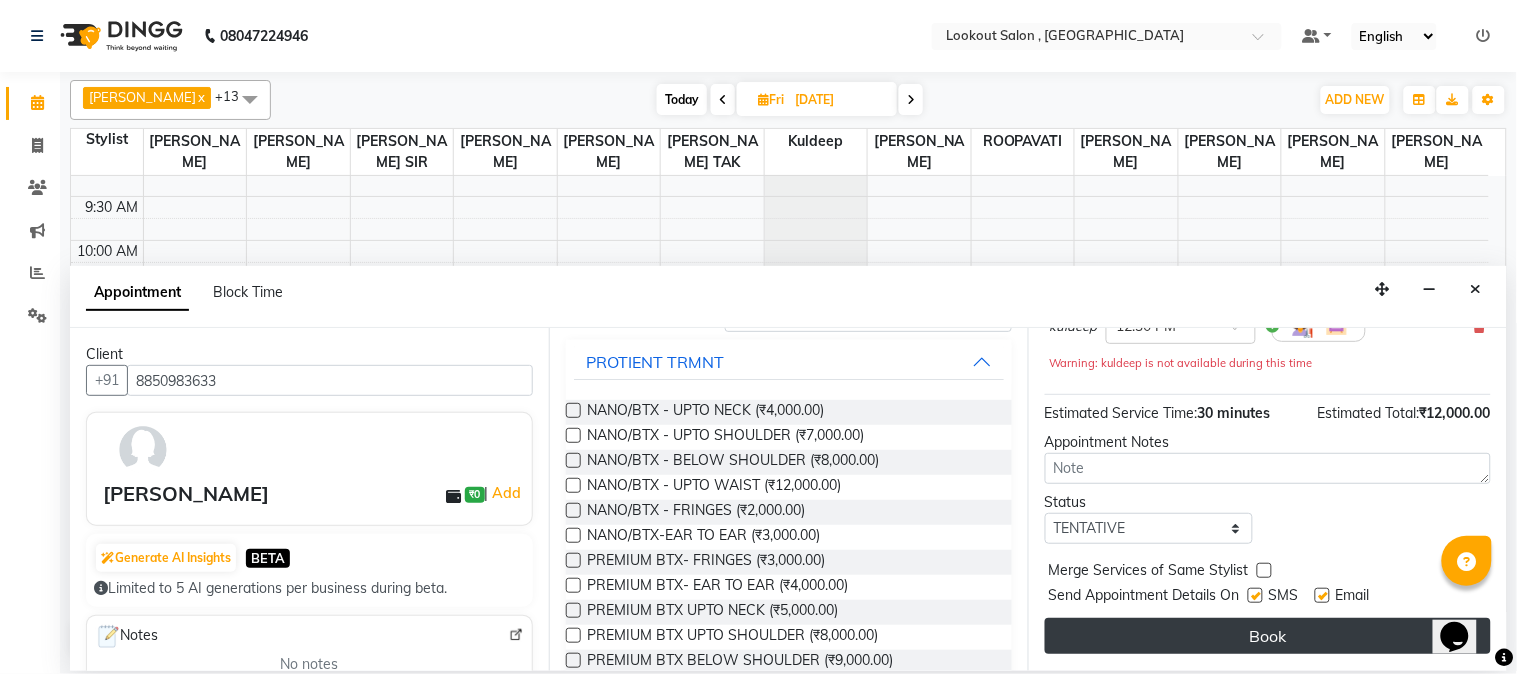 click on "Book" at bounding box center [1268, 636] 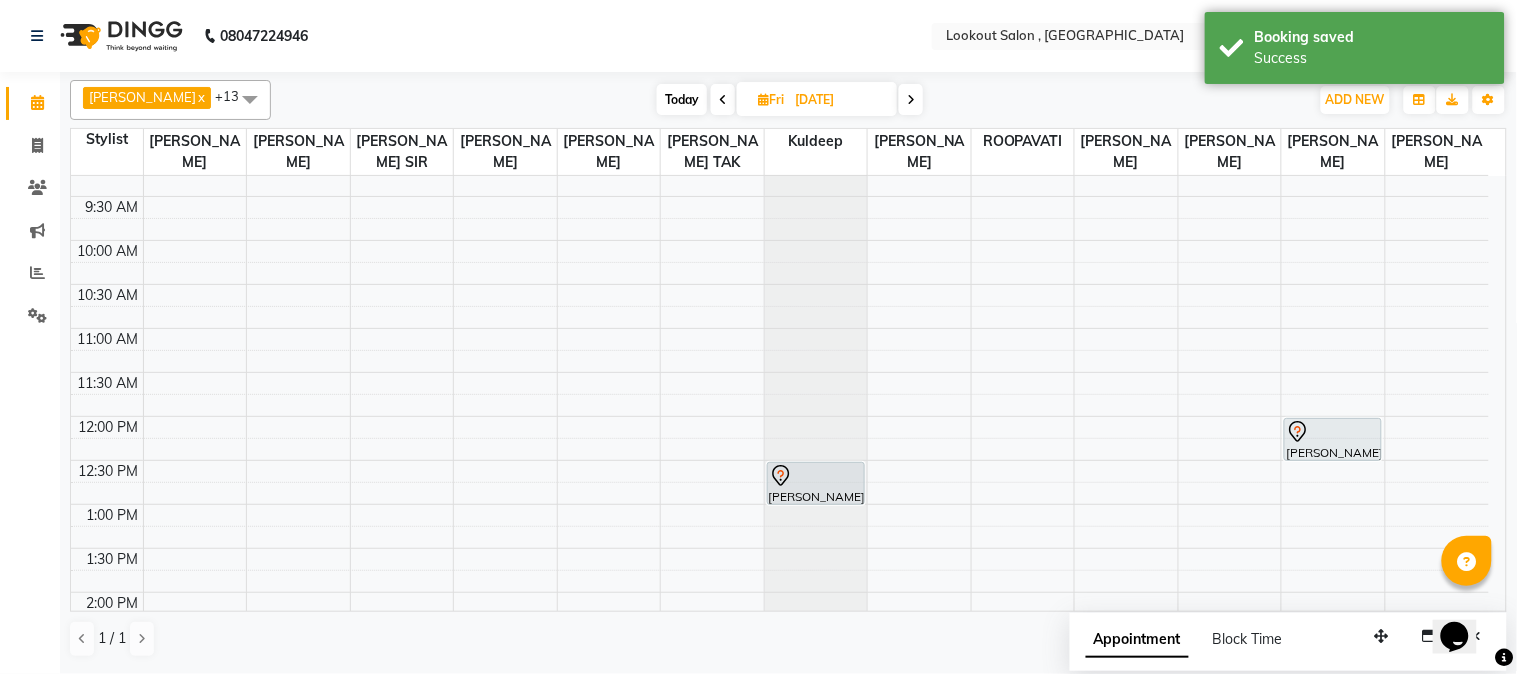 click at bounding box center [763, 99] 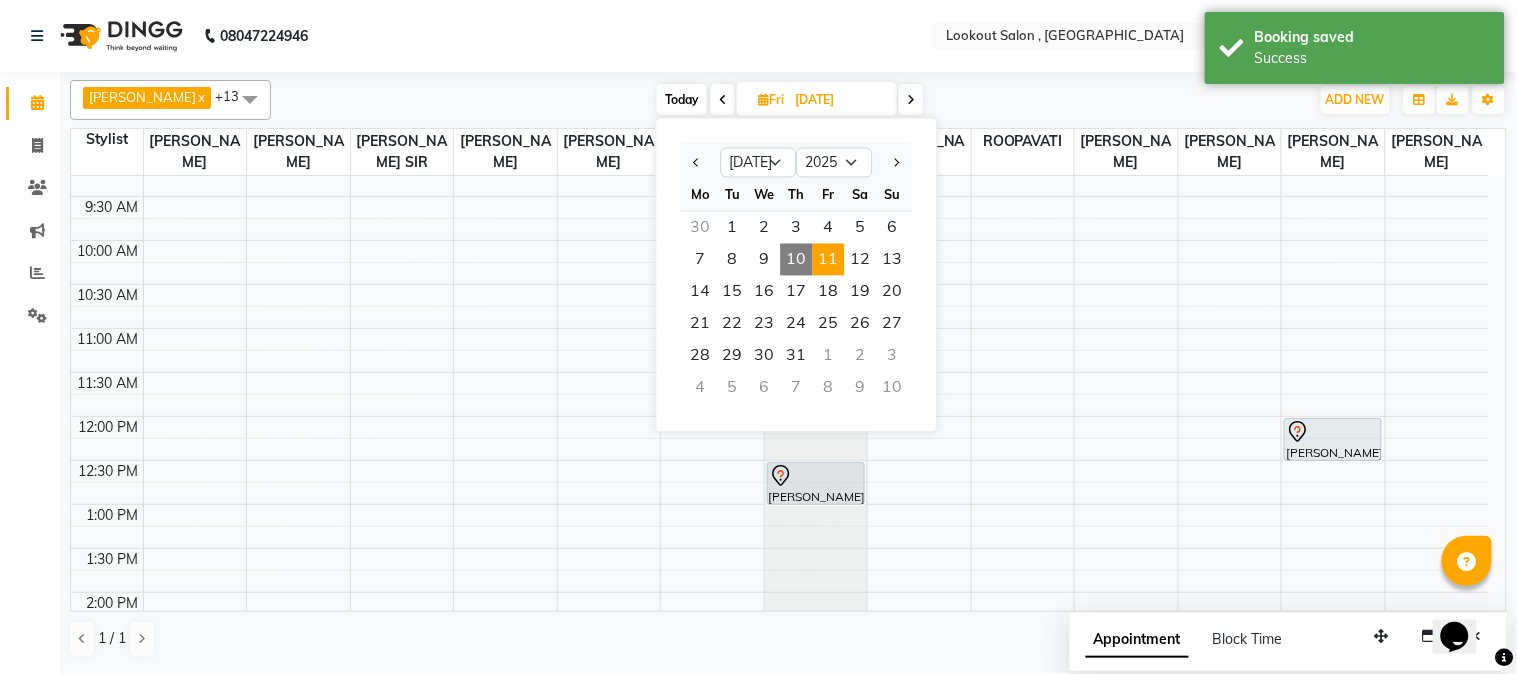 click on "10" at bounding box center (797, 260) 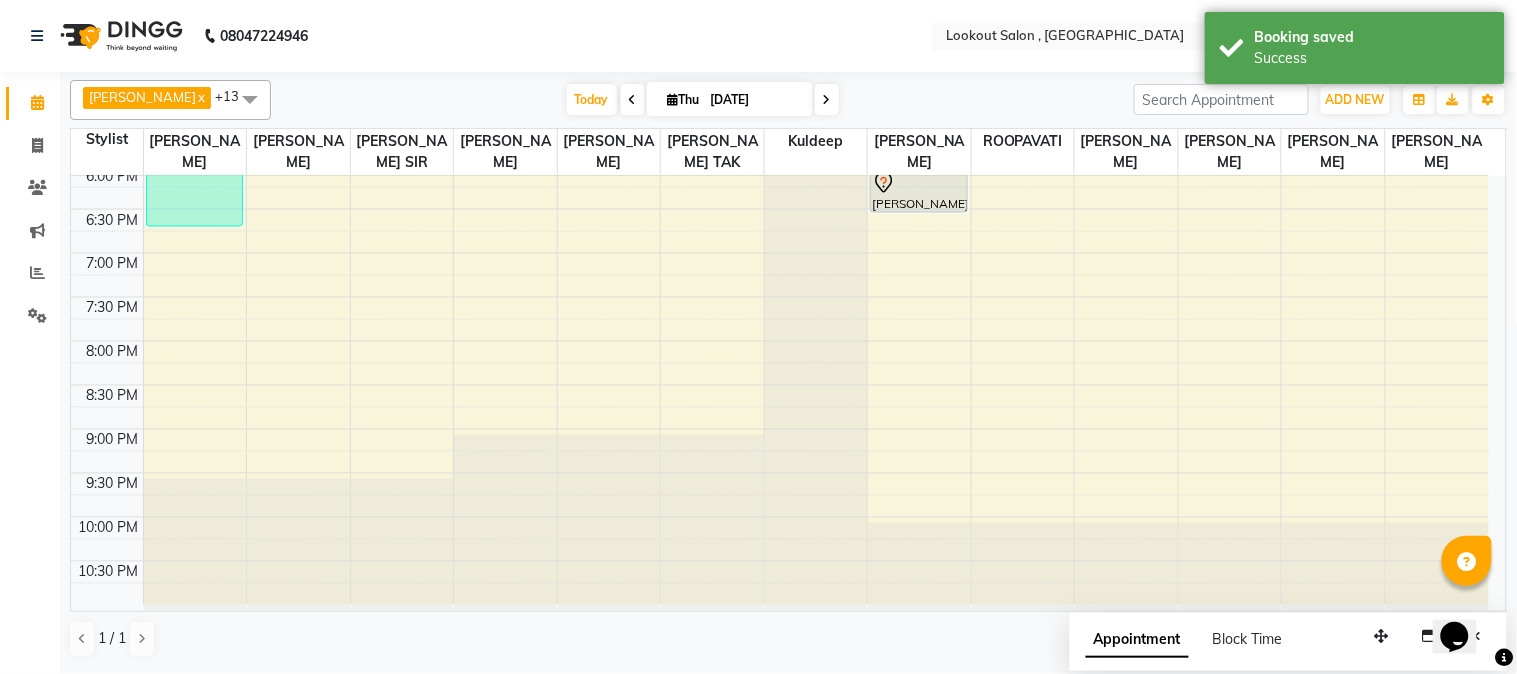 scroll, scrollTop: 911, scrollLeft: 0, axis: vertical 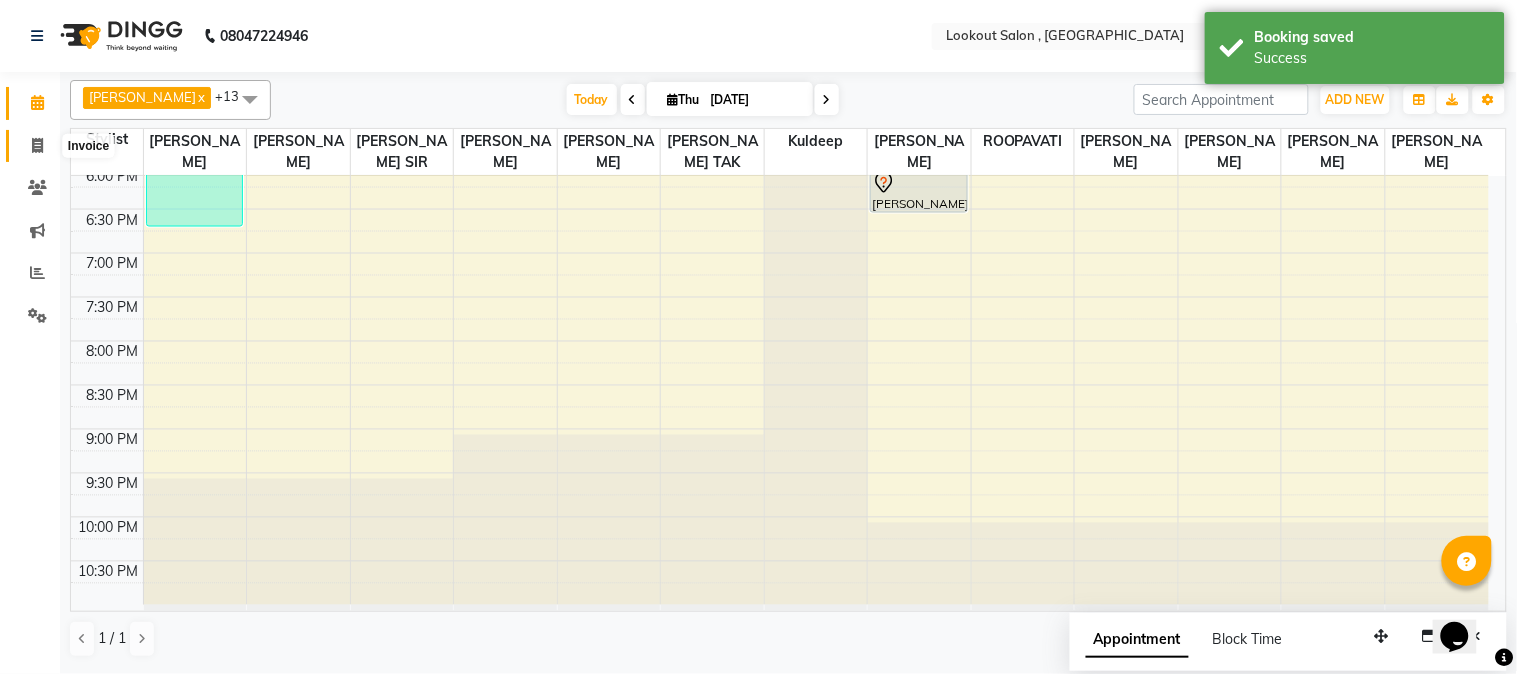 click 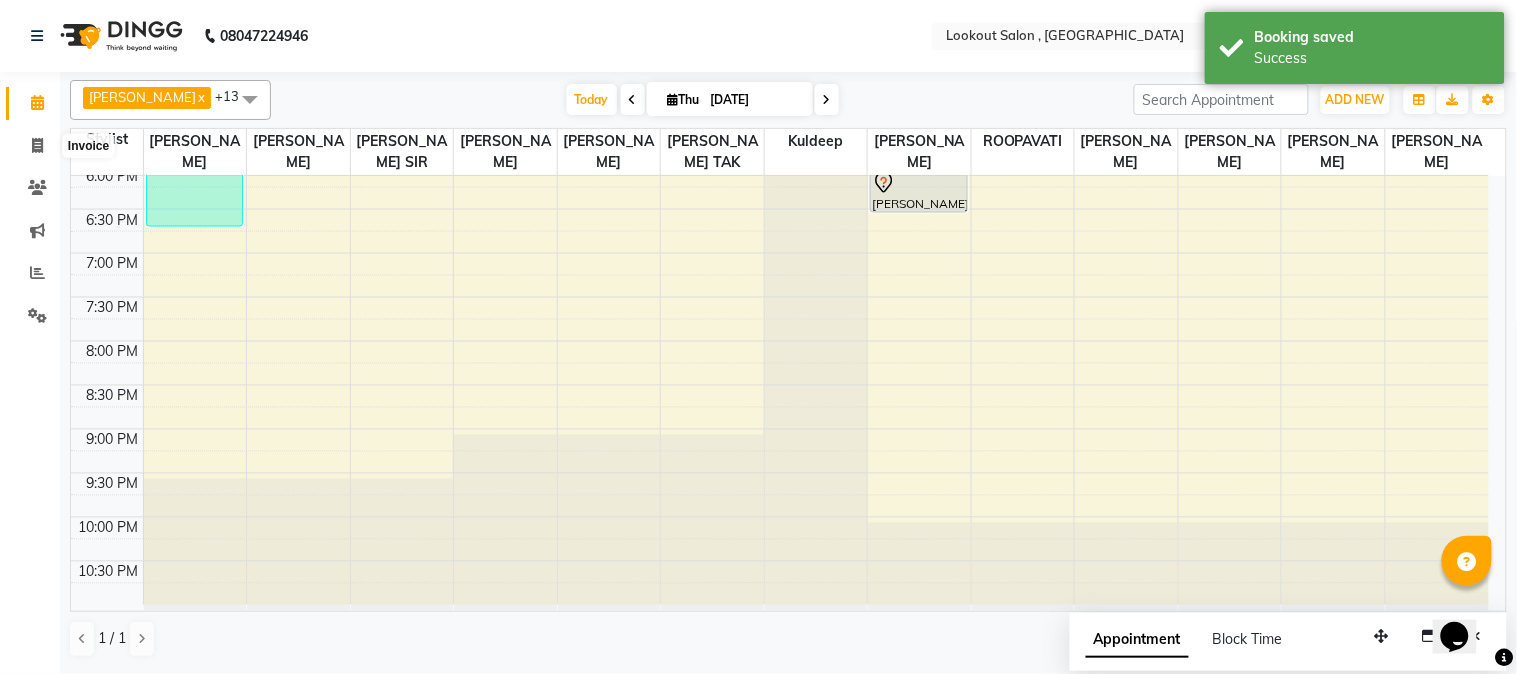 select on "service" 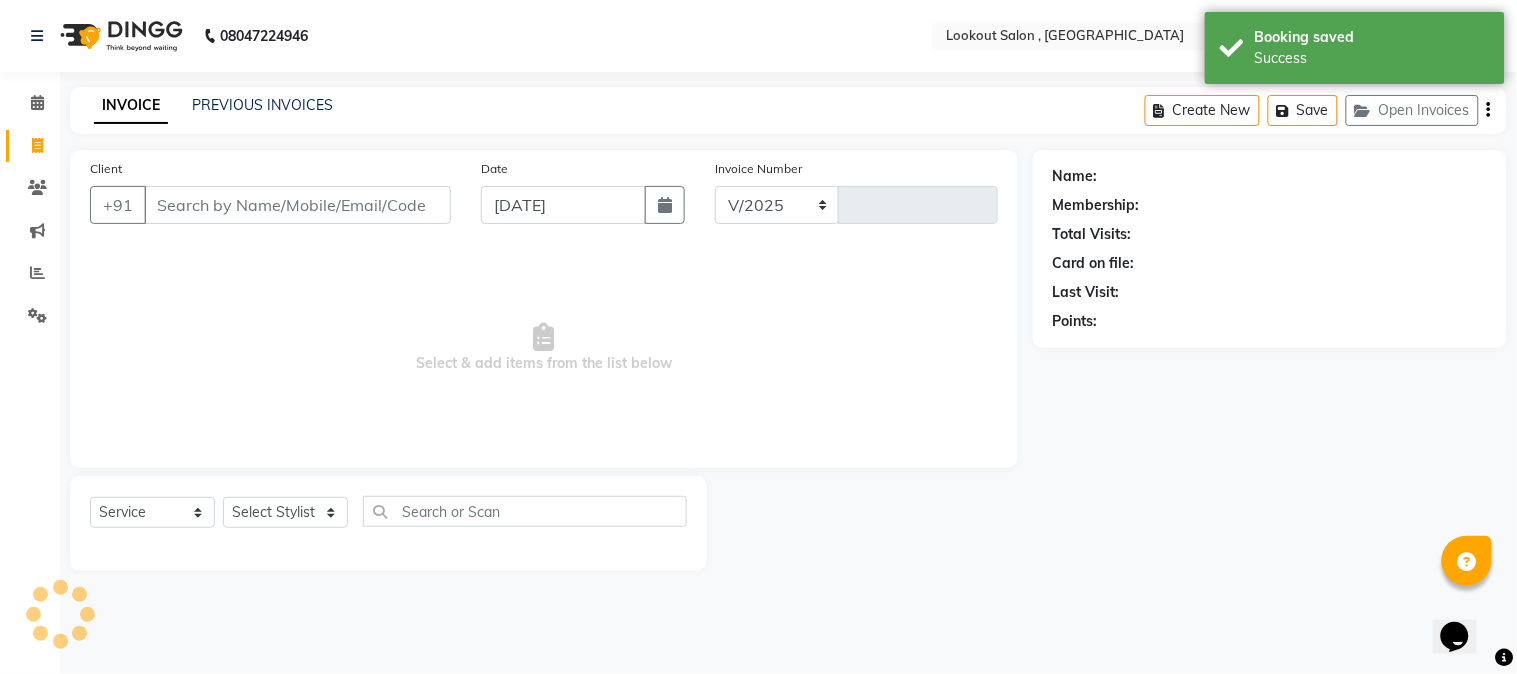 select on "151" 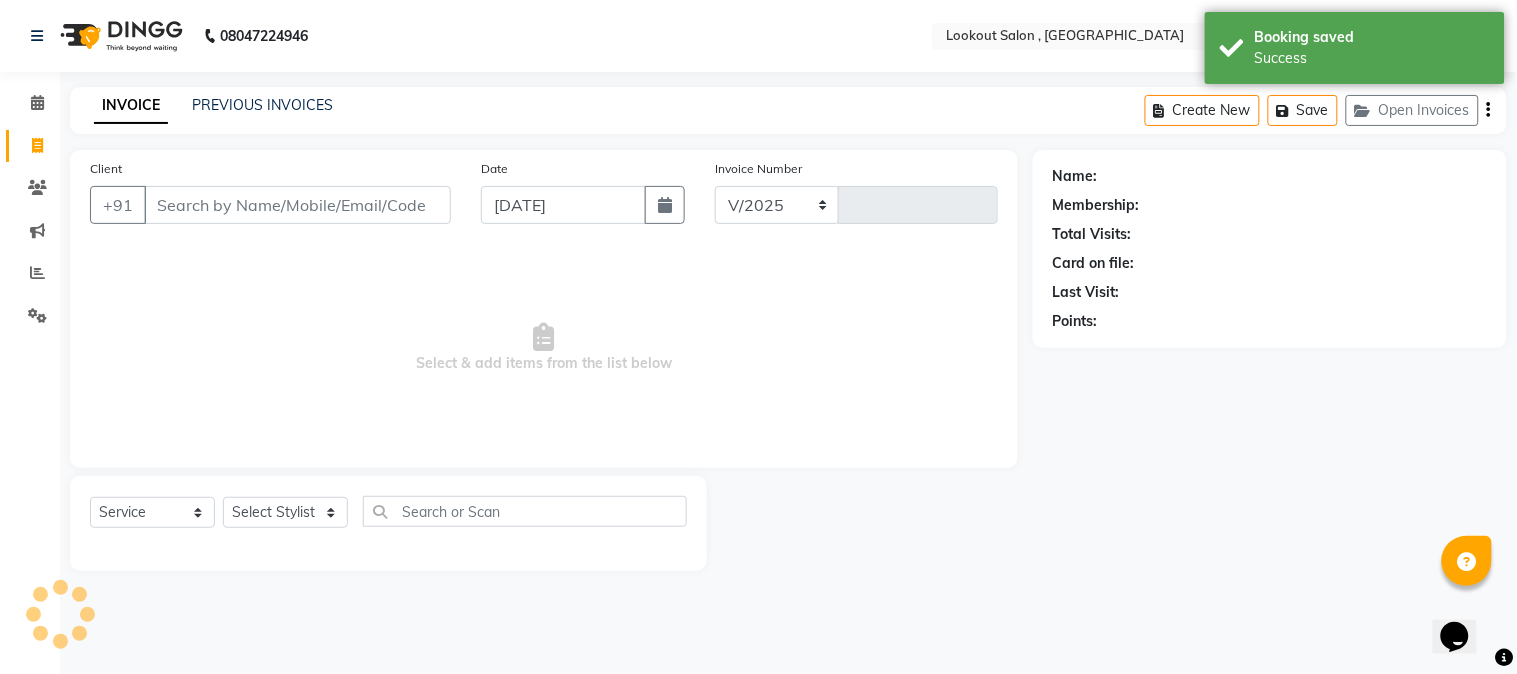 type on "3988" 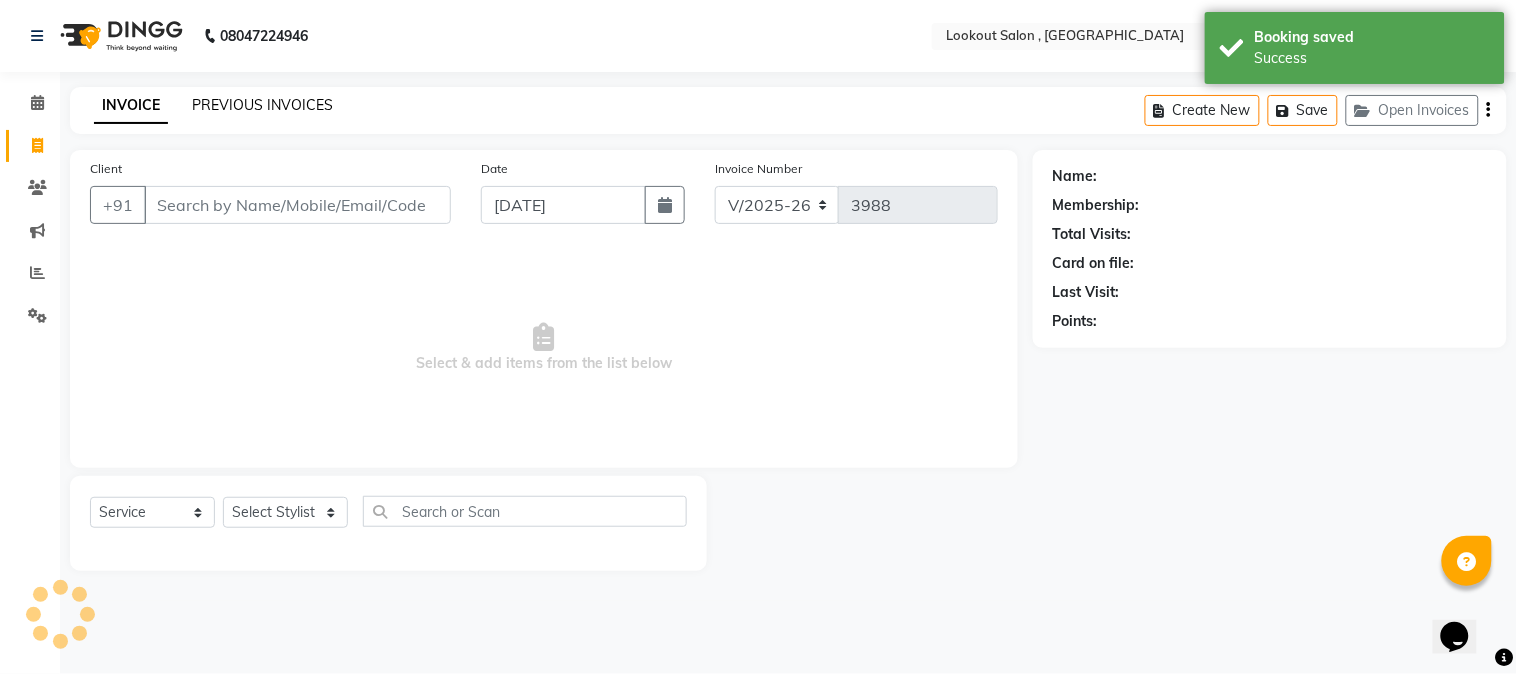 click on "PREVIOUS INVOICES" 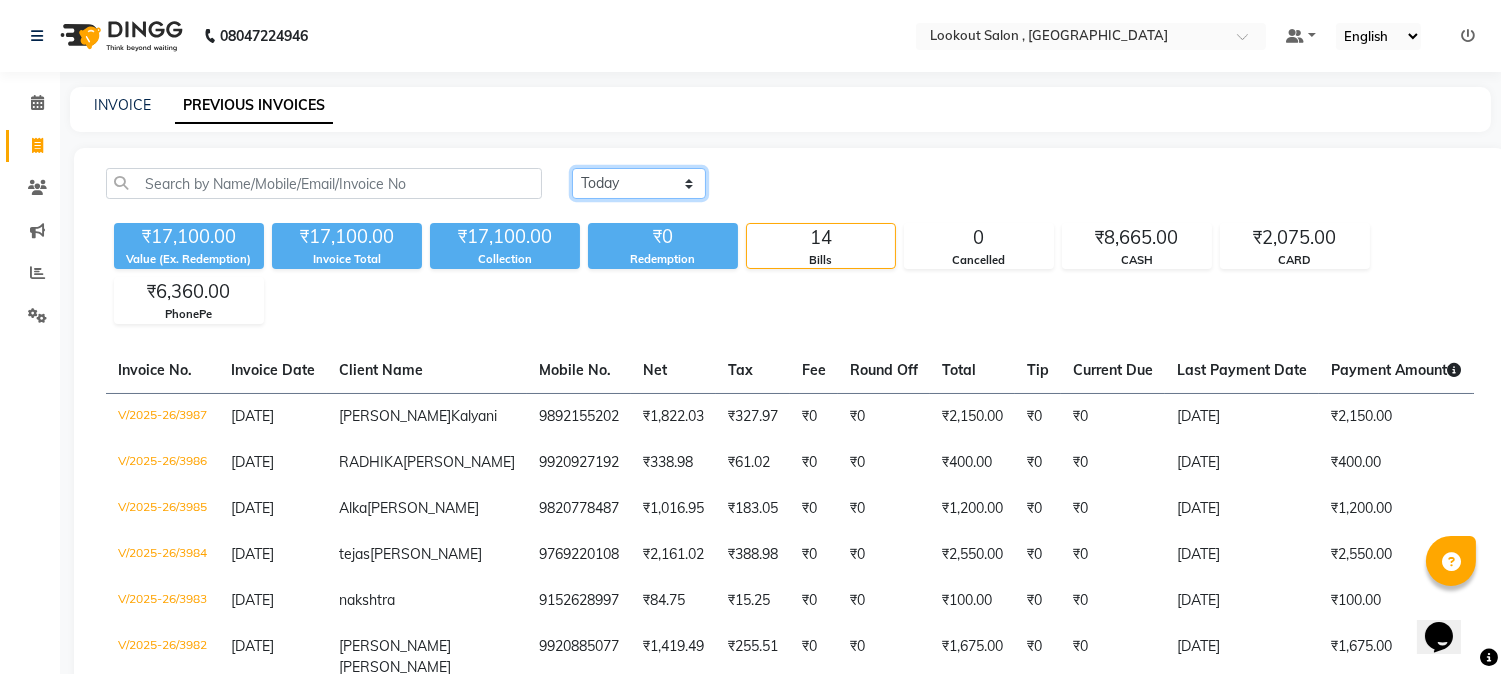 click on "[DATE] [DATE] Custom Range" 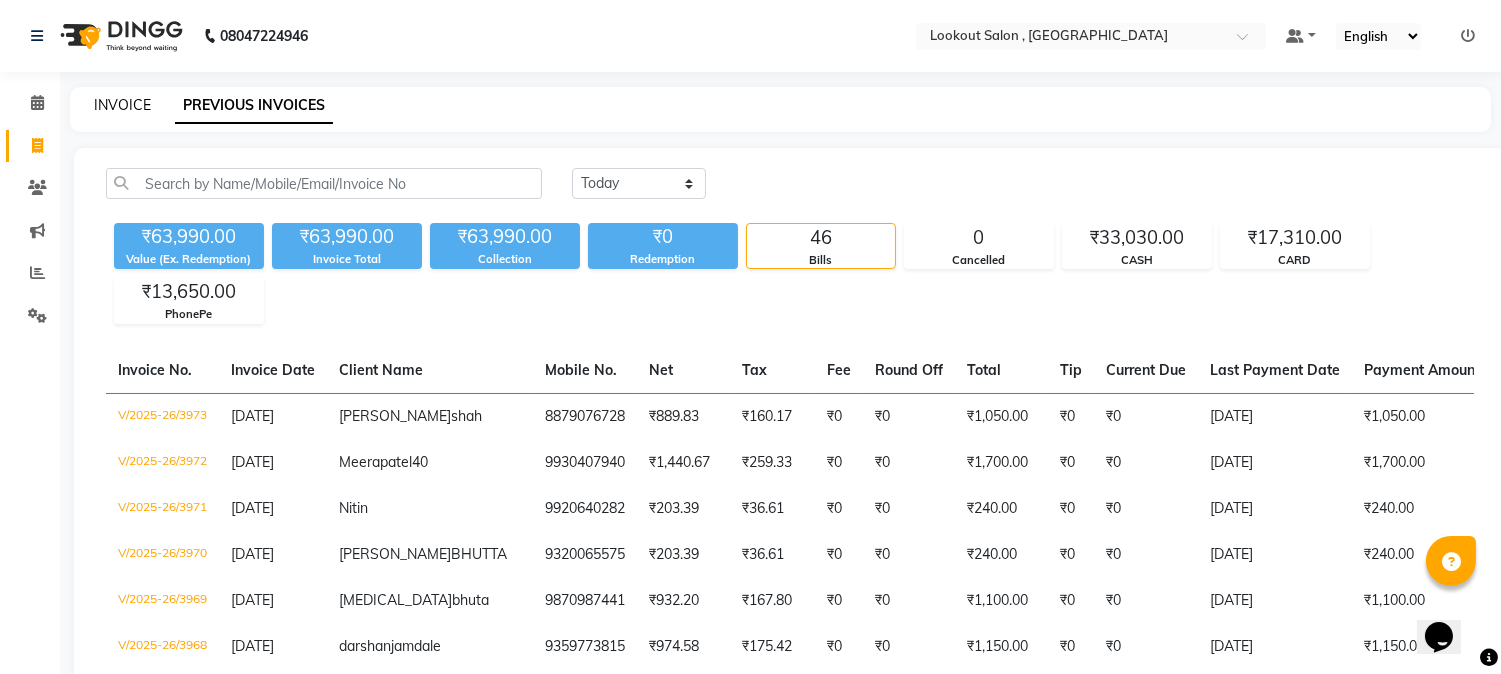 click on "INVOICE" 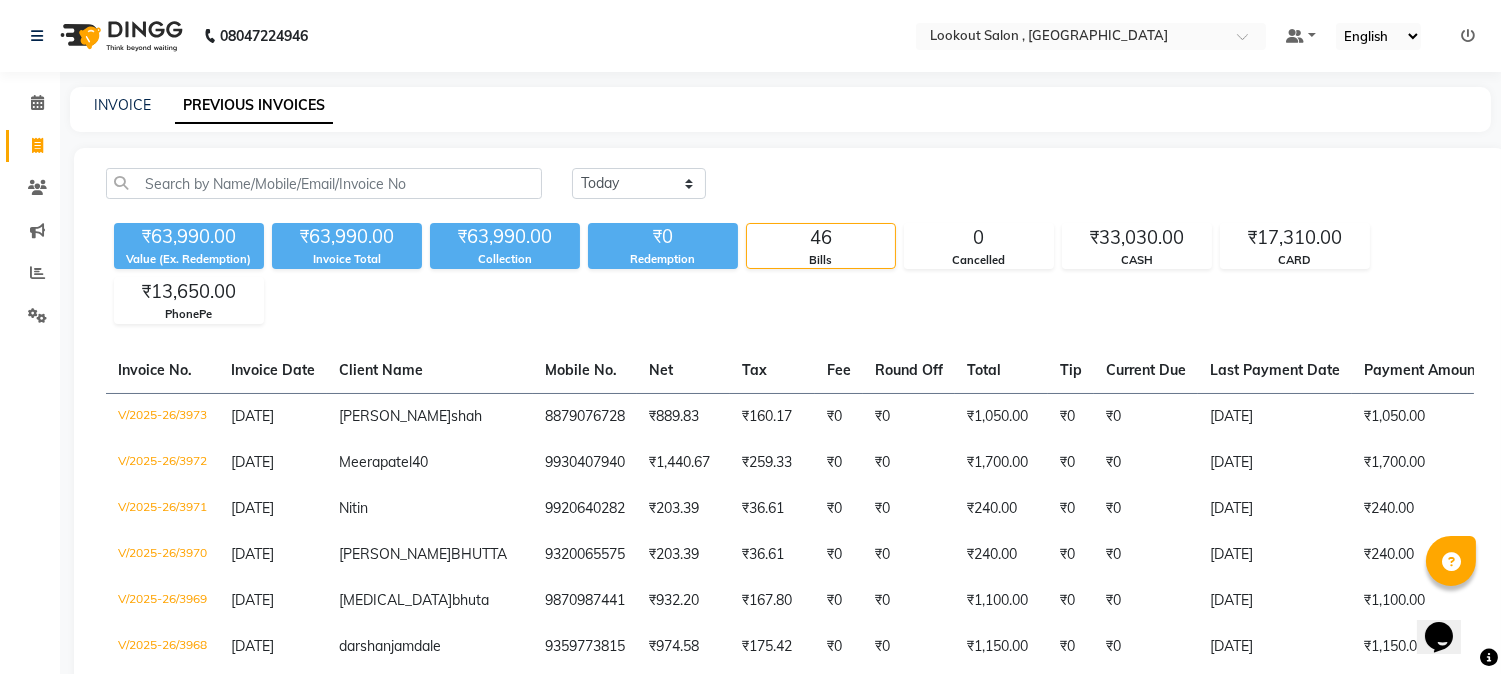 select on "151" 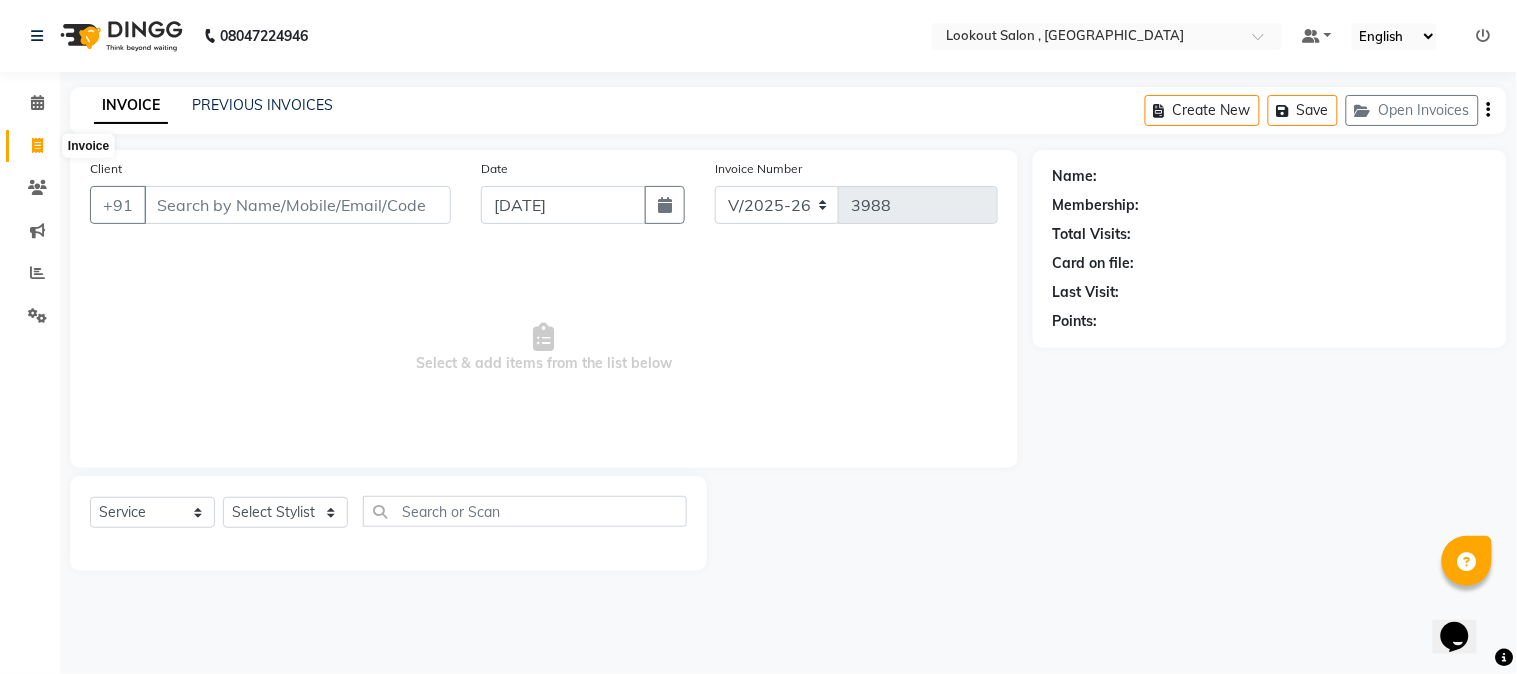 click 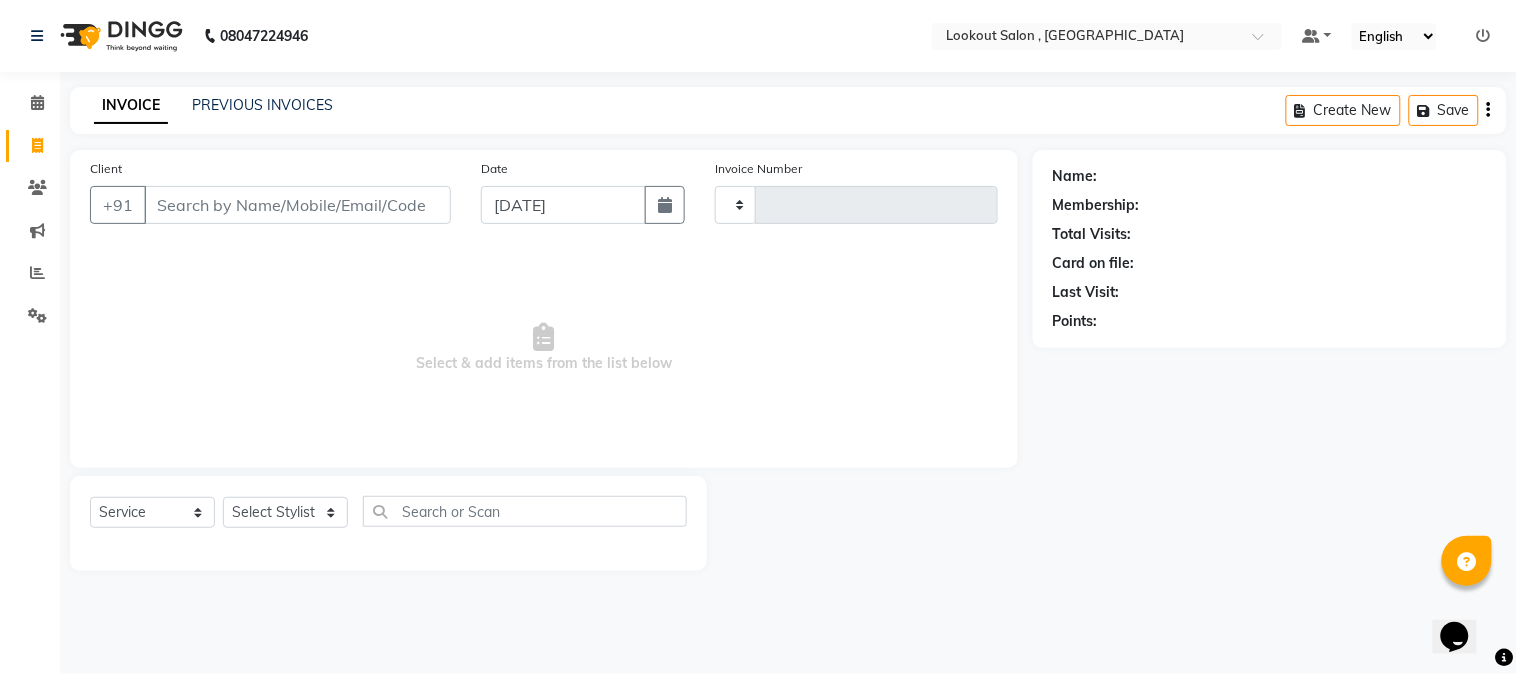 type on "3988" 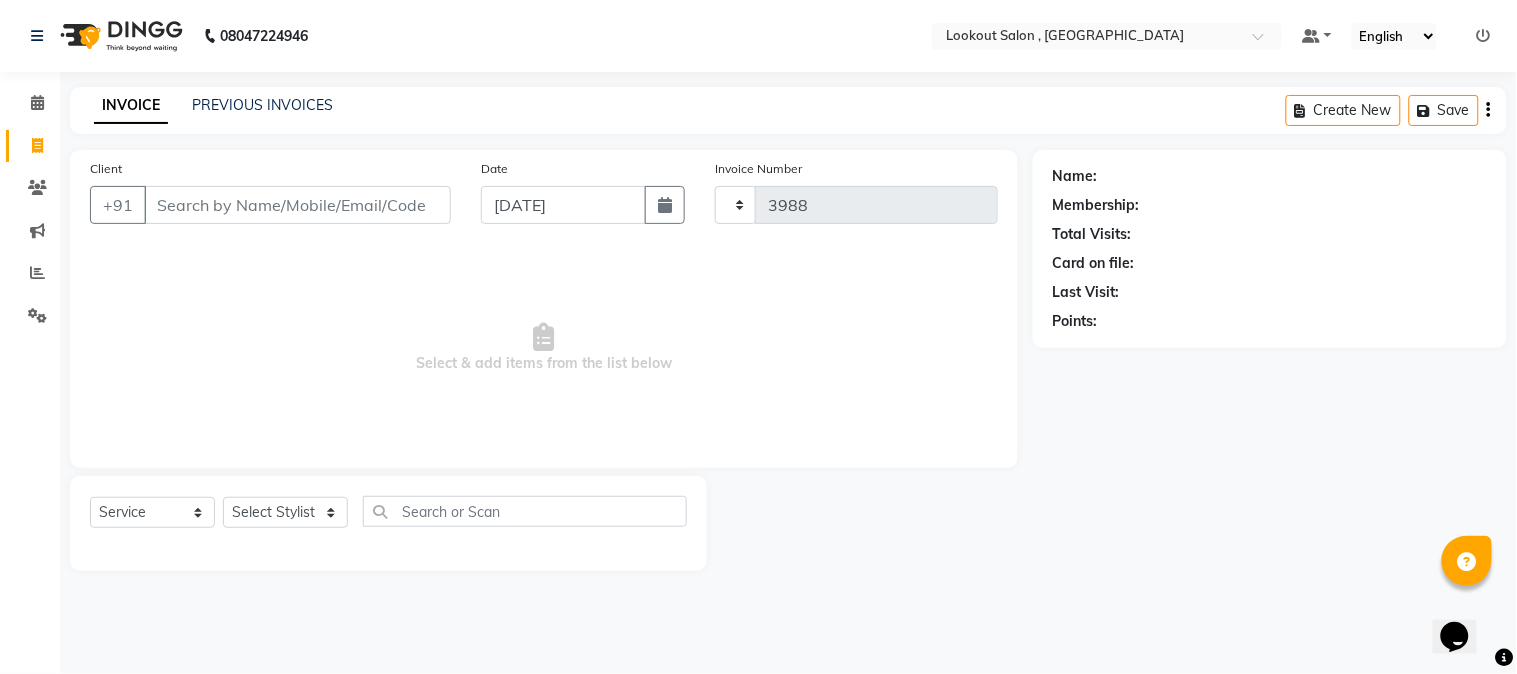 select on "151" 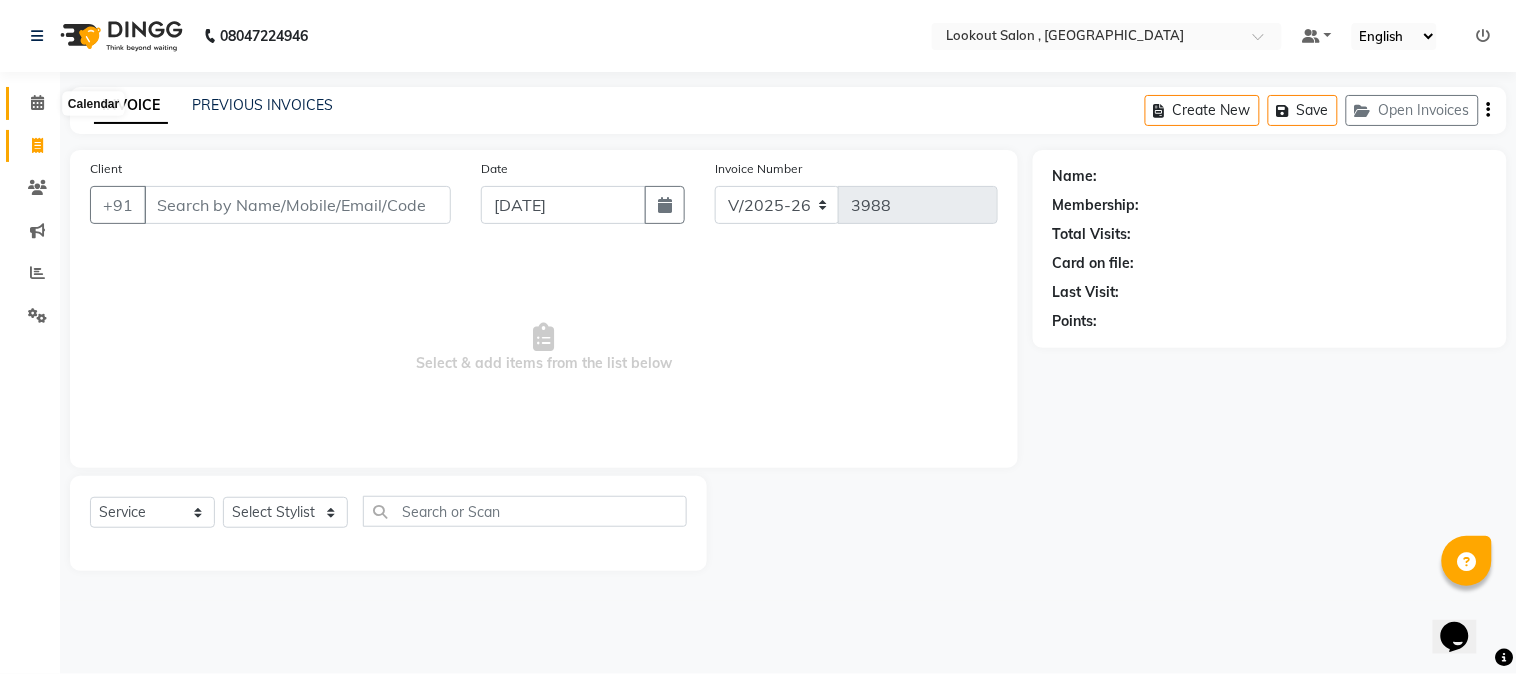 click 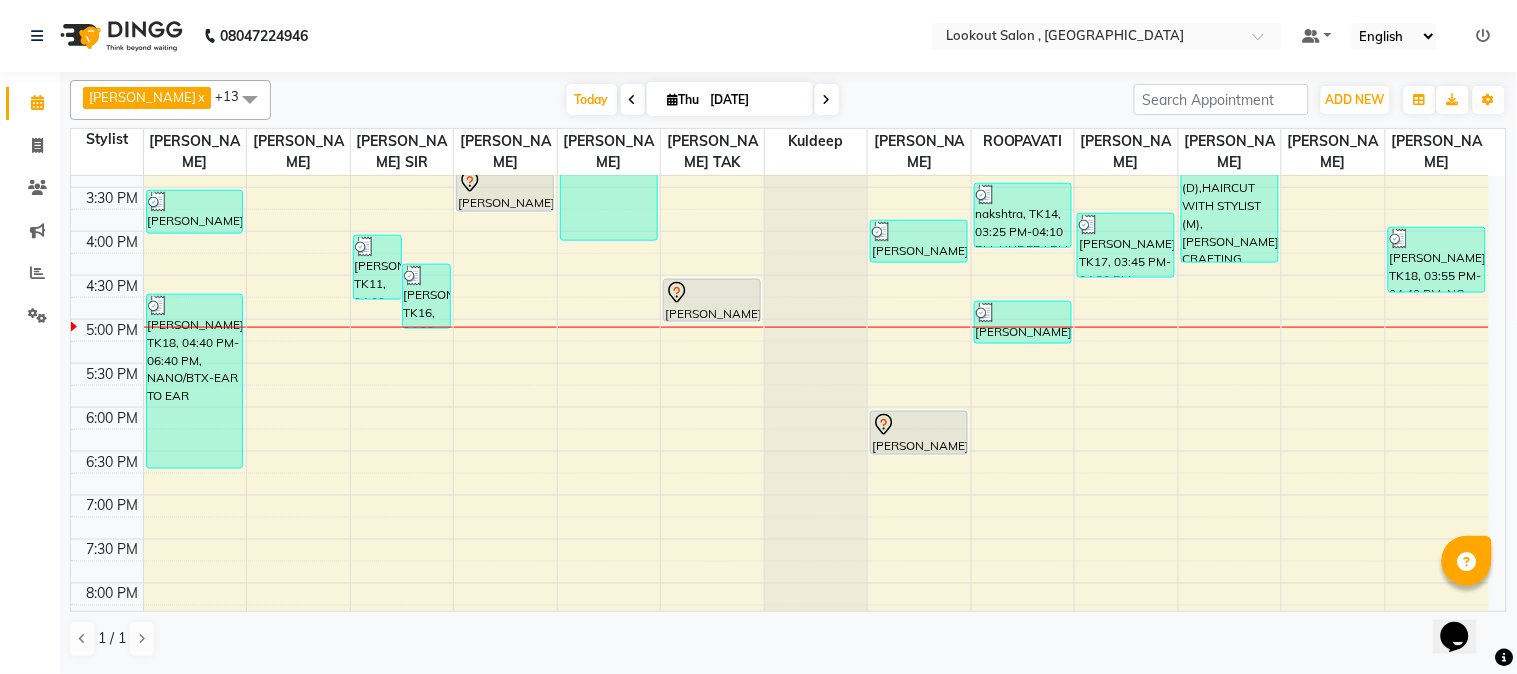 scroll, scrollTop: 666, scrollLeft: 0, axis: vertical 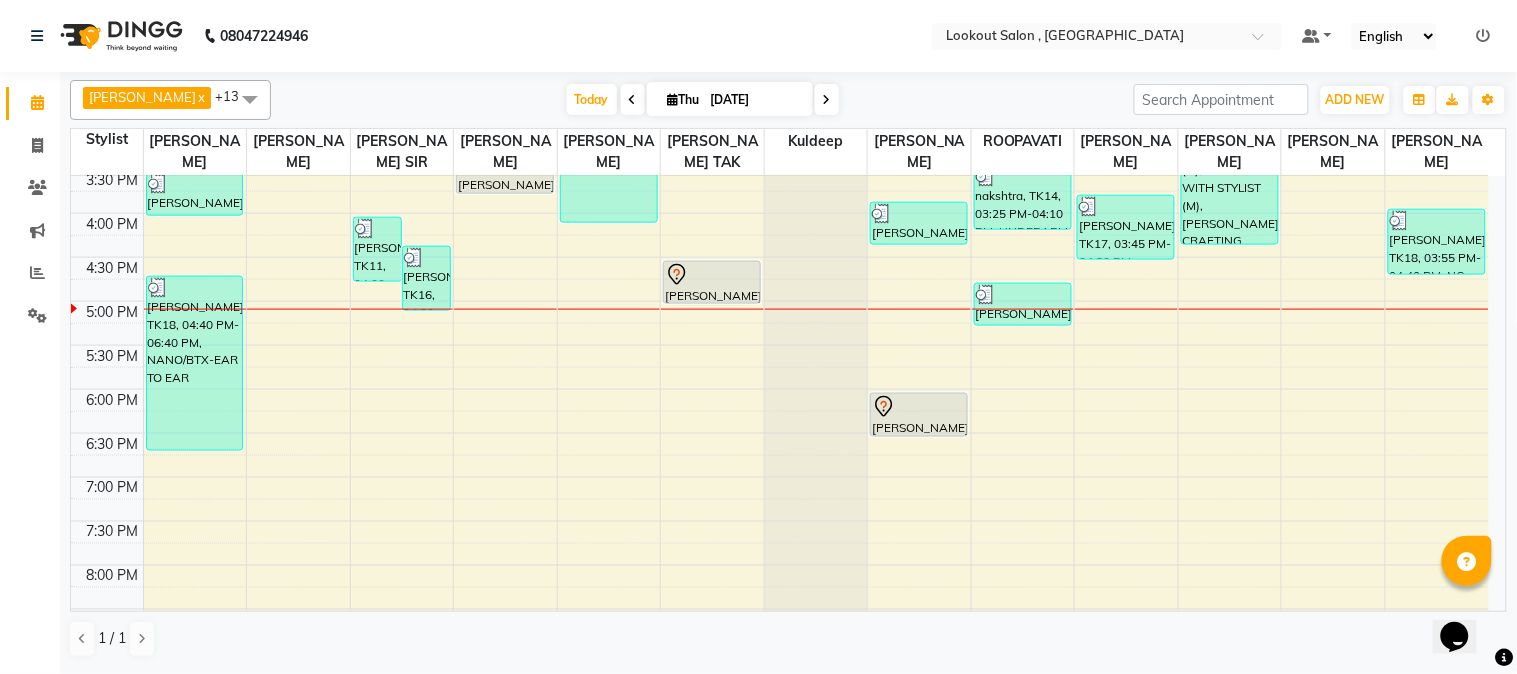 click on "Thu" at bounding box center [684, 99] 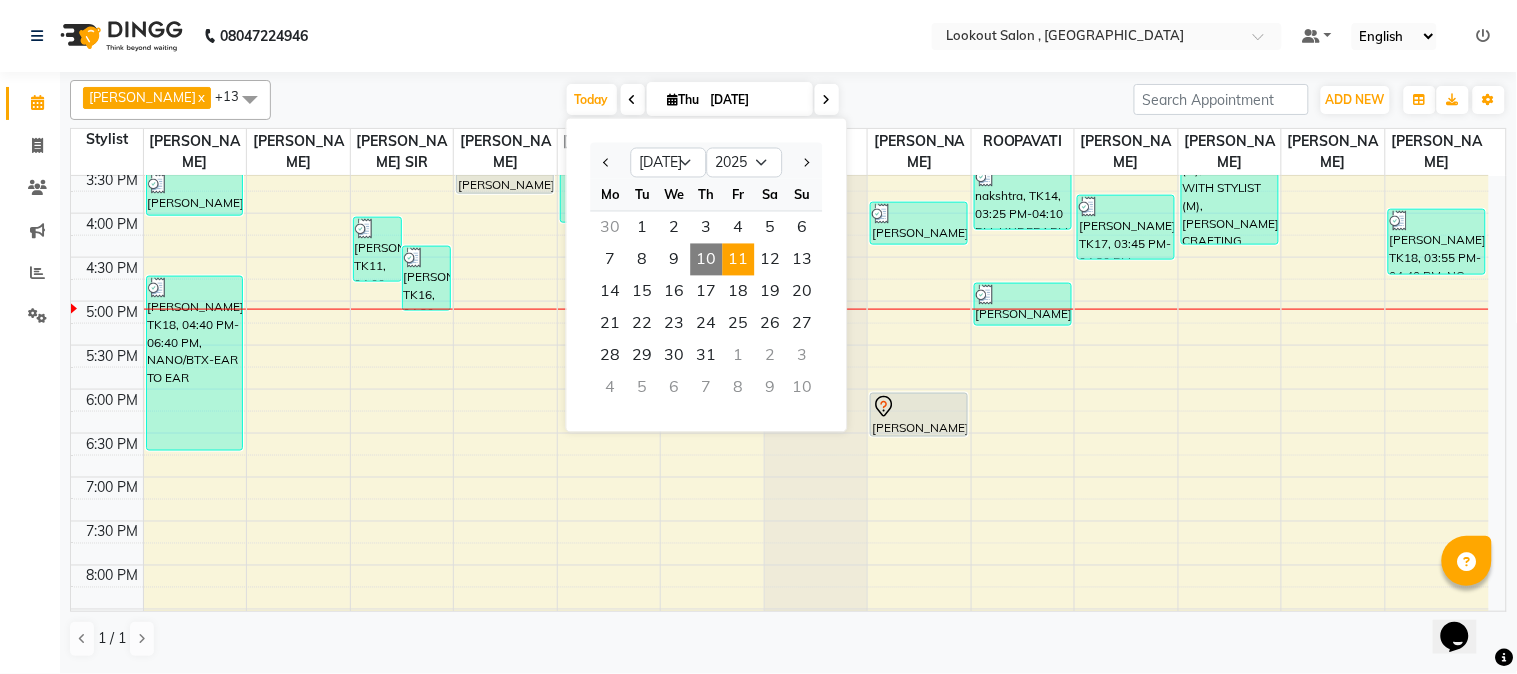 click on "11" at bounding box center (739, 260) 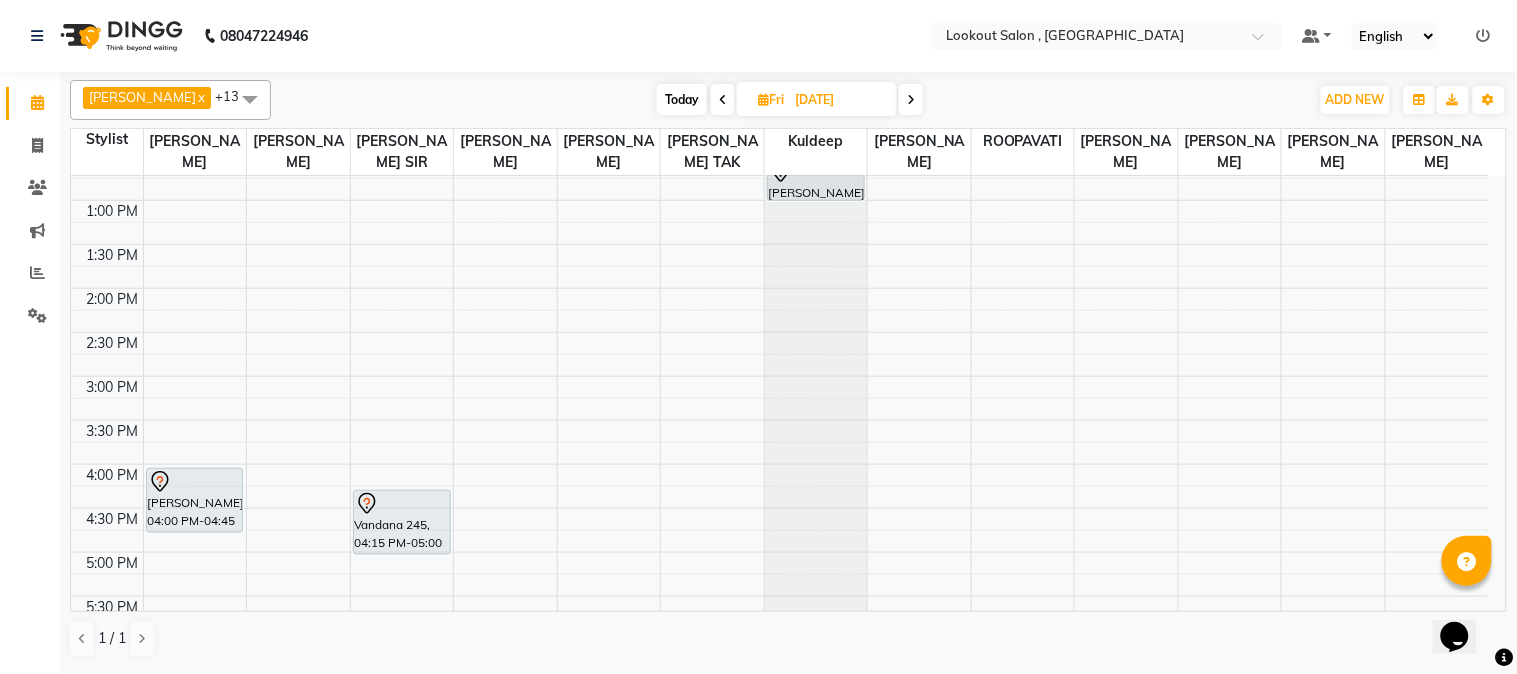 scroll, scrollTop: 355, scrollLeft: 0, axis: vertical 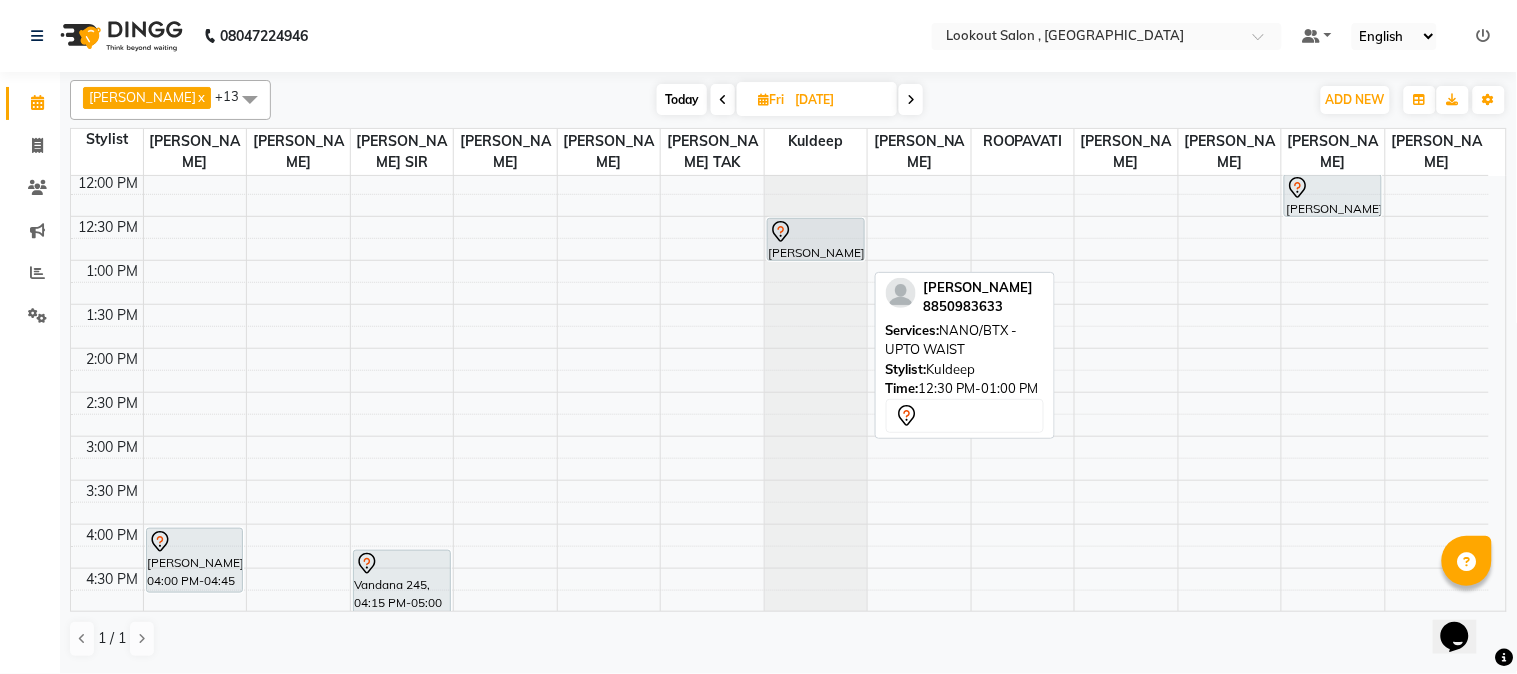 click at bounding box center (816, 232) 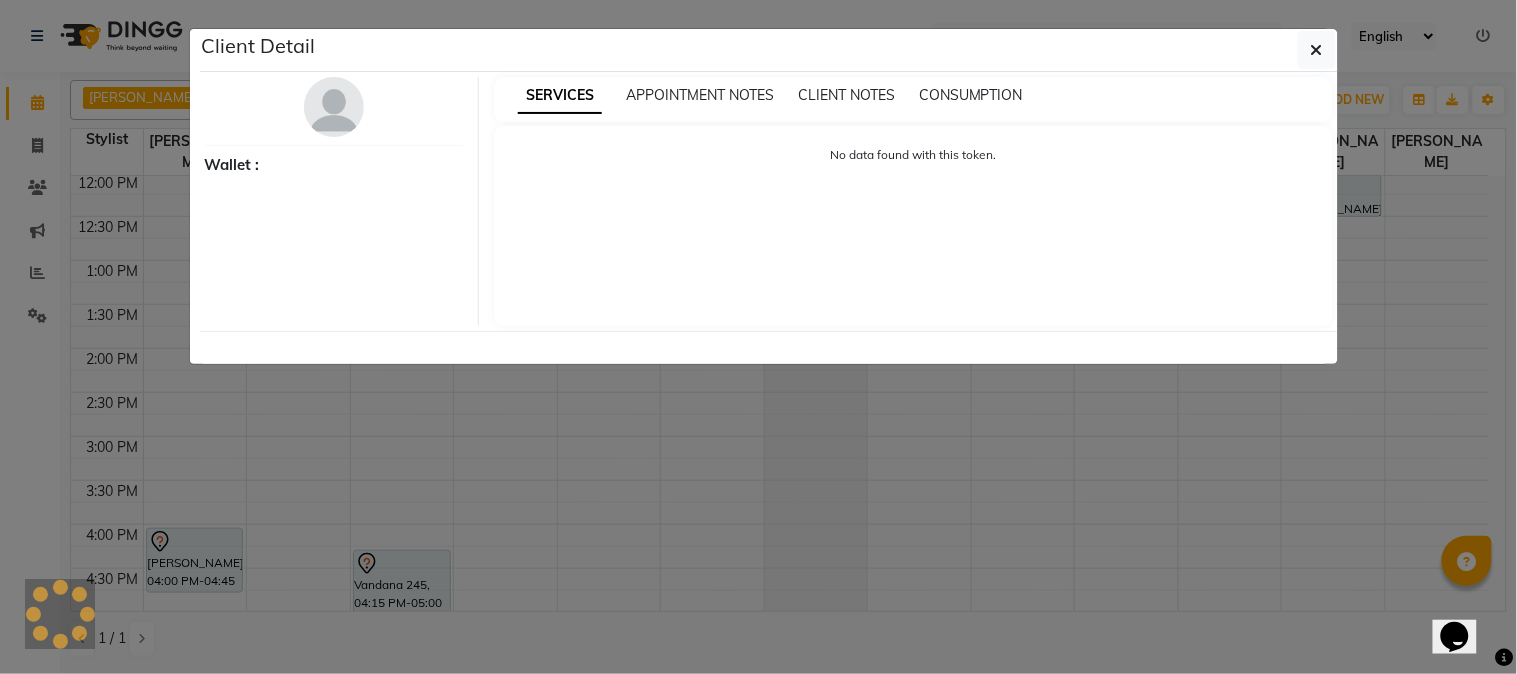 select on "7" 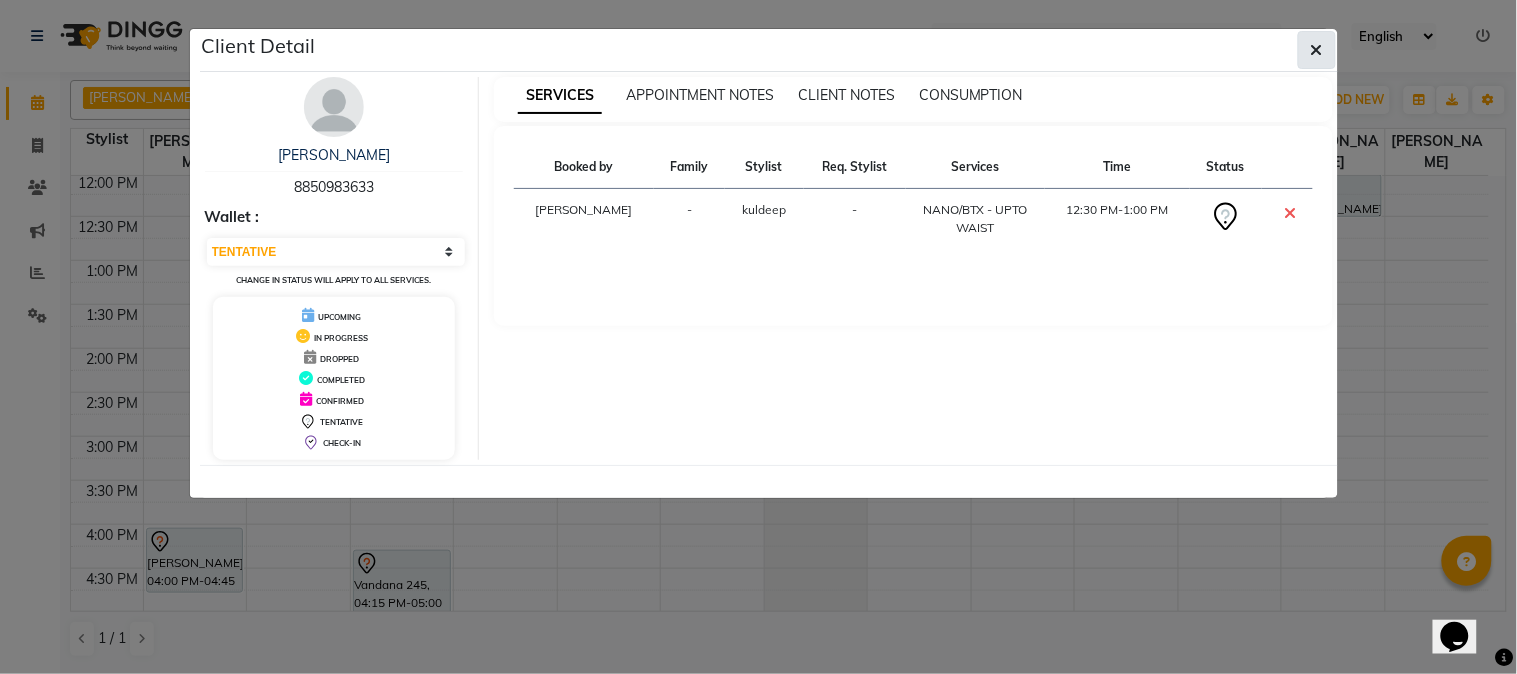 click 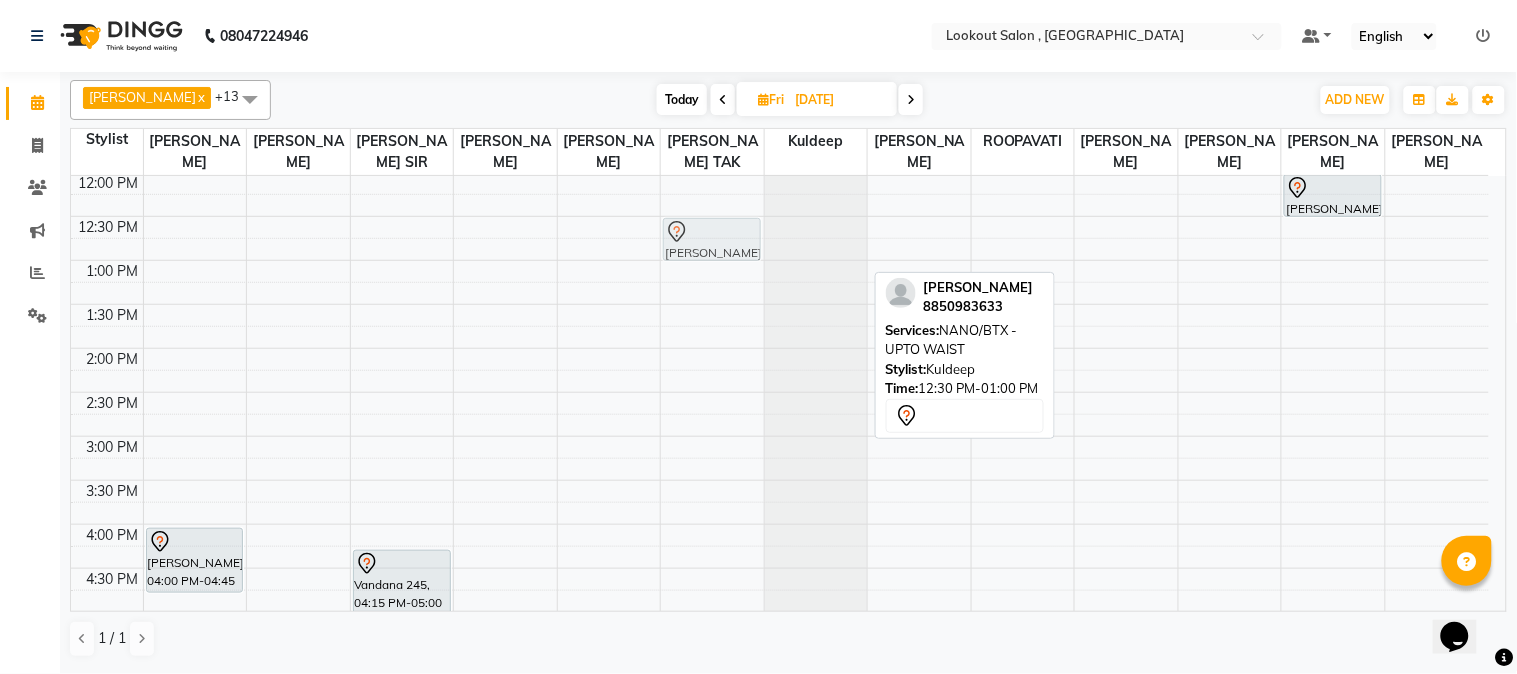 drag, startPoint x: 807, startPoint y: 261, endPoint x: 743, endPoint y: 263, distance: 64.03124 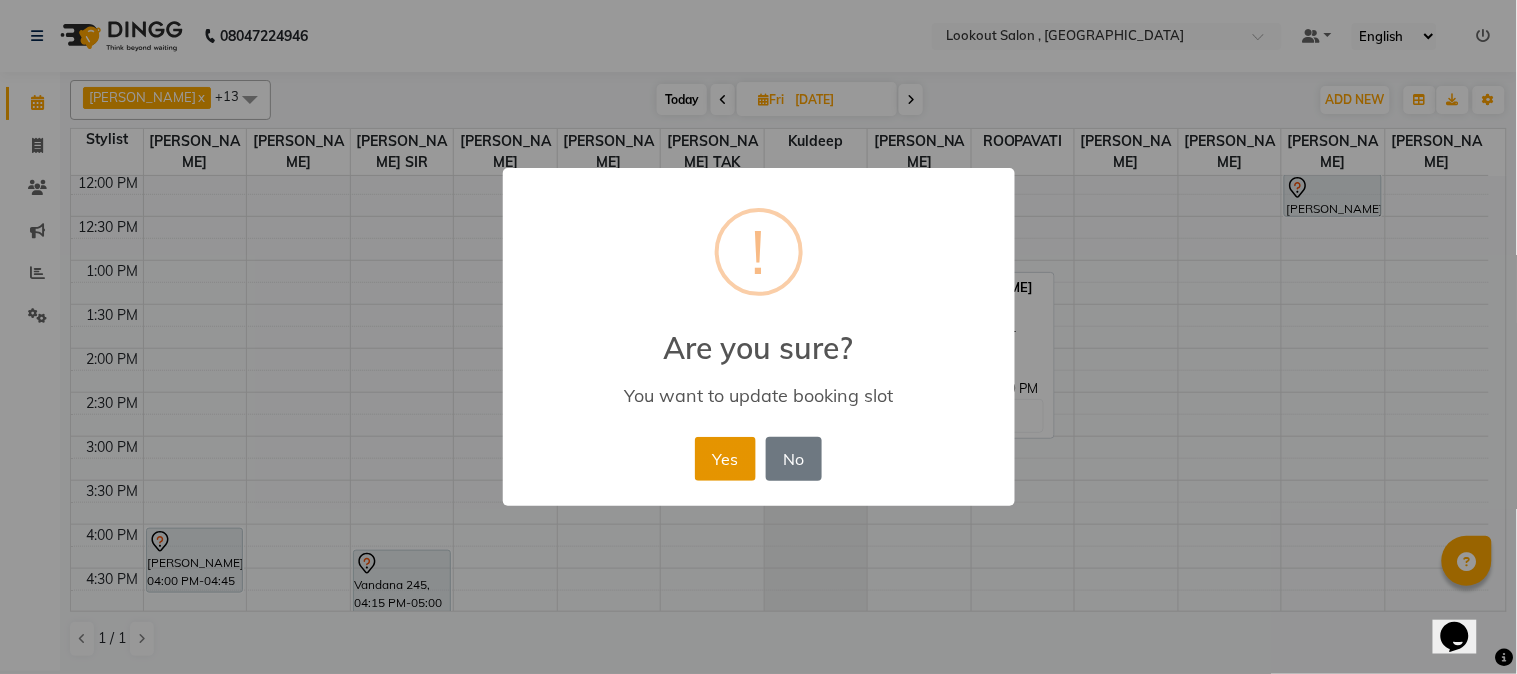 click on "Yes" at bounding box center [725, 459] 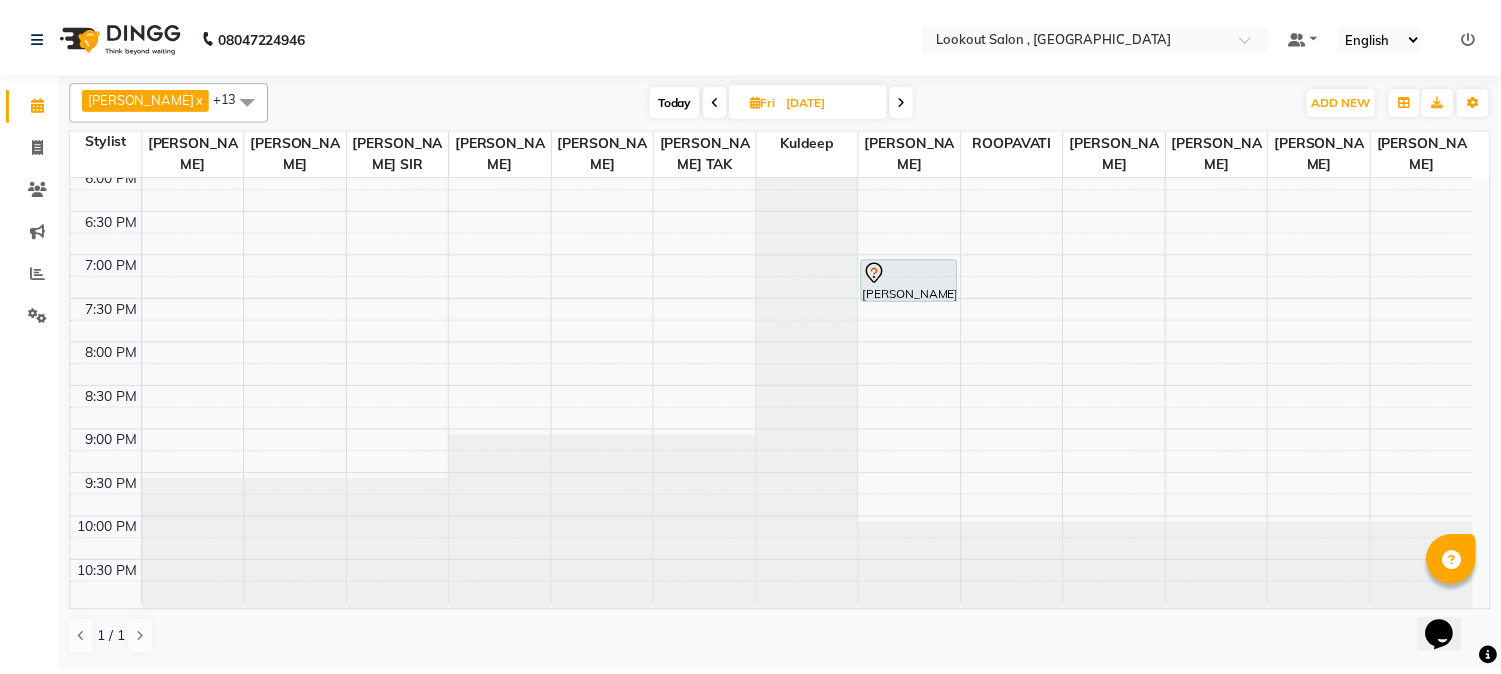 scroll, scrollTop: 911, scrollLeft: 0, axis: vertical 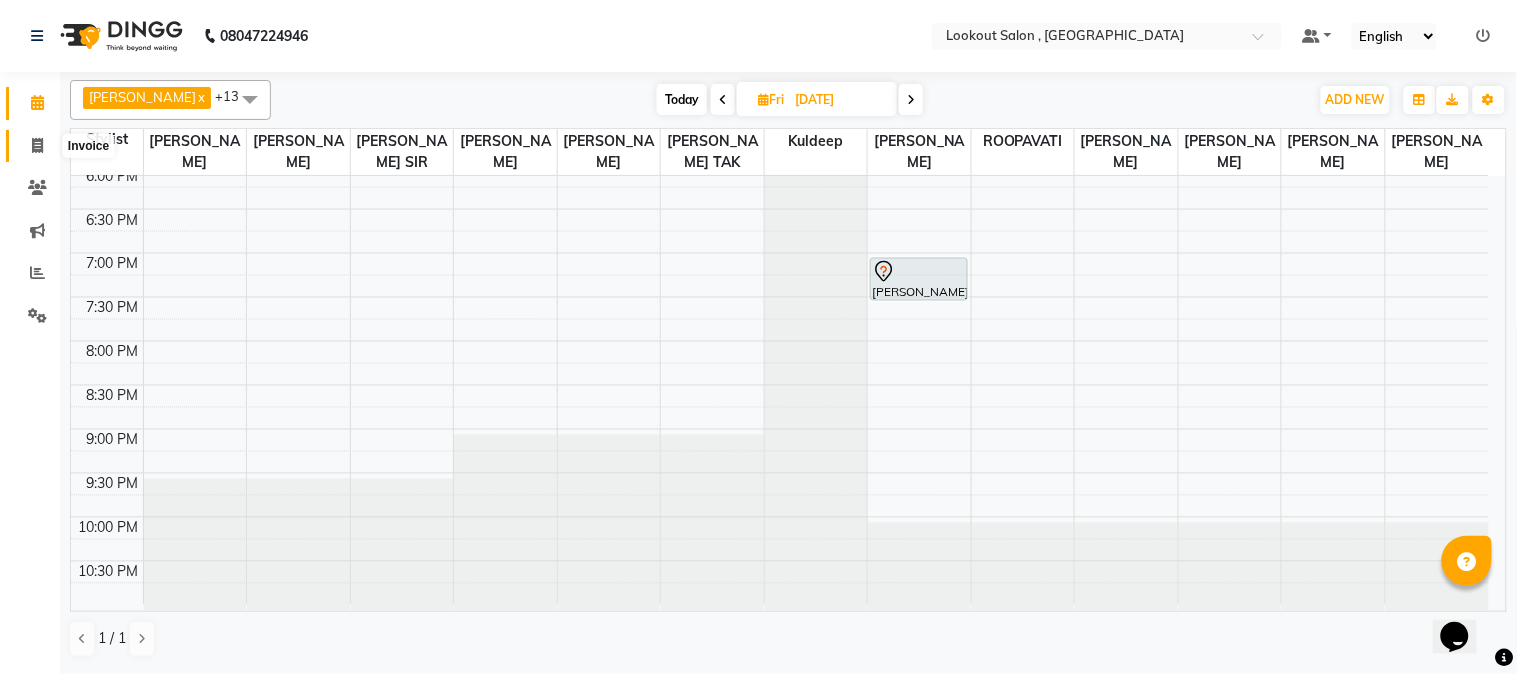 click 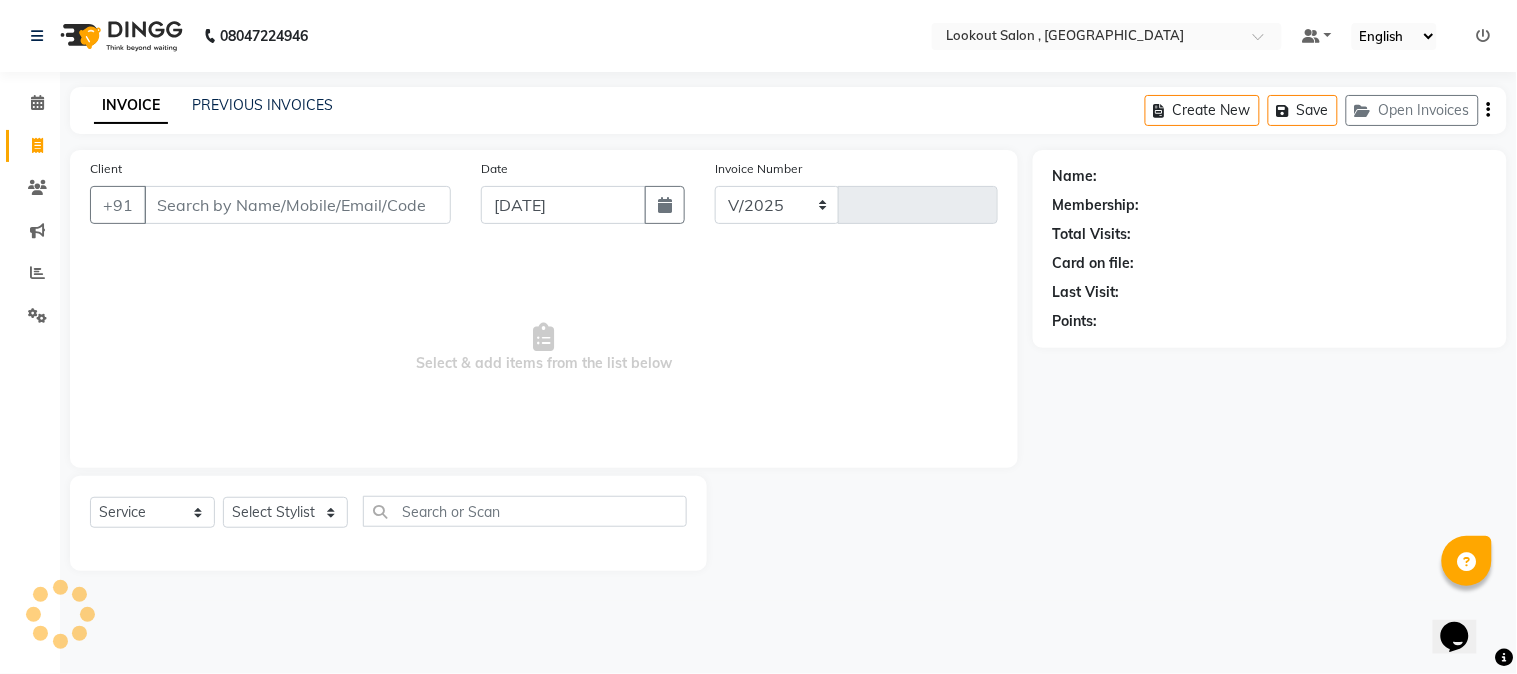select on "151" 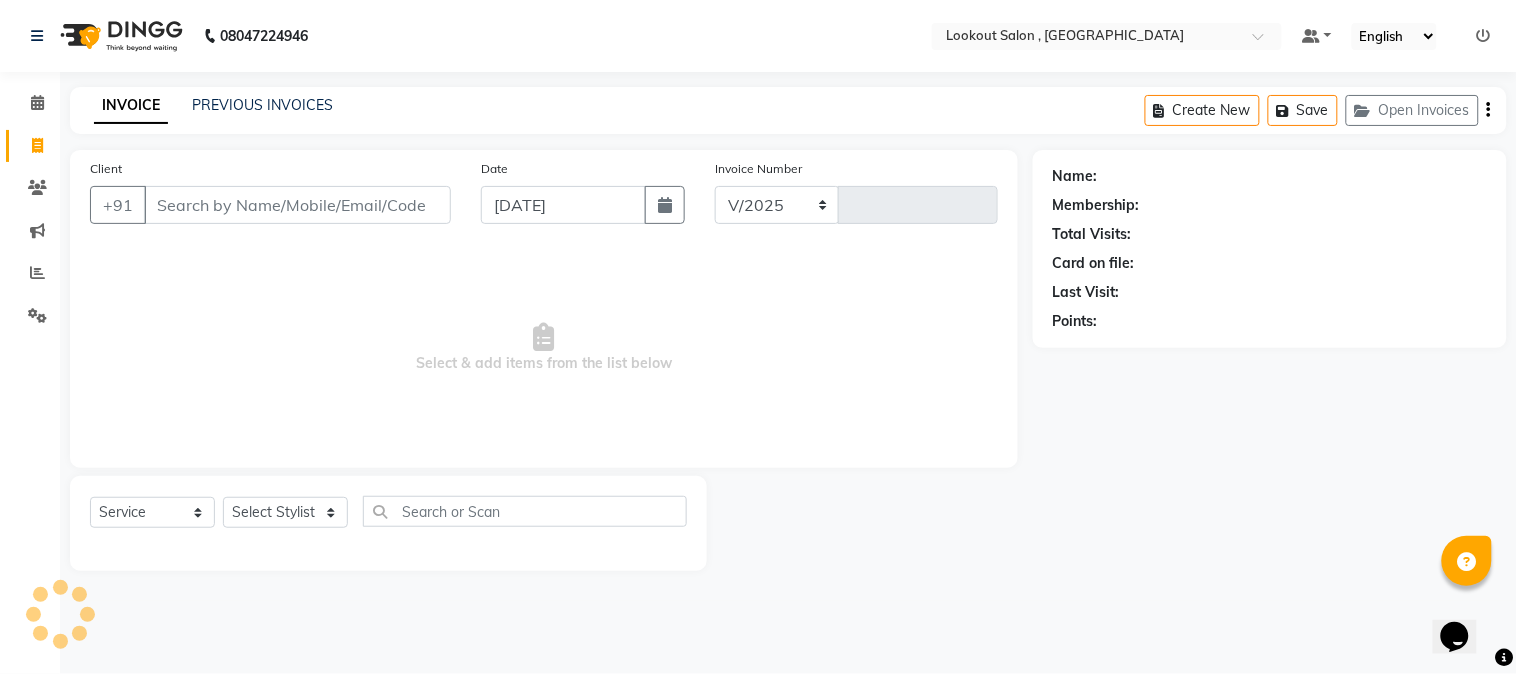 type on "3990" 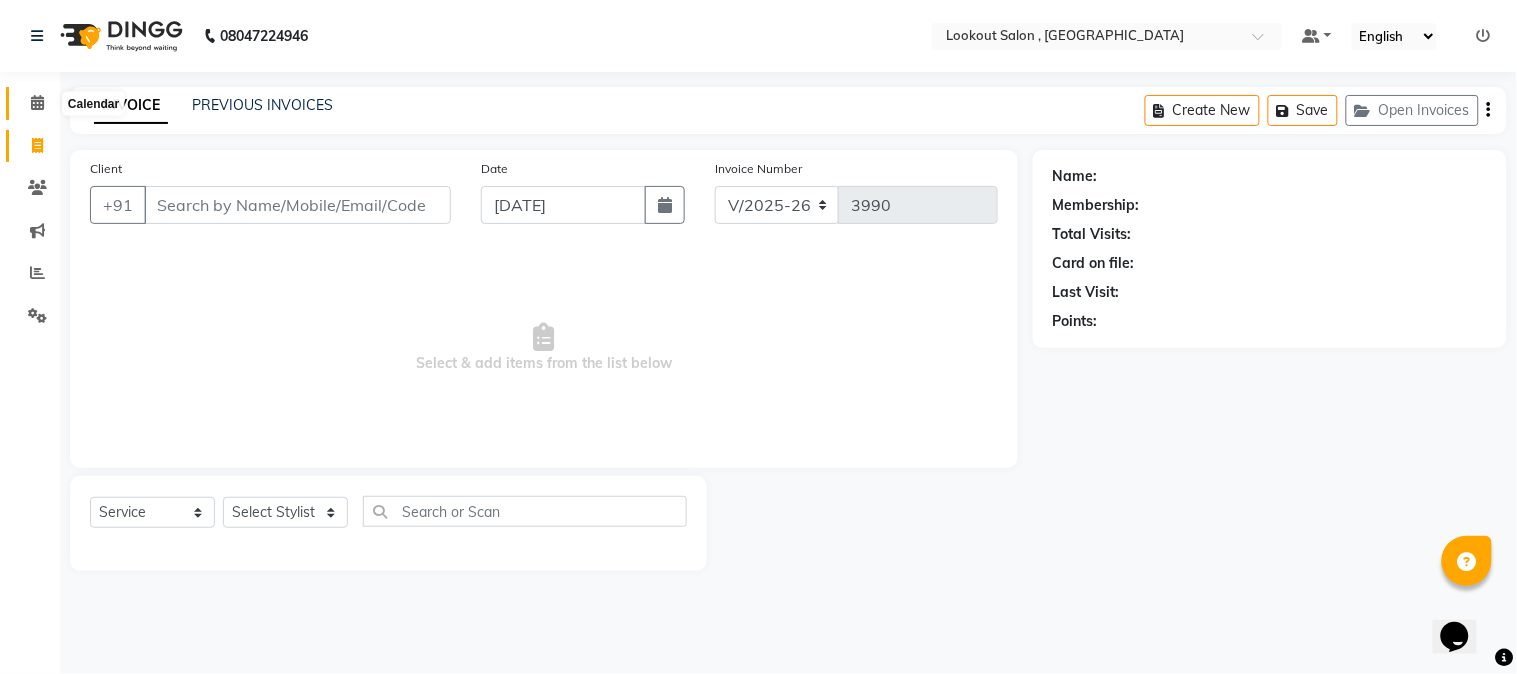 click 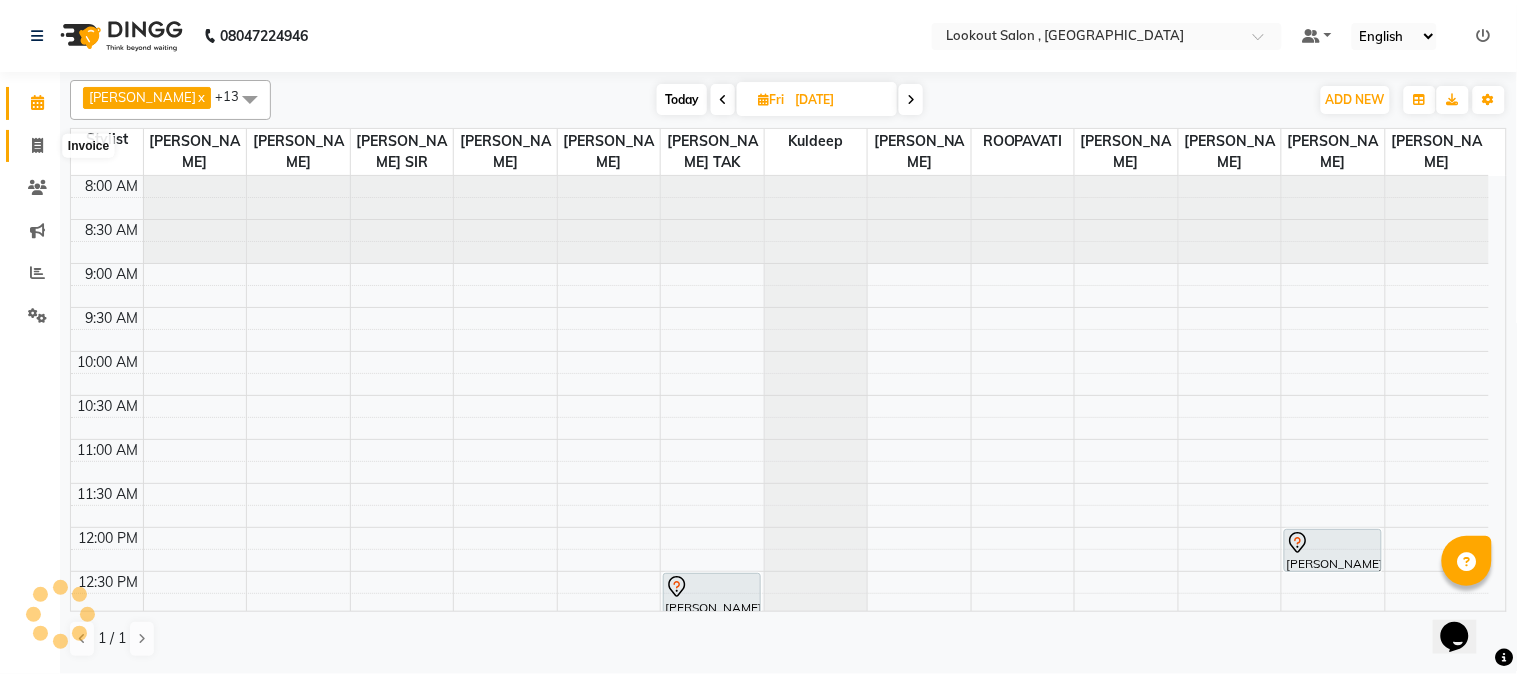 click 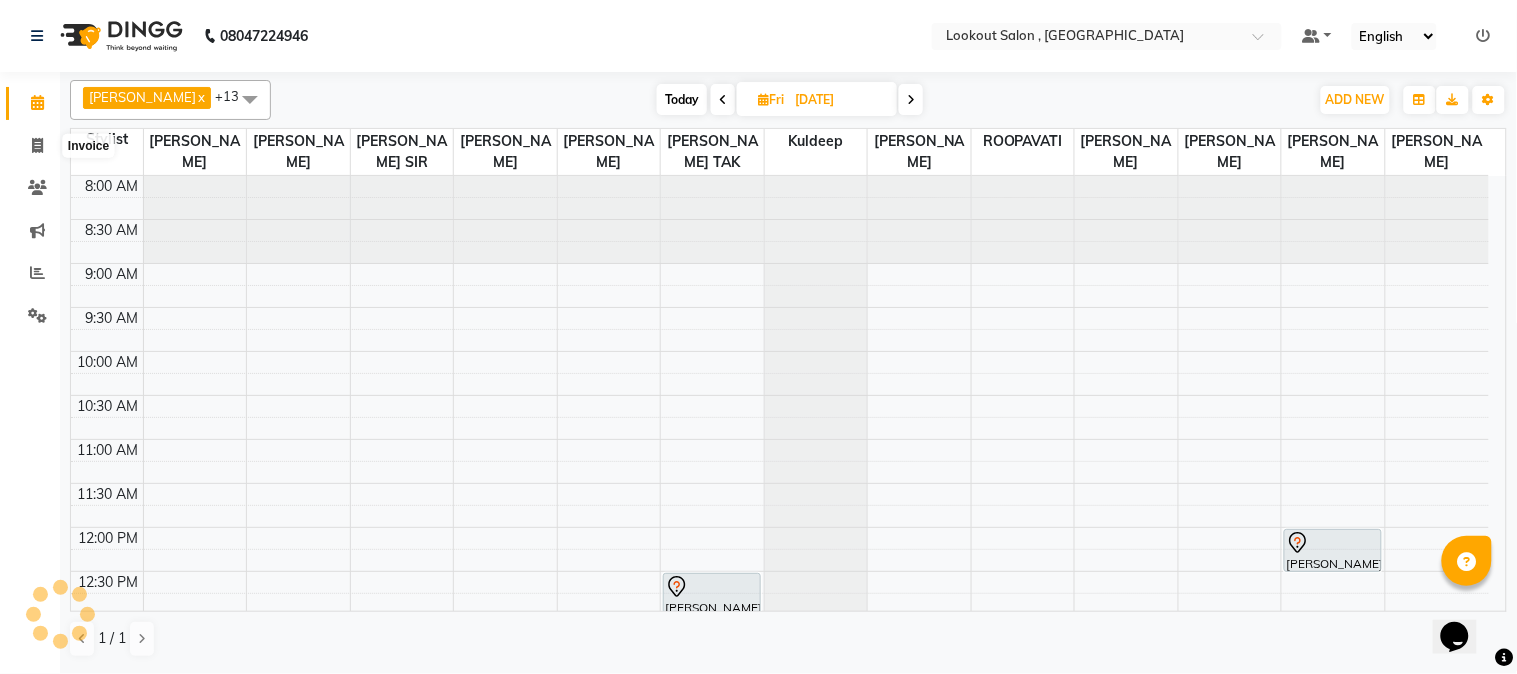 select on "service" 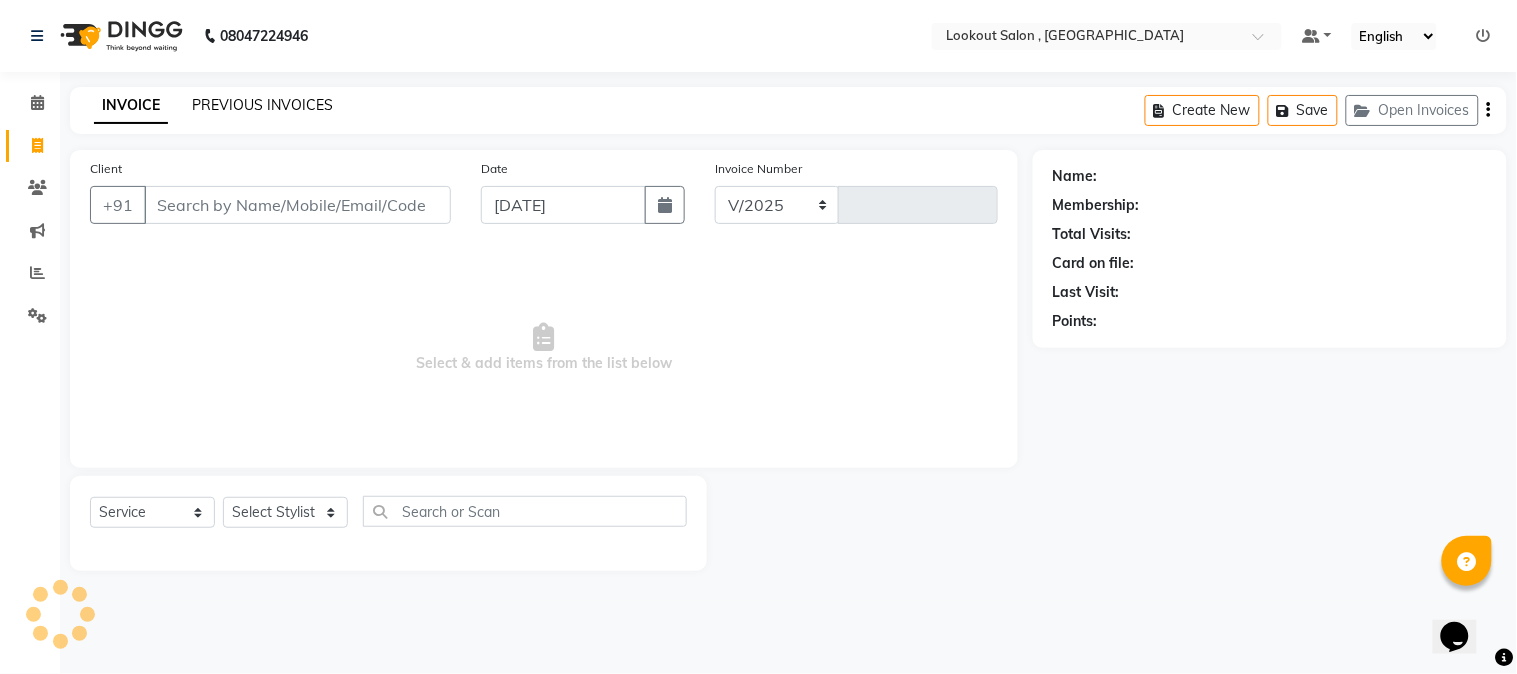 select on "151" 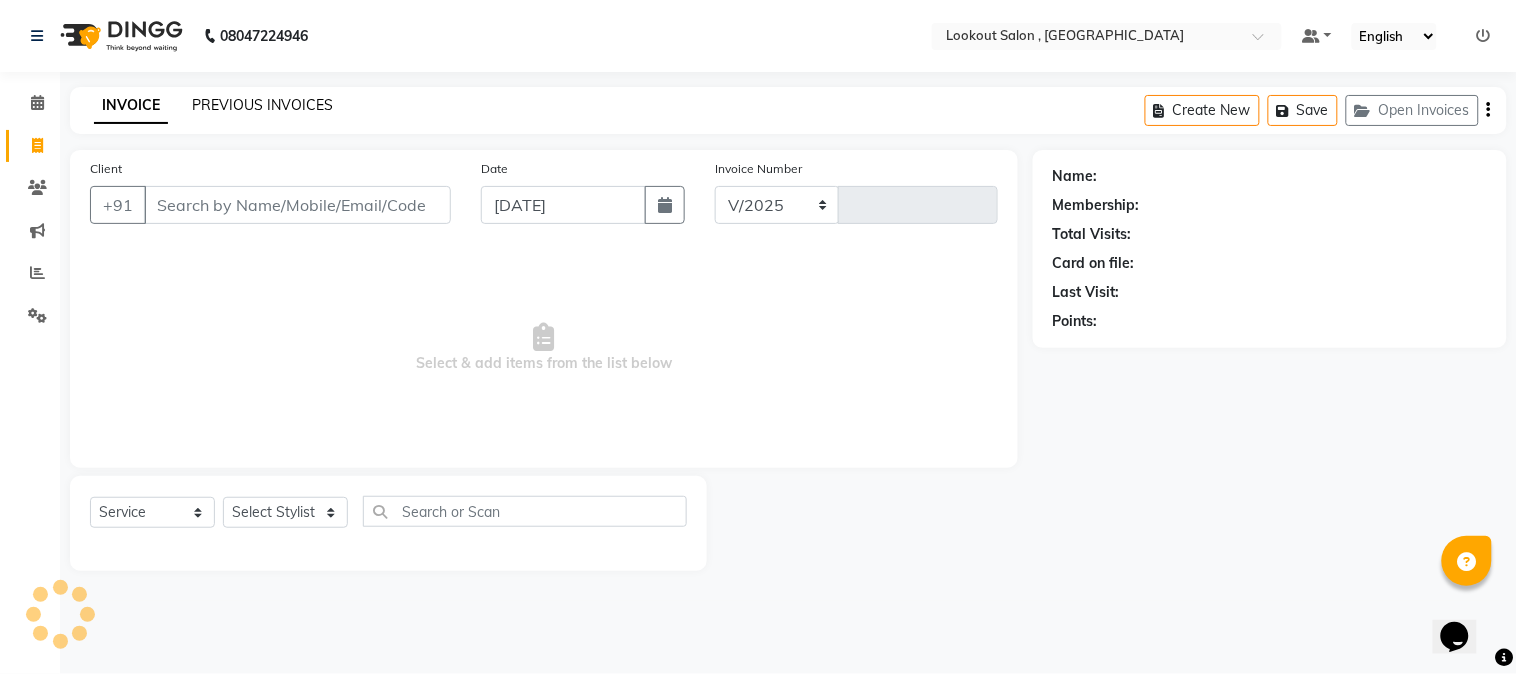type on "3990" 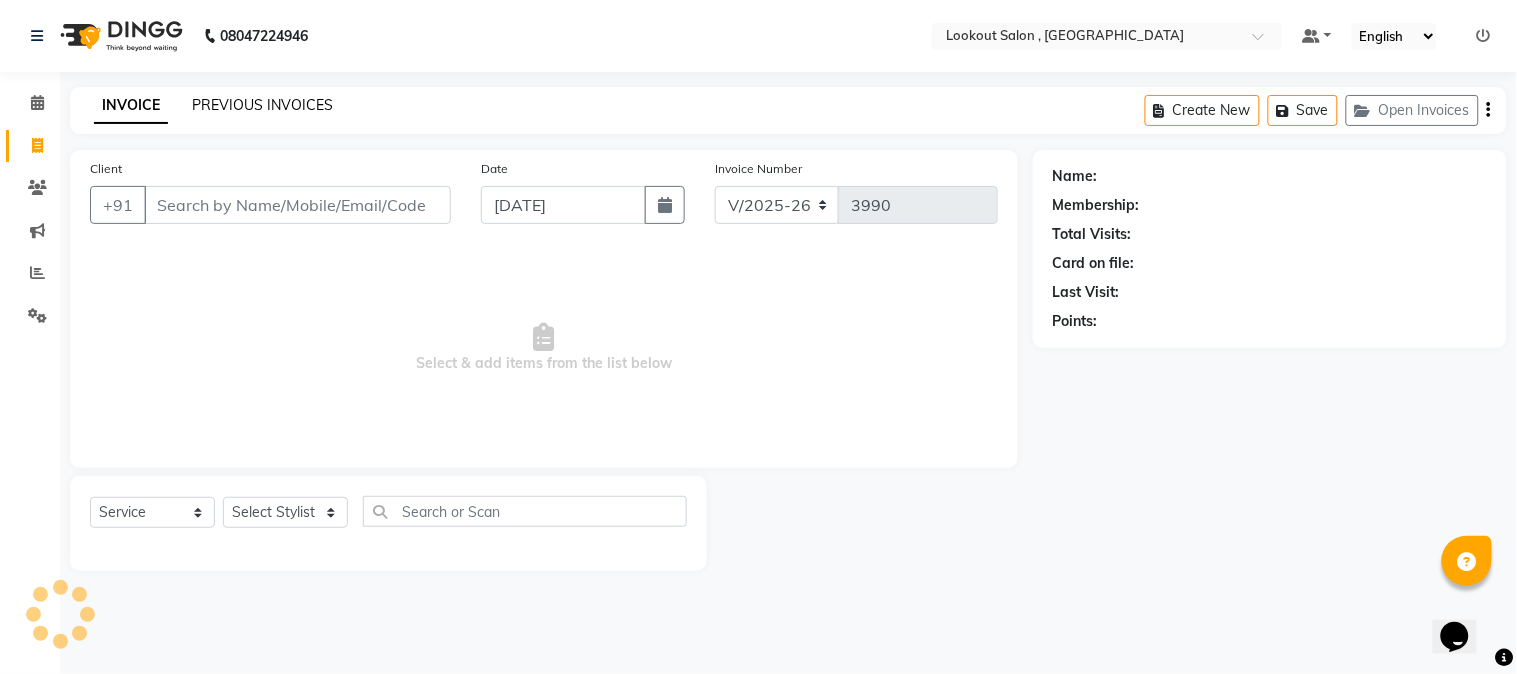 click on "PREVIOUS INVOICES" 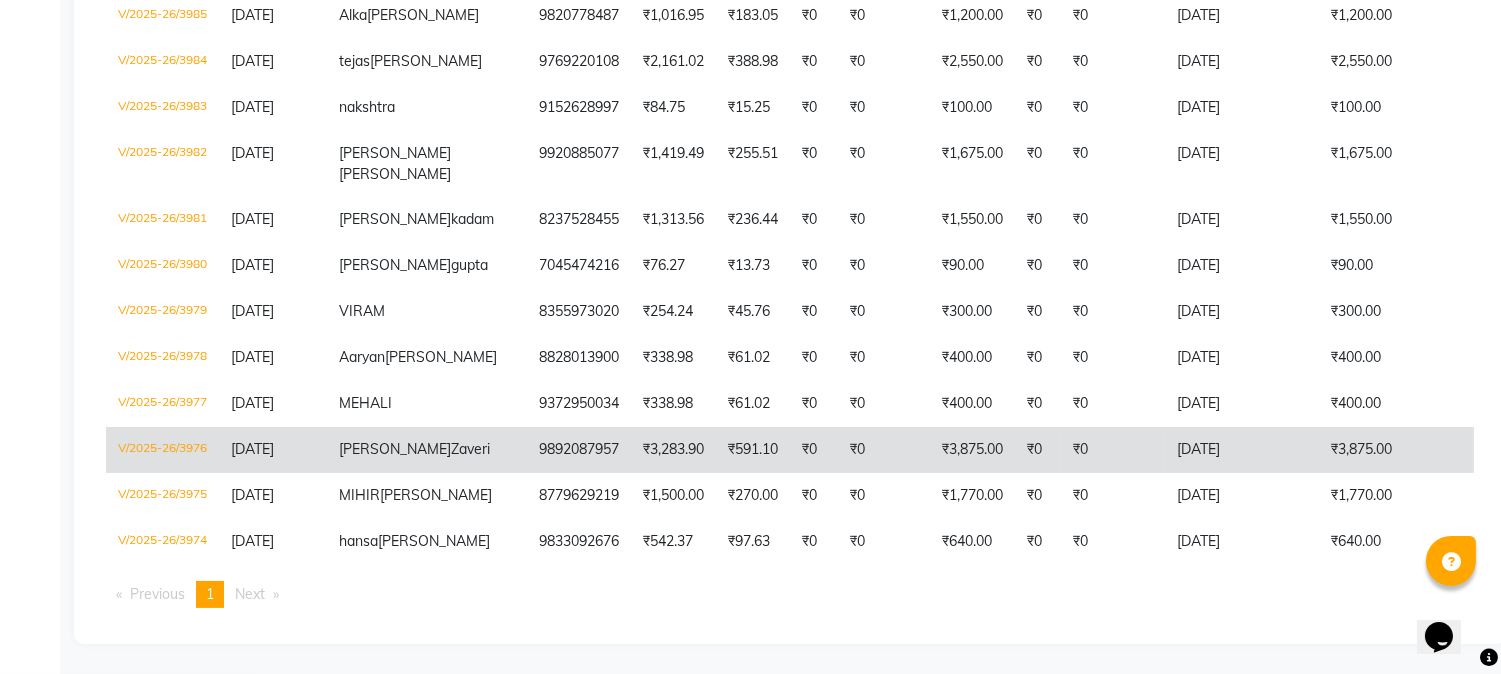 scroll, scrollTop: 0, scrollLeft: 0, axis: both 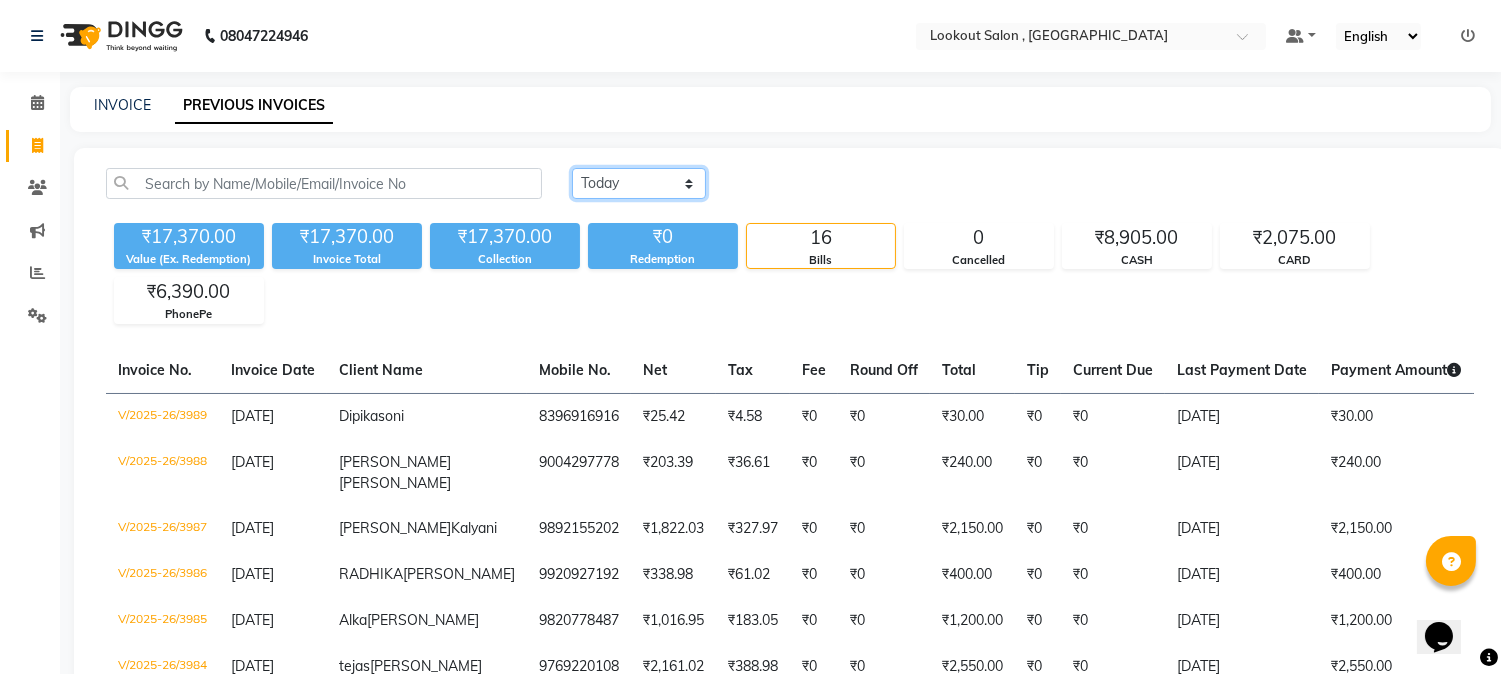 click on "[DATE] [DATE] Custom Range" 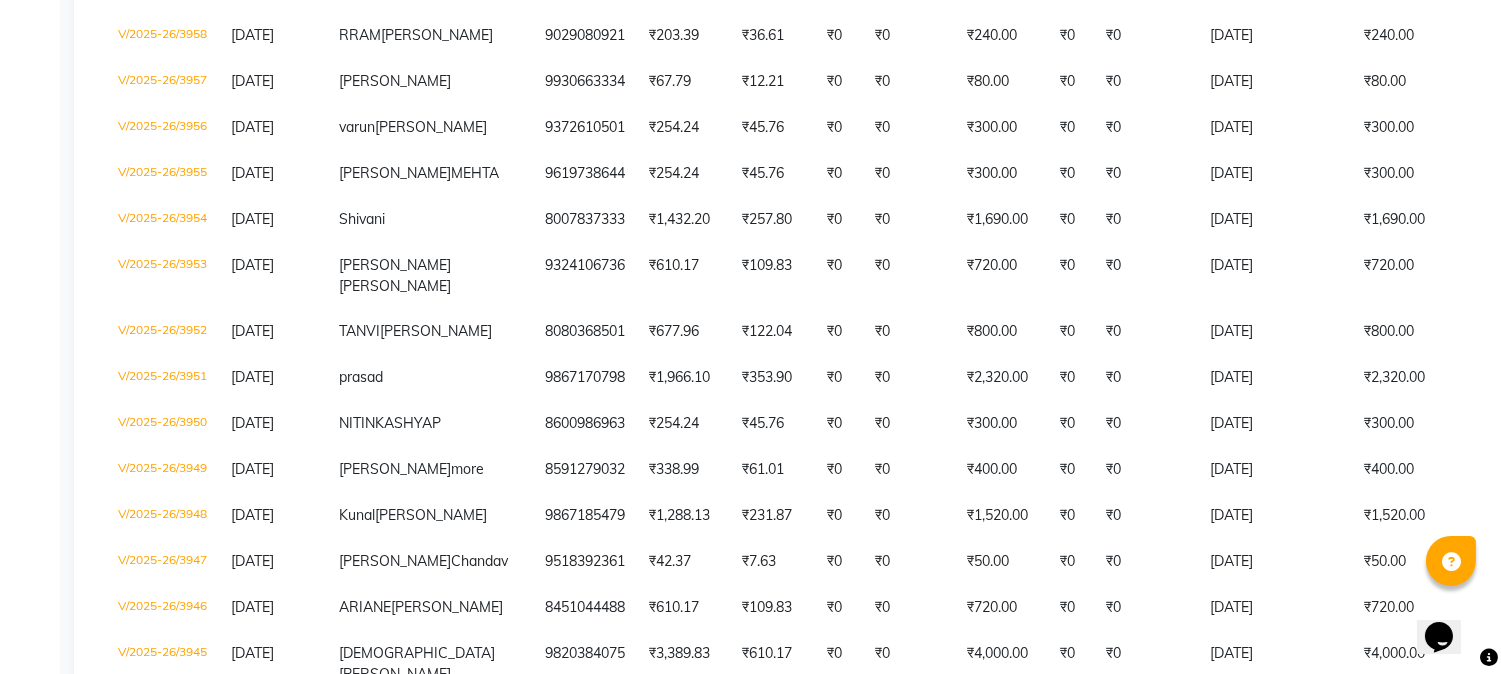 scroll, scrollTop: 2372, scrollLeft: 0, axis: vertical 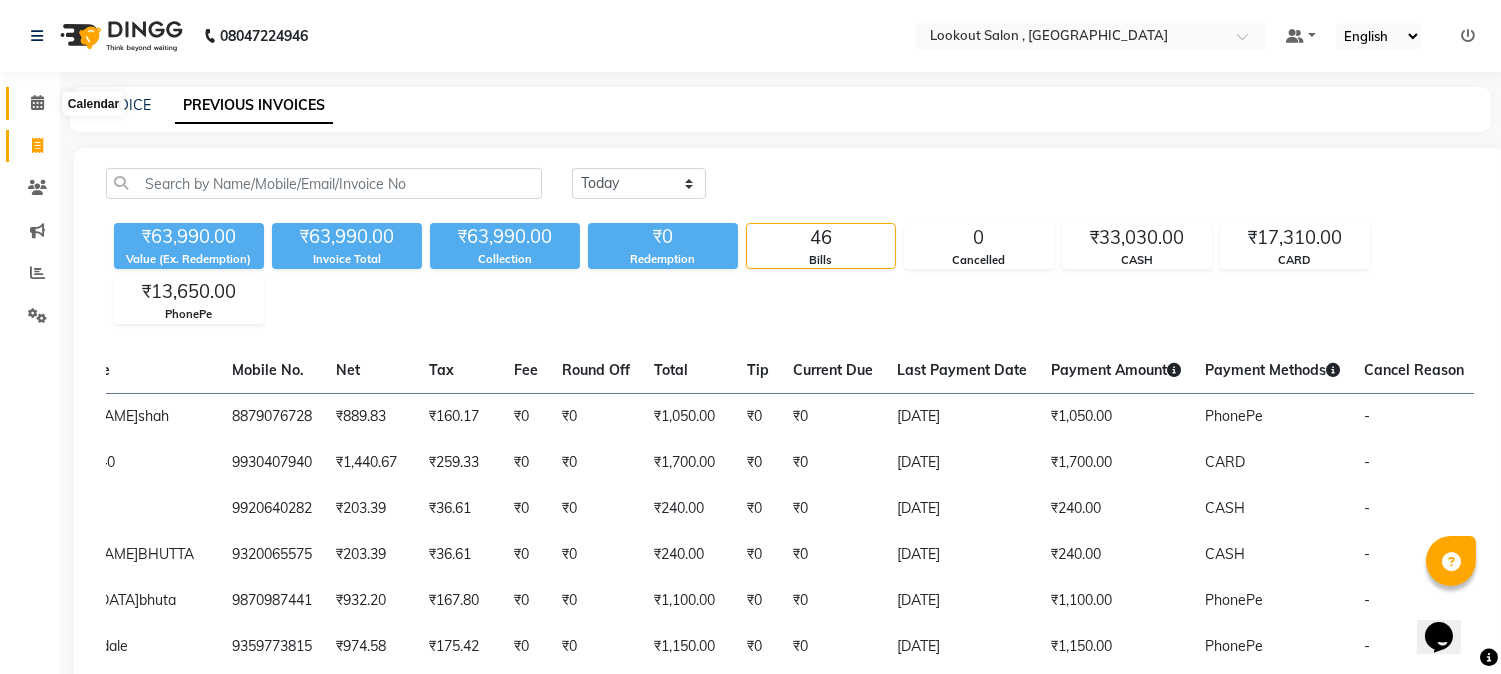 click 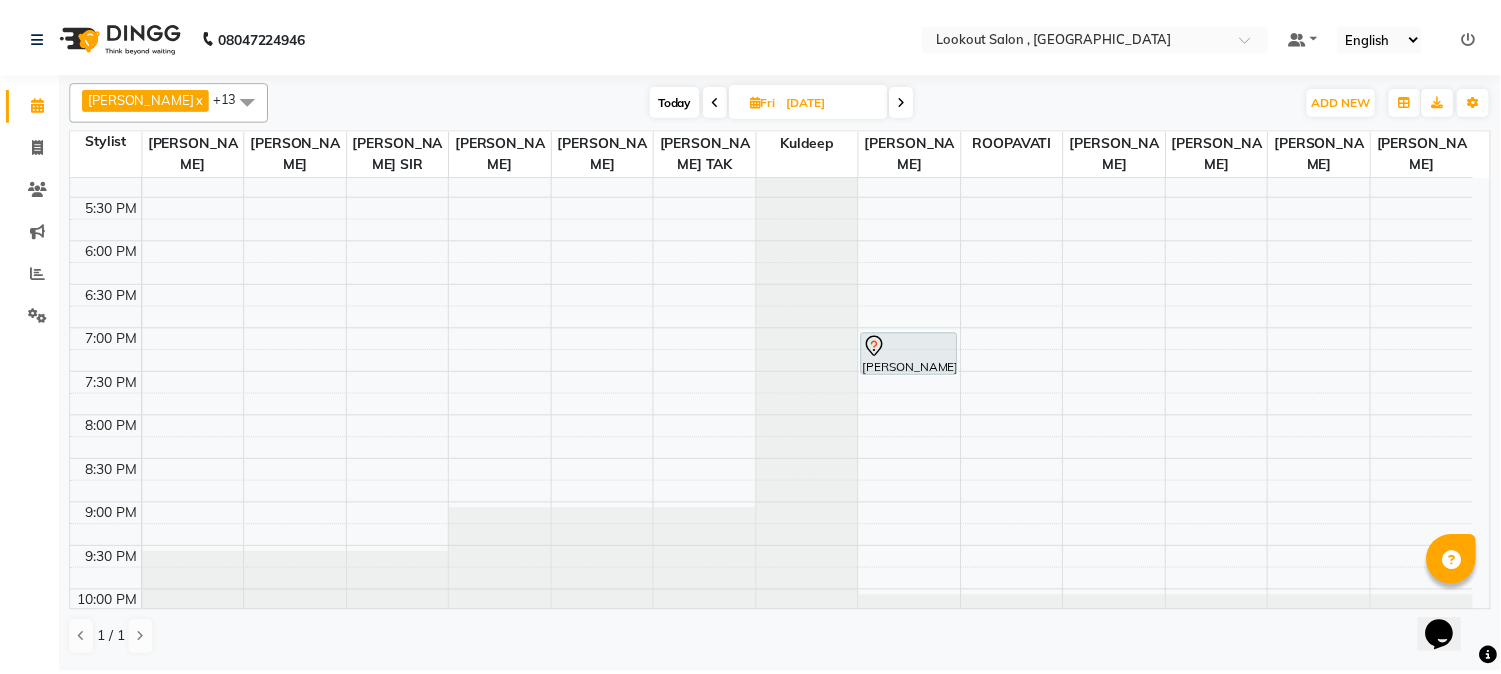 scroll, scrollTop: 888, scrollLeft: 0, axis: vertical 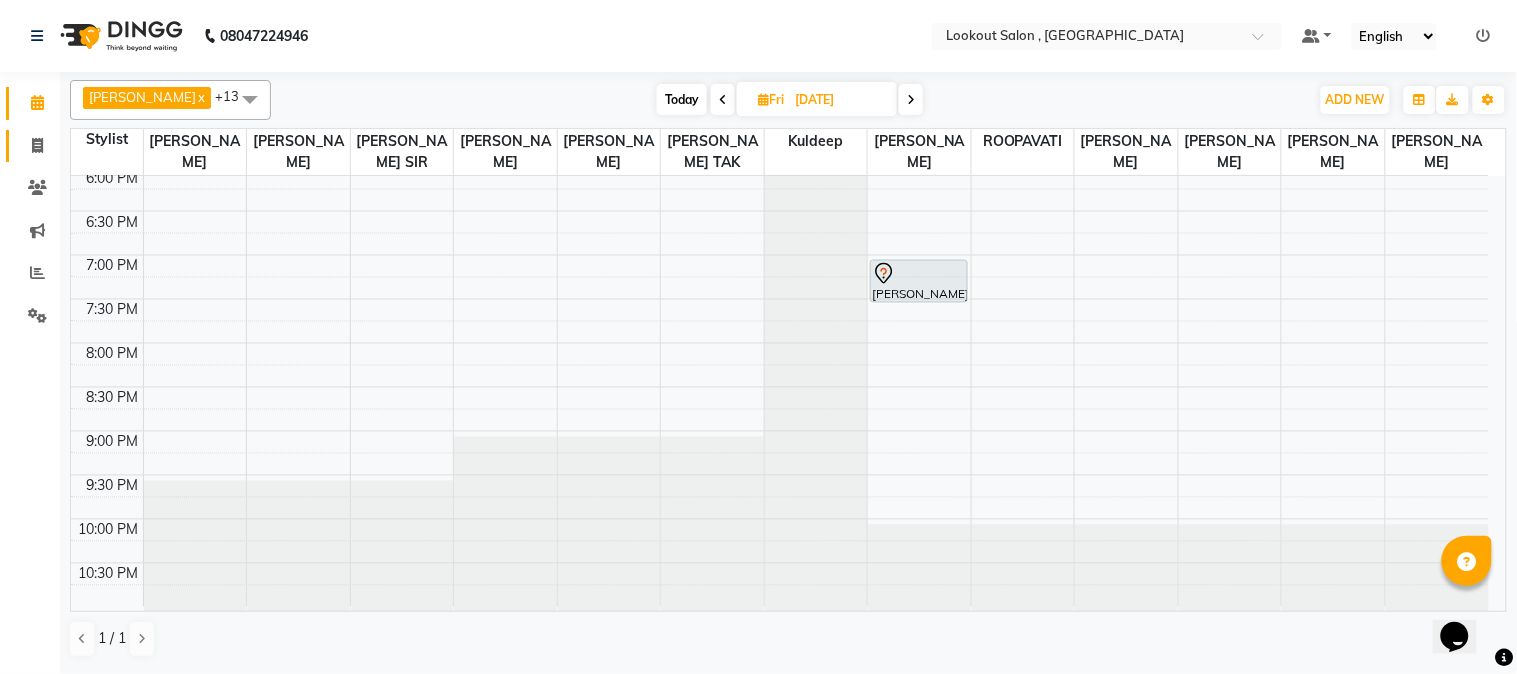 click on "Invoice" 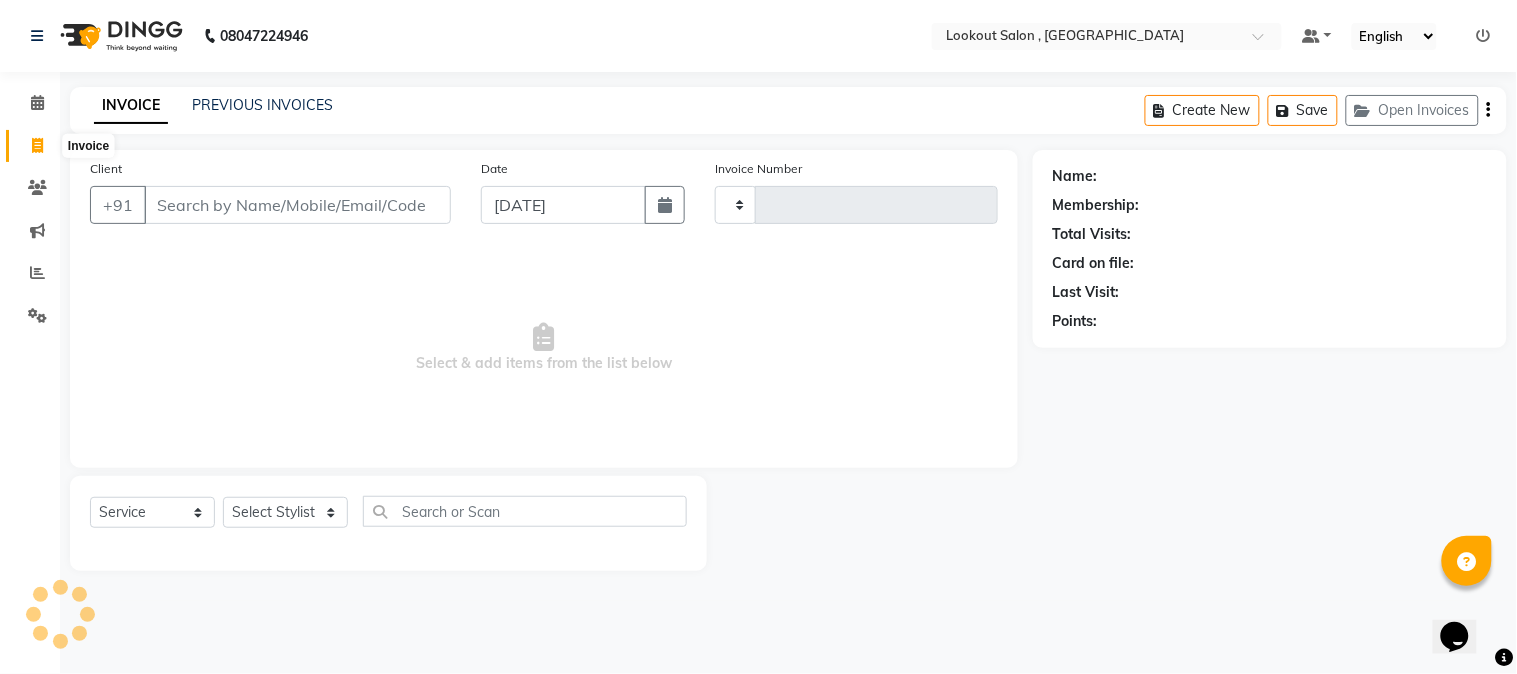 type on "3990" 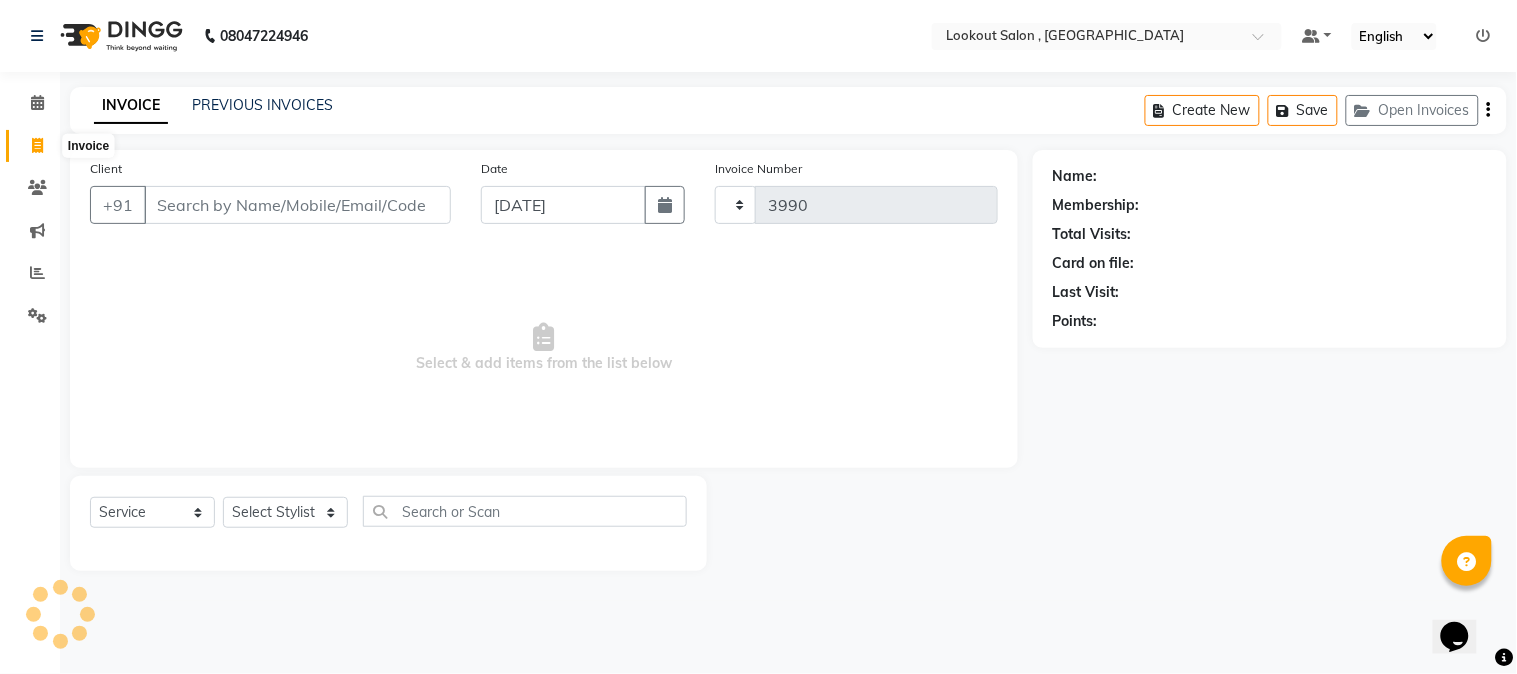 select on "151" 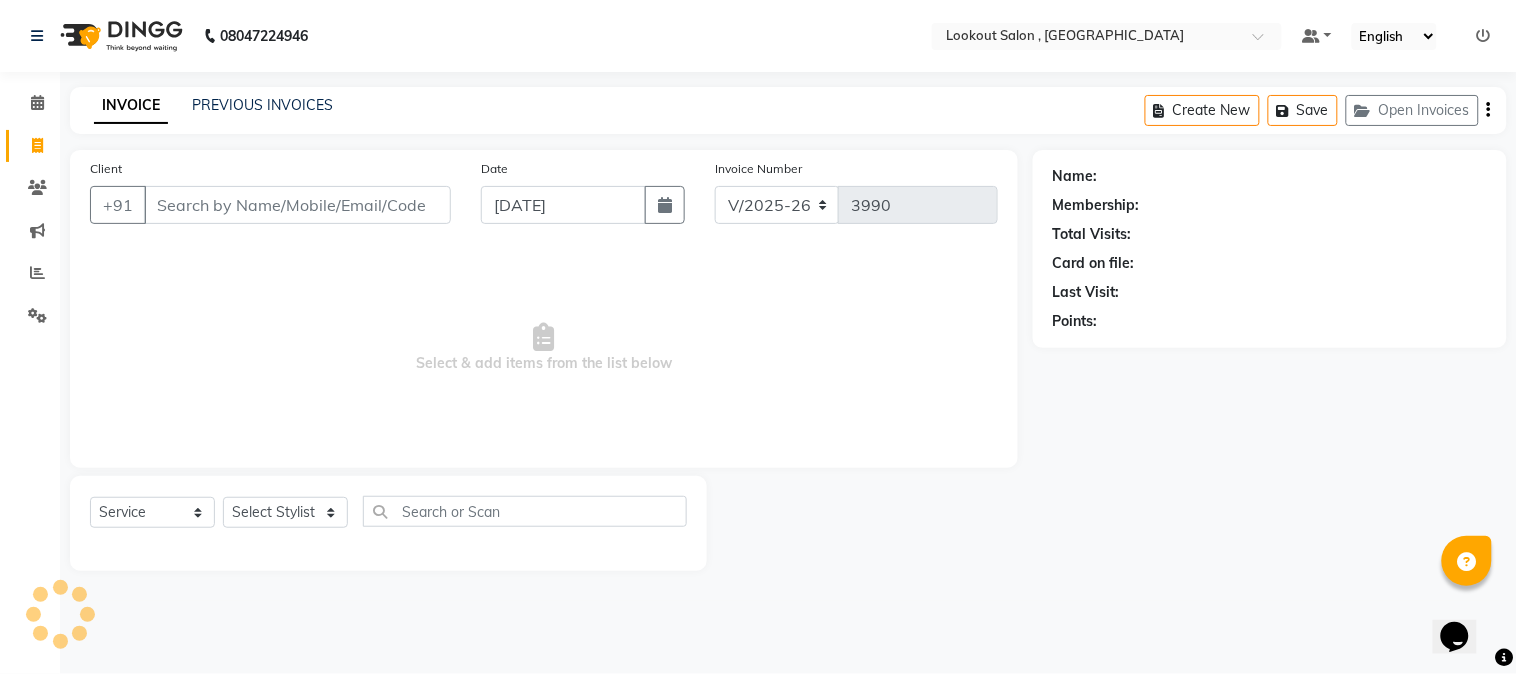 click on "Client" at bounding box center [297, 205] 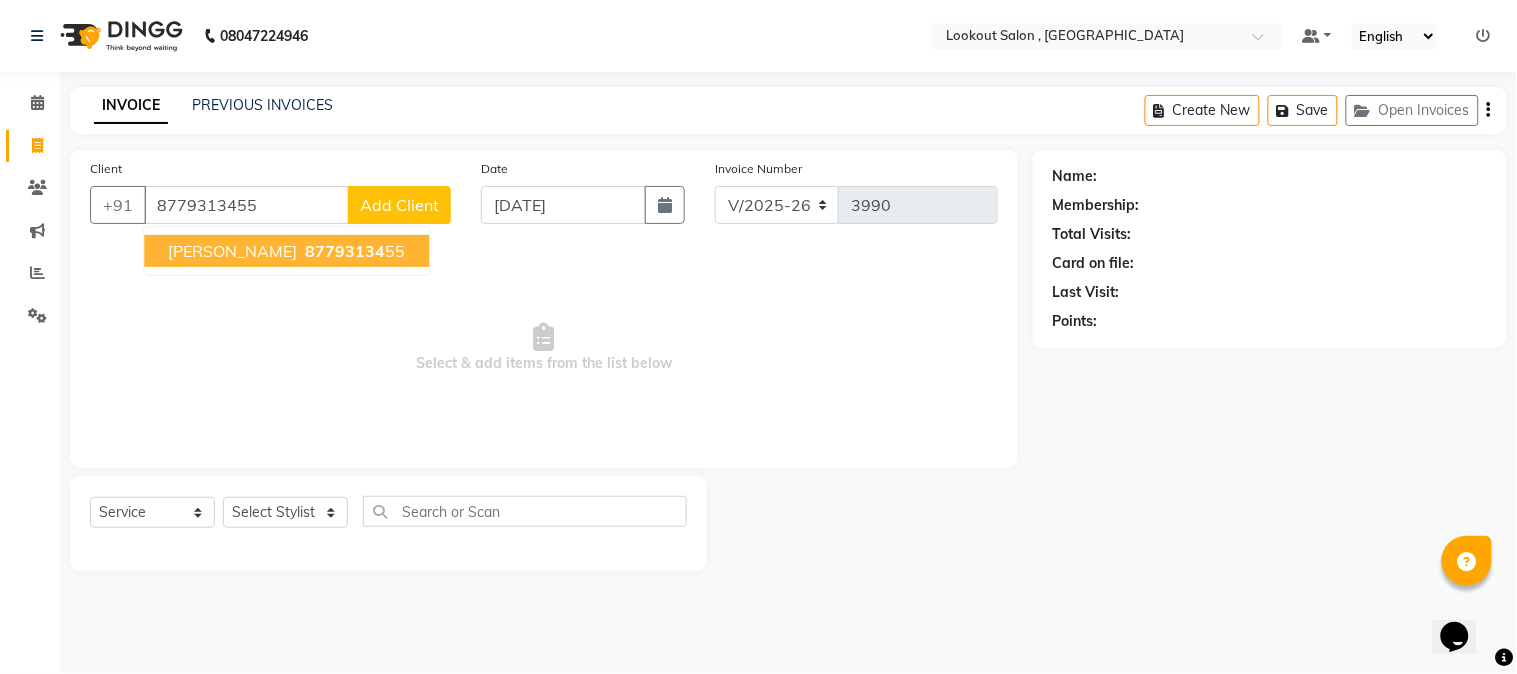type on "8779313455" 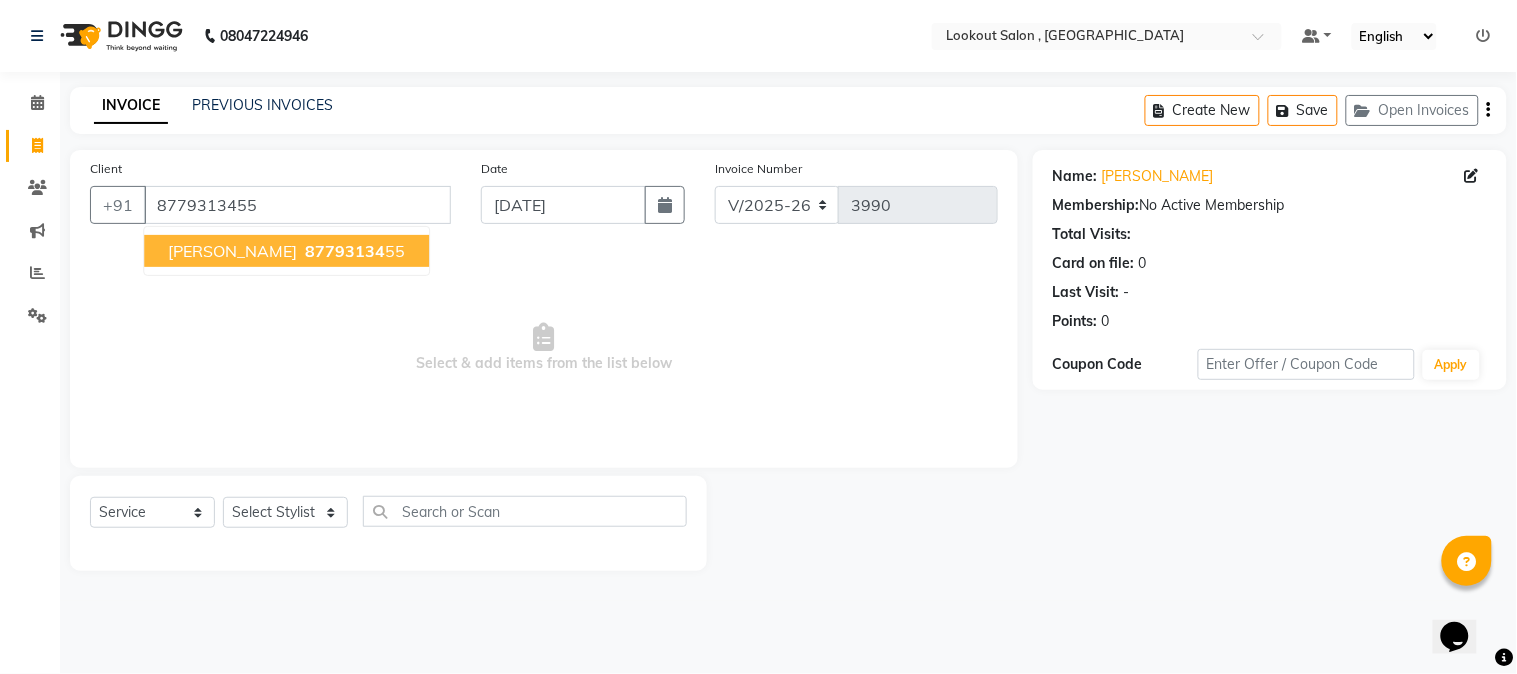 click on "[PERSON_NAME]" at bounding box center [232, 251] 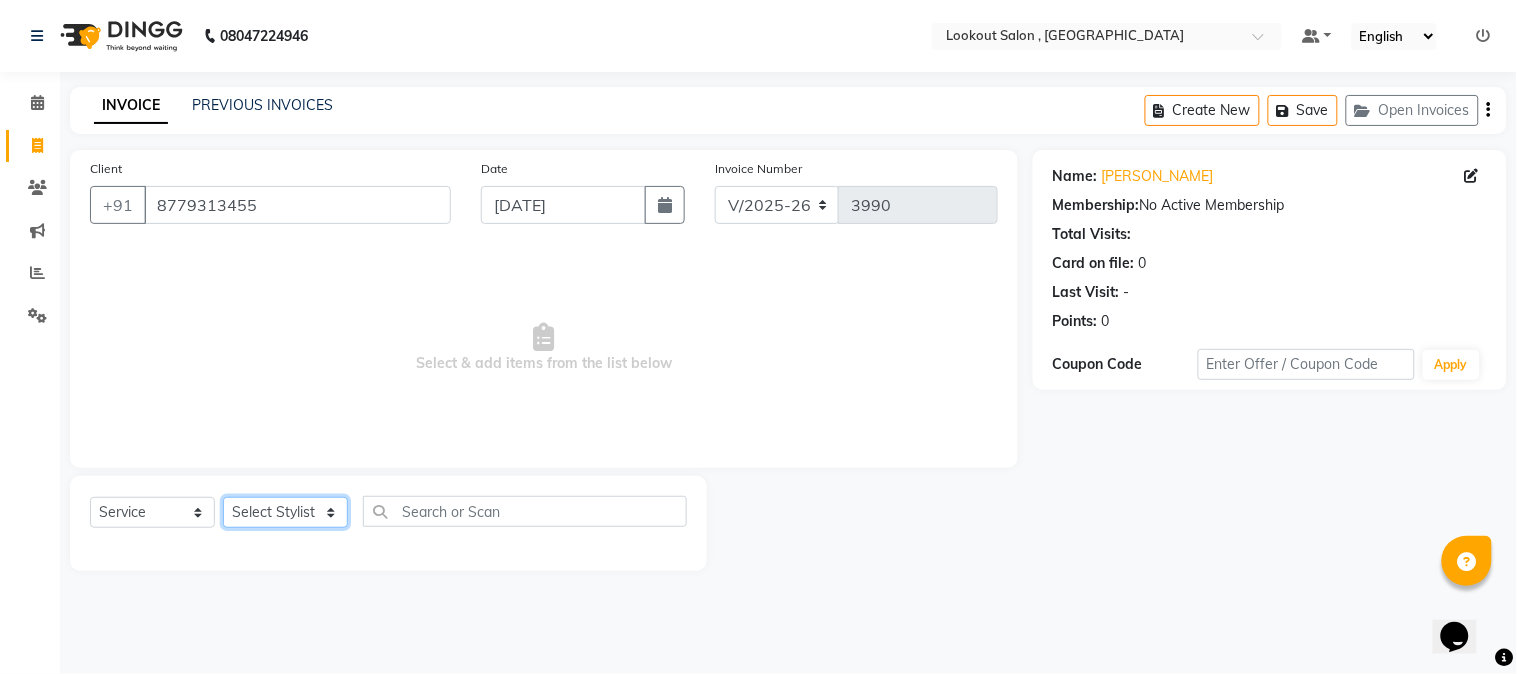 click on "Select Stylist [PERSON_NAME] [PERSON_NAME] kuldeep [PERSON_NAME] [PERSON_NAME] NANDINI [PERSON_NAME] [PERSON_NAME] [PERSON_NAME] [PERSON_NAME] SADAF [PERSON_NAME] TAK shweta kashyap" 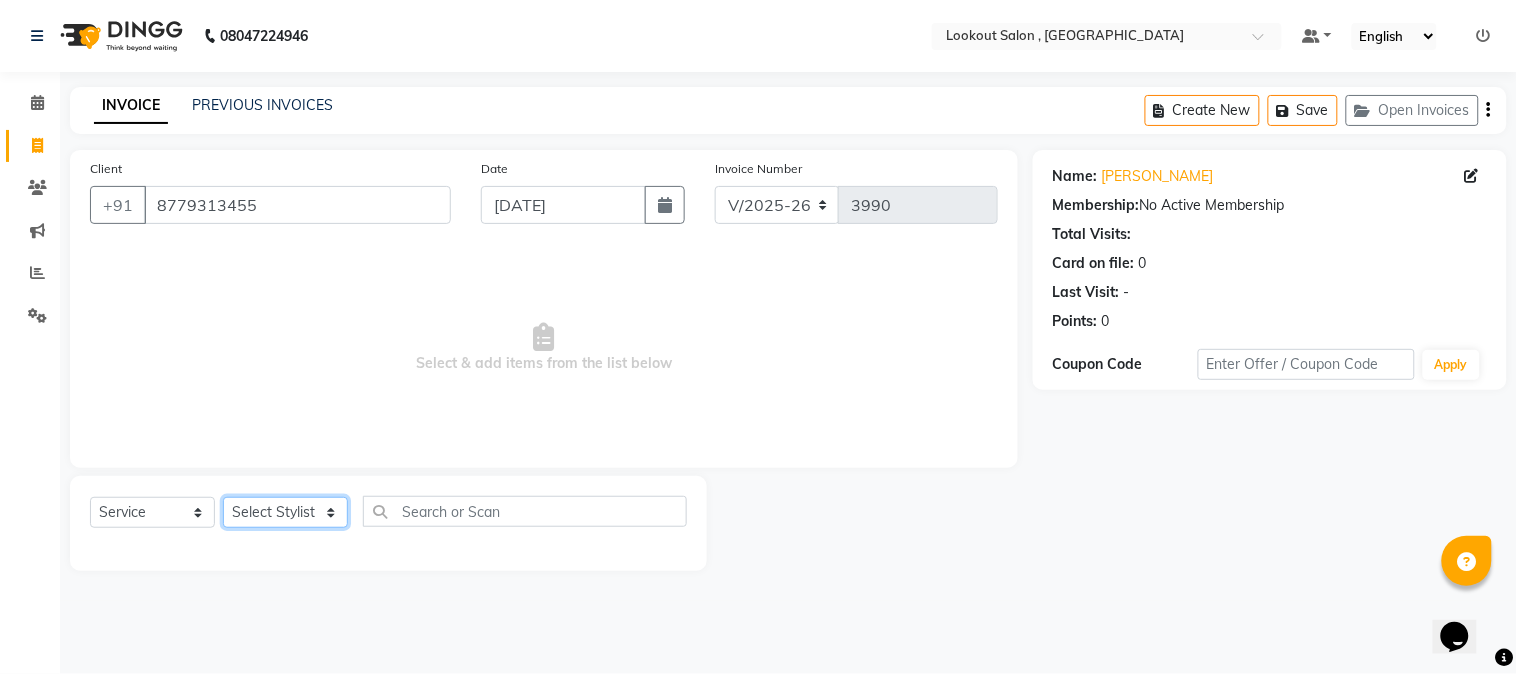 select on "7174" 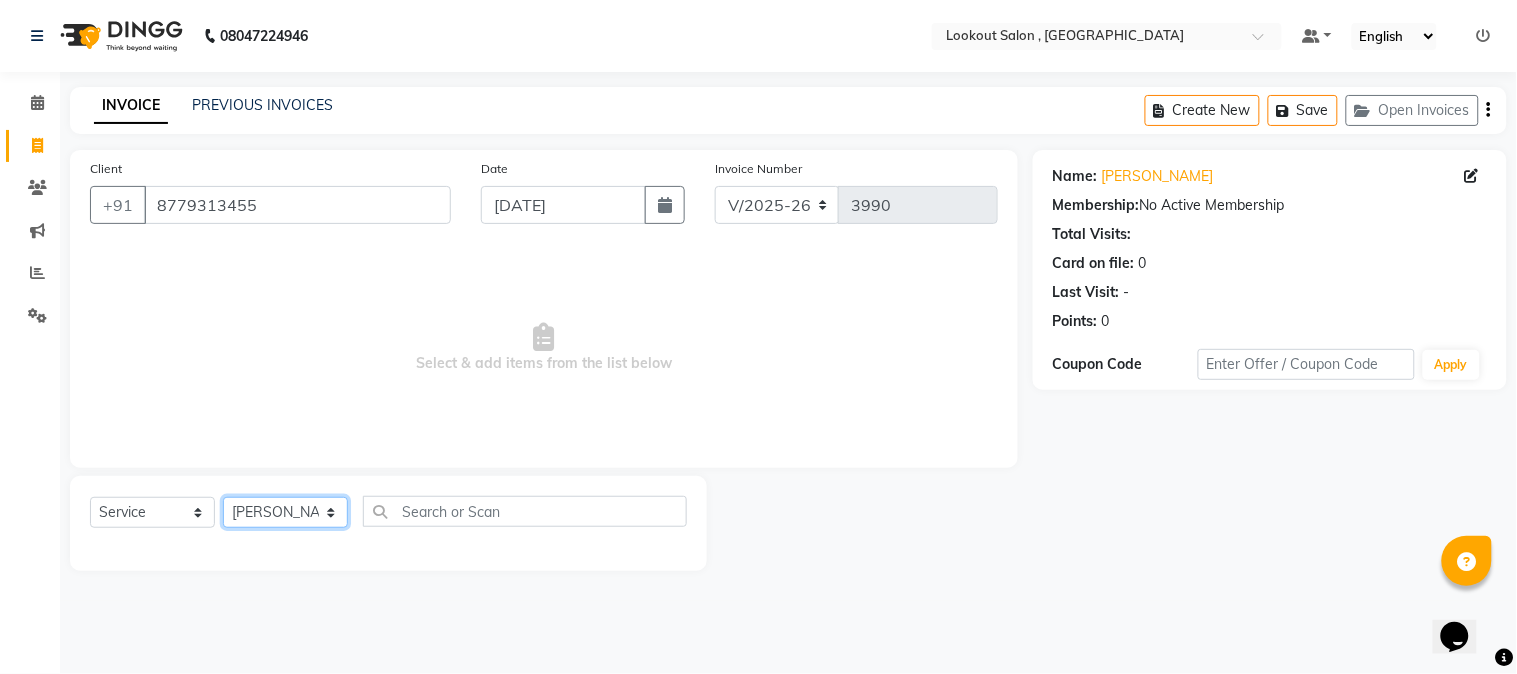 click on "Select Stylist [PERSON_NAME] [PERSON_NAME] kuldeep [PERSON_NAME] [PERSON_NAME] NANDINI [PERSON_NAME] [PERSON_NAME] [PERSON_NAME] [PERSON_NAME] SADAF [PERSON_NAME] TAK shweta kashyap" 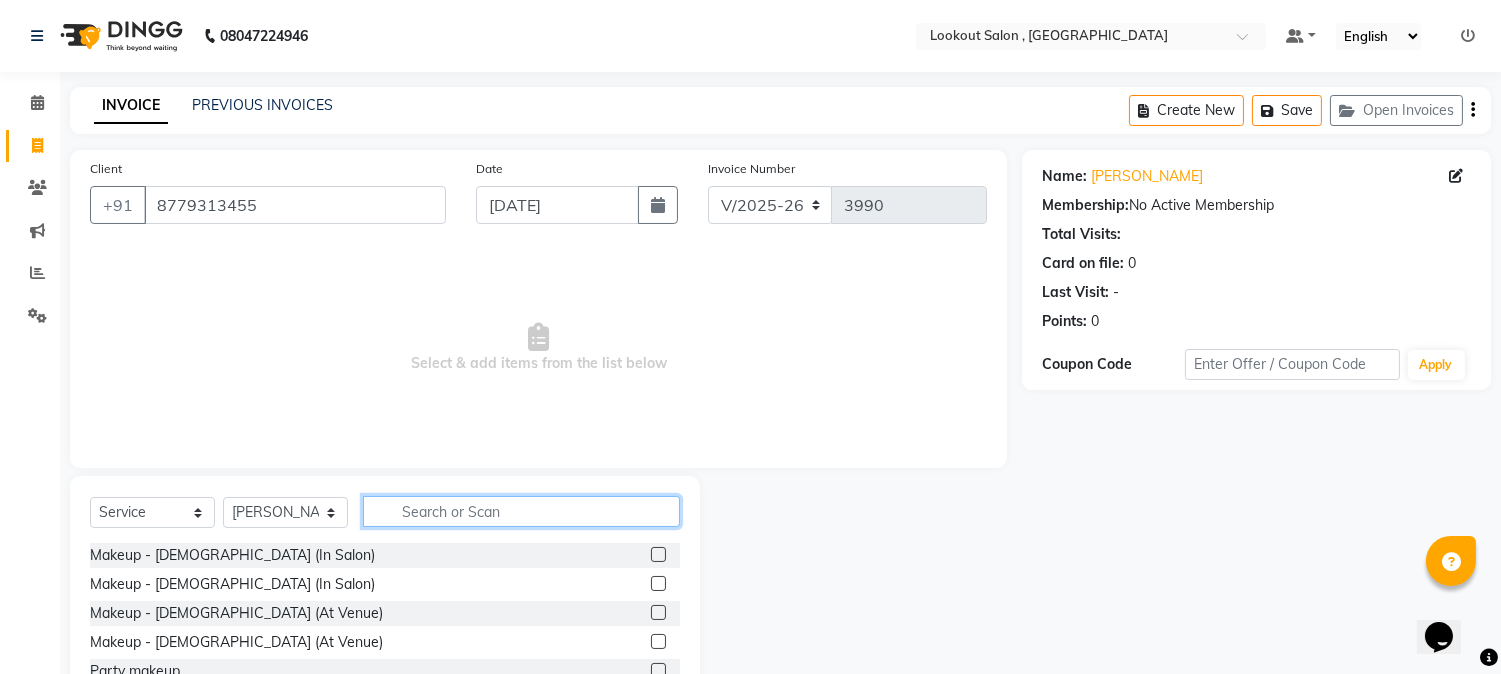 click 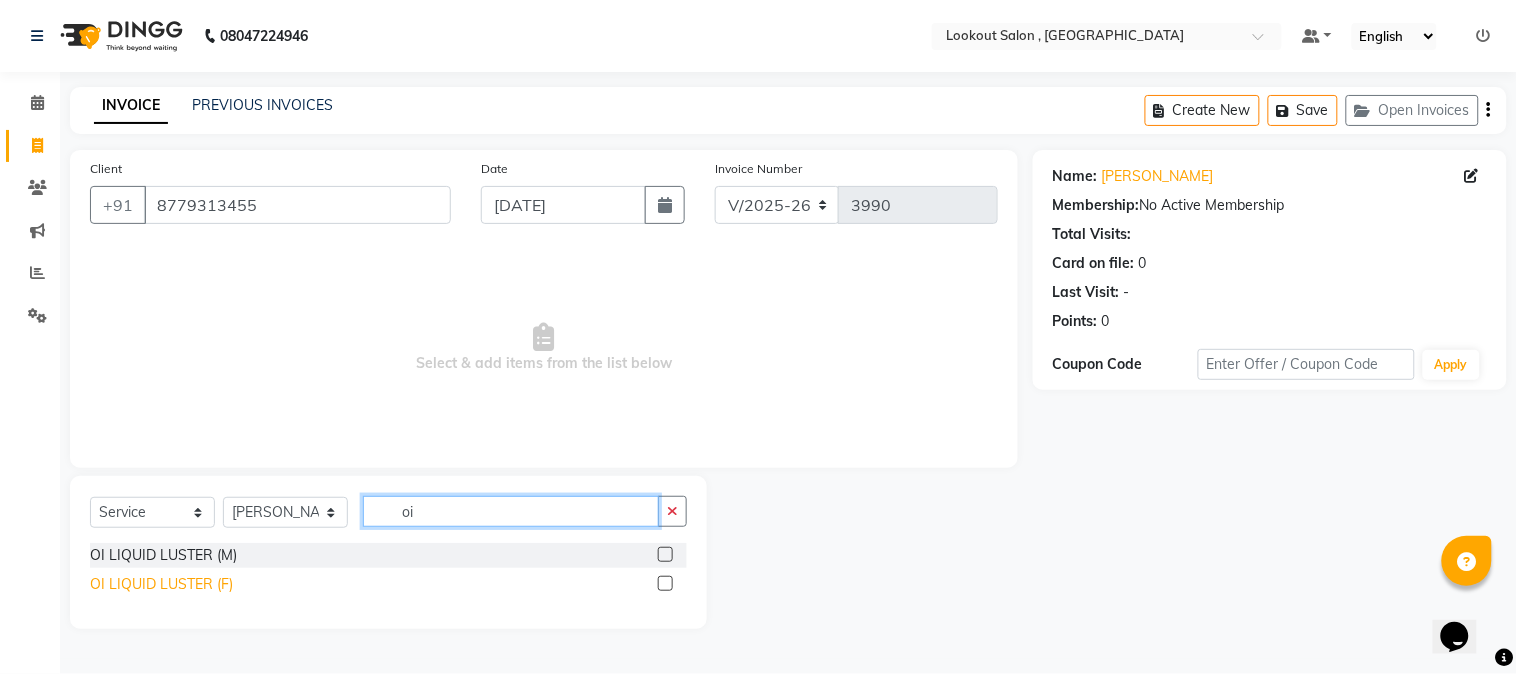 type on "oi" 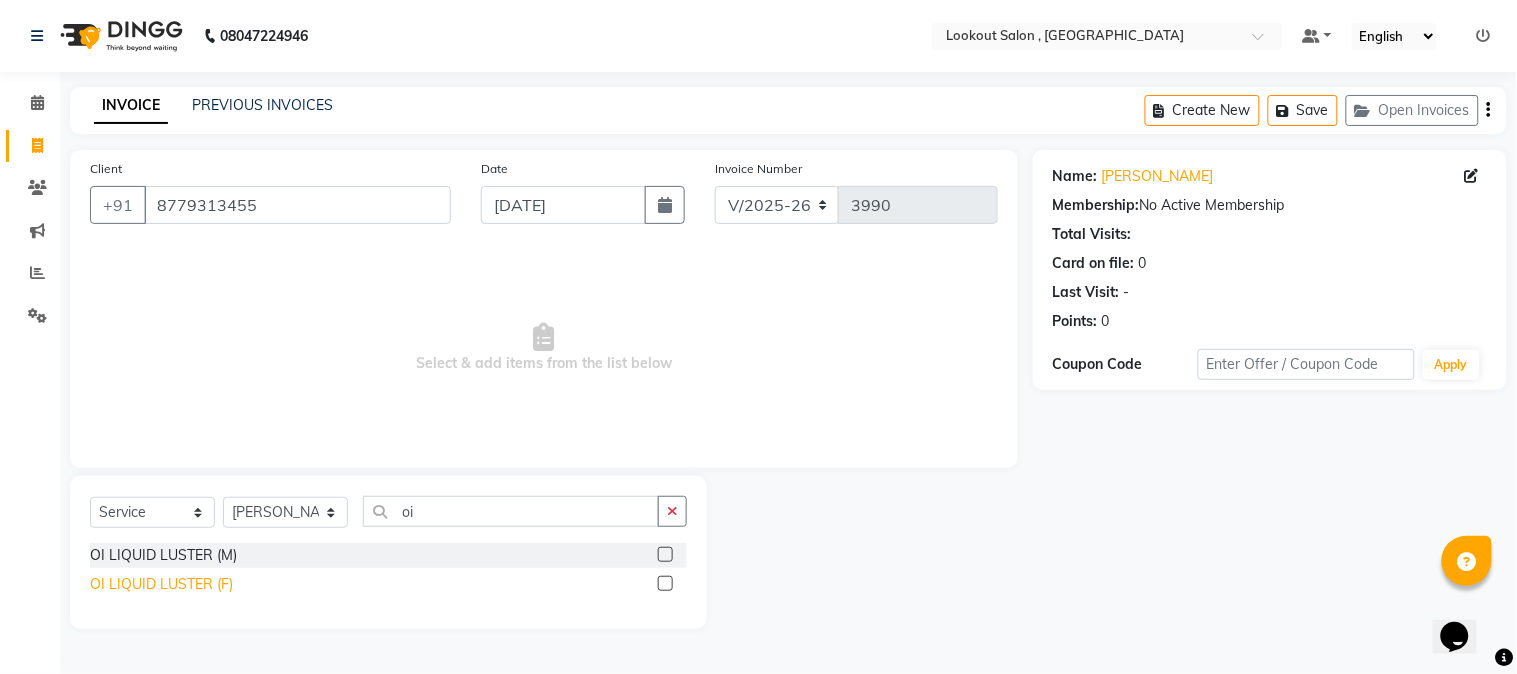 click on "OI LIQUID LUSTER (F)" 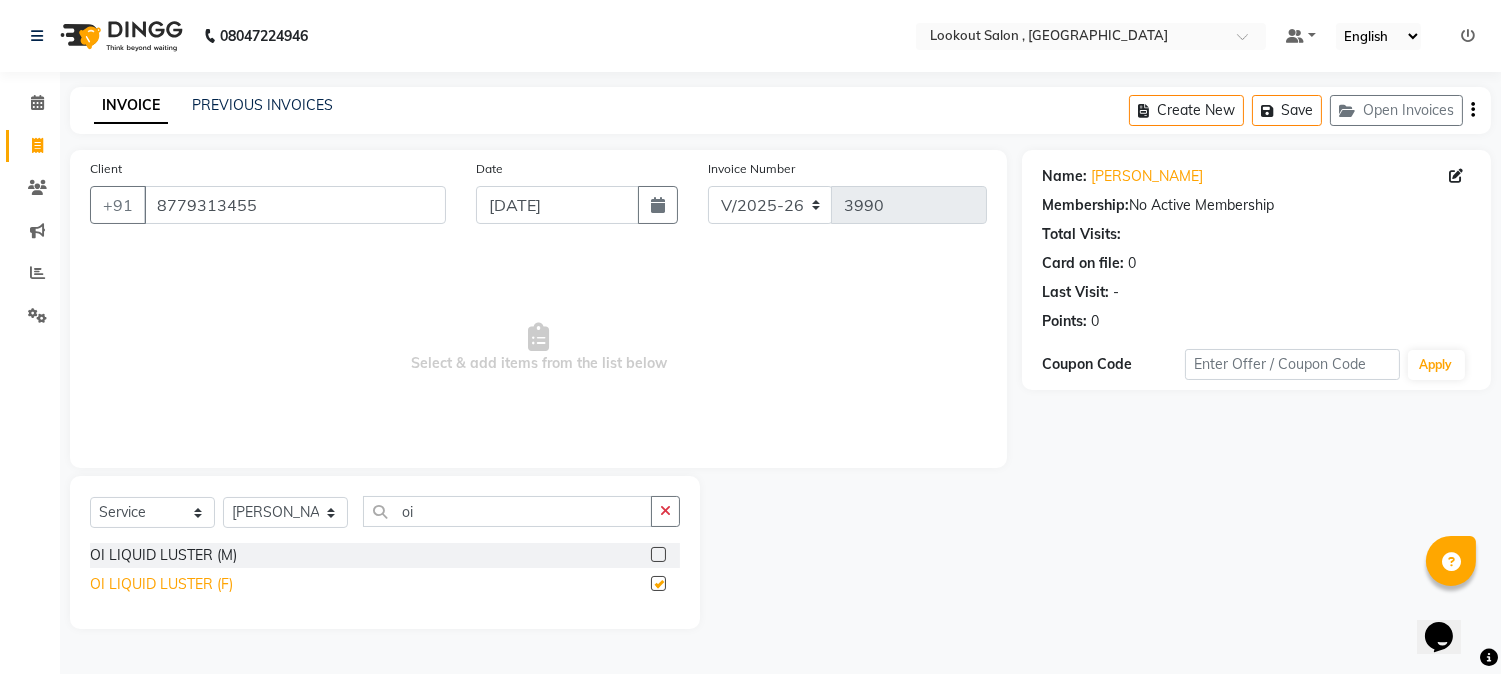 checkbox on "false" 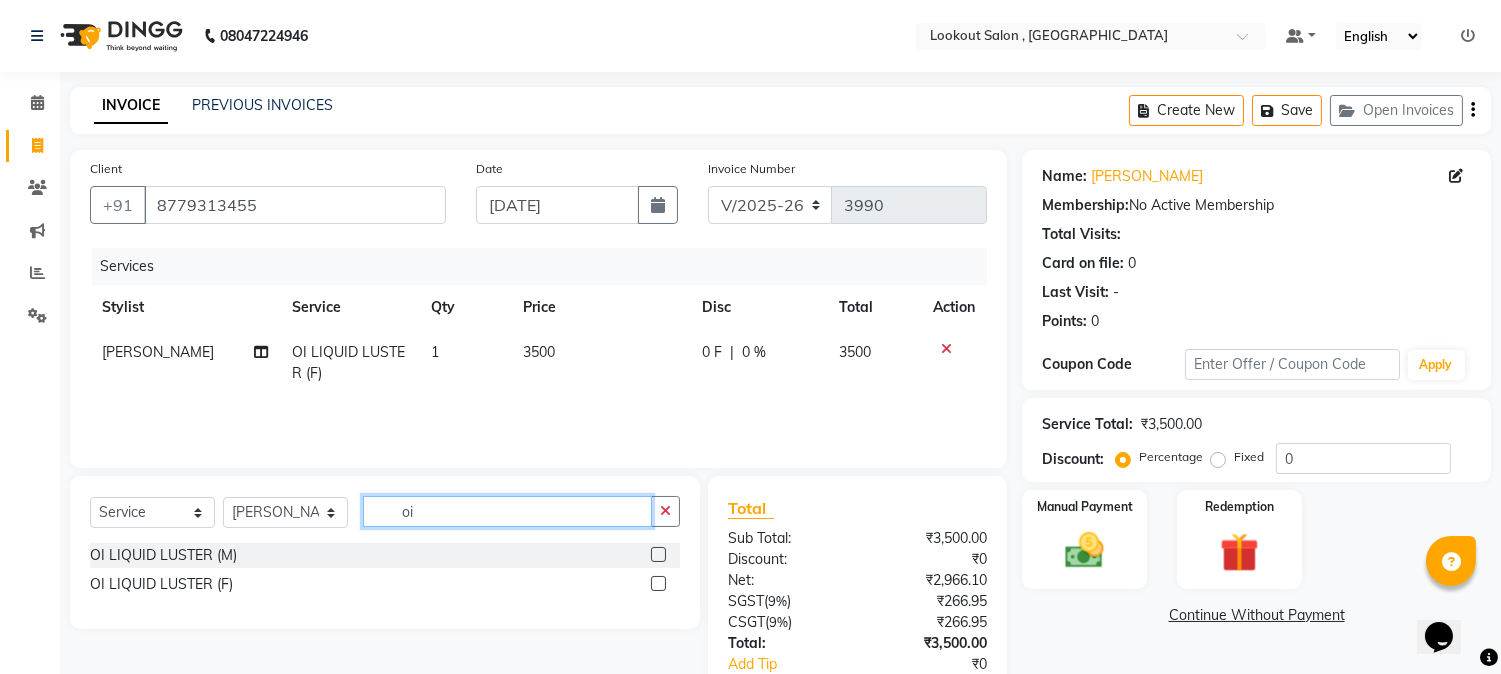 click on "oi" 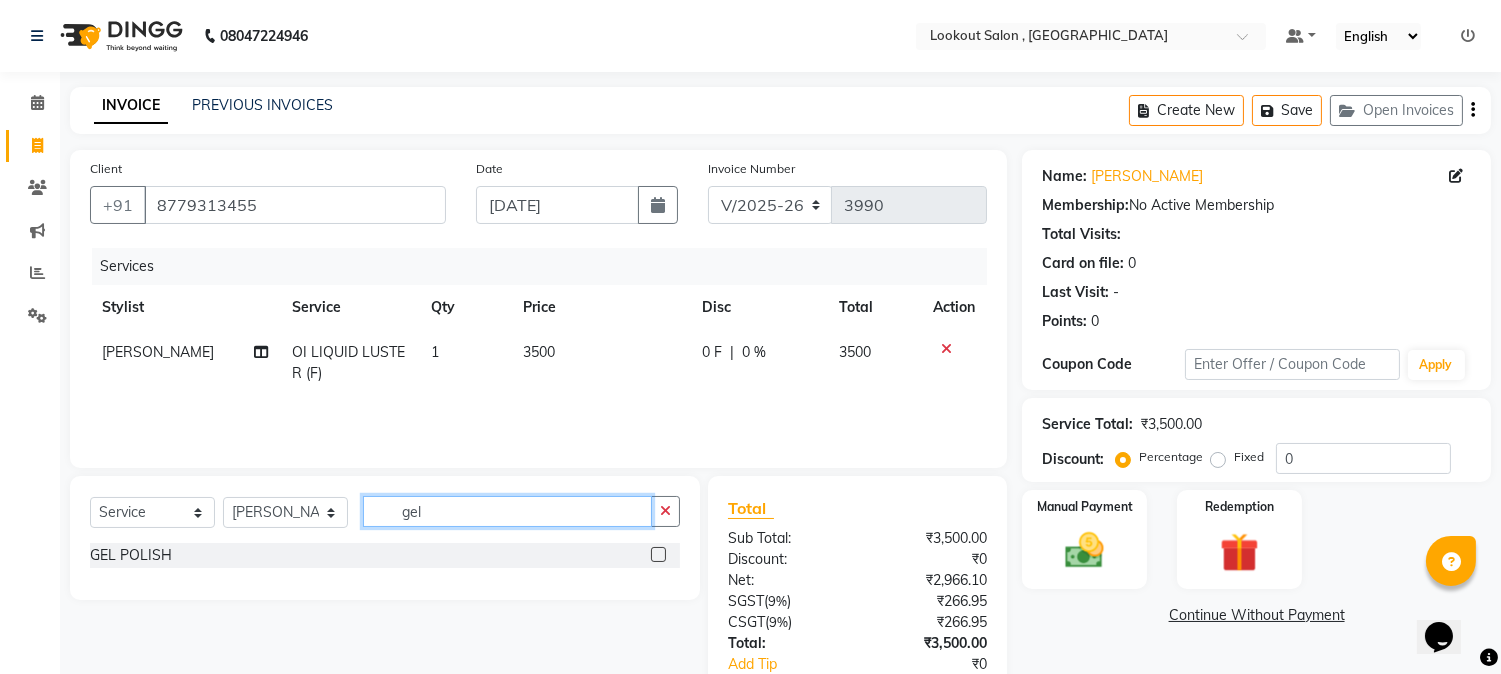 type on "gel" 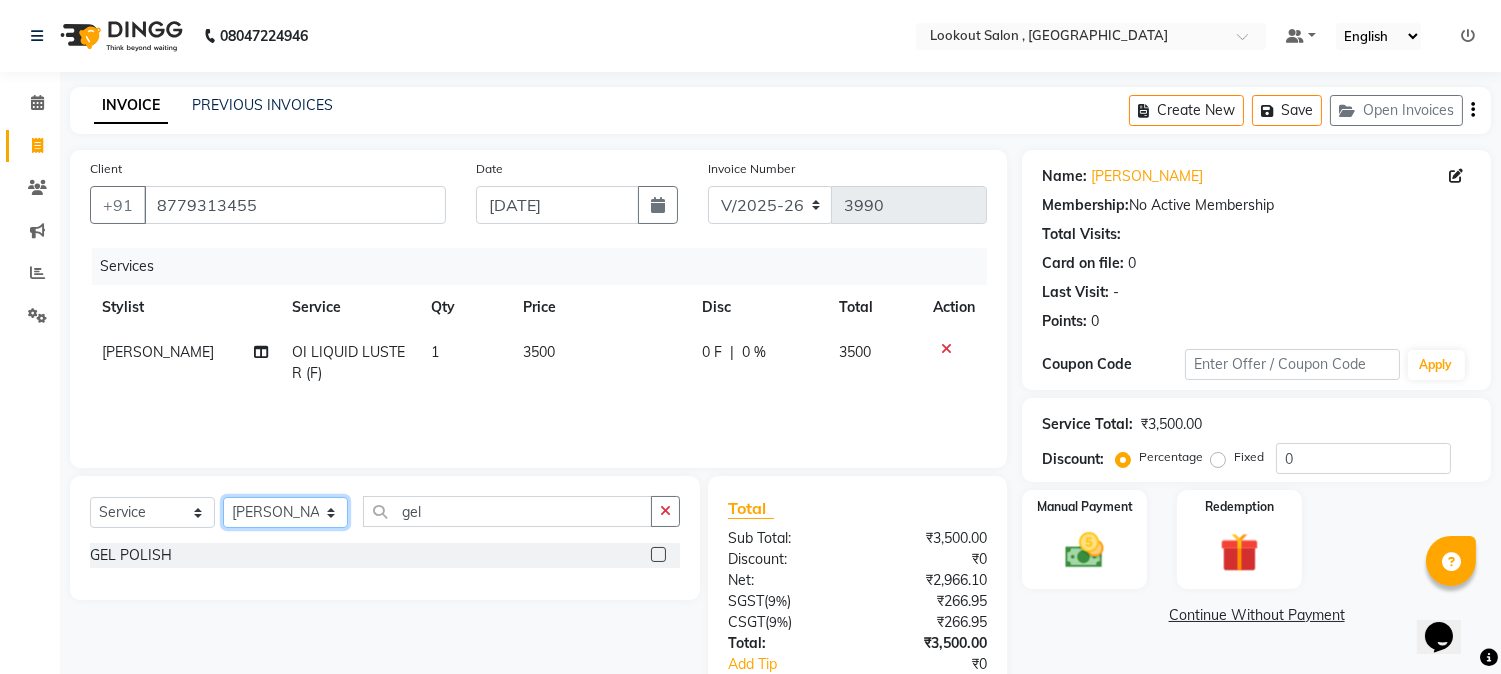 click on "Select Stylist [PERSON_NAME] [PERSON_NAME] kuldeep [PERSON_NAME] [PERSON_NAME] NANDINI [PERSON_NAME] [PERSON_NAME] [PERSON_NAME] [PERSON_NAME] SADAF [PERSON_NAME] TAK shweta kashyap" 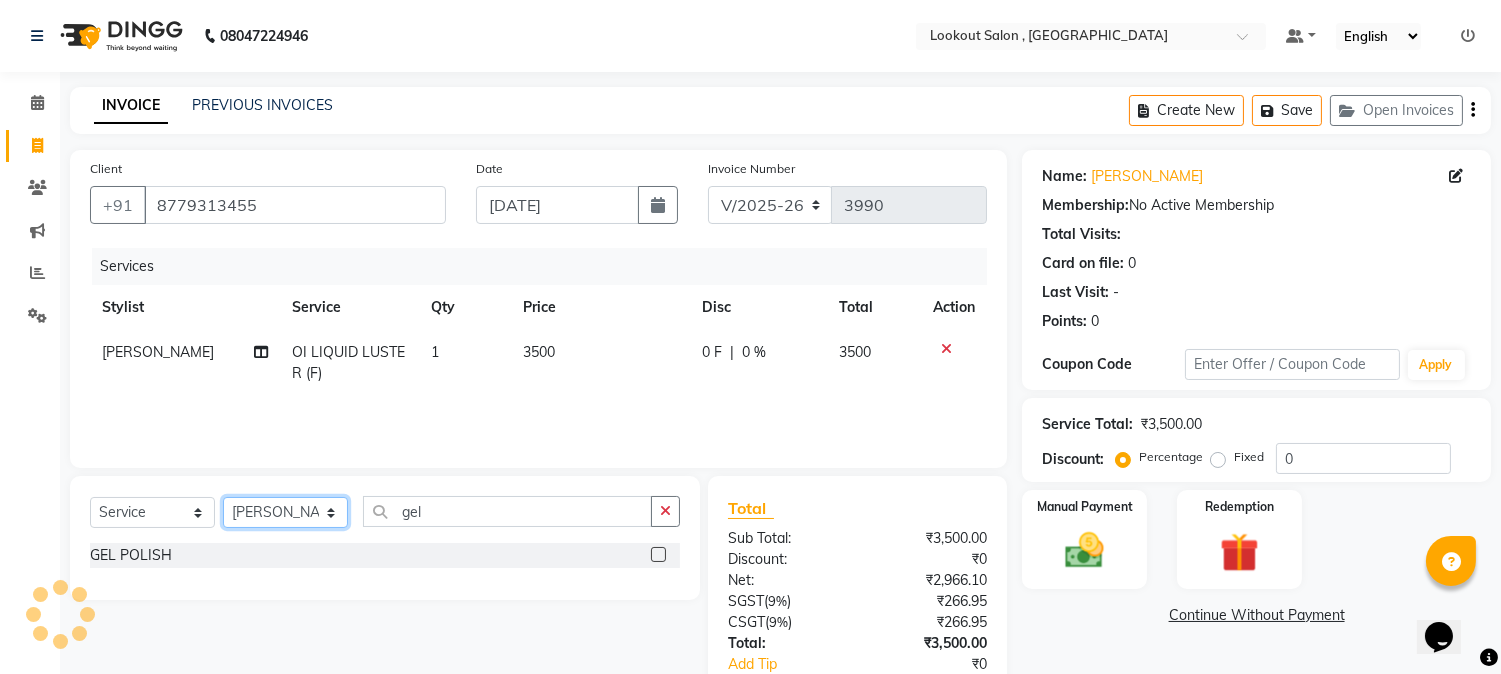 select on "24827" 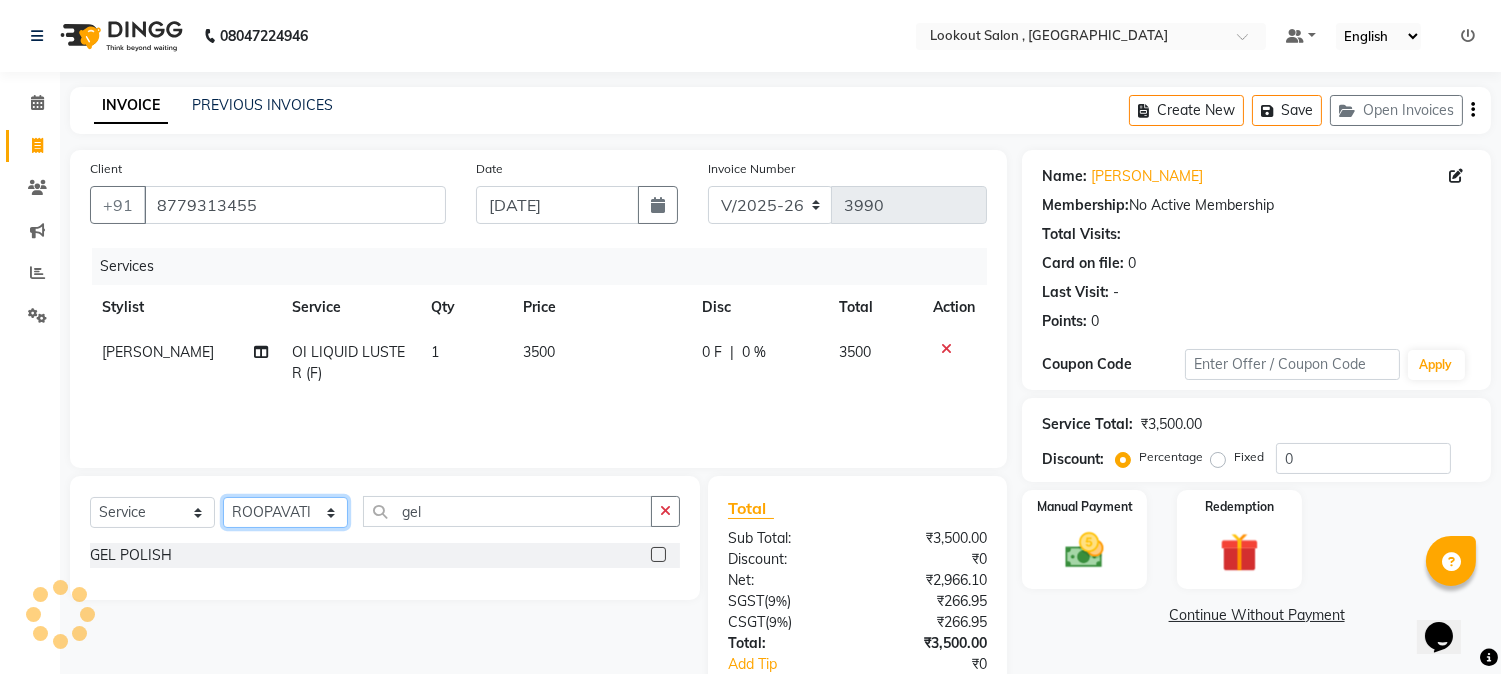 click on "Select Stylist [PERSON_NAME] [PERSON_NAME] kuldeep [PERSON_NAME] [PERSON_NAME] NANDINI [PERSON_NAME] [PERSON_NAME] [PERSON_NAME] [PERSON_NAME] SADAF [PERSON_NAME] TAK shweta kashyap" 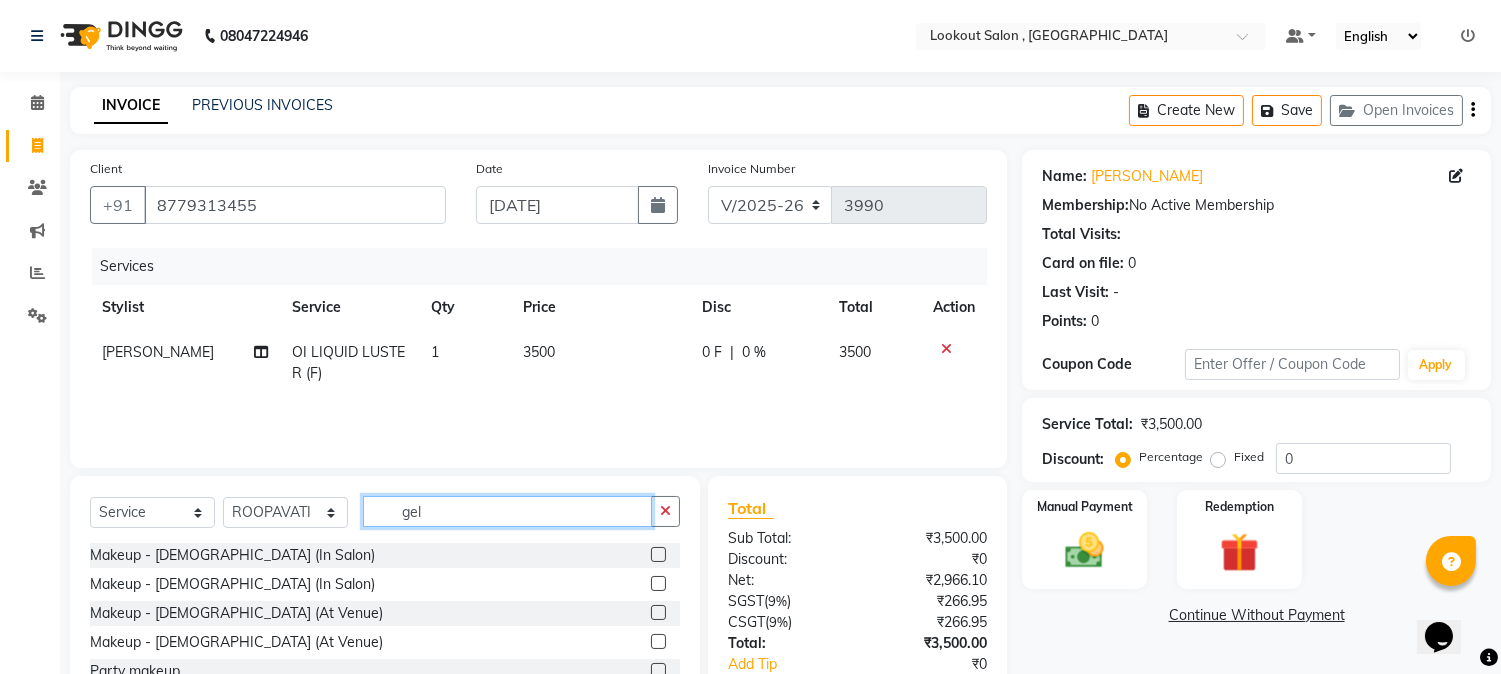click on "gel" 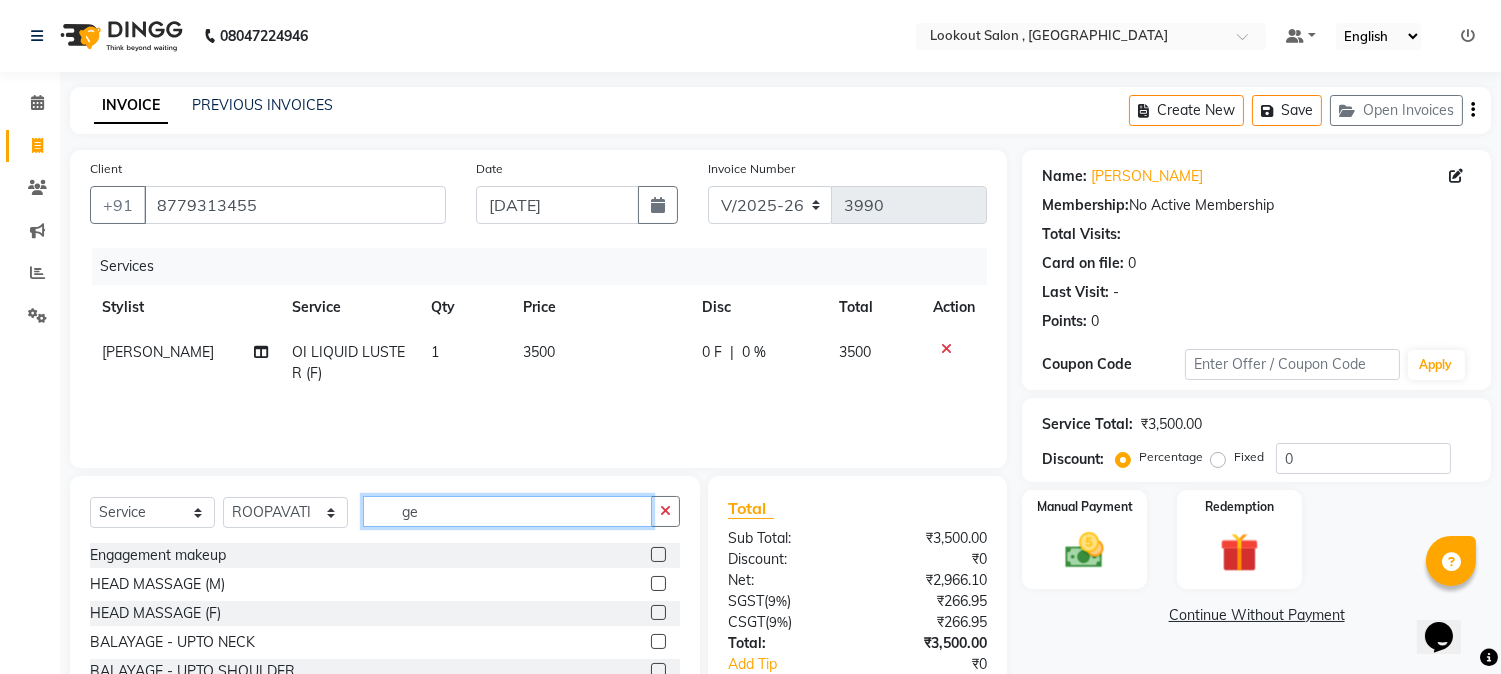 type on "g" 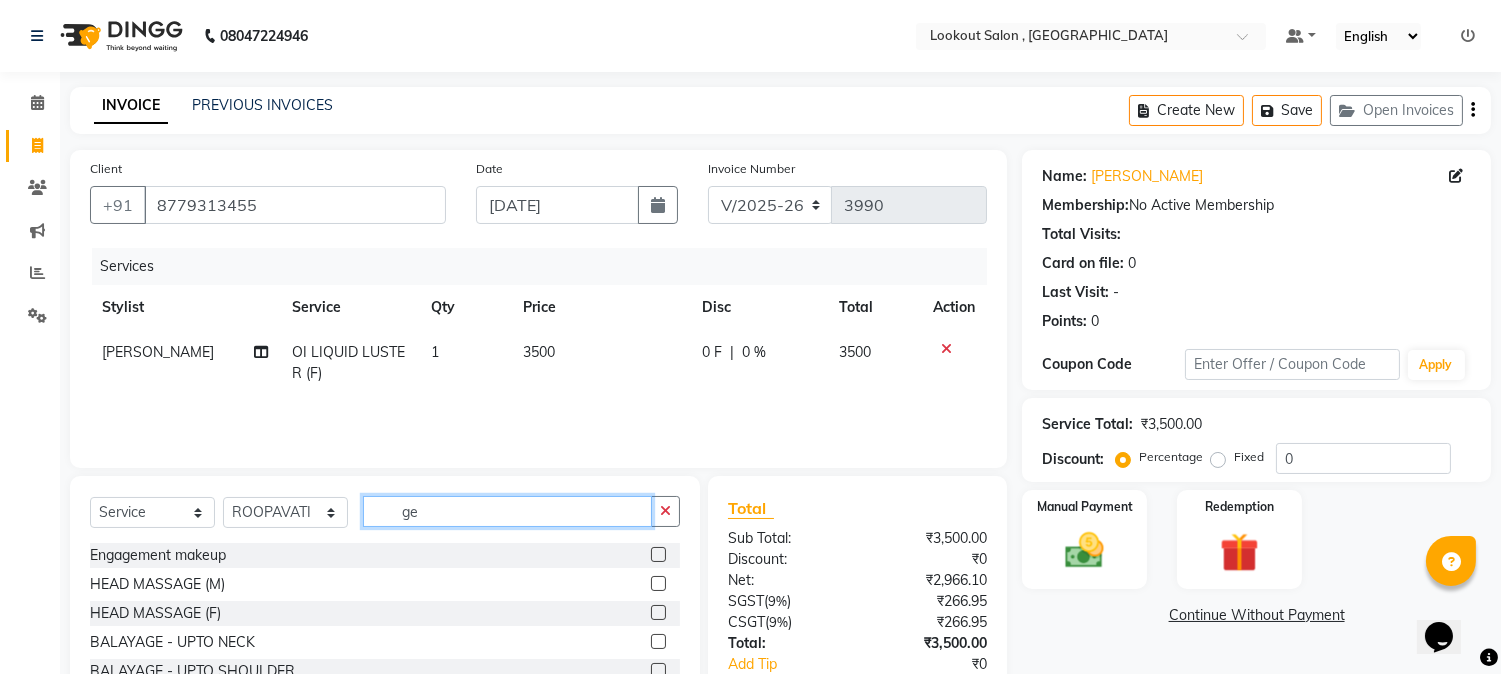 type on "gel" 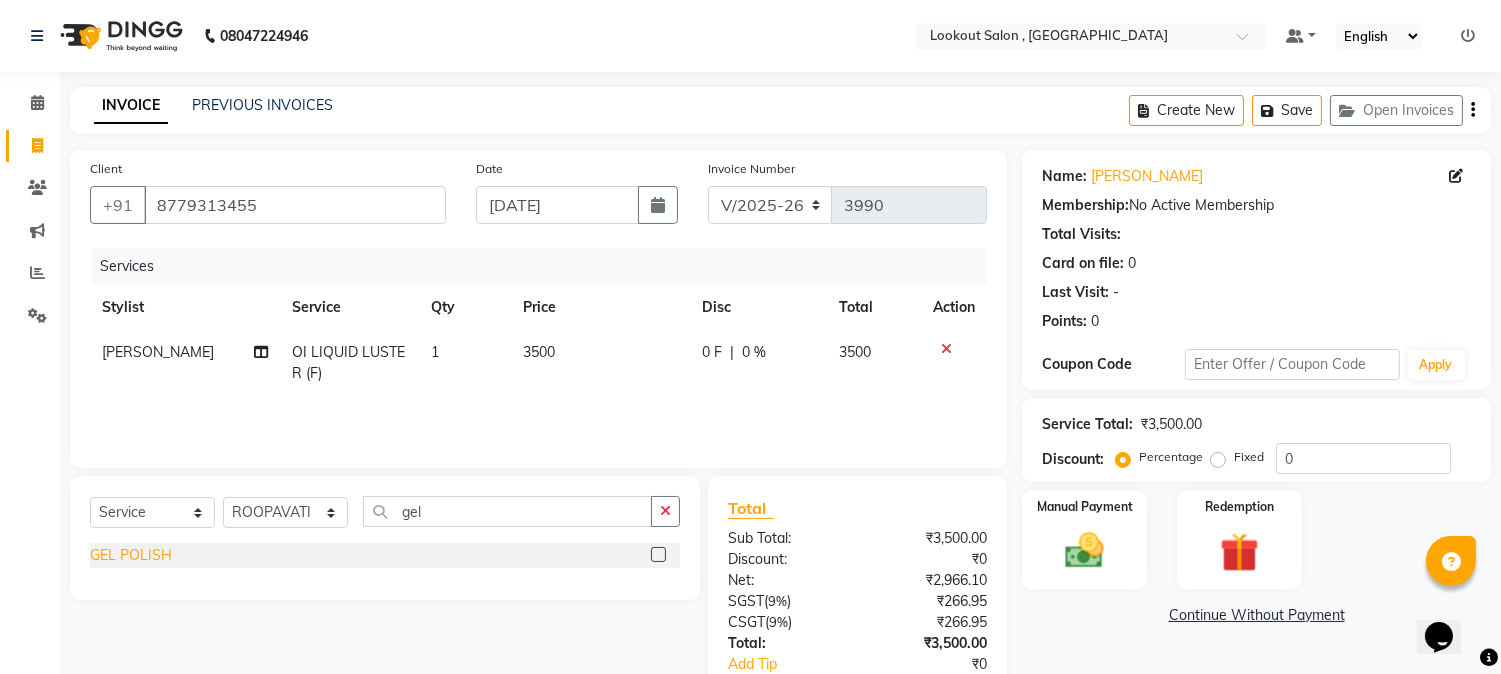click on "GEL POLISH" 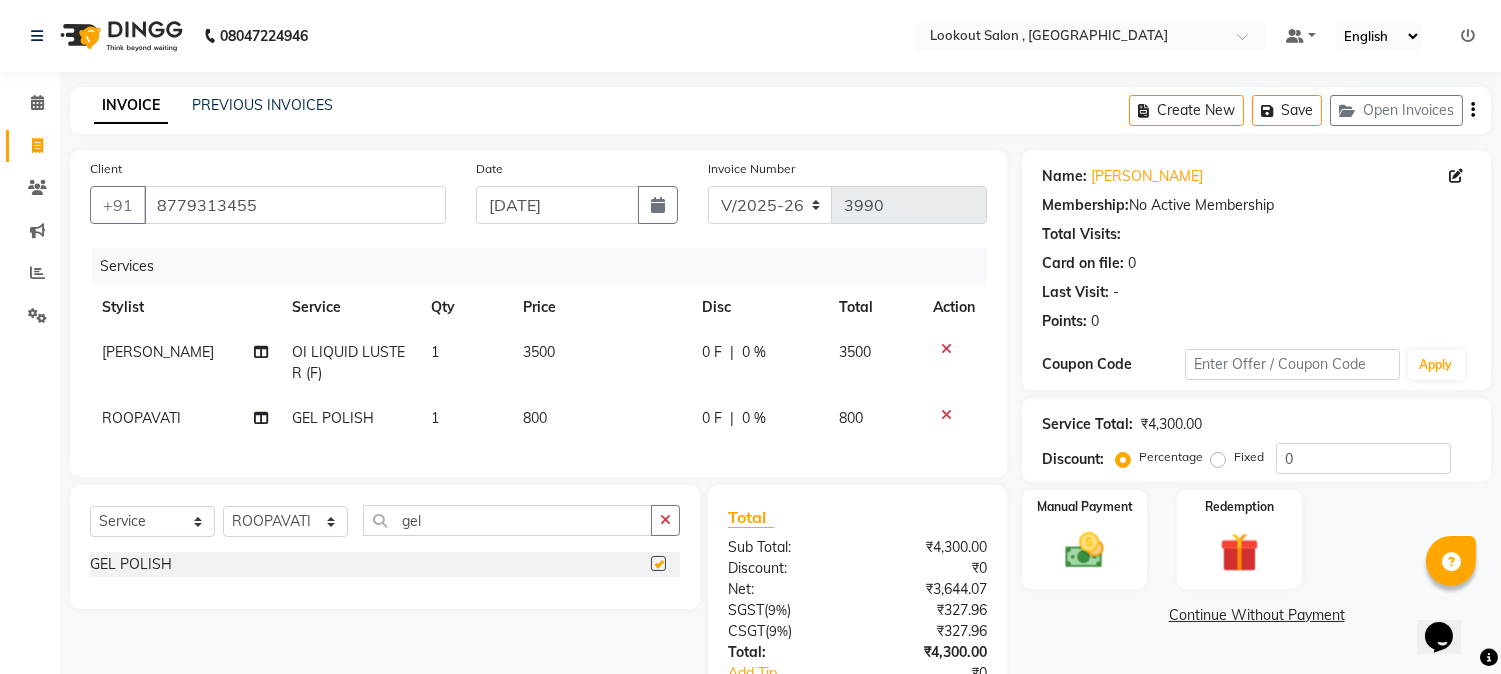 checkbox on "false" 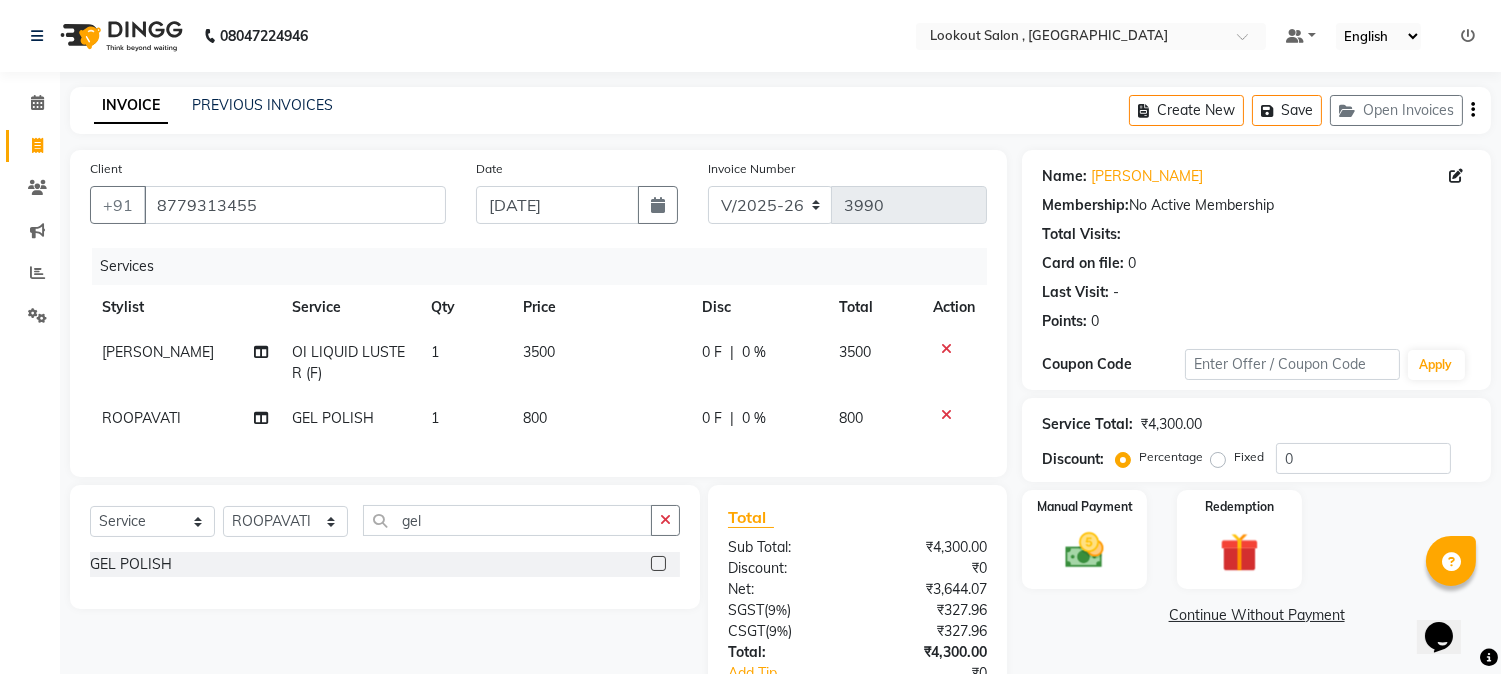 scroll, scrollTop: 151, scrollLeft: 0, axis: vertical 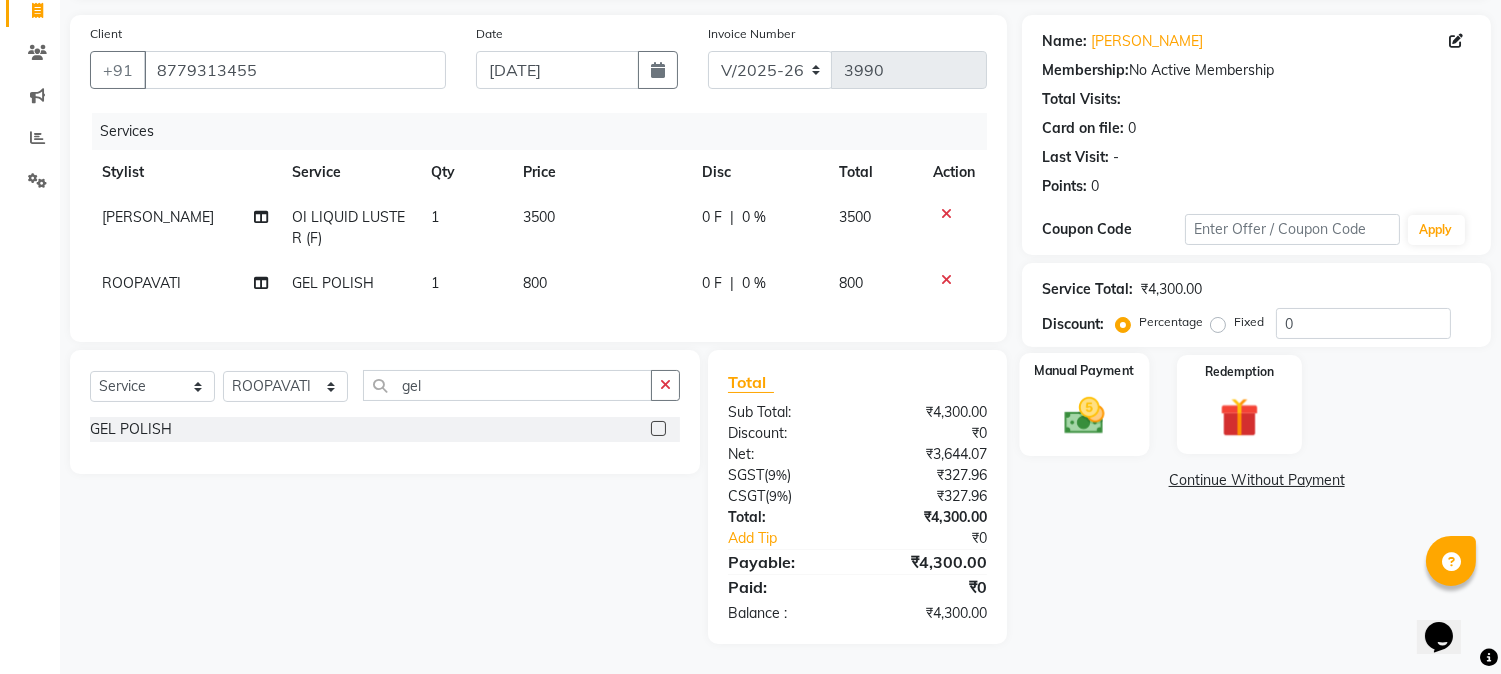 click 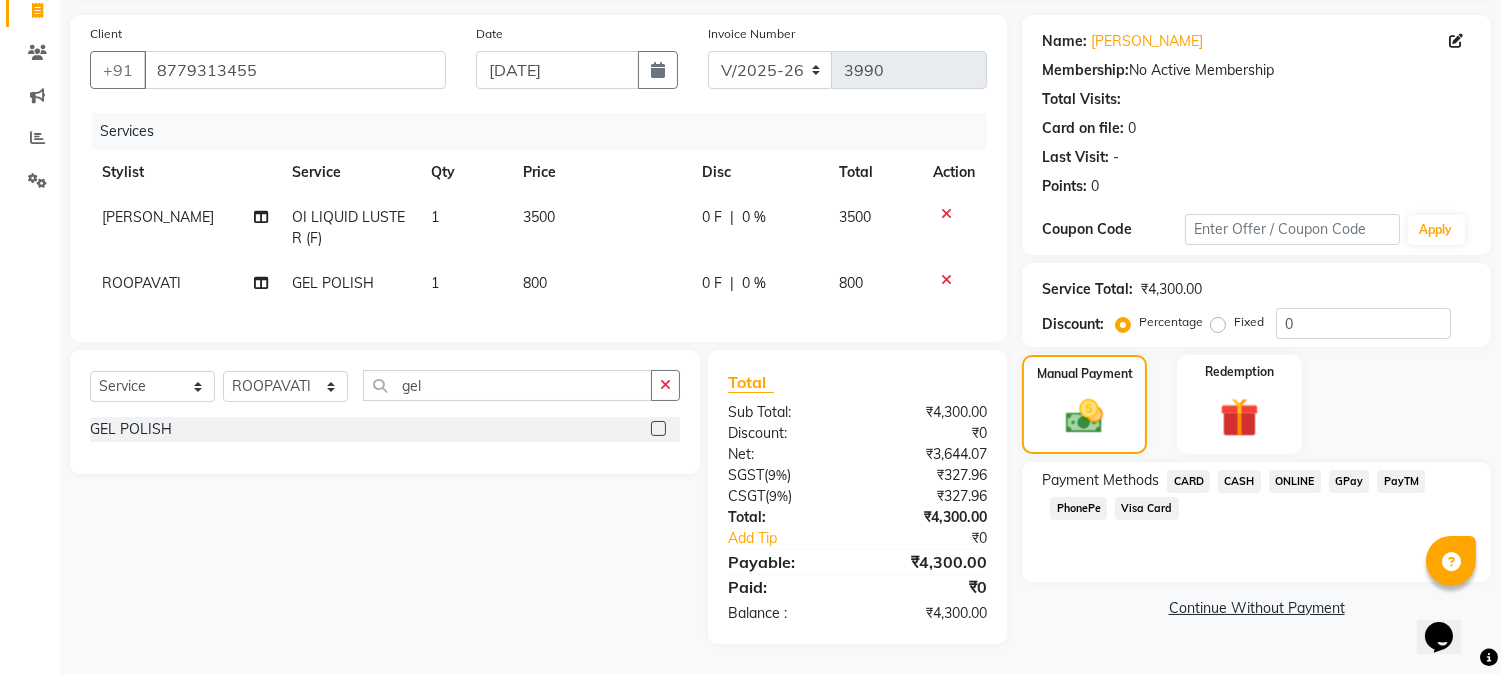 click on "CARD" 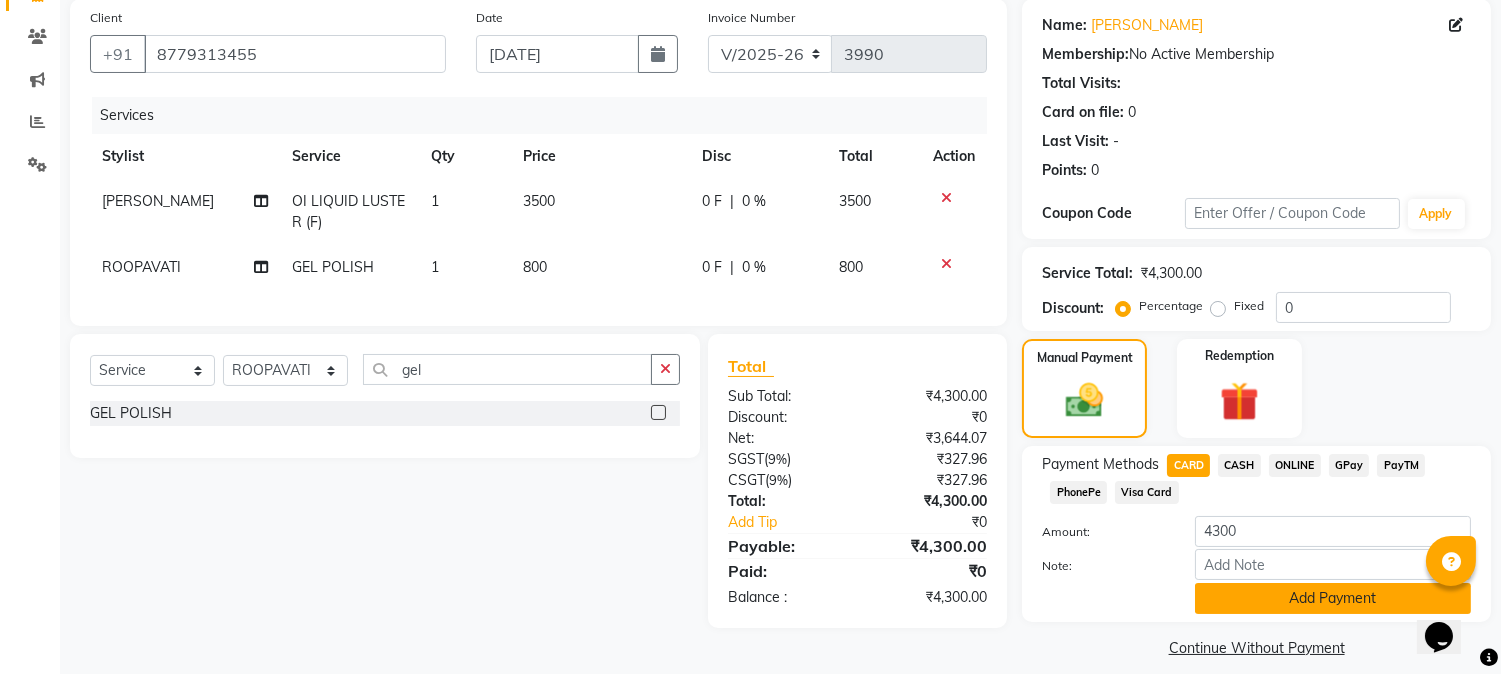 scroll, scrollTop: 170, scrollLeft: 0, axis: vertical 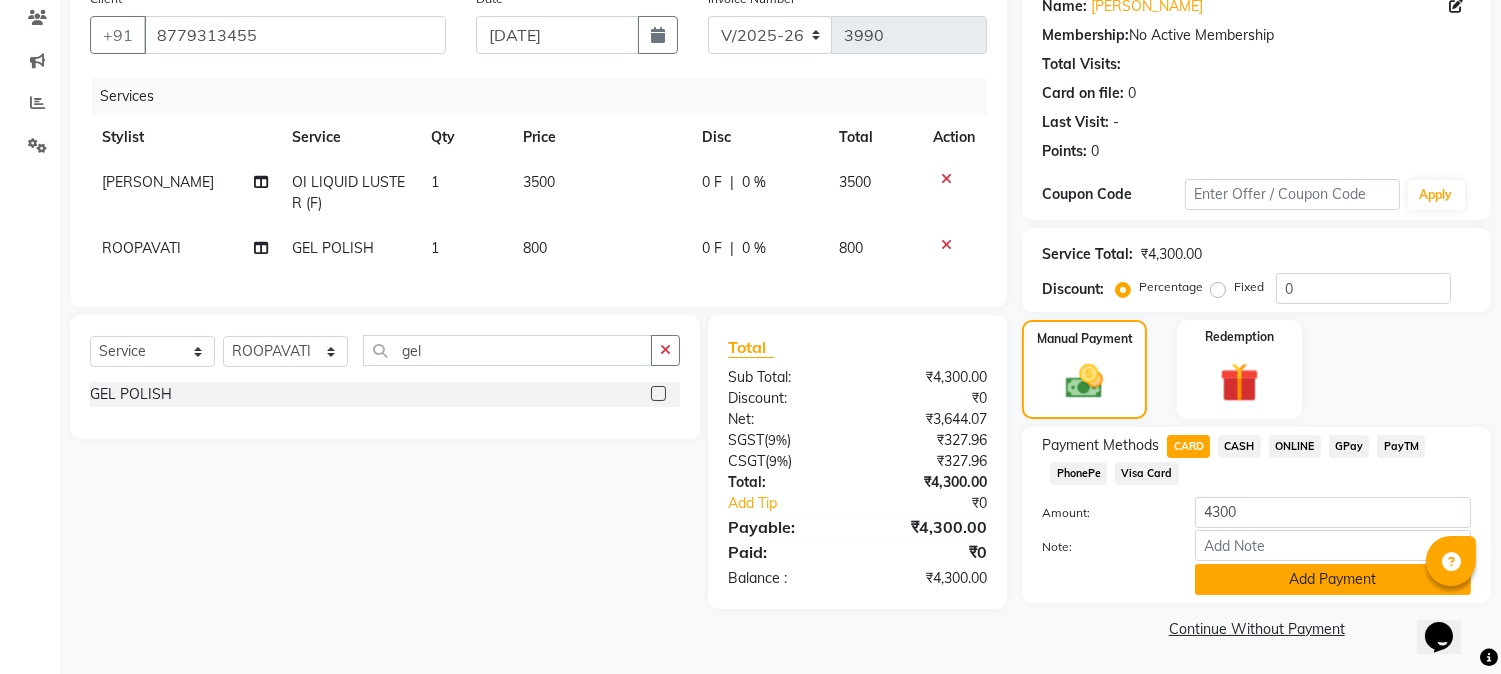 click on "Add Payment" 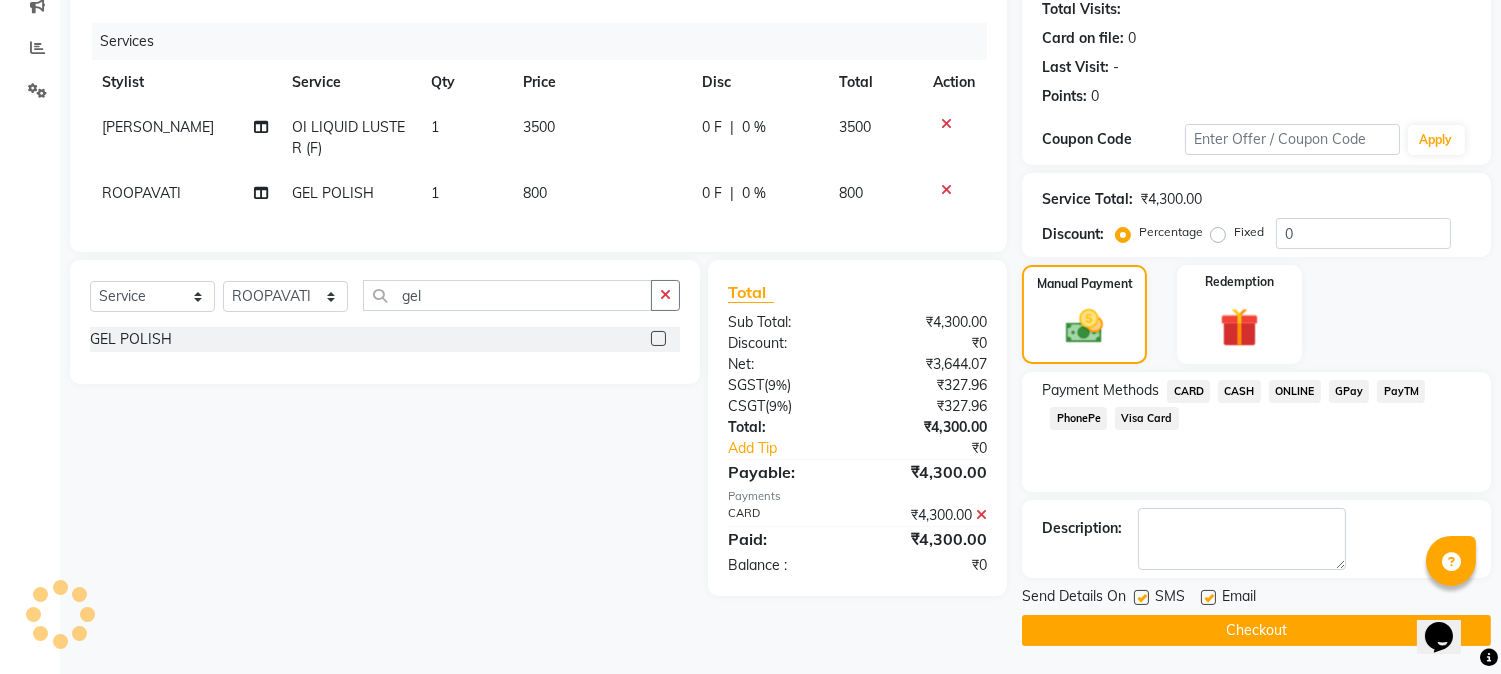 scroll, scrollTop: 0, scrollLeft: 0, axis: both 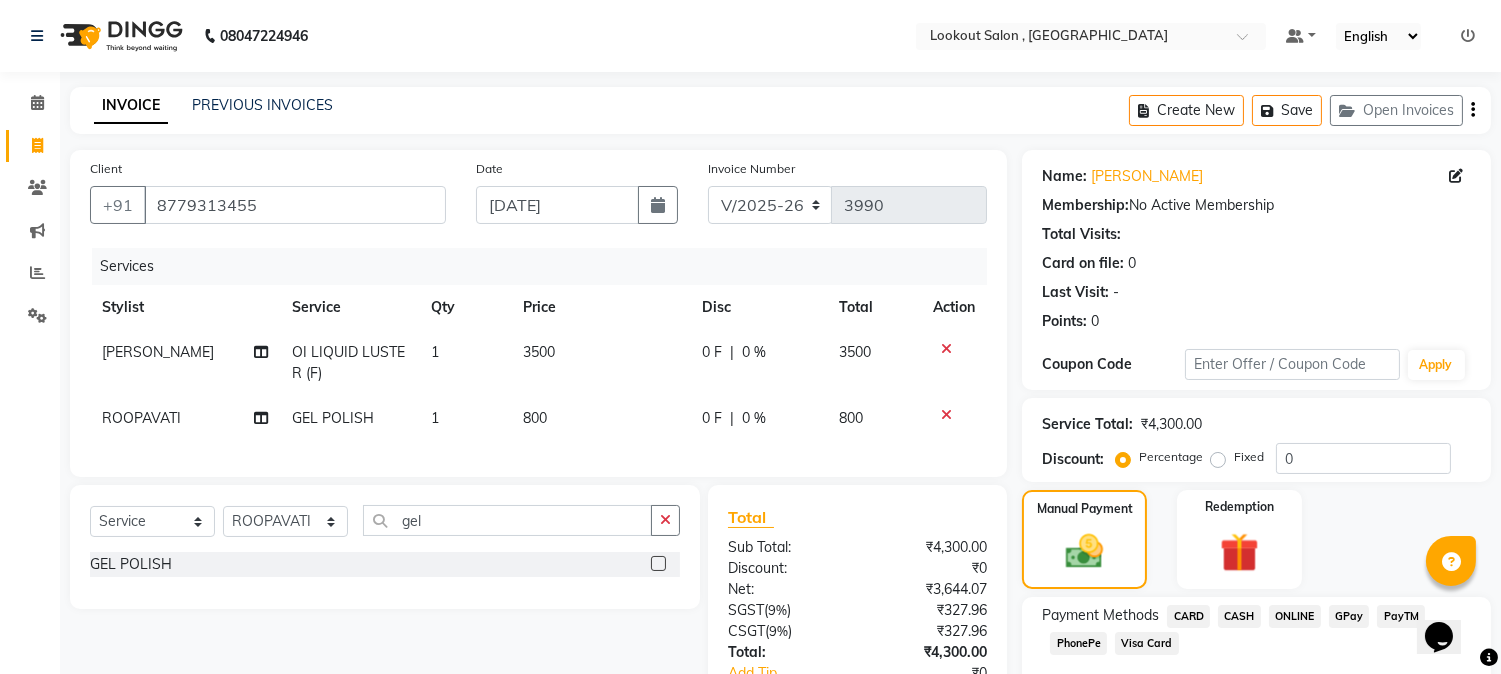 click on "Checkout" 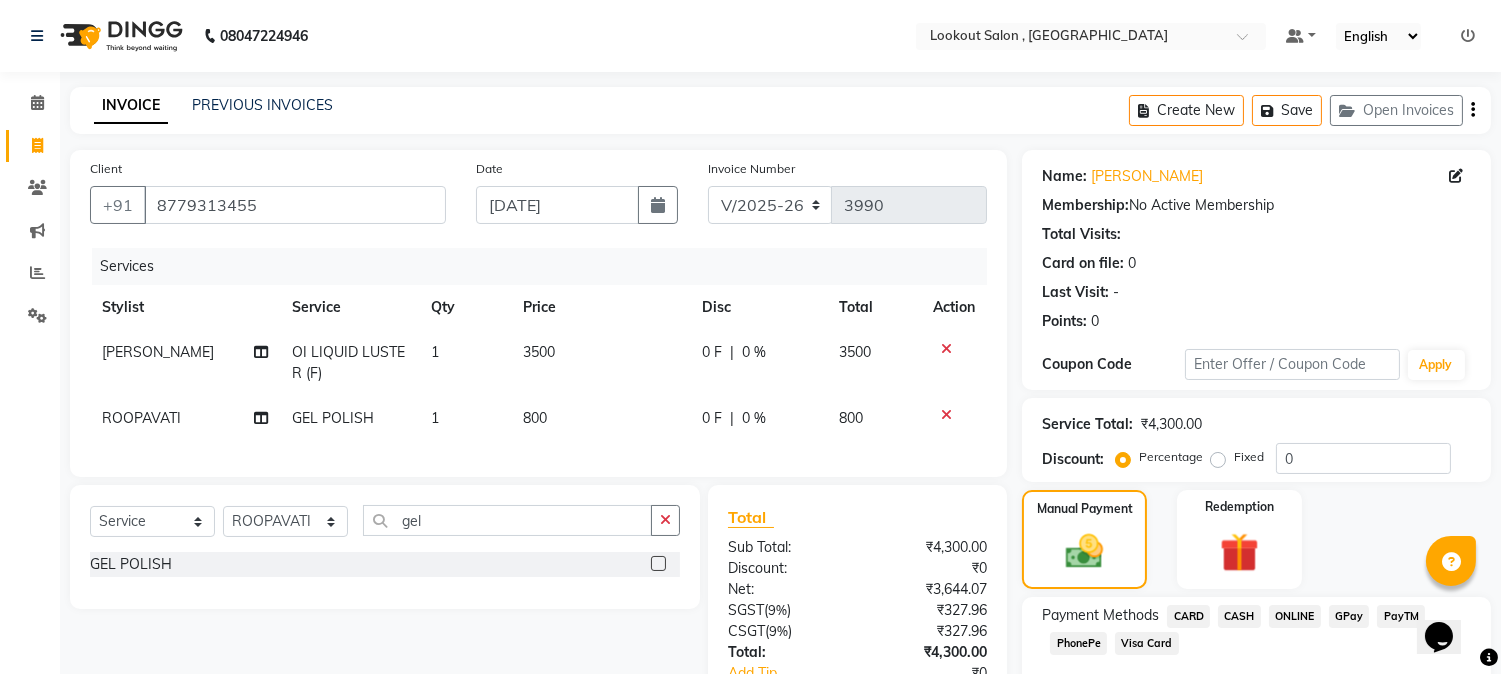 scroll, scrollTop: 225, scrollLeft: 0, axis: vertical 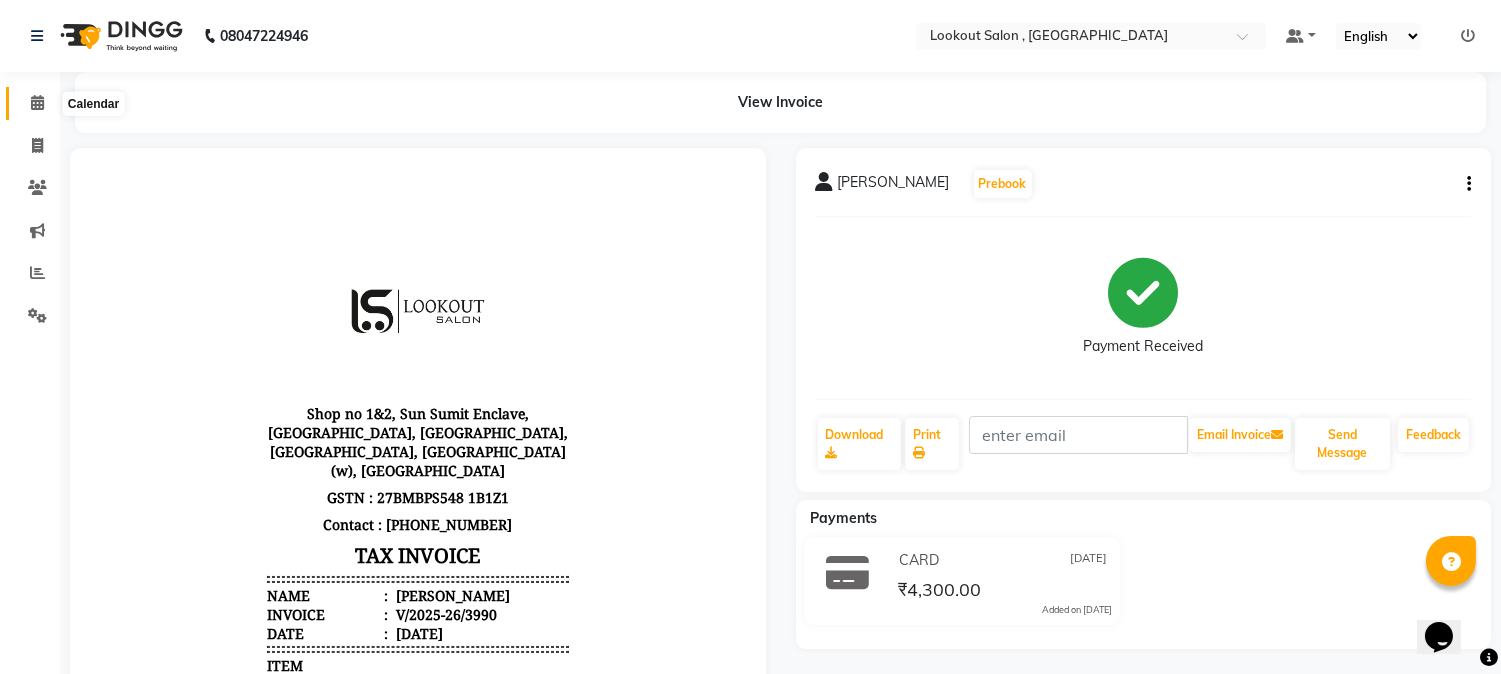 click 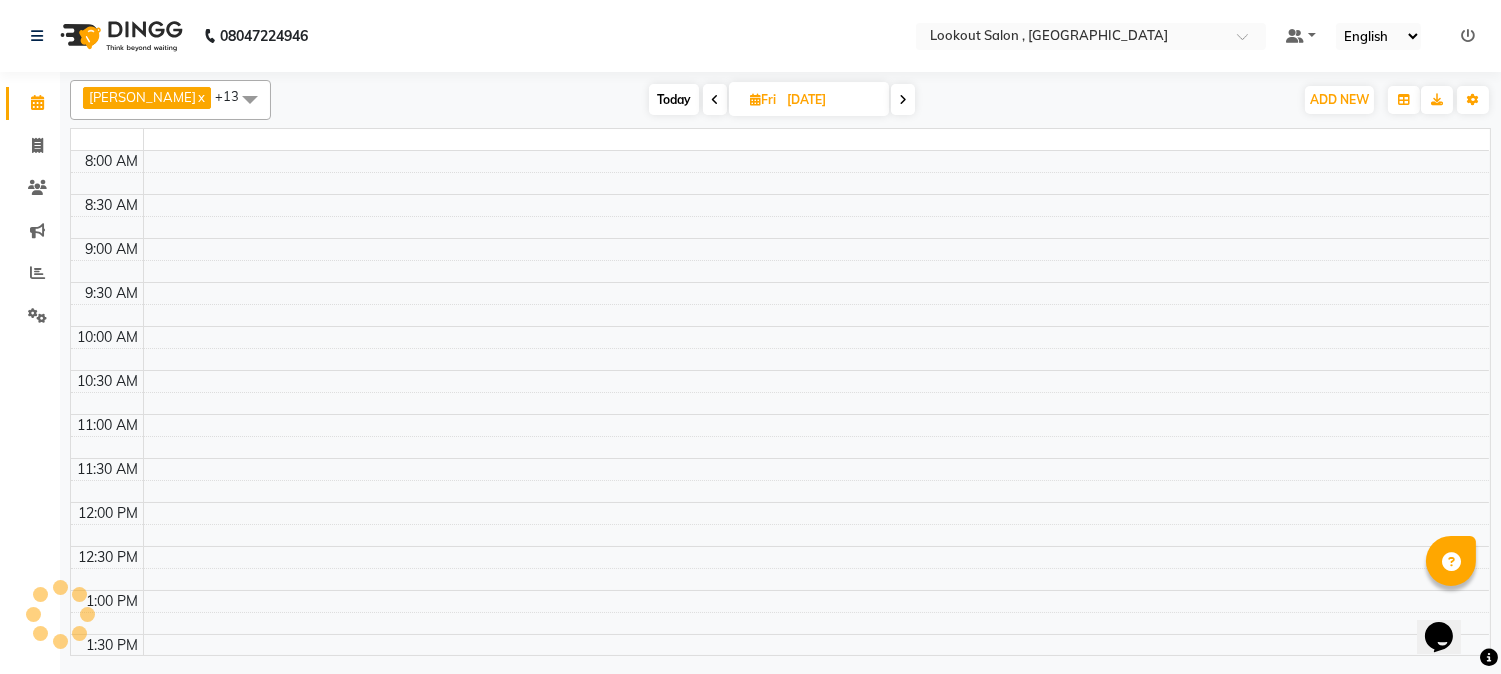 click on "08047224946" 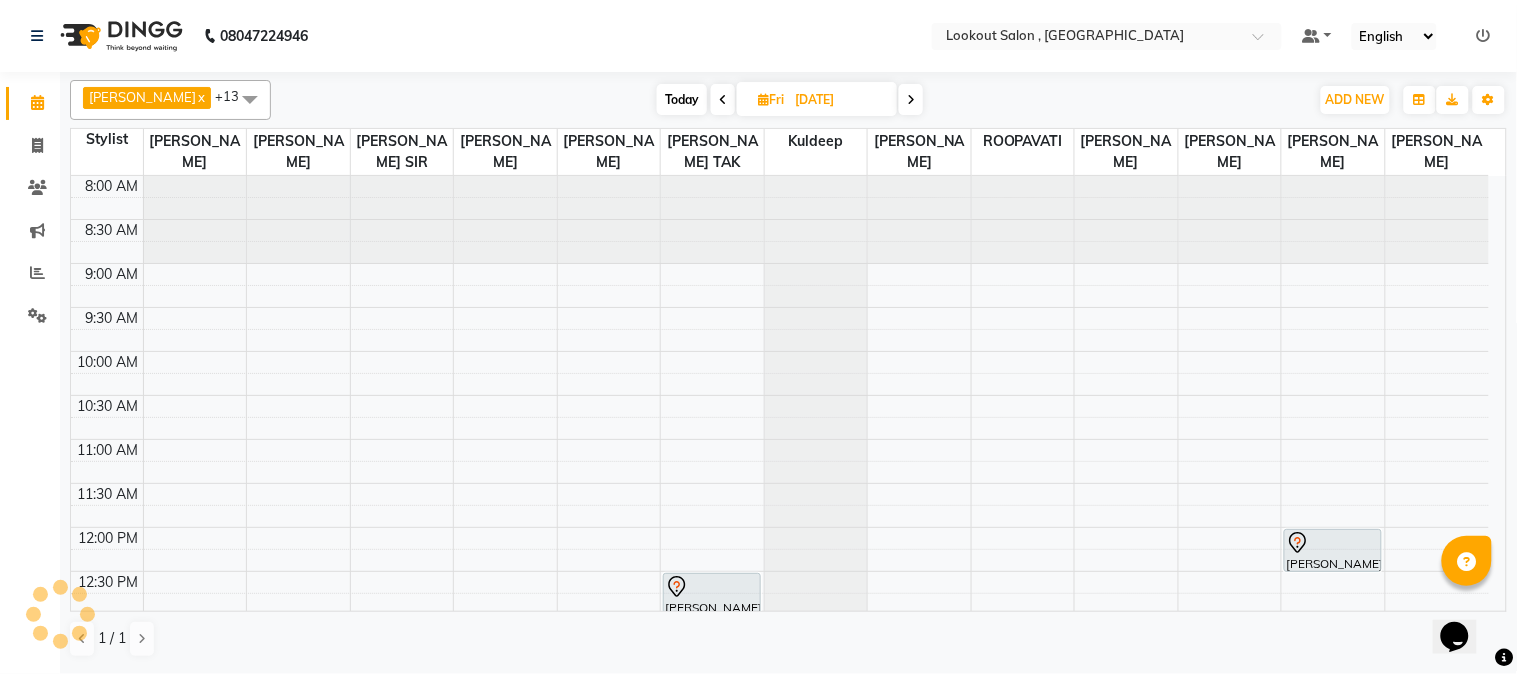 scroll, scrollTop: 0, scrollLeft: 0, axis: both 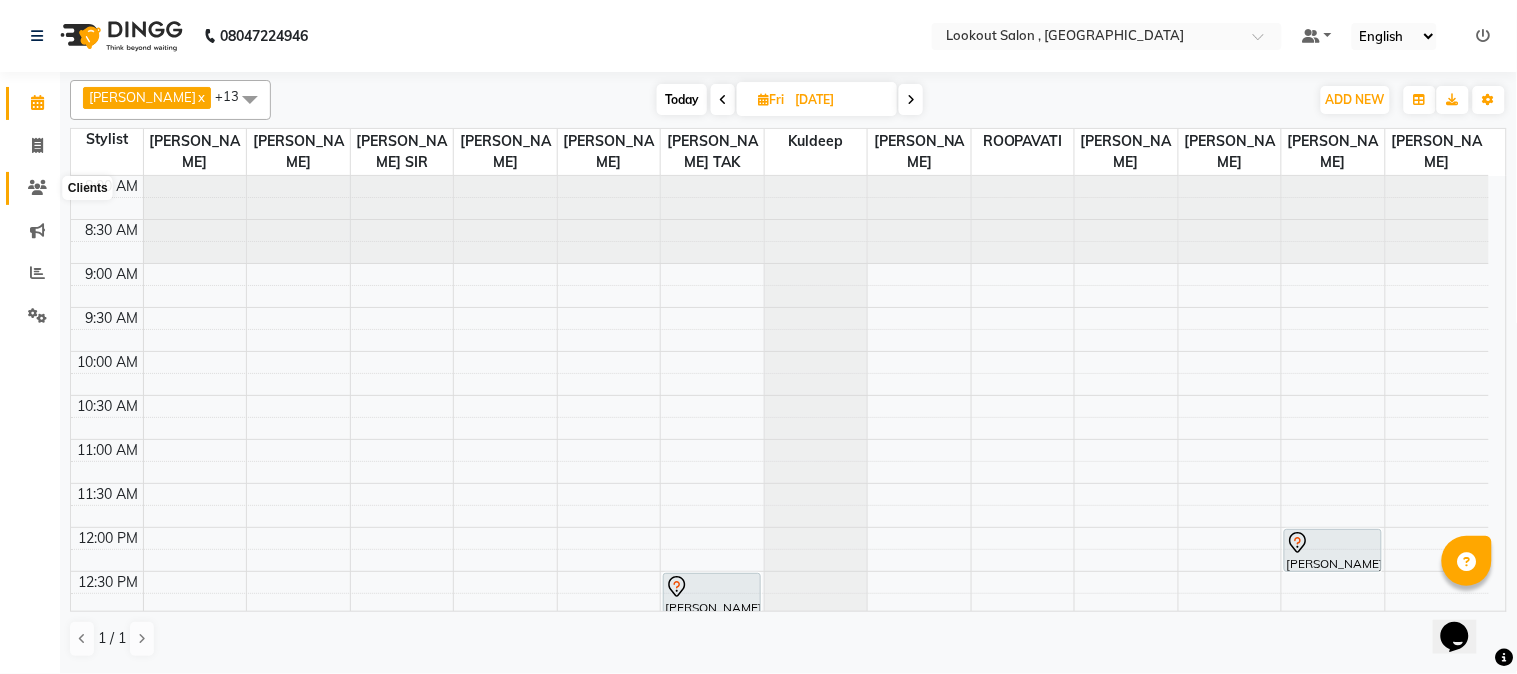 click 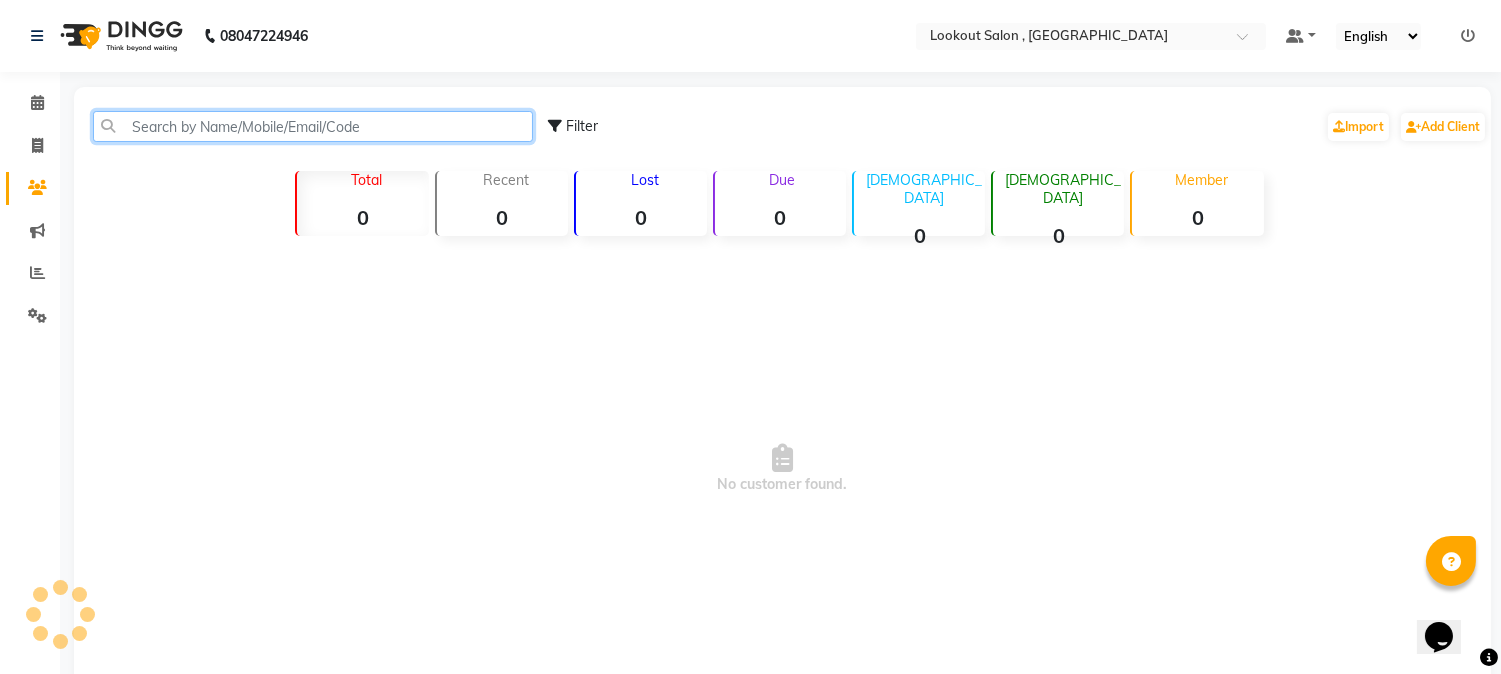 click 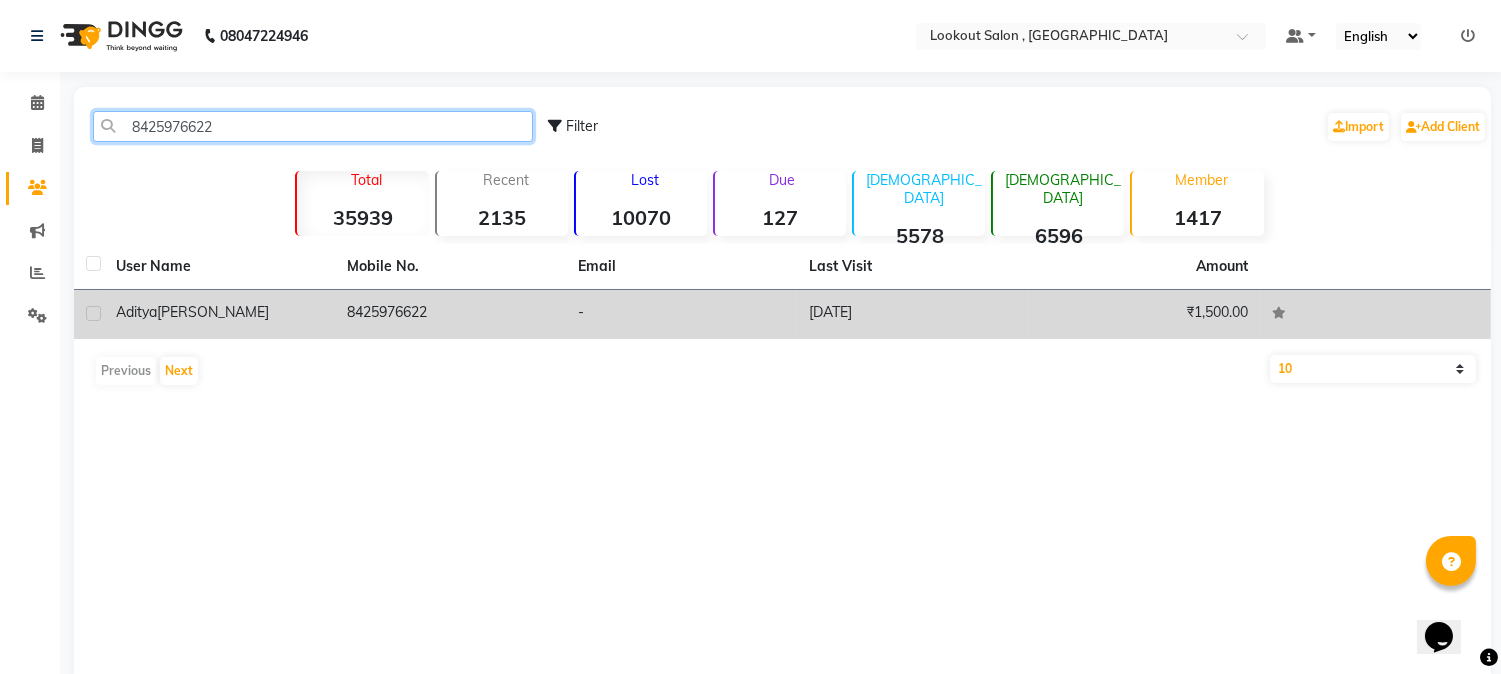 type on "8425976622" 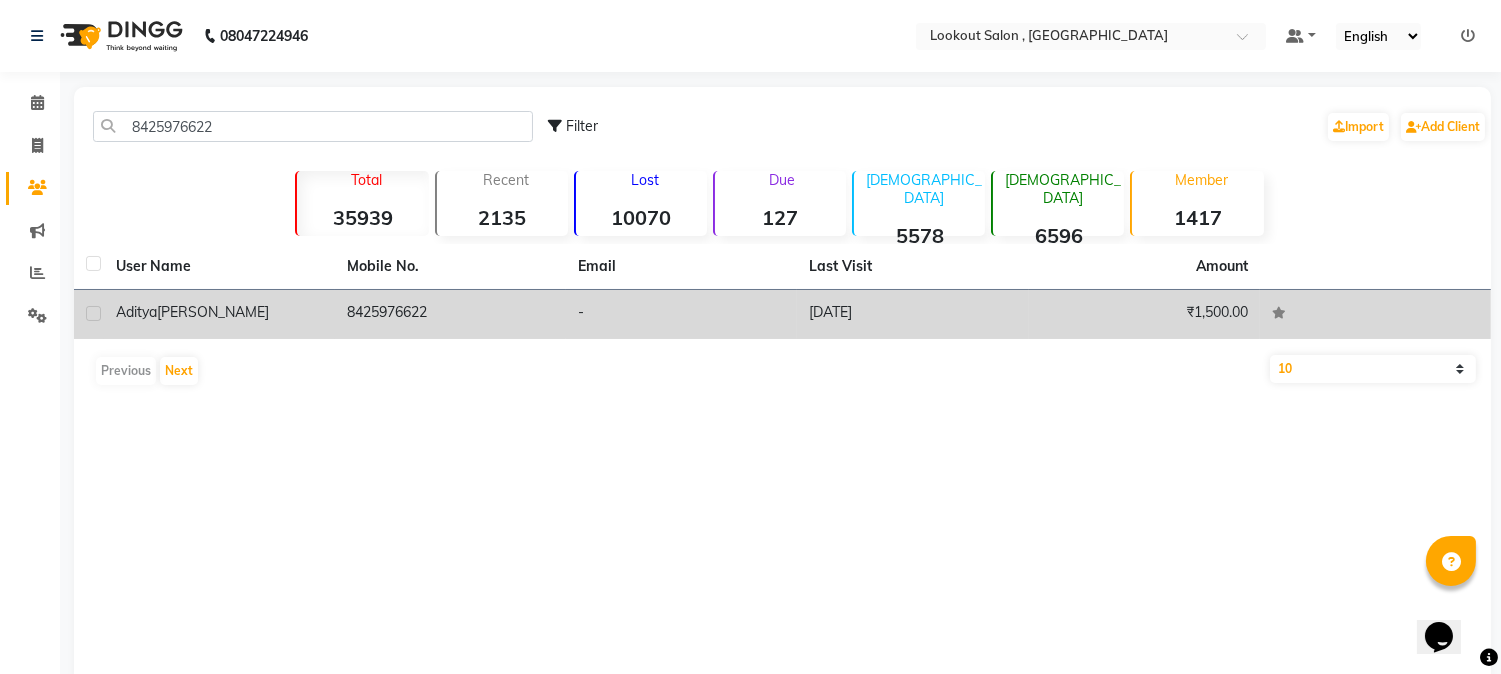 click on "aditya" 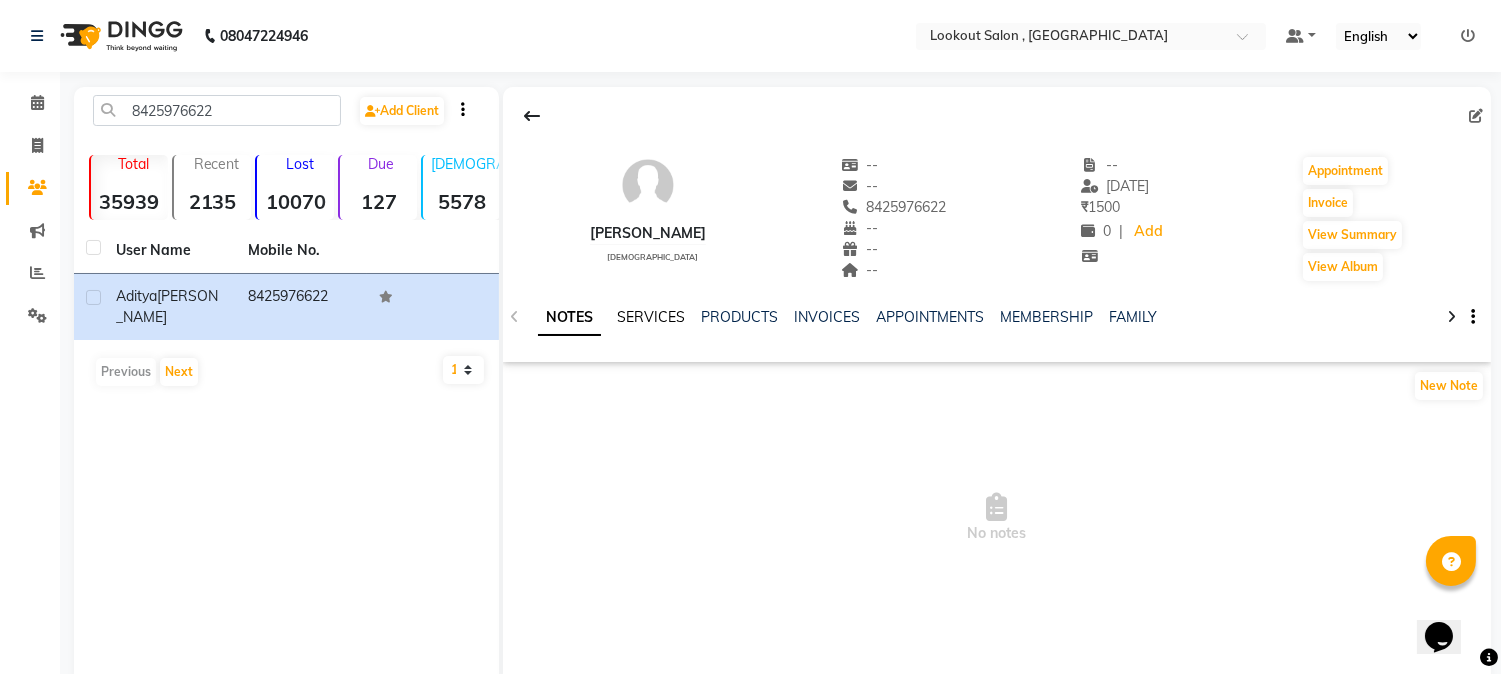 click on "SERVICES" 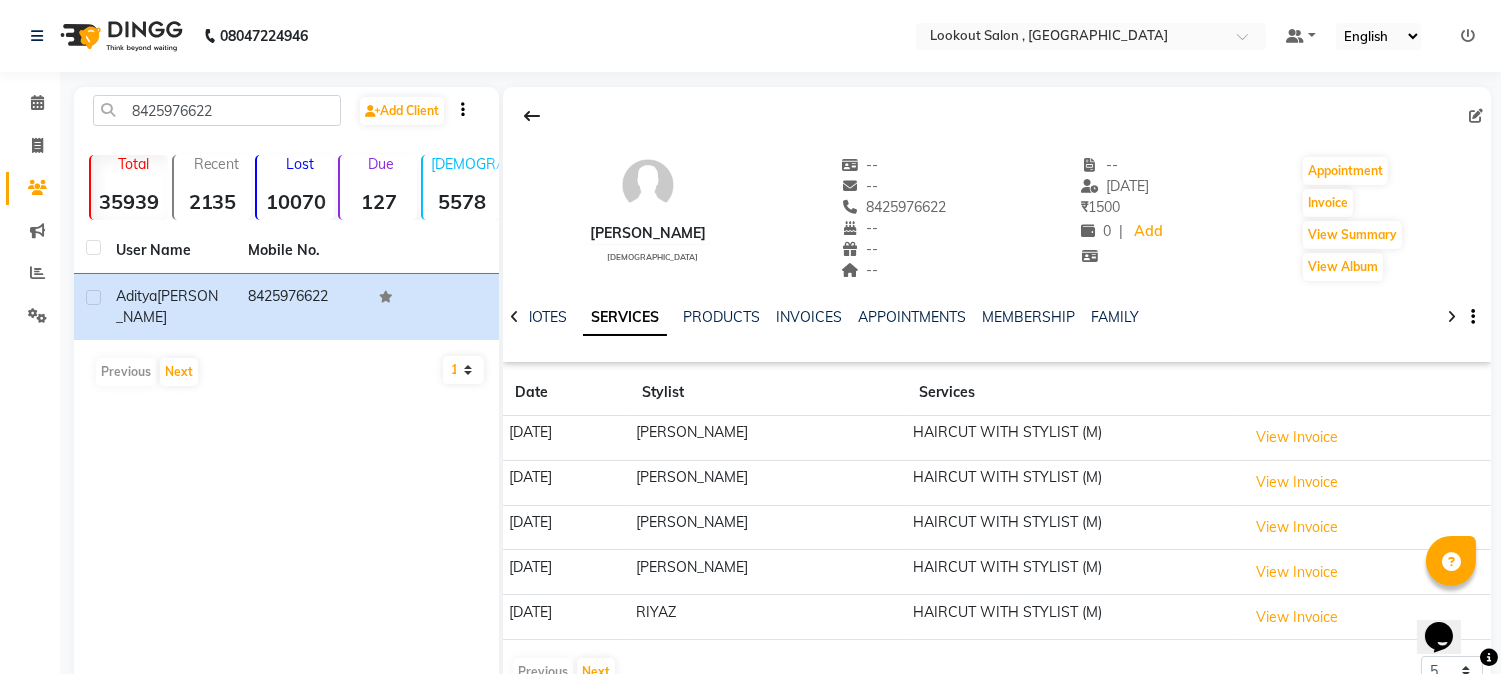 click on "HAIRCUT WITH STYLIST (M)" 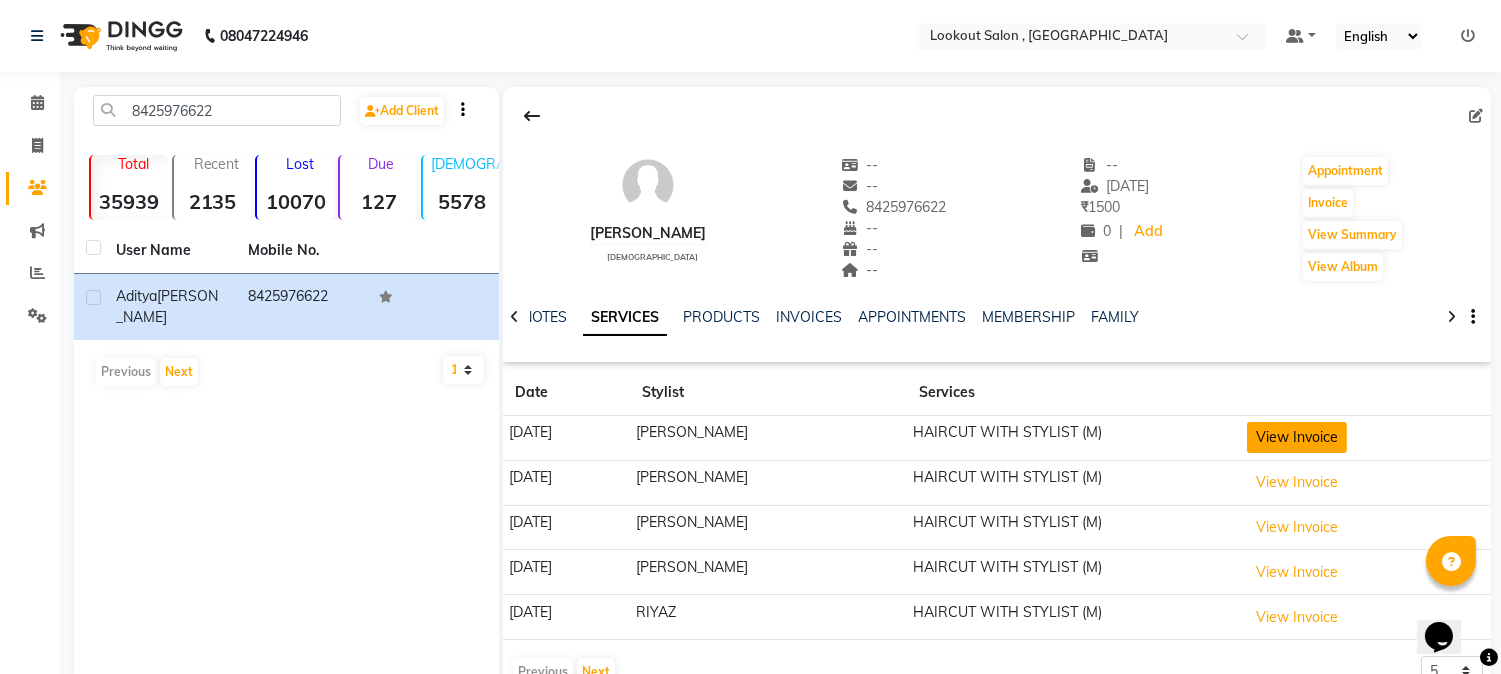 click on "View Invoice" 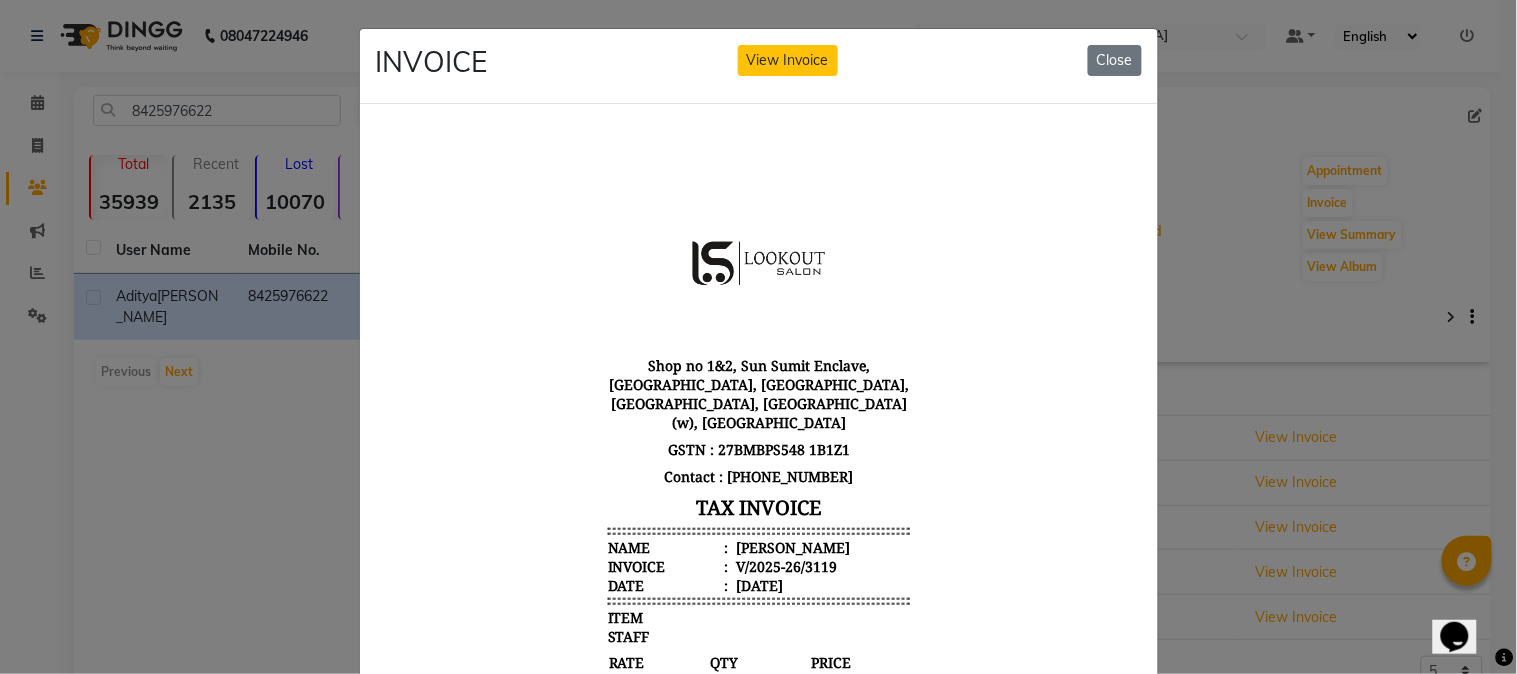 scroll, scrollTop: 15, scrollLeft: 0, axis: vertical 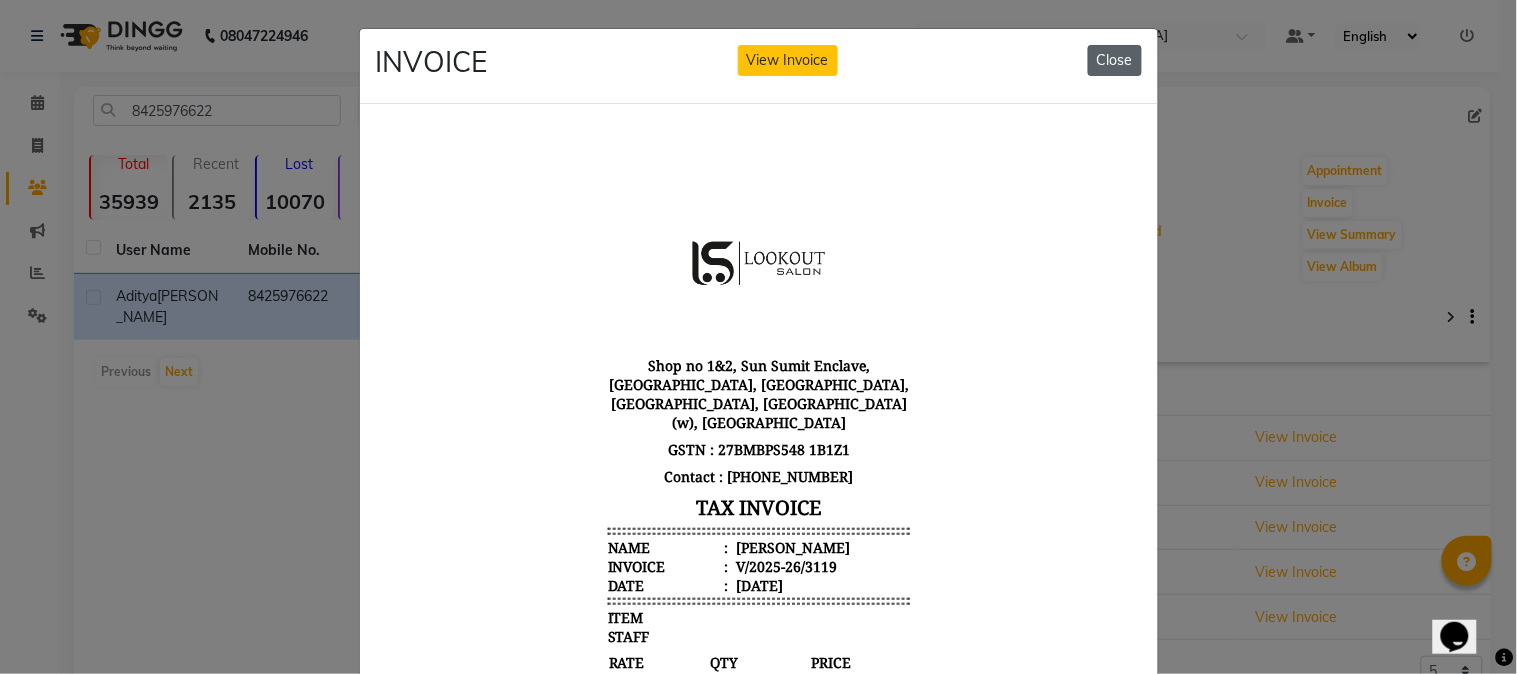 click on "Close" 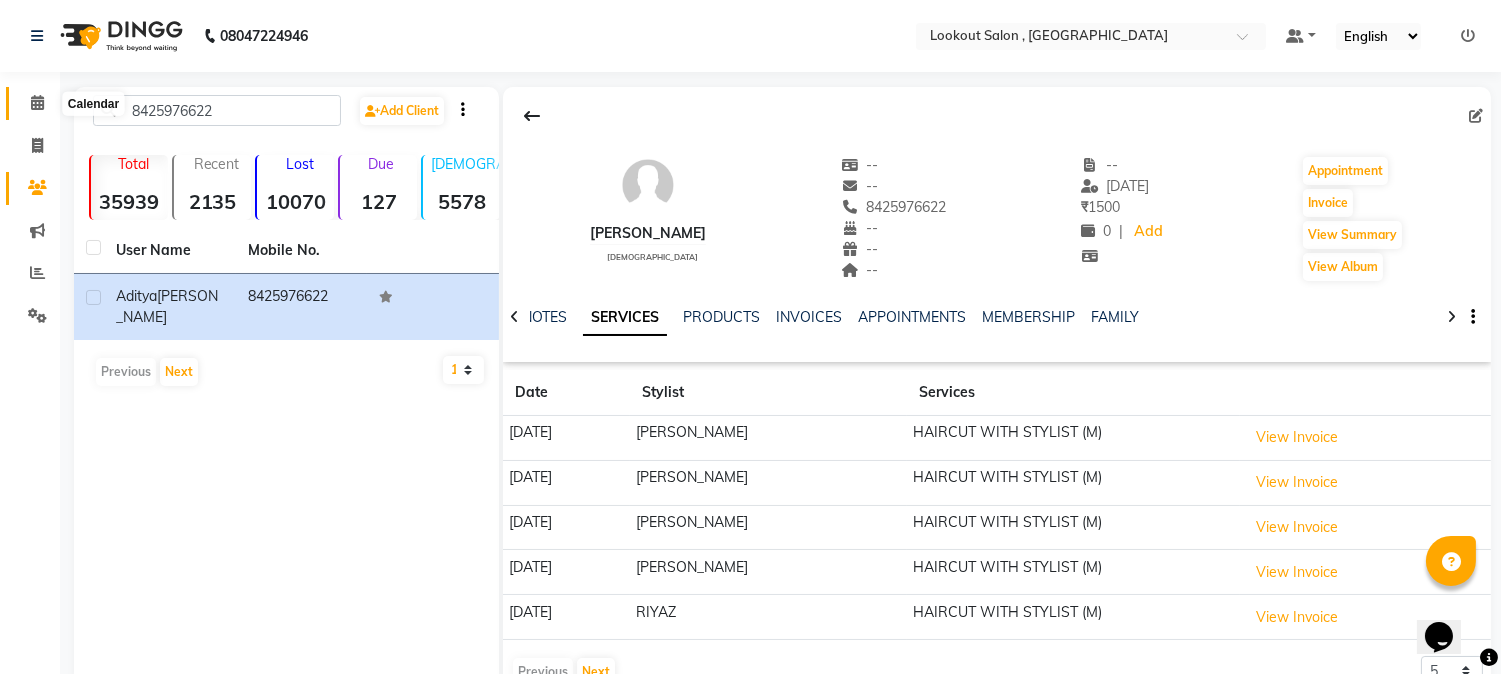 click 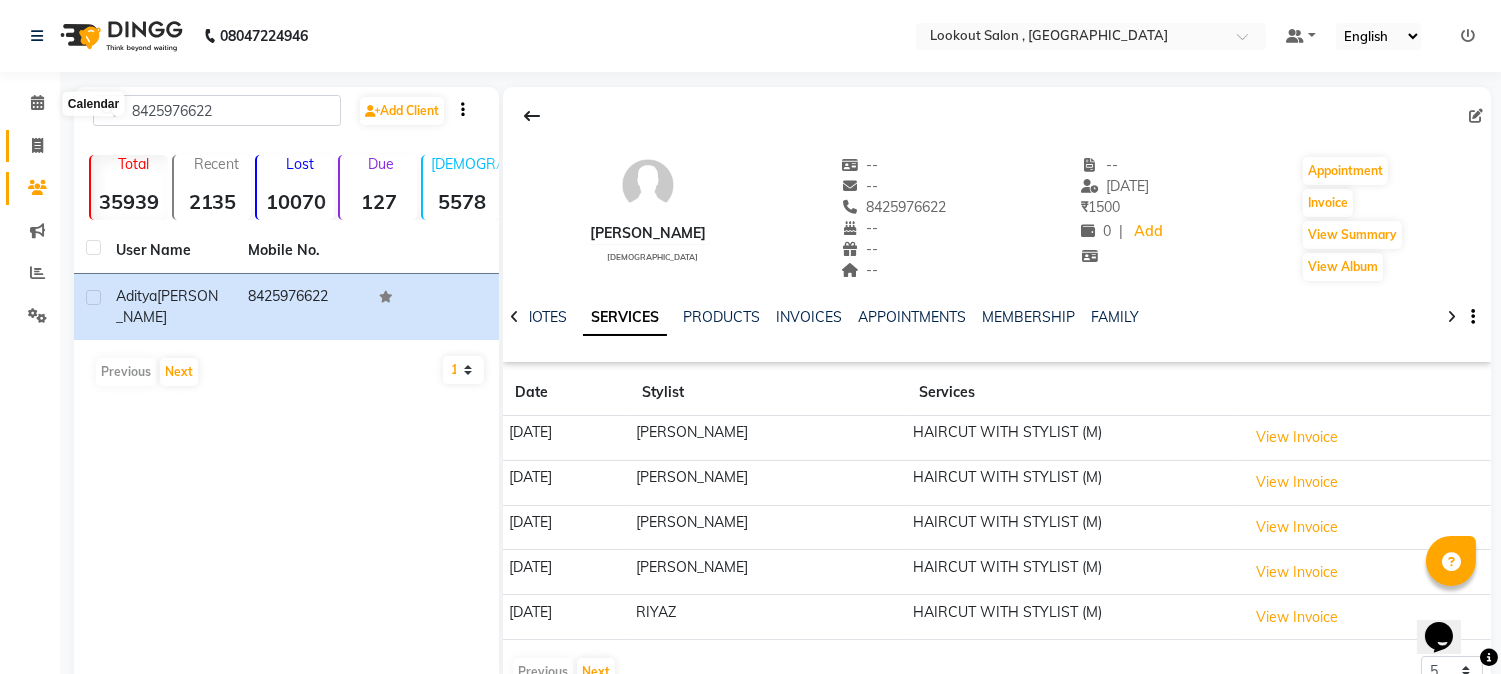 click 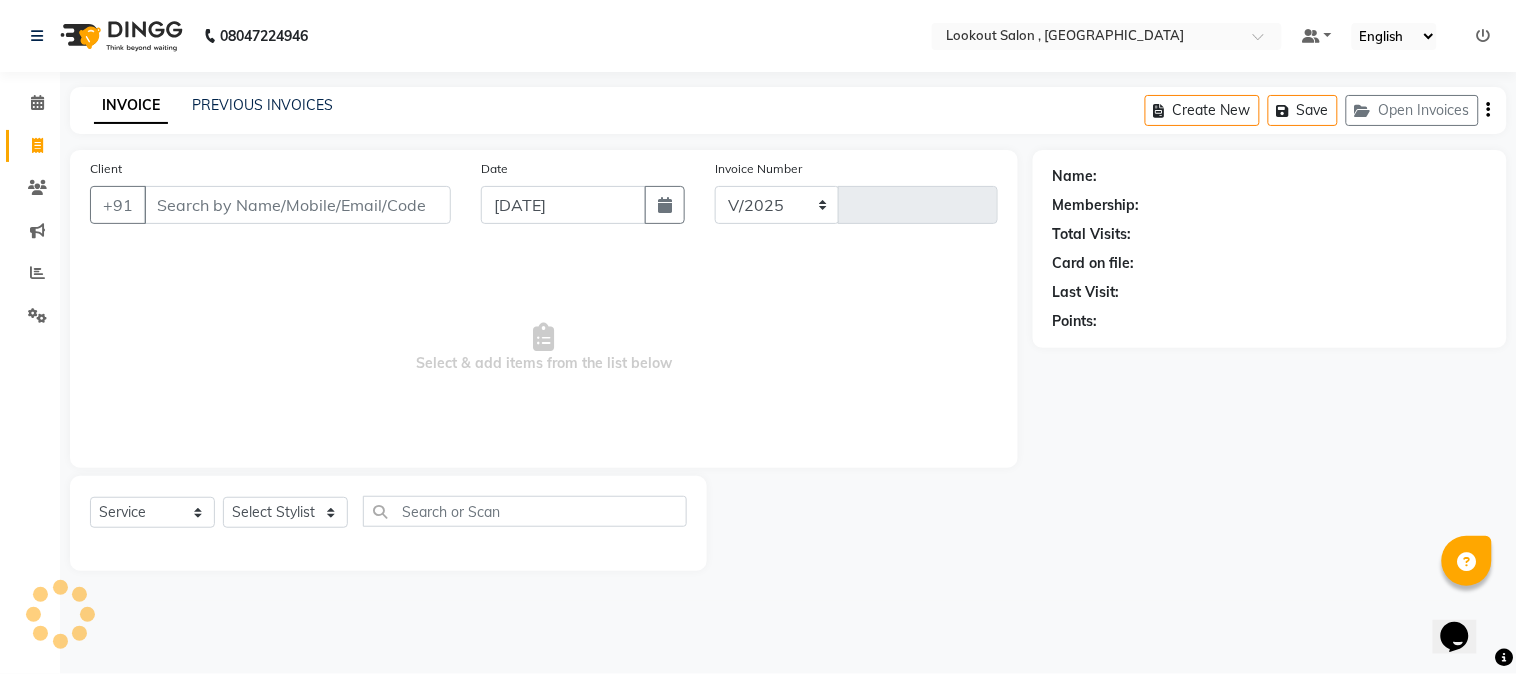 select on "151" 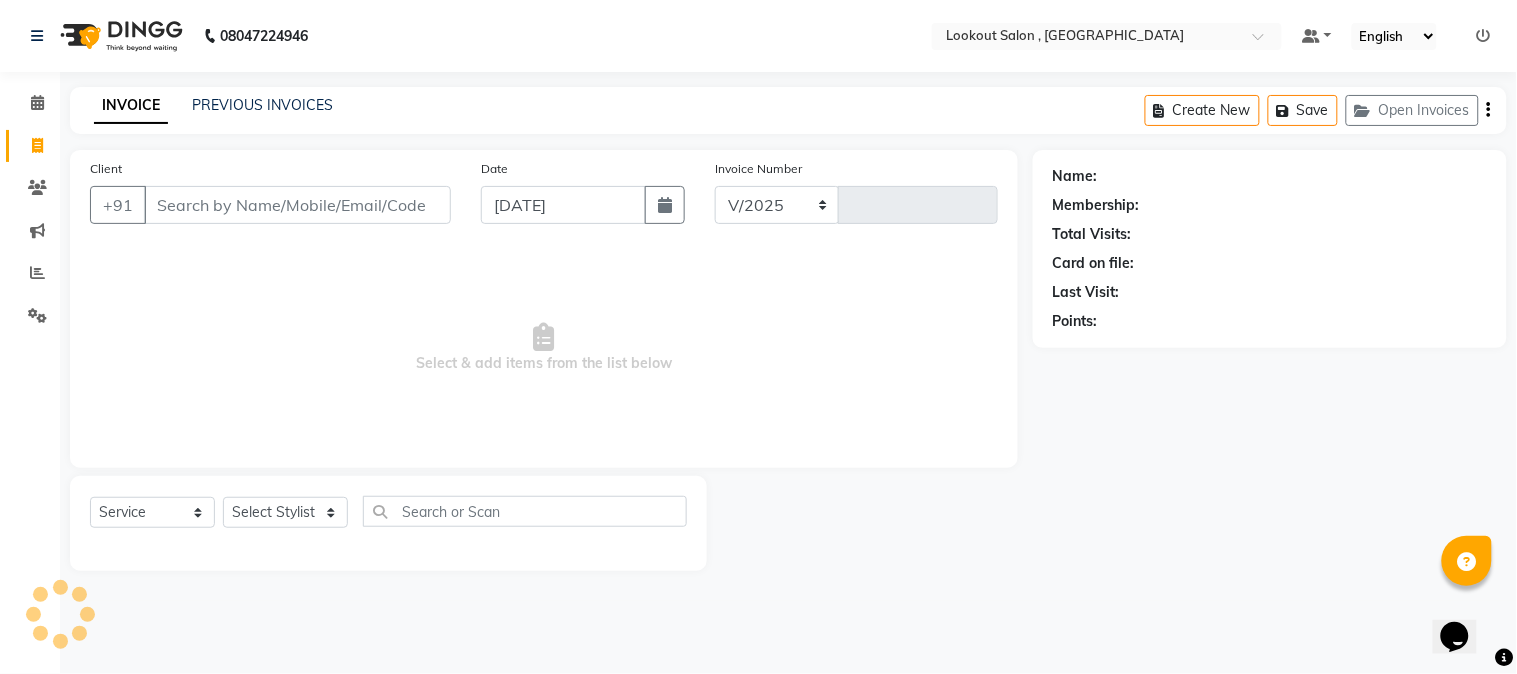 type on "3991" 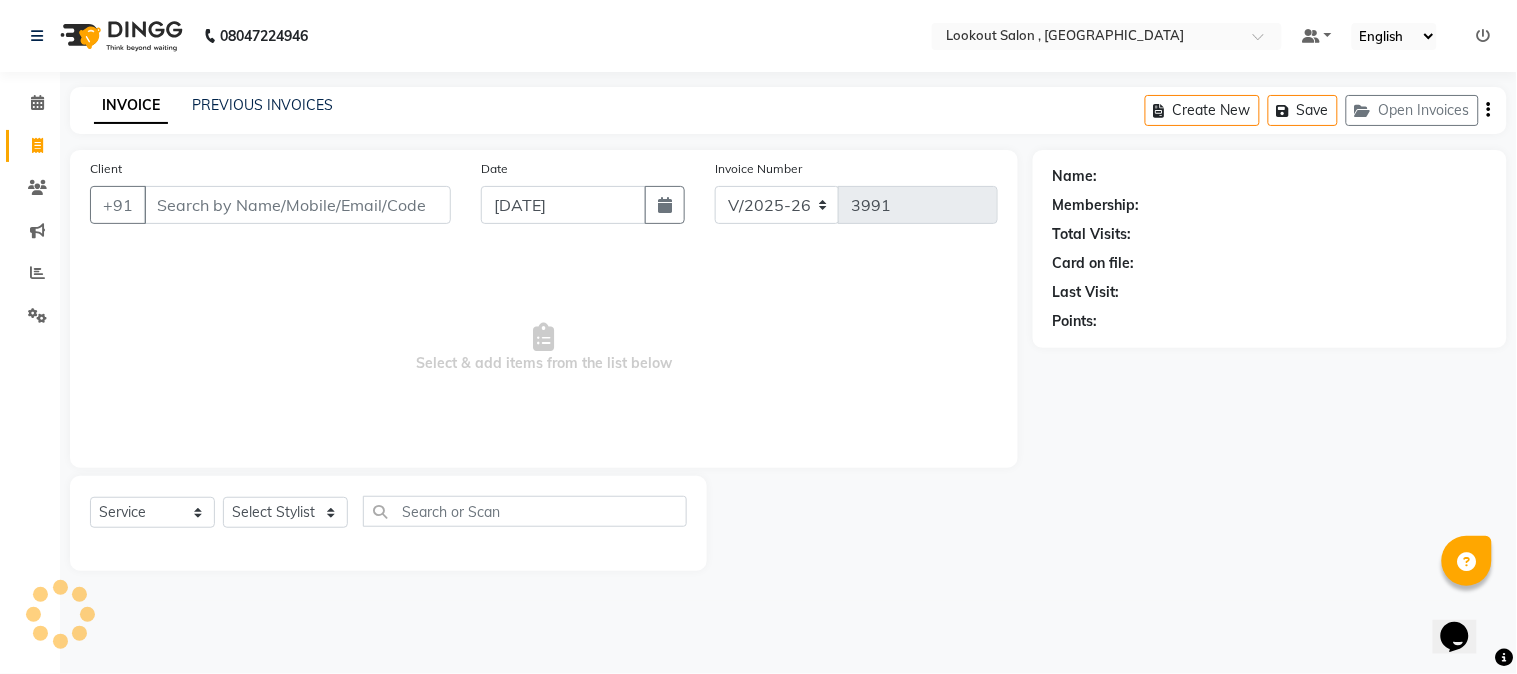 click on "Client" at bounding box center [297, 205] 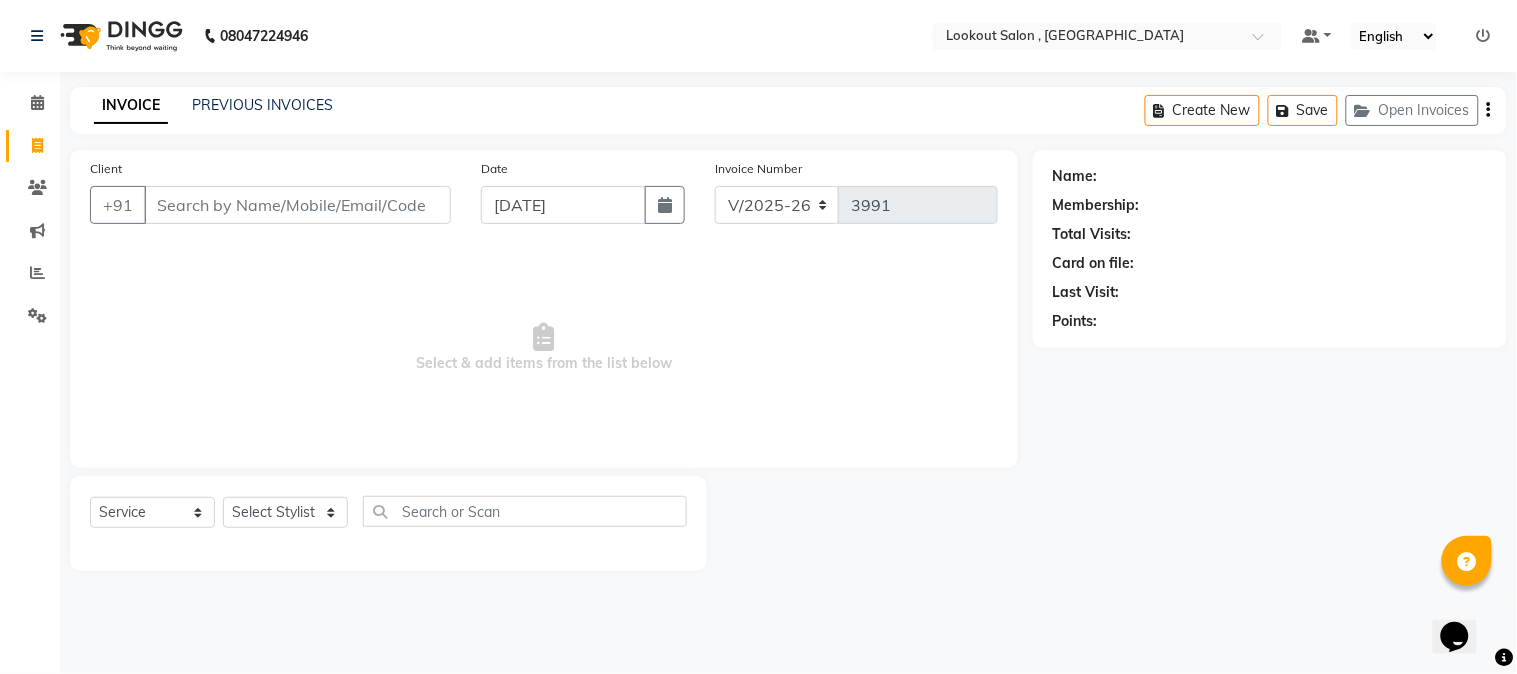 click on "Client" at bounding box center [297, 205] 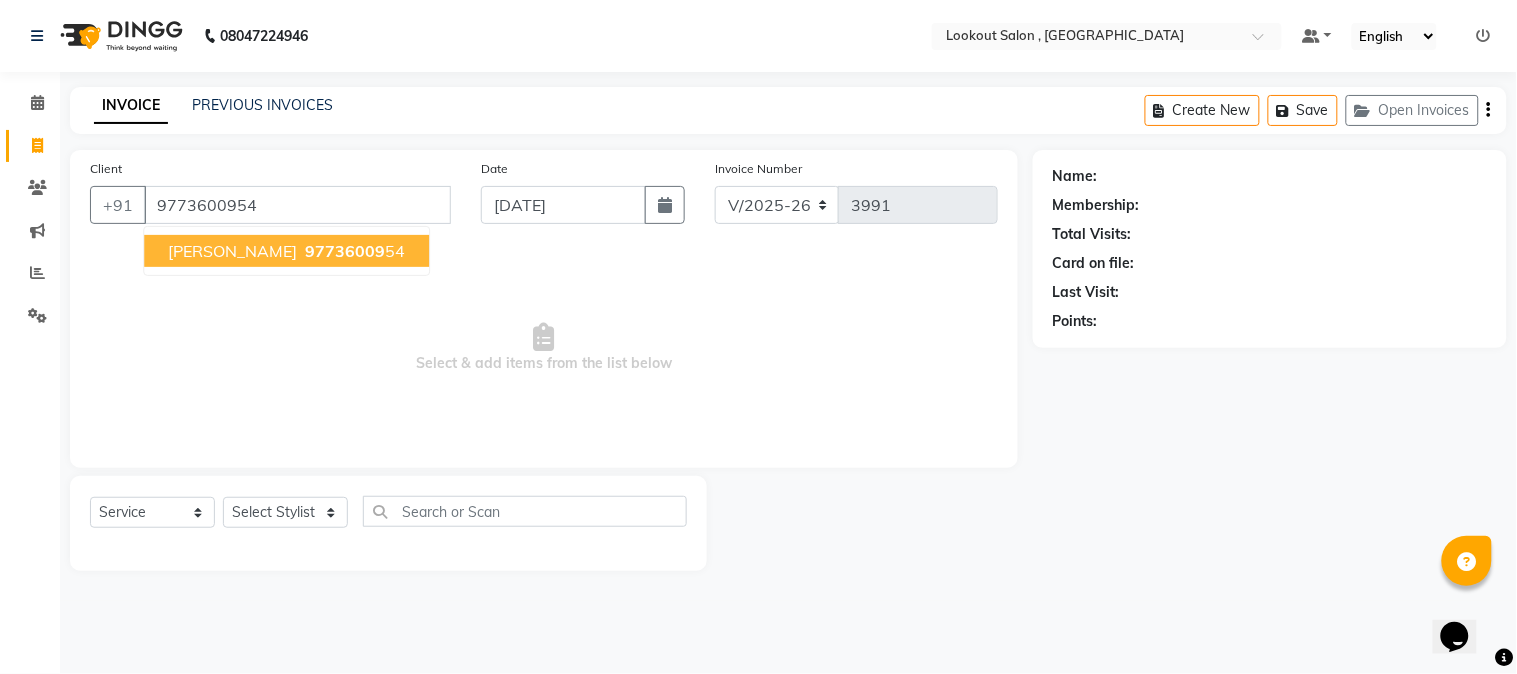 type on "9773600954" 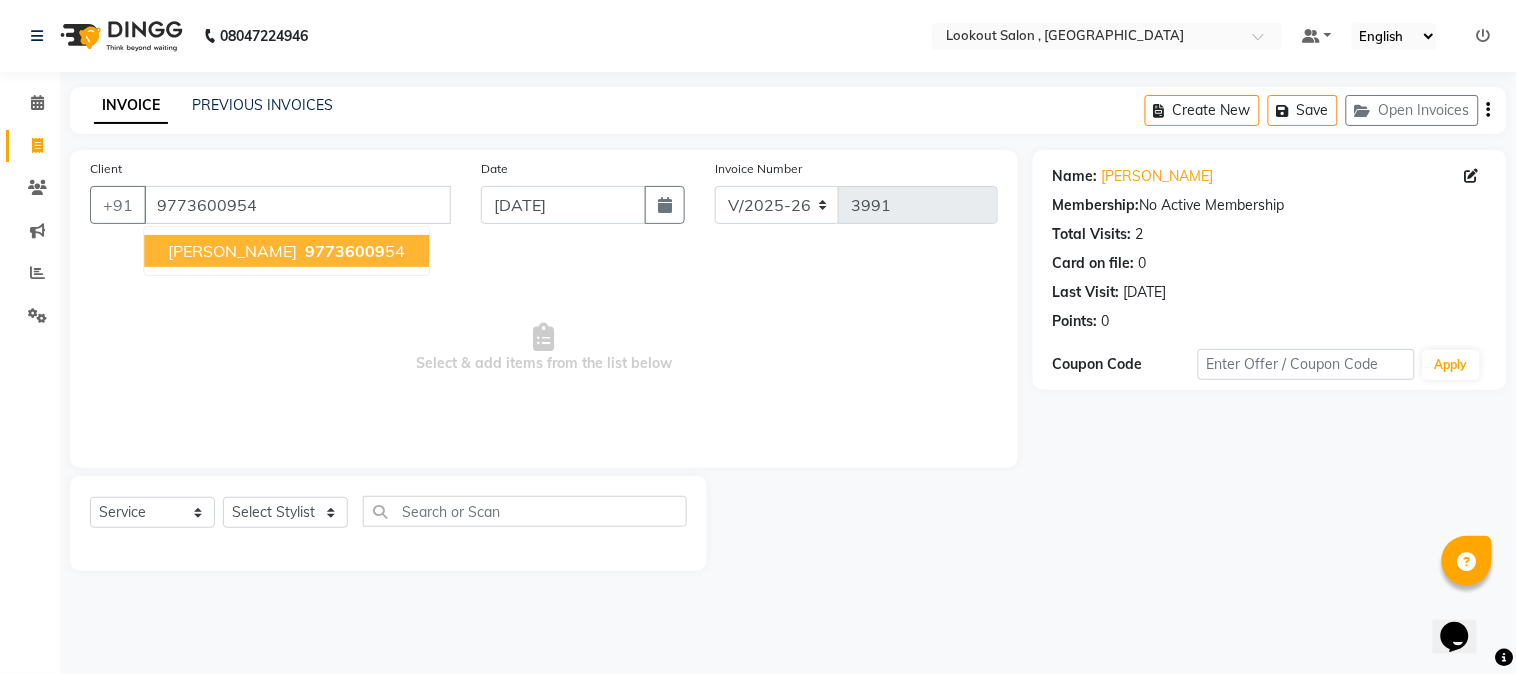 click on "97736009" at bounding box center [345, 251] 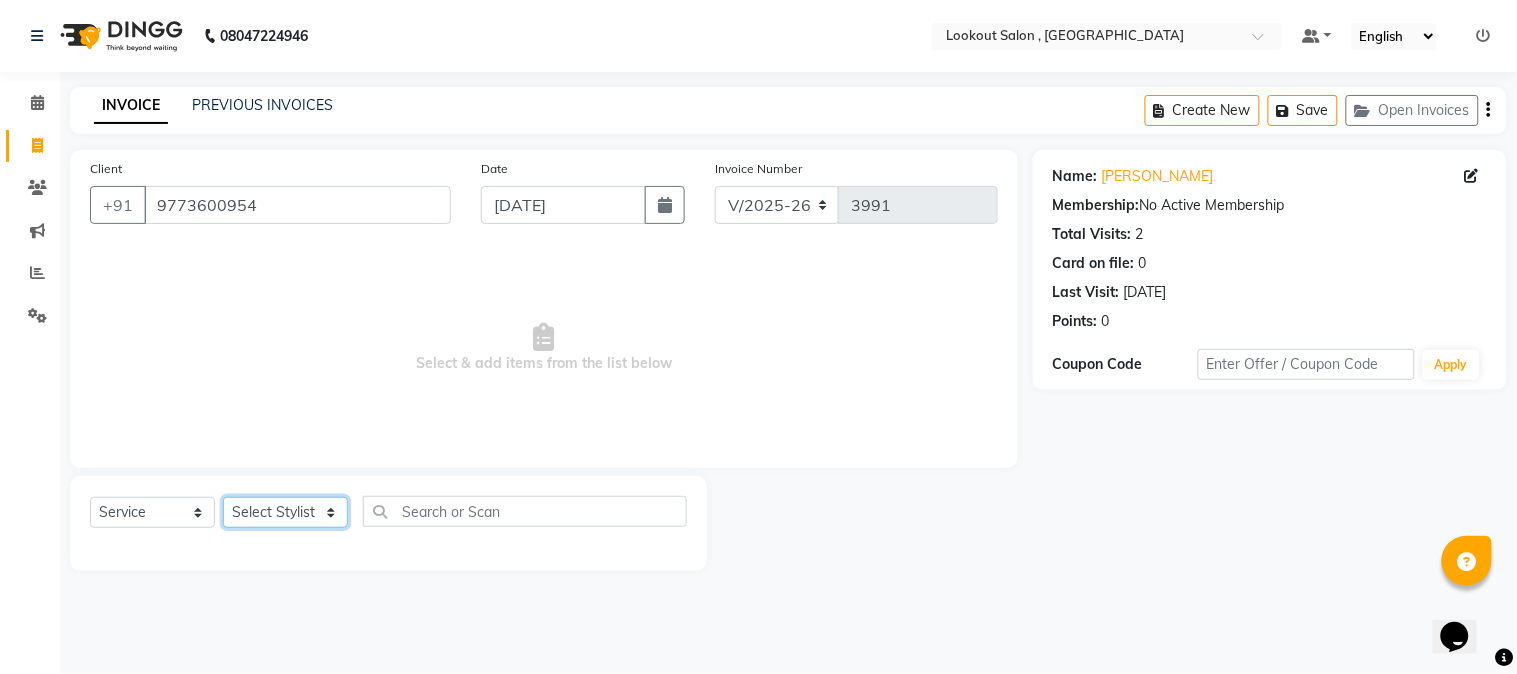 click on "Select Stylist [PERSON_NAME] [PERSON_NAME] kuldeep [PERSON_NAME] [PERSON_NAME] NANDINI [PERSON_NAME] [PERSON_NAME] [PERSON_NAME] [PERSON_NAME] SADAF [PERSON_NAME] TAK shweta kashyap" 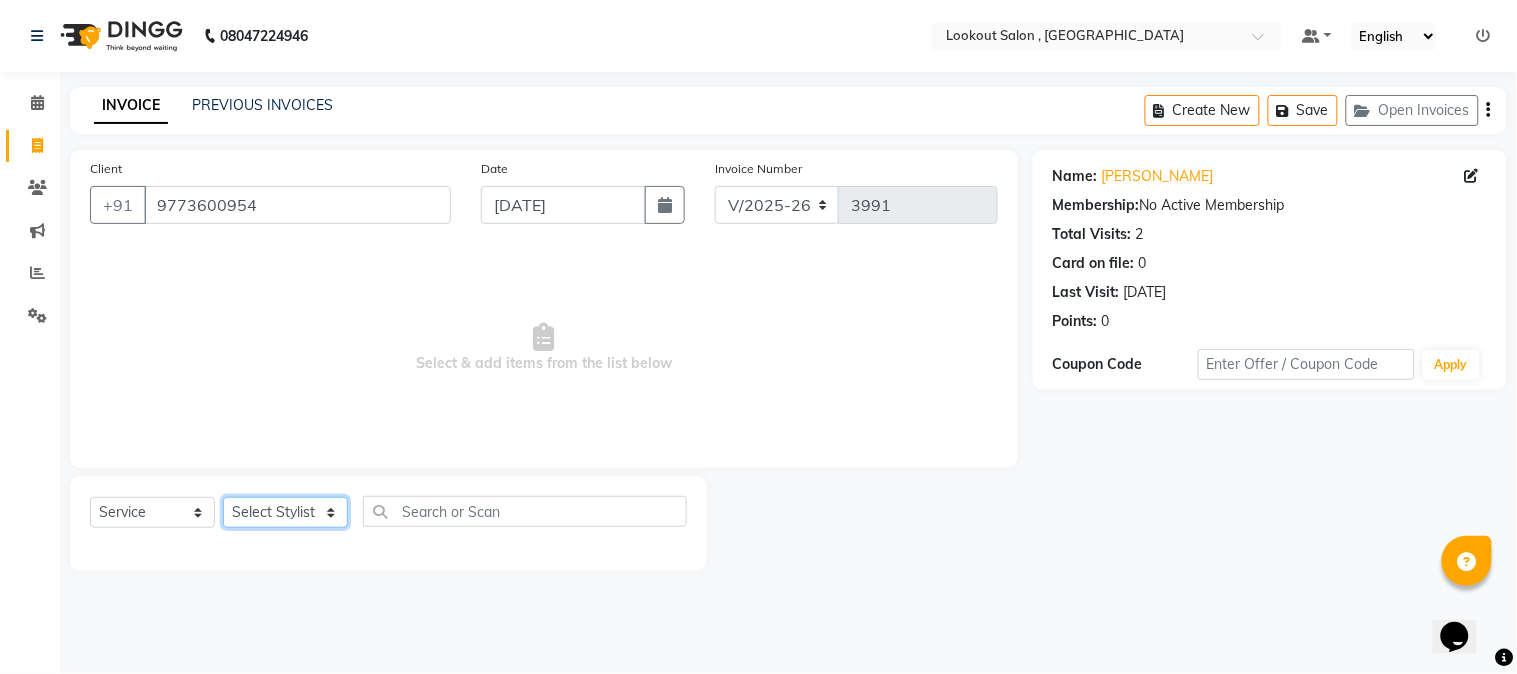 select on "20721" 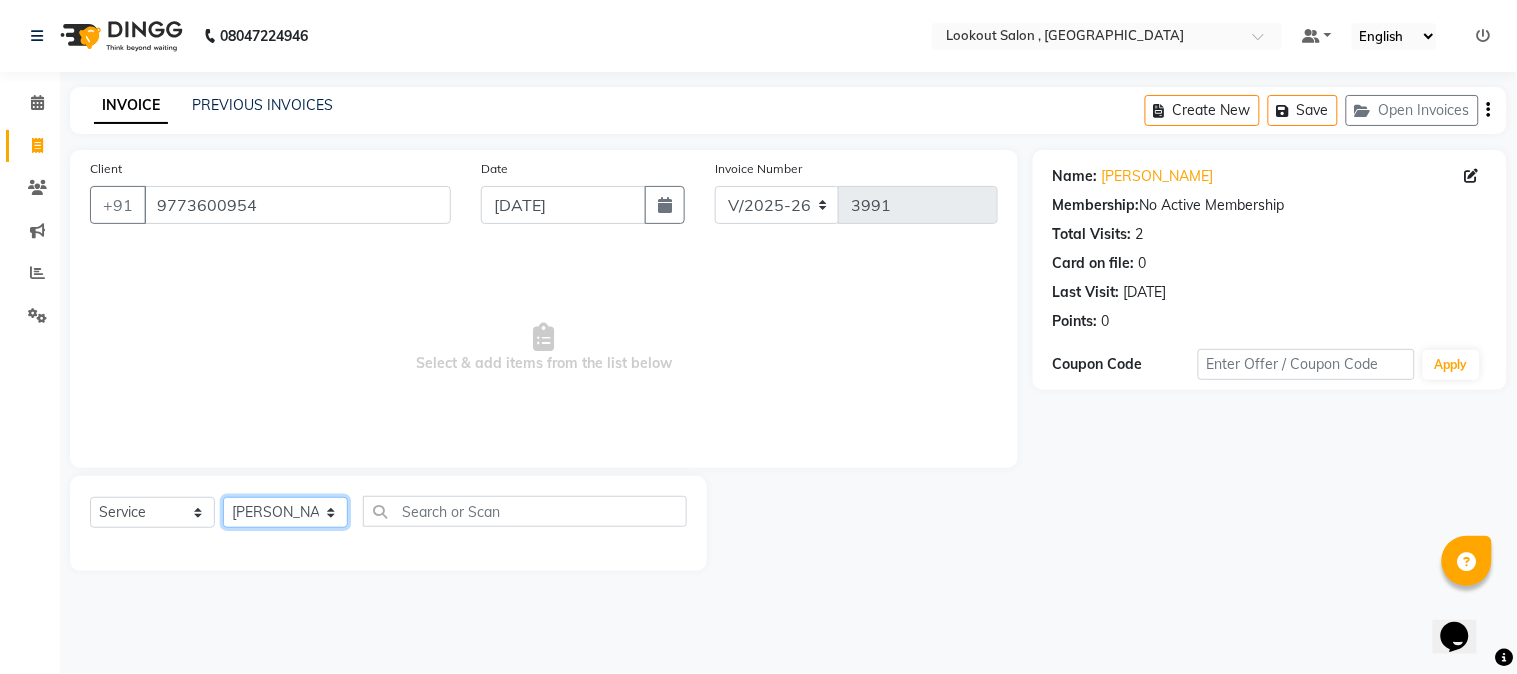 drag, startPoint x: 271, startPoint y: 514, endPoint x: 292, endPoint y: 504, distance: 23.259407 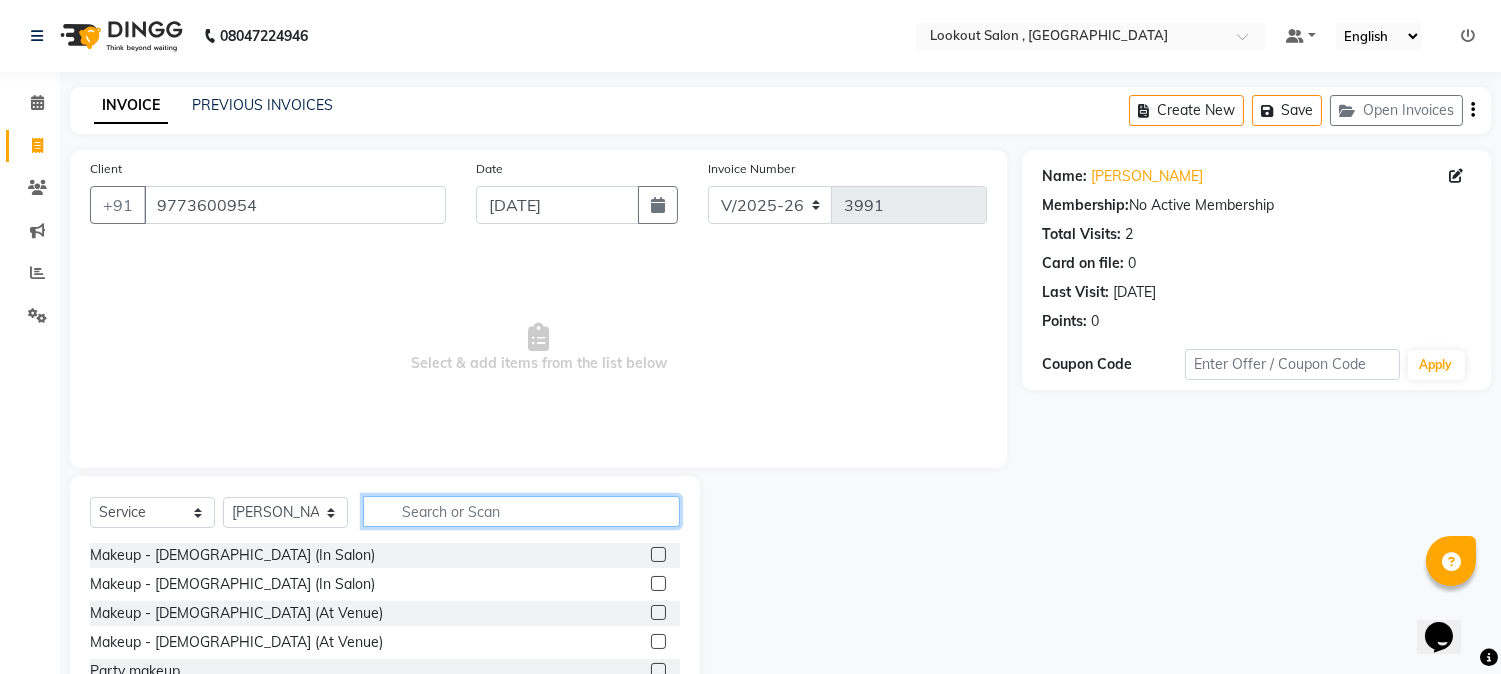 click 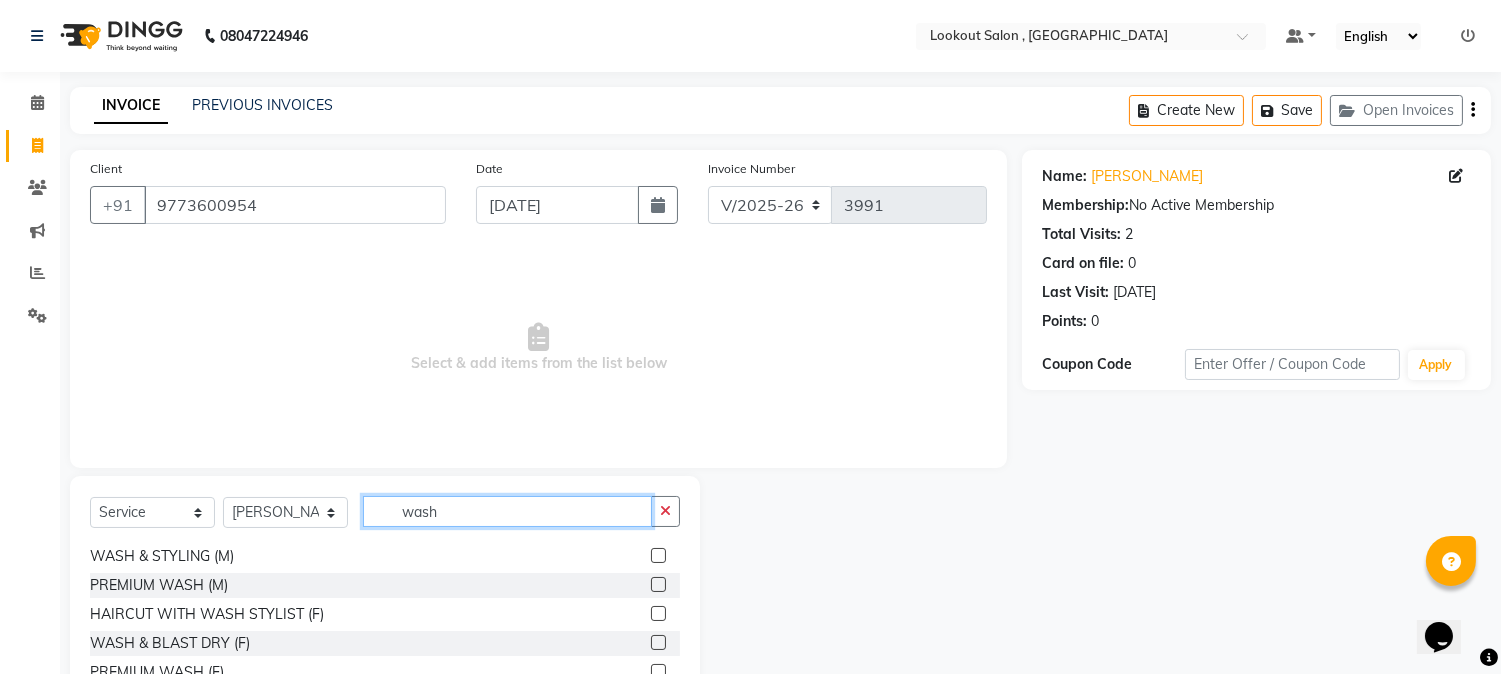 scroll, scrollTop: 111, scrollLeft: 0, axis: vertical 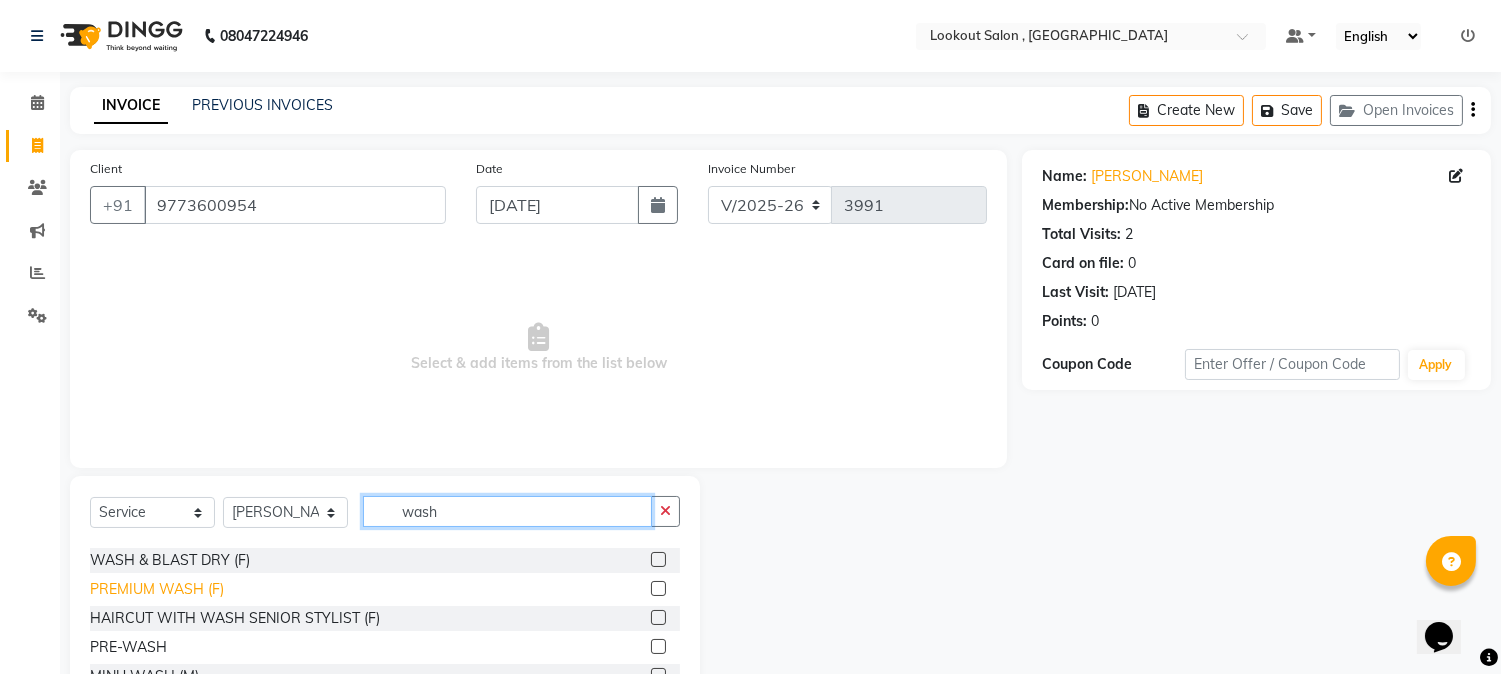 type on "wash" 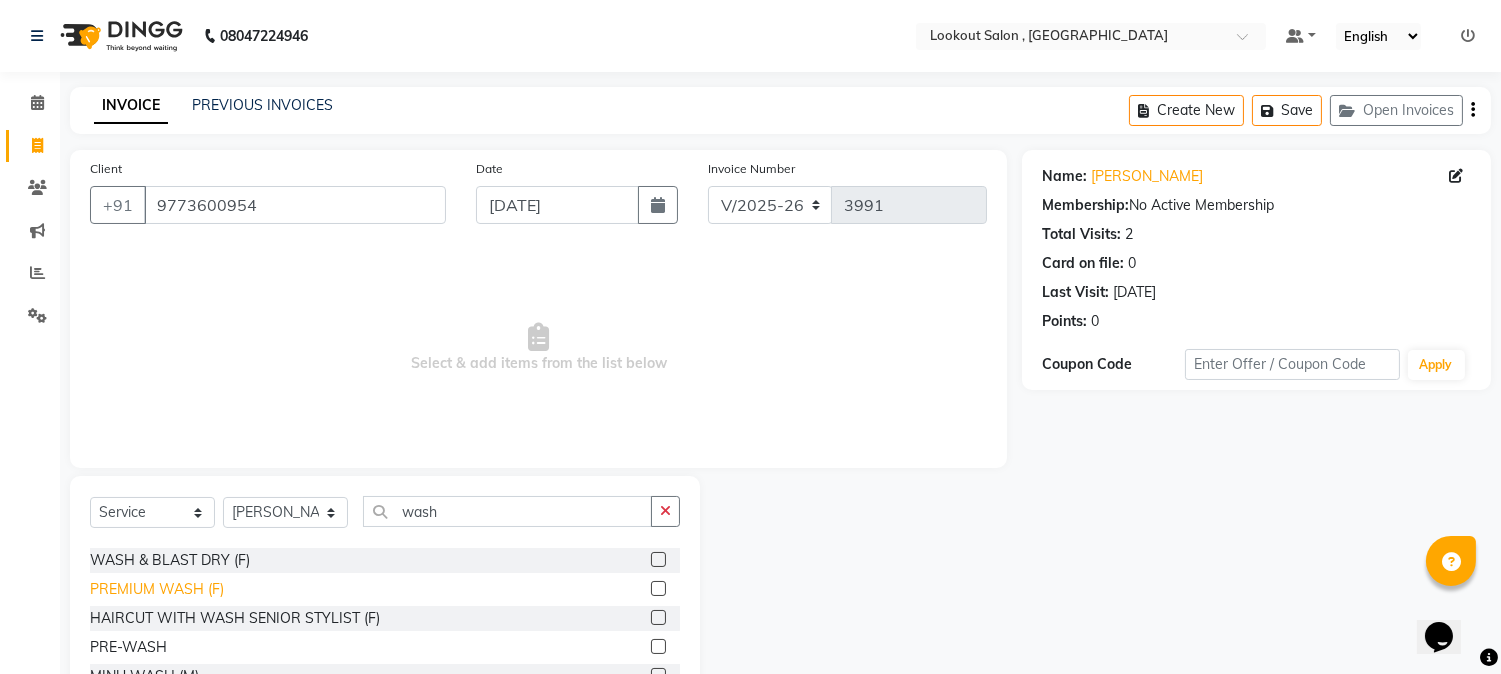 click on "PREMIUM WASH (F)" 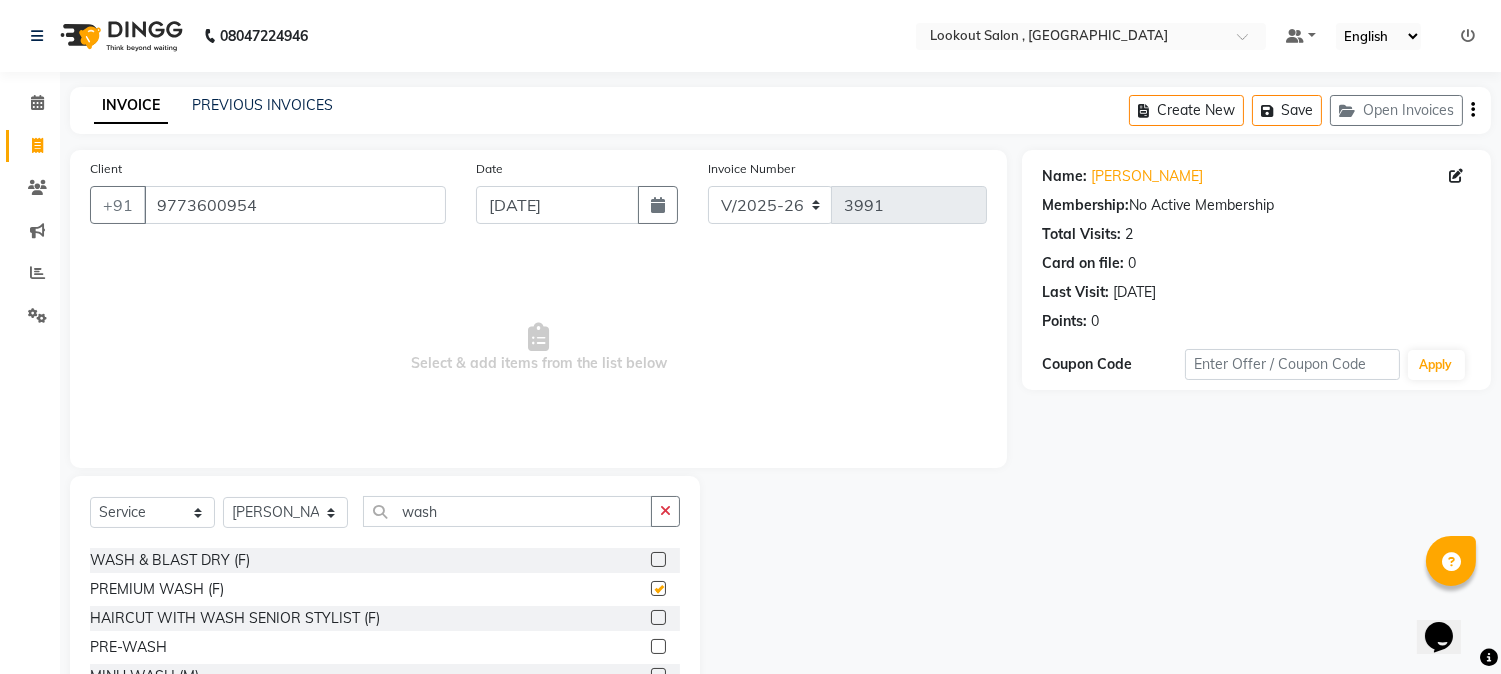 checkbox on "false" 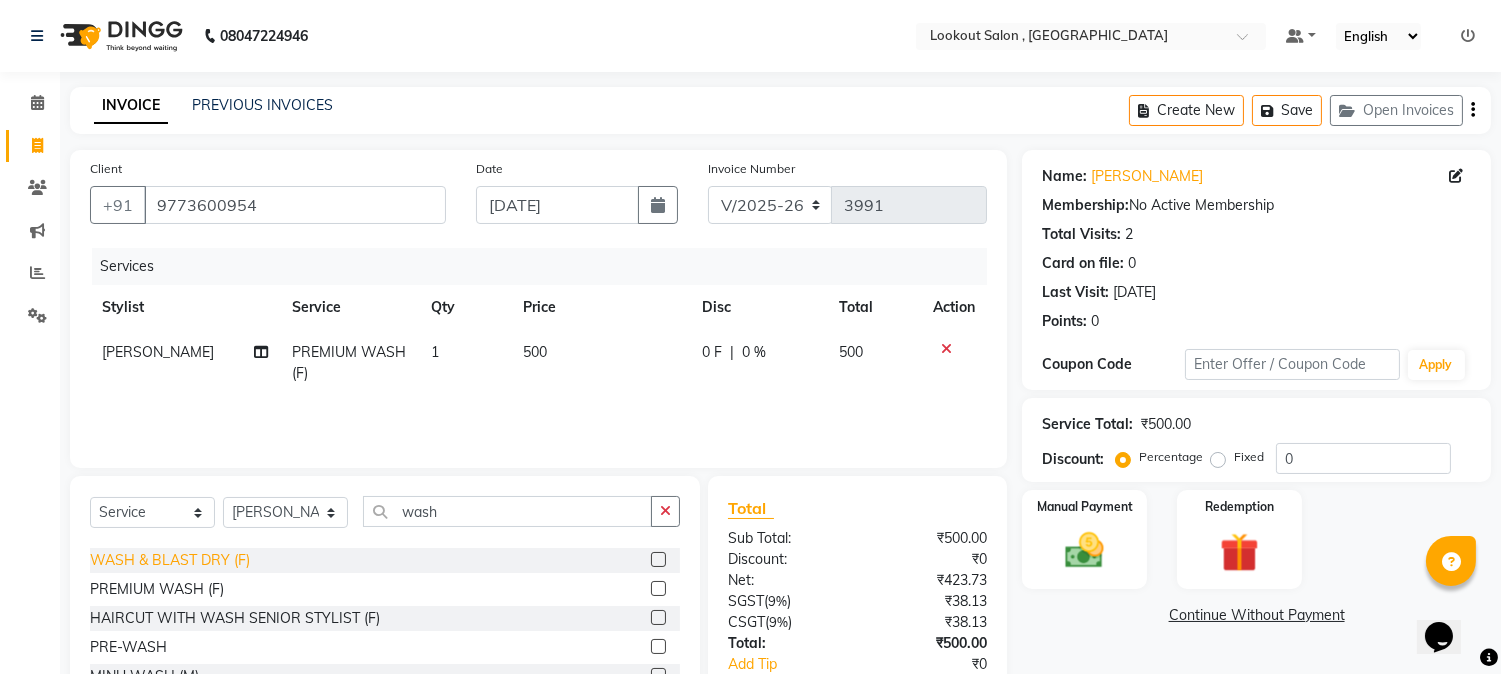 click on "WASH & BLAST DRY (F)" 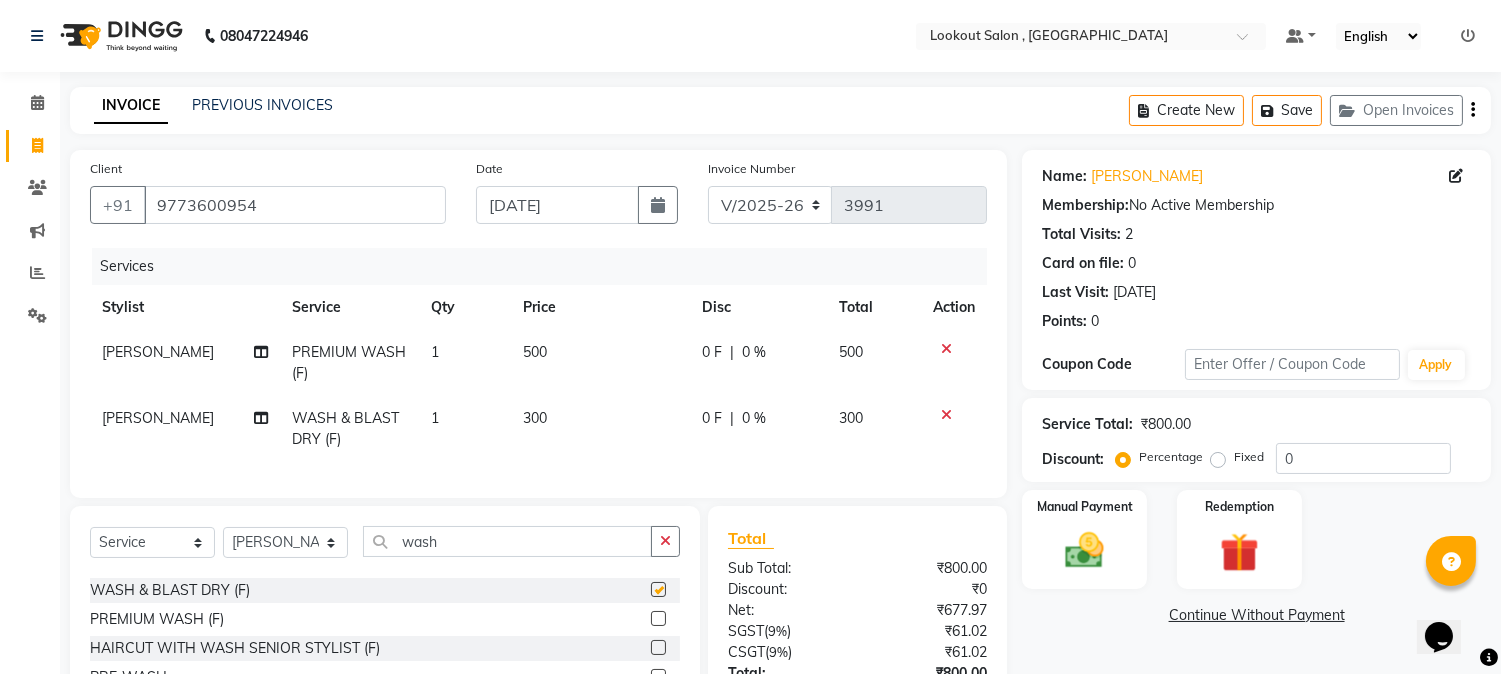 checkbox on "false" 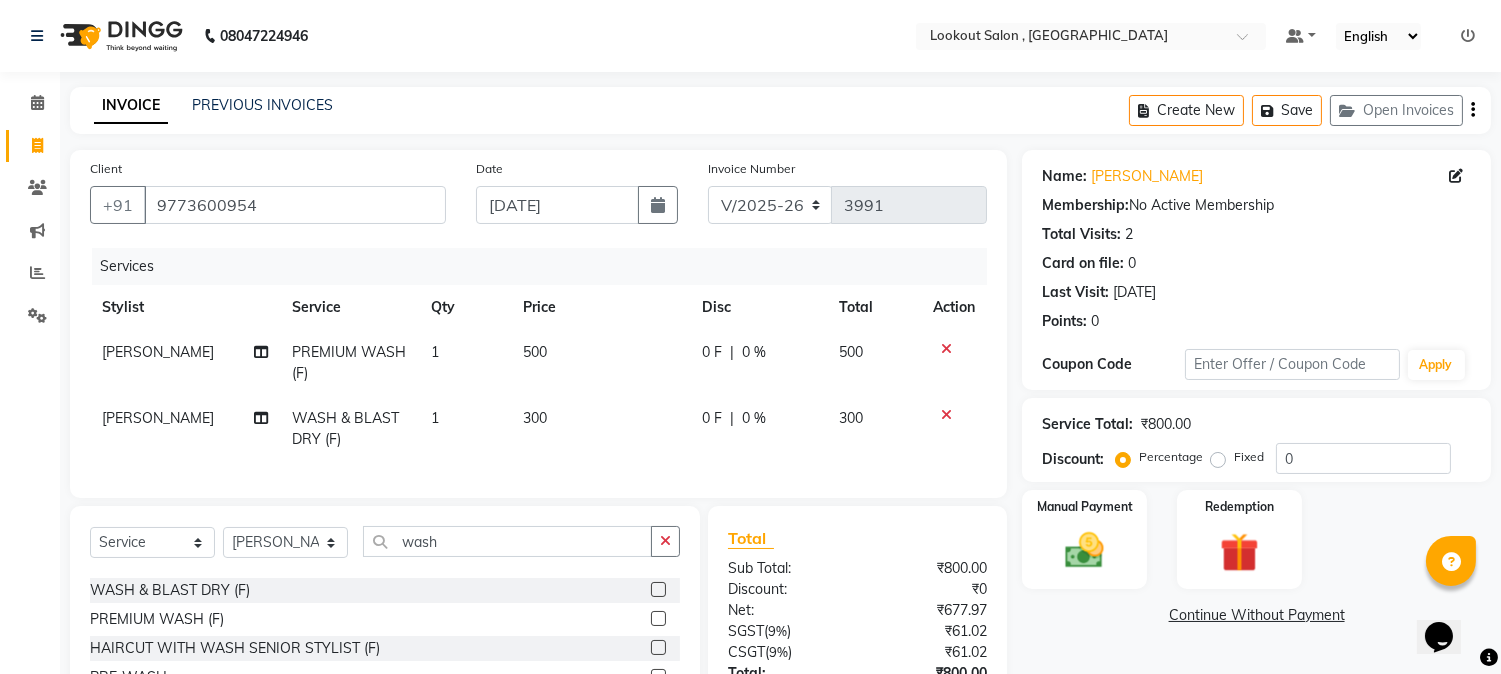click on "500" 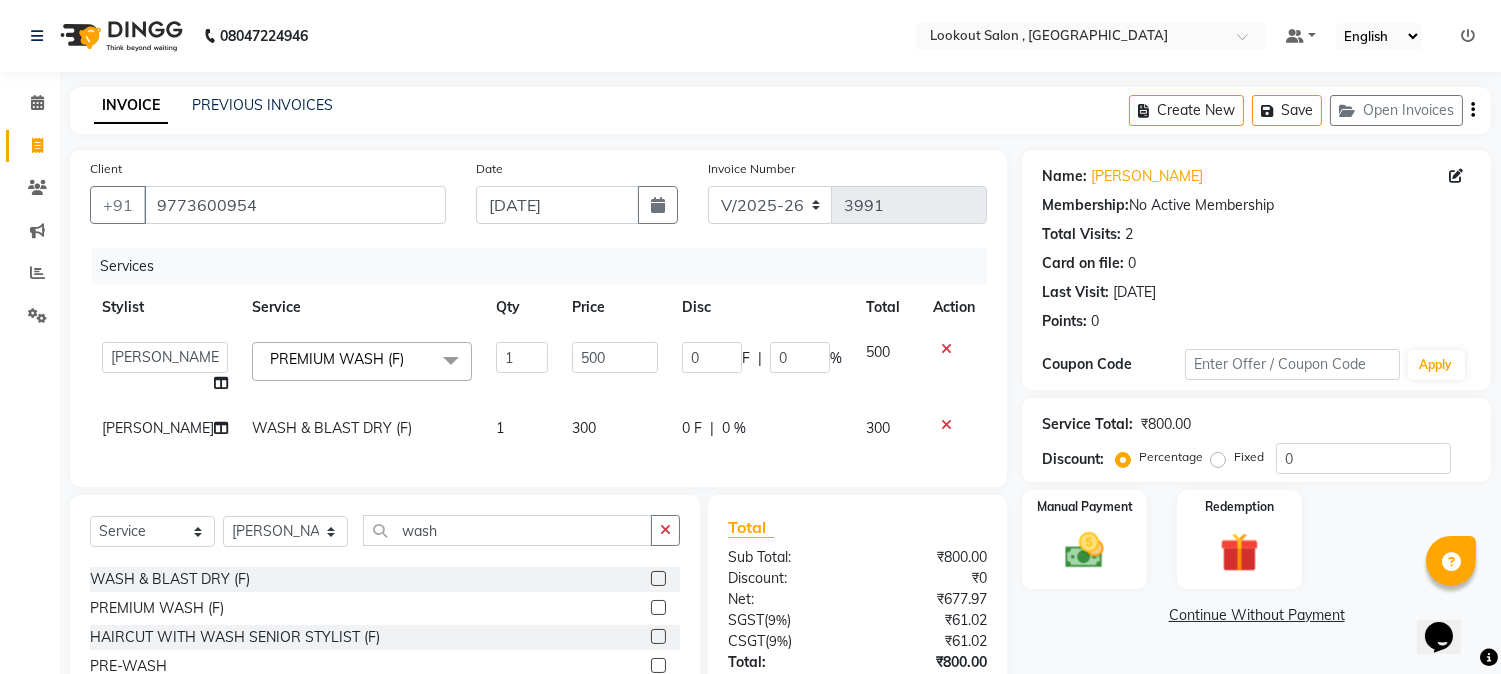 click 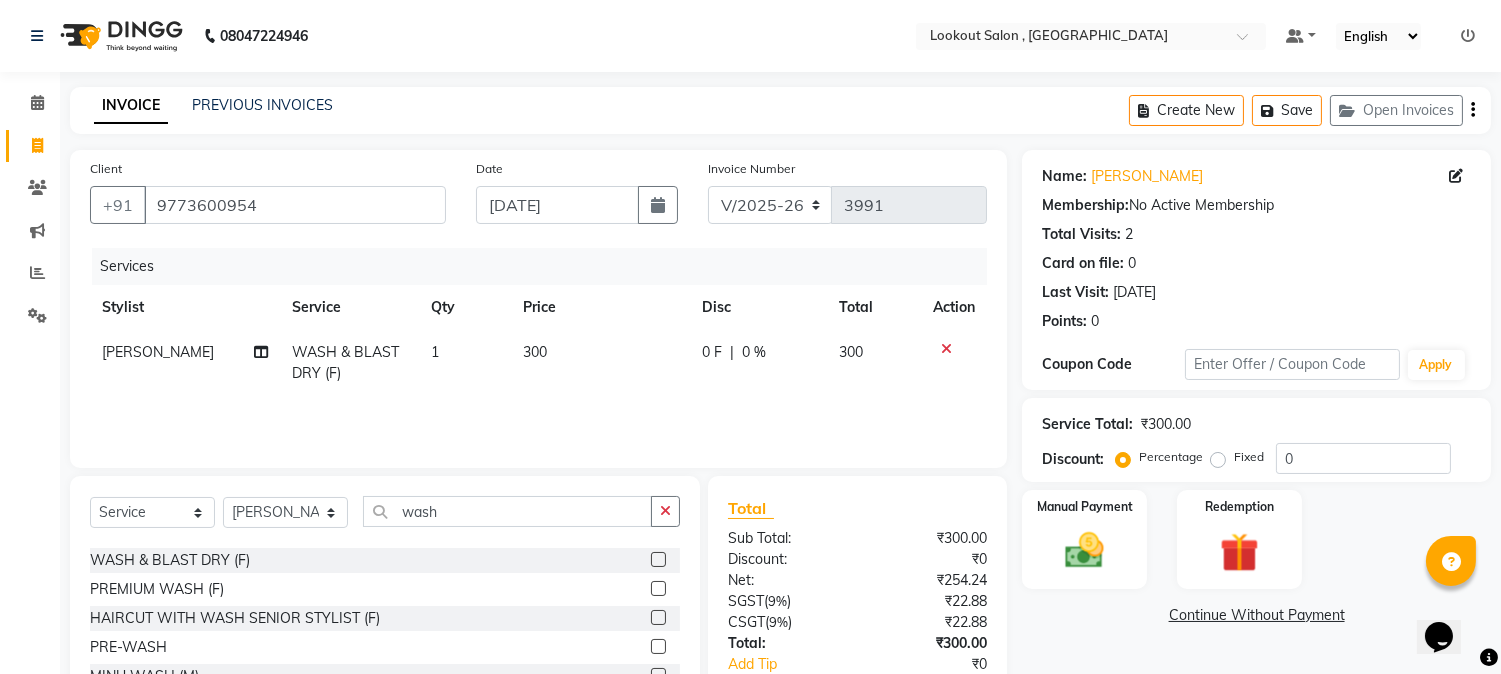 click on "300" 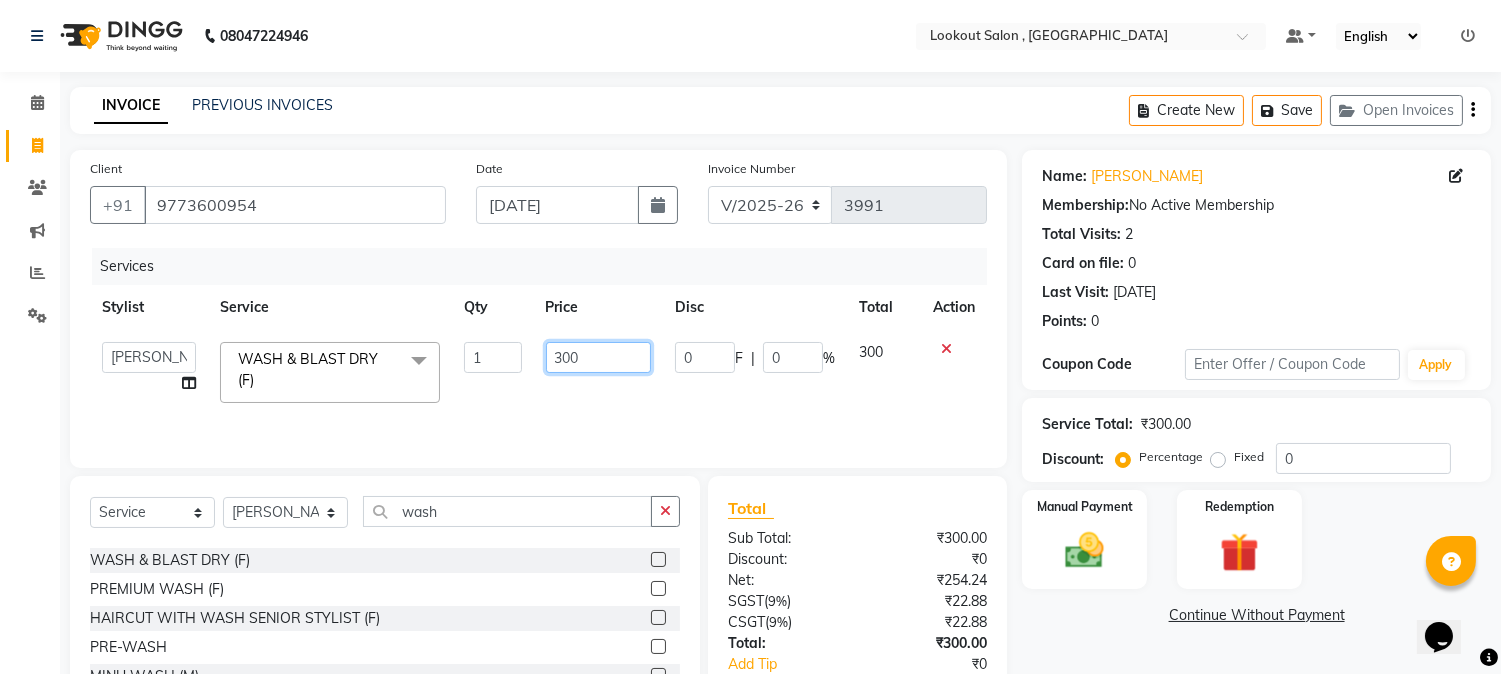 click on "300" 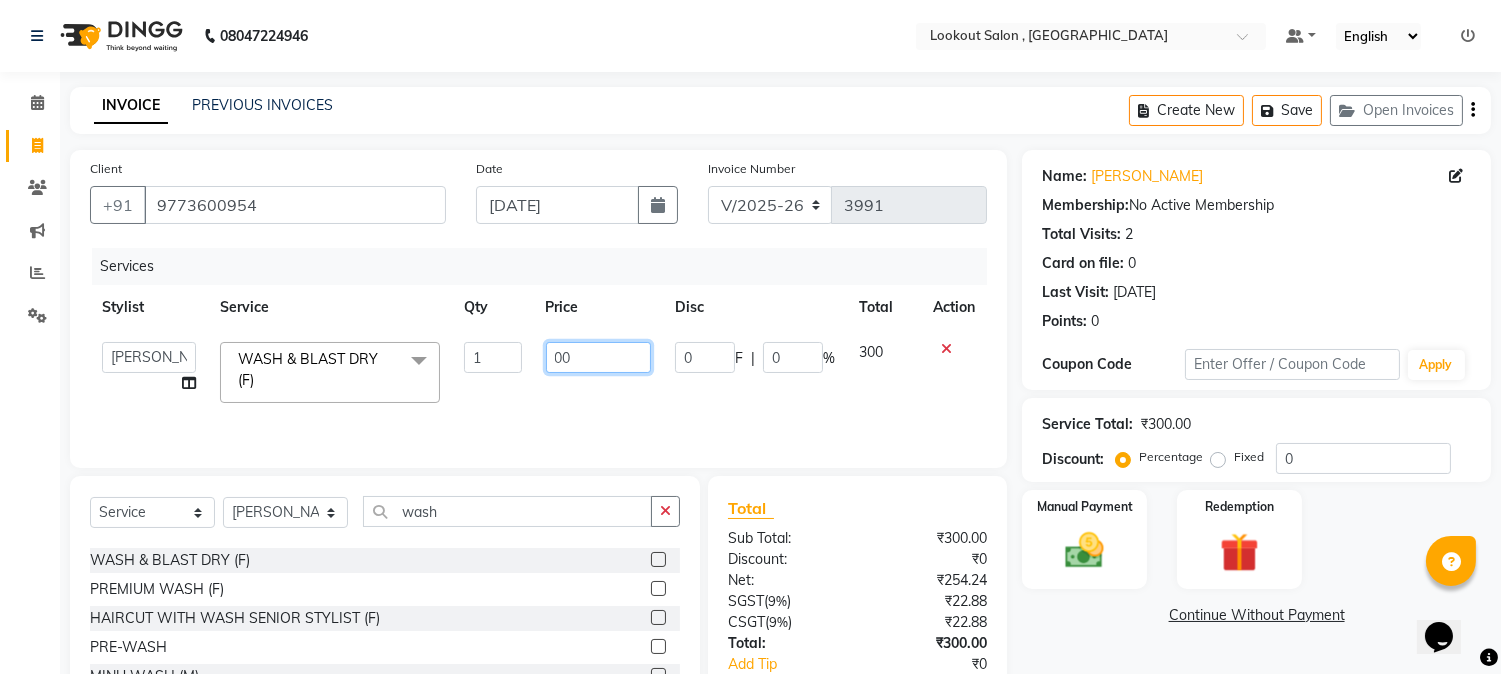 type on "400" 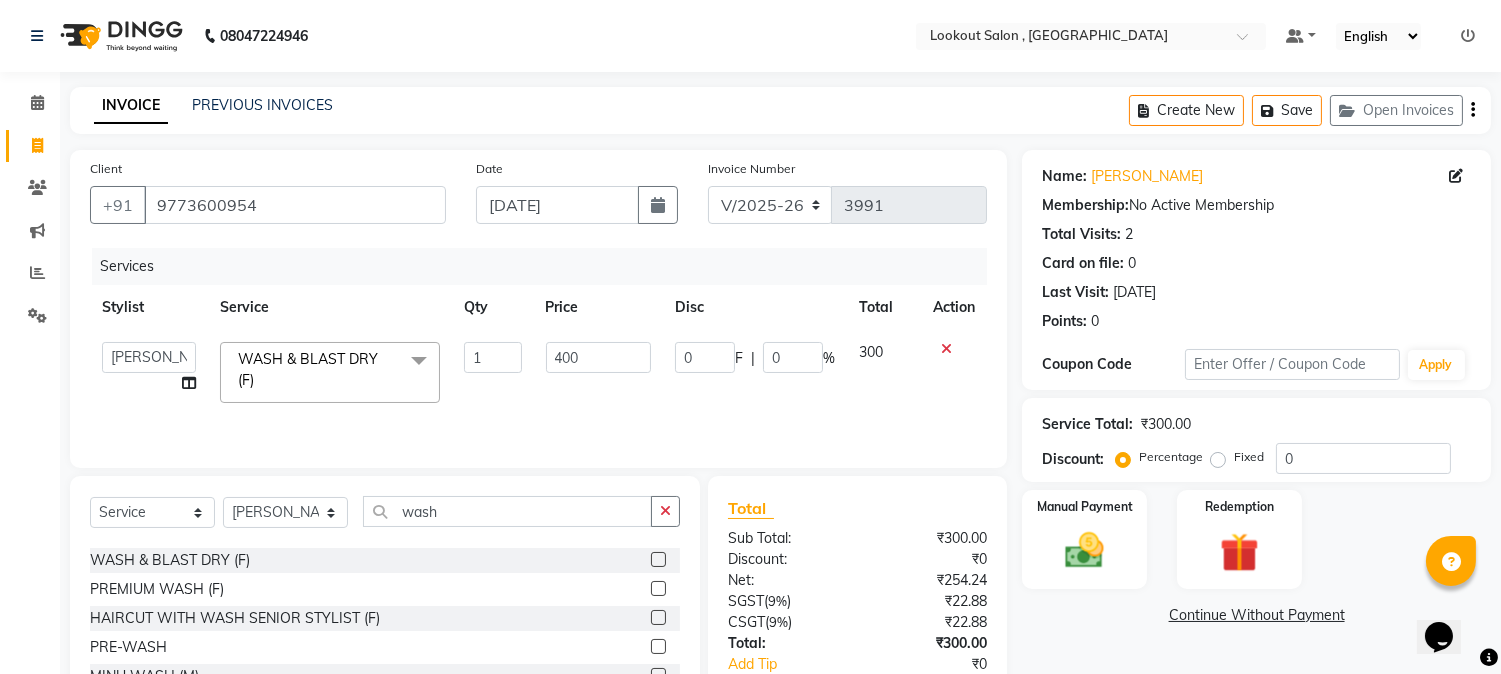 click on "Services Stylist Service Qty Price Disc Total Action  [PERSON_NAME]   [PERSON_NAME]   kuldeep   [PERSON_NAME]   [PERSON_NAME]   NANDINI [PERSON_NAME] [PERSON_NAME] [PERSON_NAME]   ROOPAVATI   [PERSON_NAME]   SADAF [PERSON_NAME] TAK   shweta kashyap  WASH & BLAST DRY (F)  x Makeup - [DEMOGRAPHIC_DATA] (In Salon) Makeup - [DEMOGRAPHIC_DATA] (In Salon) Makeup - [DEMOGRAPHIC_DATA] (At Venue) Makeup - [DEMOGRAPHIC_DATA] (At Venue) Party makeup Engagement makeup Bridal makeup Sider Makeup Groom makeup EAR STUD [MEDICAL_DATA] HAIRCUT WITH STYLIST (M) HAIRCUT WITH WASH STYLIST (M) HAIRCUT WITH CREATIVE STYLIST (M) BEAD TRIM [PERSON_NAME] CRAFTING BALD SHAVE WASH & STYLING (M) PREMIUM WASH (M) STYLING (M) HAIRCUT WITH SENIOR STYLIST(M) HAIRCUT WITH ART DIRECTOR HAIR LINE SET HAIRCUT WITH STYLIST (F) HAIRCUT WITH WASH STYLIST (F) HAIRCUT WITH ART DIRECTOR (F) WASH & BLAST DRY (F) PREMIUM WASH (F) BLOWDRY  BELOW SHOULDER BLOWDRY  UPTO SHOULDER IRONING BELOW SHOULDER IRONING UPTO SHOULDER TONGS  BELOW SHOULDER TONGS  UPTO SHOULDER BLOWDRY UPTO WAIST HEAD MASSAGE (M) FACE" 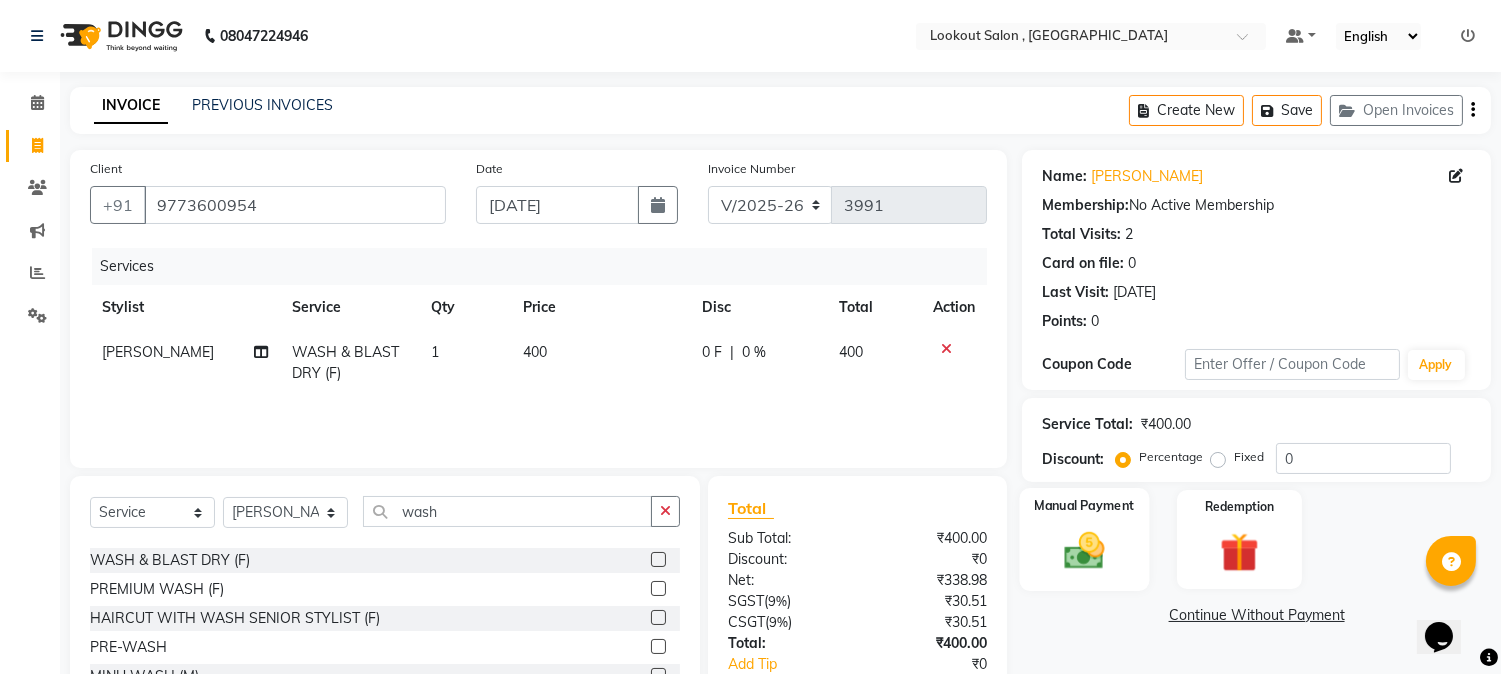 scroll, scrollTop: 126, scrollLeft: 0, axis: vertical 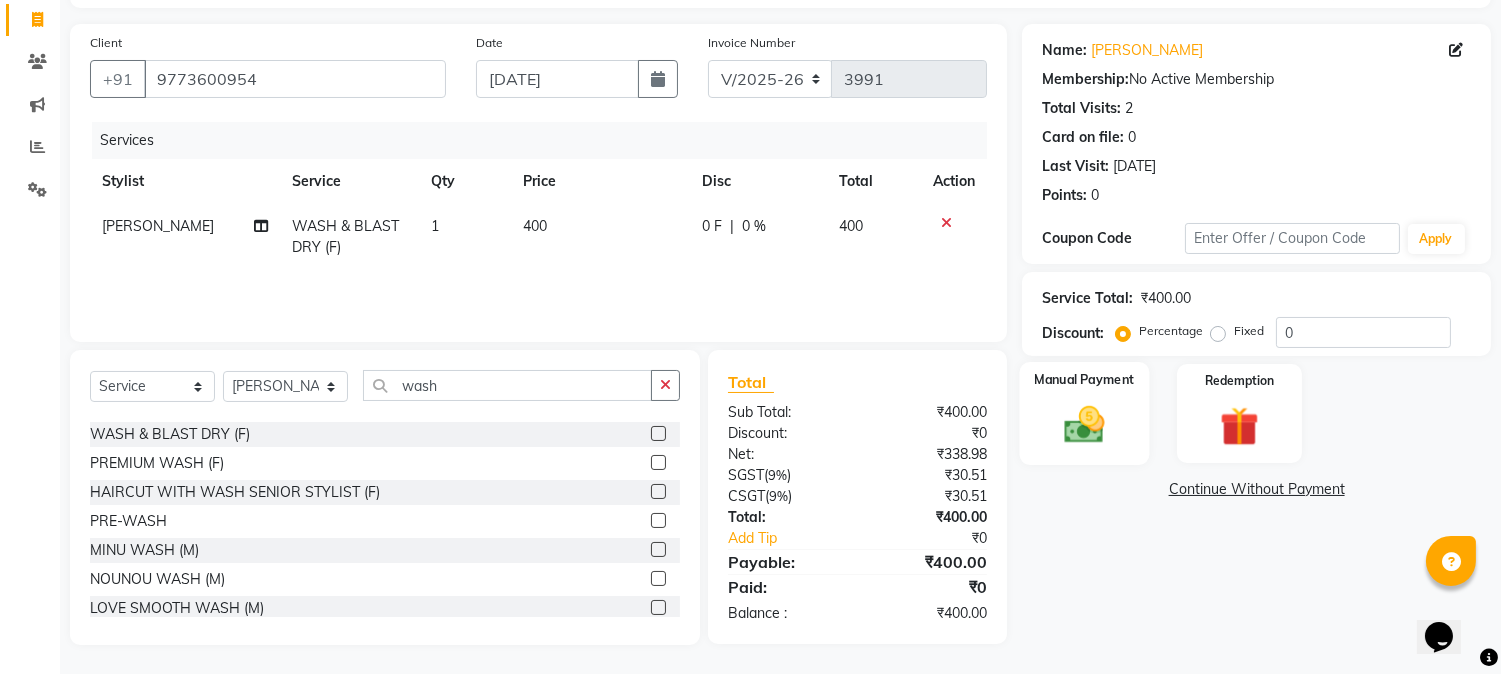 click on "Manual Payment" 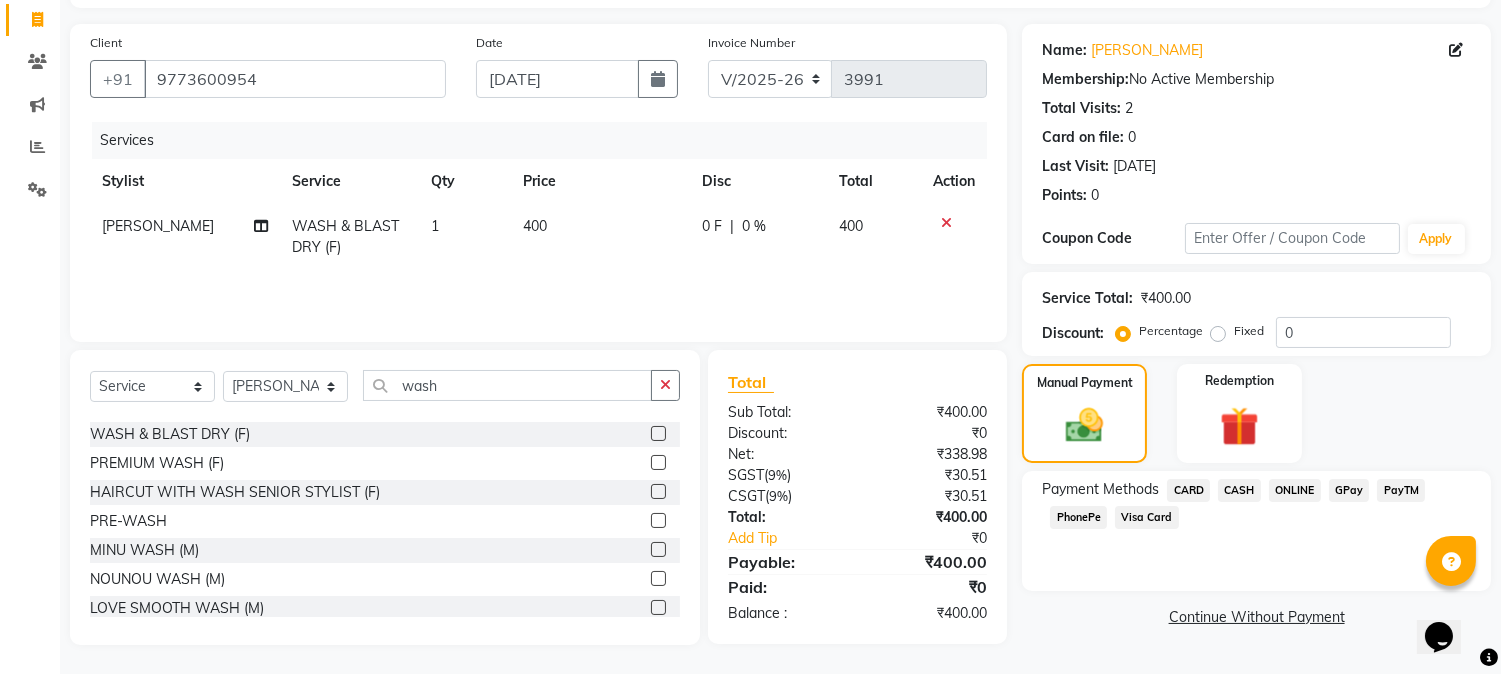 click on "PhonePe" 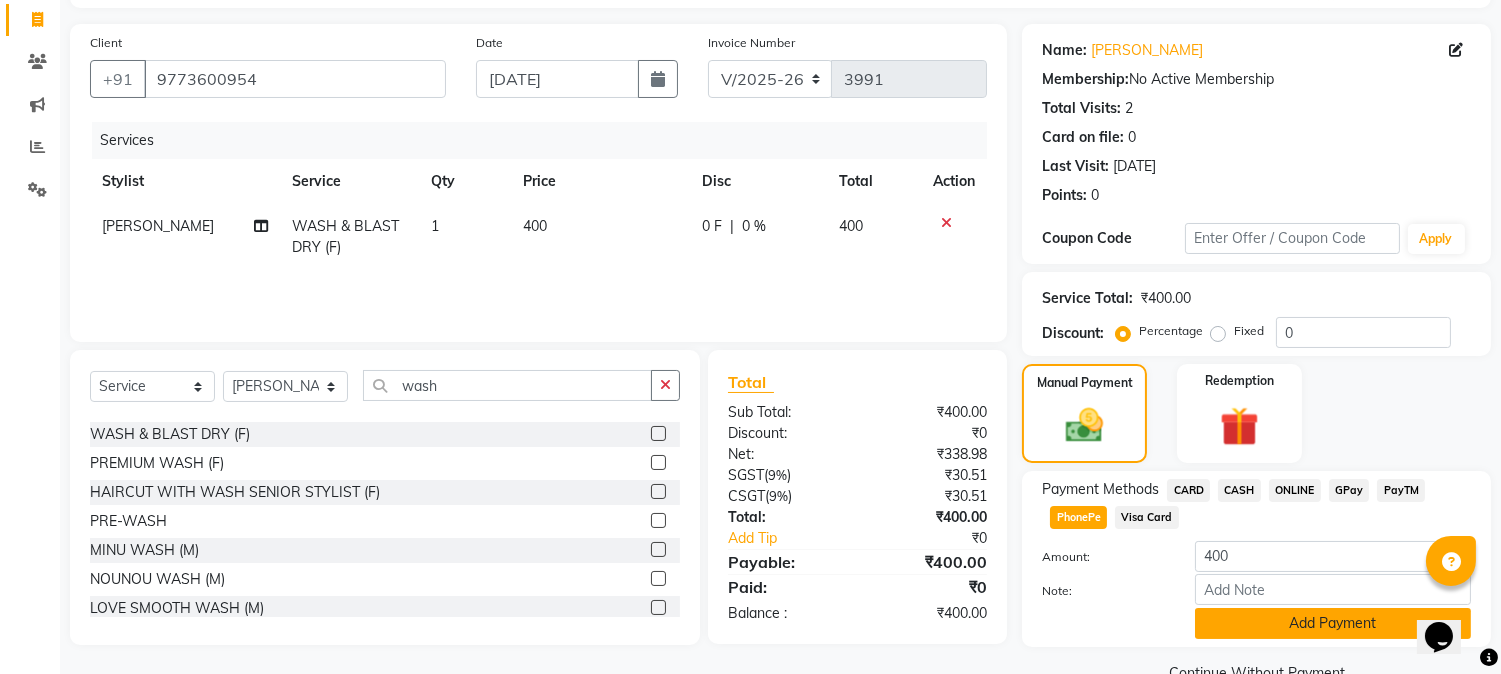 click on "Add Payment" 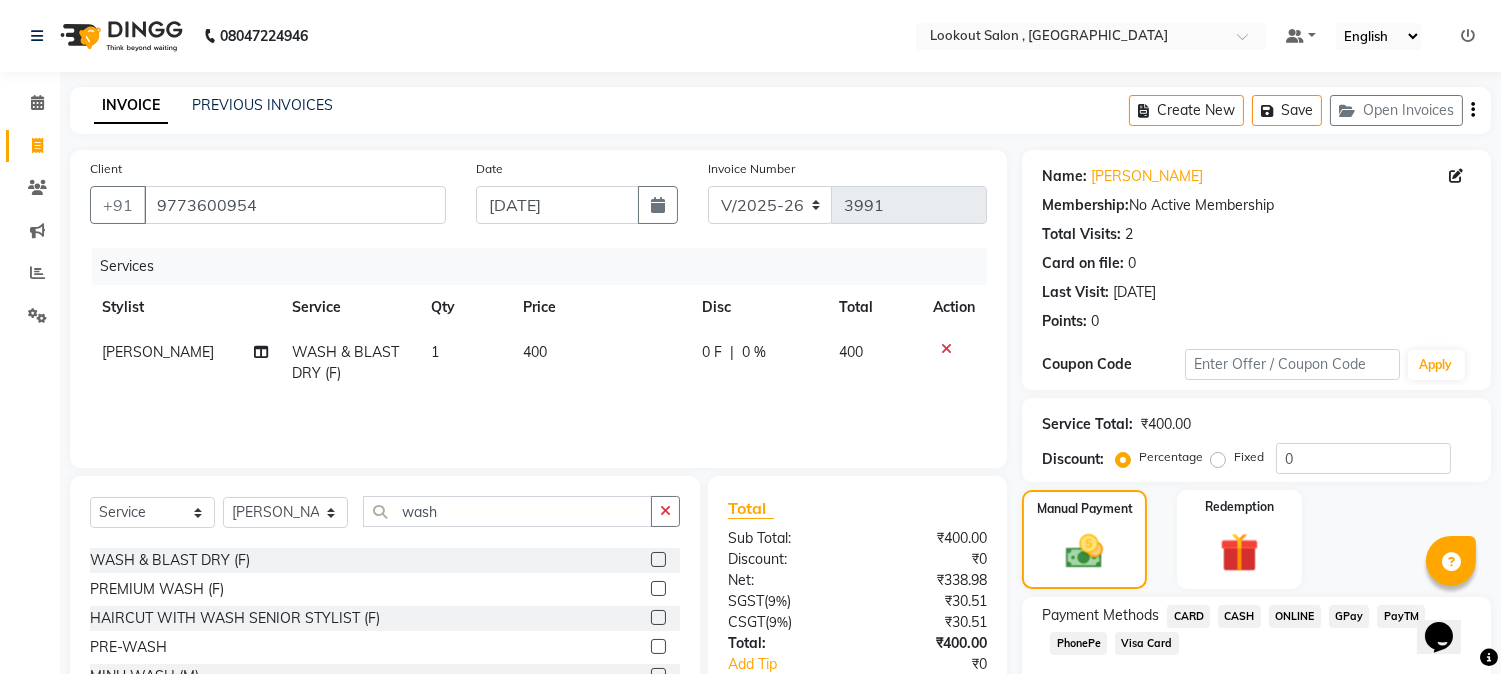 scroll, scrollTop: 225, scrollLeft: 0, axis: vertical 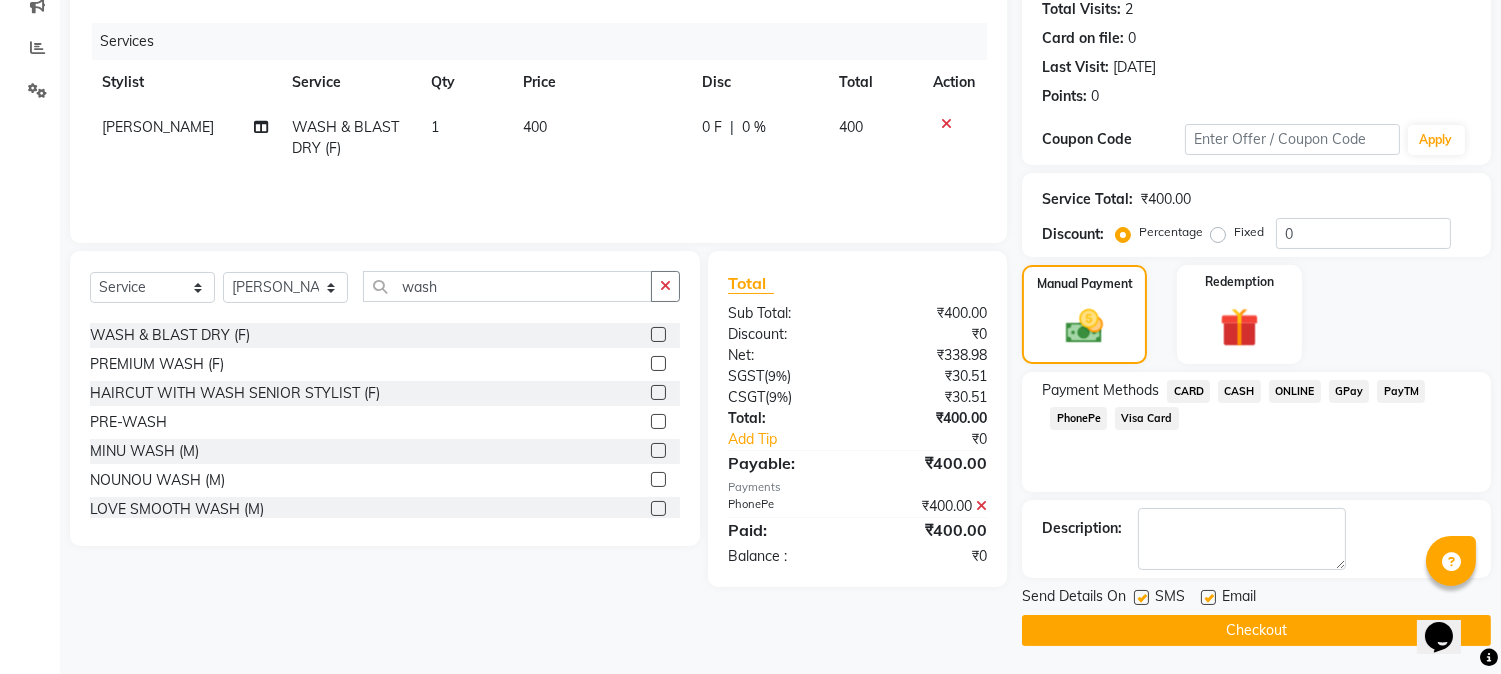 click on "Checkout" 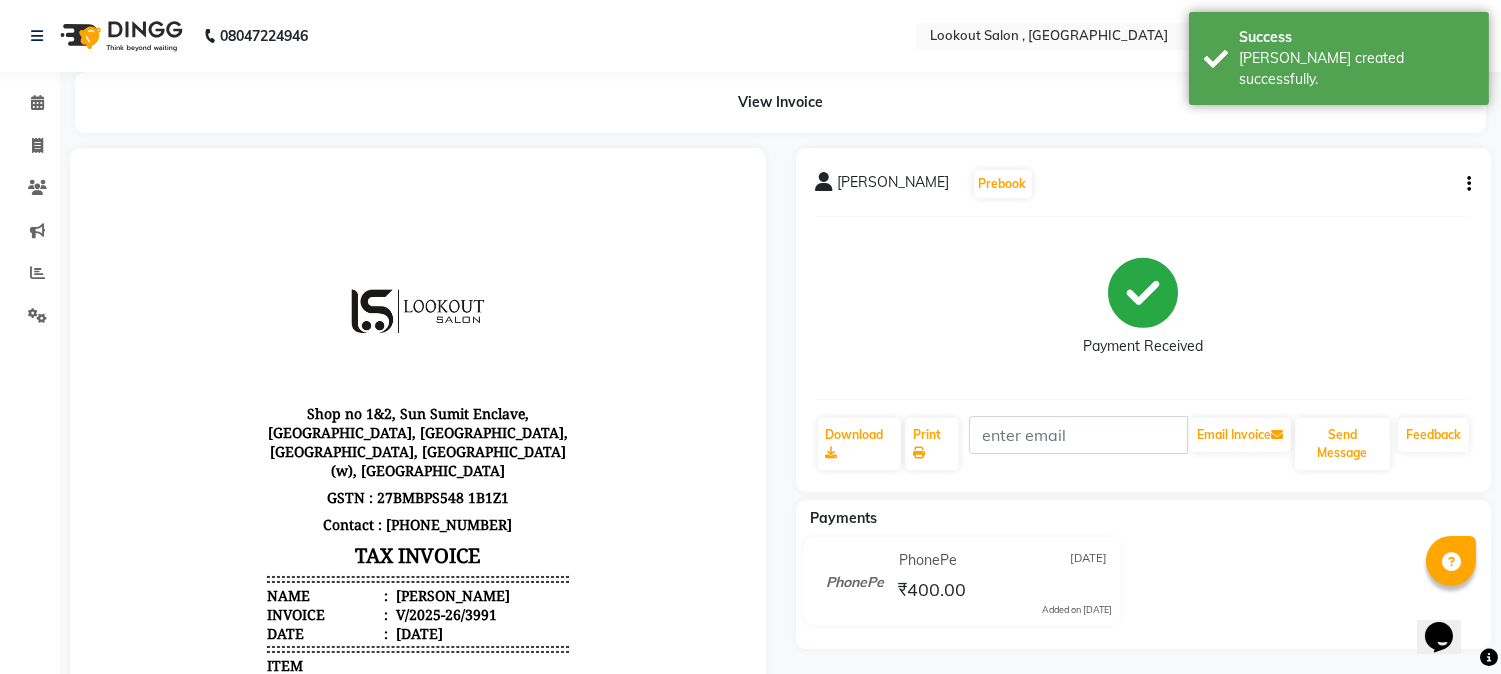 scroll, scrollTop: 0, scrollLeft: 0, axis: both 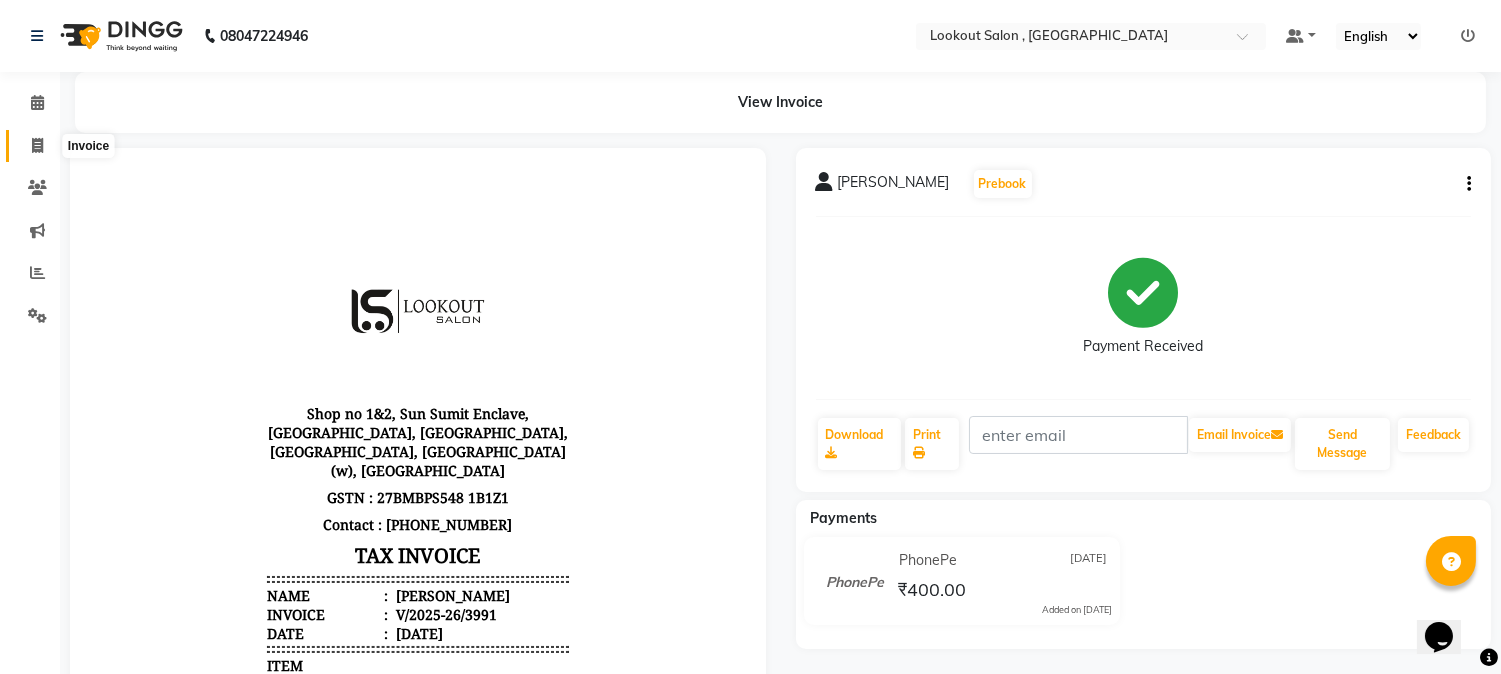 click 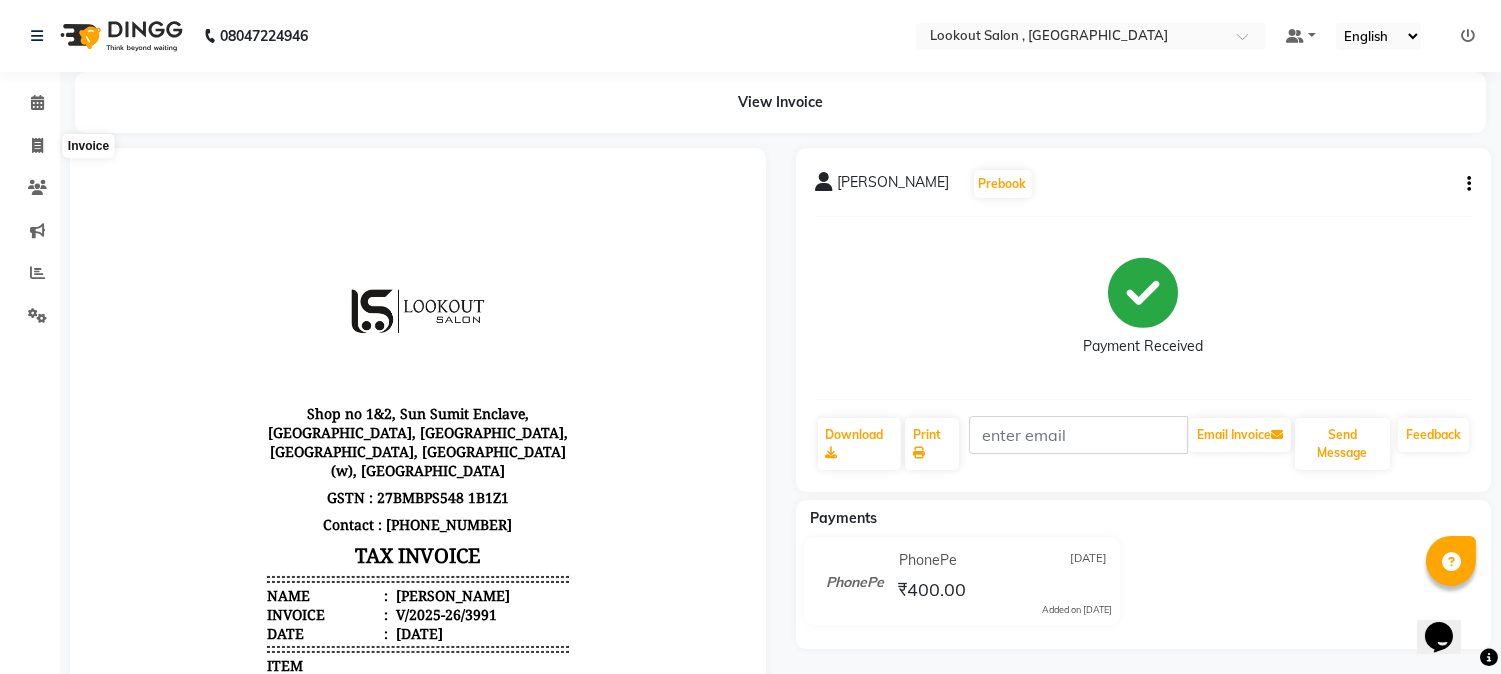 select on "service" 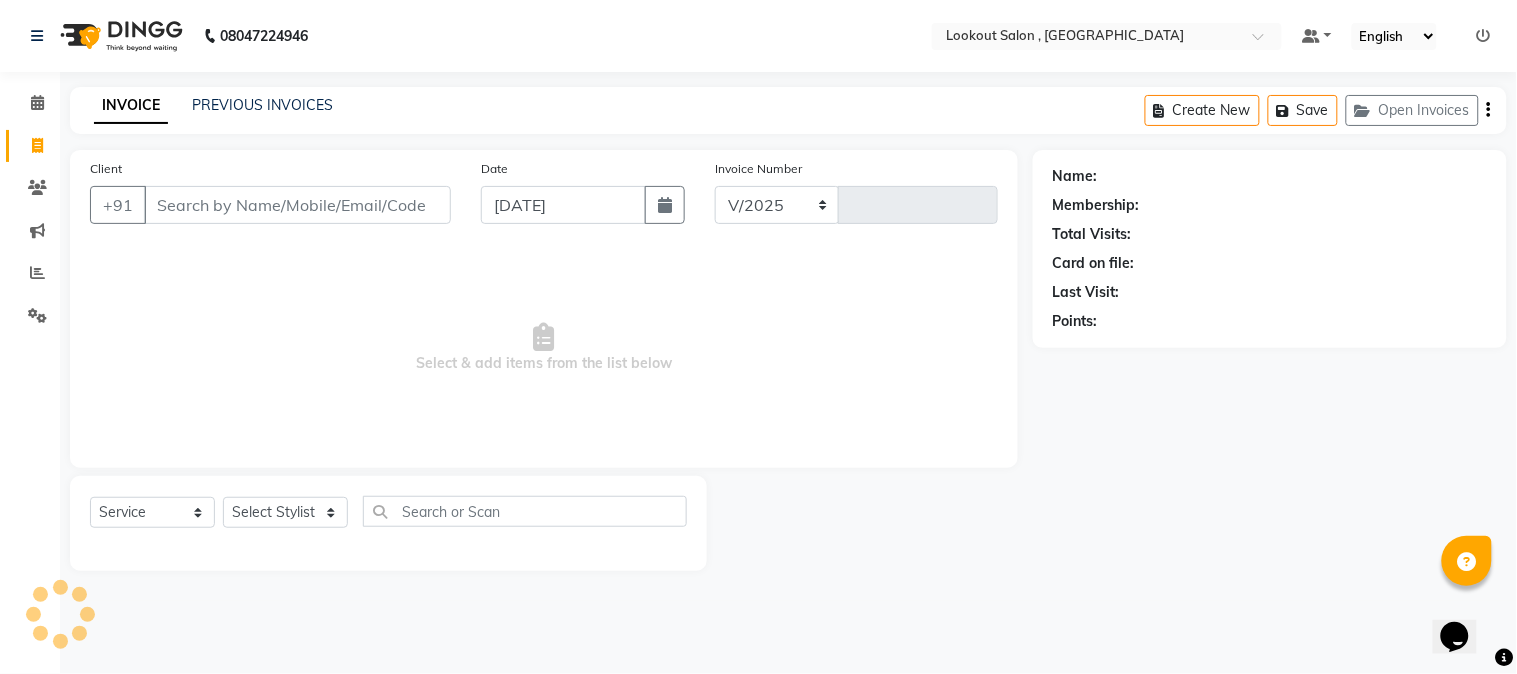select on "151" 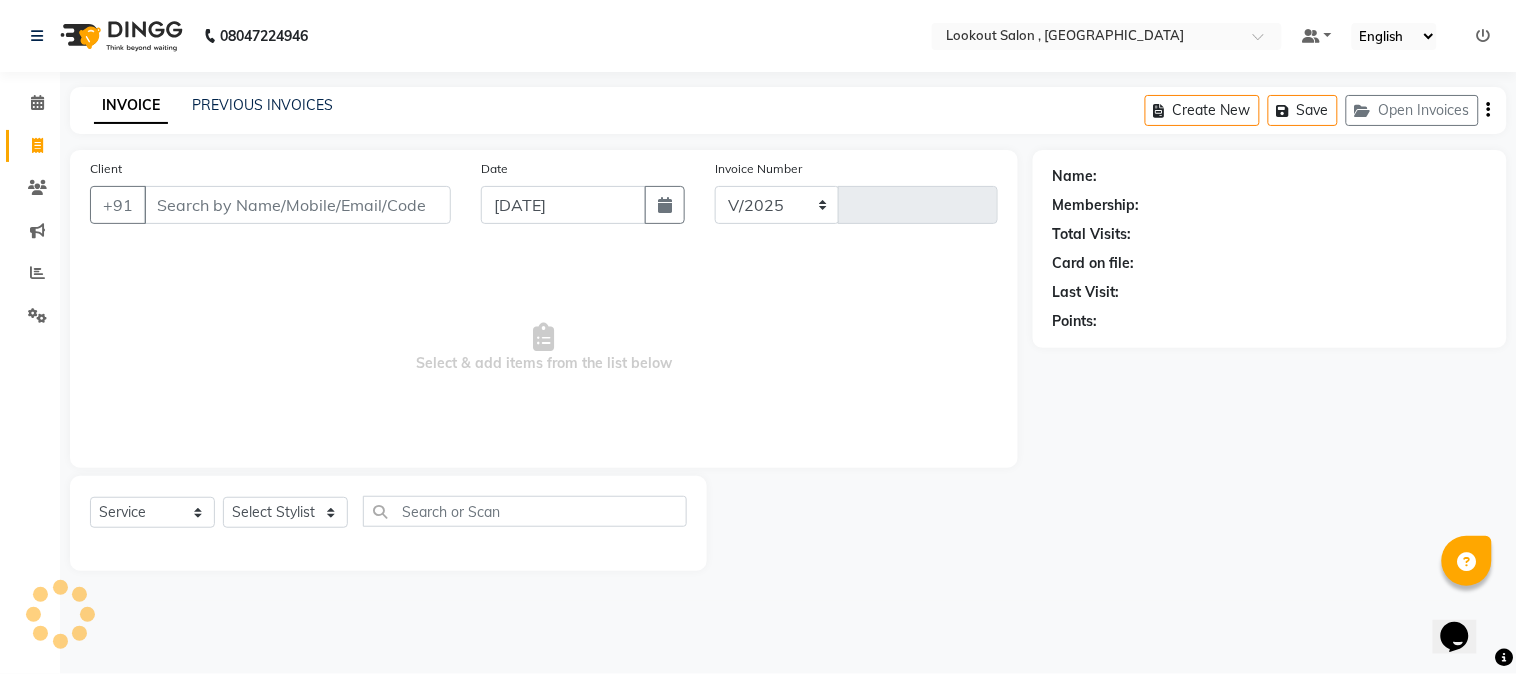 type on "3992" 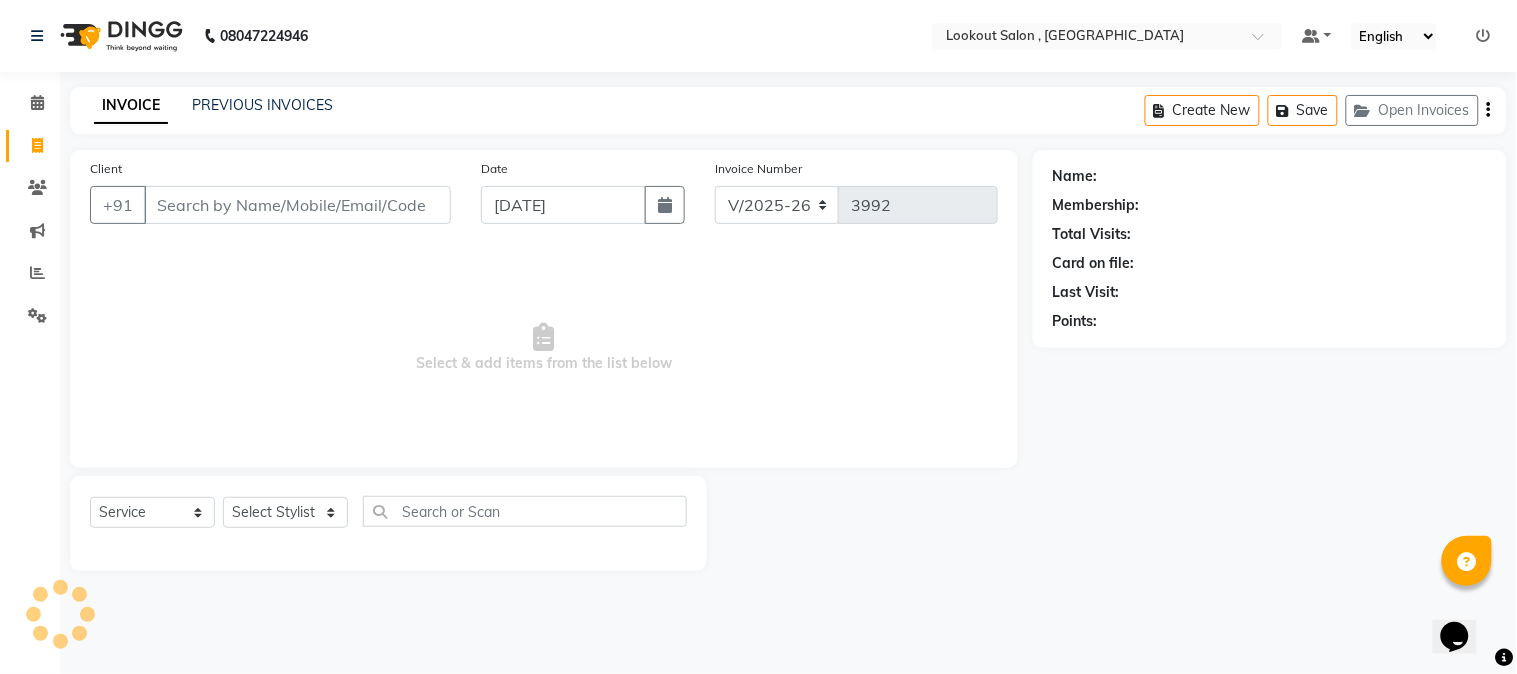 click on "Client" at bounding box center [297, 205] 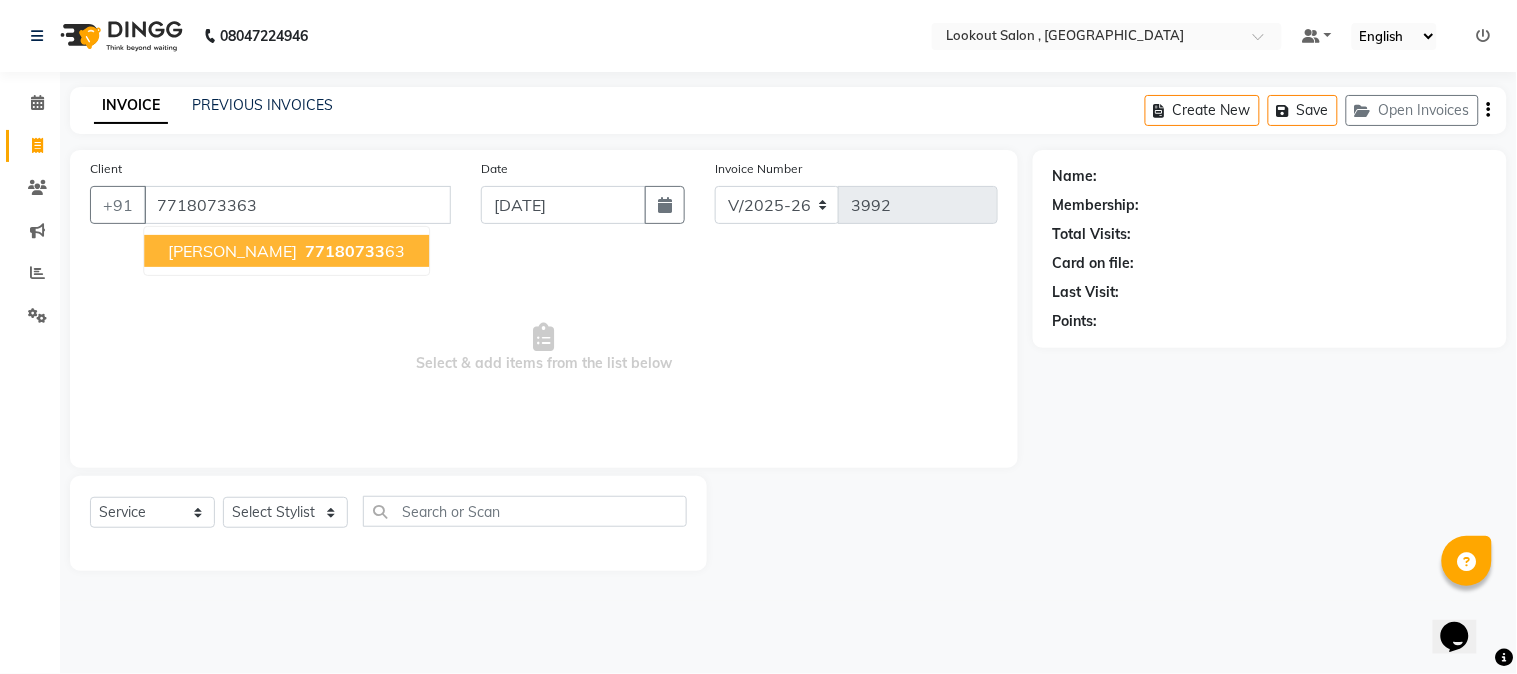 type on "7718073363" 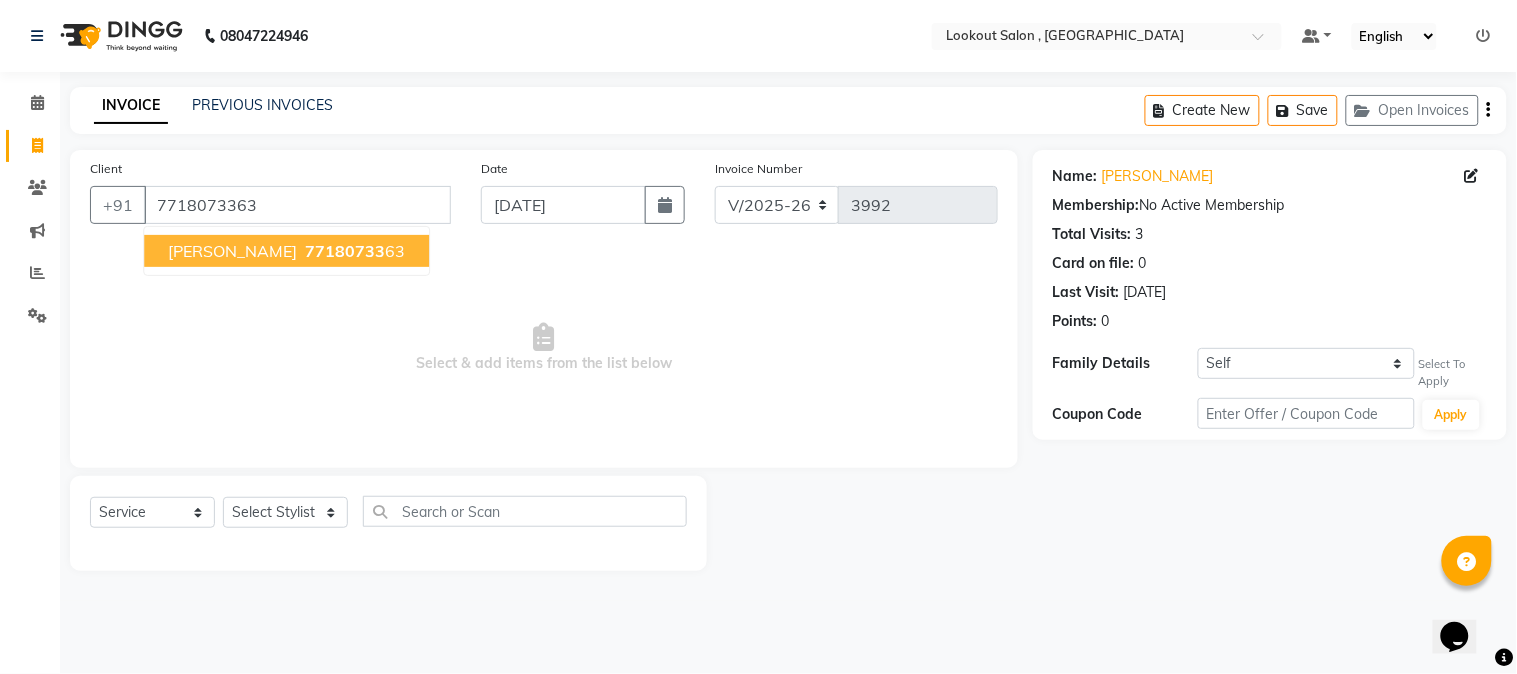 click on "[PERSON_NAME]" at bounding box center (232, 251) 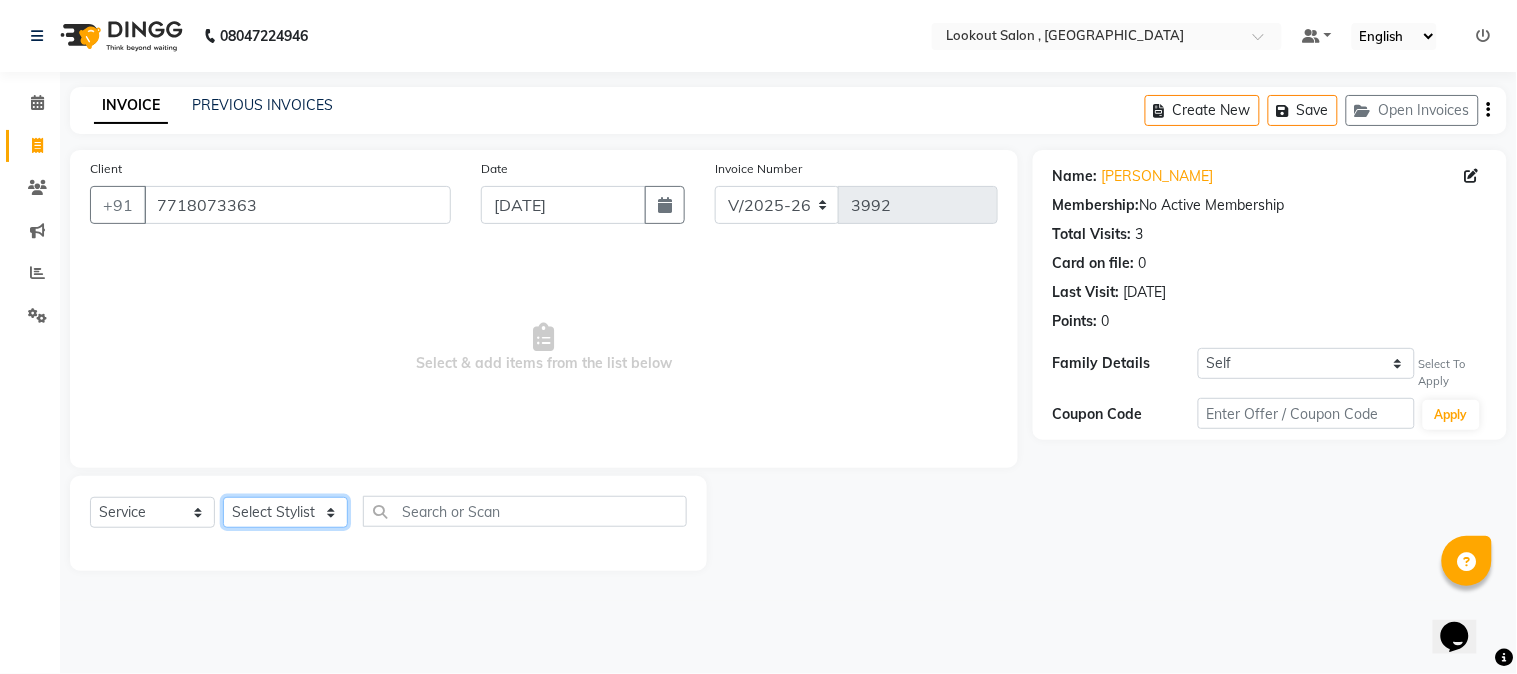 click on "Select Stylist [PERSON_NAME] [PERSON_NAME] kuldeep [PERSON_NAME] [PERSON_NAME] NANDINI [PERSON_NAME] [PERSON_NAME] [PERSON_NAME] [PERSON_NAME] SADAF [PERSON_NAME] TAK shweta kashyap" 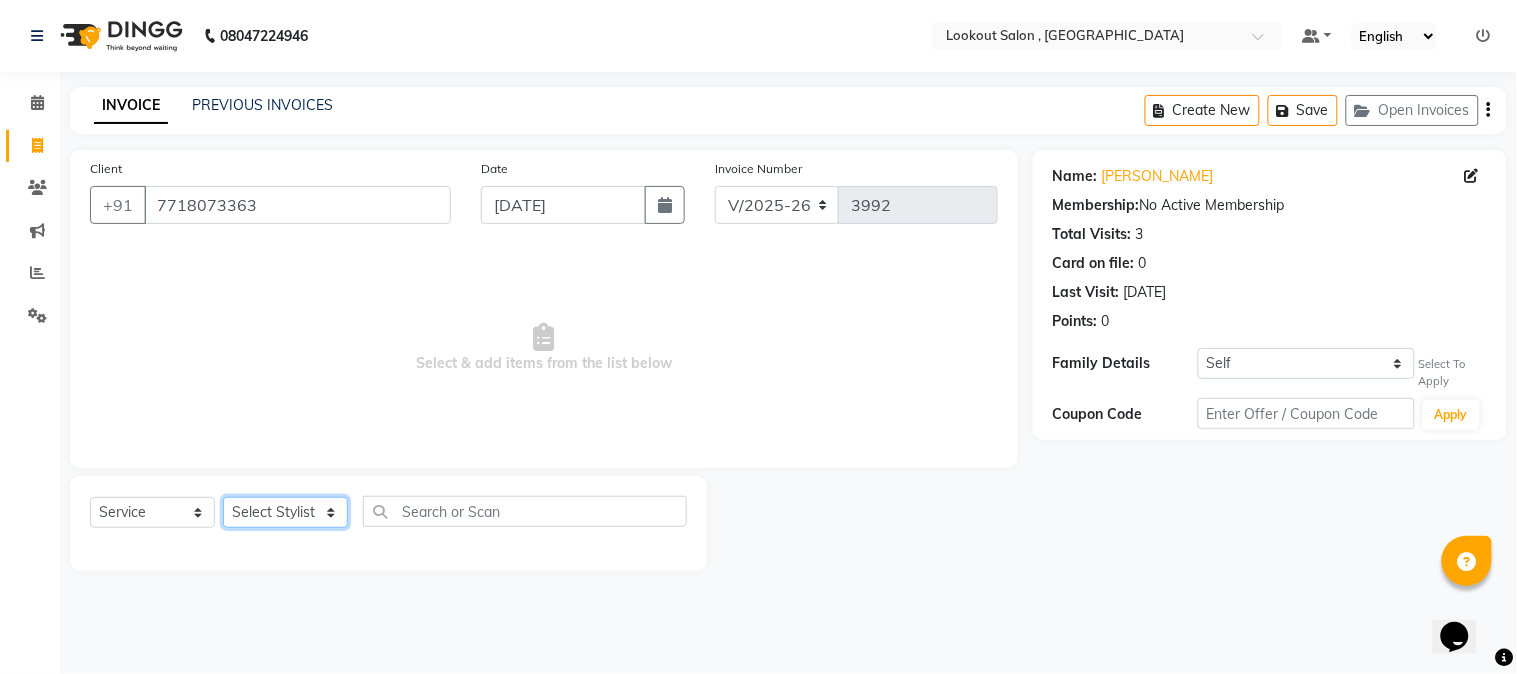 select on "43261" 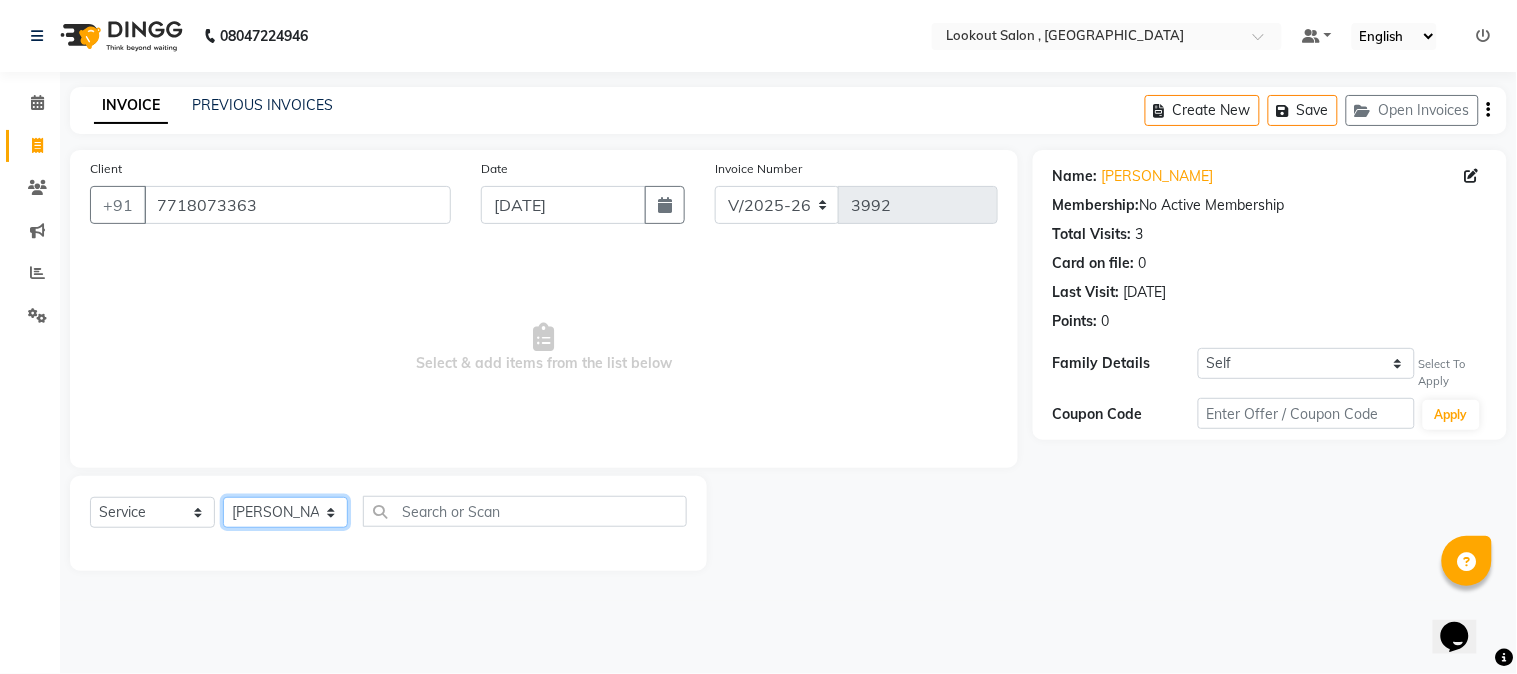 click on "Select Stylist [PERSON_NAME] [PERSON_NAME] kuldeep [PERSON_NAME] [PERSON_NAME] NANDINI [PERSON_NAME] [PERSON_NAME] [PERSON_NAME] [PERSON_NAME] SADAF [PERSON_NAME] TAK shweta kashyap" 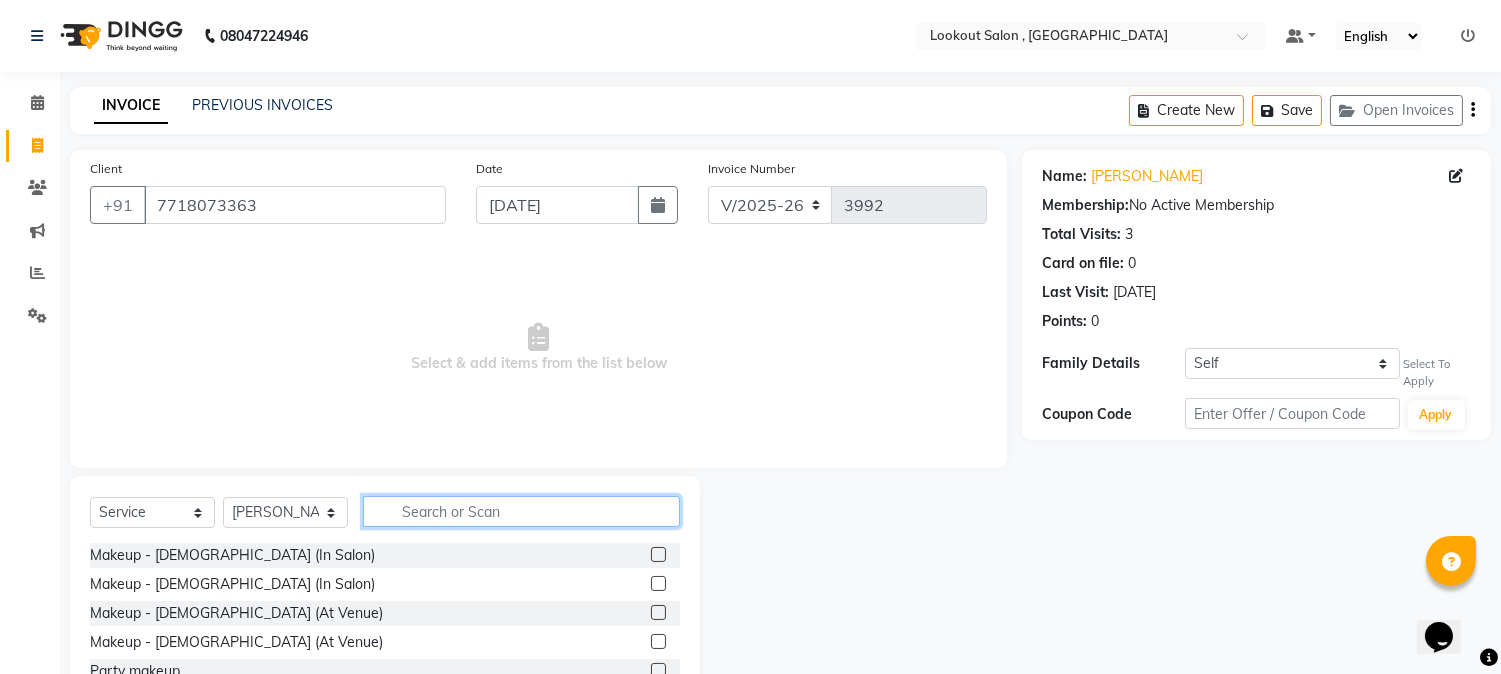 click 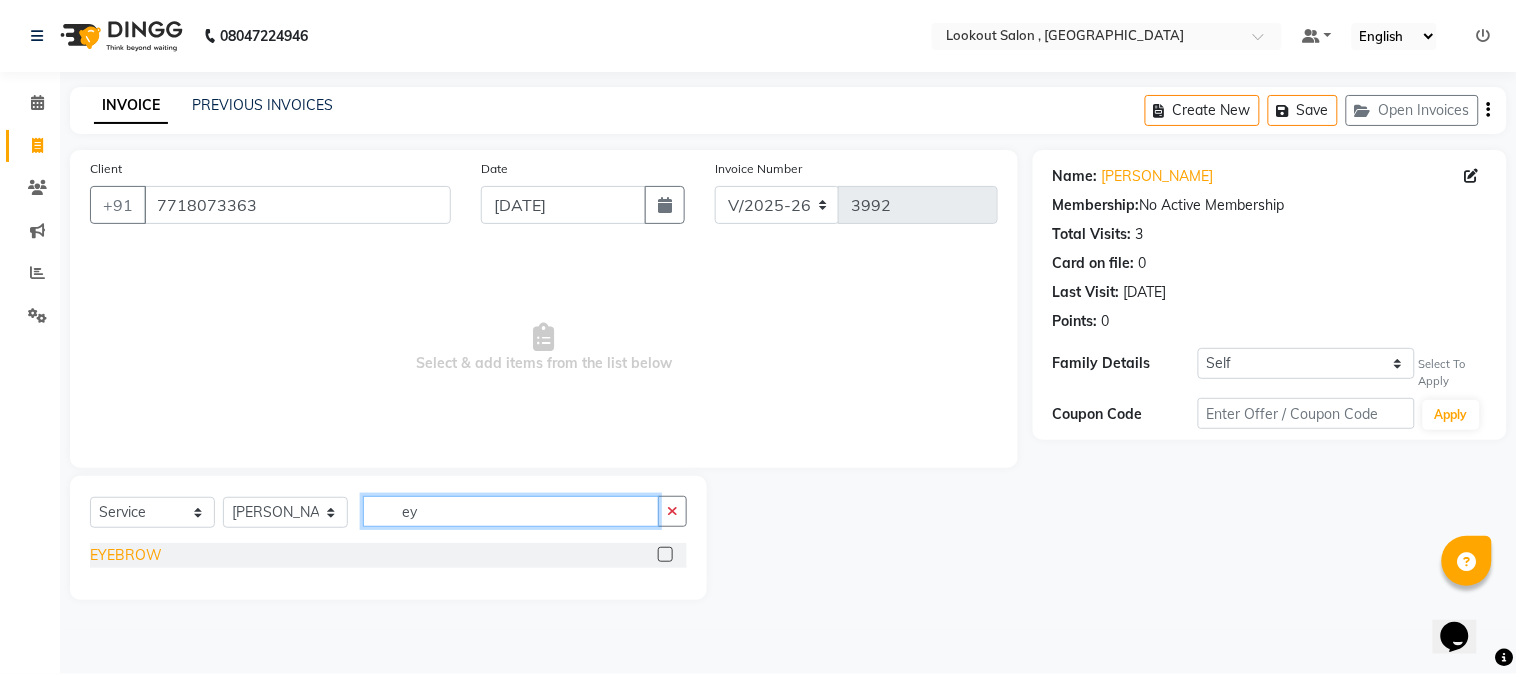 type on "ey" 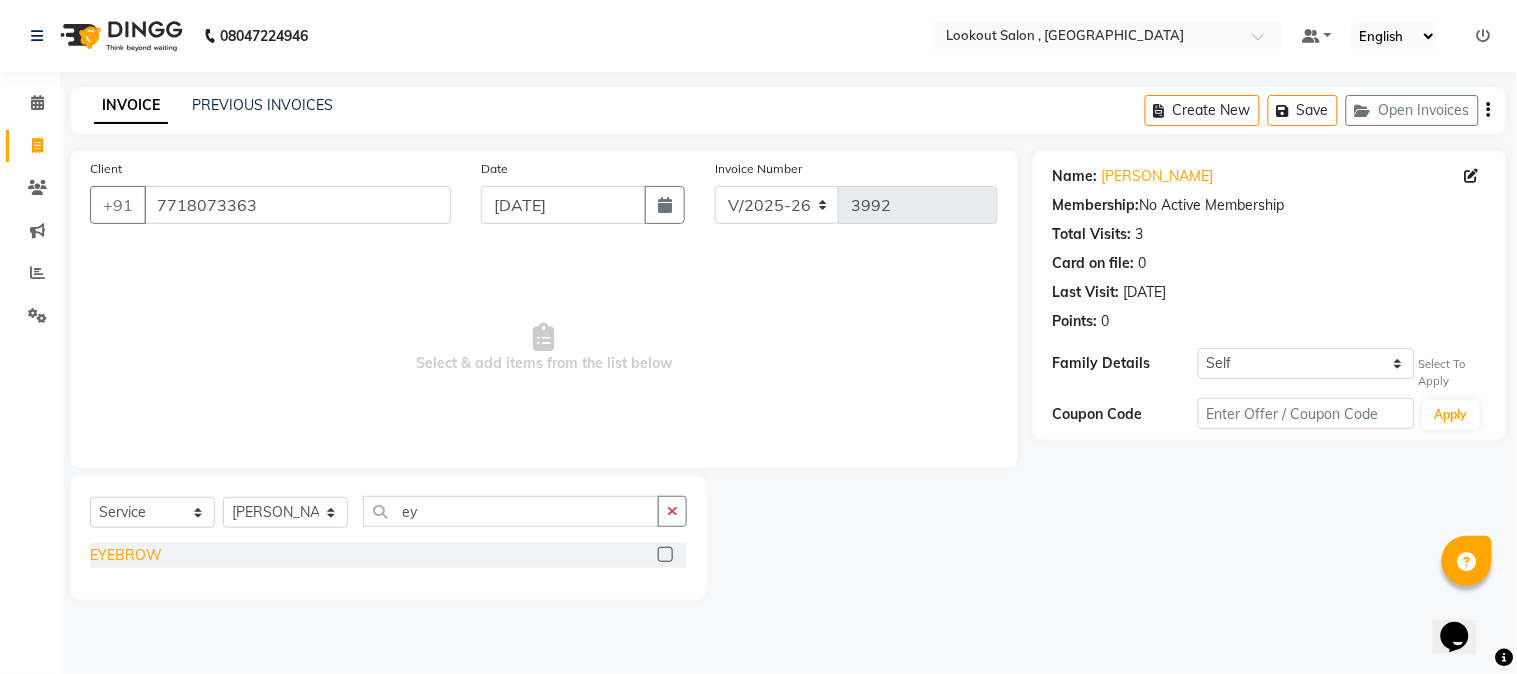click on "EYEBROW" 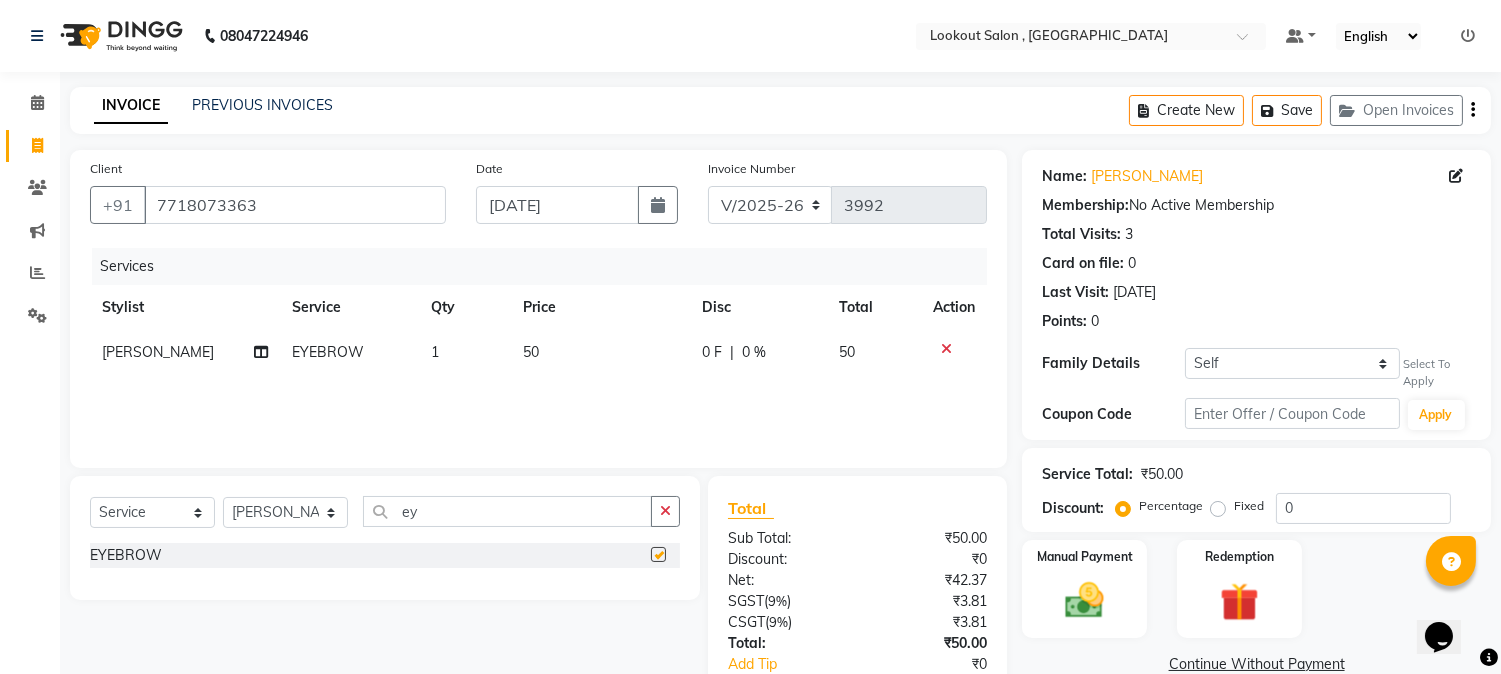 checkbox on "false" 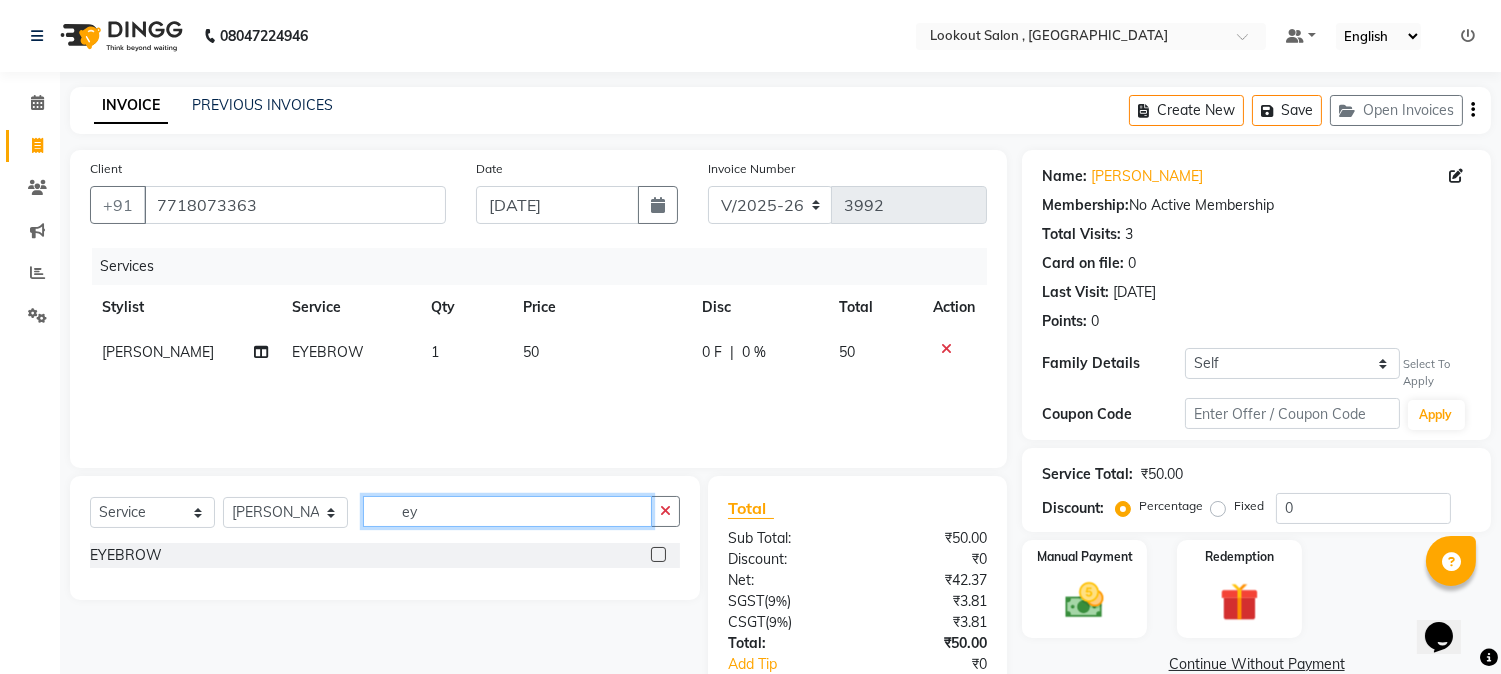 click on "ey" 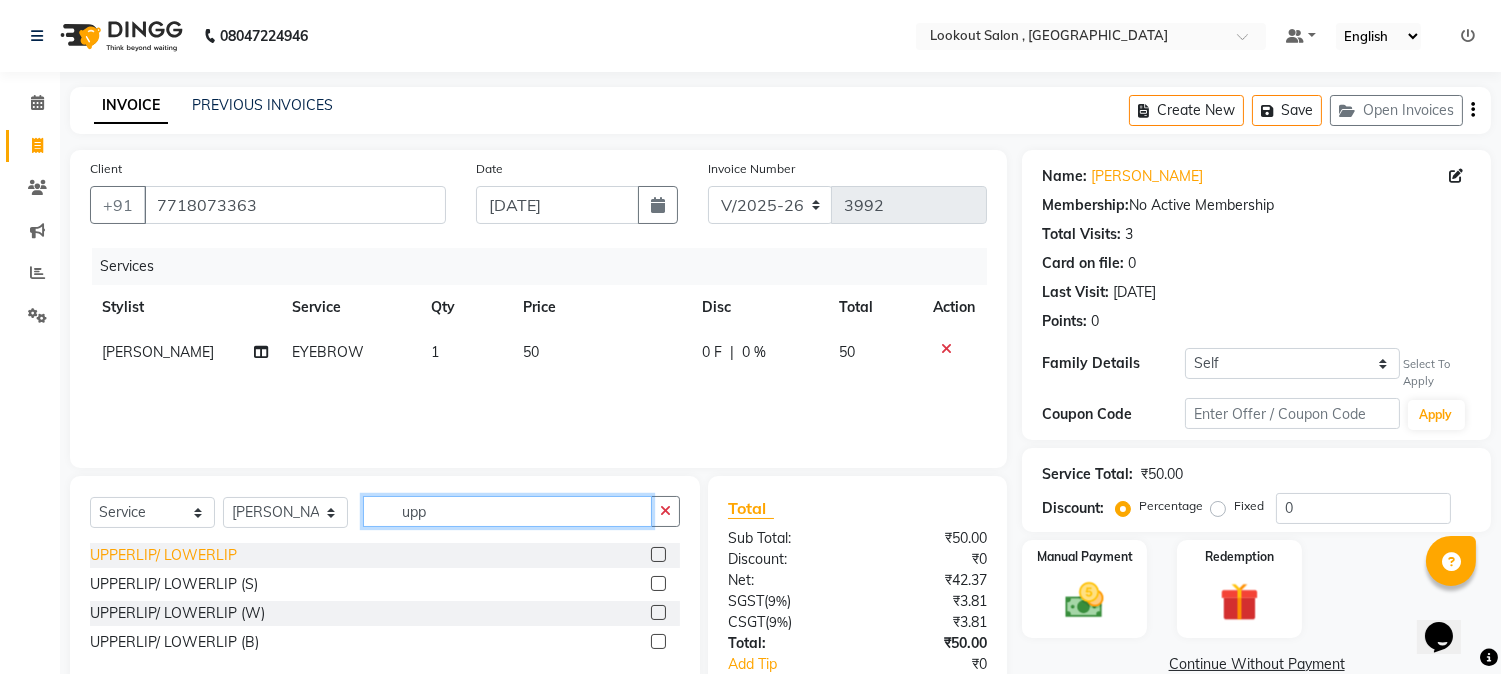 type on "upp" 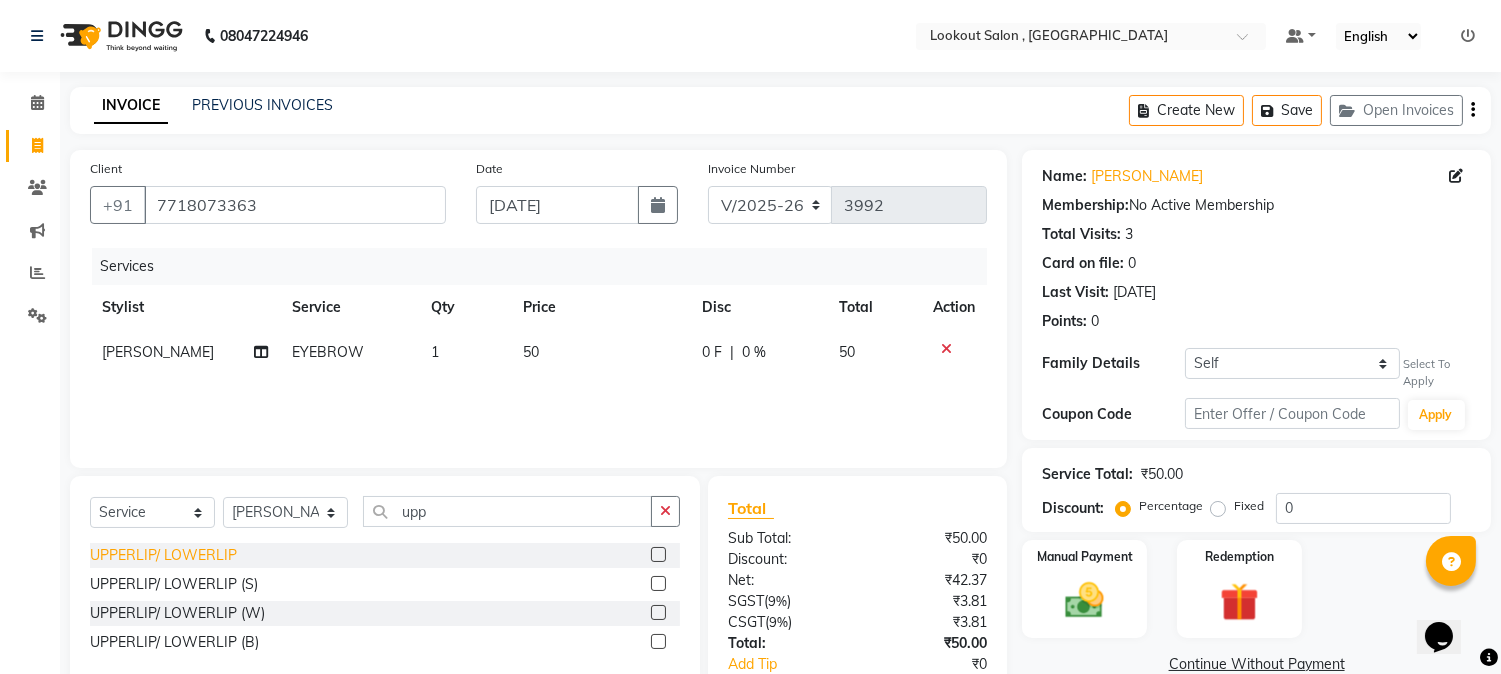 click on "UPPERLIP/ LOWERLIP" 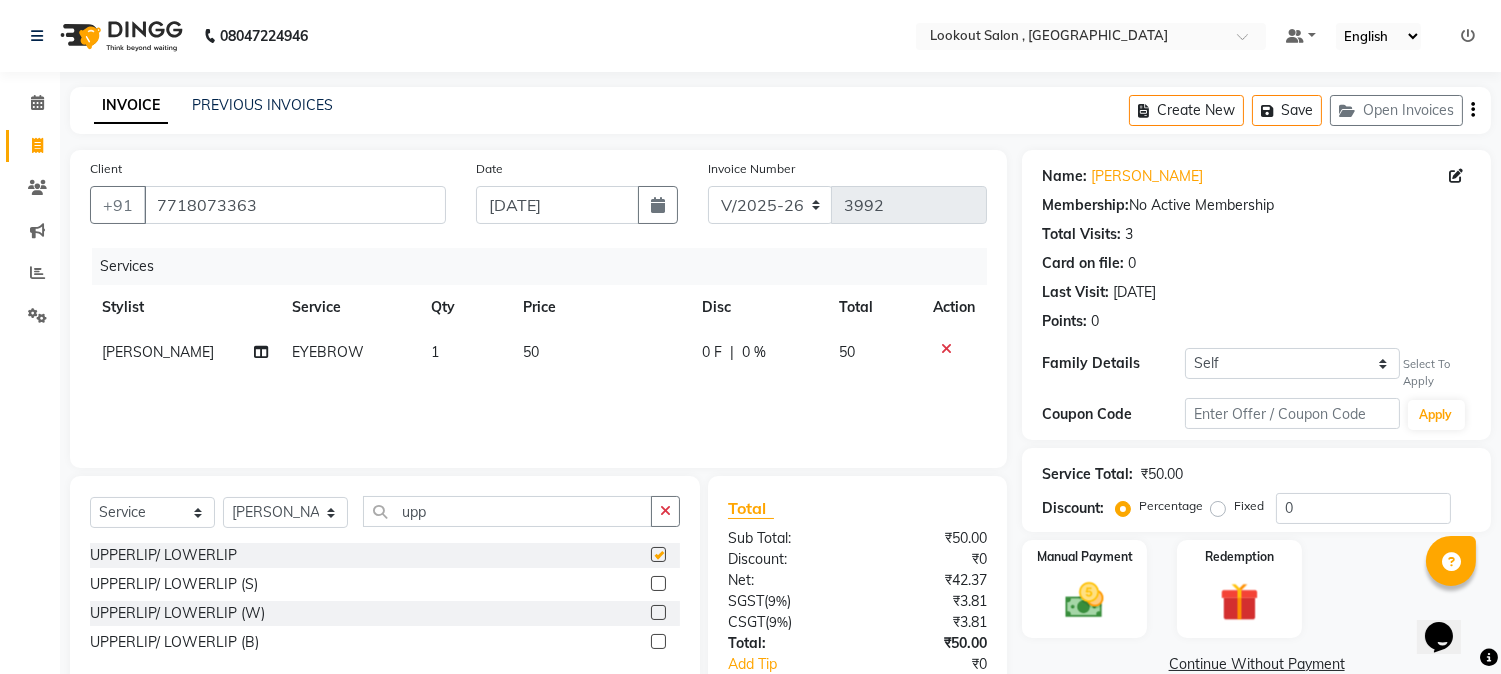 checkbox on "false" 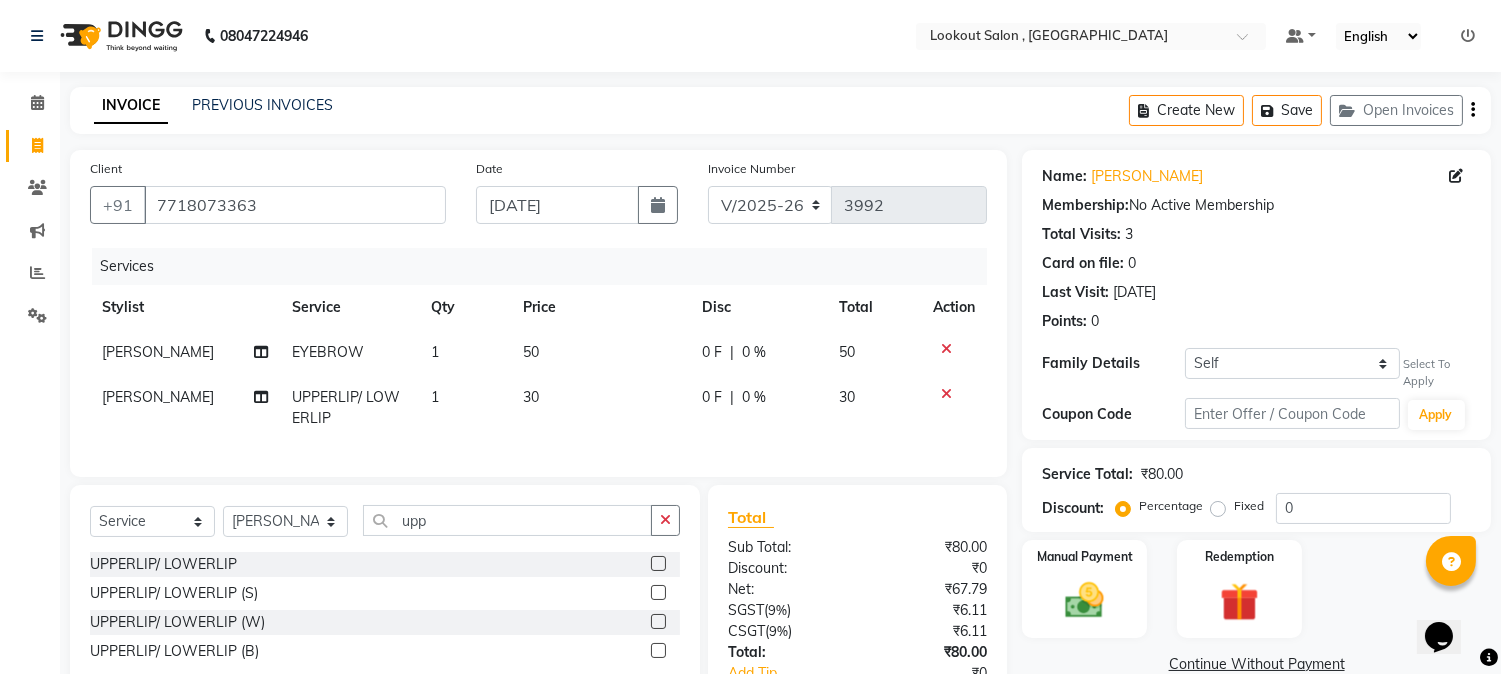 scroll, scrollTop: 151, scrollLeft: 0, axis: vertical 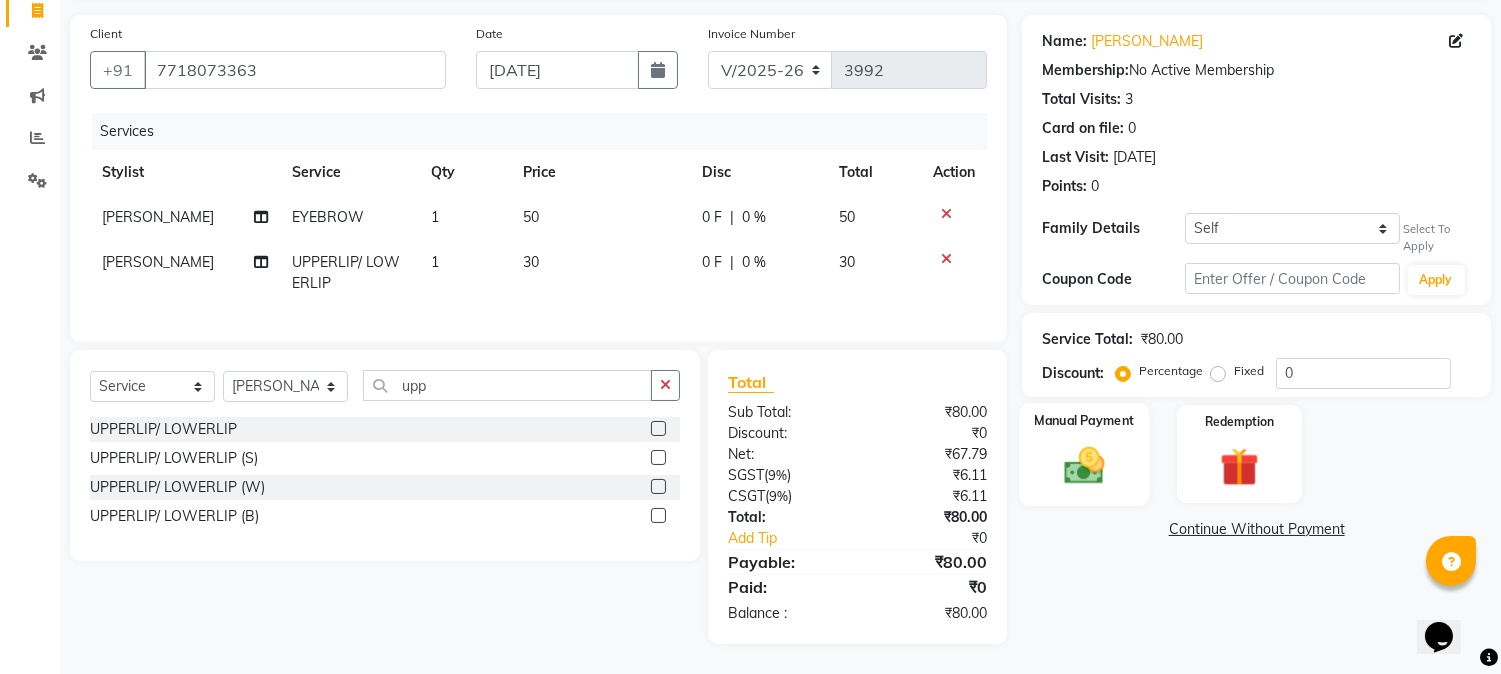 click 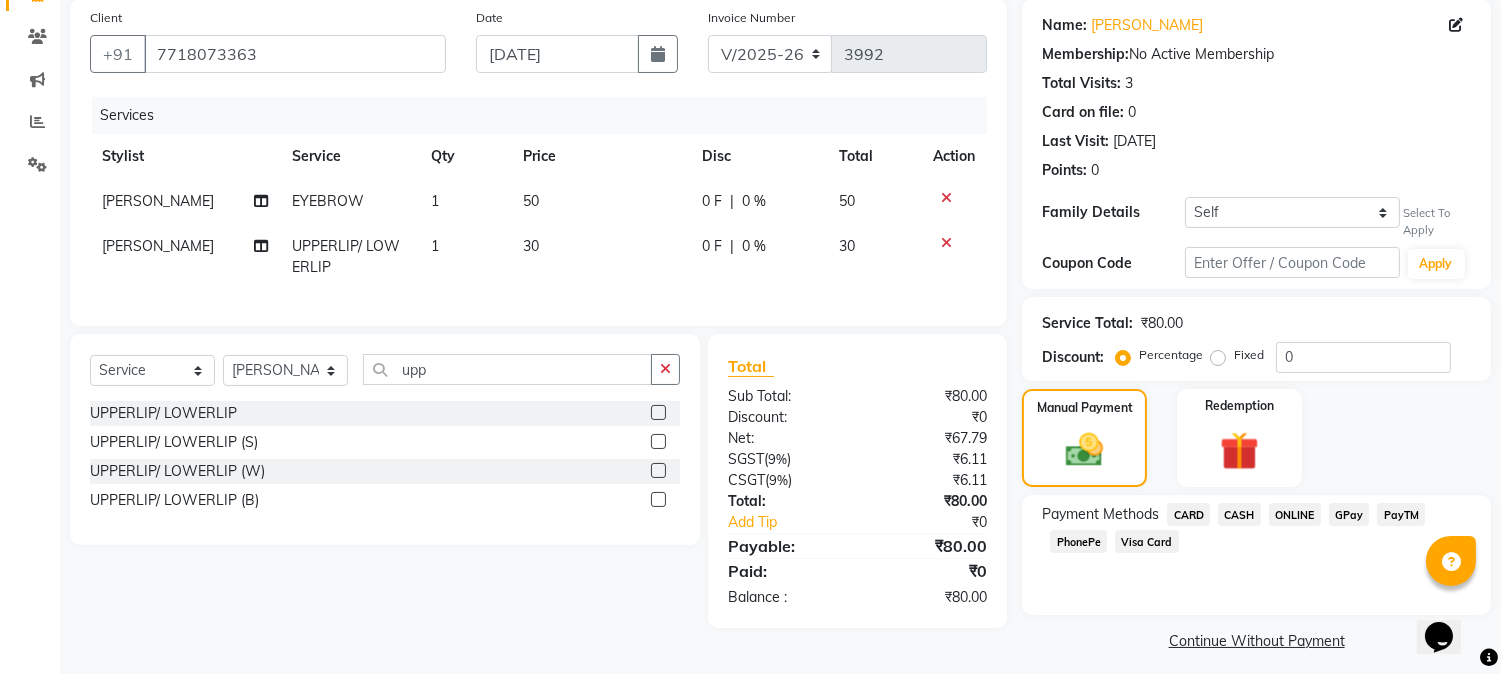 scroll, scrollTop: 162, scrollLeft: 0, axis: vertical 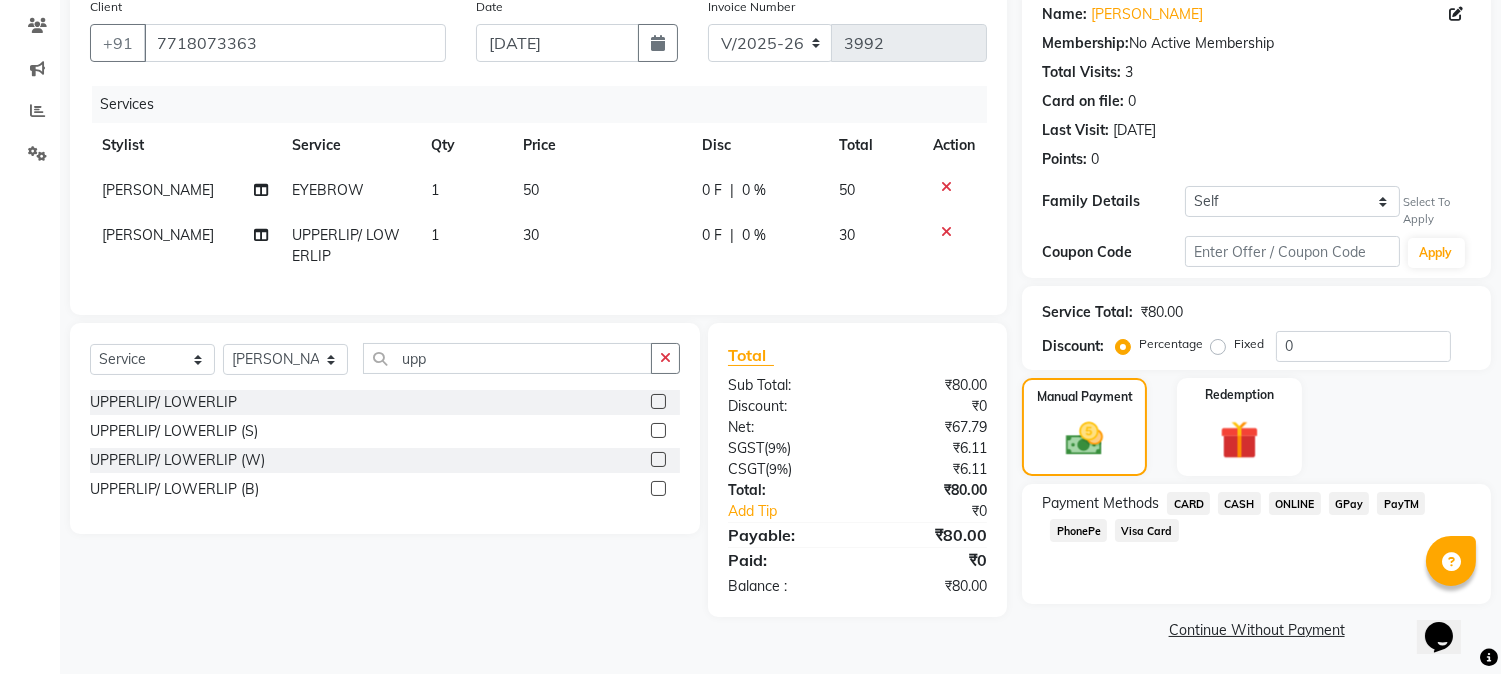 click on "PhonePe" 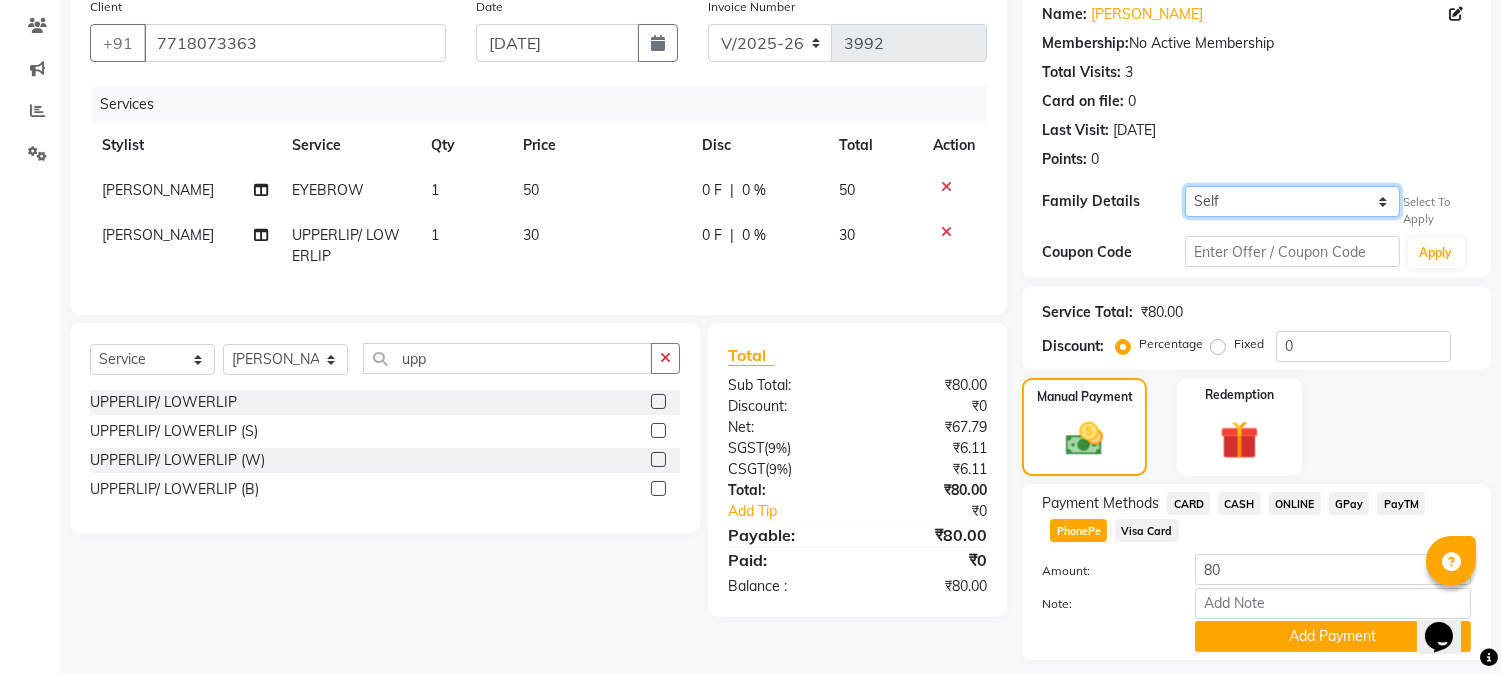 click on "Self [PERSON_NAME]" 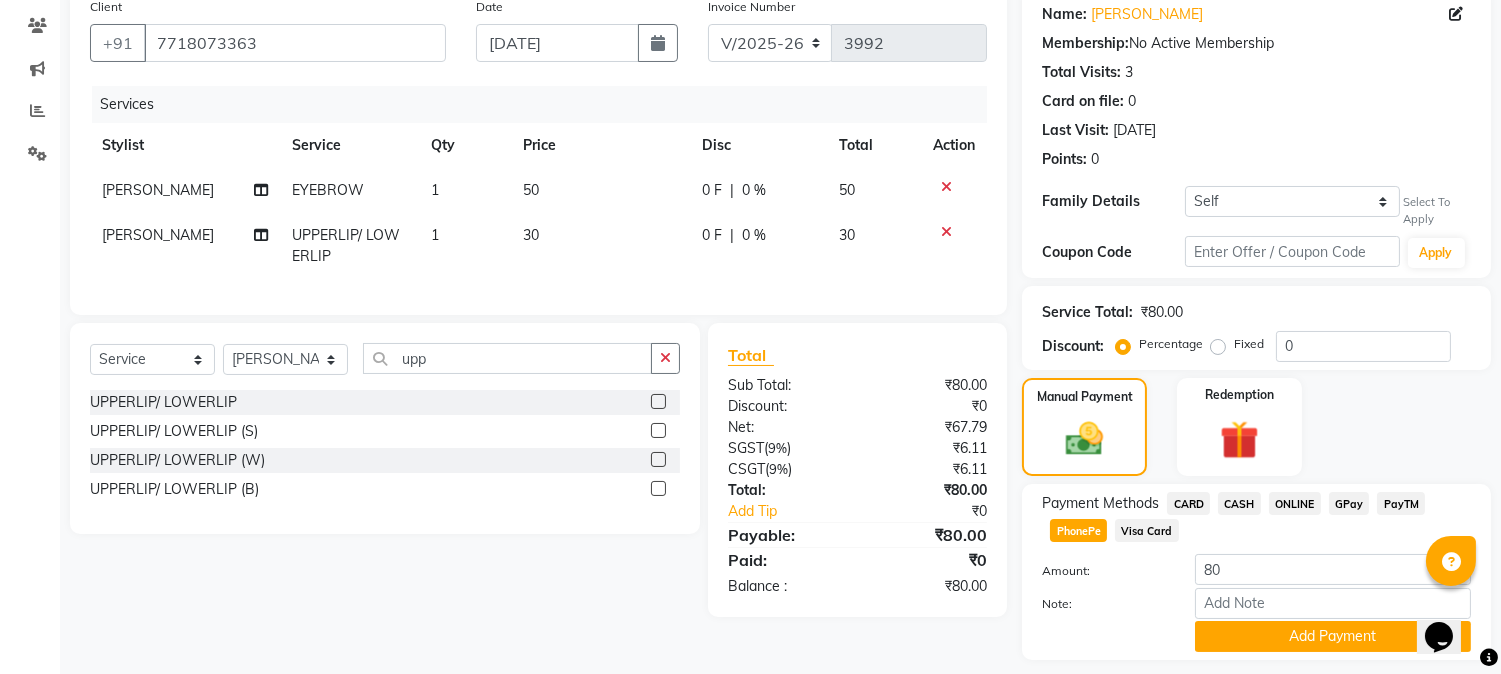 click on "Card on file:  0" 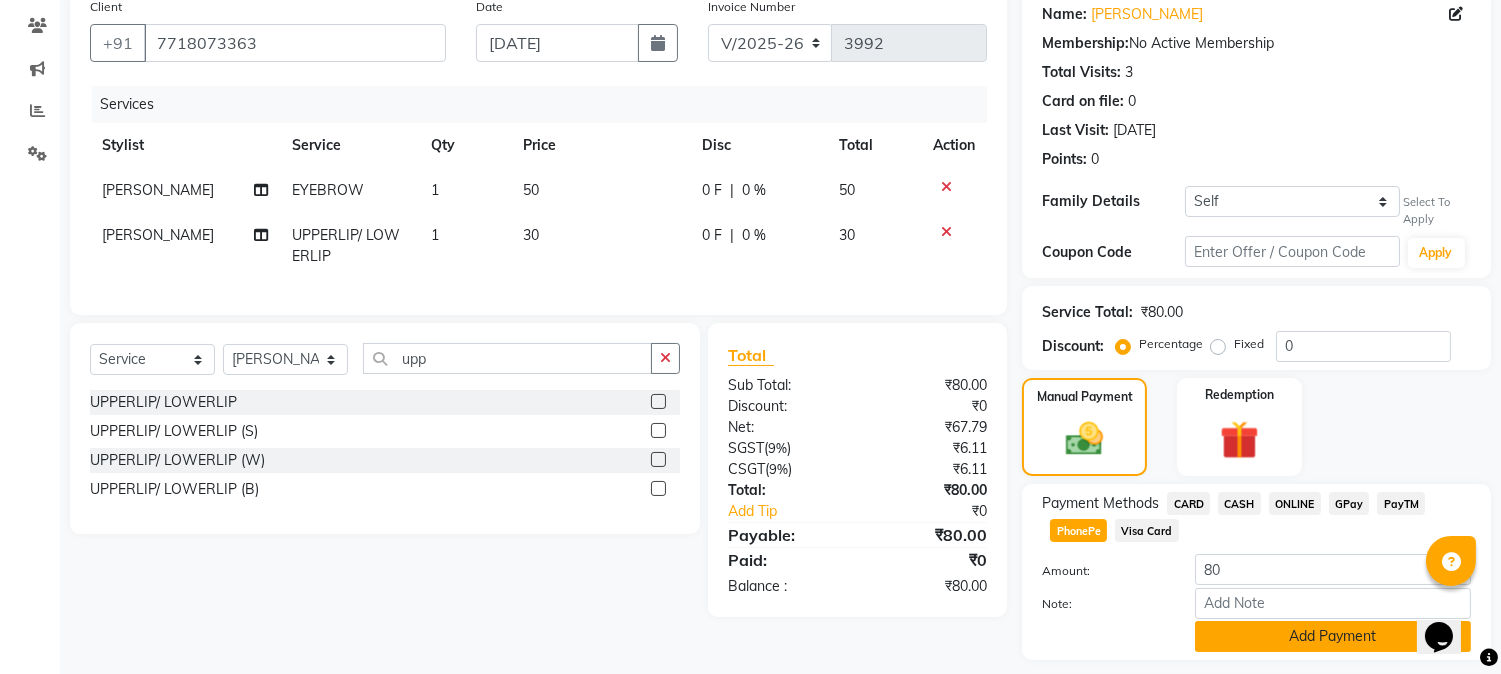 click on "Add Payment" 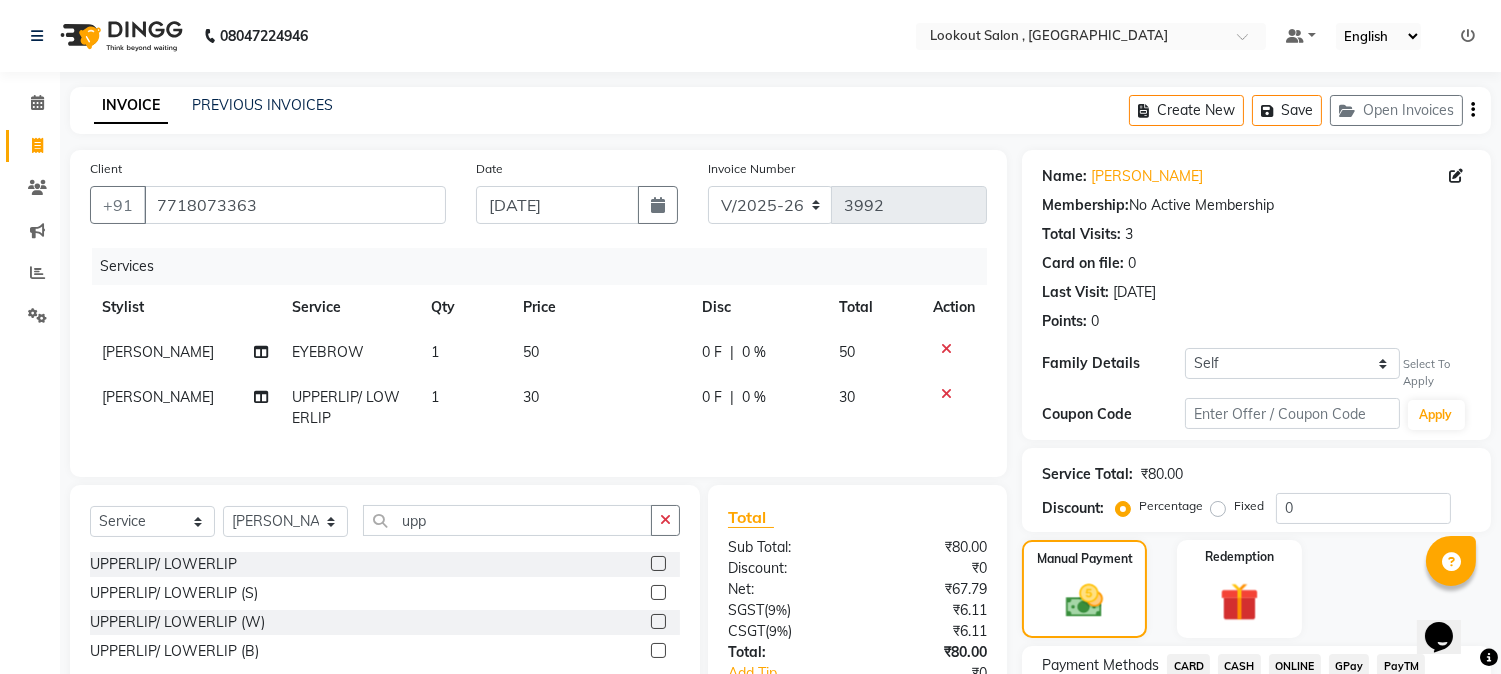 scroll, scrollTop: 275, scrollLeft: 0, axis: vertical 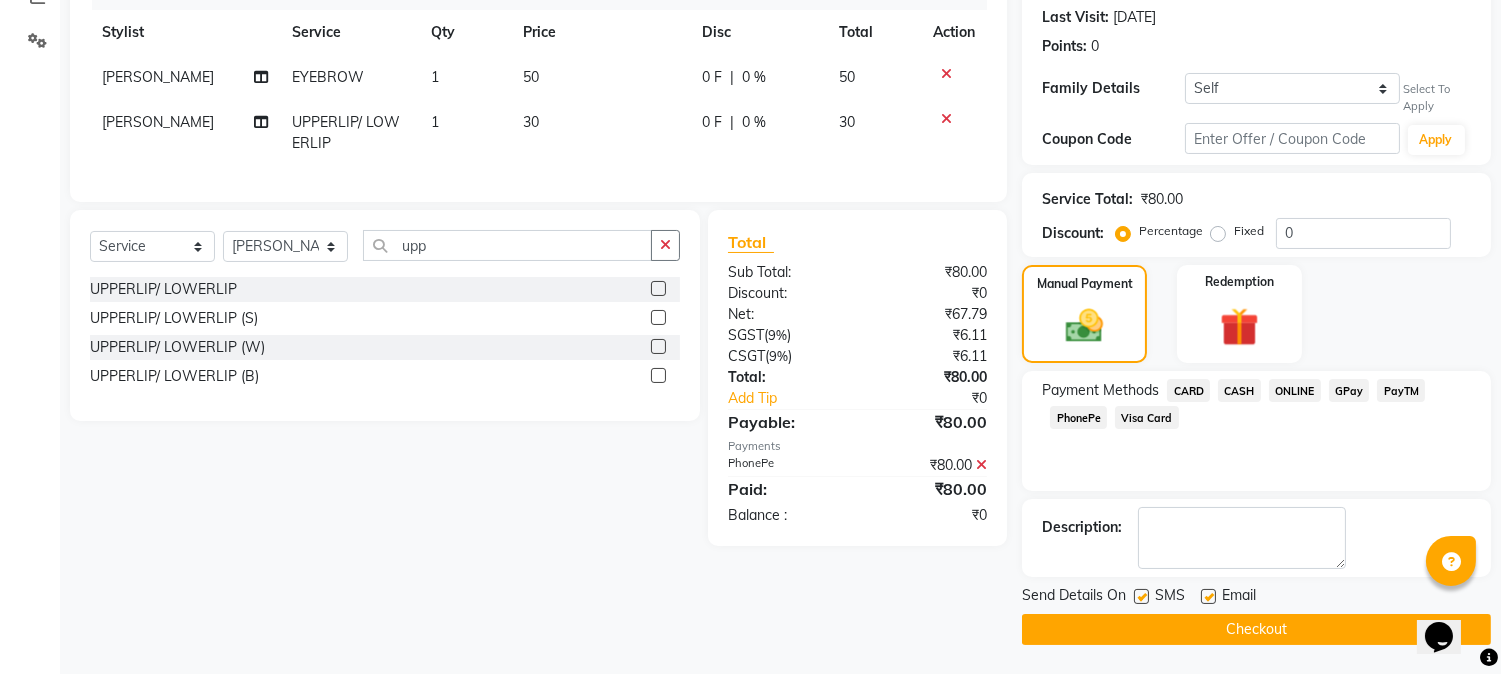 click on "Checkout" 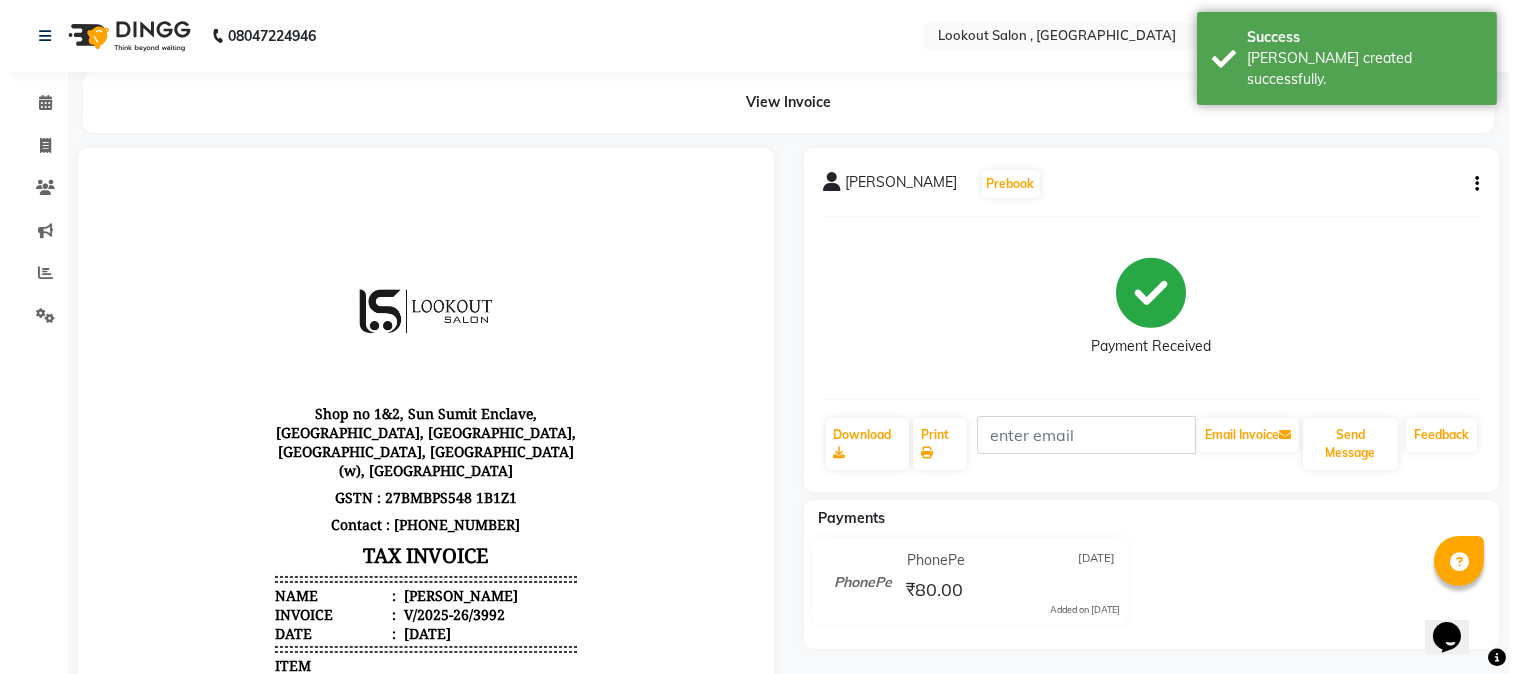scroll, scrollTop: 0, scrollLeft: 0, axis: both 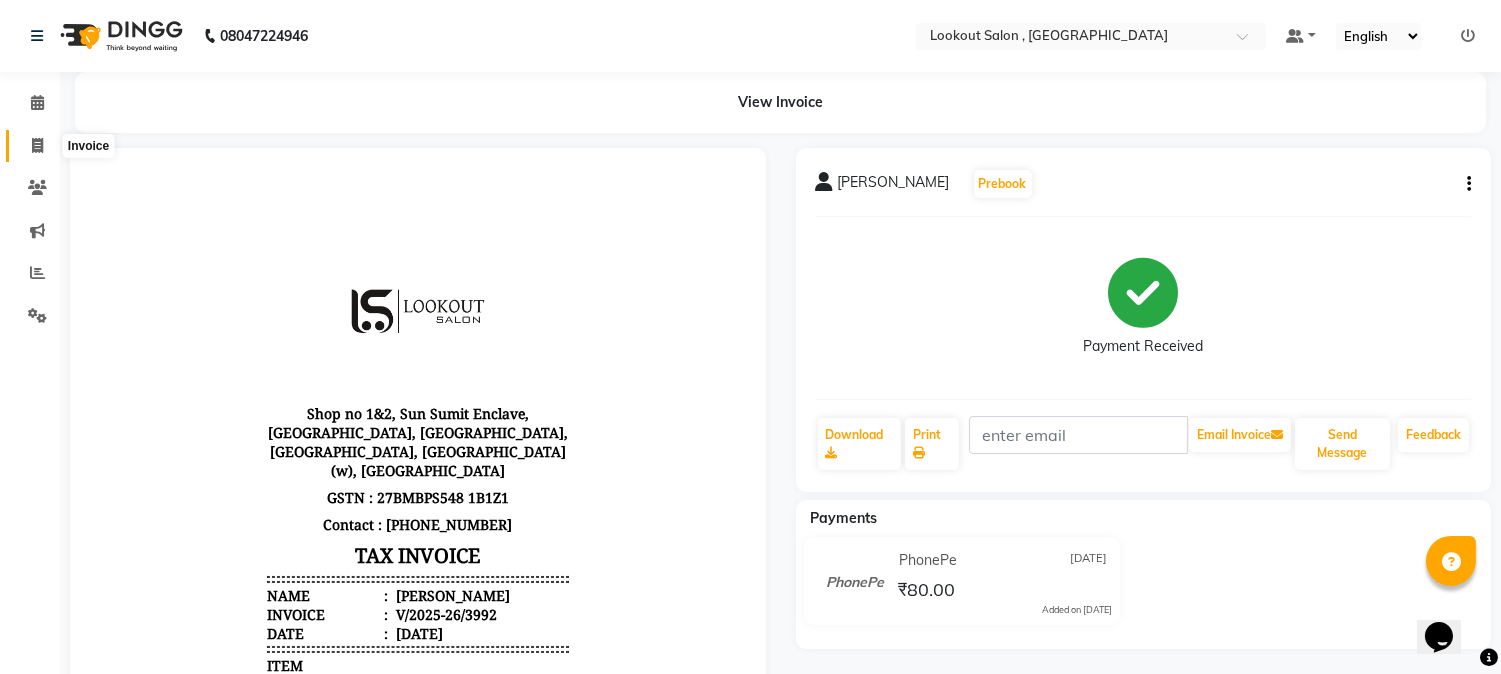 click 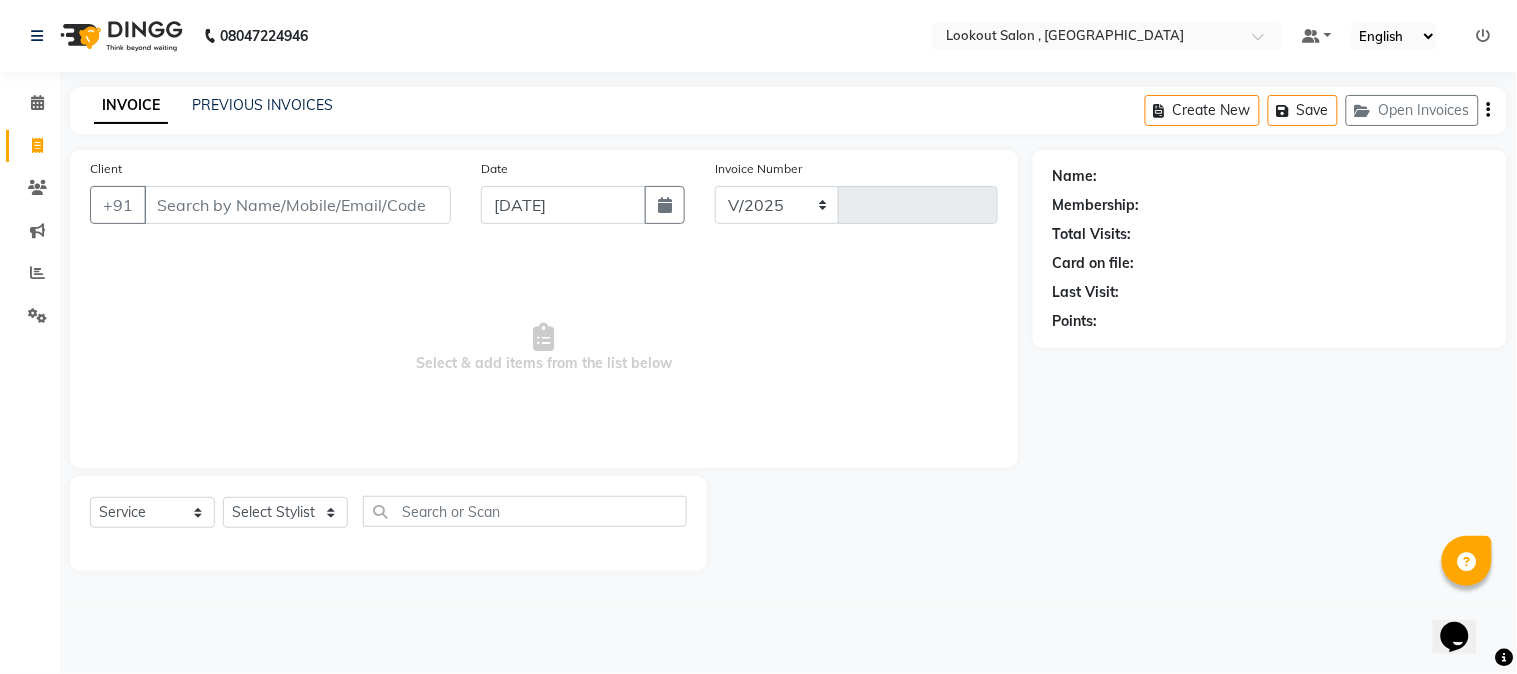 select on "151" 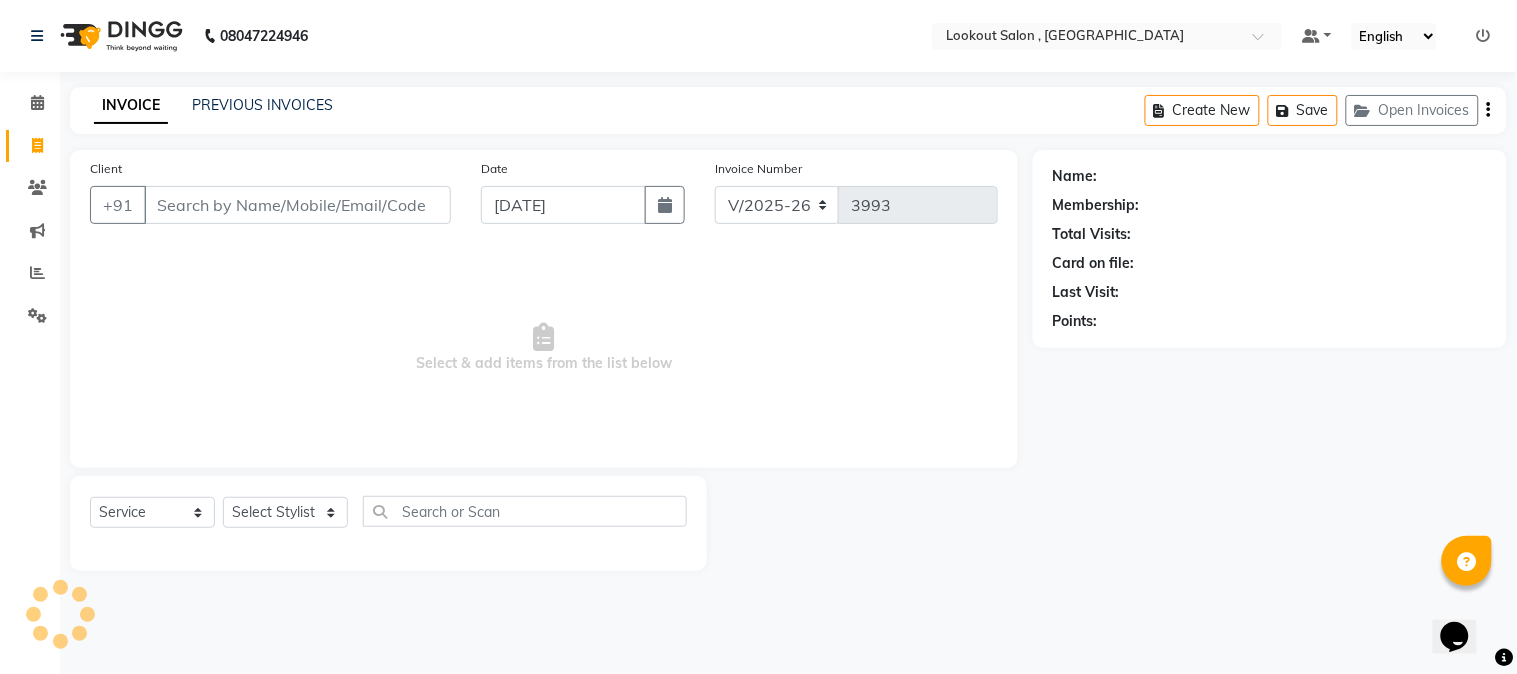 click on "Client" at bounding box center (297, 205) 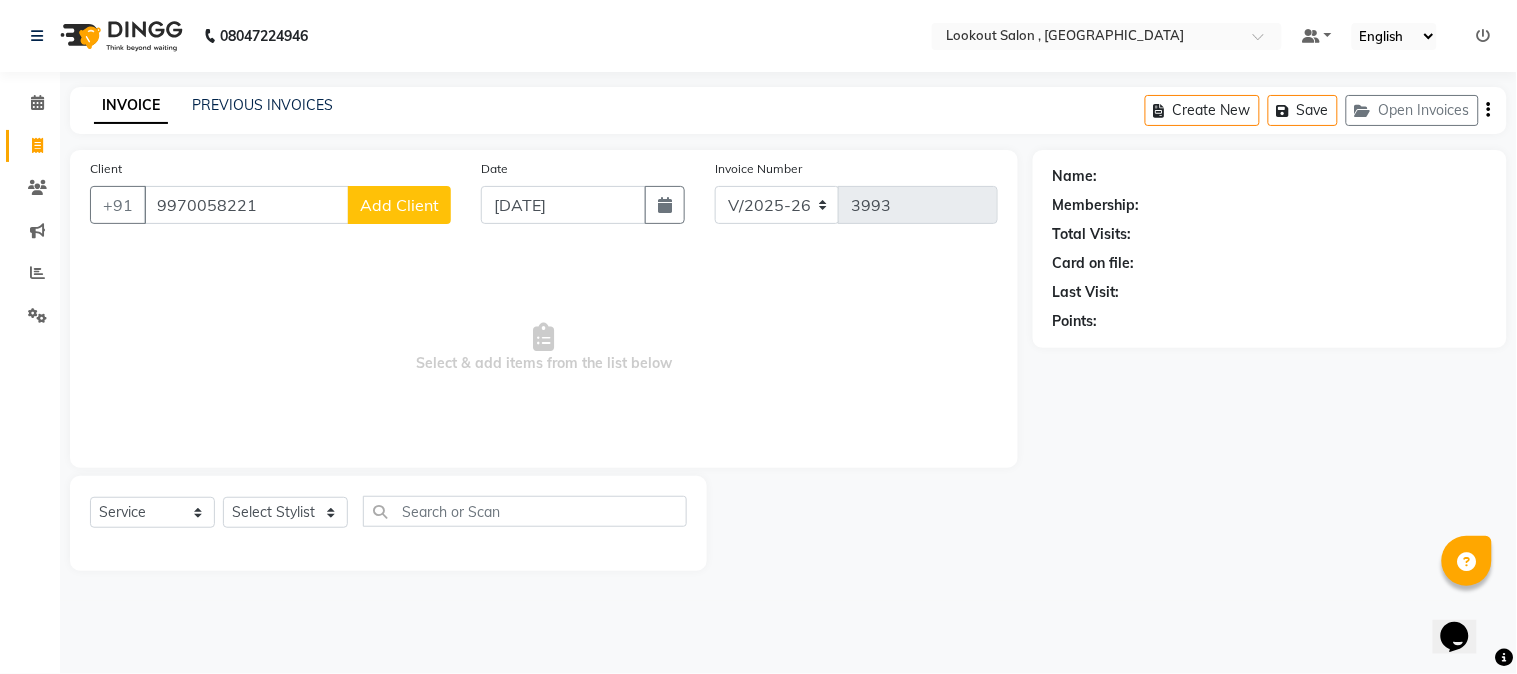 type on "9970058221" 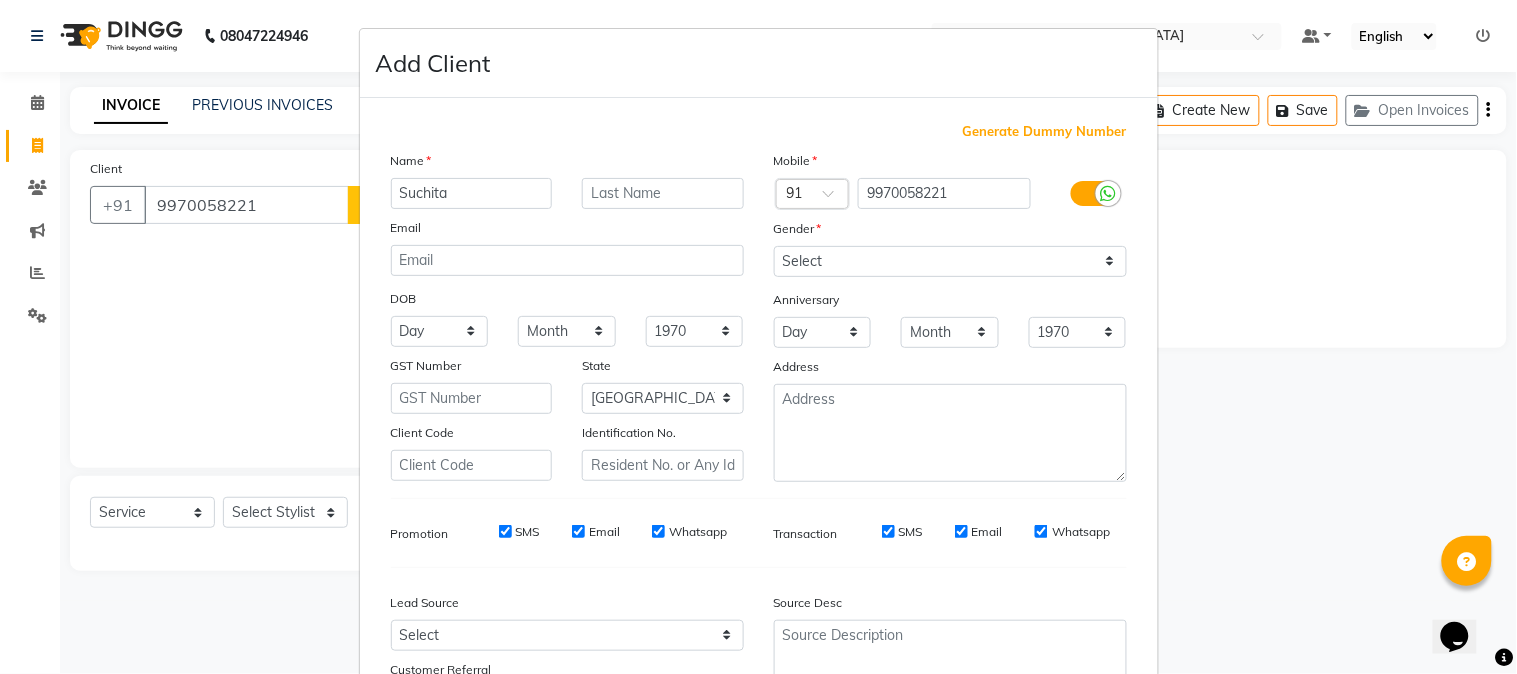 type on "Suchita" 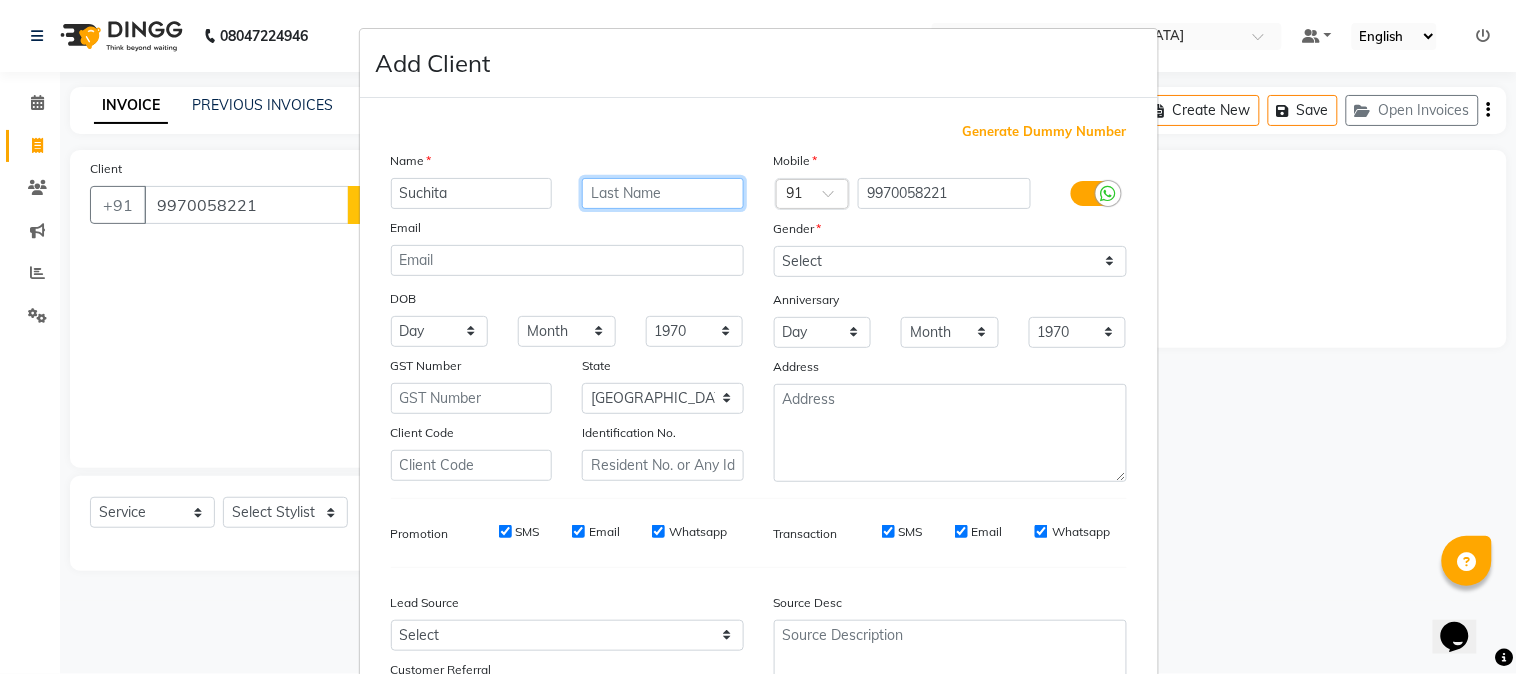 click at bounding box center [663, 193] 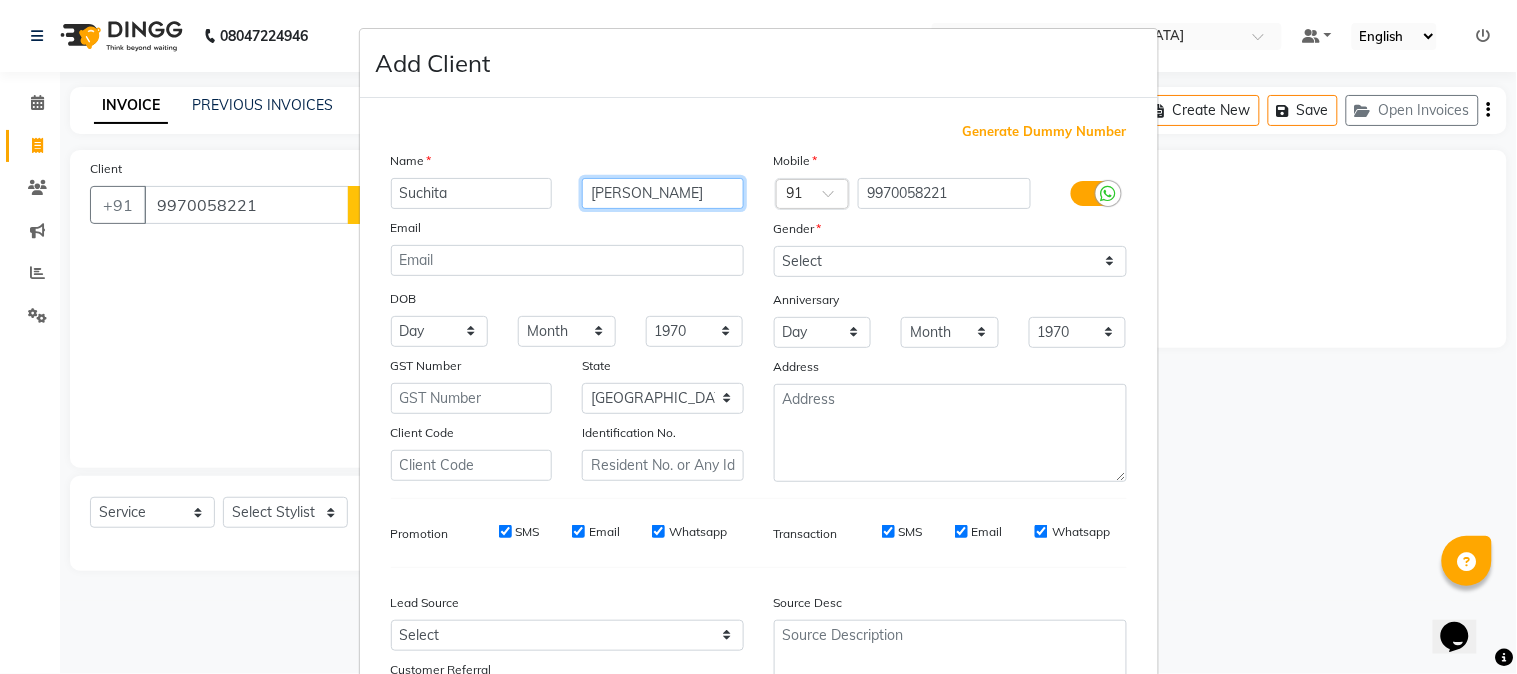 type on "[PERSON_NAME]" 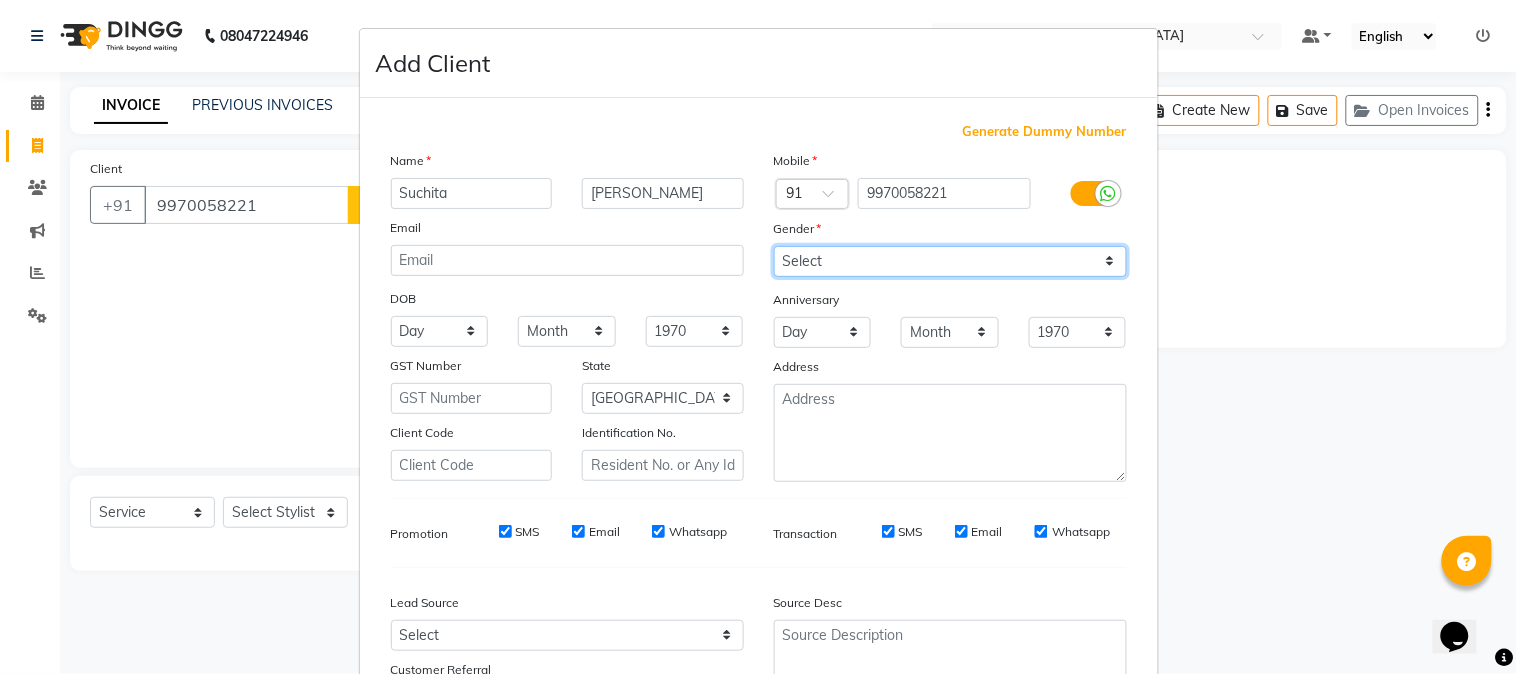 click on "Select [DEMOGRAPHIC_DATA] [DEMOGRAPHIC_DATA] Other Prefer Not To Say" at bounding box center (950, 261) 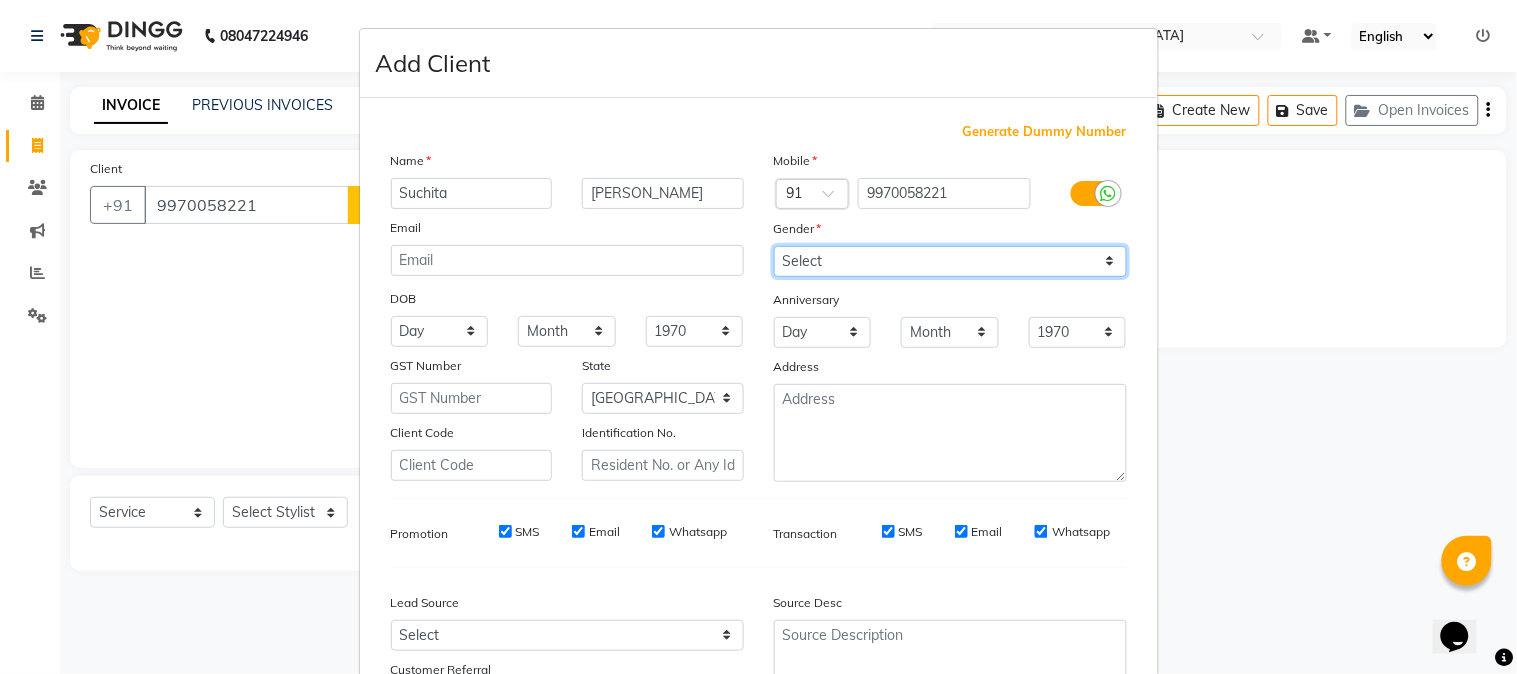 select on "[DEMOGRAPHIC_DATA]" 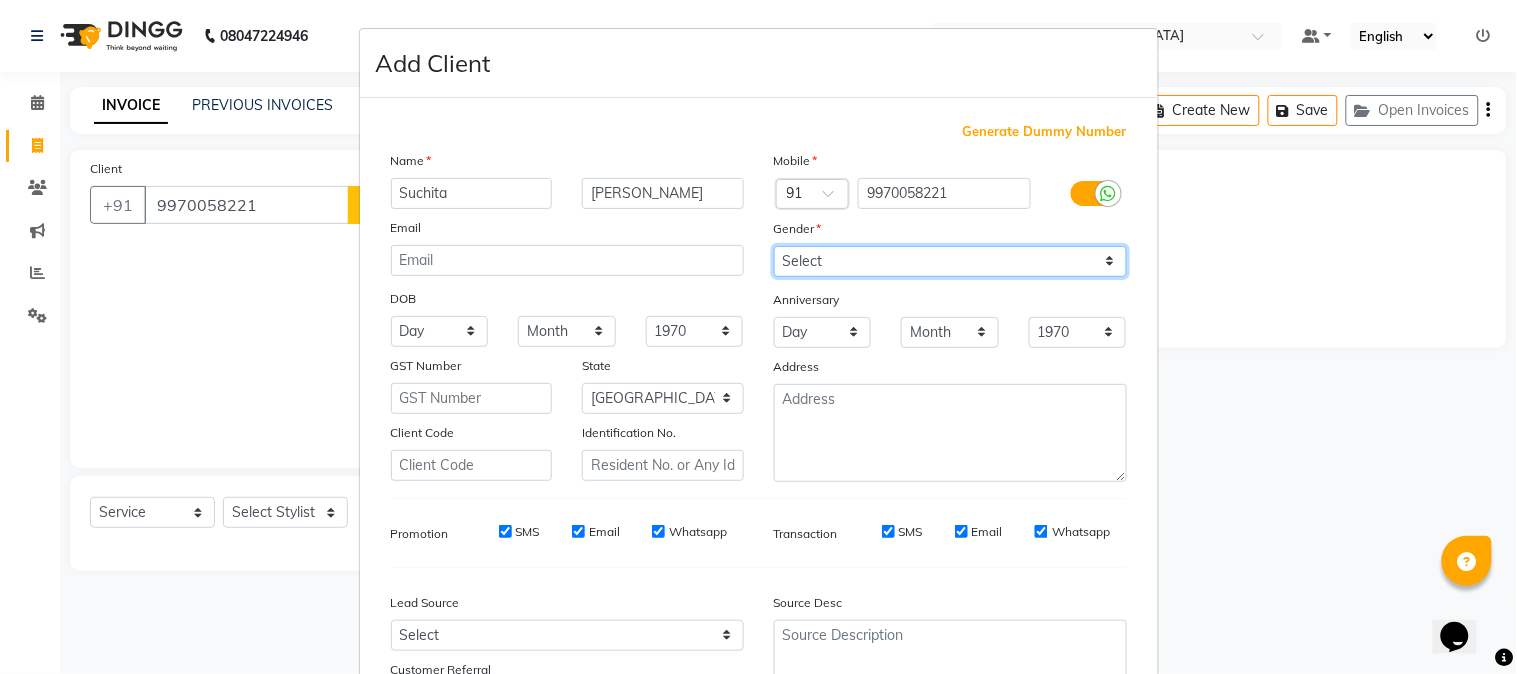 click on "Select [DEMOGRAPHIC_DATA] [DEMOGRAPHIC_DATA] Other Prefer Not To Say" at bounding box center (950, 261) 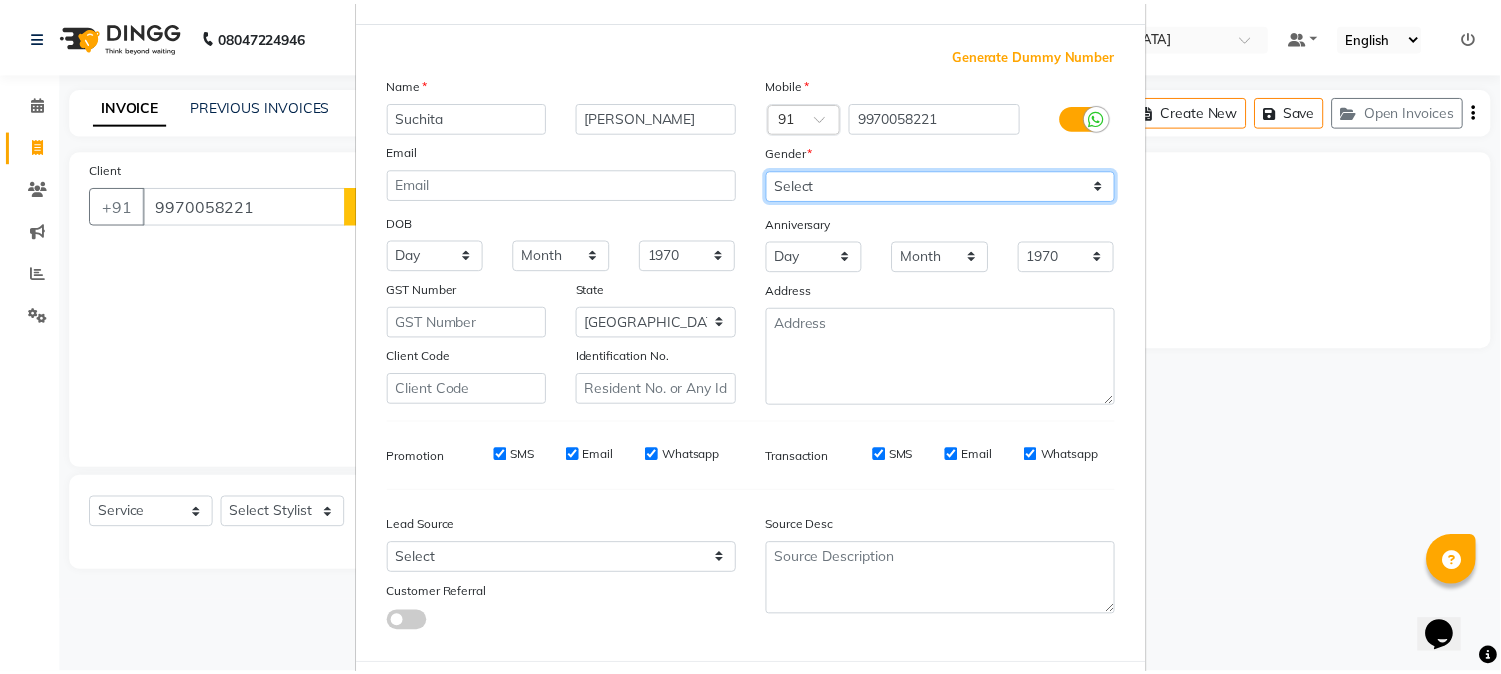 scroll, scrollTop: 176, scrollLeft: 0, axis: vertical 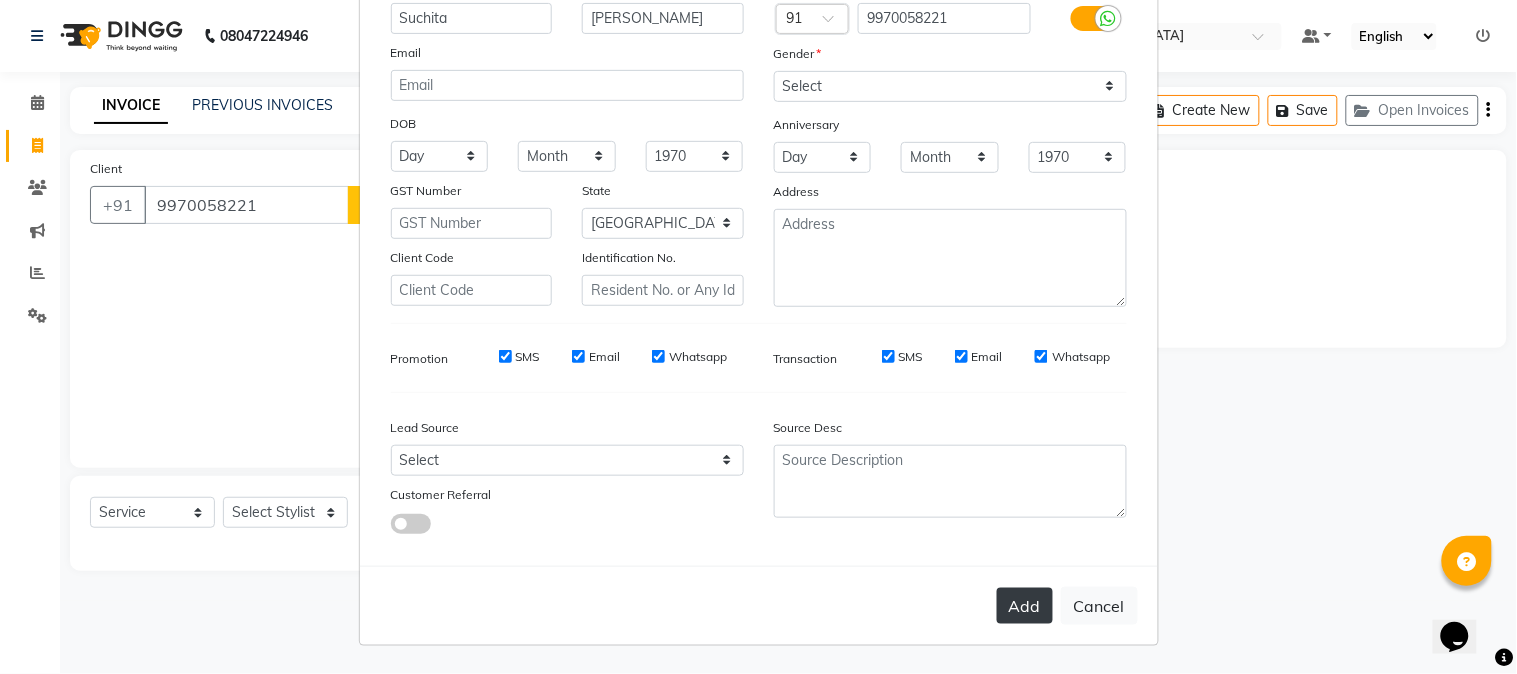 click on "Add" at bounding box center [1025, 606] 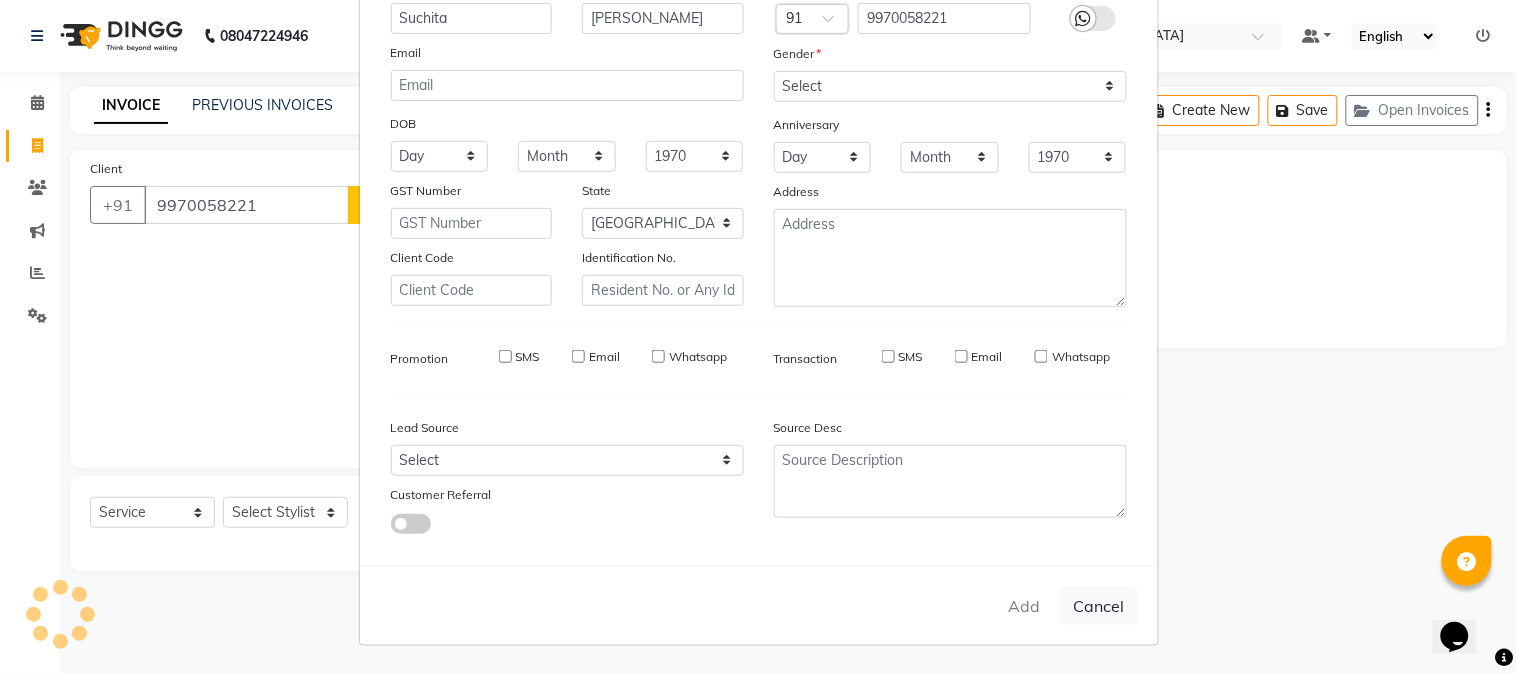 type 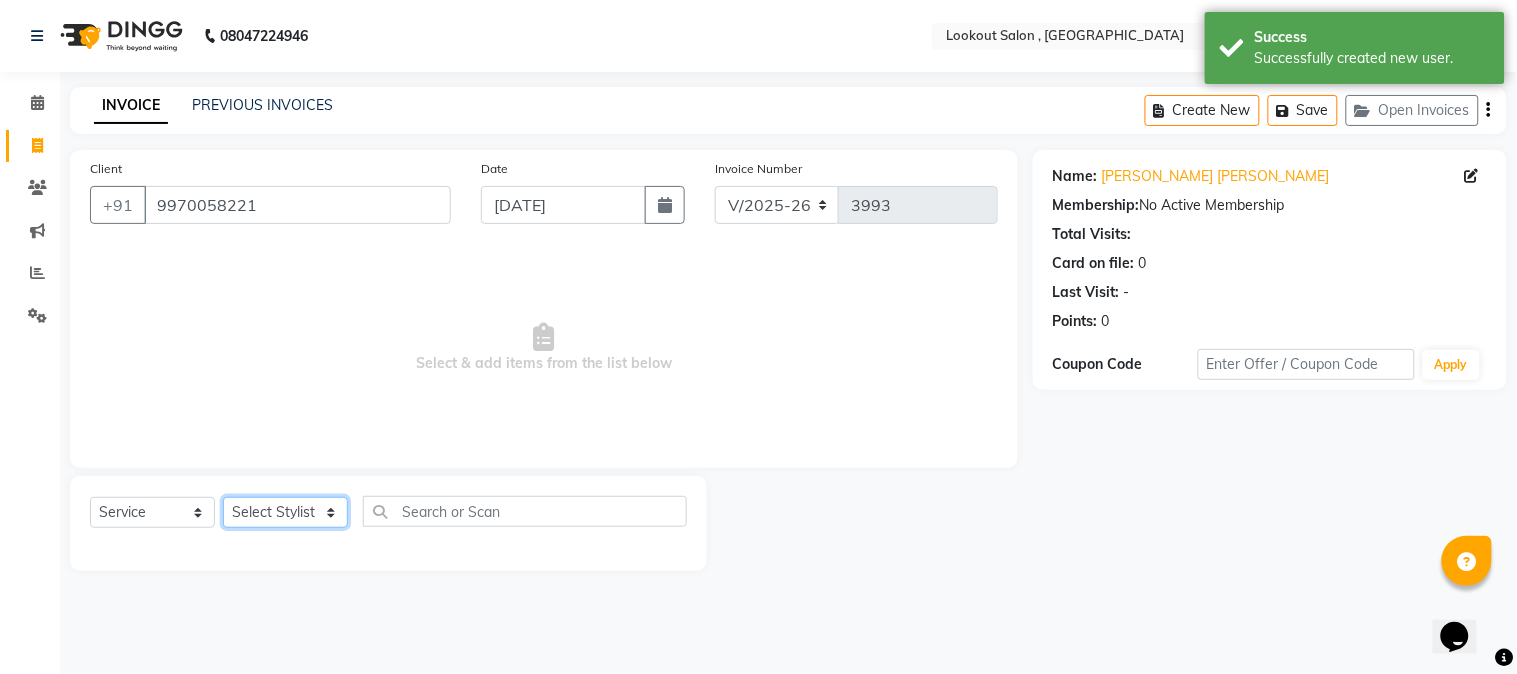 click on "Select Stylist [PERSON_NAME] [PERSON_NAME] kuldeep [PERSON_NAME] [PERSON_NAME] NANDINI [PERSON_NAME] [PERSON_NAME] [PERSON_NAME] [PERSON_NAME] SADAF [PERSON_NAME] TAK shweta kashyap" 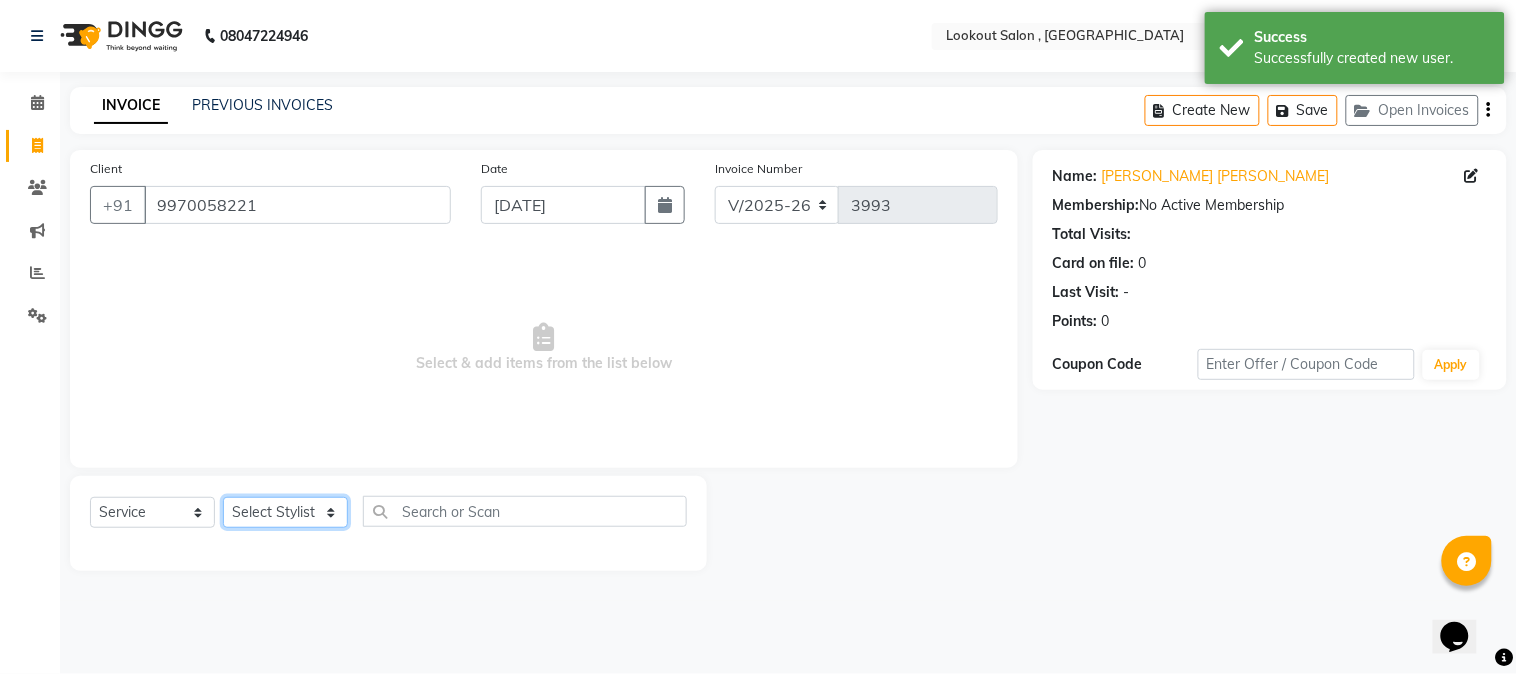select on "24828" 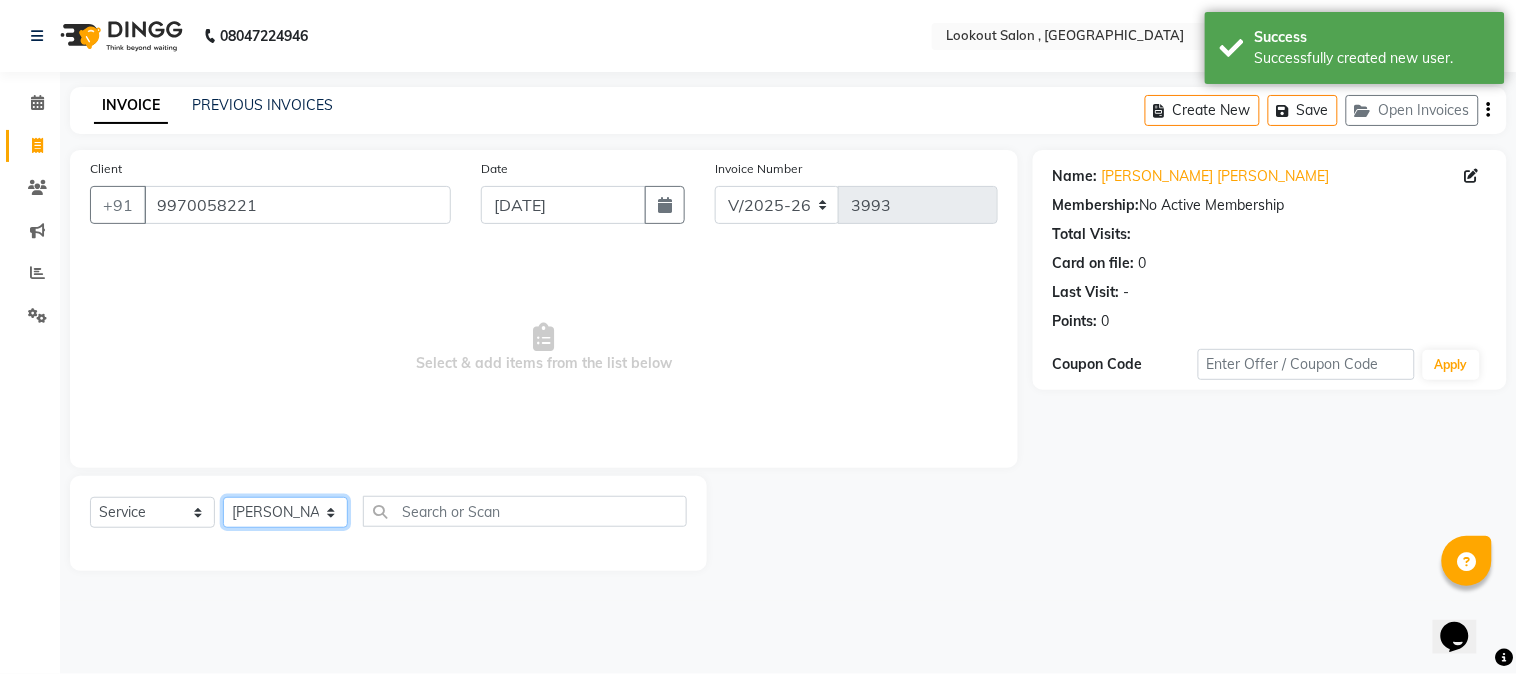 drag, startPoint x: 280, startPoint y: 516, endPoint x: 360, endPoint y: 520, distance: 80.09994 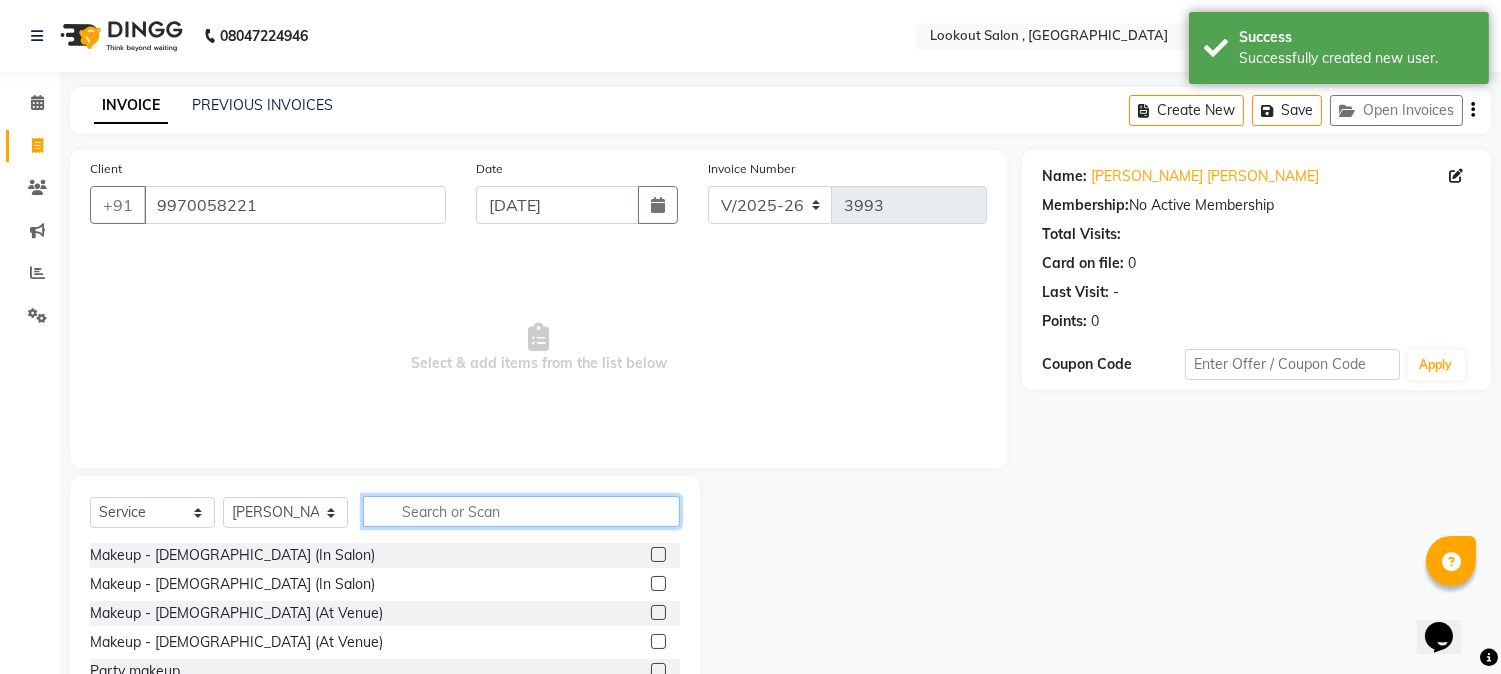 click 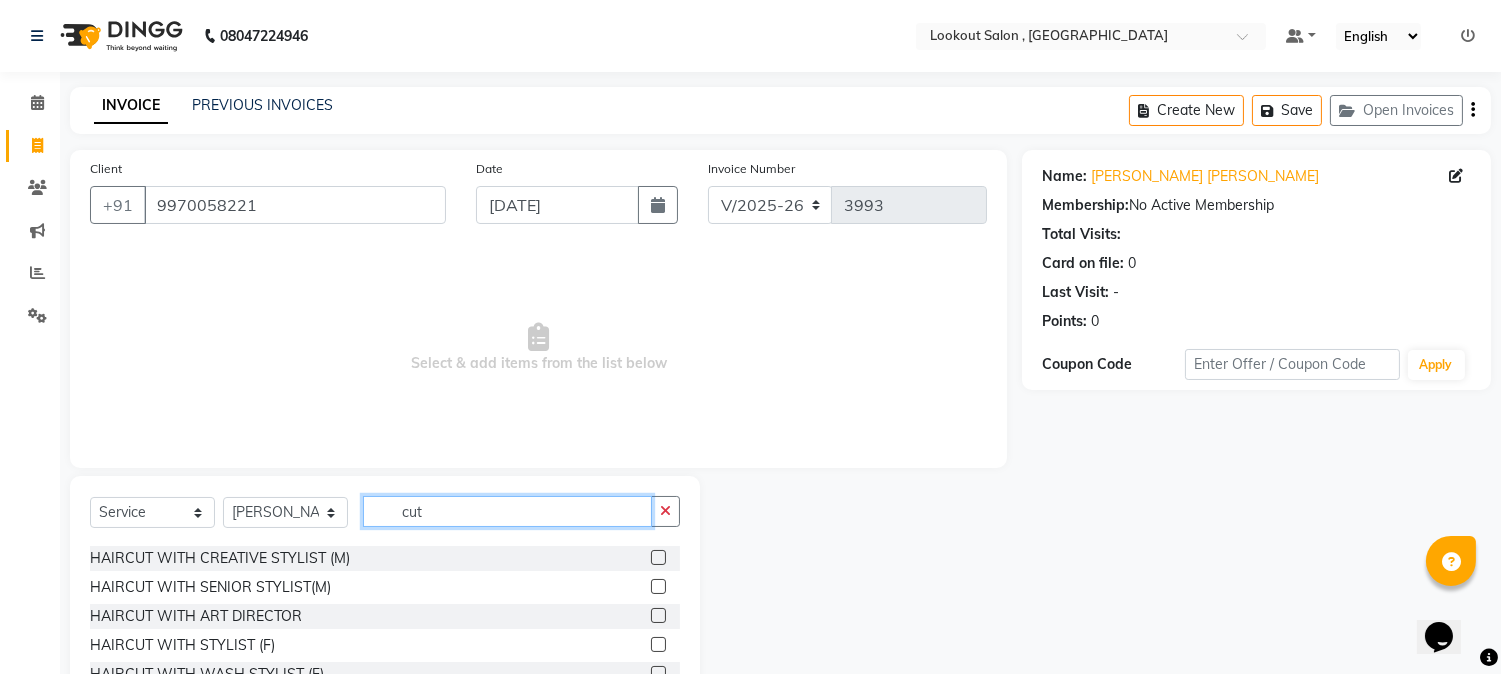 scroll, scrollTop: 111, scrollLeft: 0, axis: vertical 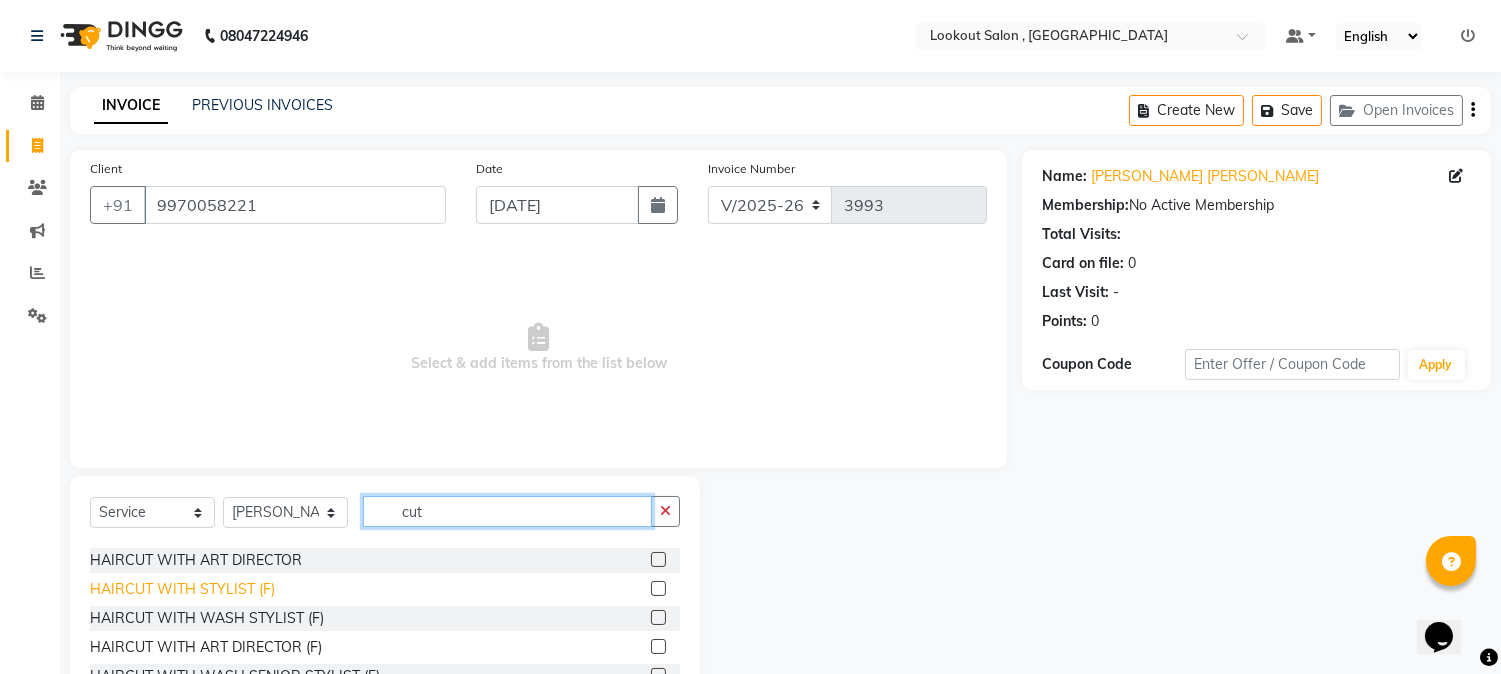 type on "cut" 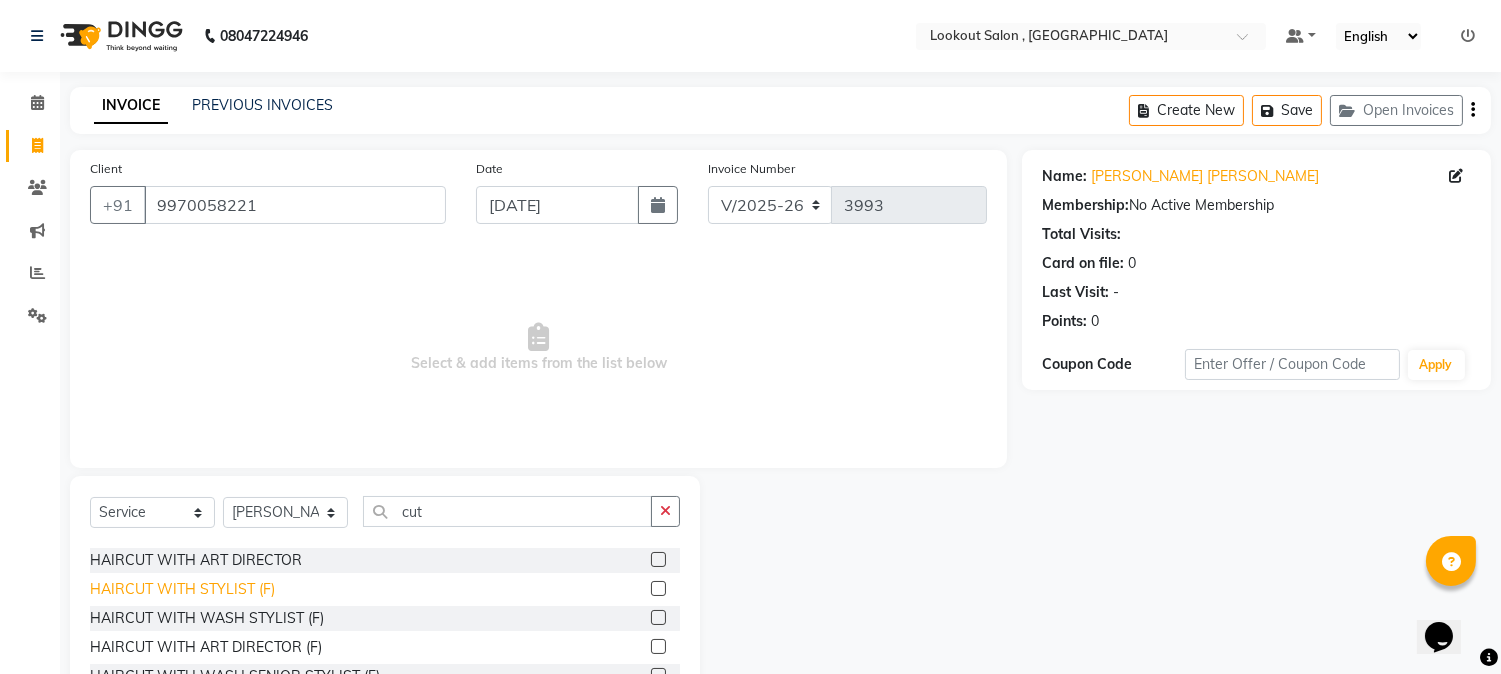 click on "HAIRCUT WITH STYLIST (F)" 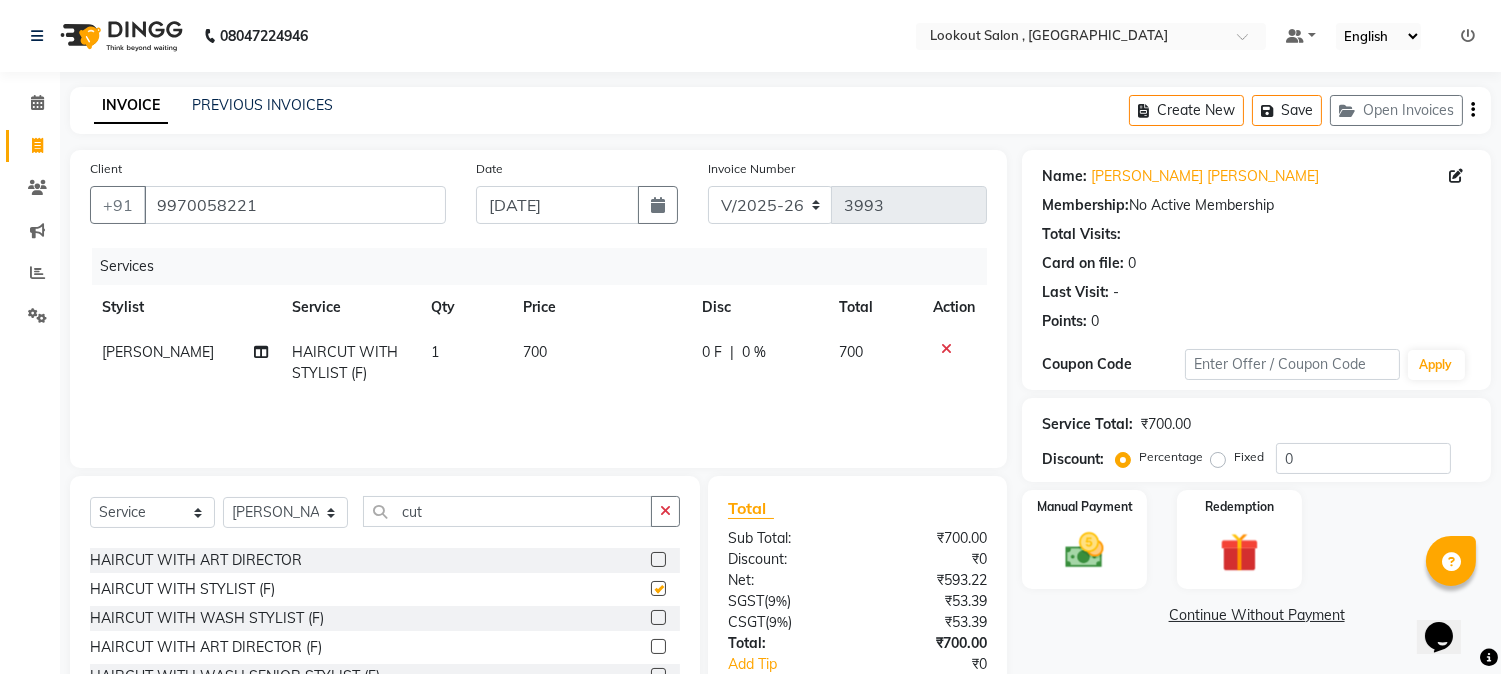 checkbox on "false" 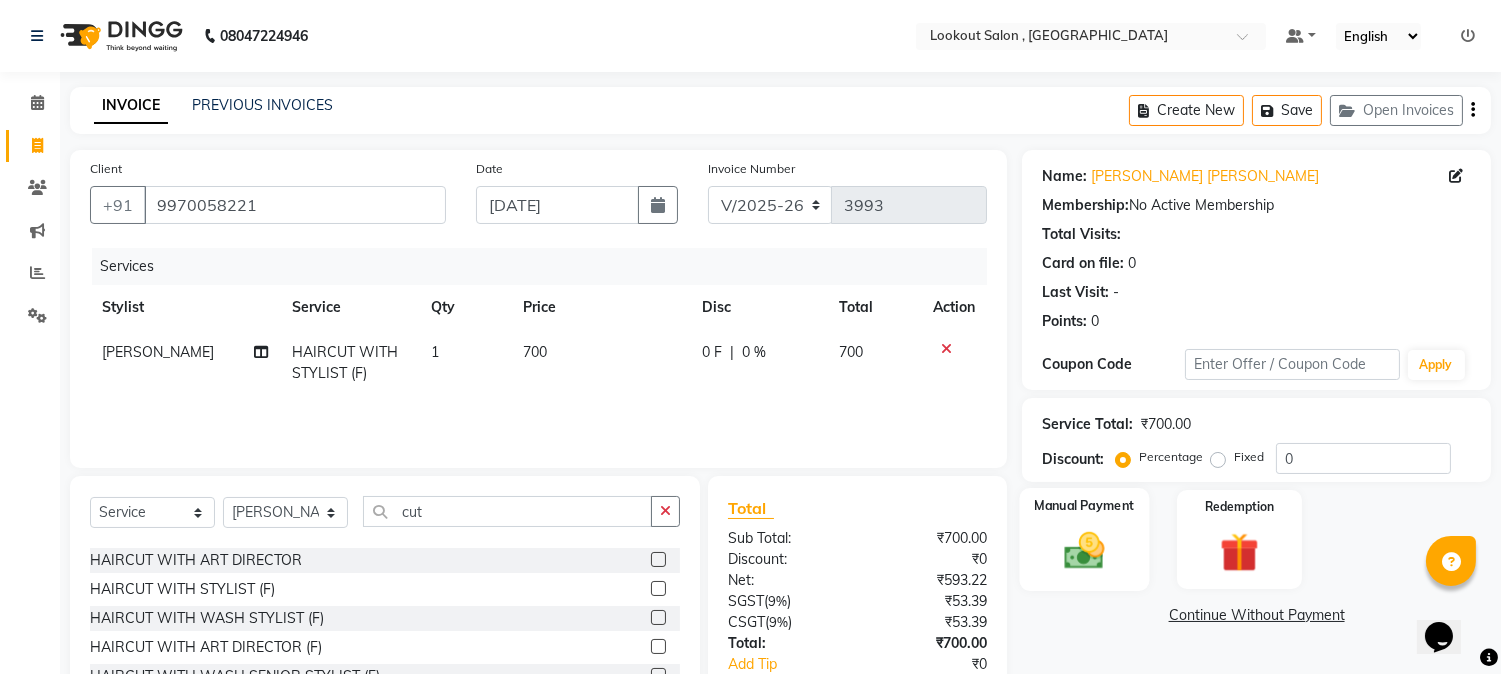 click 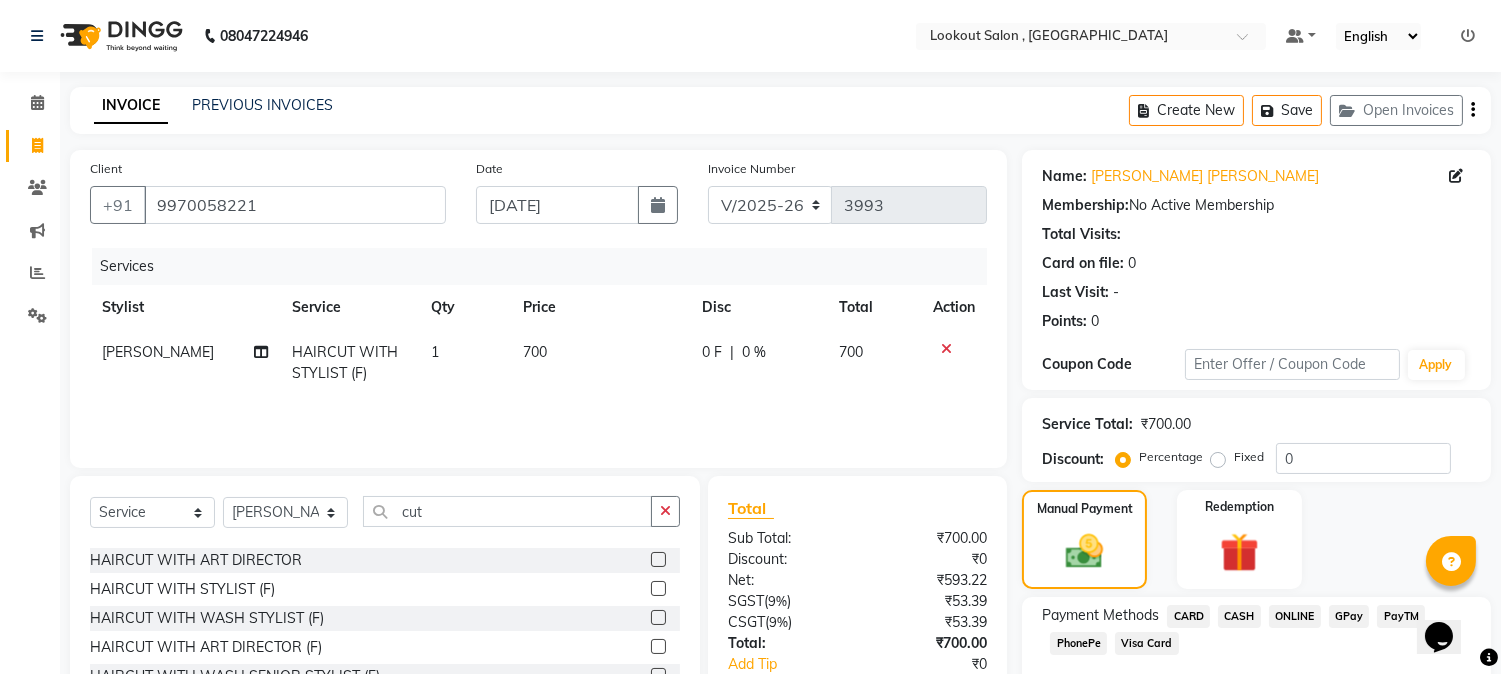 scroll, scrollTop: 126, scrollLeft: 0, axis: vertical 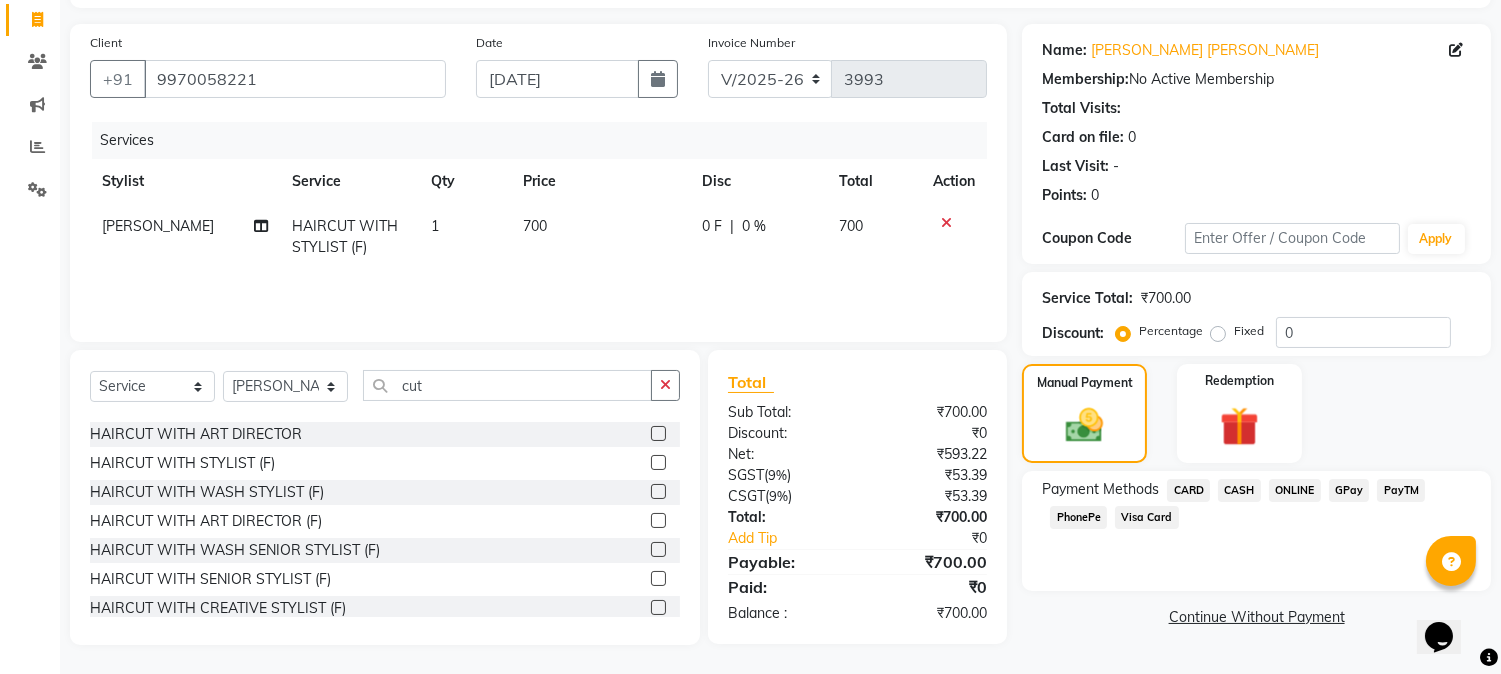 click on "PhonePe" 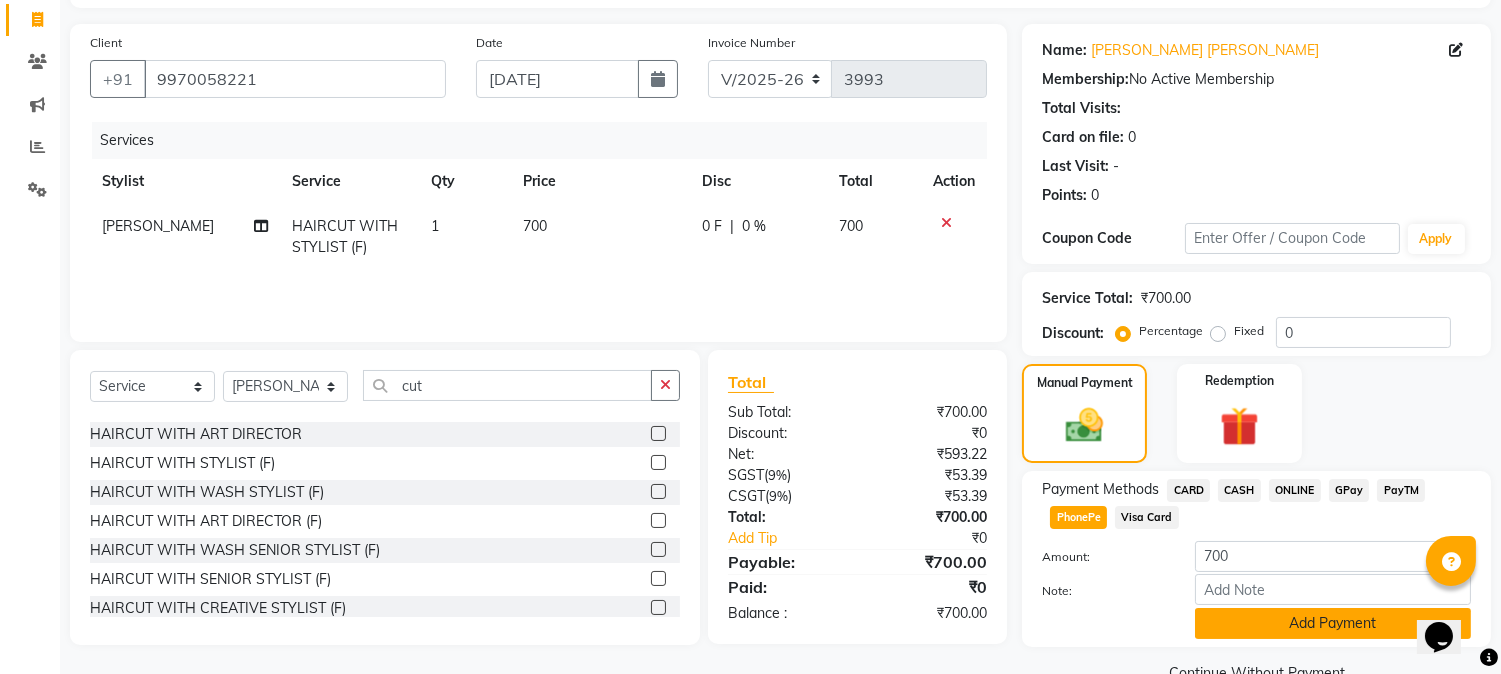 click on "Add Payment" 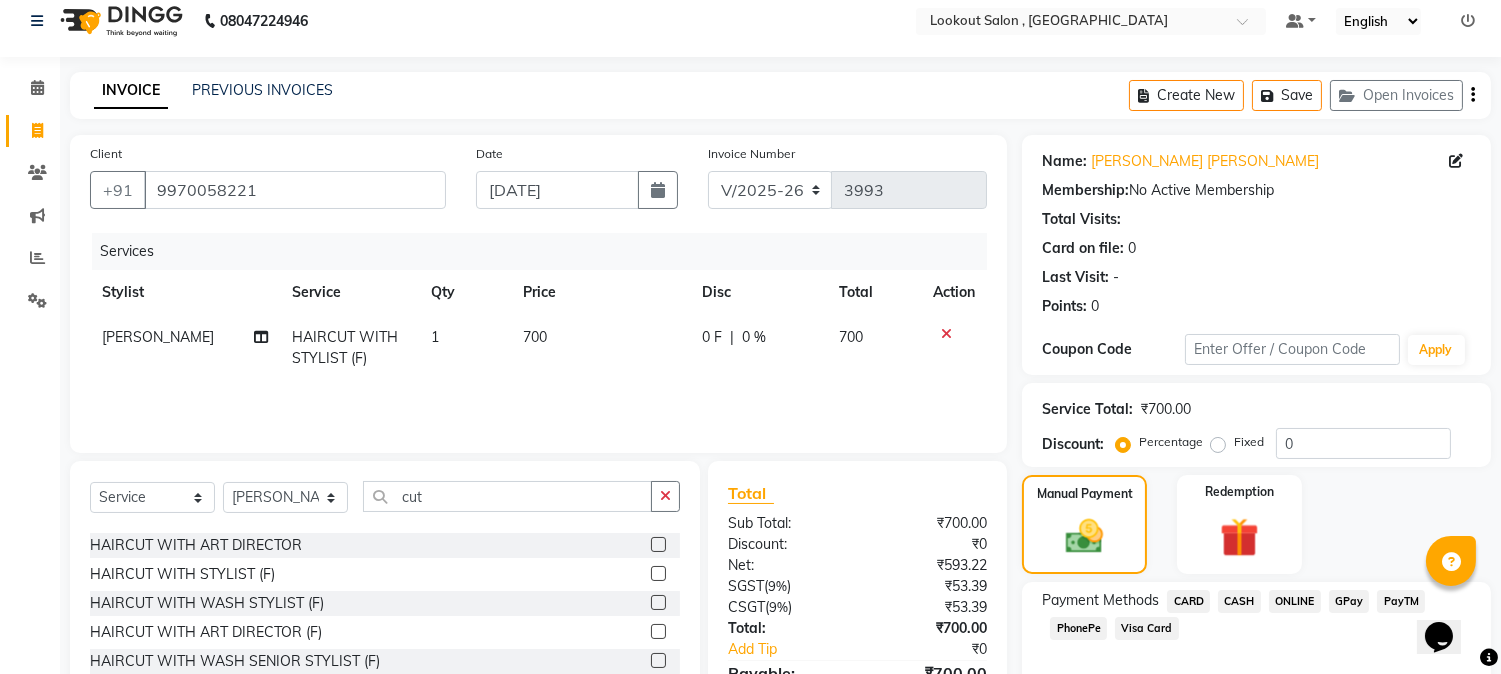 scroll, scrollTop: 225, scrollLeft: 0, axis: vertical 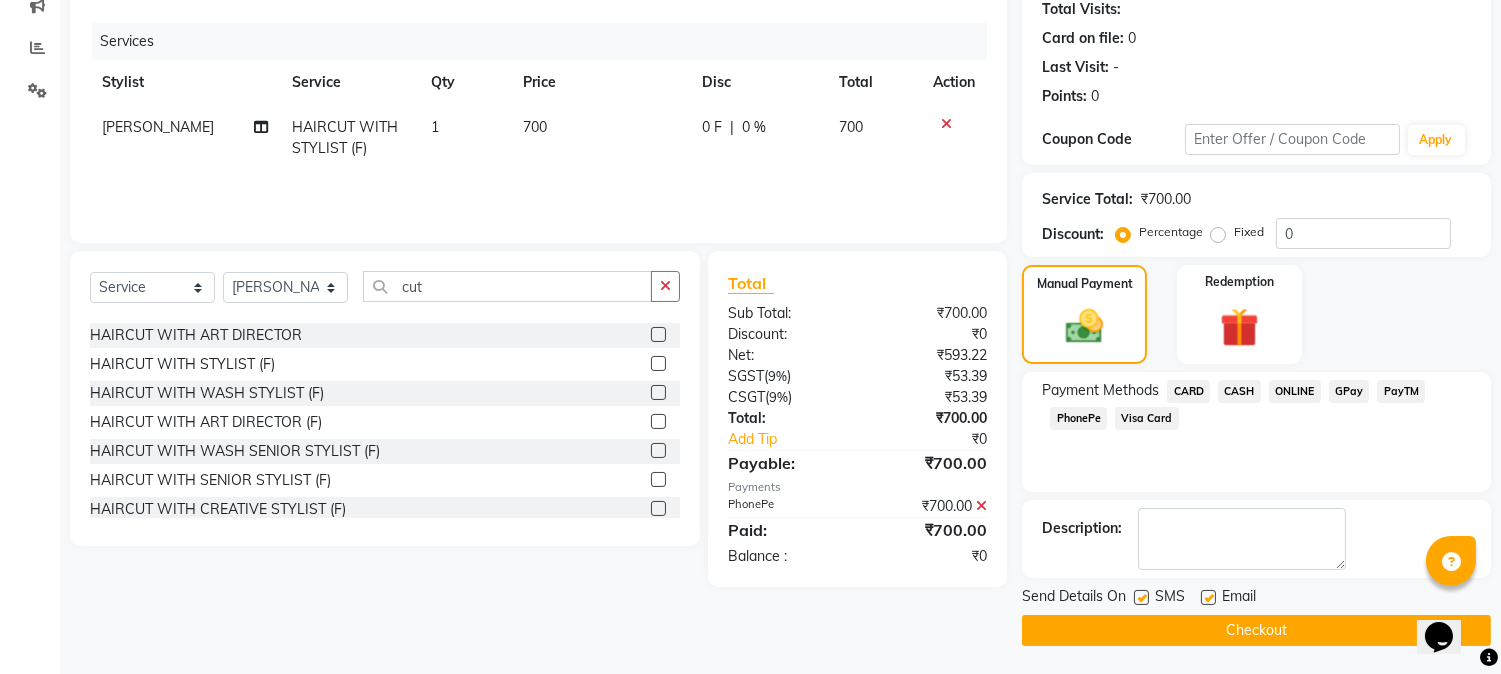 click on "Checkout" 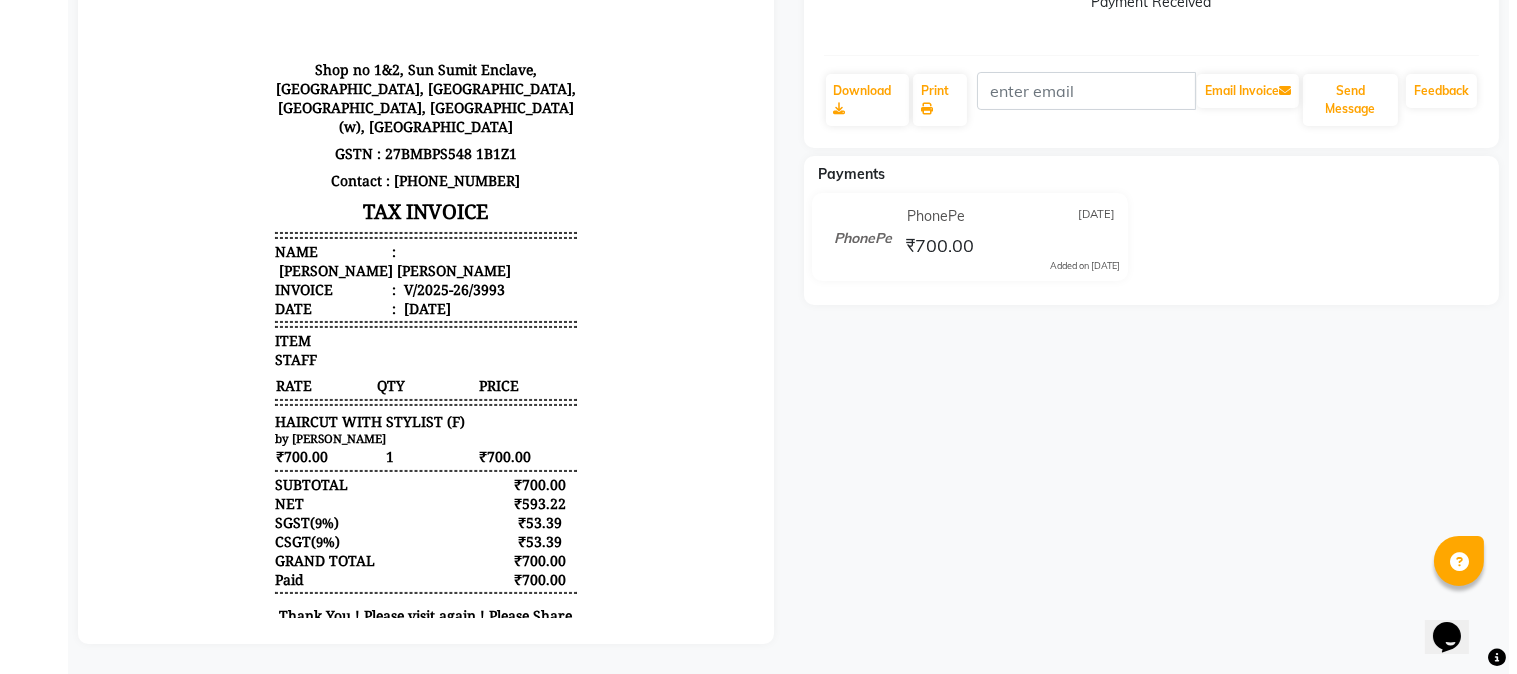 scroll, scrollTop: 0, scrollLeft: 0, axis: both 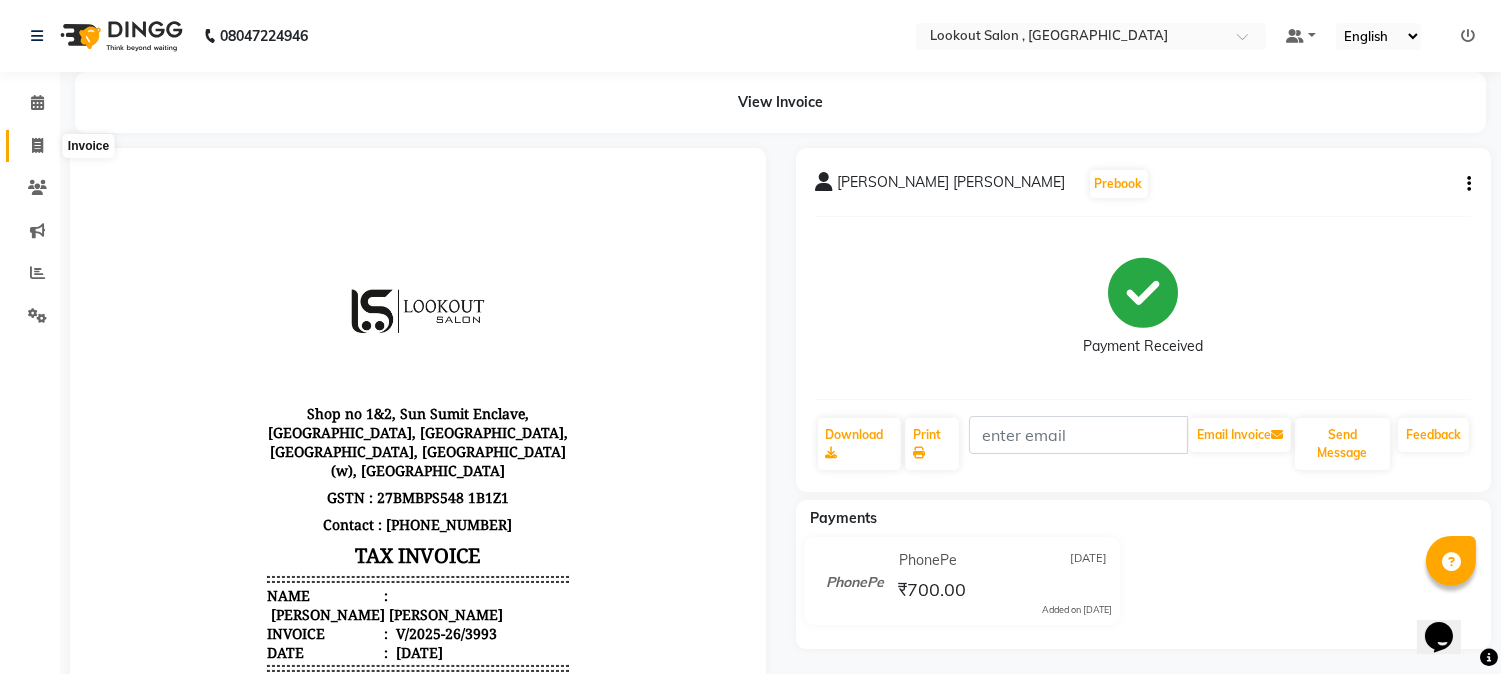 click 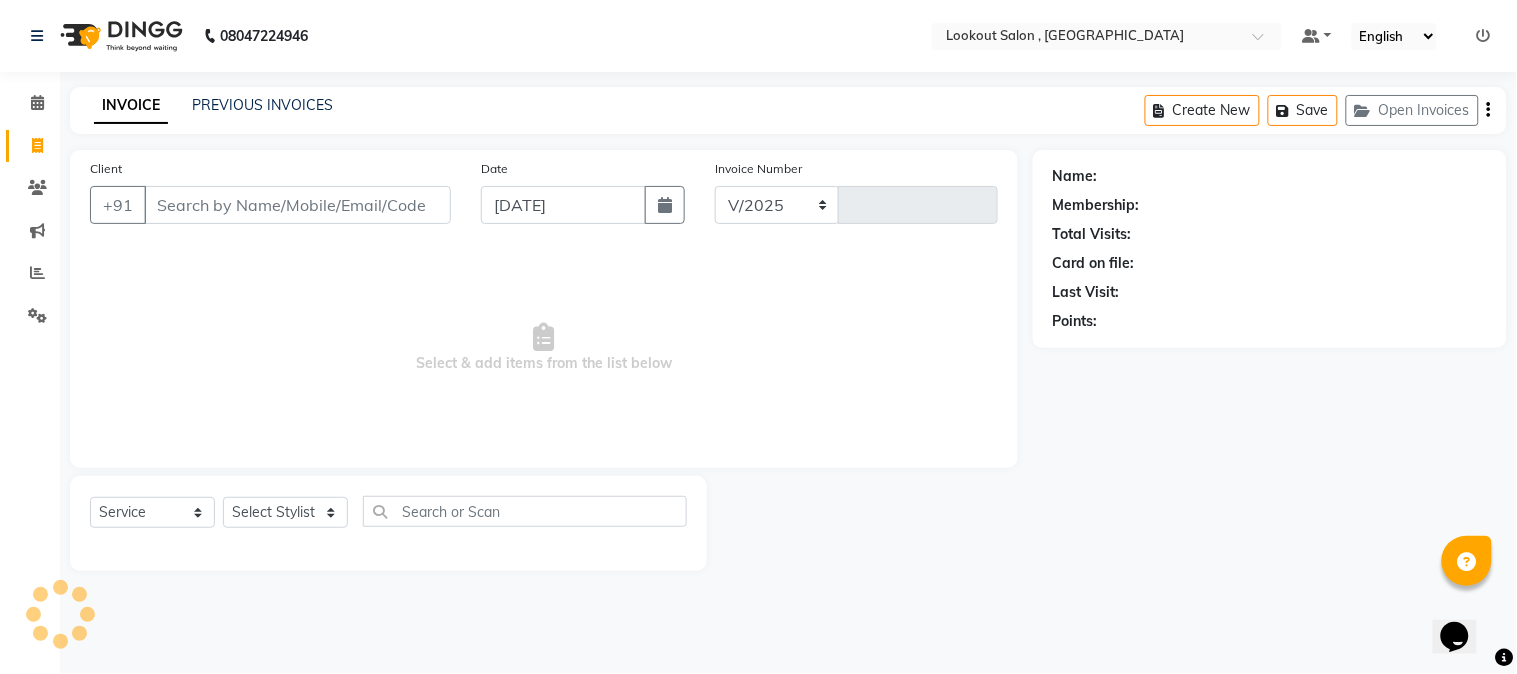 select on "151" 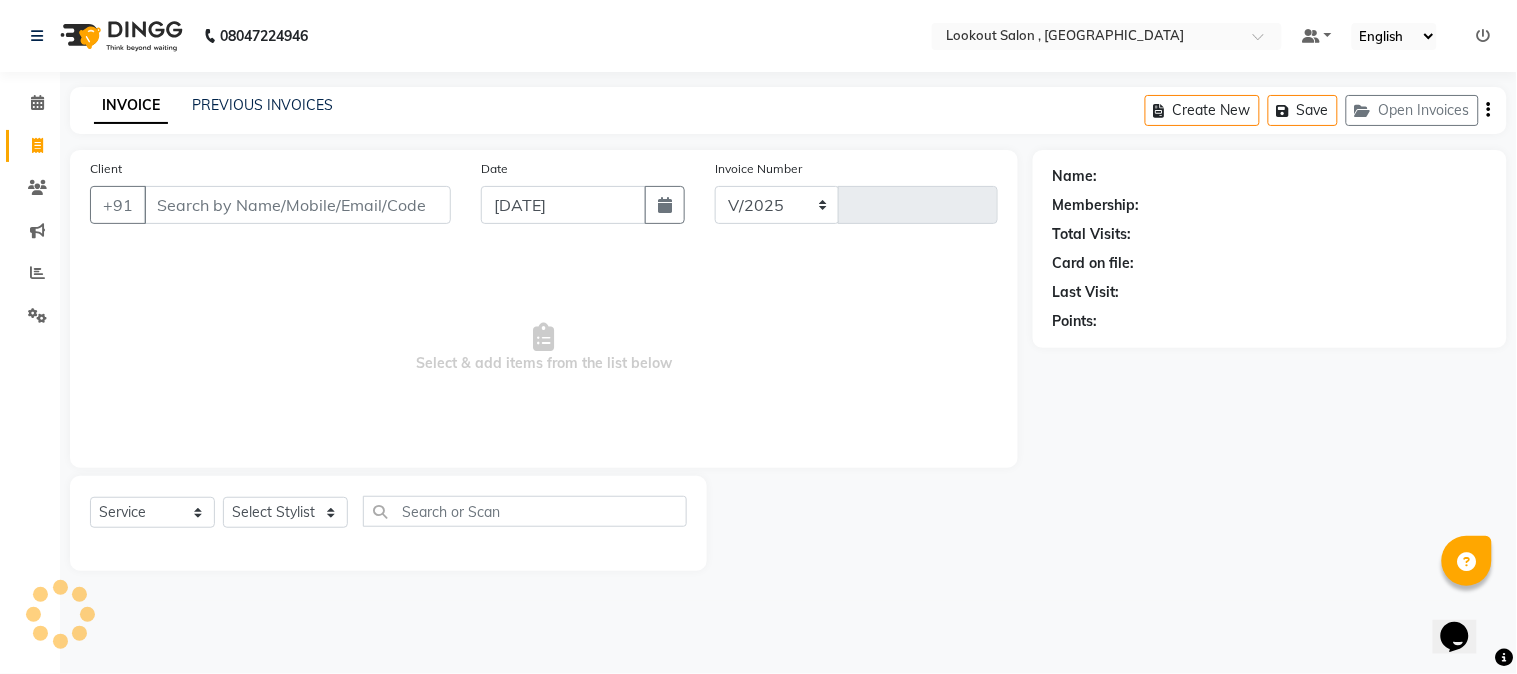 type on "3994" 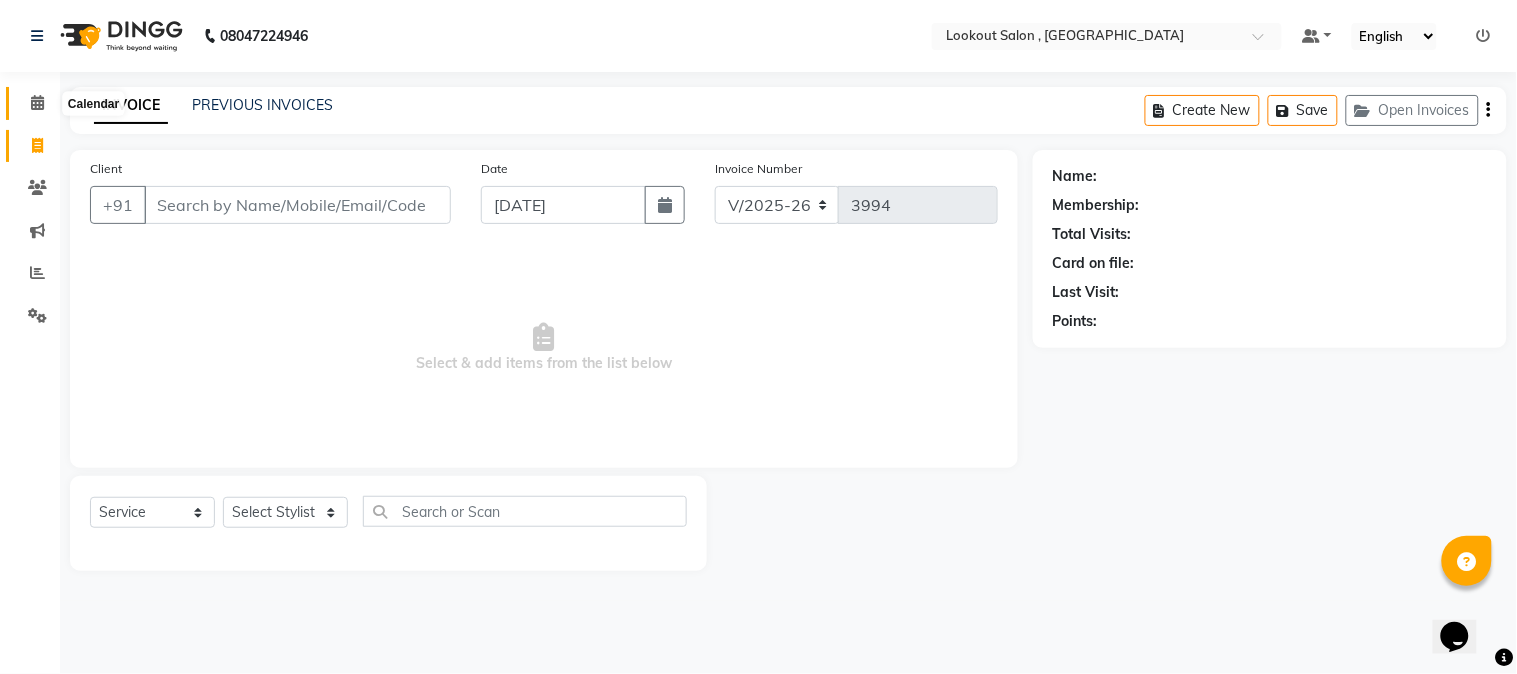 click 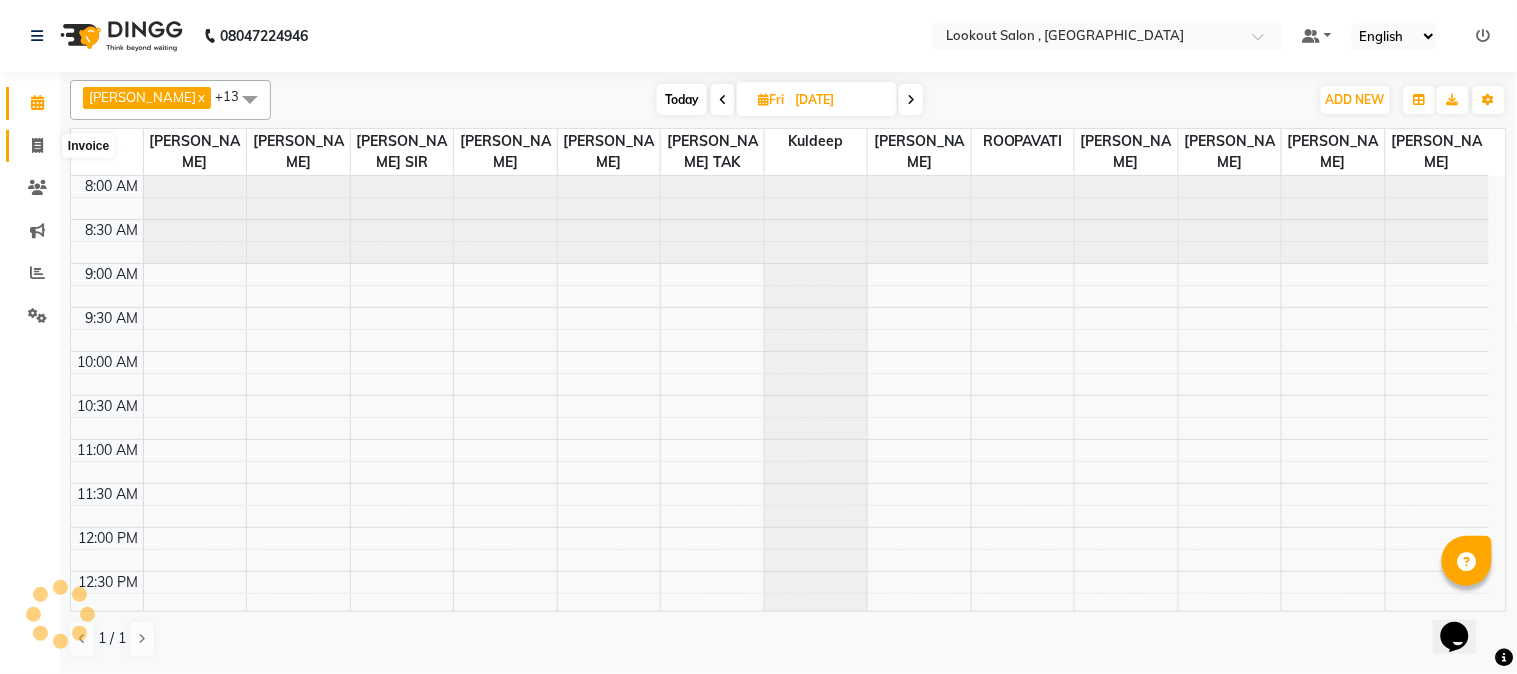 click 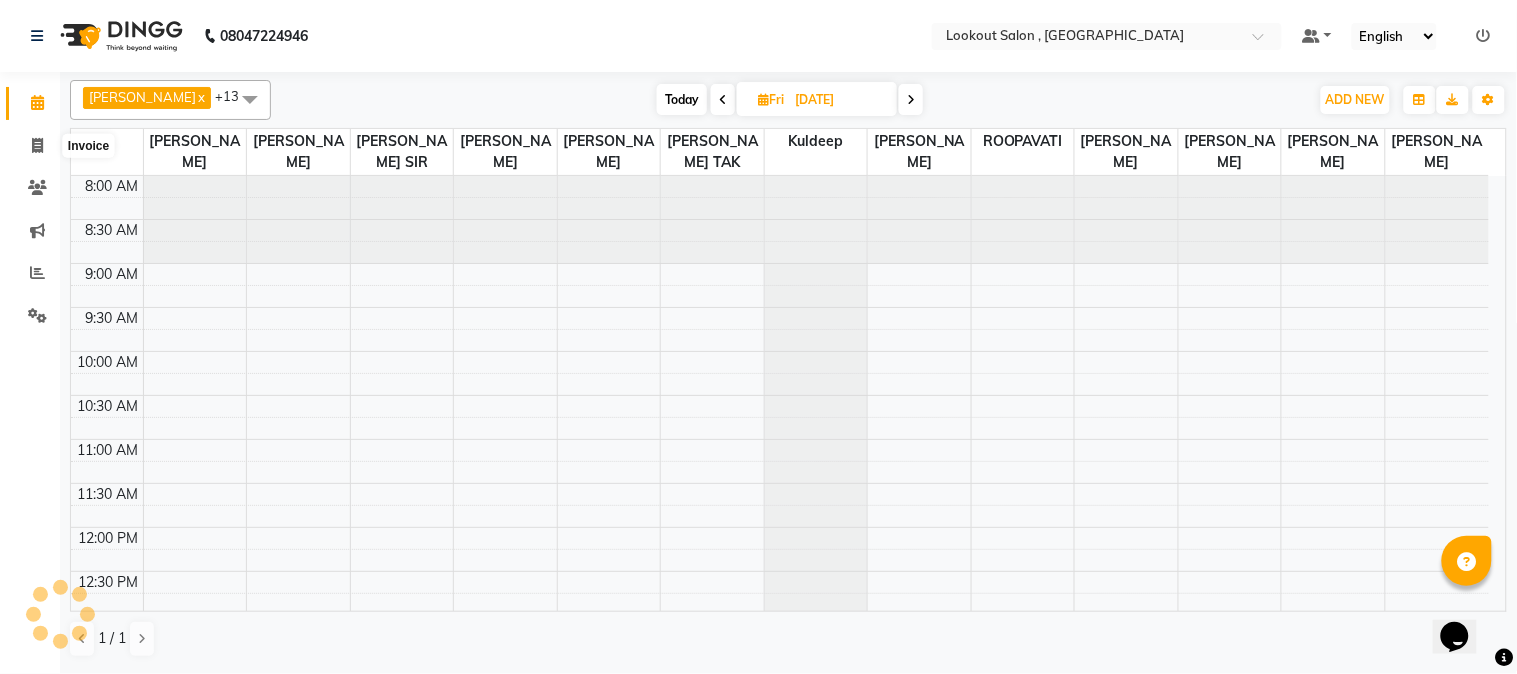 select on "service" 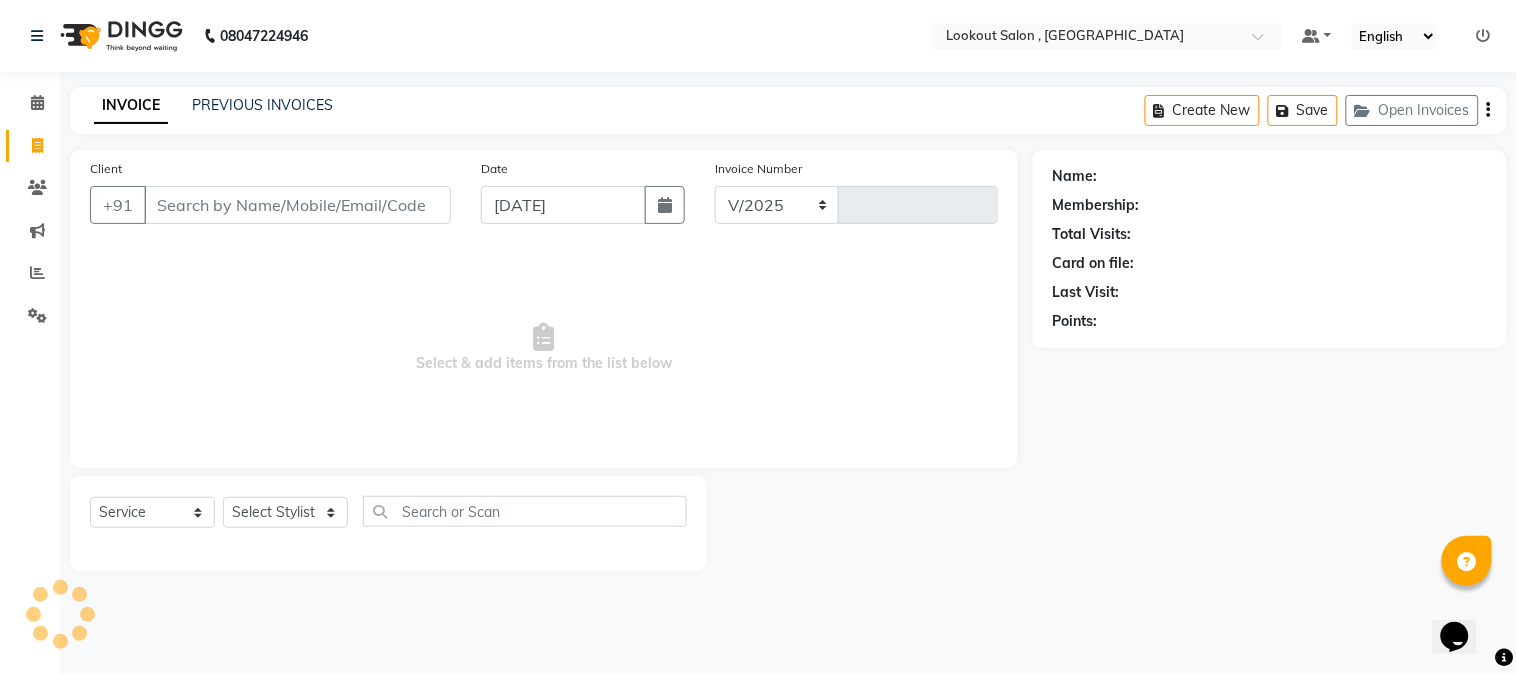 select on "151" 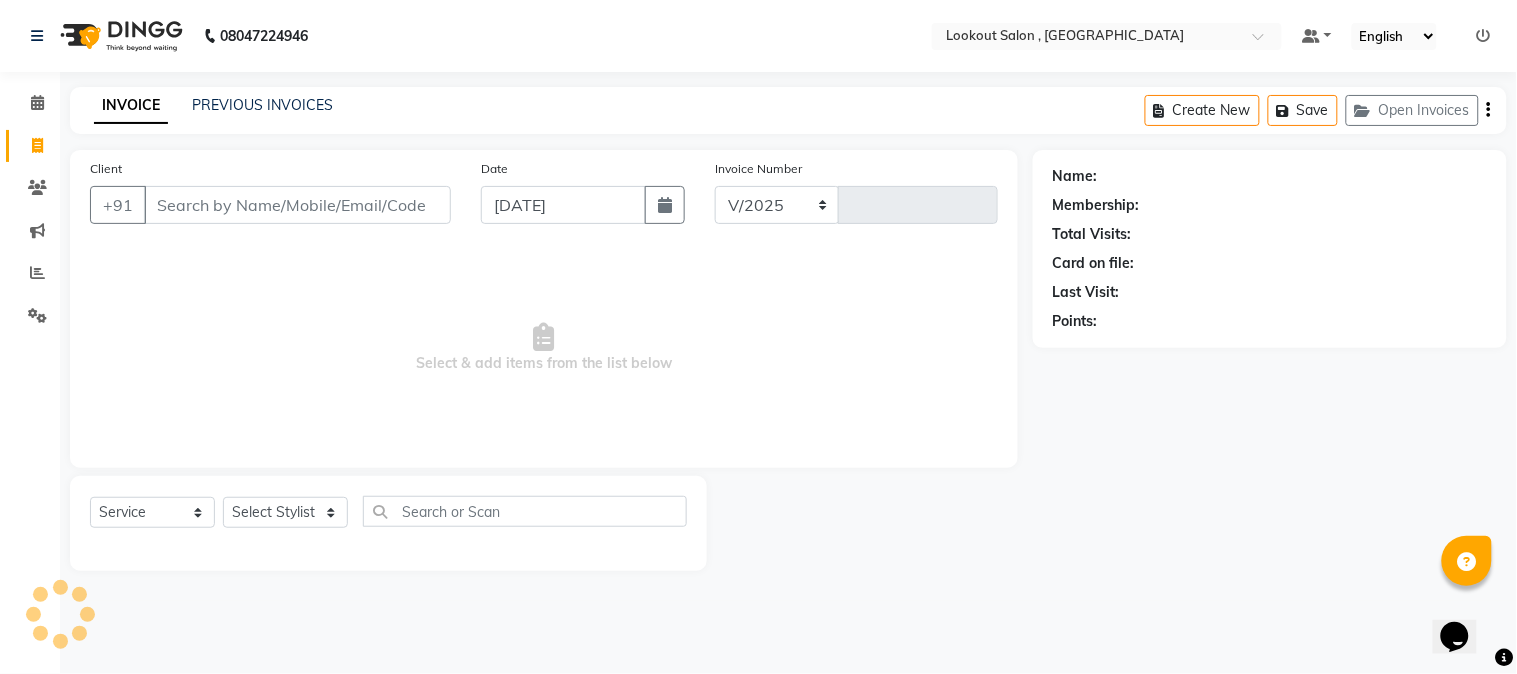 type on "3994" 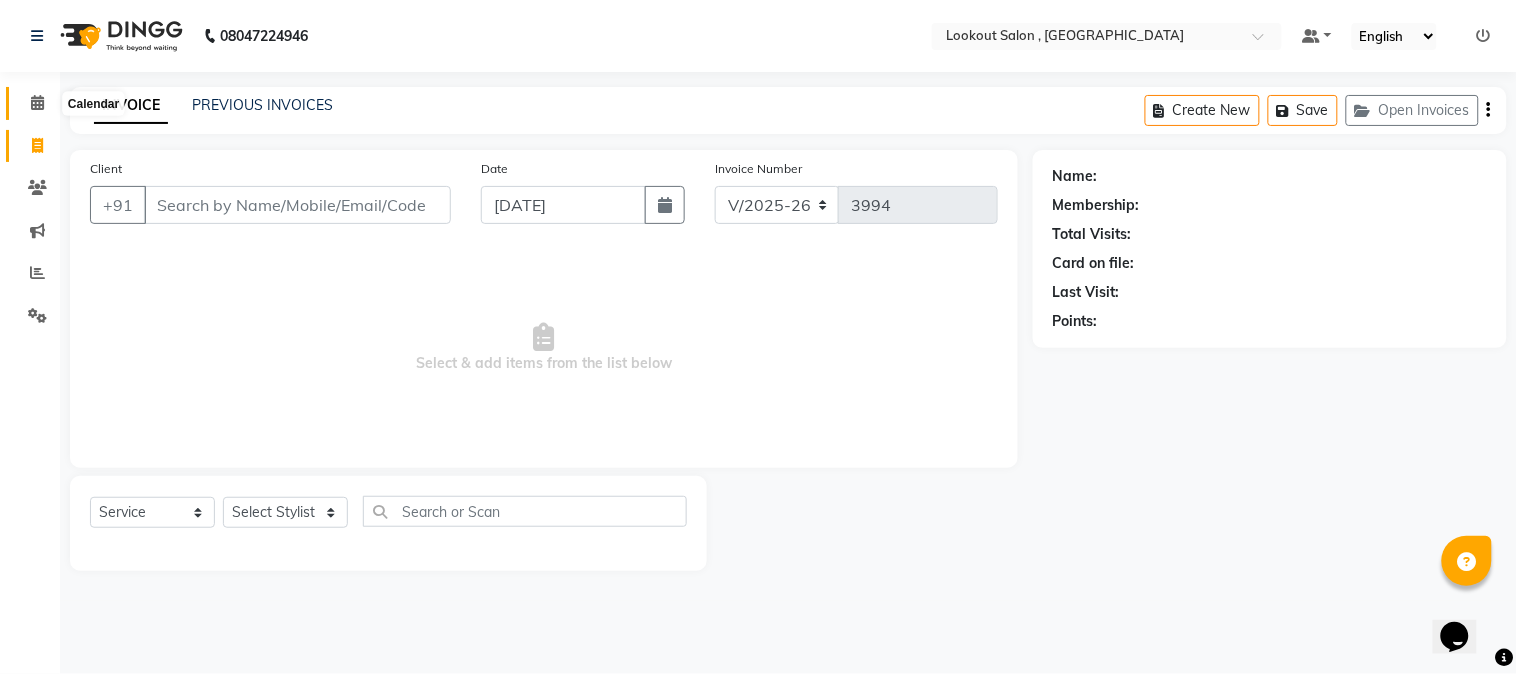 click 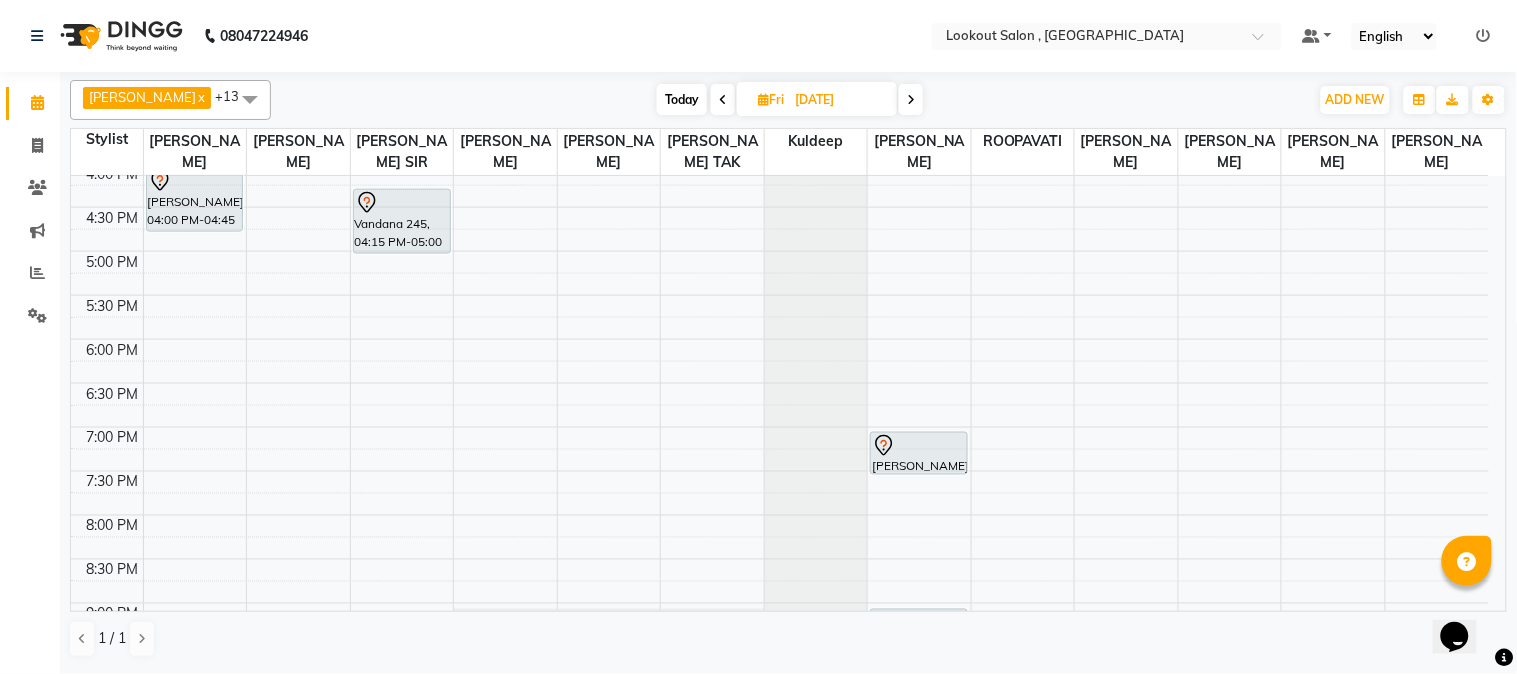 scroll, scrollTop: 688, scrollLeft: 0, axis: vertical 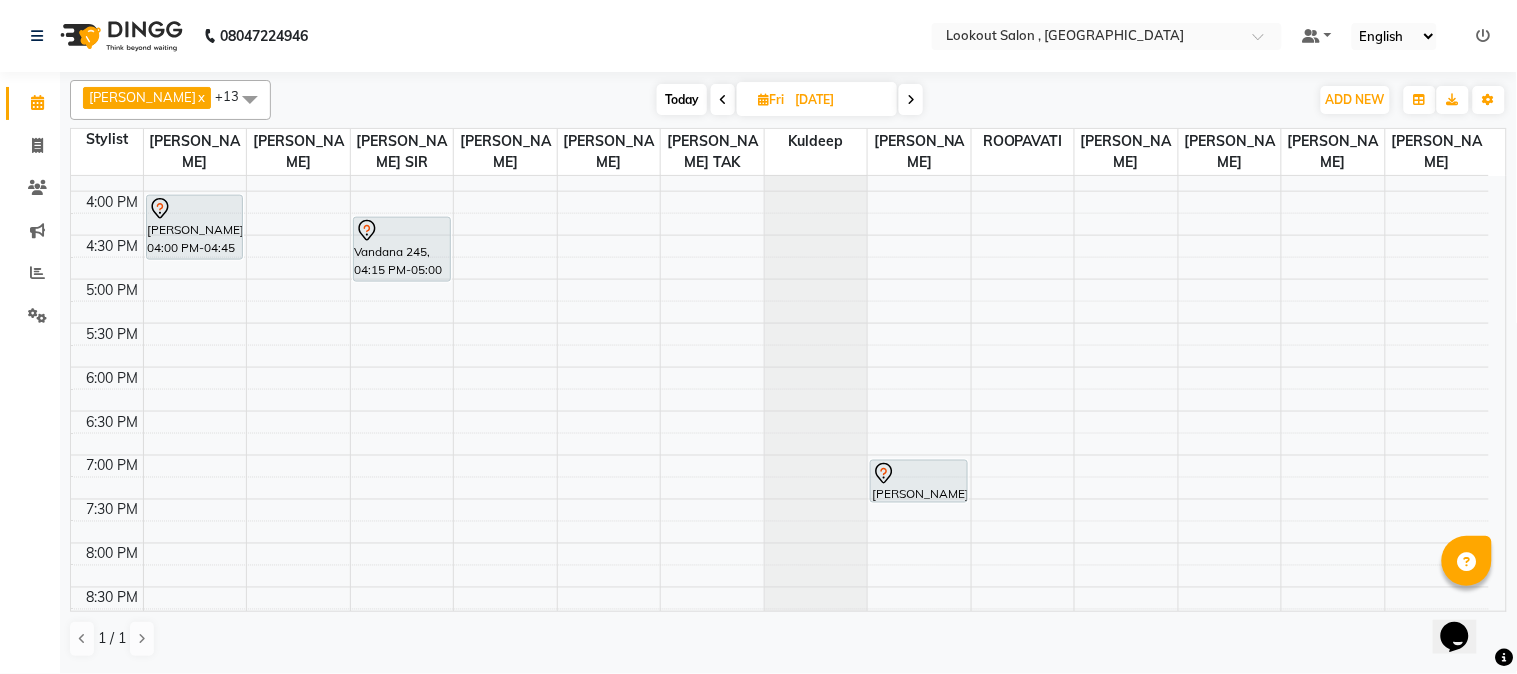 click on "8:00 AM 8:30 AM 9:00 AM 9:30 AM 10:00 AM 10:30 AM 11:00 AM 11:30 AM 12:00 PM 12:30 PM 1:00 PM 1:30 PM 2:00 PM 2:30 PM 3:00 PM 3:30 PM 4:00 PM 4:30 PM 5:00 PM 5:30 PM 6:00 PM 6:30 PM 7:00 PM 7:30 PM 8:00 PM 8:30 PM 9:00 PM 9:30 PM 10:00 PM 10:30 PM             [PERSON_NAME], 04:00 PM-04:45 PM, ARGAN SPA - UPTO WAIST             Vandana 245, 04:15 PM-05:00 PM, HAIRCUT WITH ART DIRECTOR (F)             [PERSON_NAME], 12:30 PM-01:00 PM, NANO/BTX  - UPTO WAIST             [PERSON_NAME], 07:00 PM-07:30 PM, HAIRCUT WITH SENIOR STYLIST(M)             [PERSON_NAME], 09:00 PM-09:25 PM, [PERSON_NAME] CRAFTING             [PERSON_NAME], 12:00 PM-12:30 PM, 7 in 1 HYDRA FACIAL" at bounding box center (780, 147) 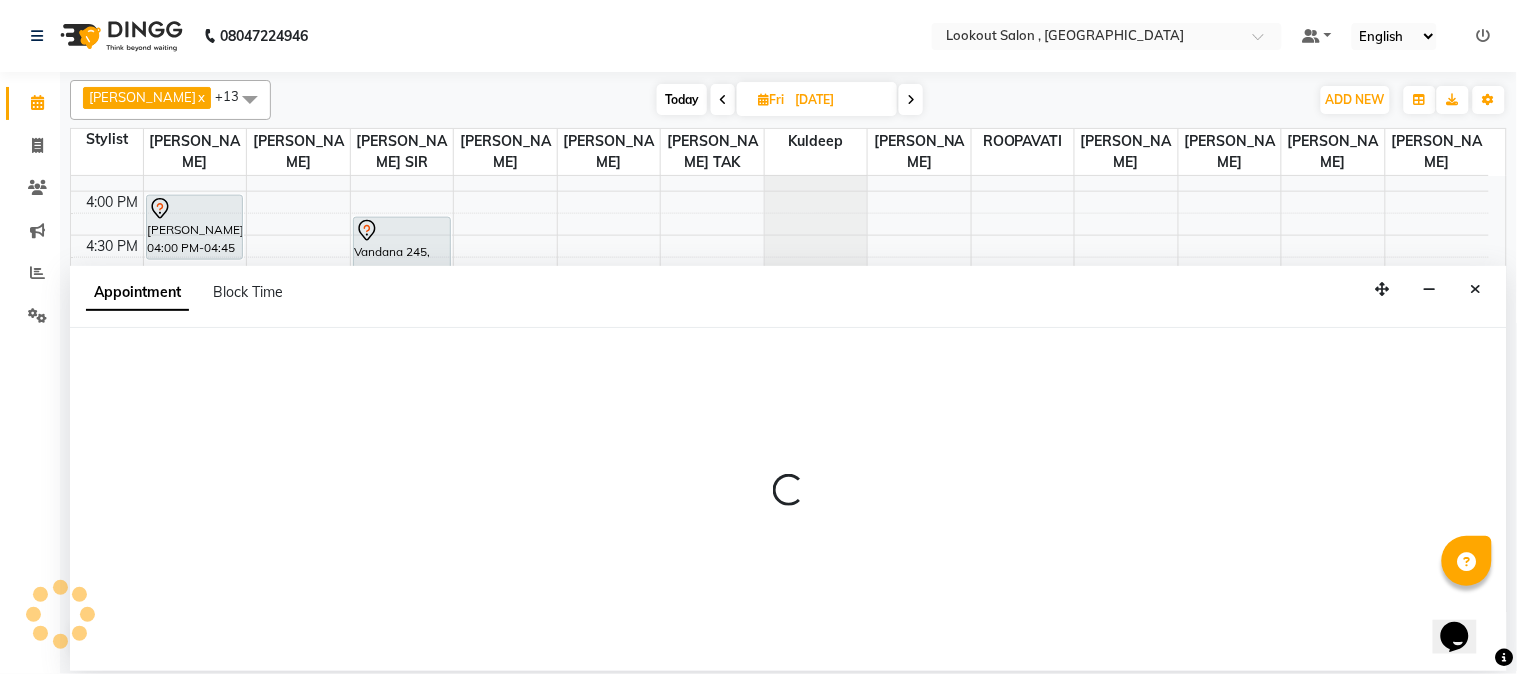 select on "6223" 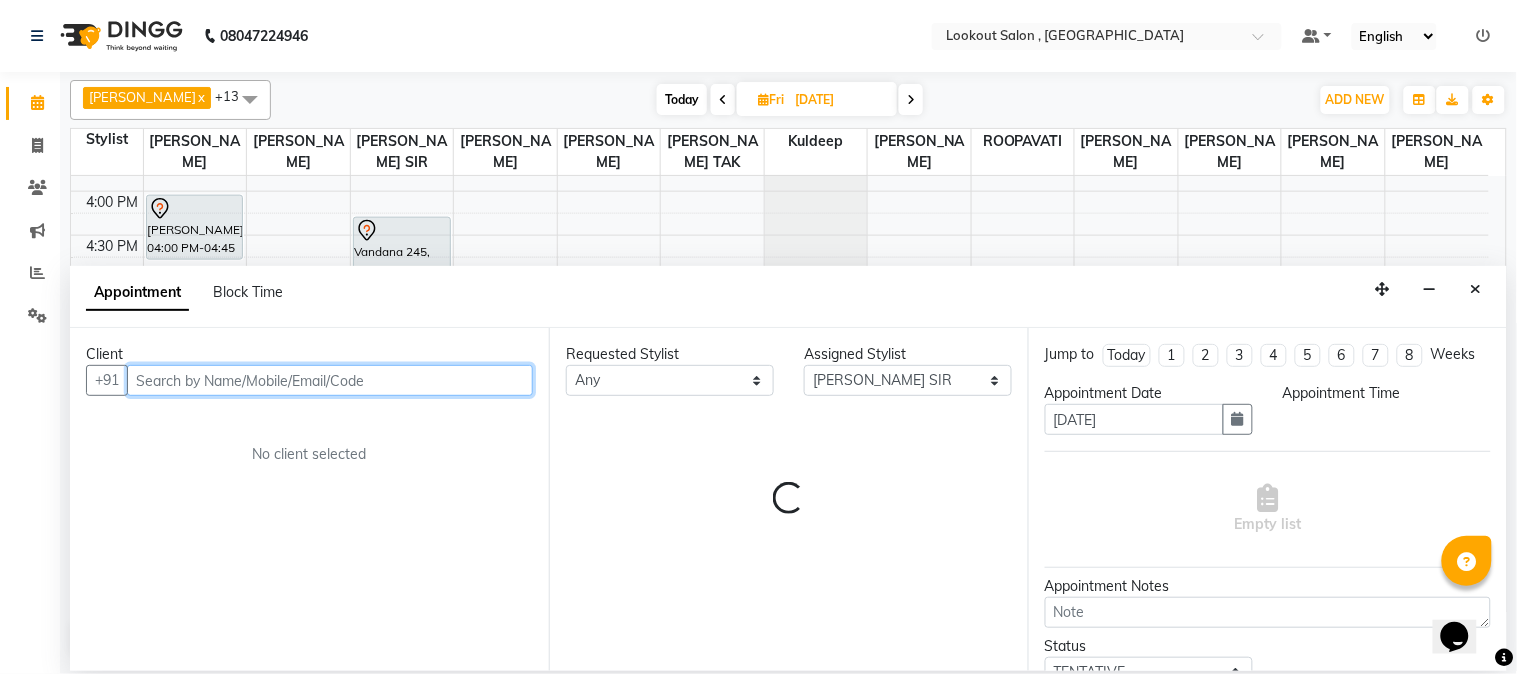 select on "1140" 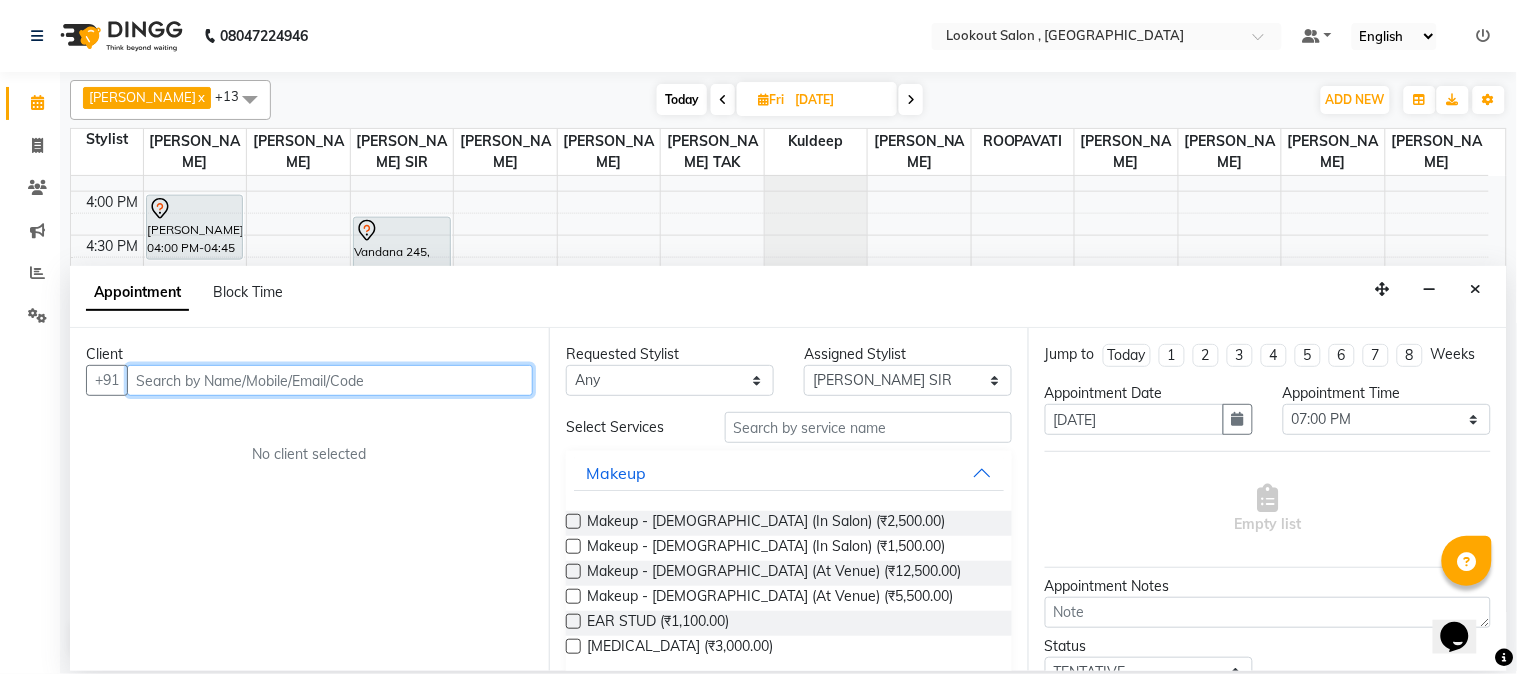 click at bounding box center [330, 380] 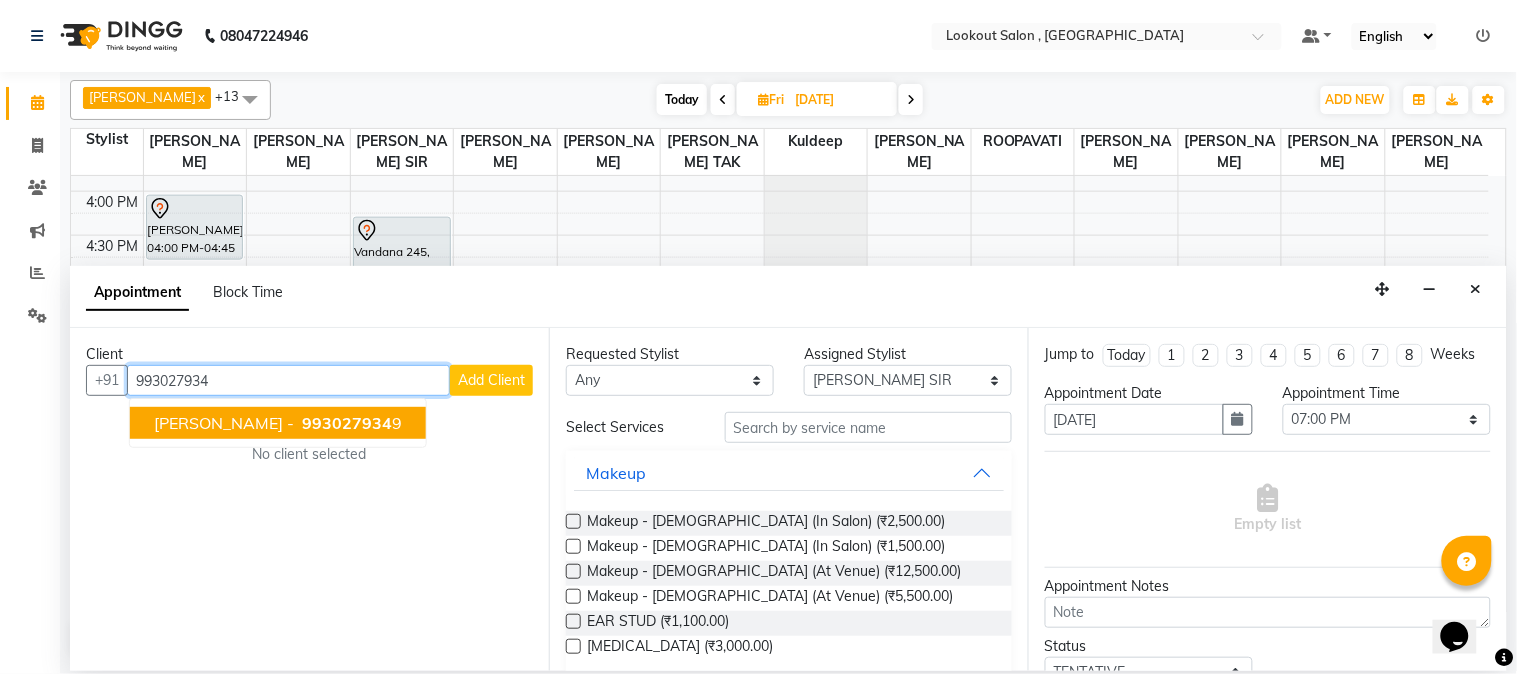 click on "993027934" at bounding box center (347, 423) 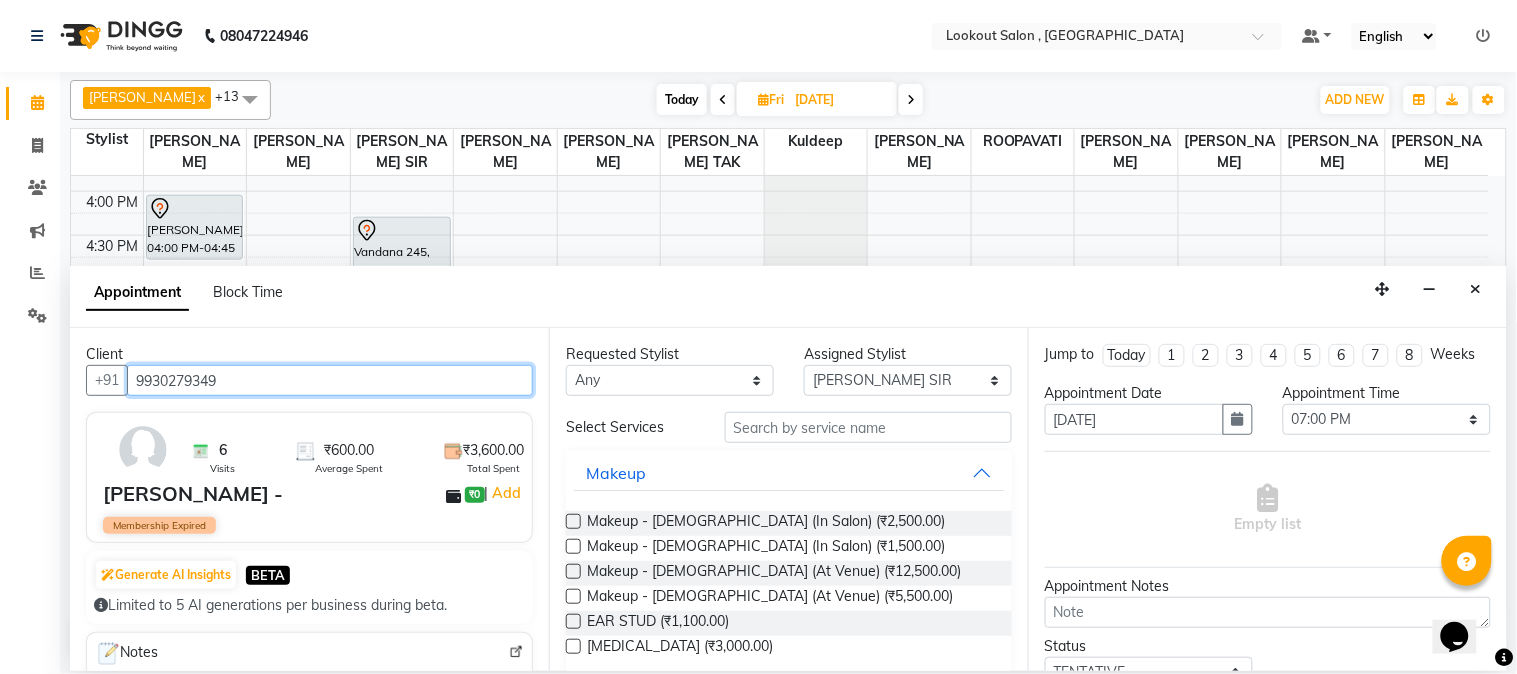 type on "9930279349" 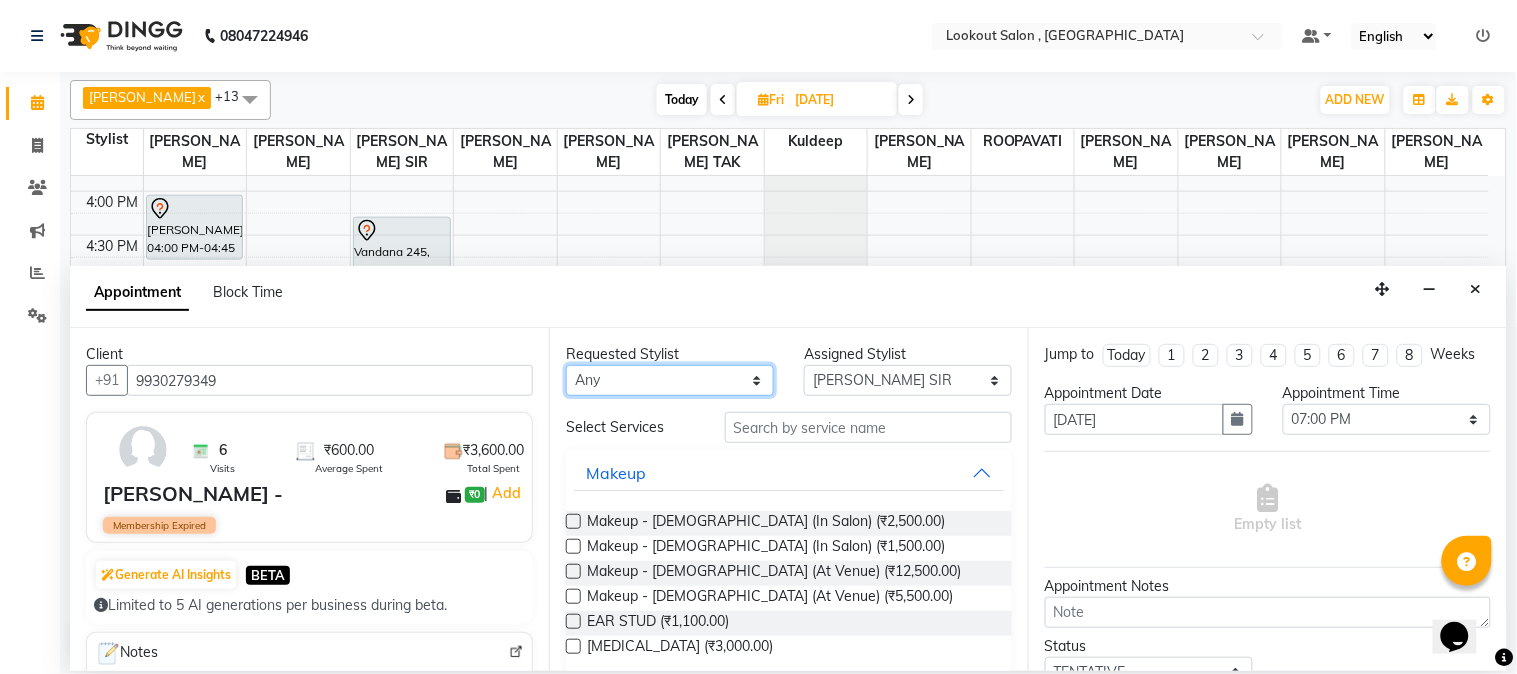 click on "Any [PERSON_NAME] [PERSON_NAME] kuldeep [PERSON_NAME] NANDINI [PERSON_NAME] [PERSON_NAME] [PERSON_NAME] [PERSON_NAME]  [PERSON_NAME] TAK shweta kashyap" at bounding box center [670, 380] 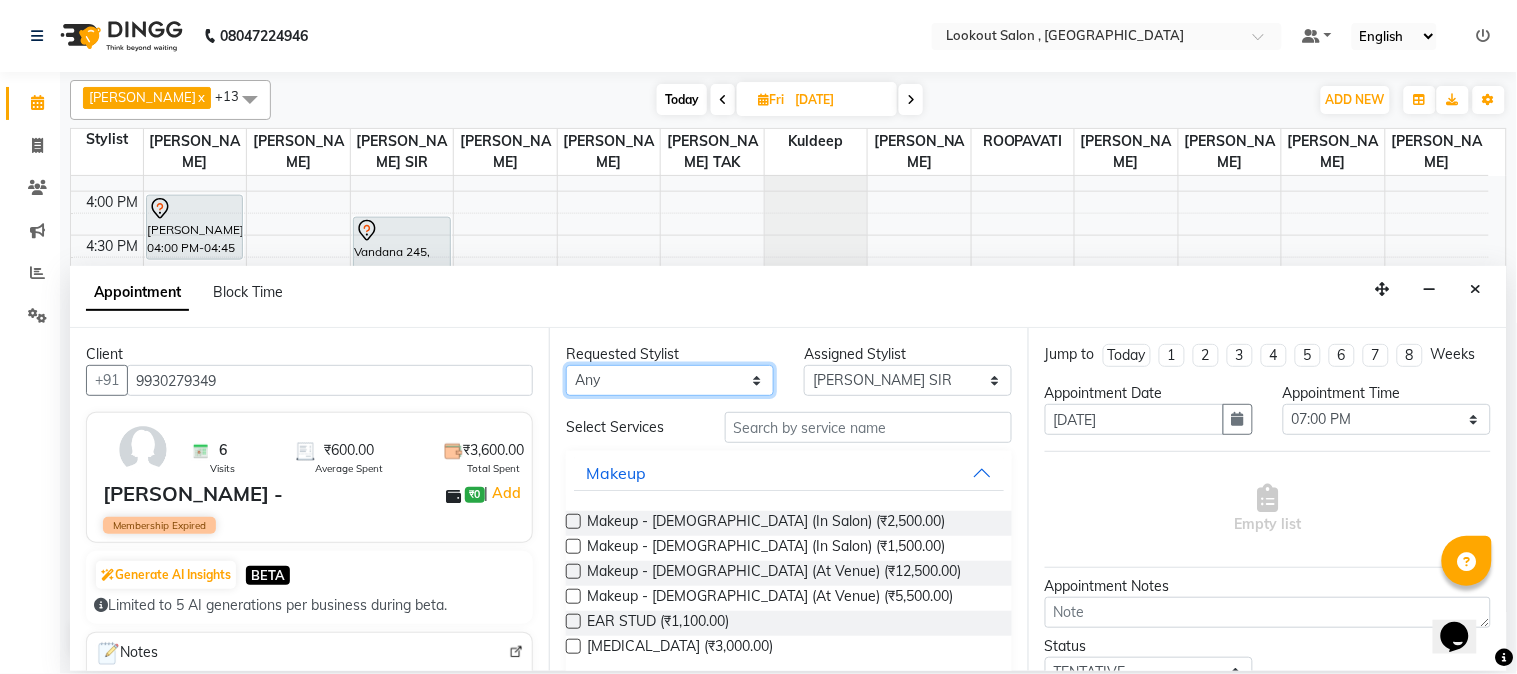 select on "6223" 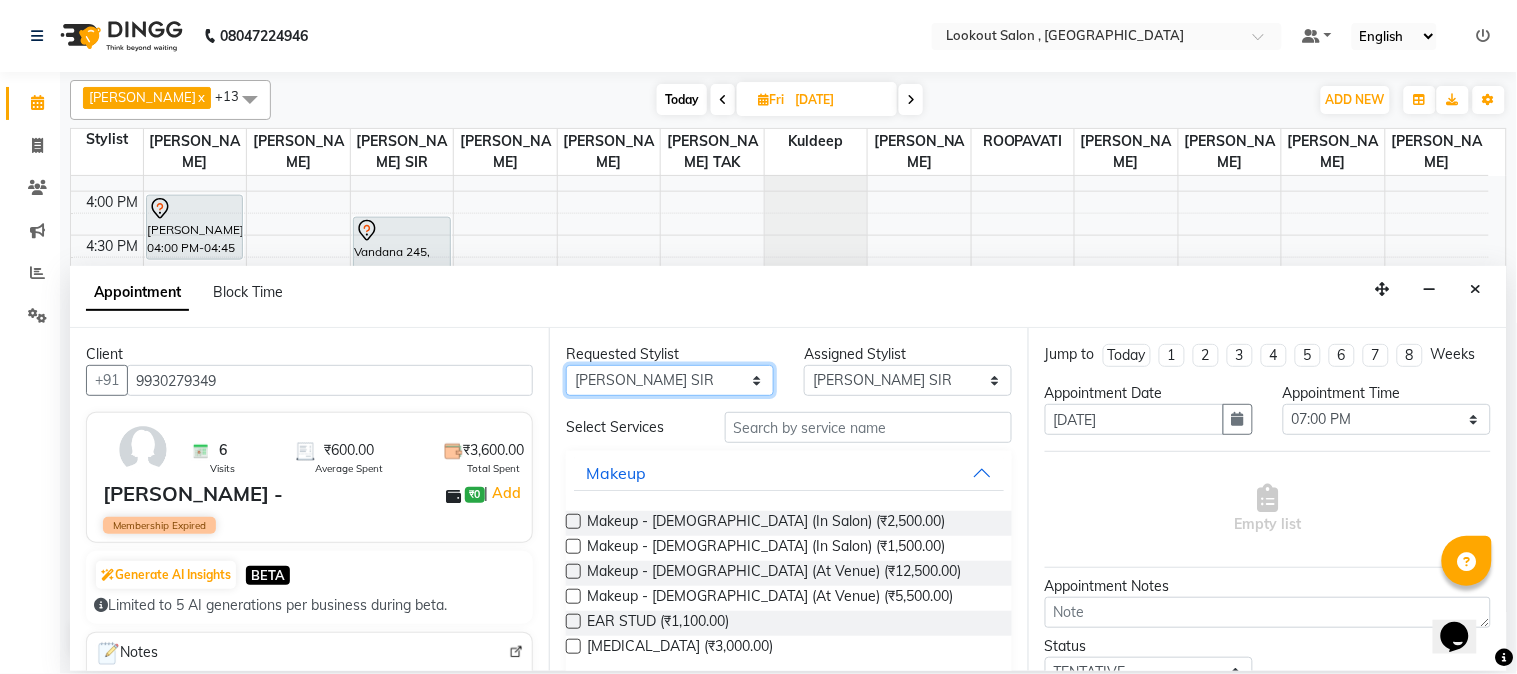 click on "Any [PERSON_NAME] [PERSON_NAME] kuldeep [PERSON_NAME] NANDINI [PERSON_NAME] [PERSON_NAME] [PERSON_NAME] [PERSON_NAME]  [PERSON_NAME] TAK shweta kashyap" at bounding box center [670, 380] 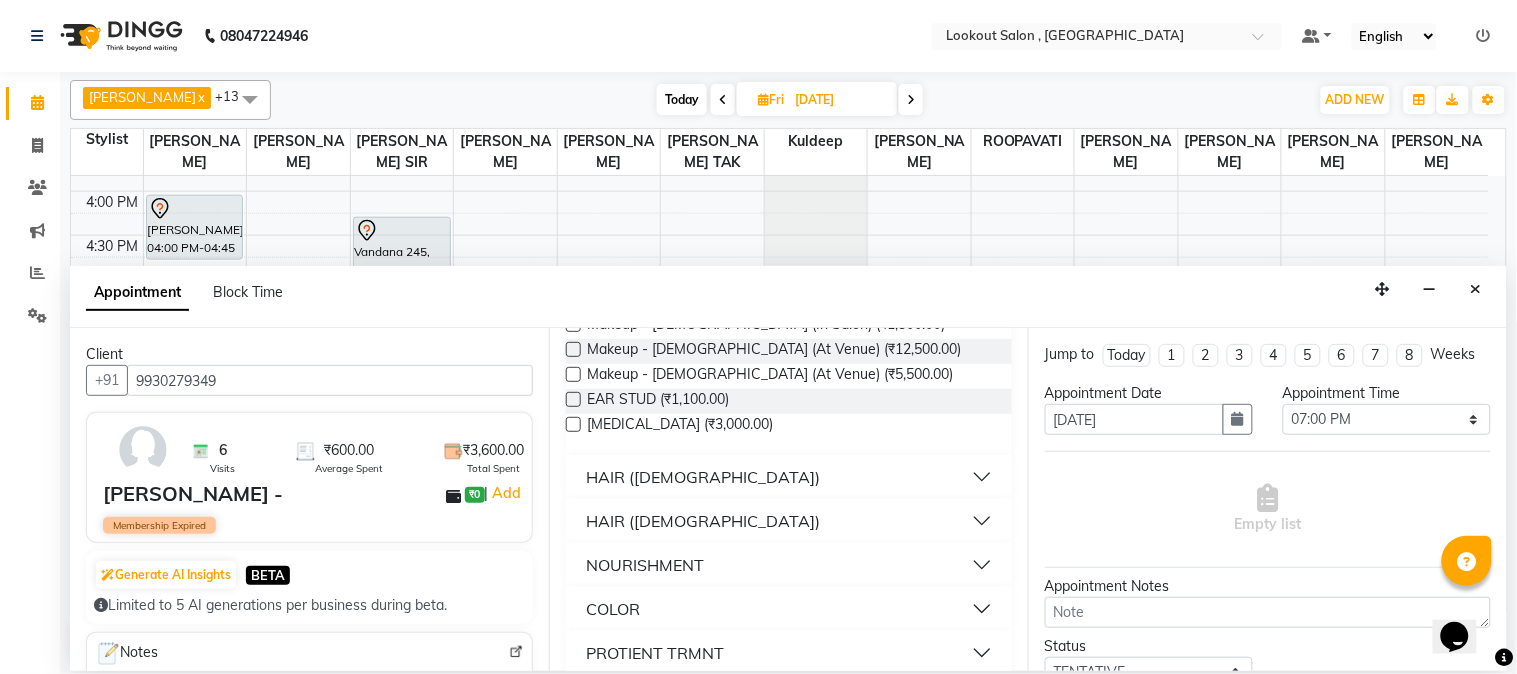 scroll, scrollTop: 0, scrollLeft: 0, axis: both 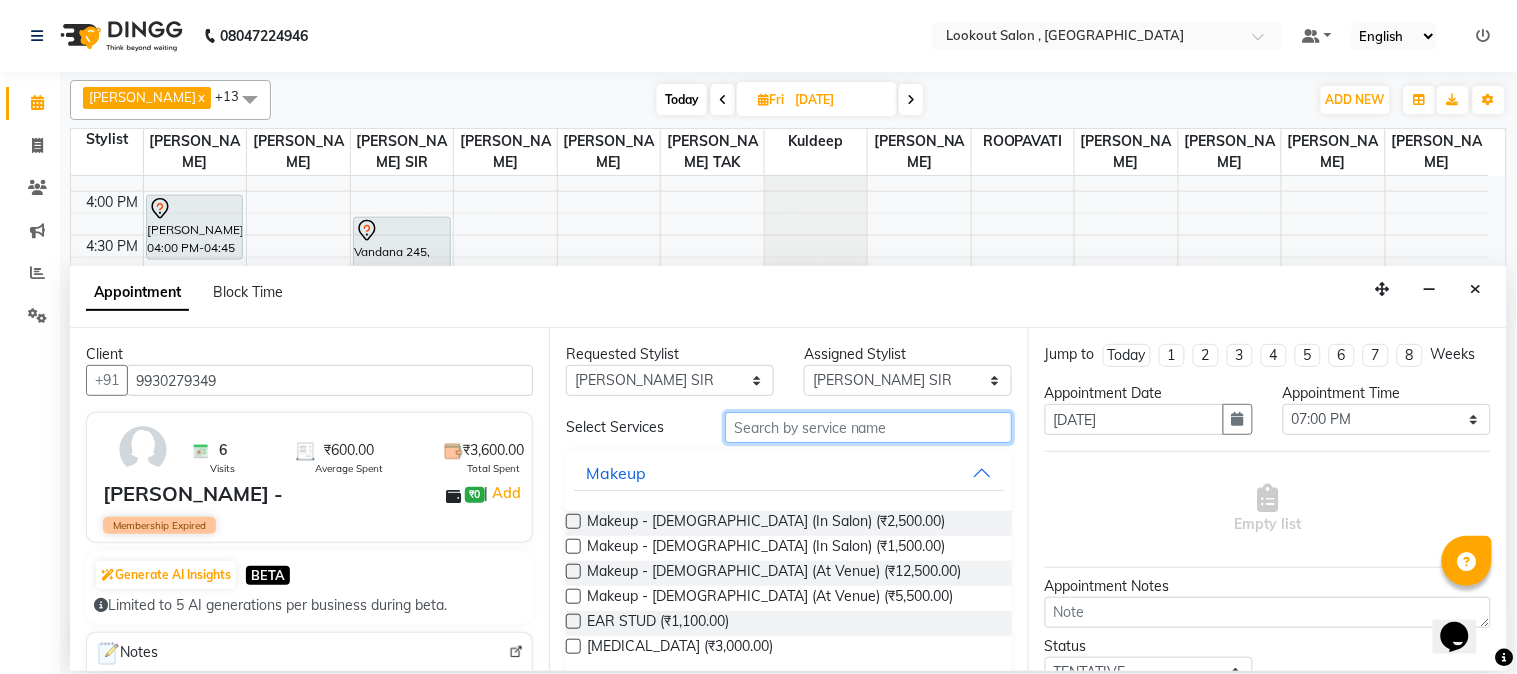 click at bounding box center [868, 427] 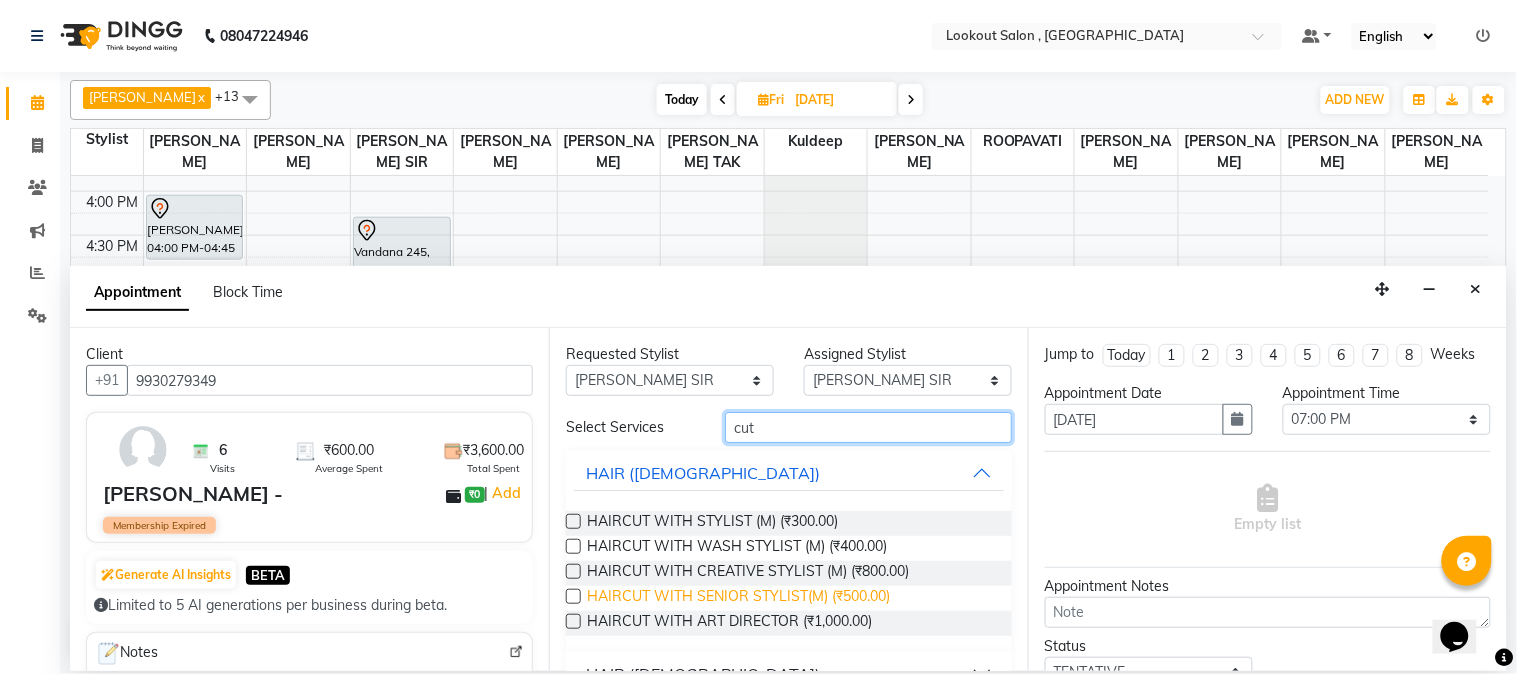 scroll, scrollTop: 128, scrollLeft: 0, axis: vertical 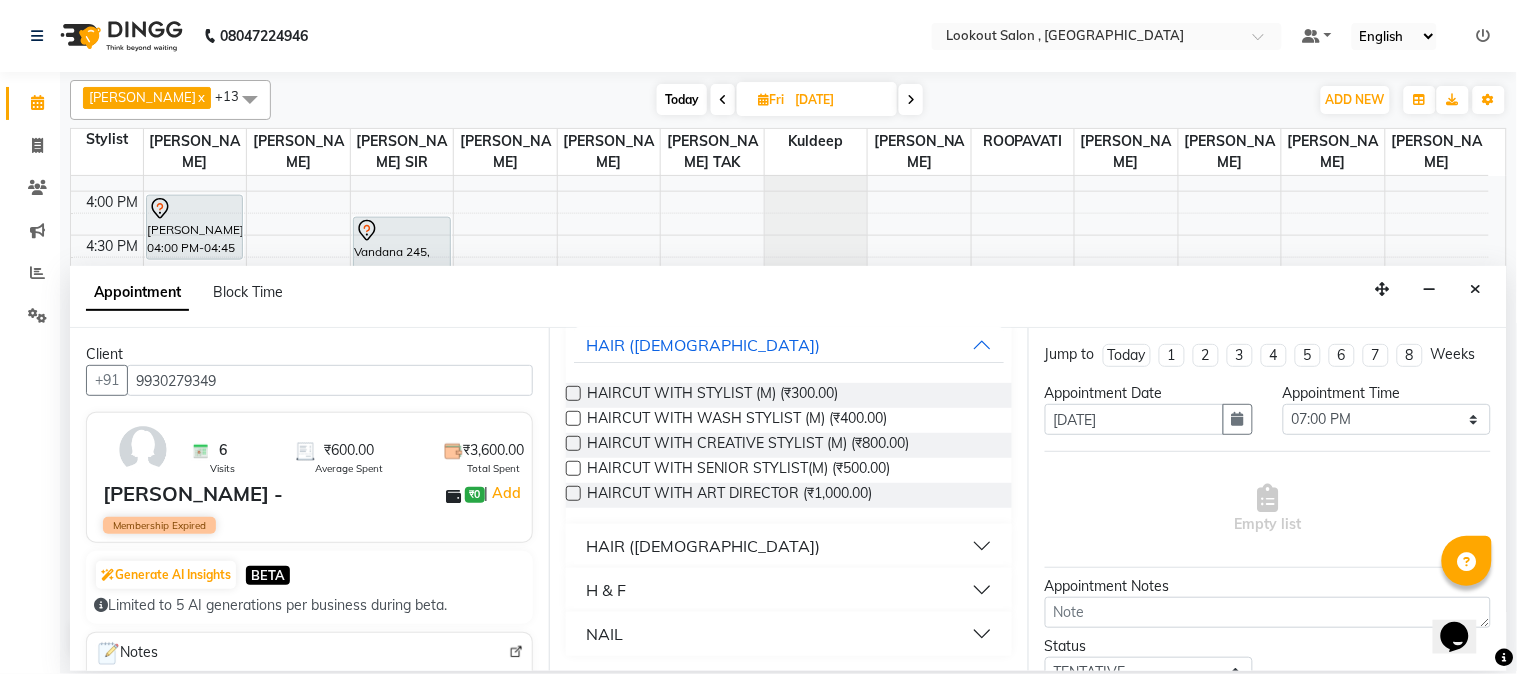 type on "cut" 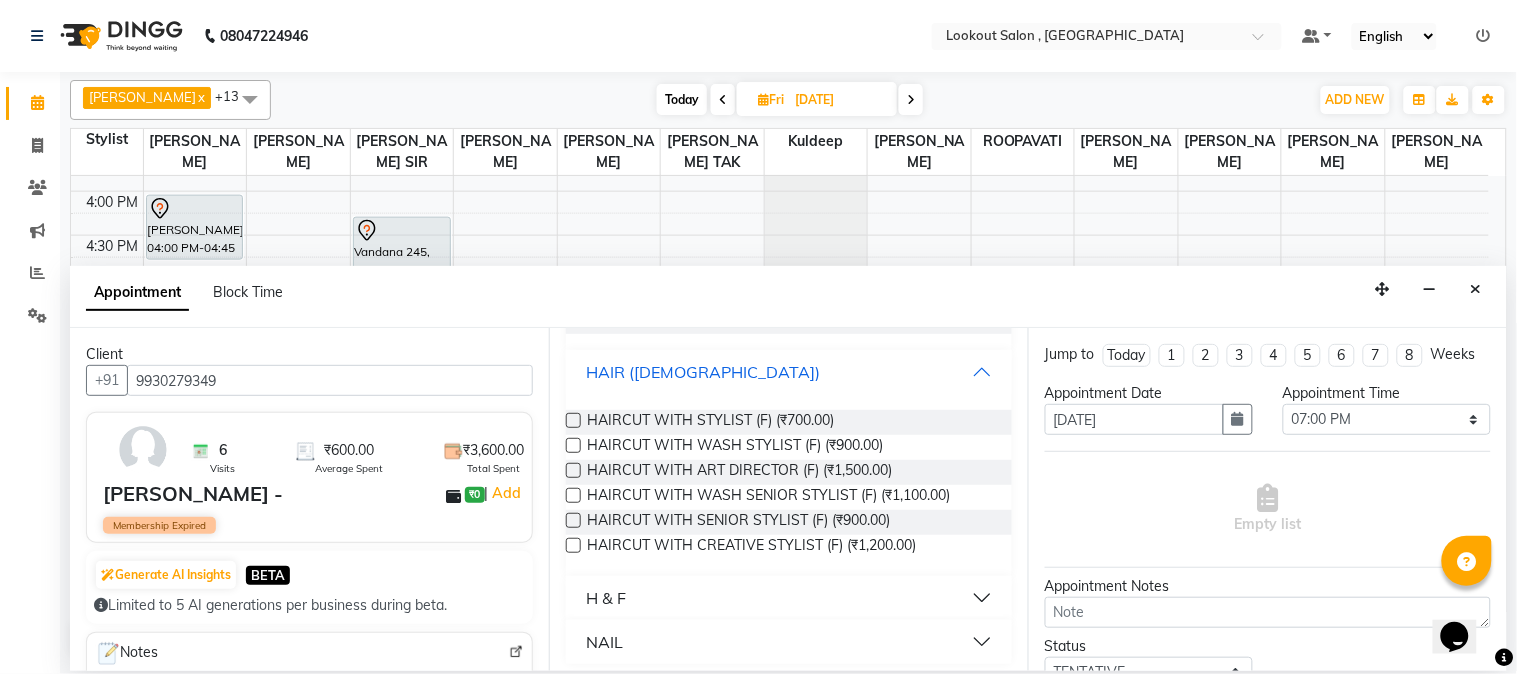 scroll, scrollTop: 311, scrollLeft: 0, axis: vertical 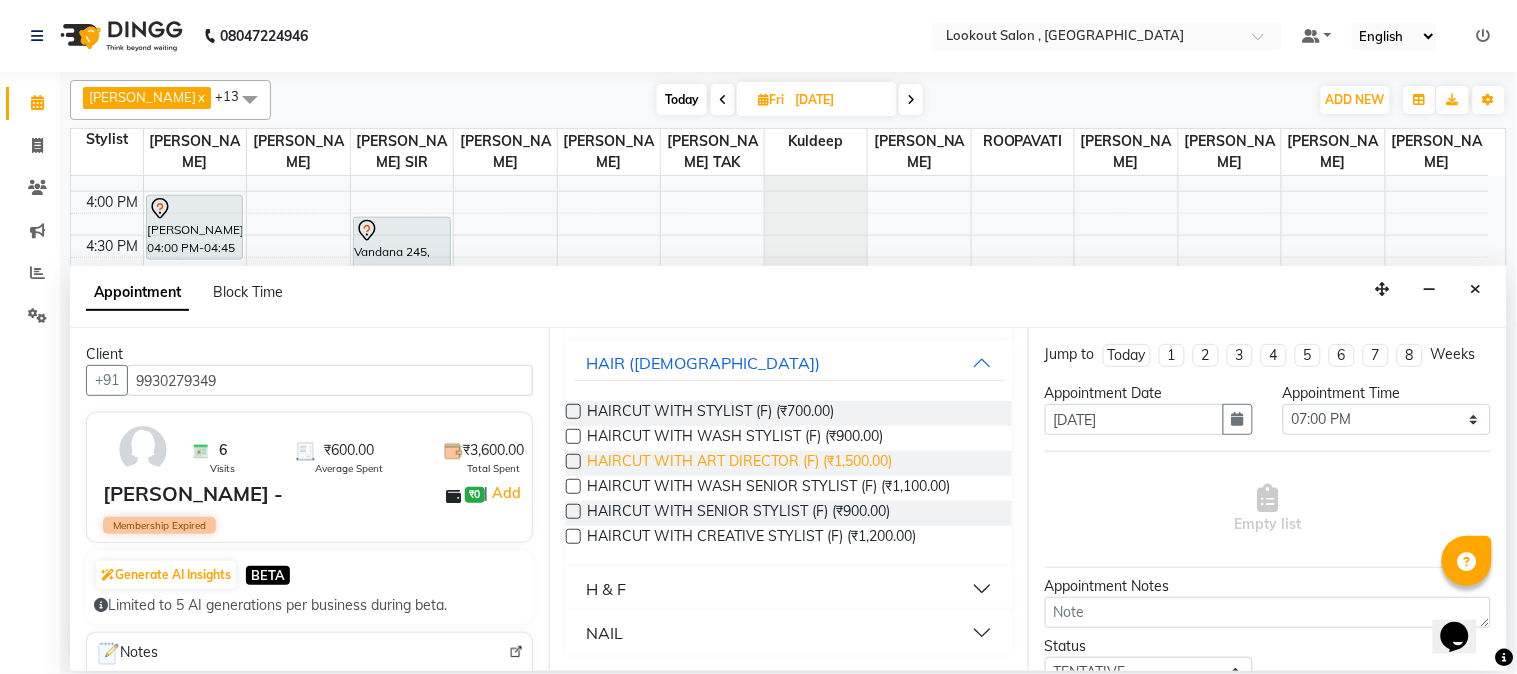 click on "HAIRCUT WITH ART DIRECTOR (F) (₹1,500.00)" at bounding box center [739, 463] 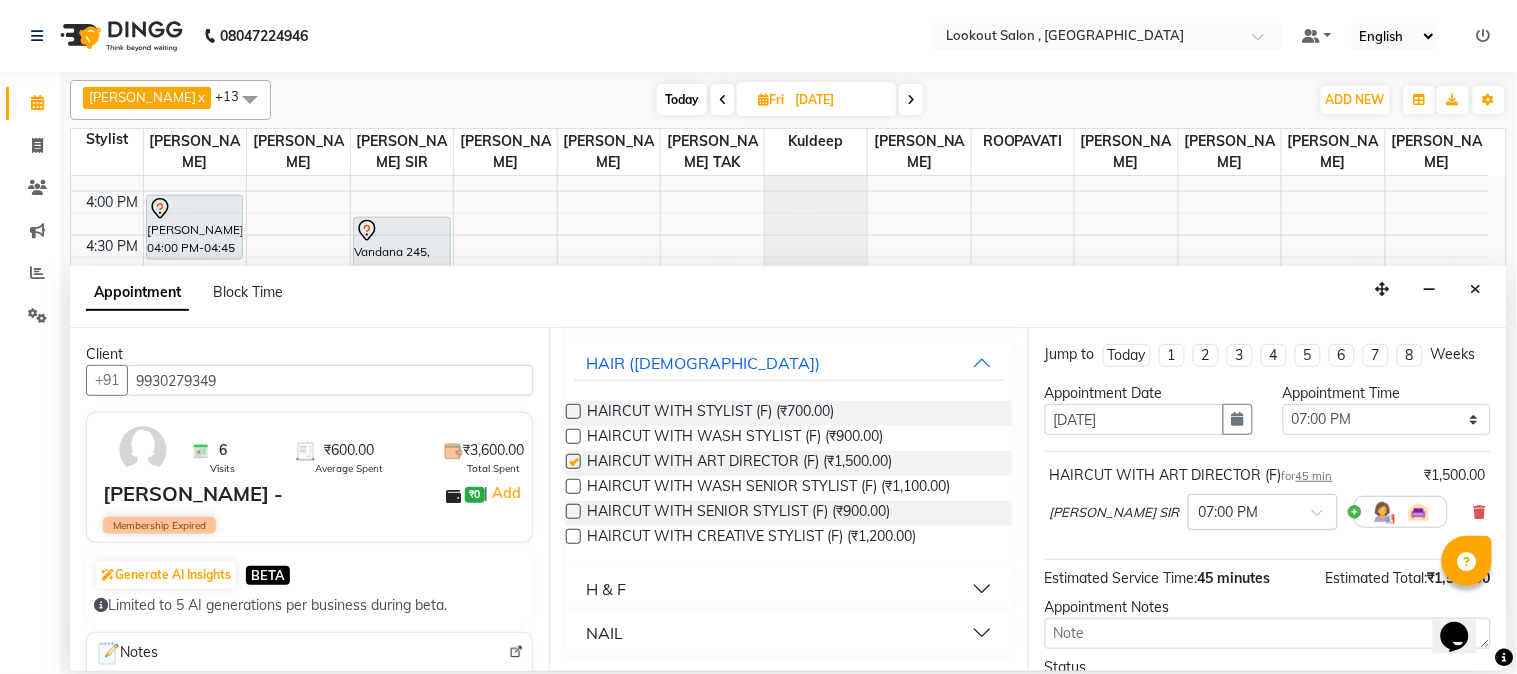 checkbox on "false" 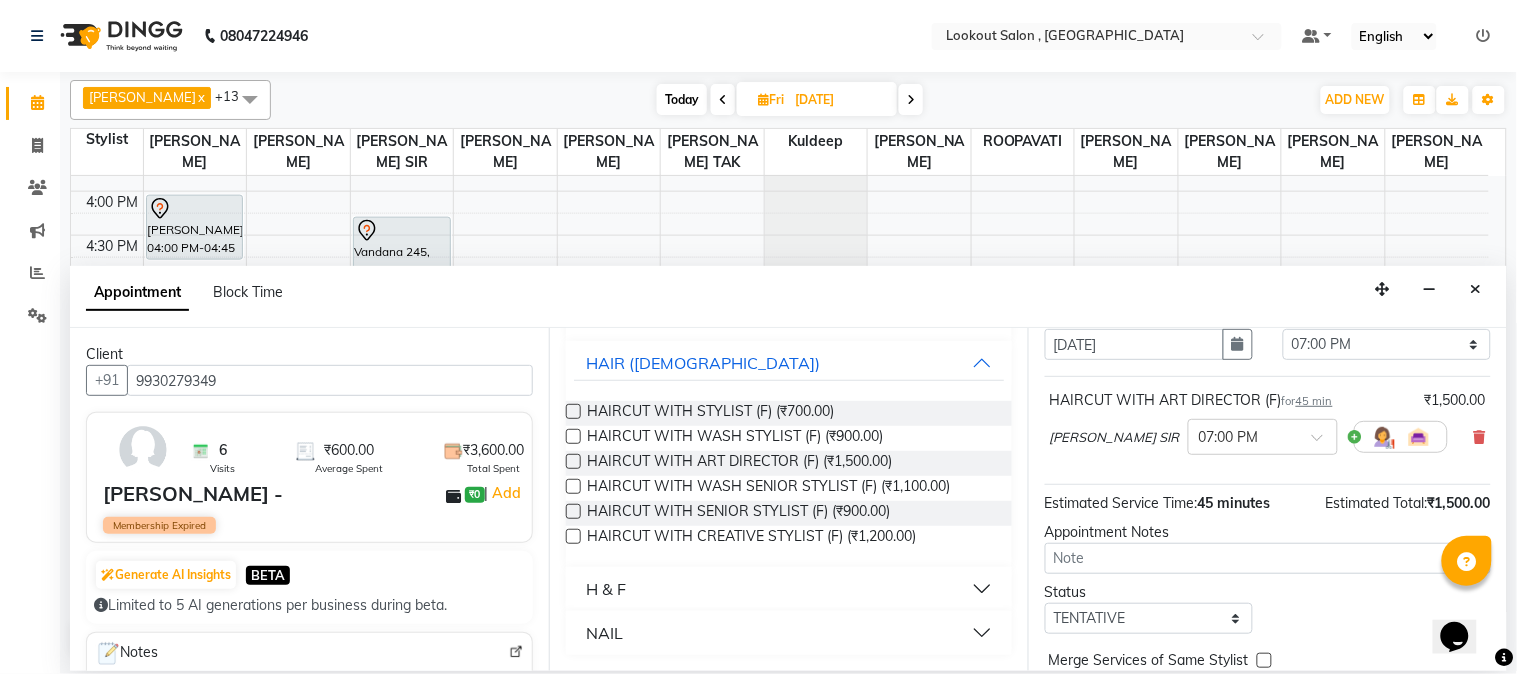 scroll, scrollTop: 183, scrollLeft: 0, axis: vertical 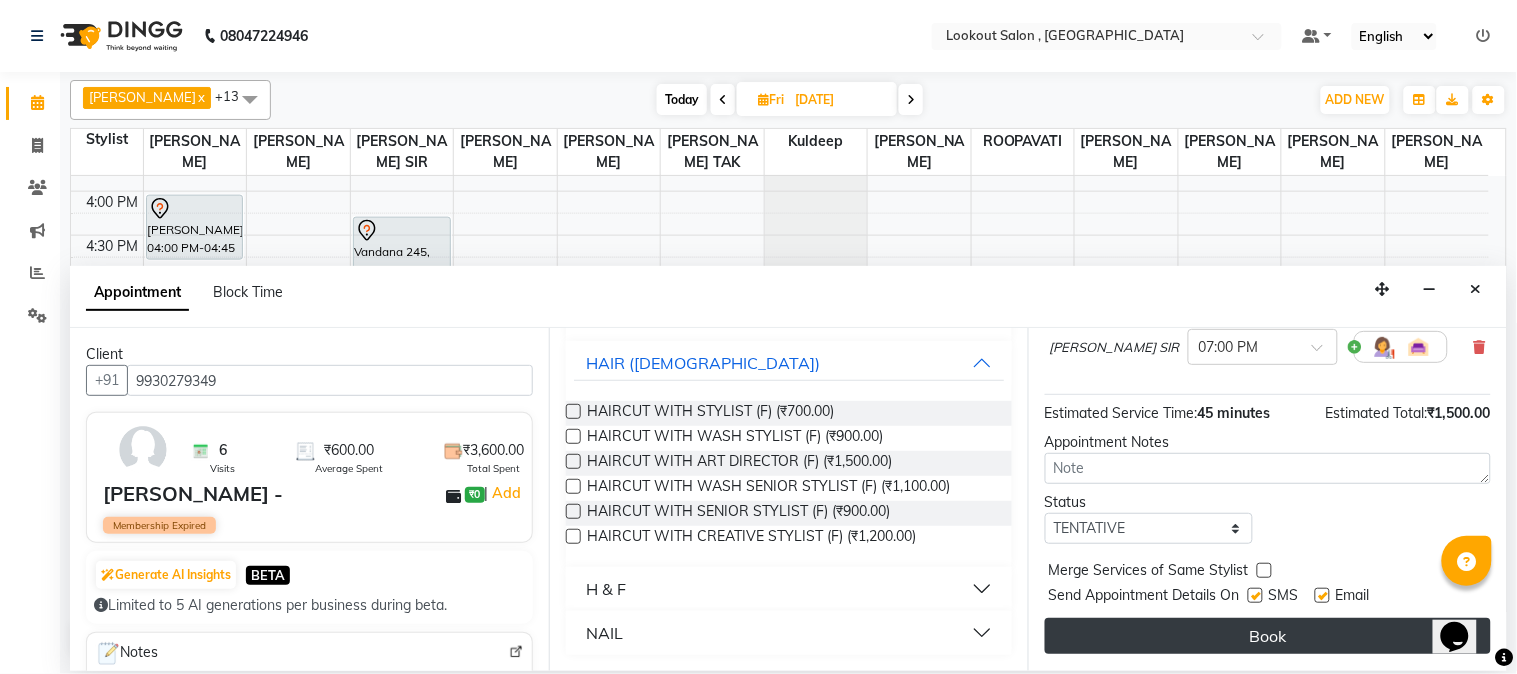 click on "Book" at bounding box center [1268, 636] 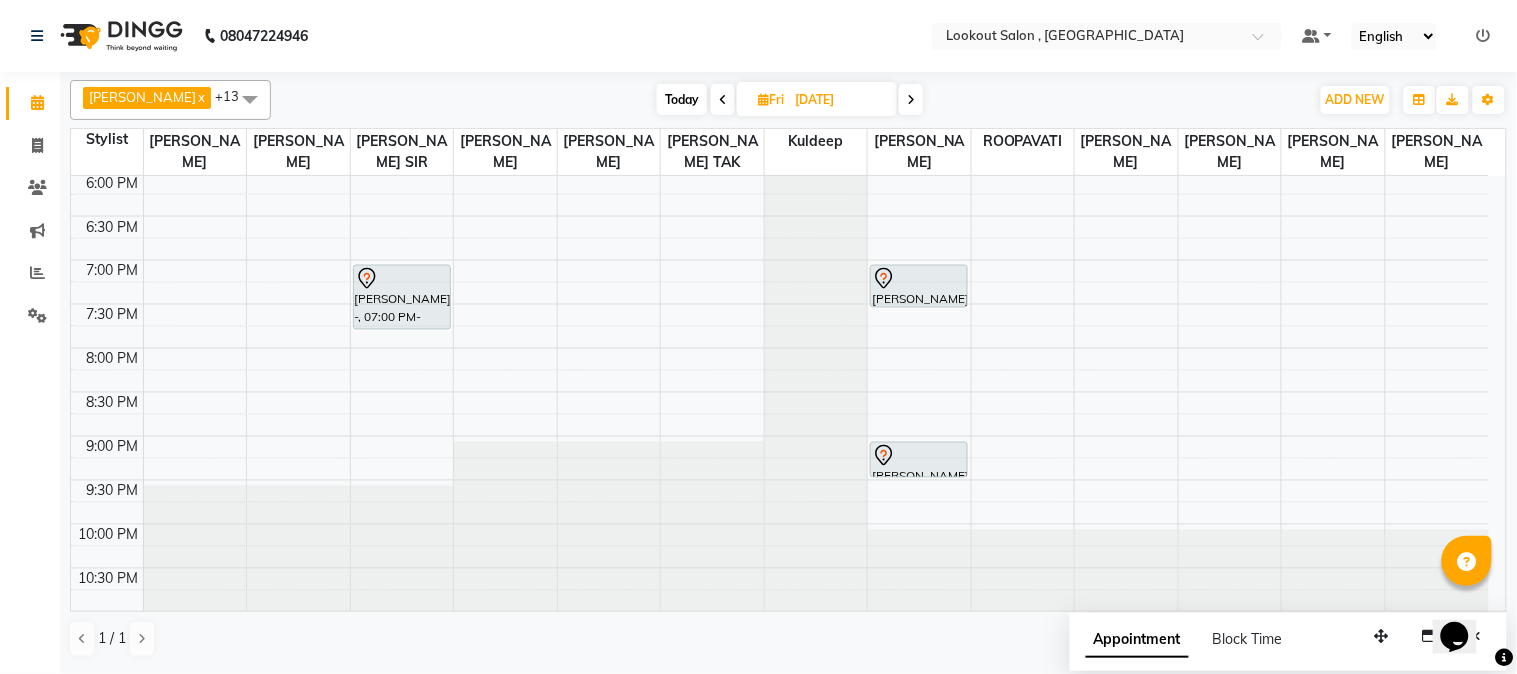 scroll, scrollTop: 911, scrollLeft: 0, axis: vertical 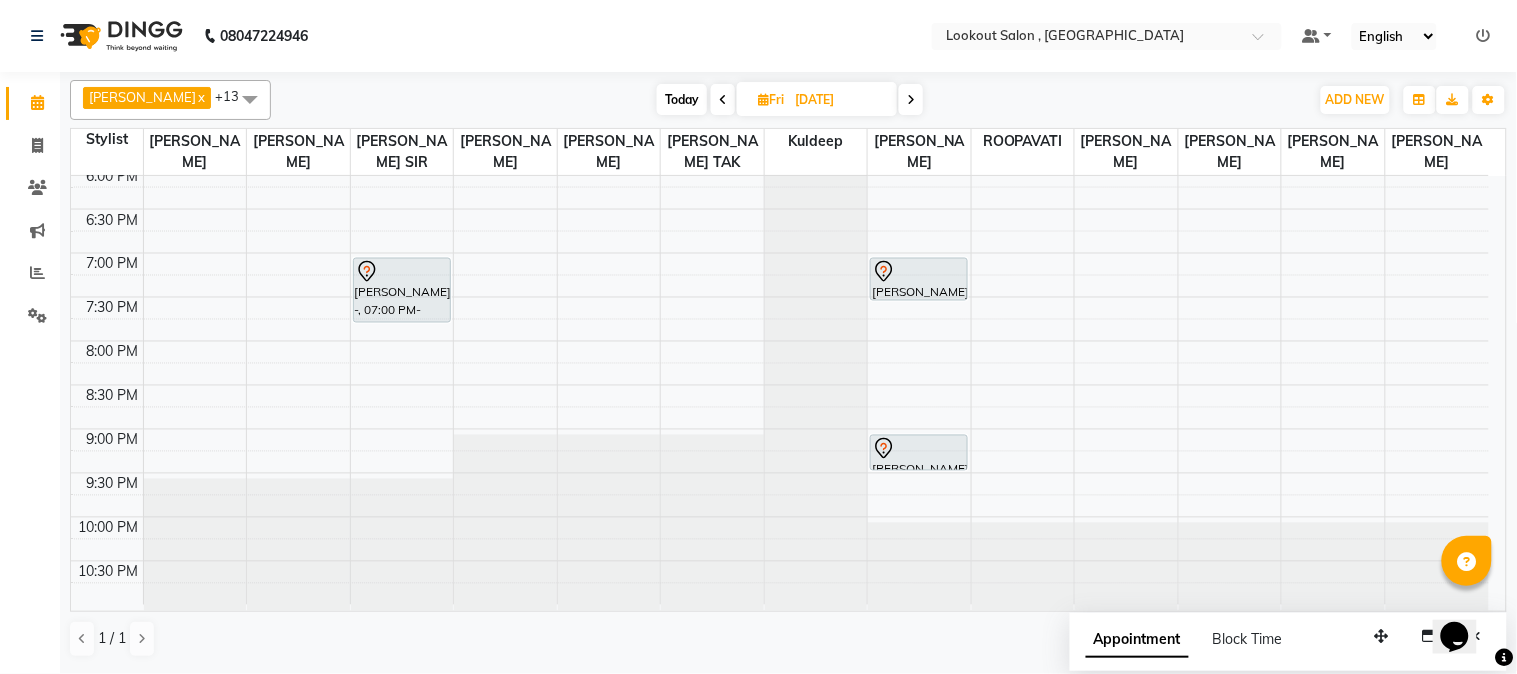 click at bounding box center (505, -714) 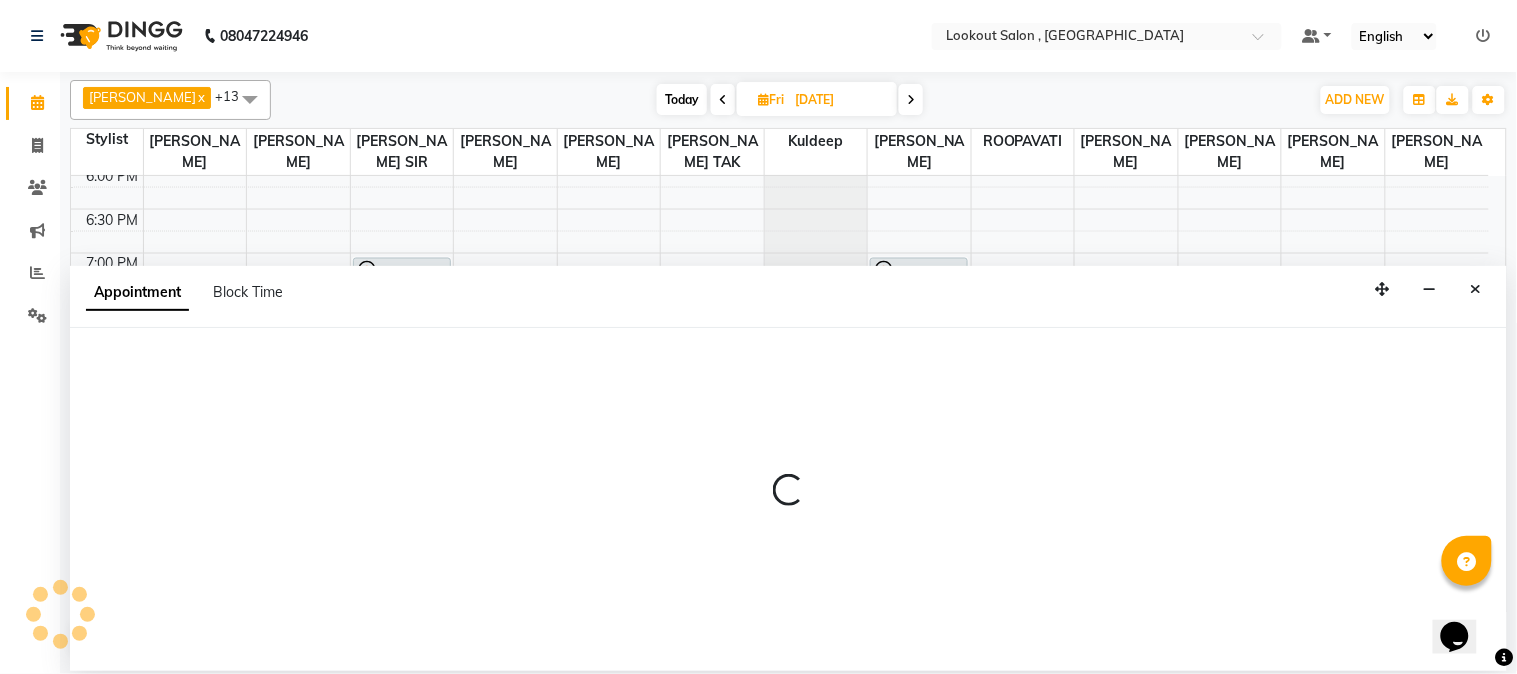 select on "7174" 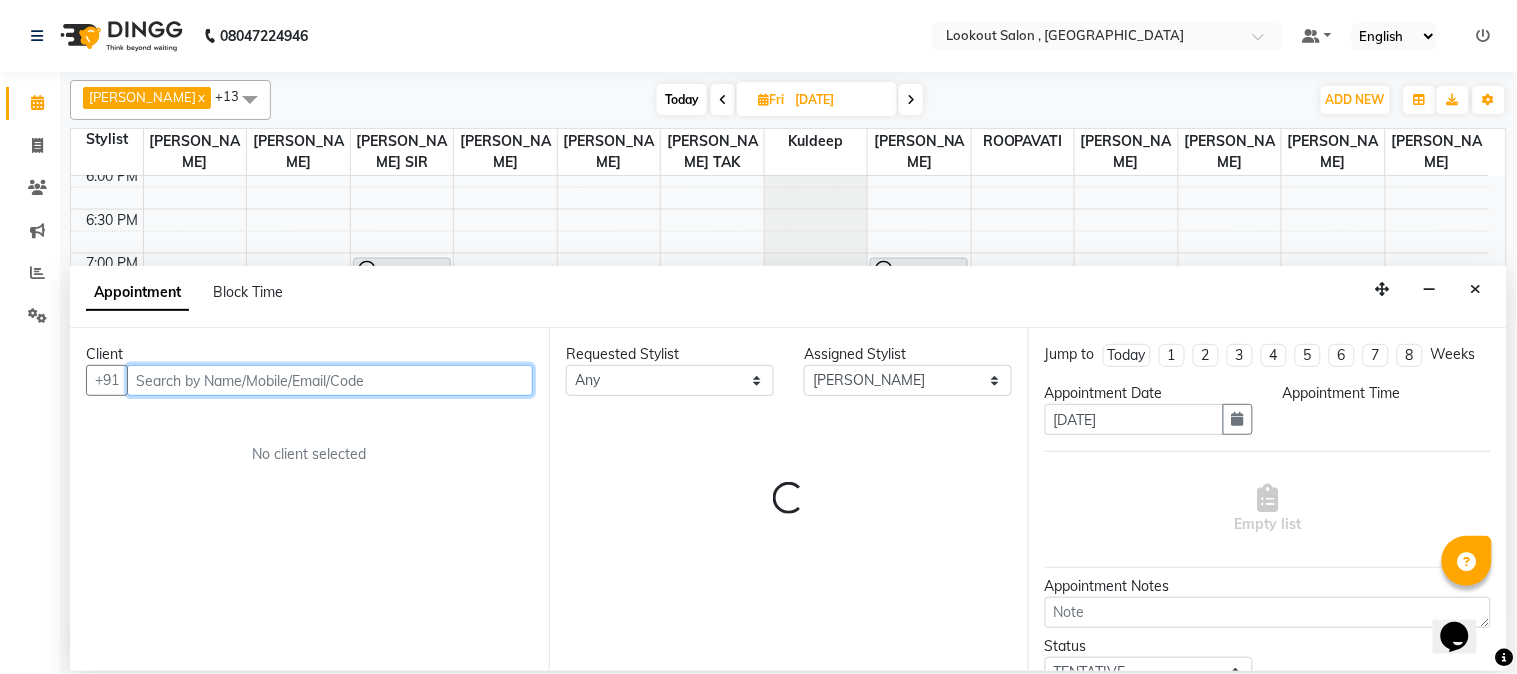 select on "1260" 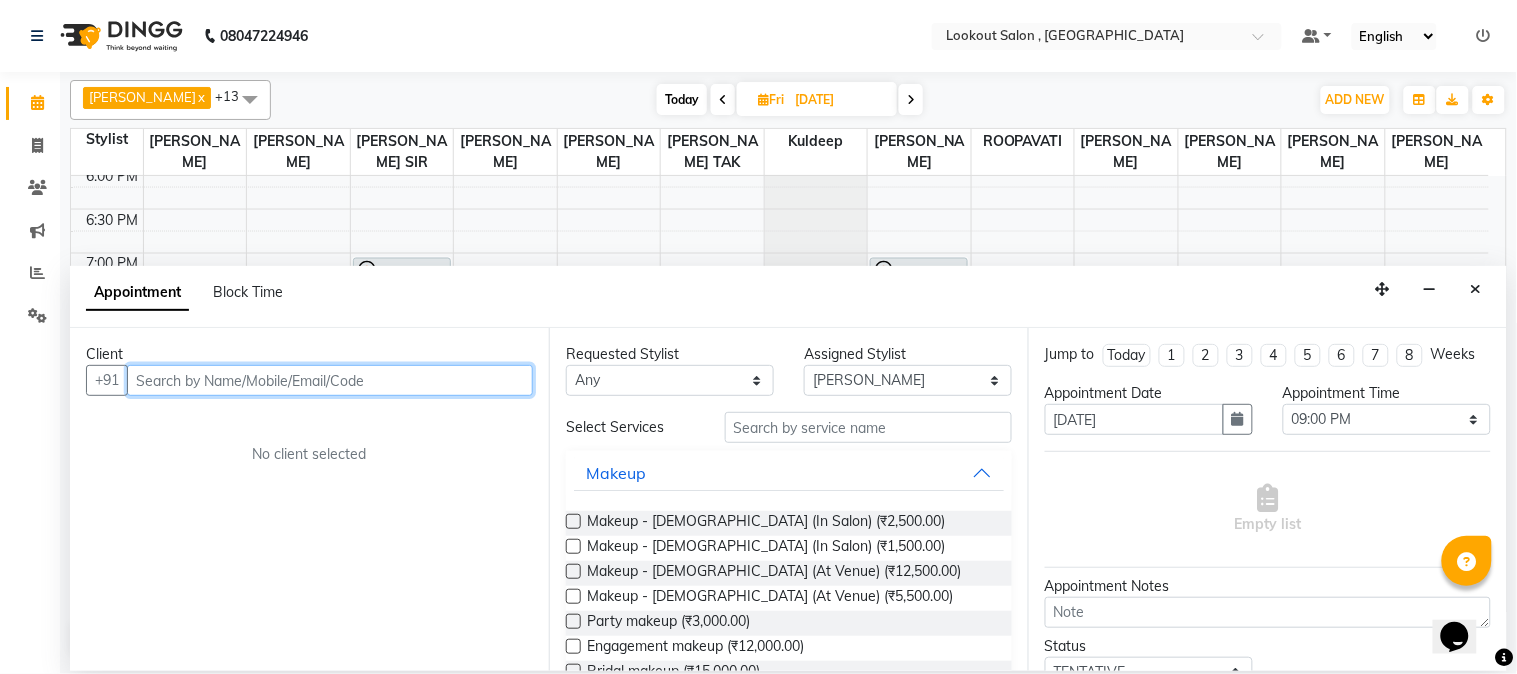 click at bounding box center (330, 380) 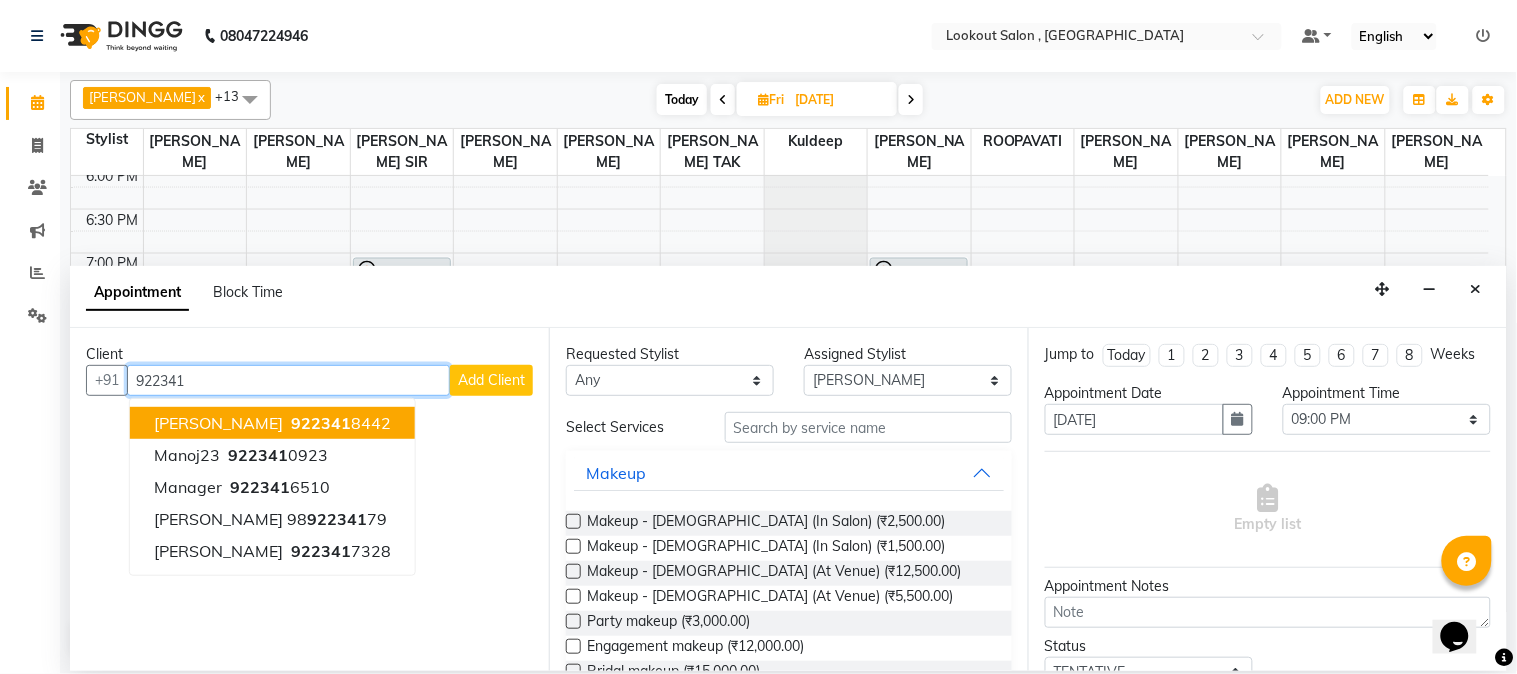 click on "922341 8442" at bounding box center (339, 423) 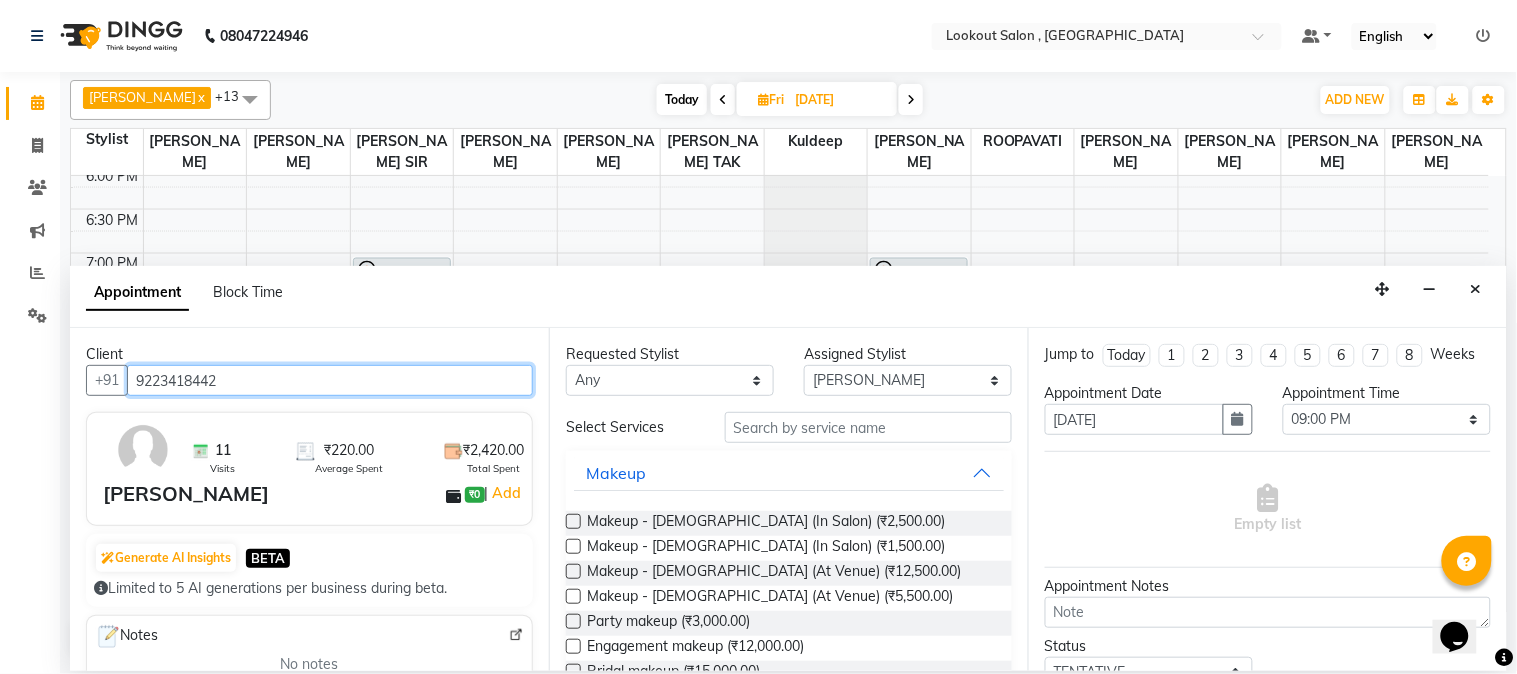 type on "9223418442" 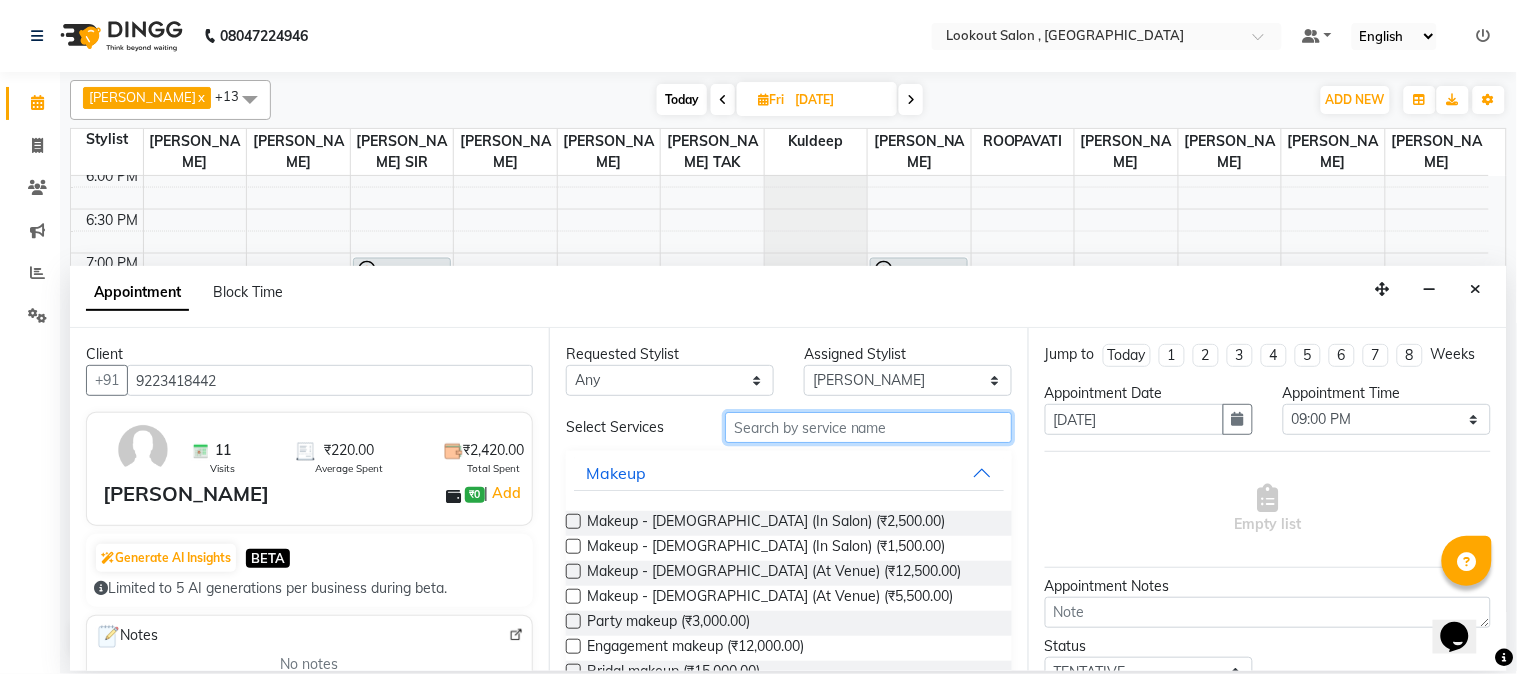 click at bounding box center [868, 427] 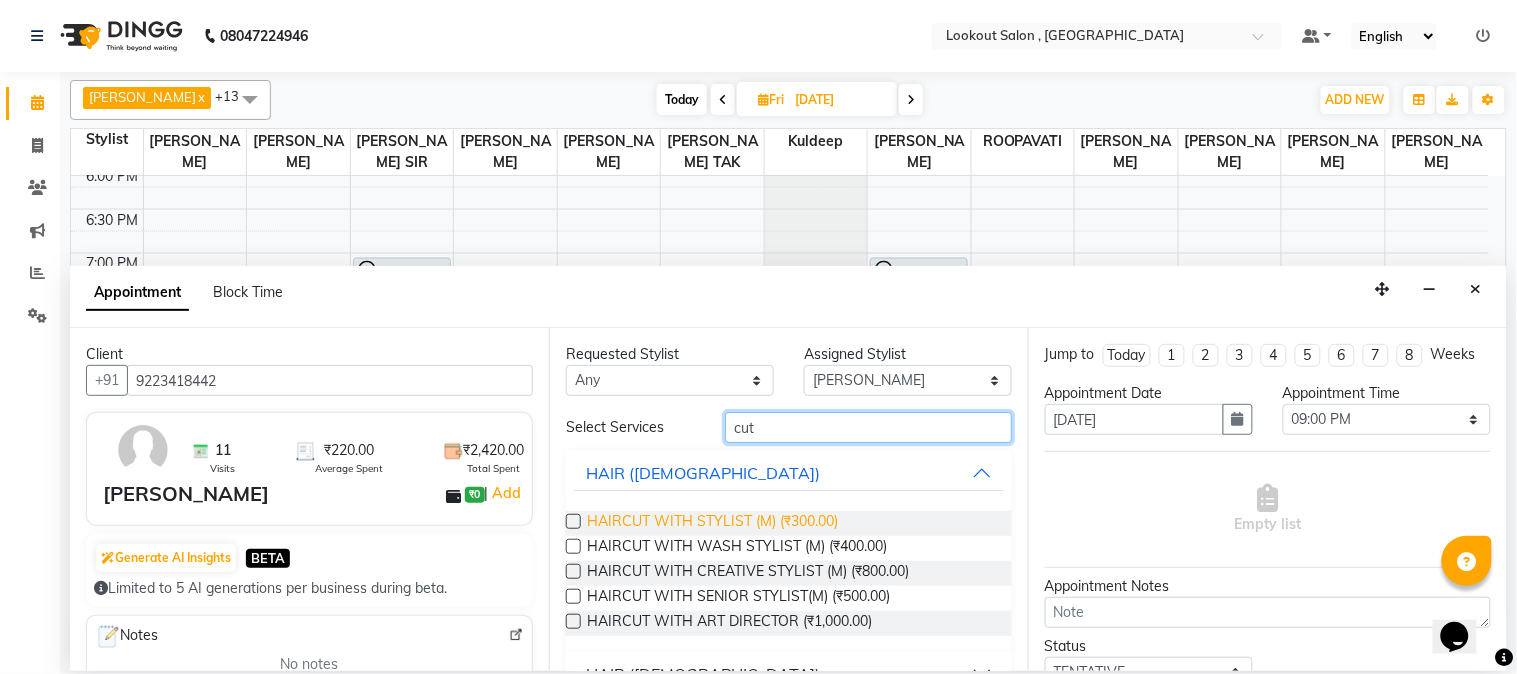 type on "cut" 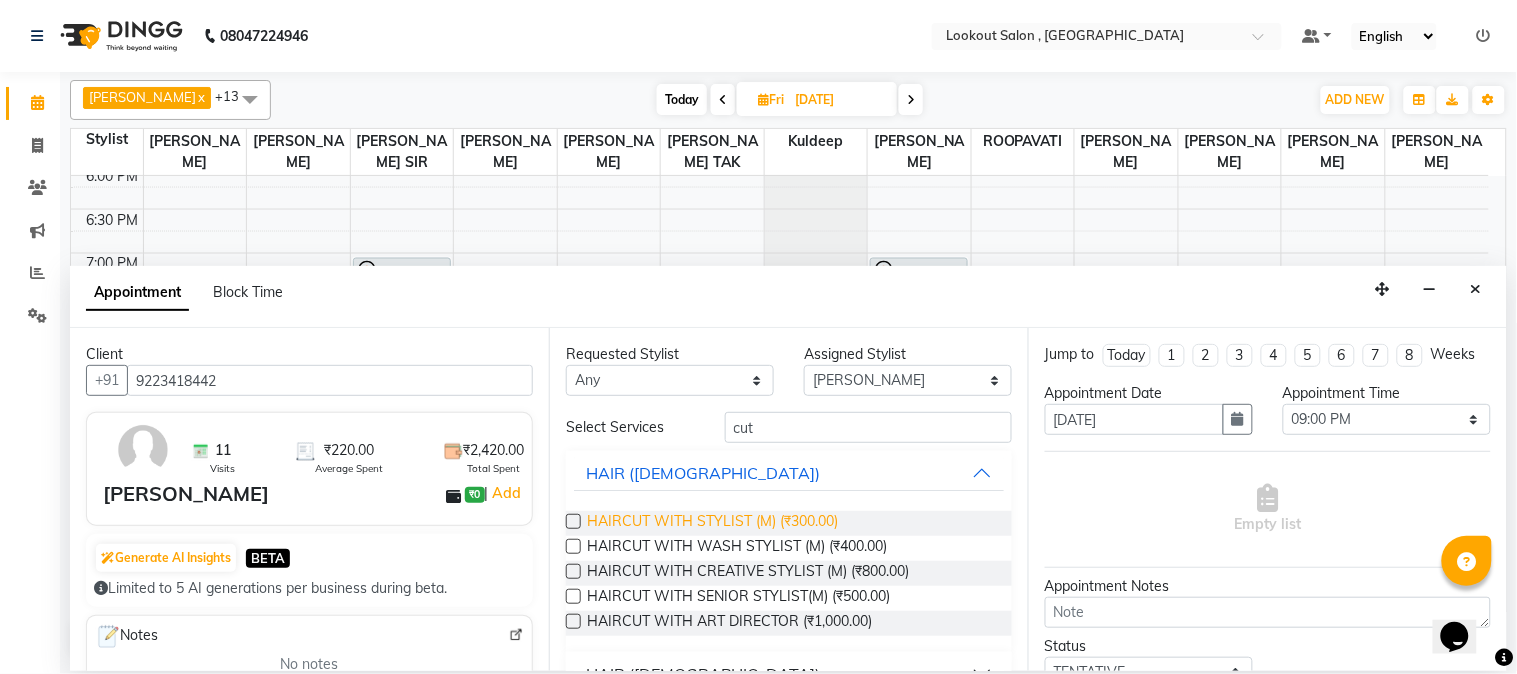 click on "HAIRCUT WITH STYLIST (M) (₹300.00)" at bounding box center (712, 523) 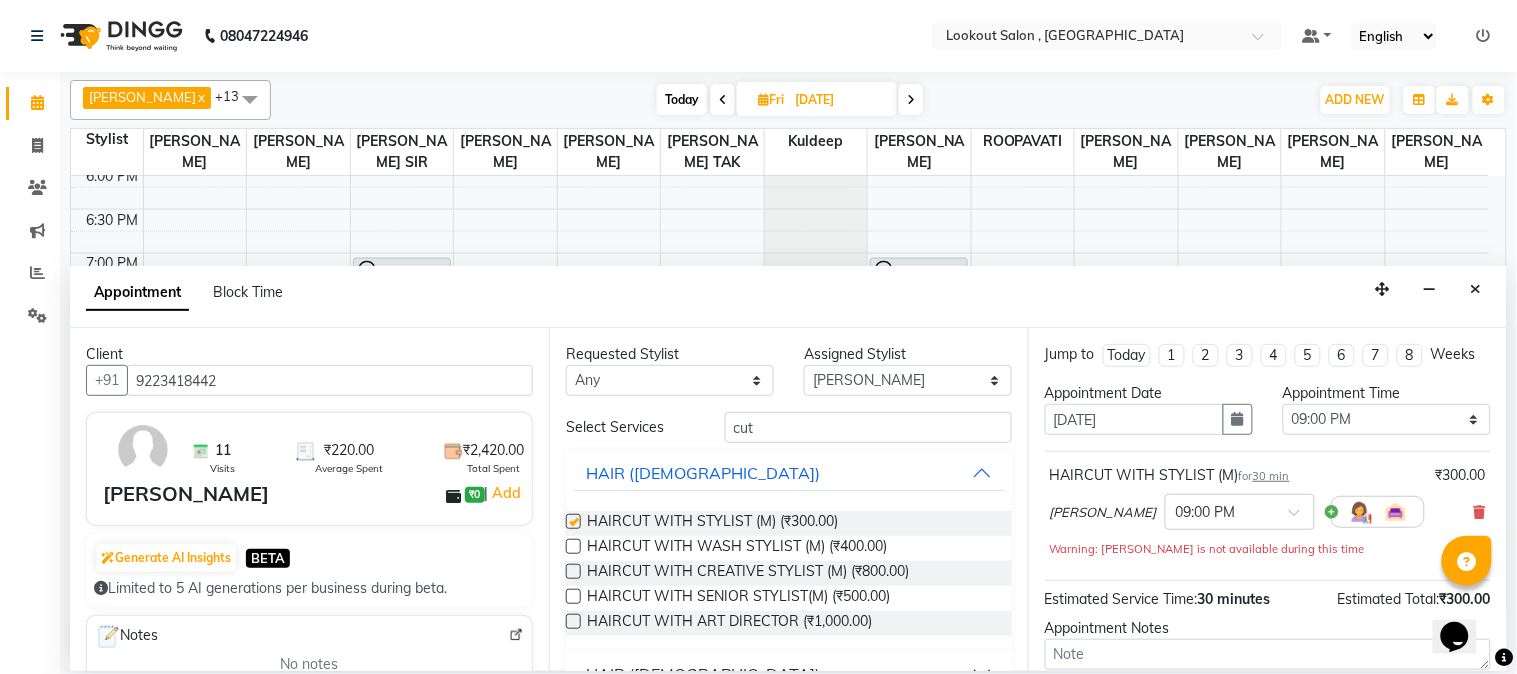 checkbox on "false" 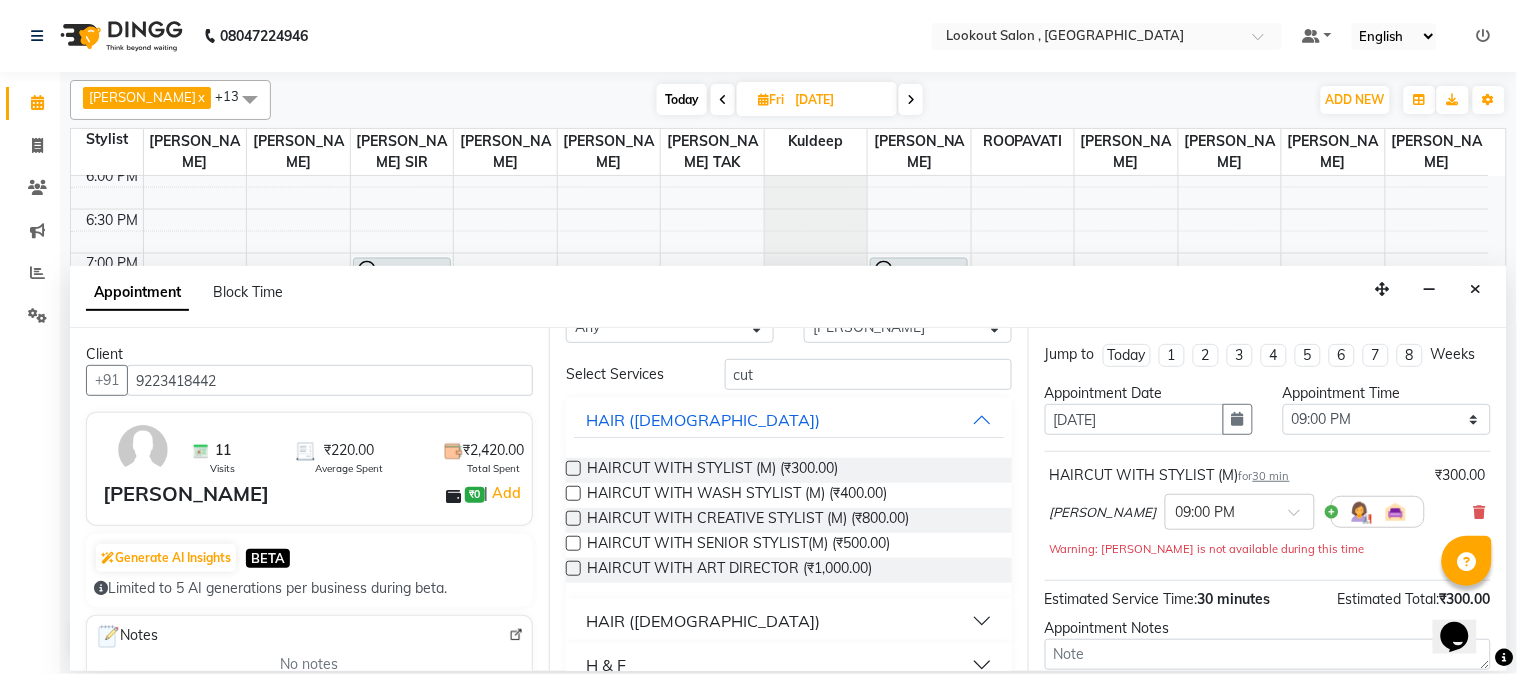scroll, scrollTop: 128, scrollLeft: 0, axis: vertical 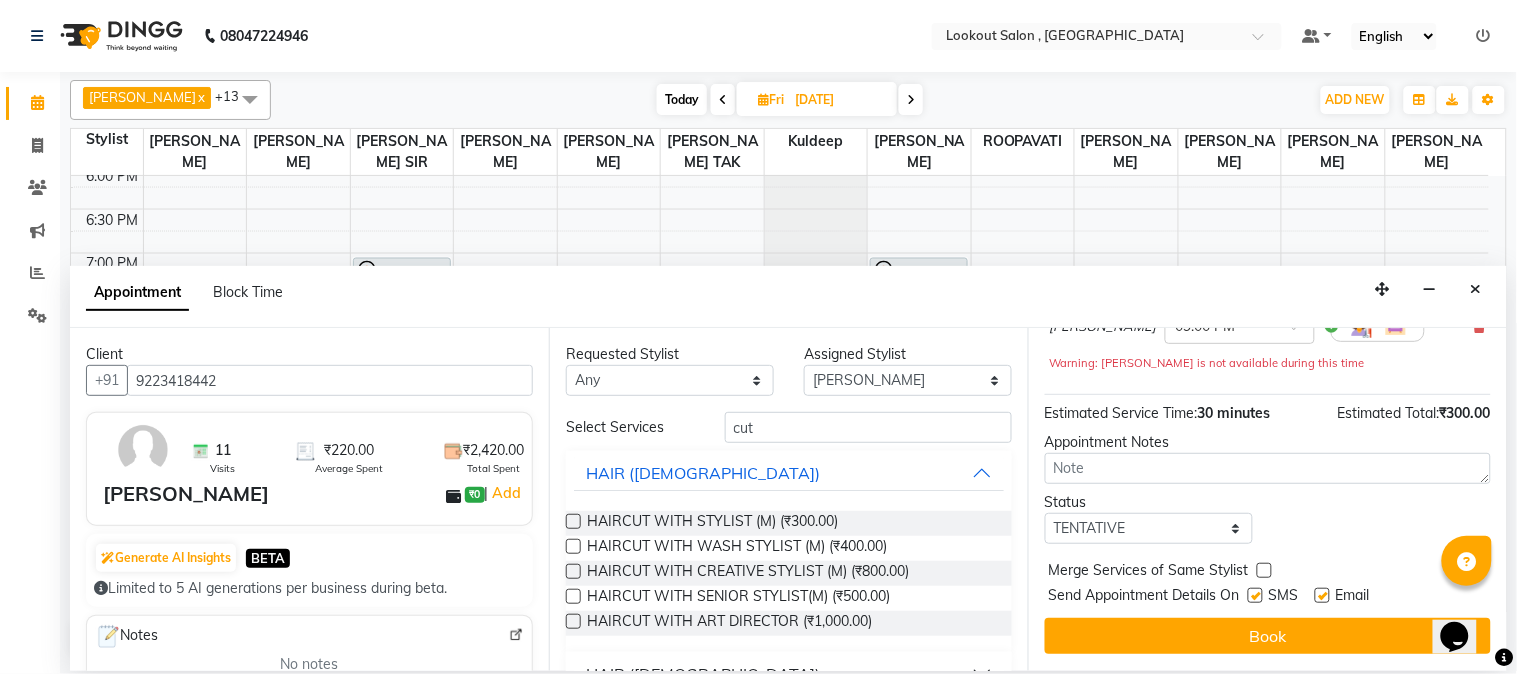 click at bounding box center (723, 100) 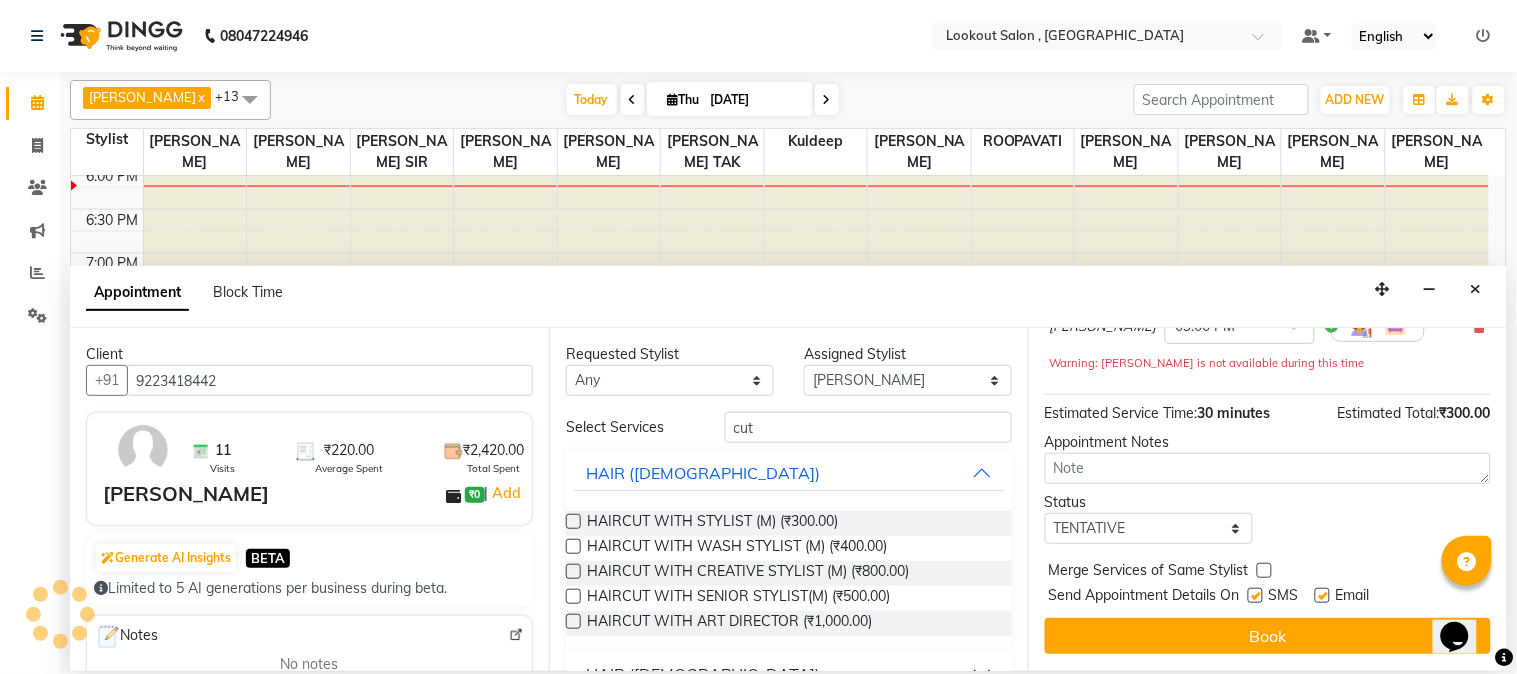 scroll, scrollTop: 0, scrollLeft: 0, axis: both 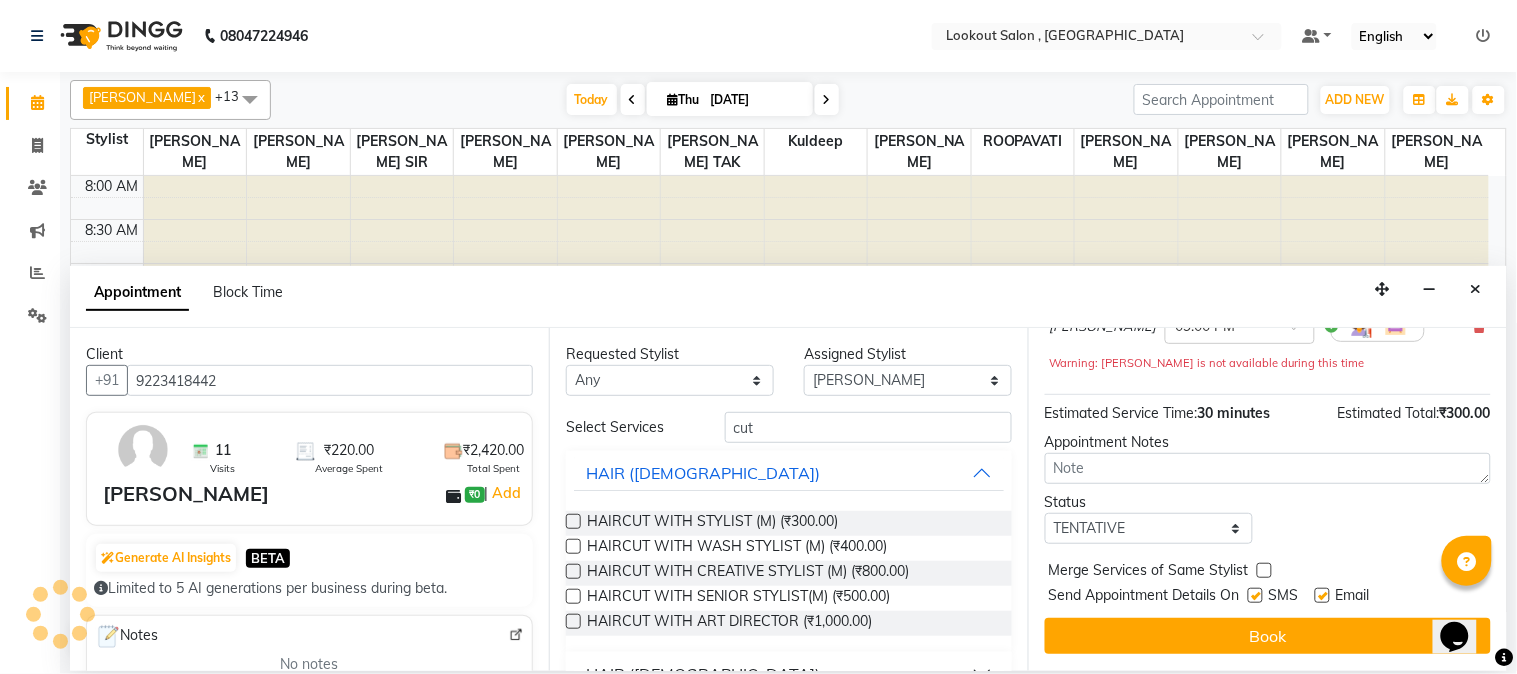 select on "1260" 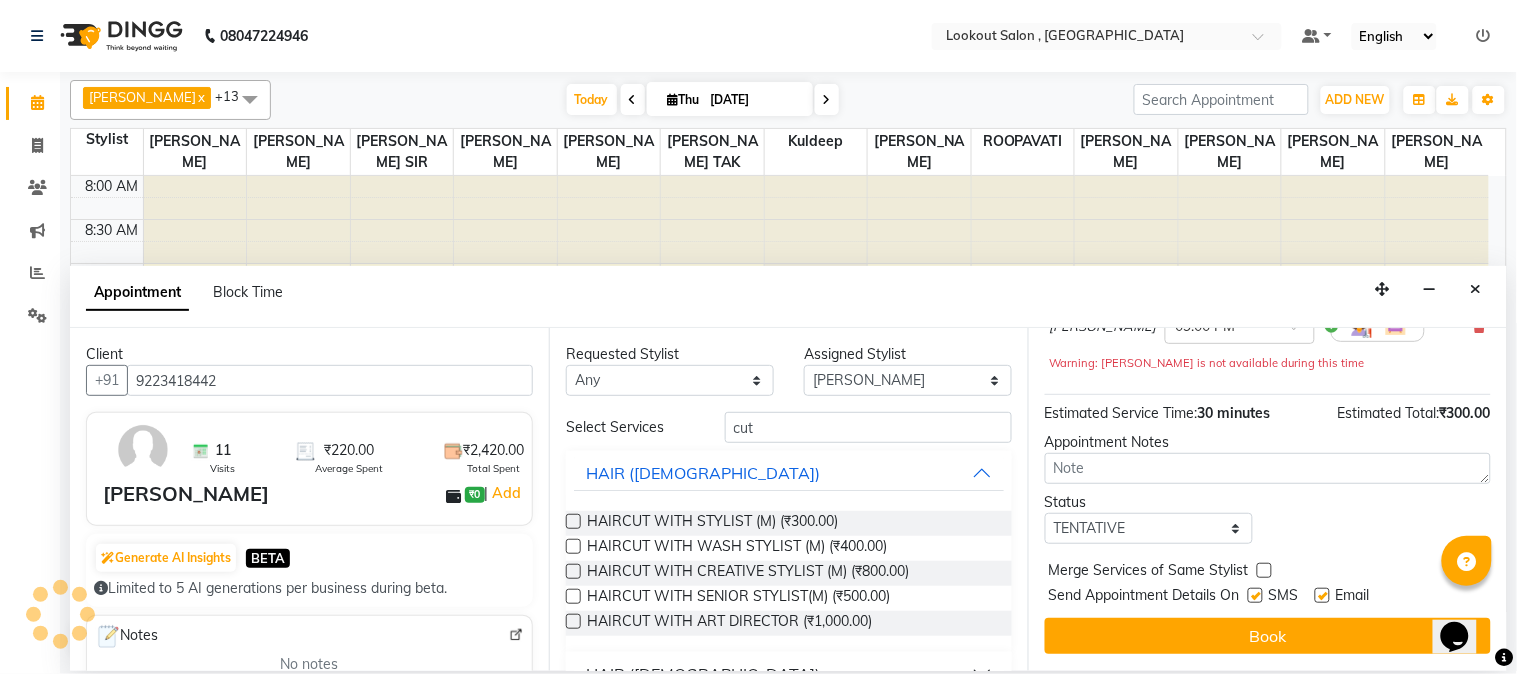 scroll, scrollTop: 885, scrollLeft: 0, axis: vertical 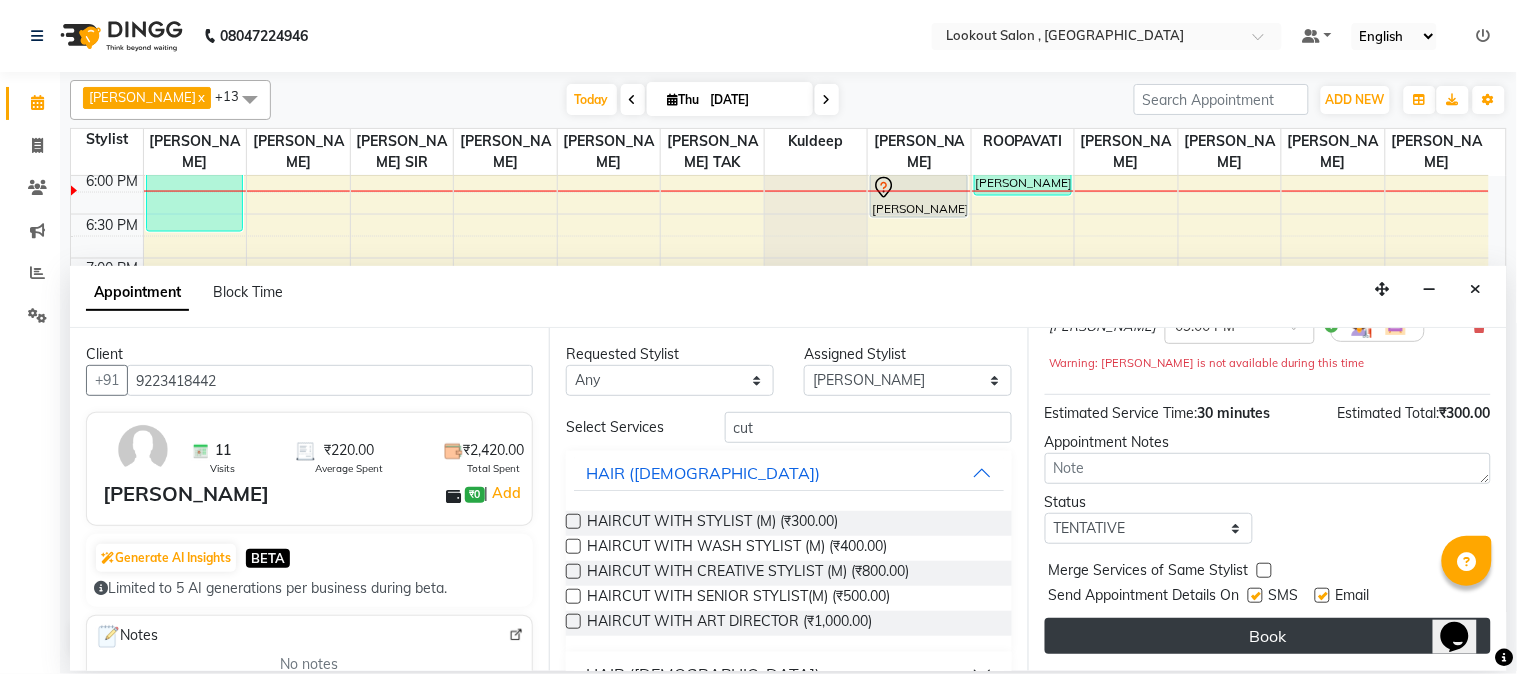 click on "Book" at bounding box center [1268, 636] 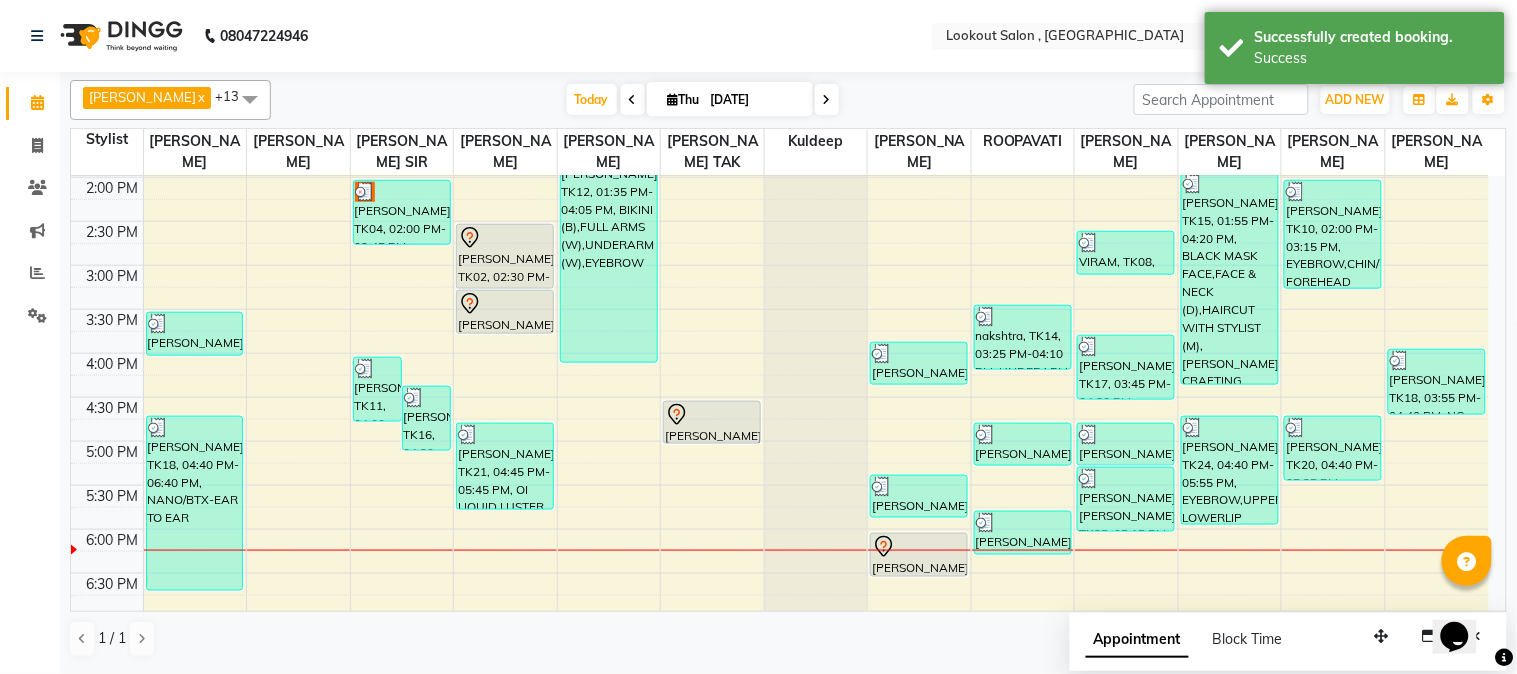 scroll, scrollTop: 774, scrollLeft: 0, axis: vertical 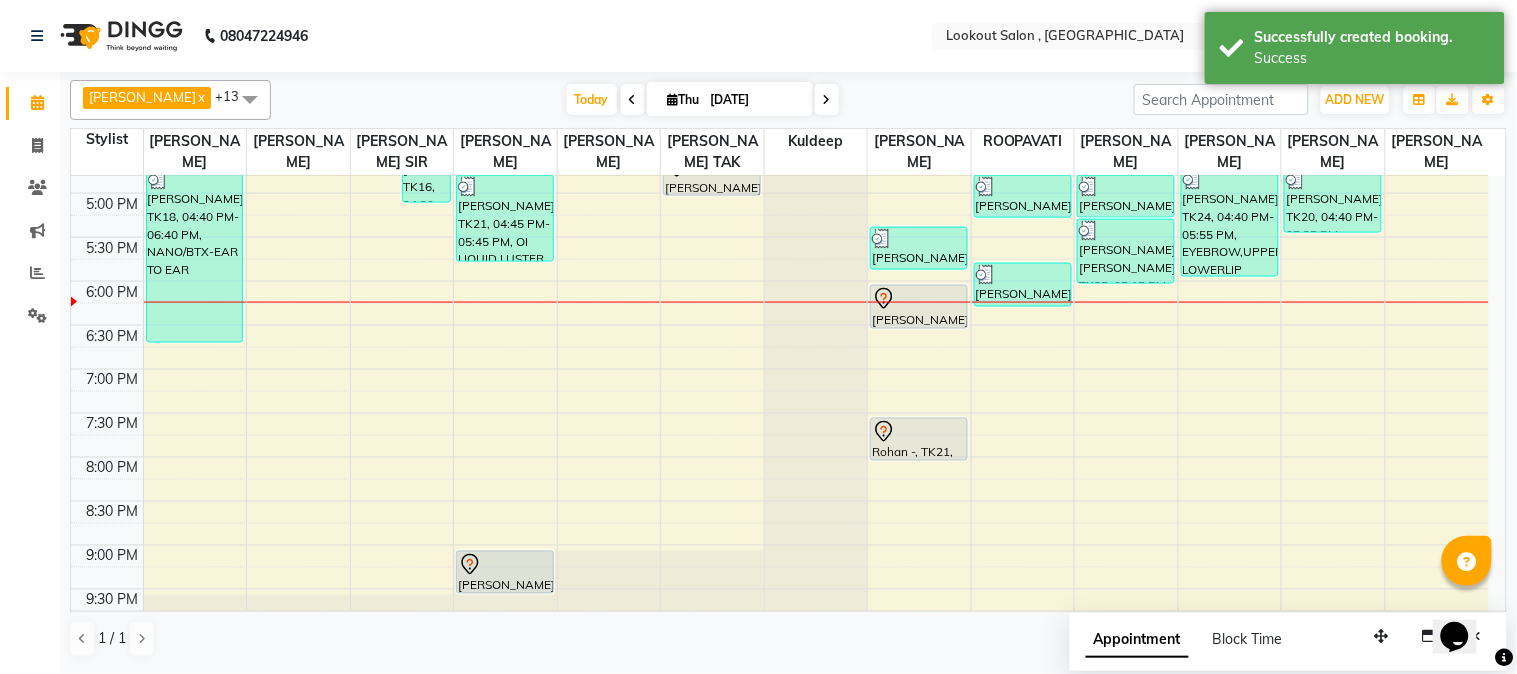 click at bounding box center [827, 99] 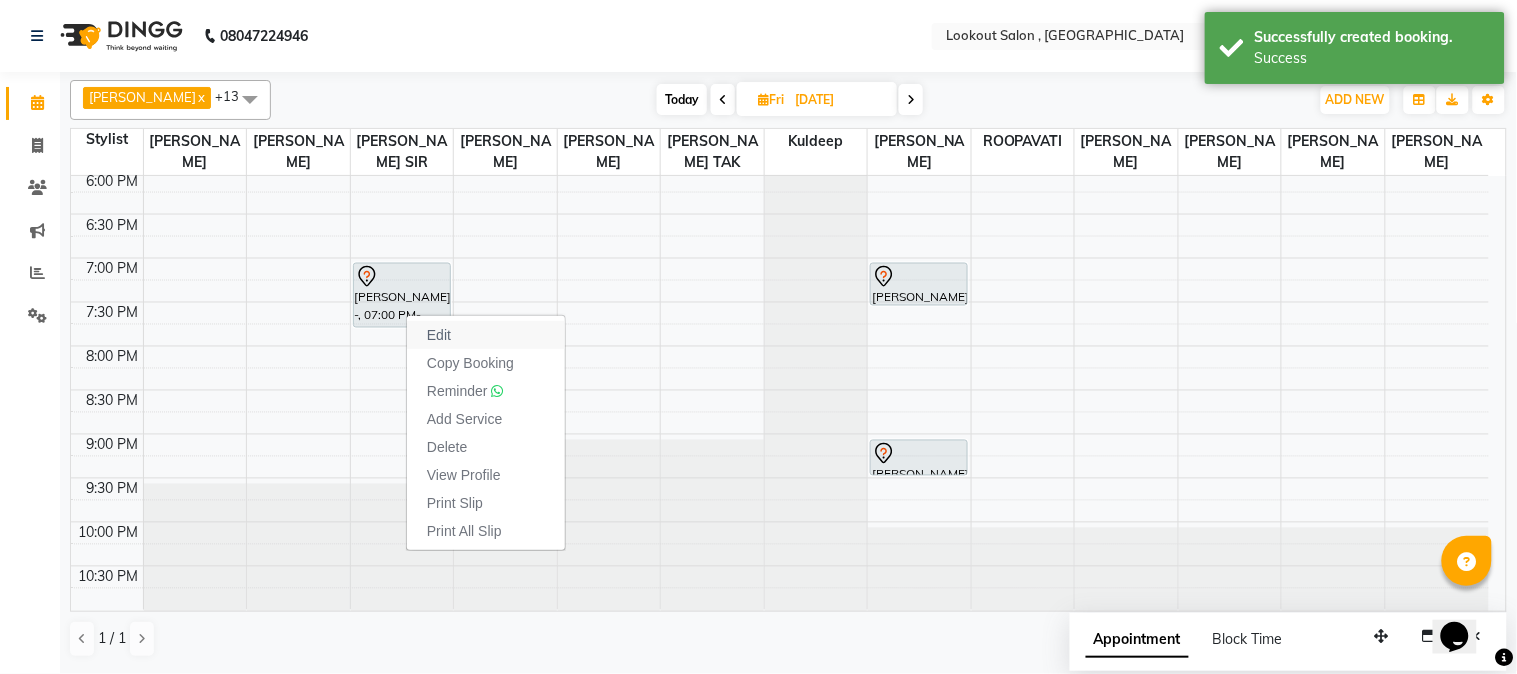 click on "Edit" at bounding box center [439, 335] 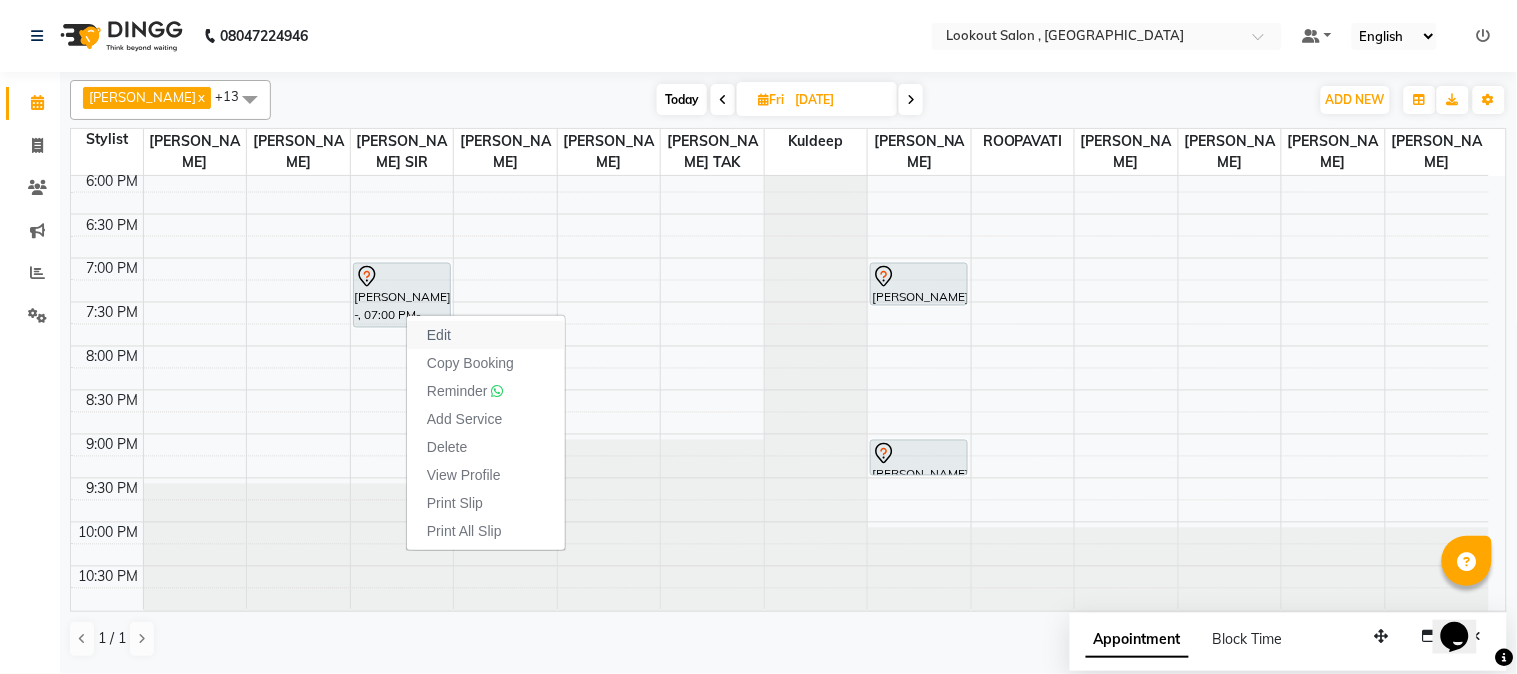 select on "tentative" 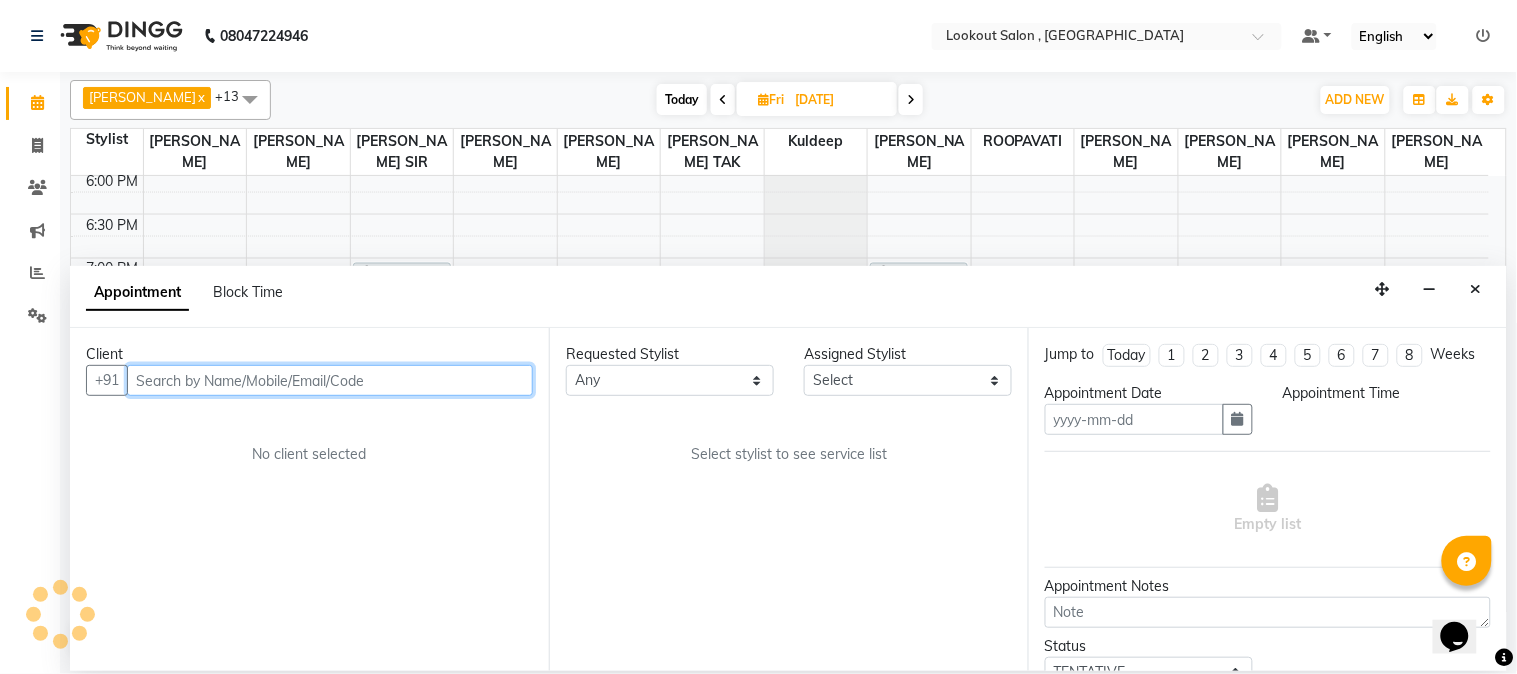 type on "[DATE]" 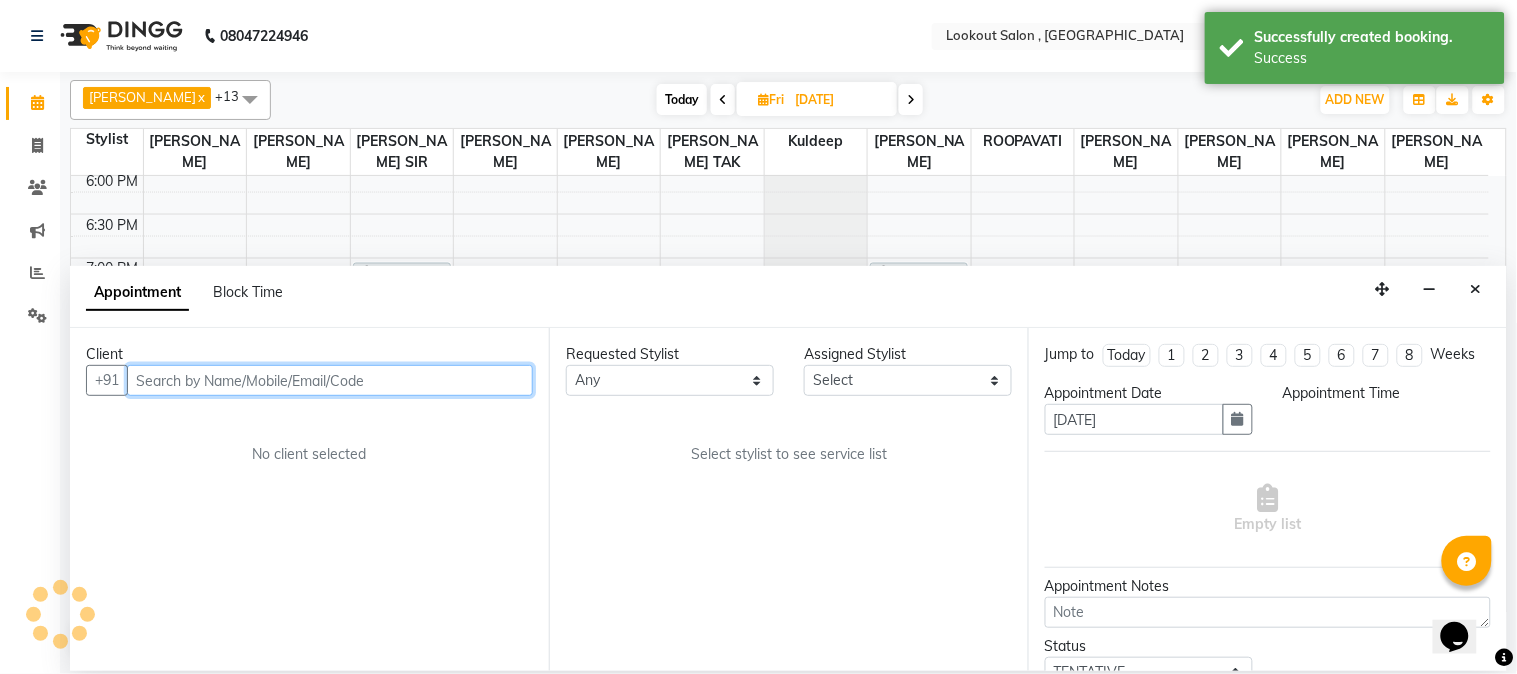select on "1140" 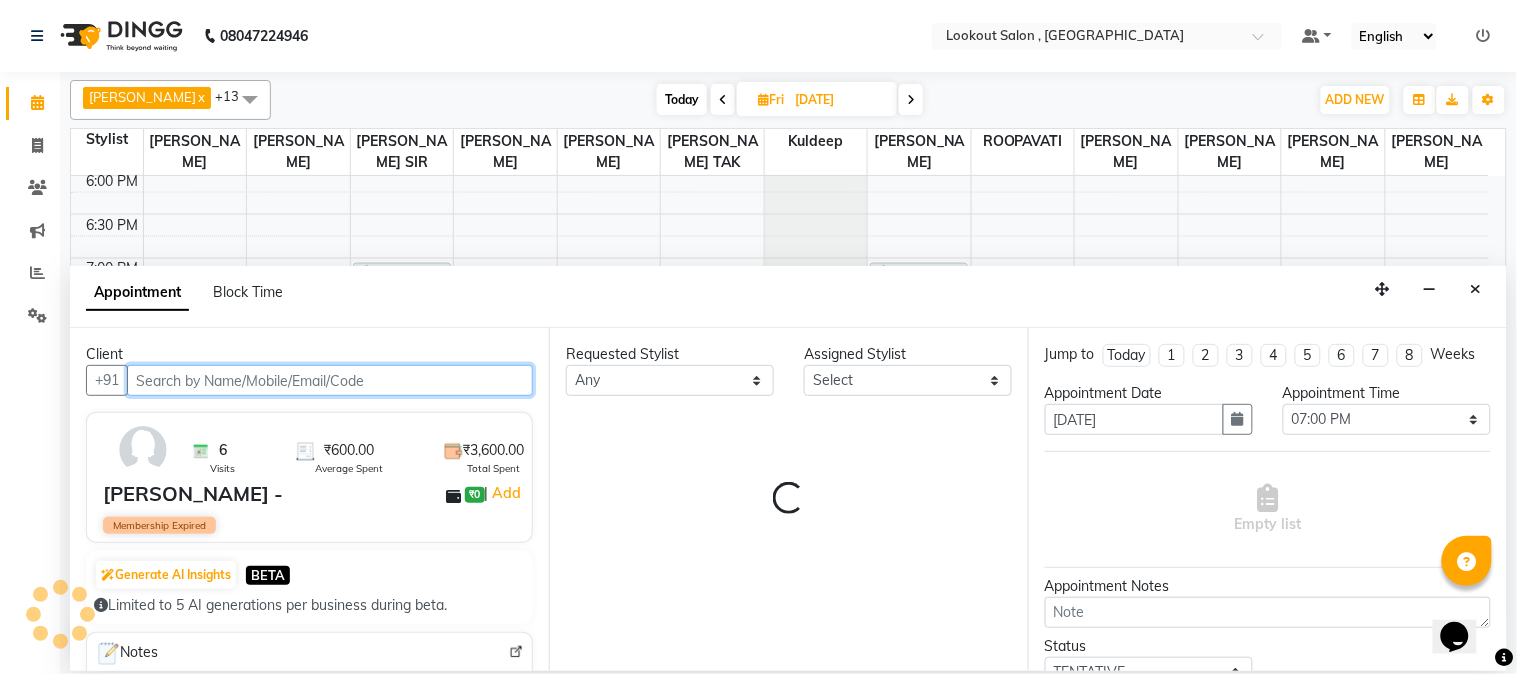 select on "6223" 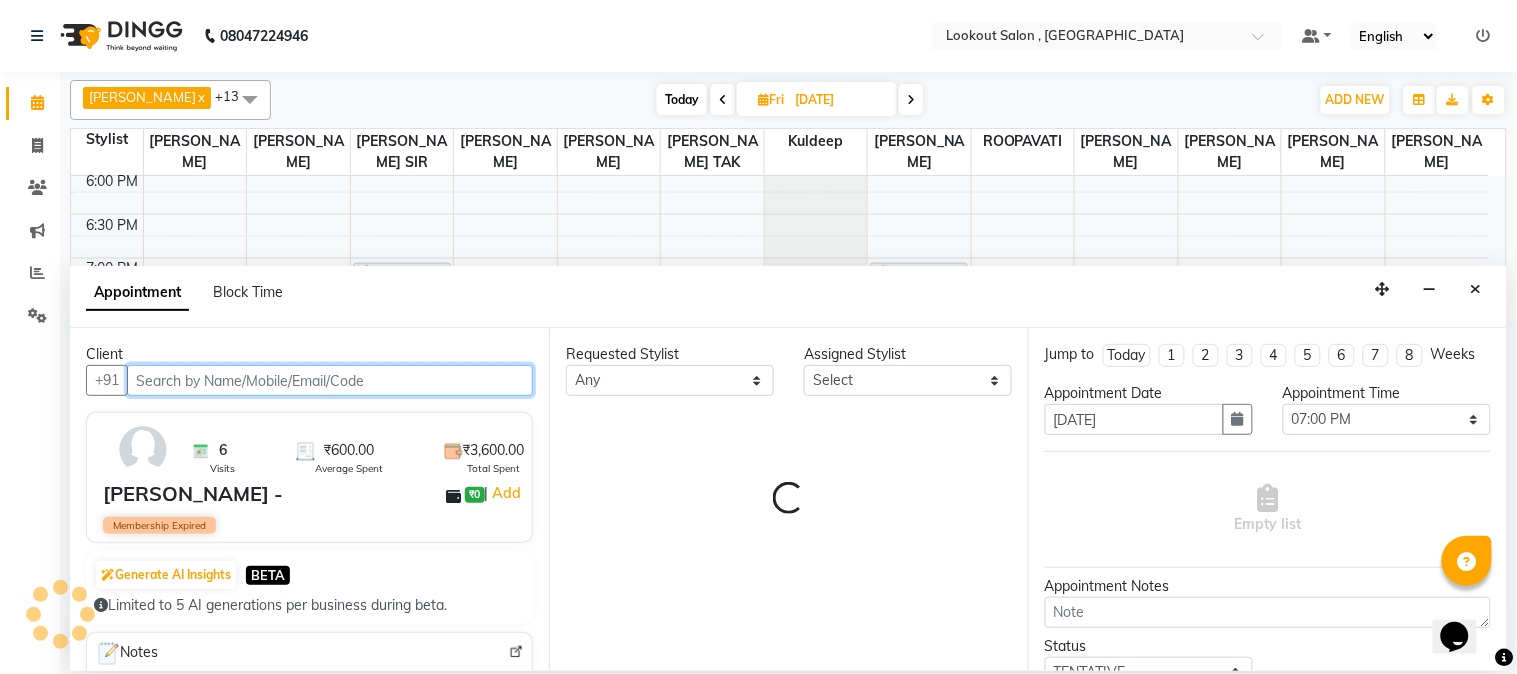 select on "6223" 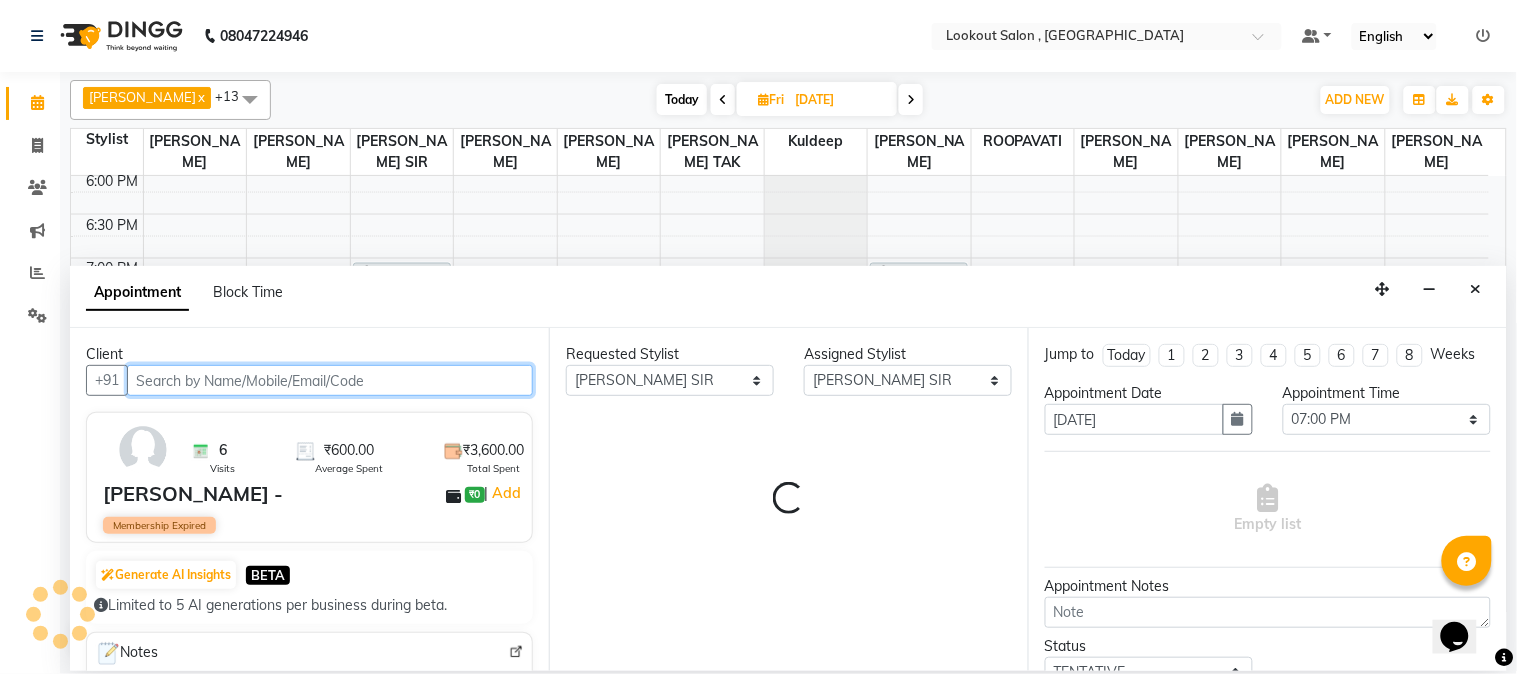 select on "304" 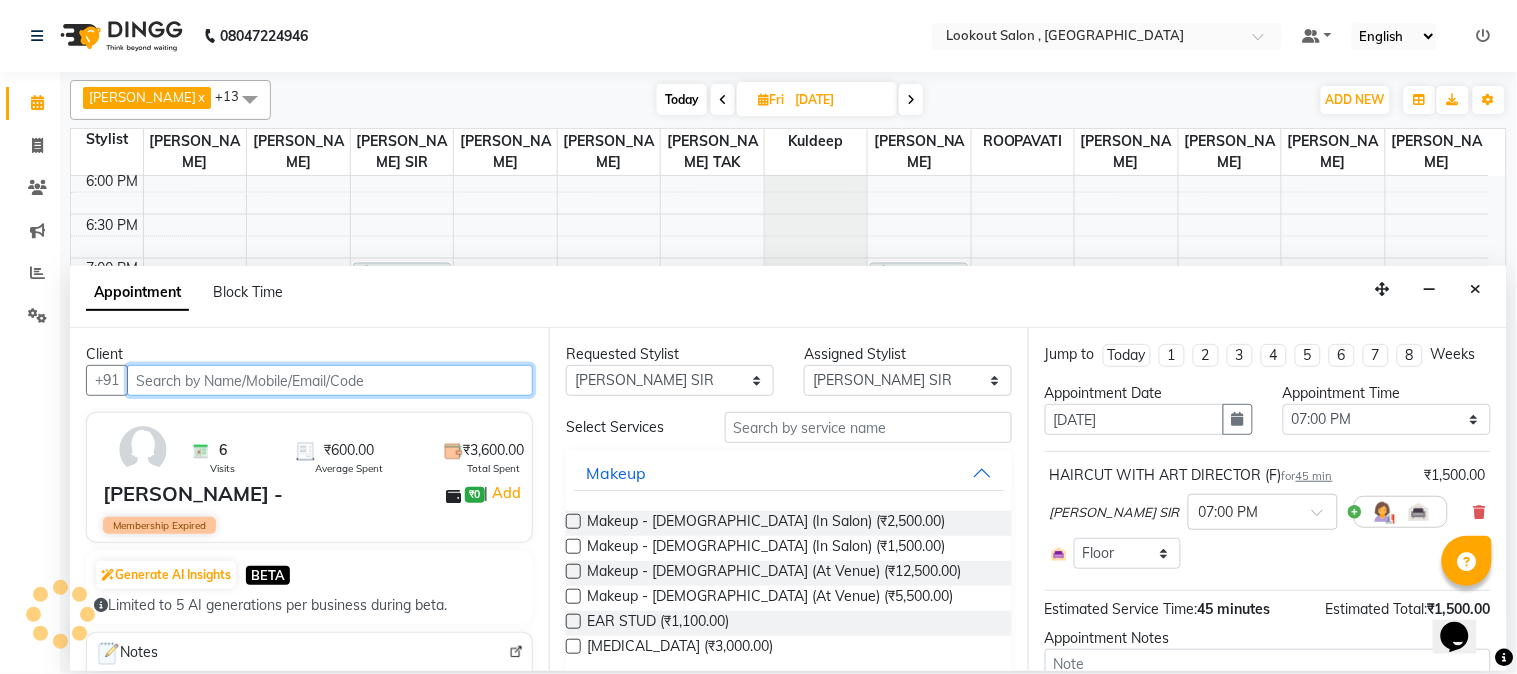 scroll, scrollTop: 885, scrollLeft: 0, axis: vertical 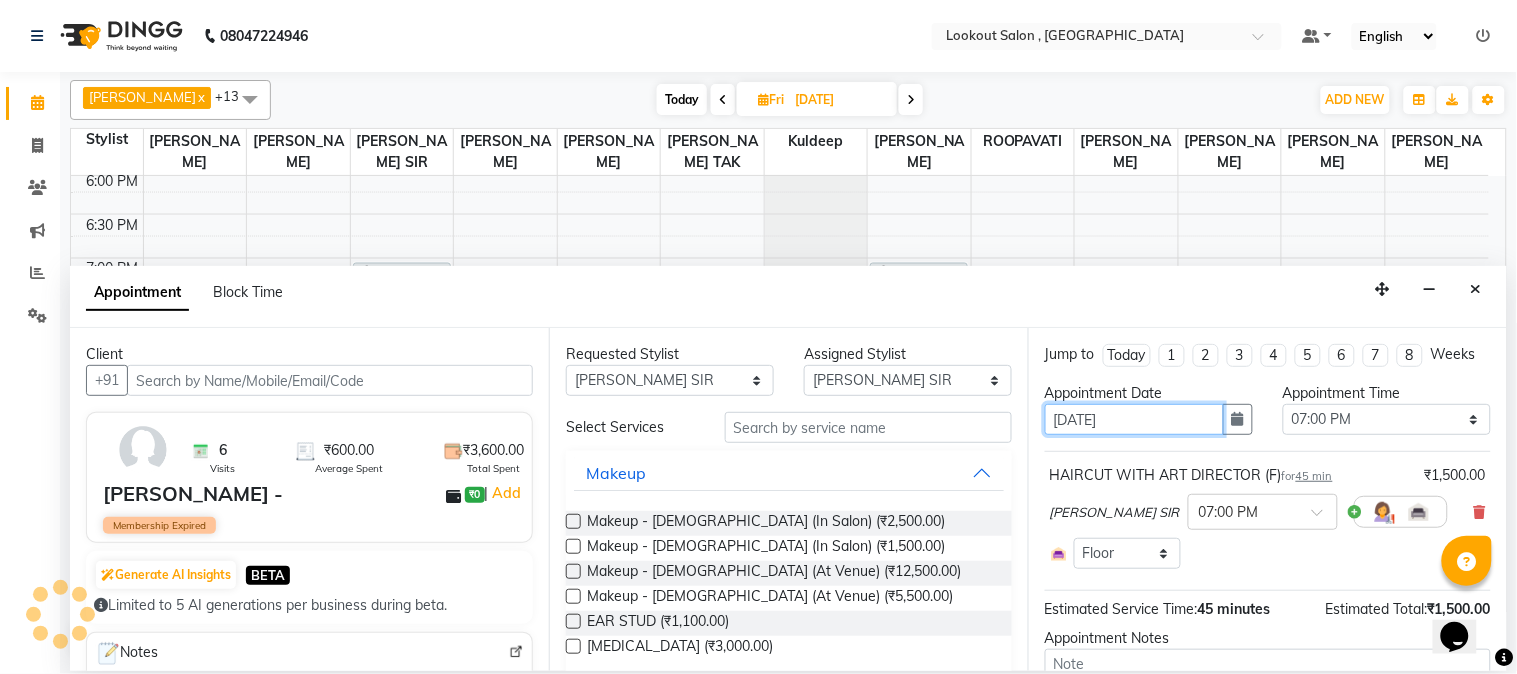 click on "[DATE]" at bounding box center (1134, 419) 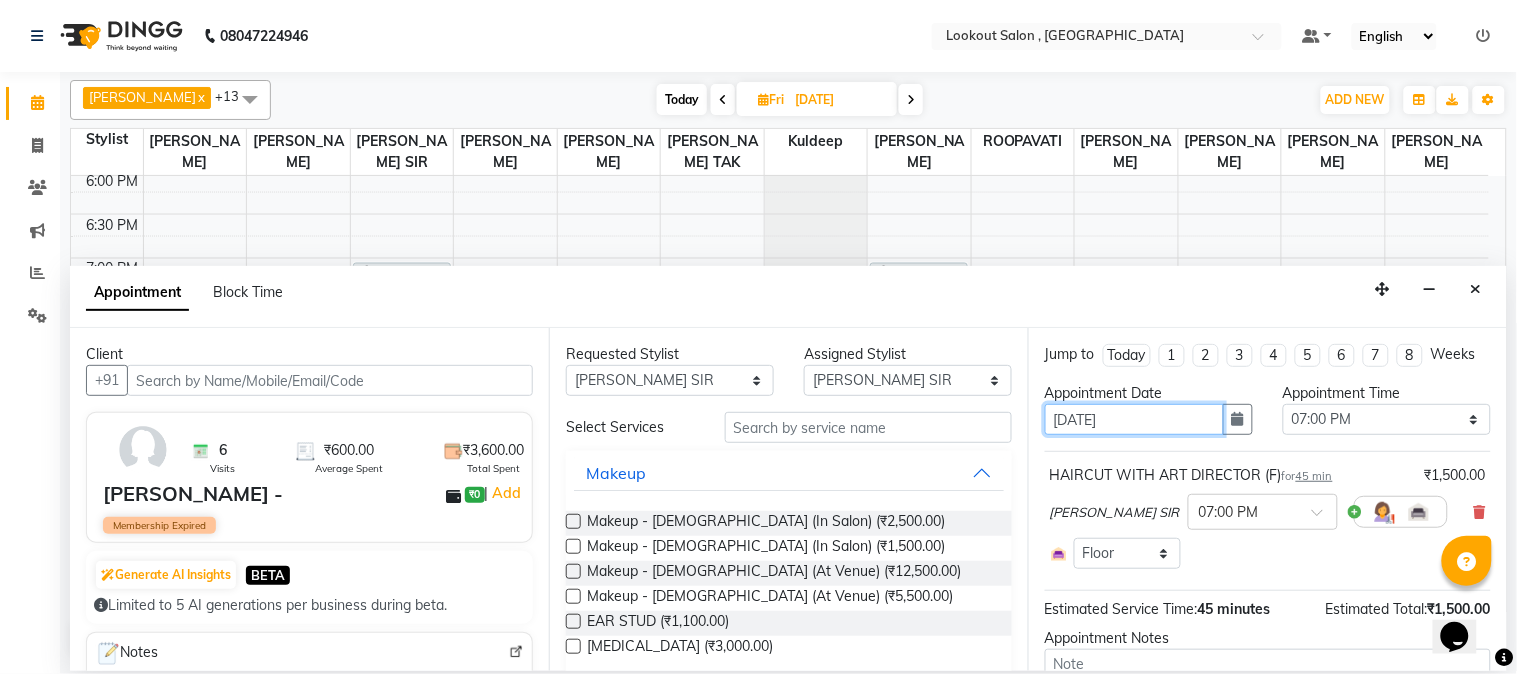 click on "[DATE]" at bounding box center [1134, 419] 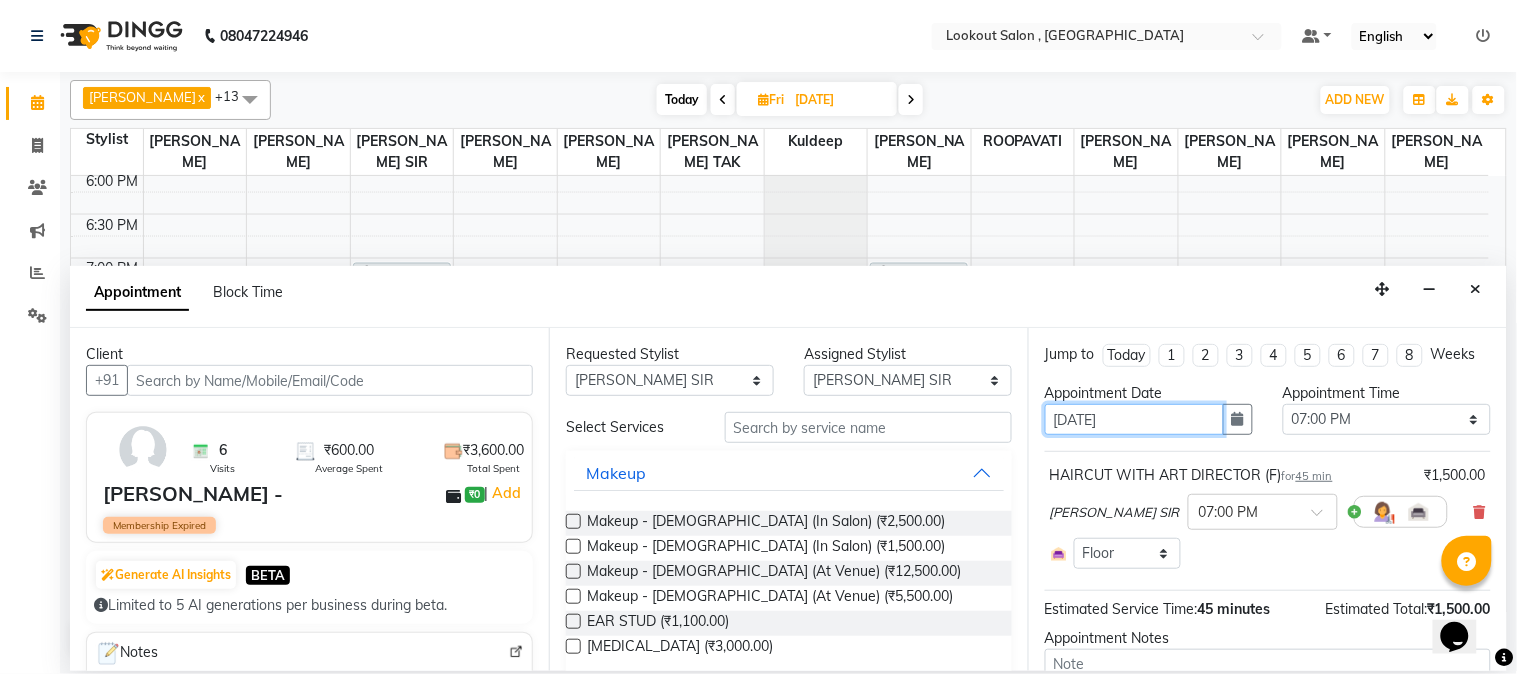 click on "[DATE]" at bounding box center [1134, 419] 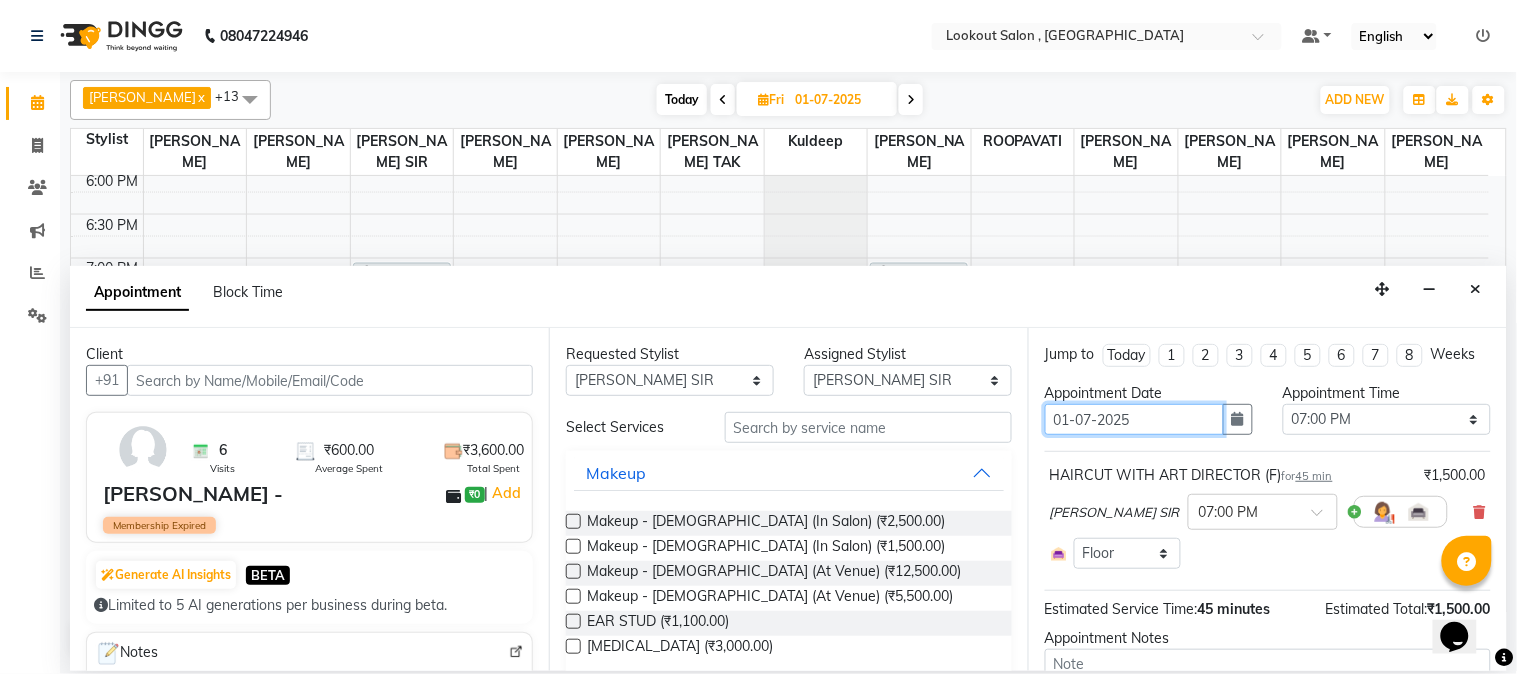 select on "1140" 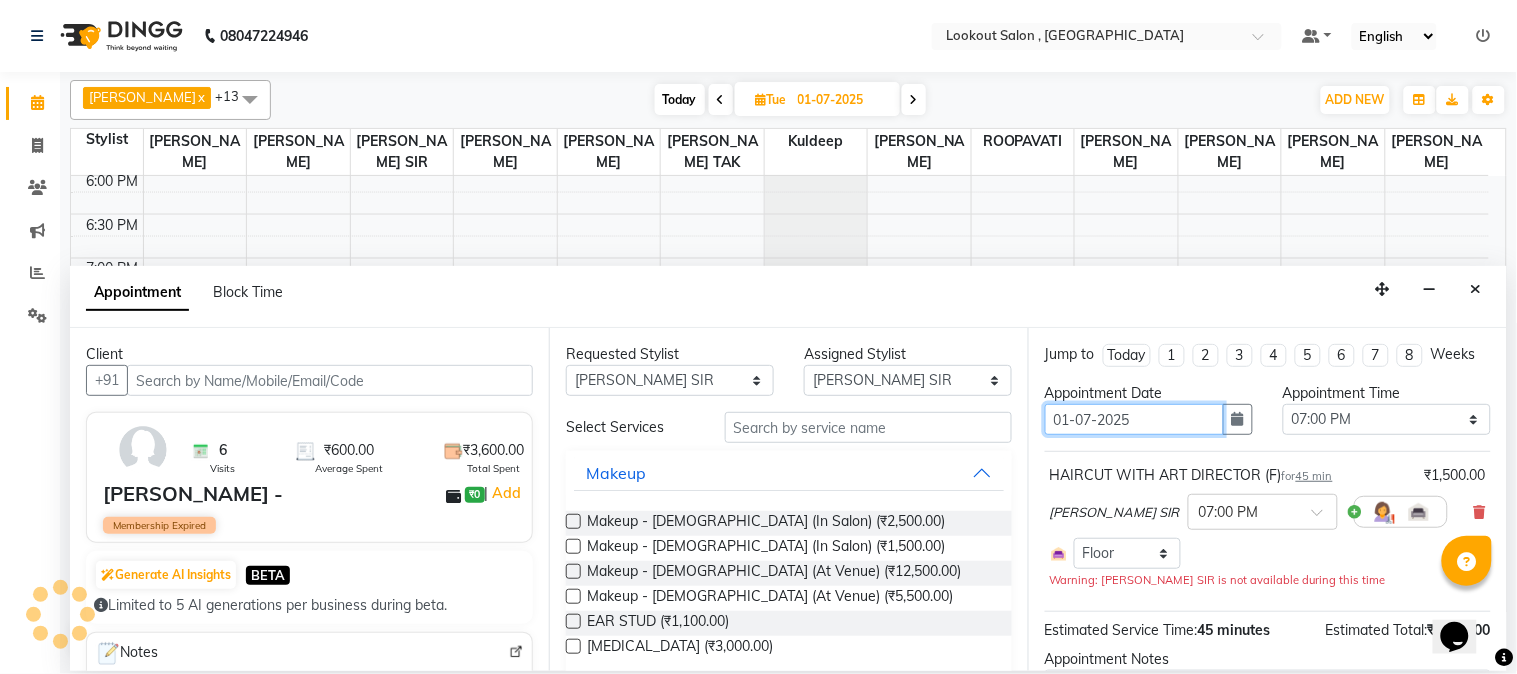 scroll, scrollTop: 885, scrollLeft: 0, axis: vertical 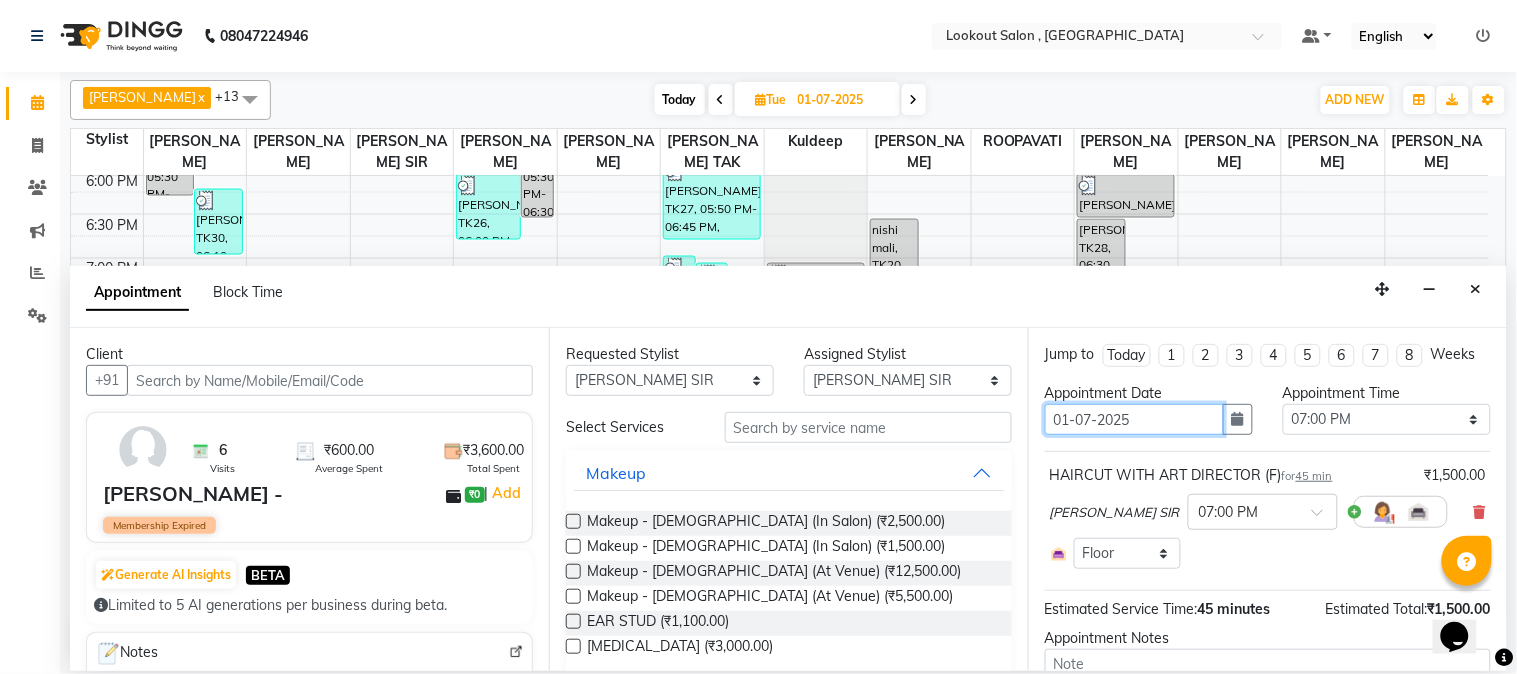 type on "[PHONE_NUMBER]" 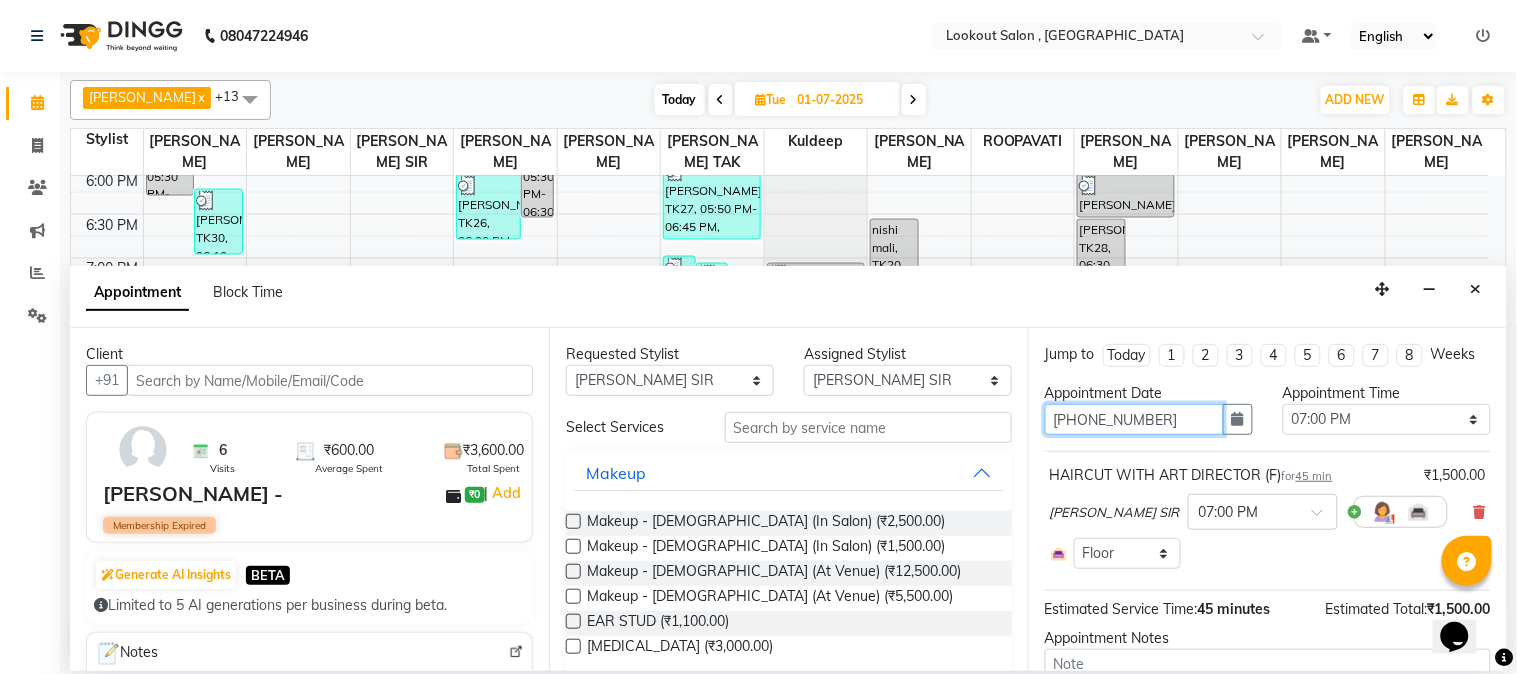 select on "1140" 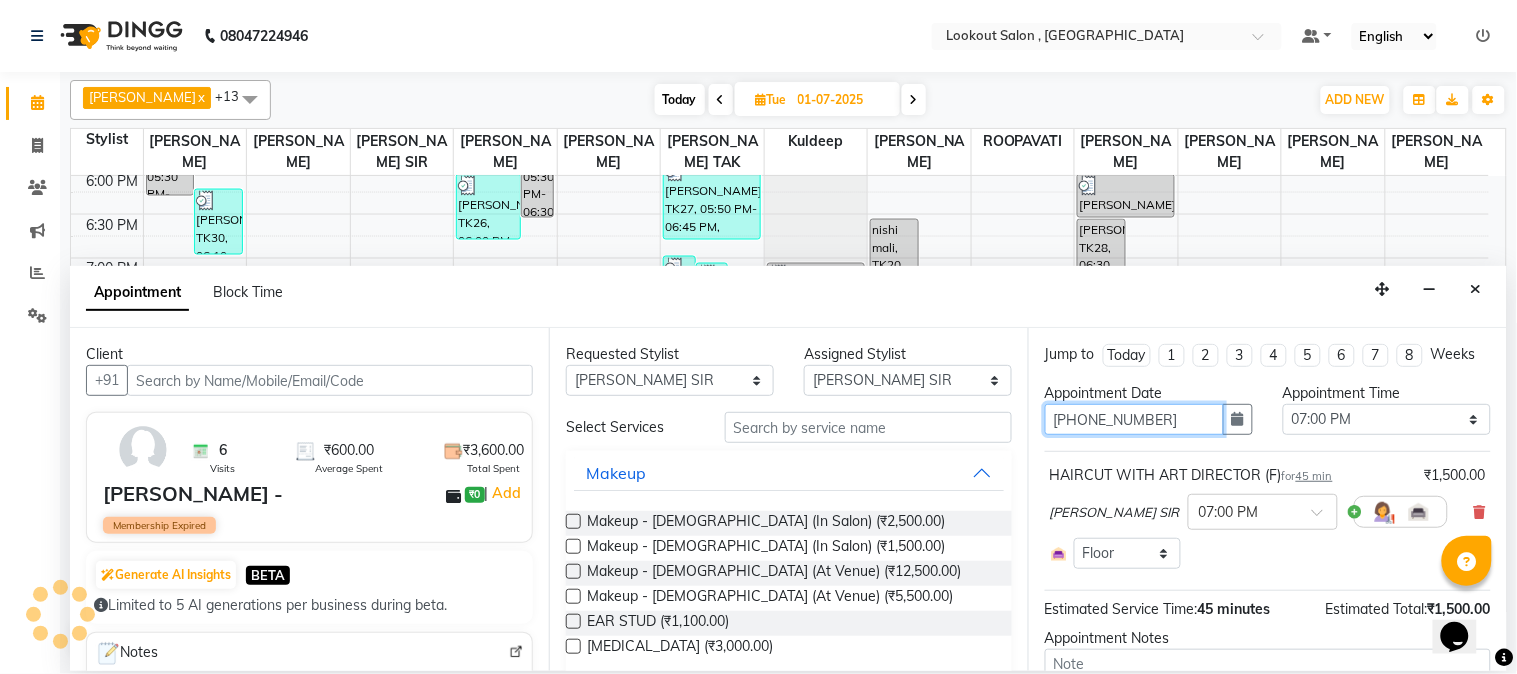scroll, scrollTop: 885, scrollLeft: 0, axis: vertical 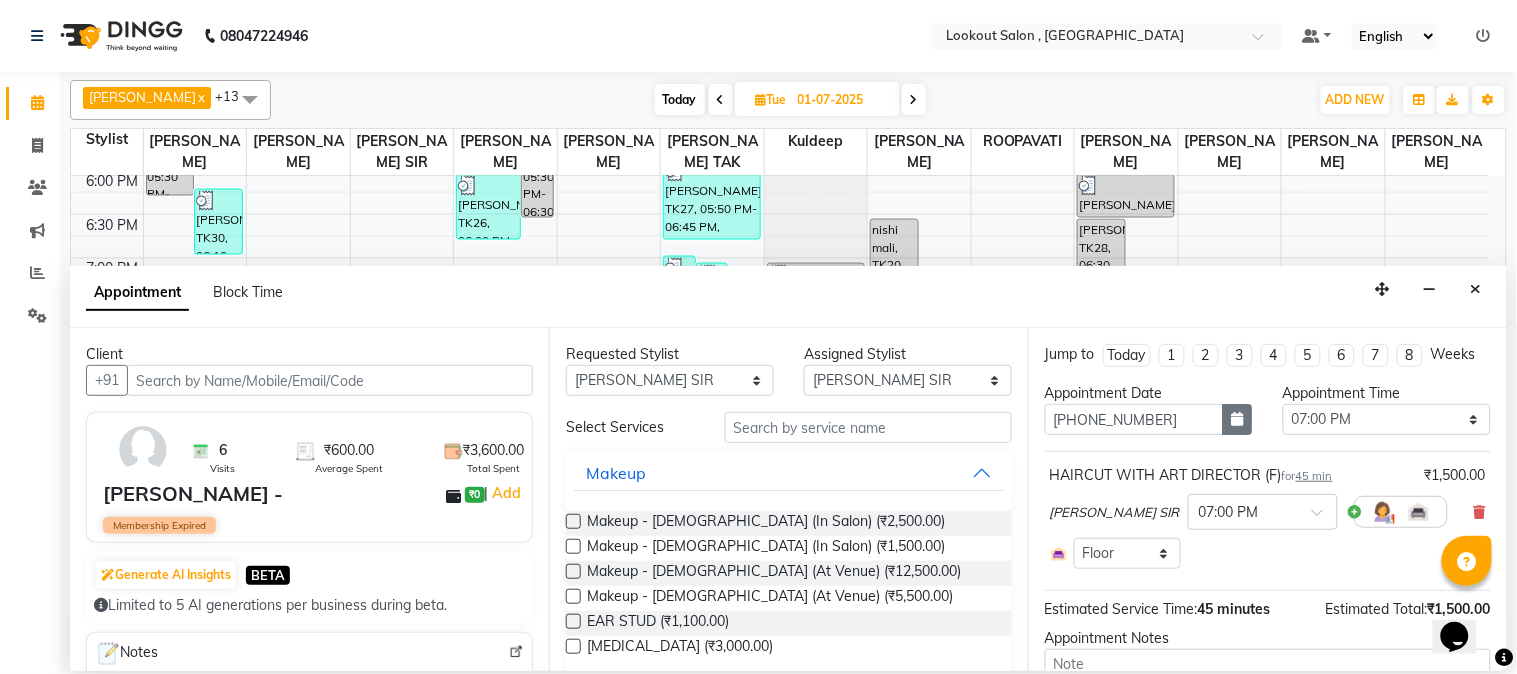 type on "01-07-2025" 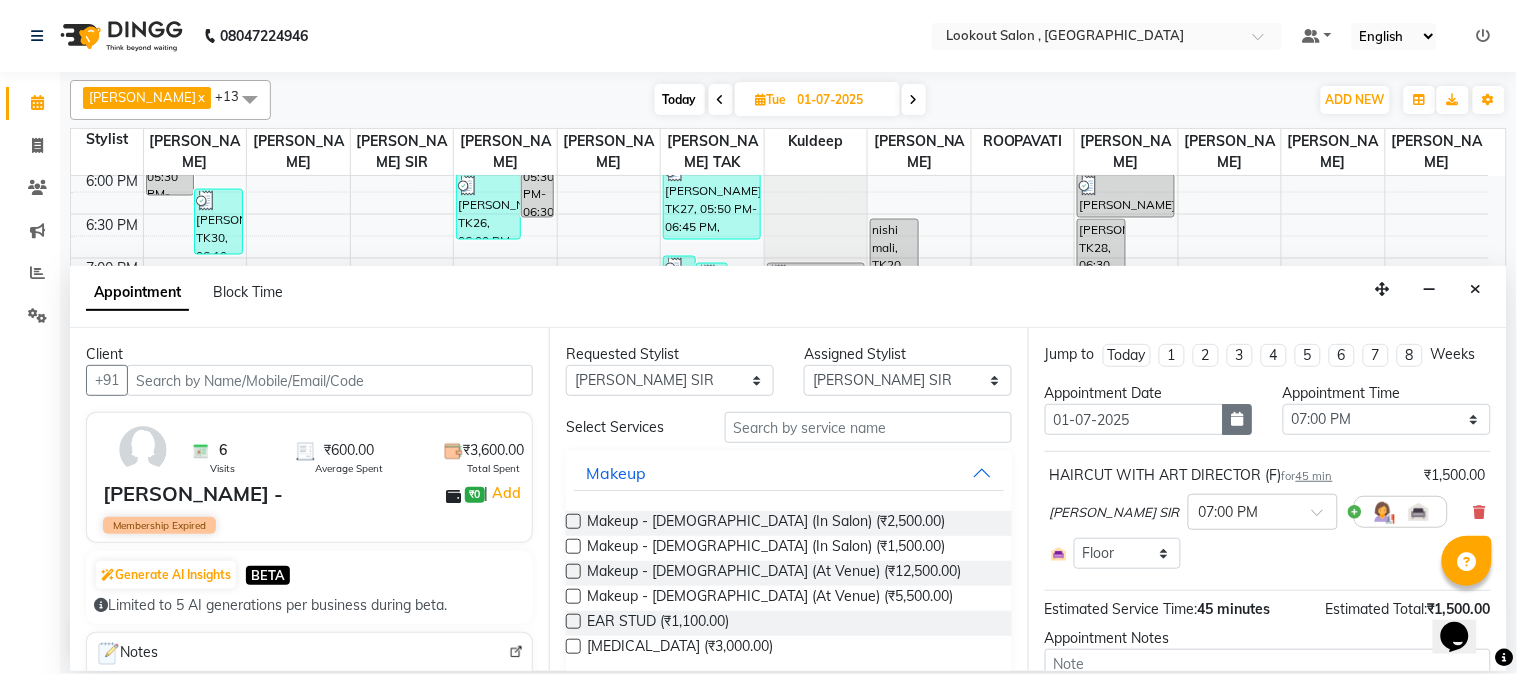 click at bounding box center [1238, 419] 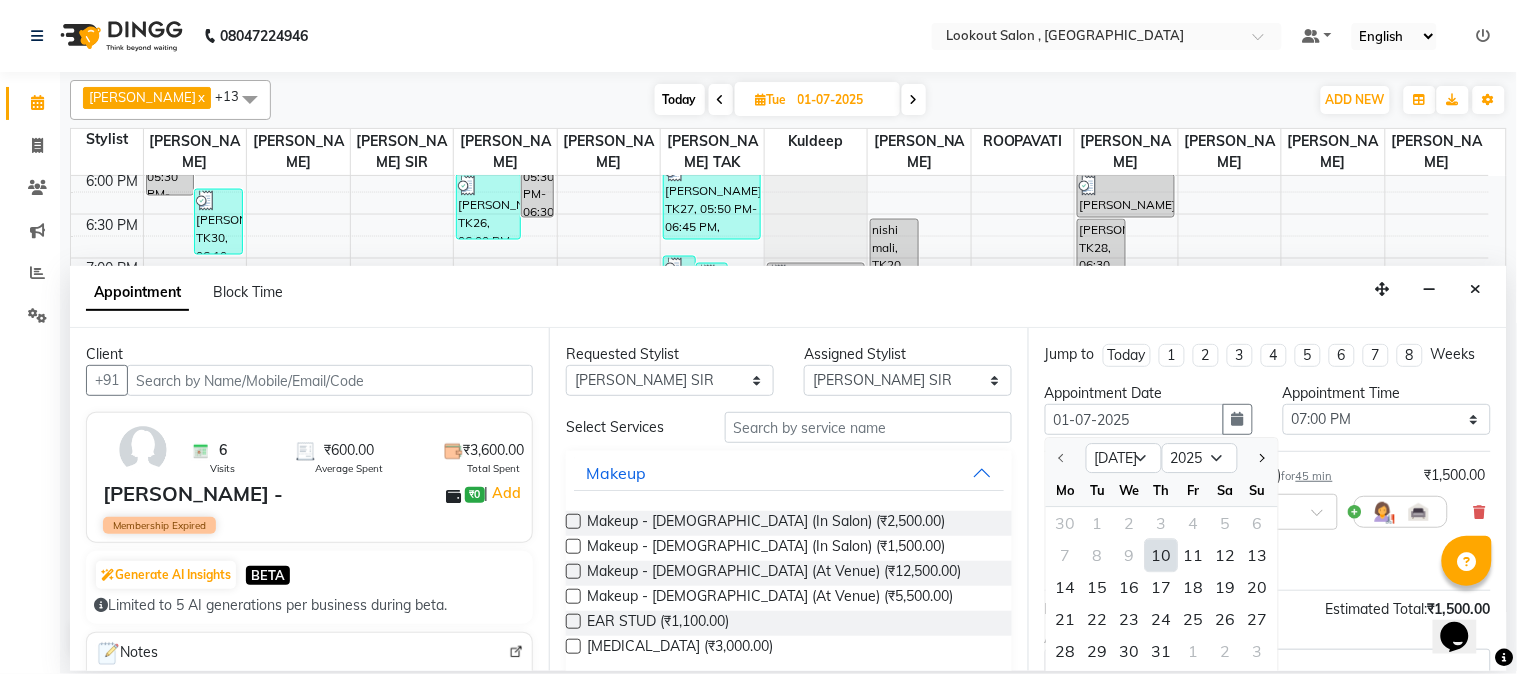 click on "10" at bounding box center [1162, 556] 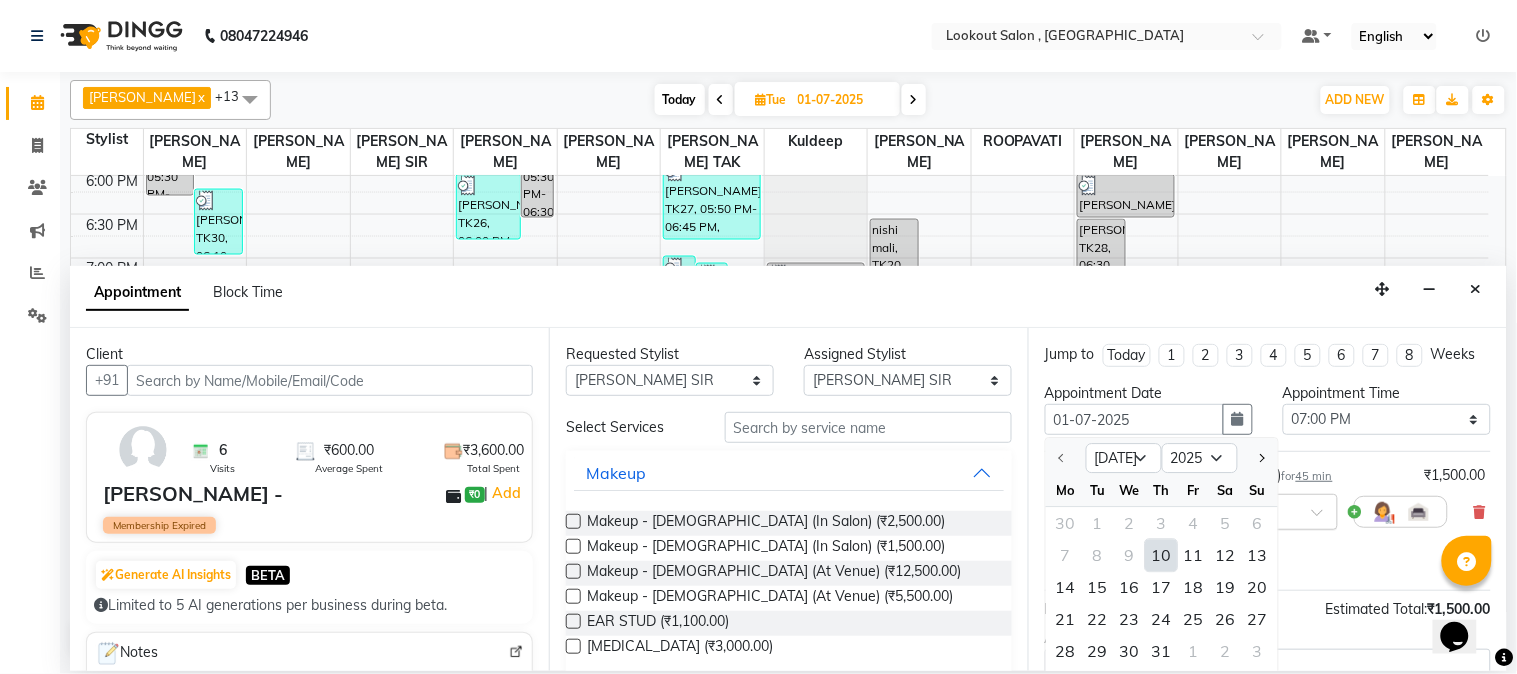 type on "[DATE]" 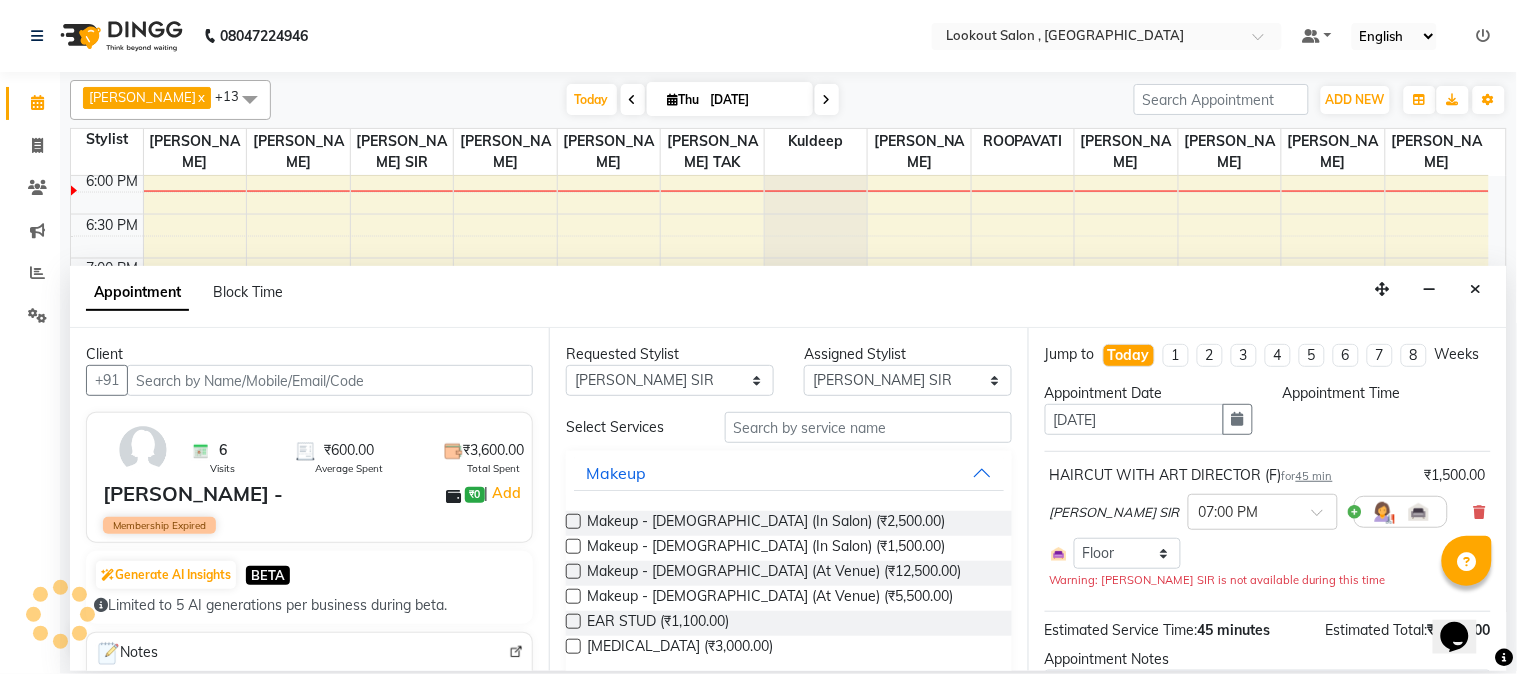 scroll, scrollTop: 885, scrollLeft: 0, axis: vertical 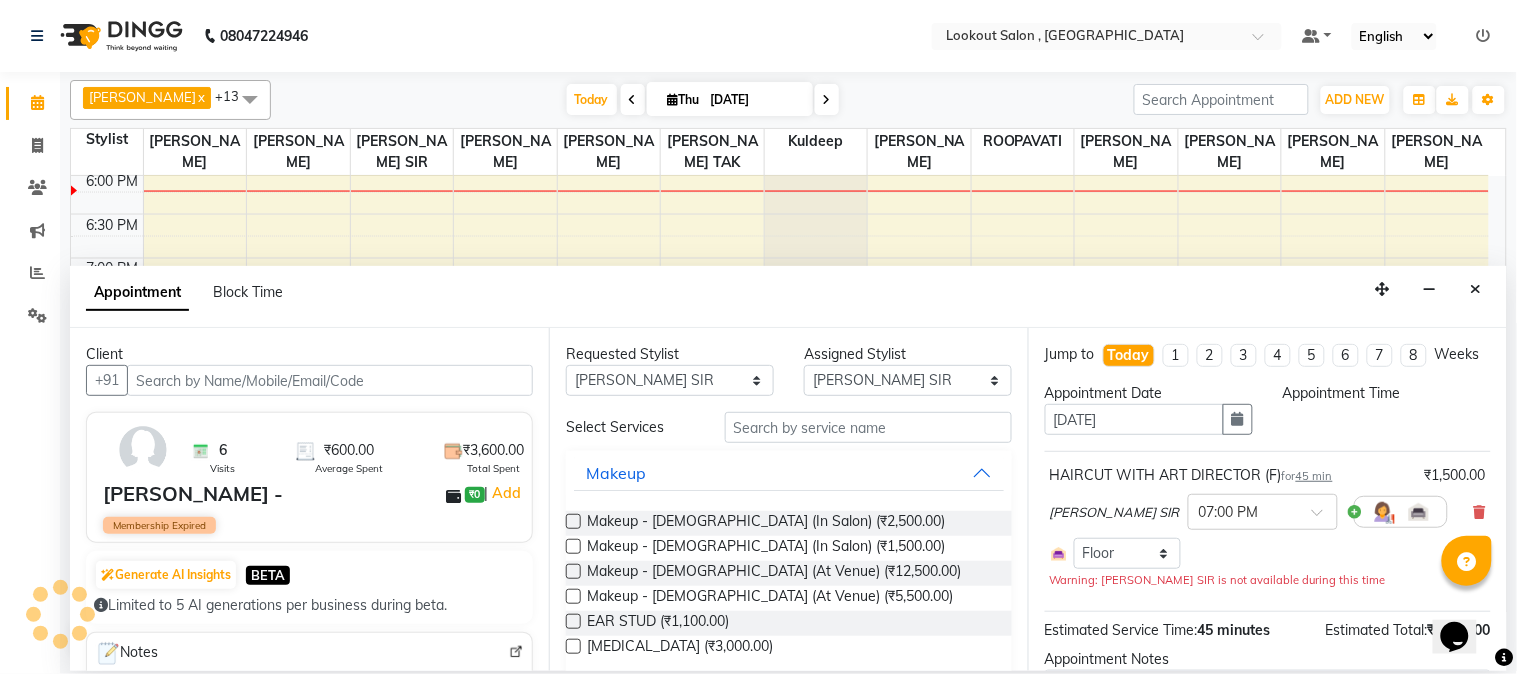 select on "1140" 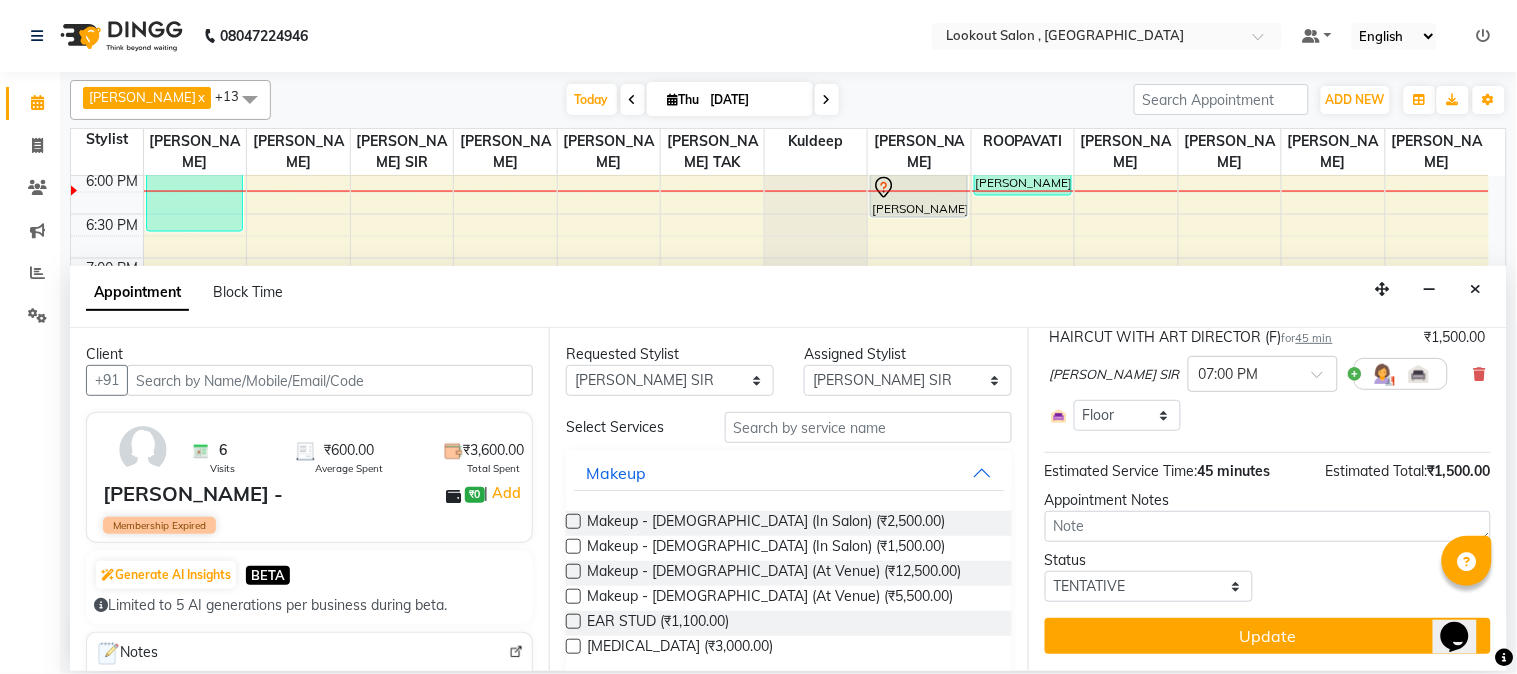 scroll, scrollTop: 156, scrollLeft: 0, axis: vertical 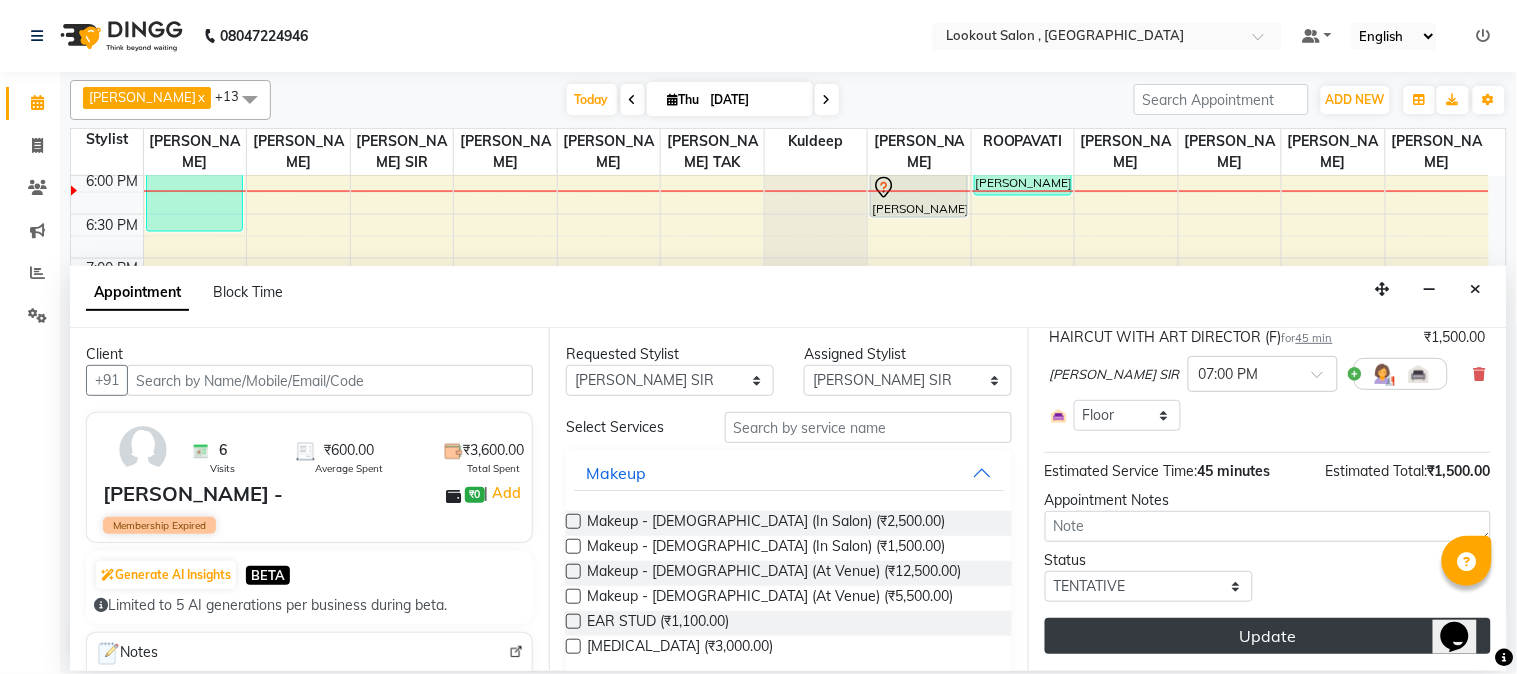 click on "Update" at bounding box center (1268, 636) 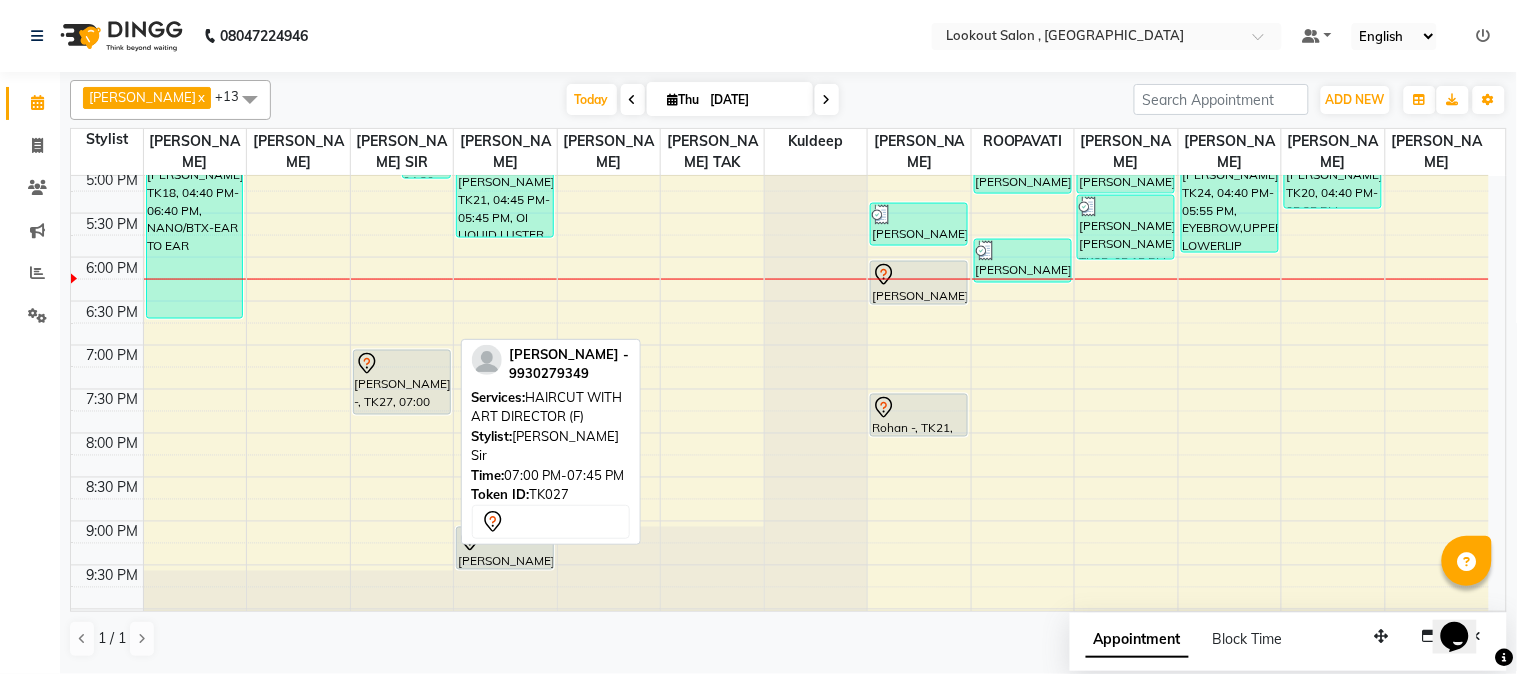 scroll, scrollTop: 663, scrollLeft: 0, axis: vertical 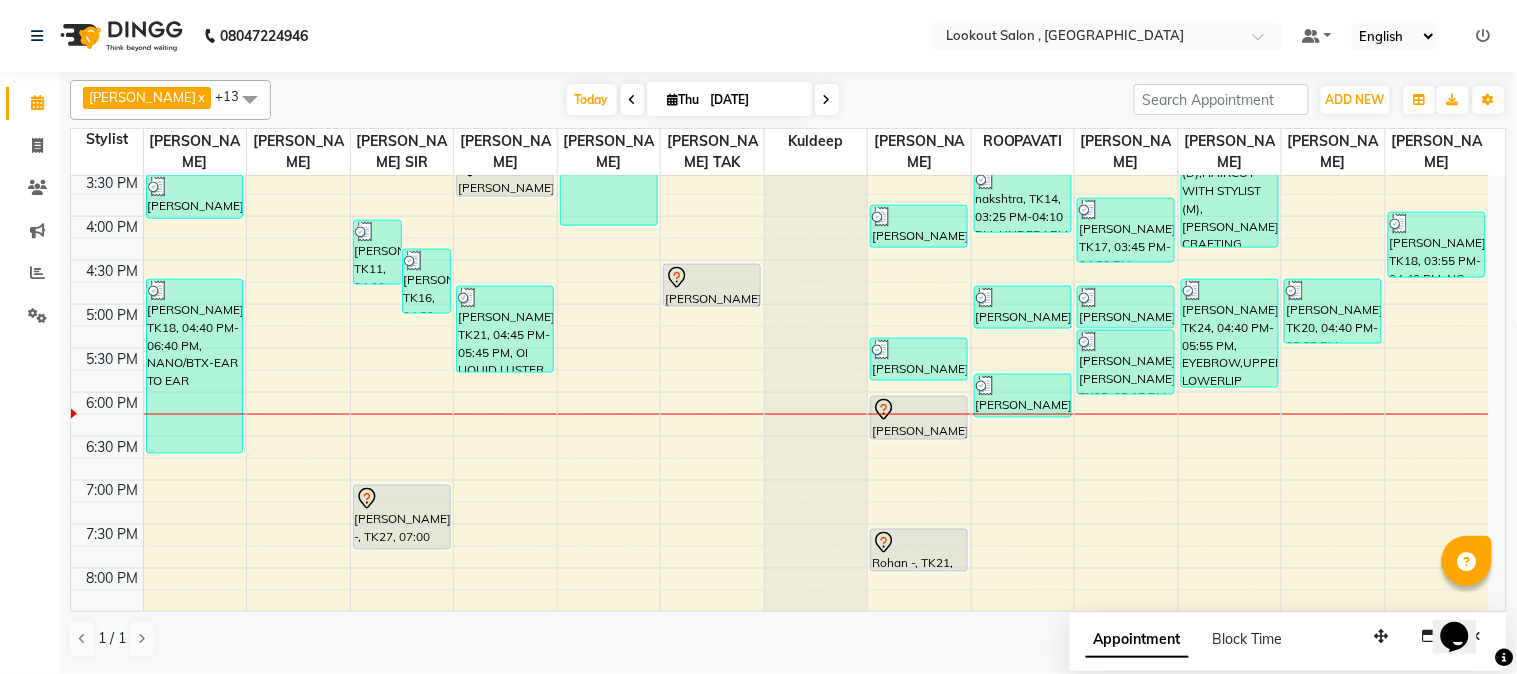 click at bounding box center [827, 100] 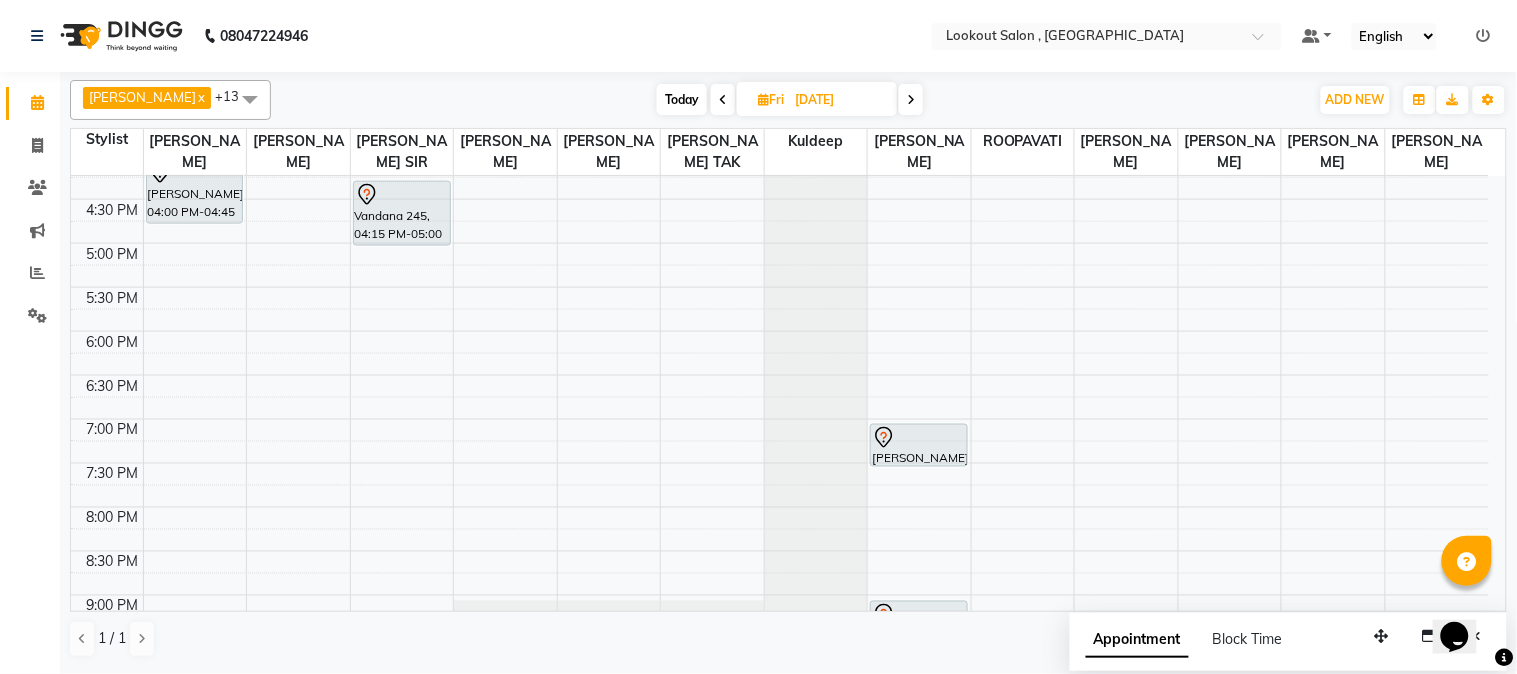 scroll, scrollTop: 466, scrollLeft: 0, axis: vertical 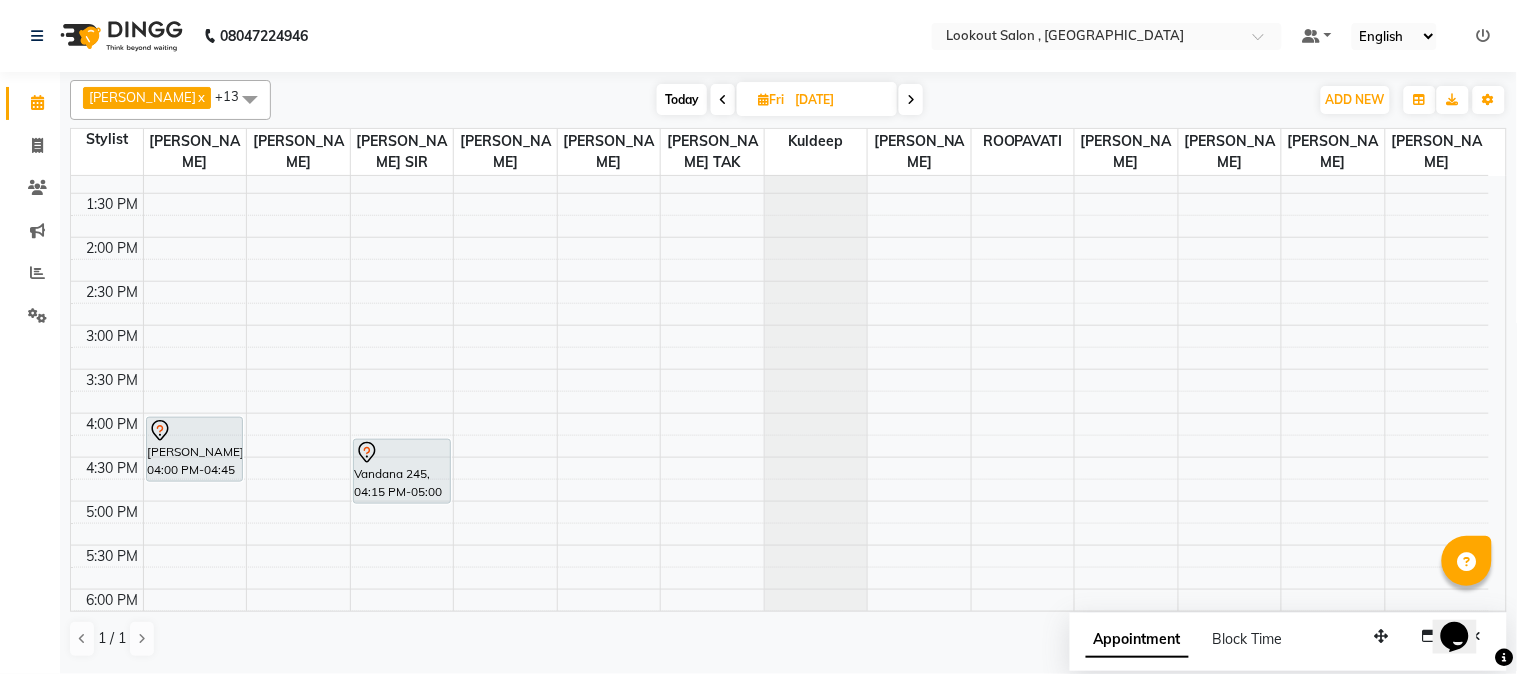 click at bounding box center (723, 99) 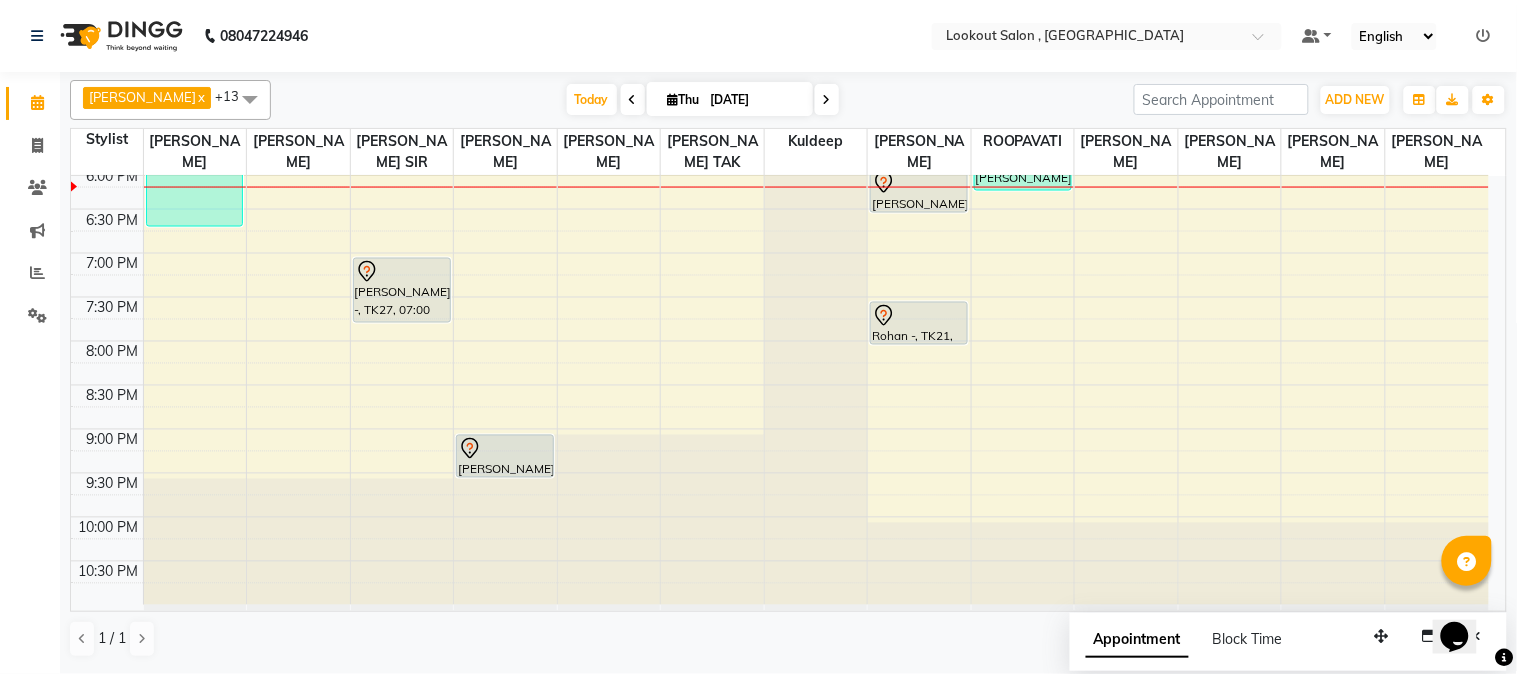 scroll, scrollTop: 911, scrollLeft: 0, axis: vertical 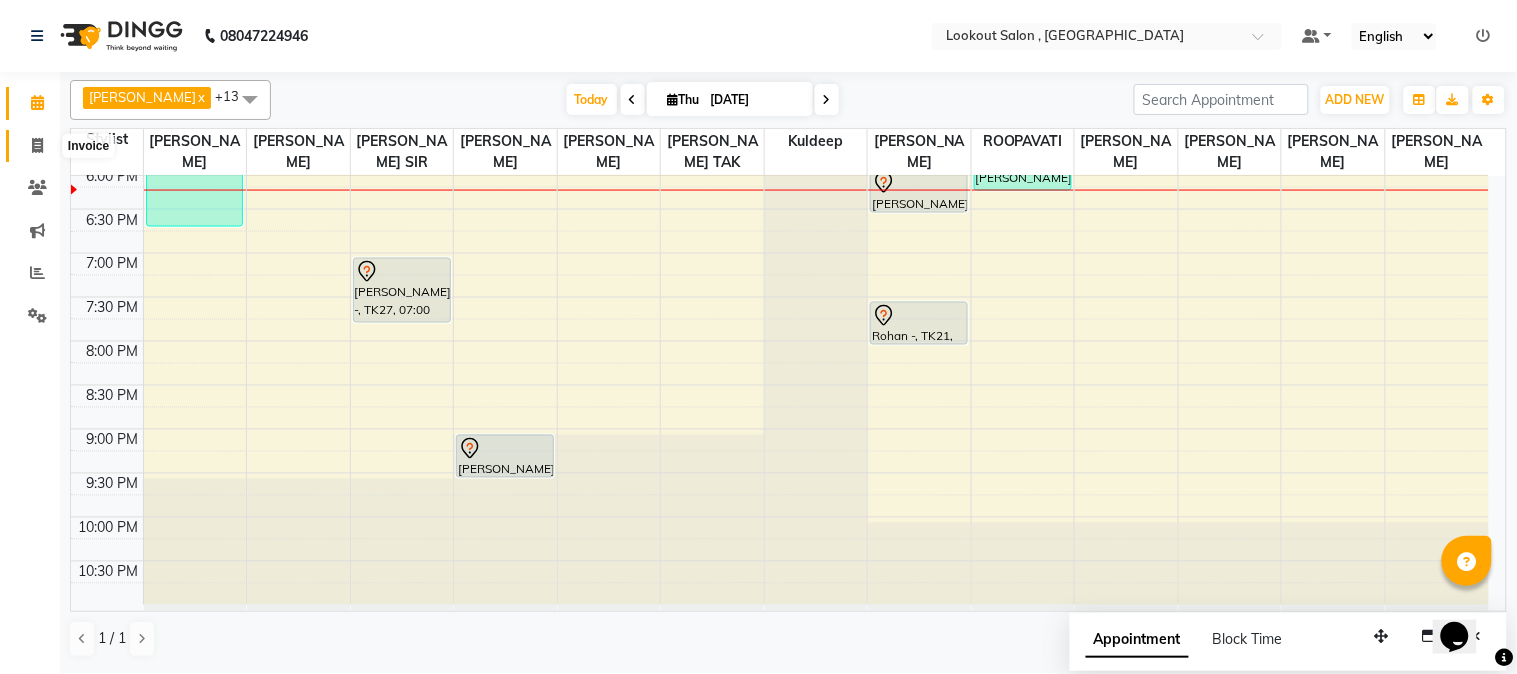 click 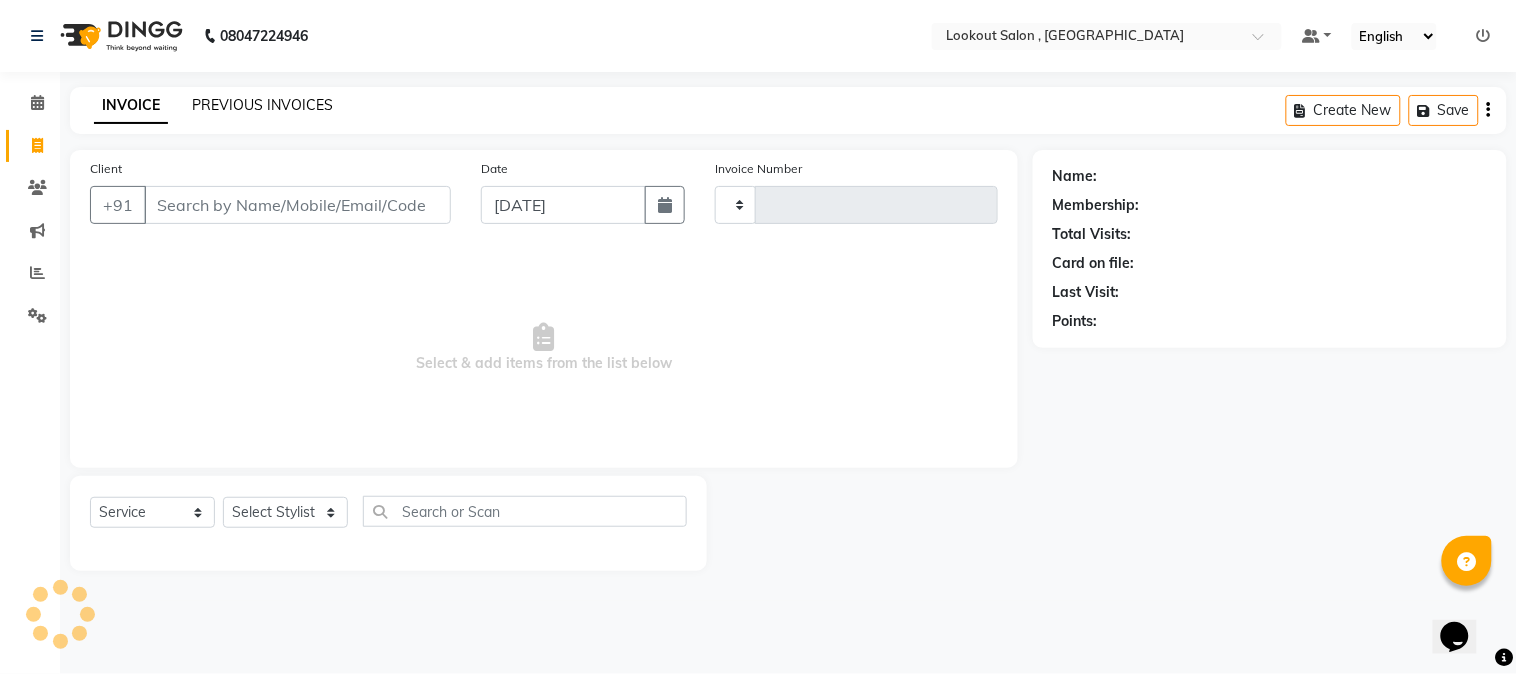 click on "PREVIOUS INVOICES" 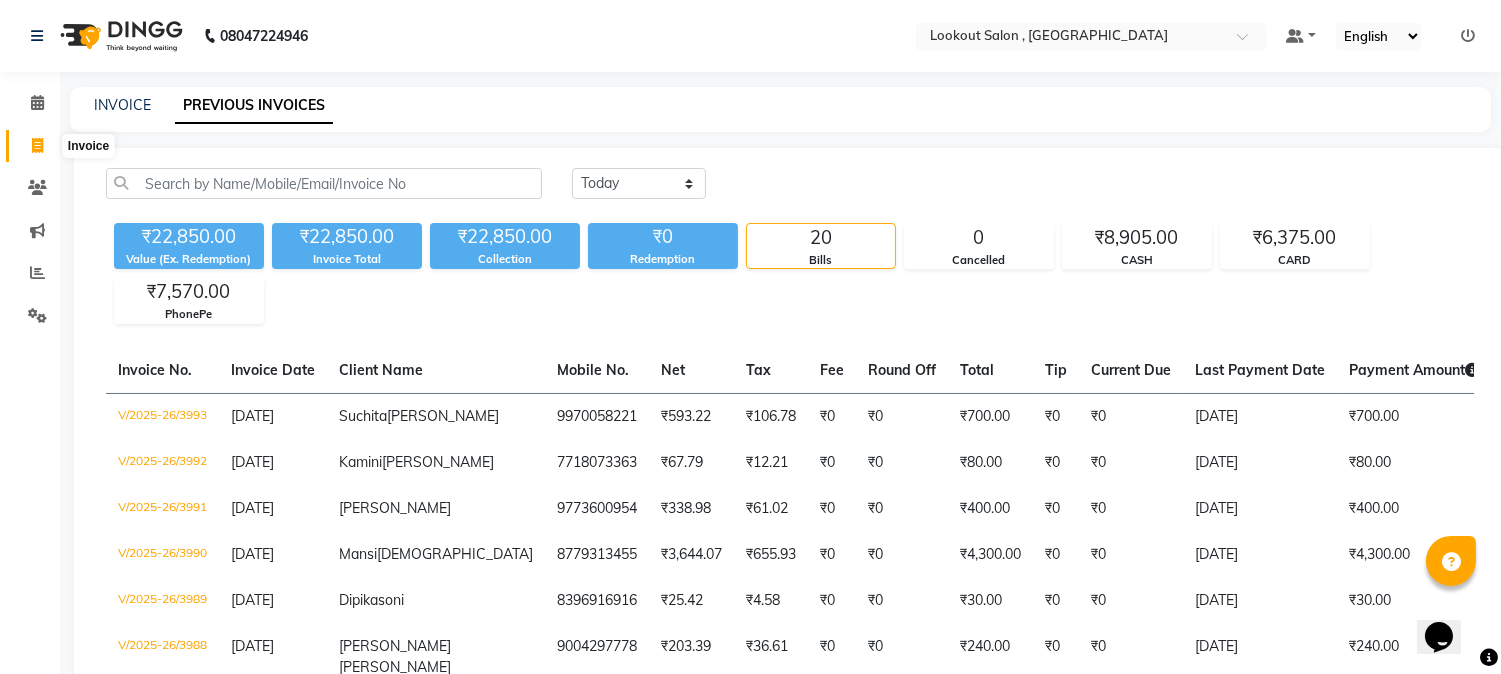 click 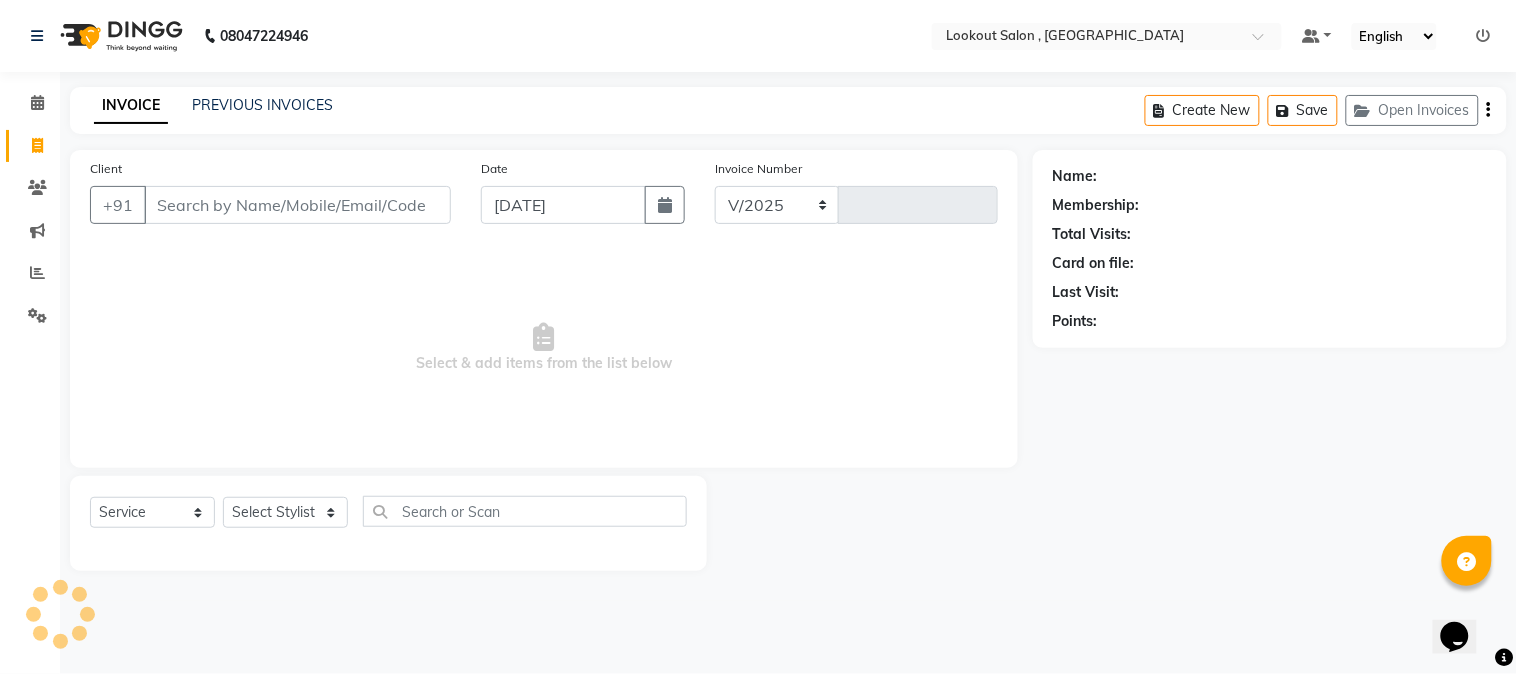 select on "151" 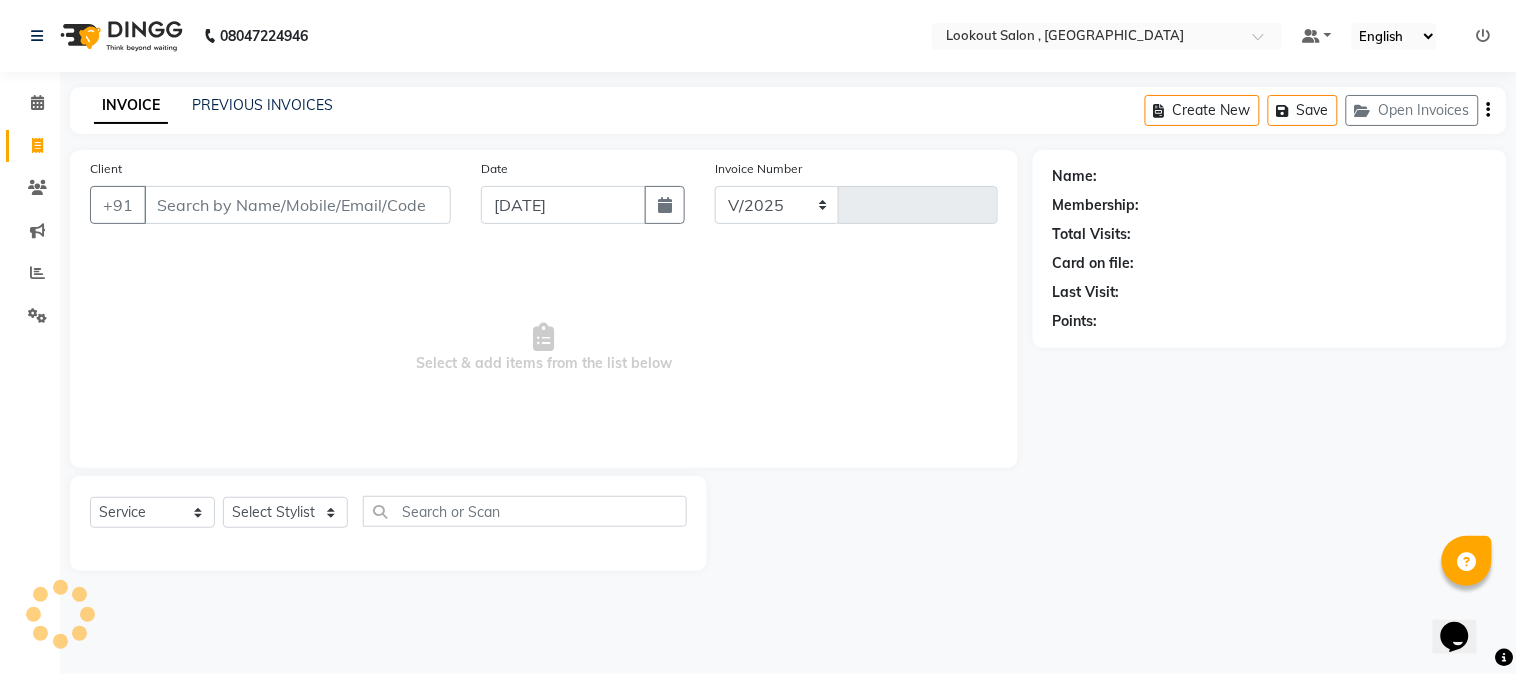 type on "3994" 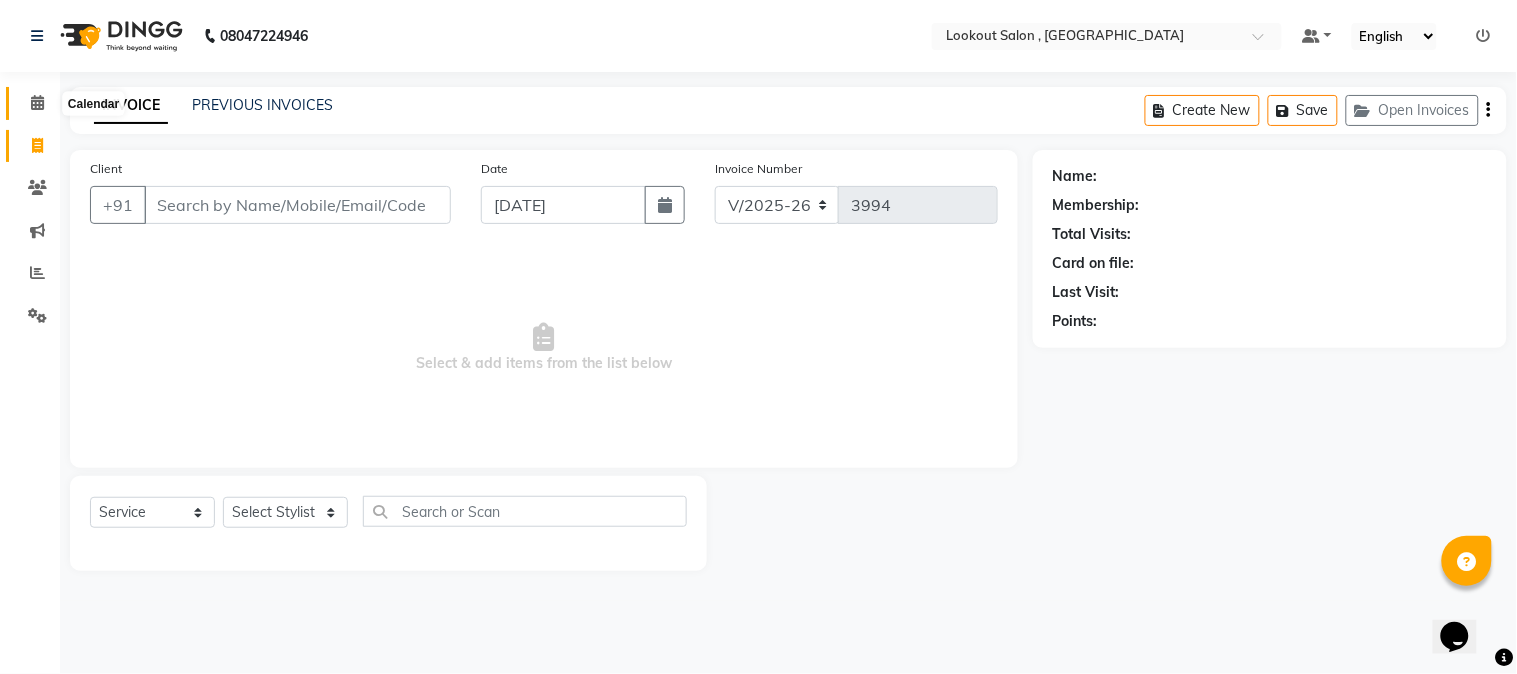 click 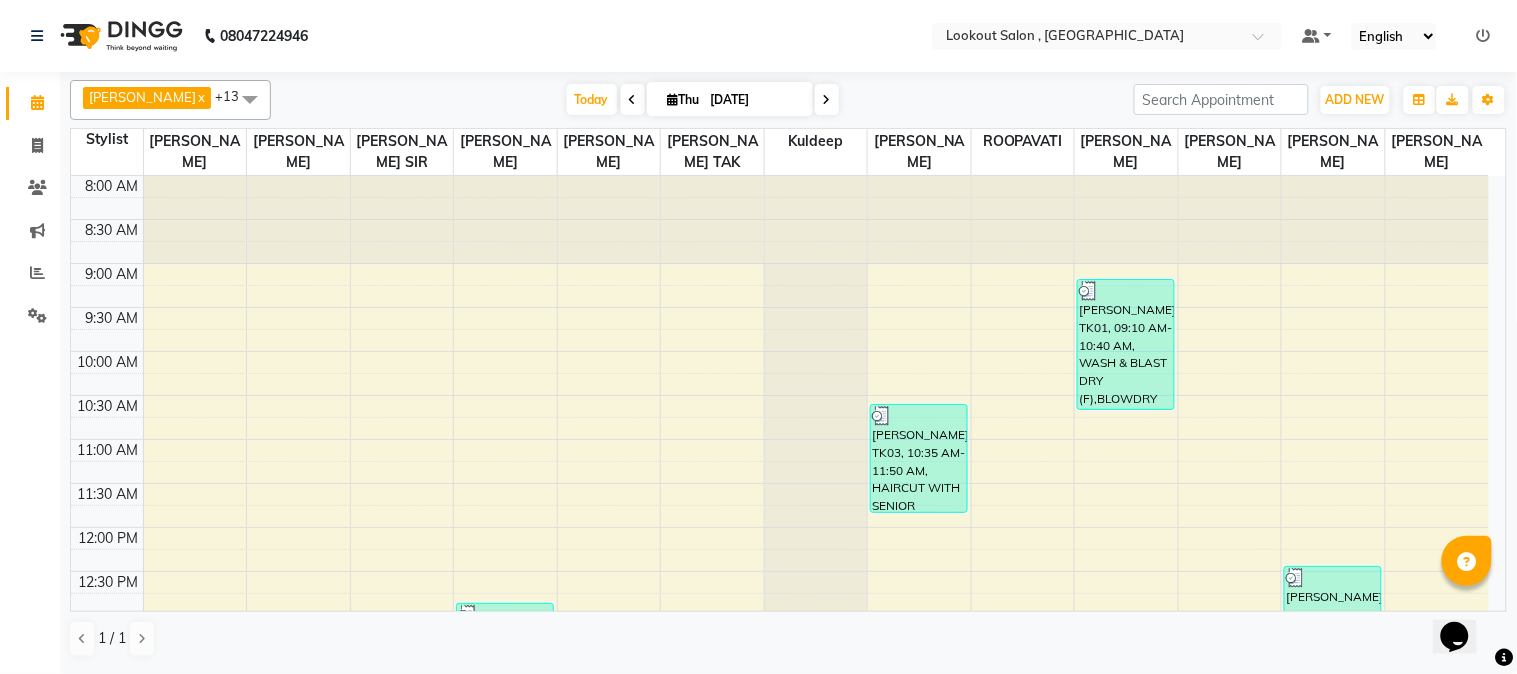 drag, startPoint x: 816, startPoint y: 102, endPoint x: 793, endPoint y: 120, distance: 29.206163 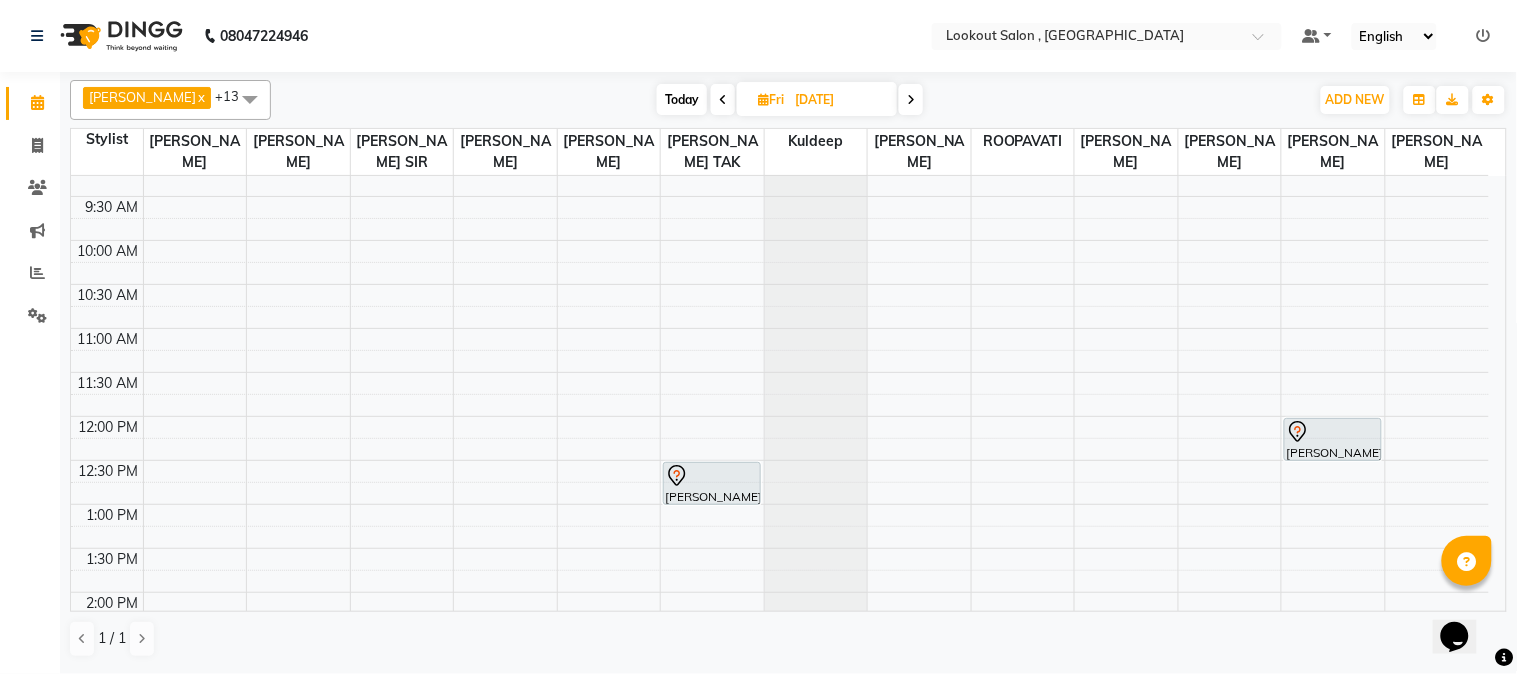 scroll, scrollTop: 0, scrollLeft: 0, axis: both 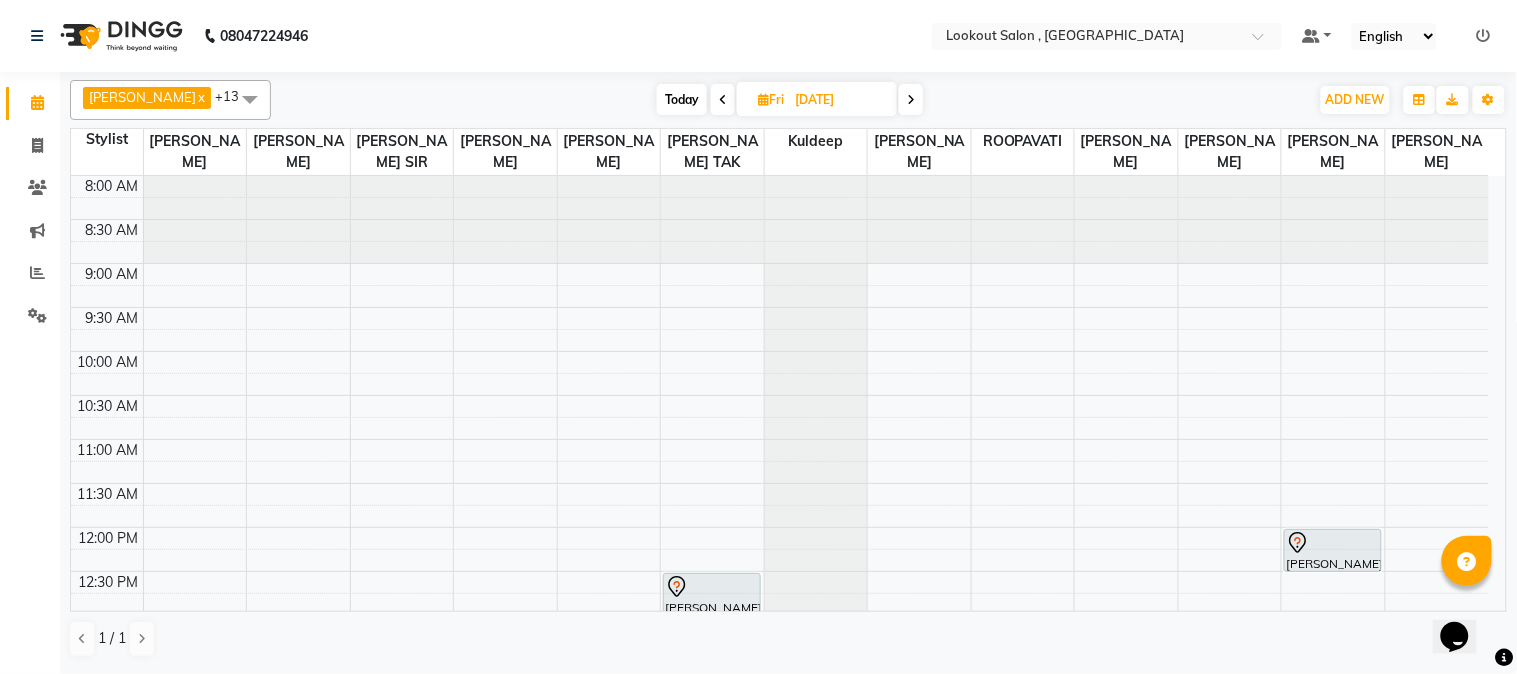 click at bounding box center (763, 99) 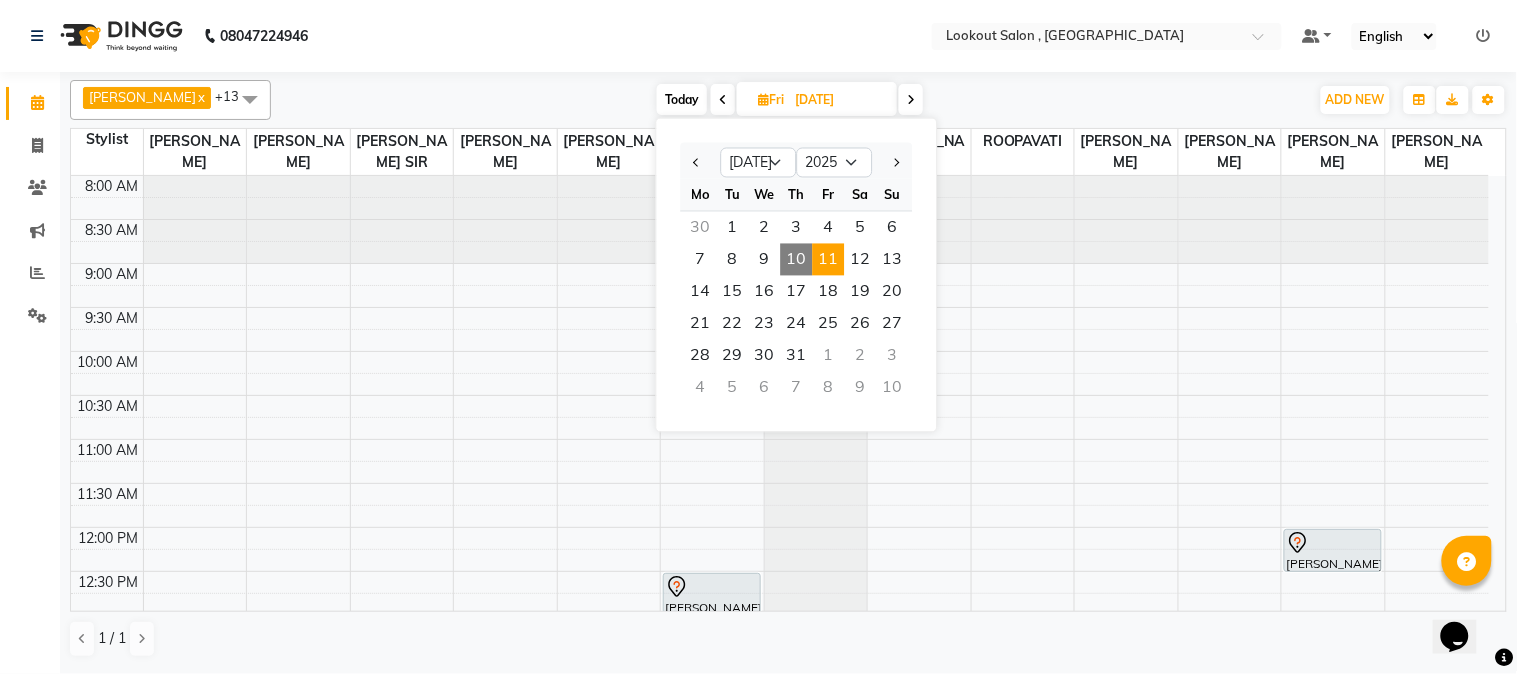 click on "10" at bounding box center [797, 260] 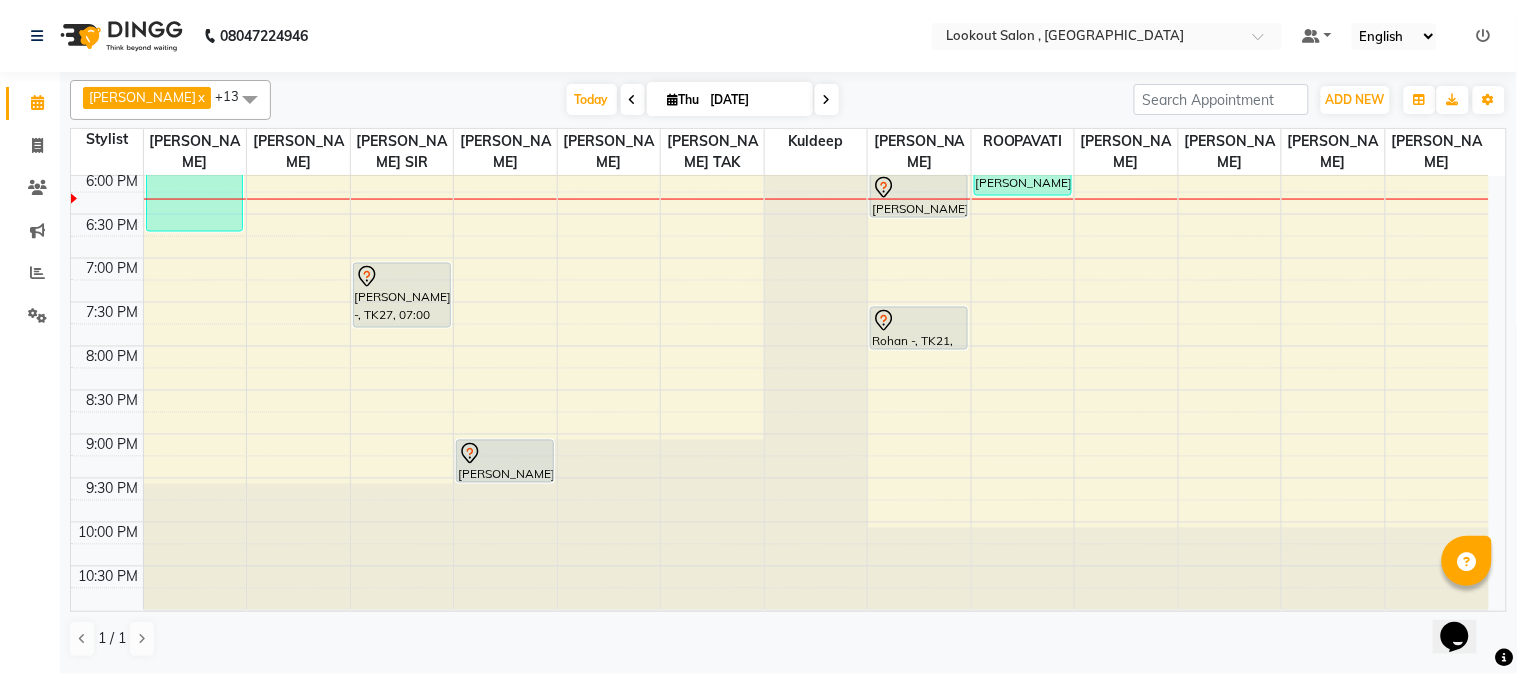 scroll, scrollTop: 911, scrollLeft: 0, axis: vertical 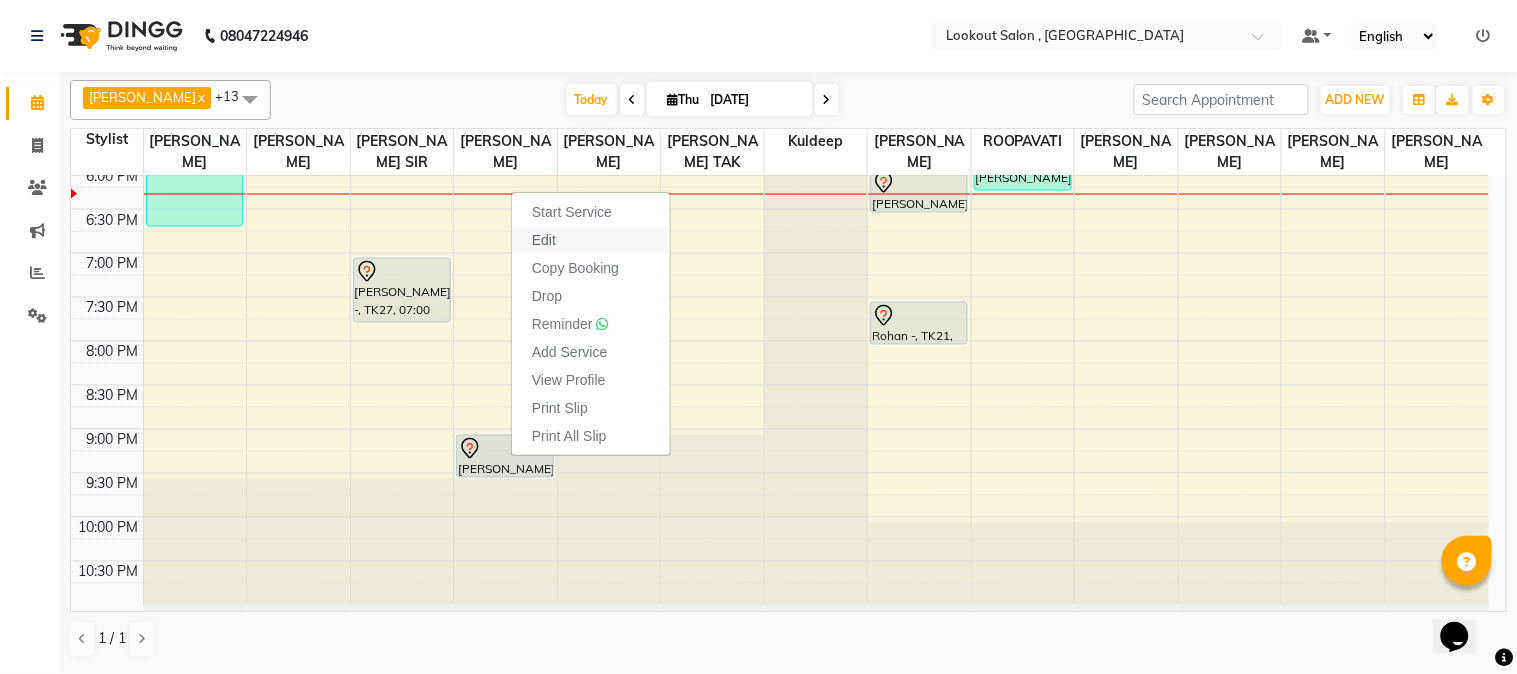 click on "Edit" at bounding box center (591, 240) 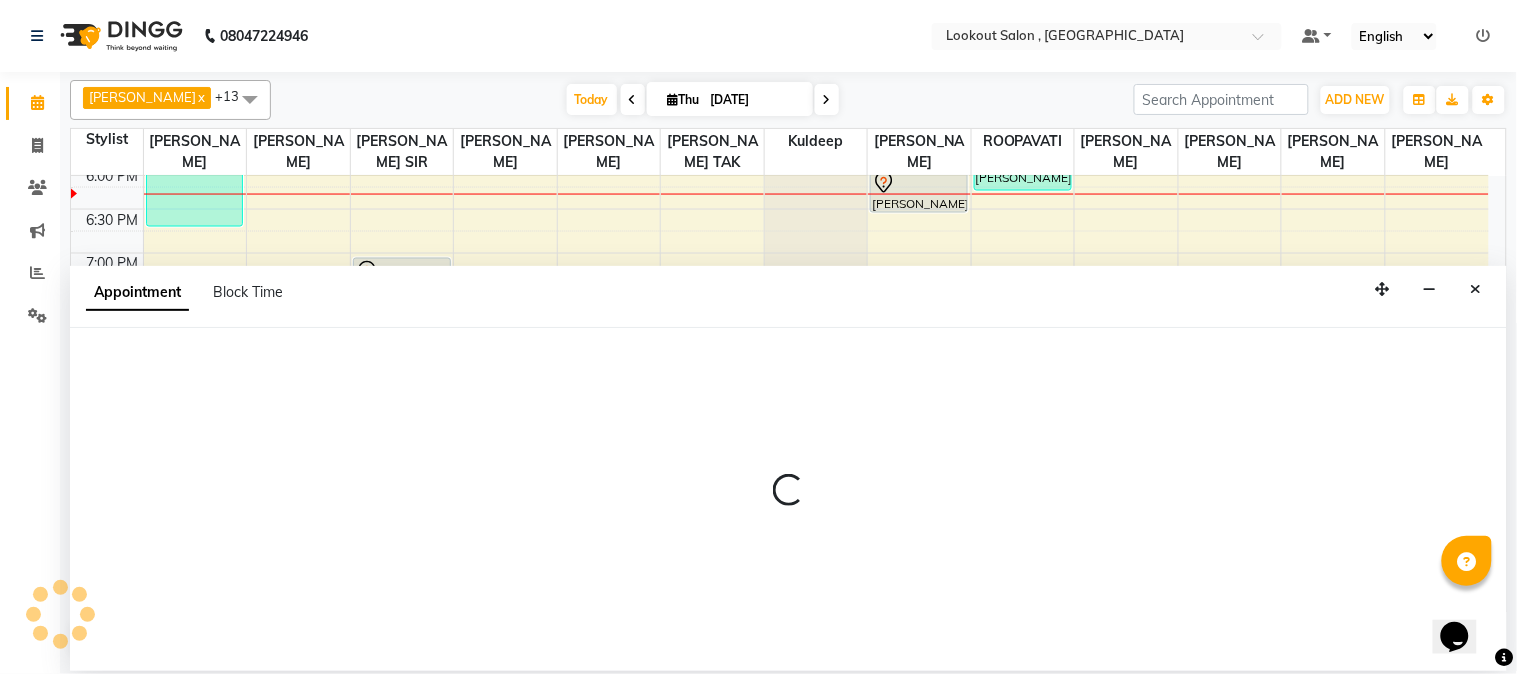 select on "tentative" 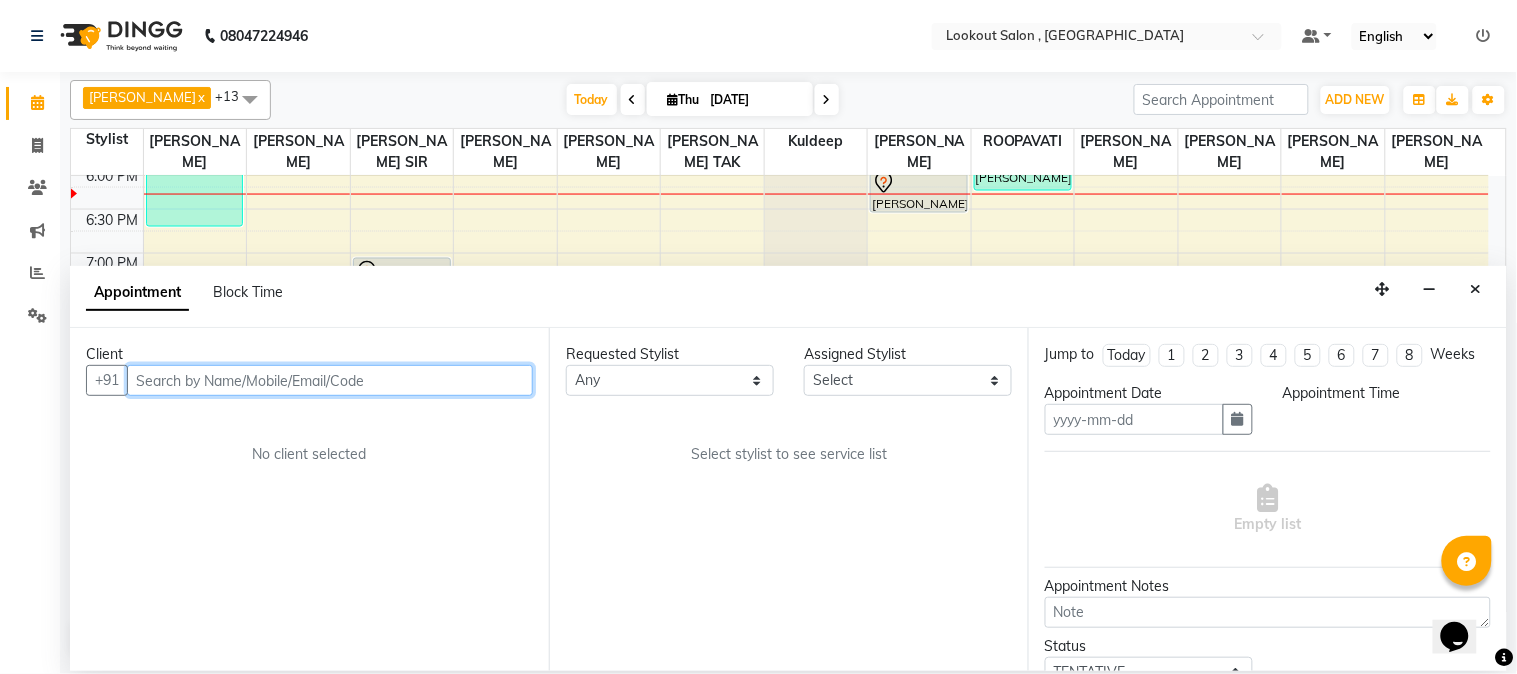 type on "[DATE]" 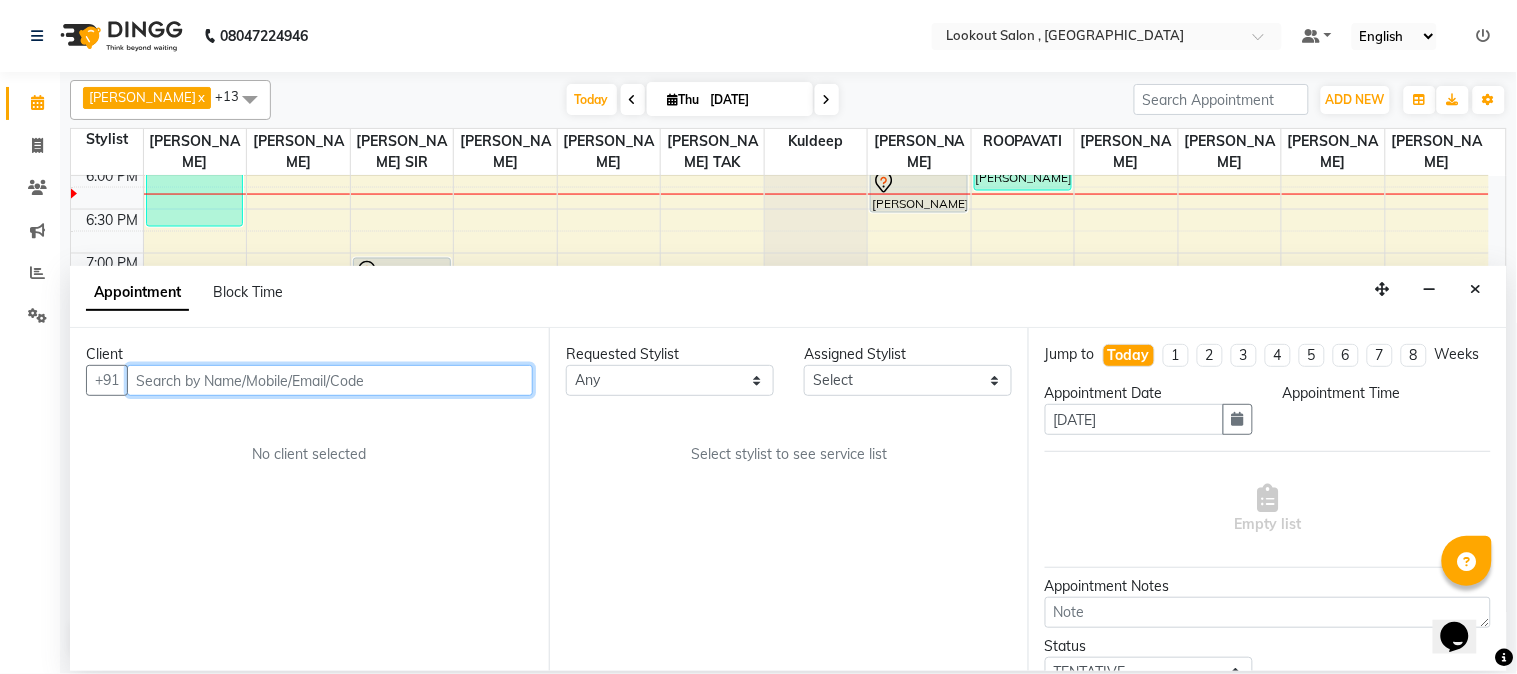 select on "7174" 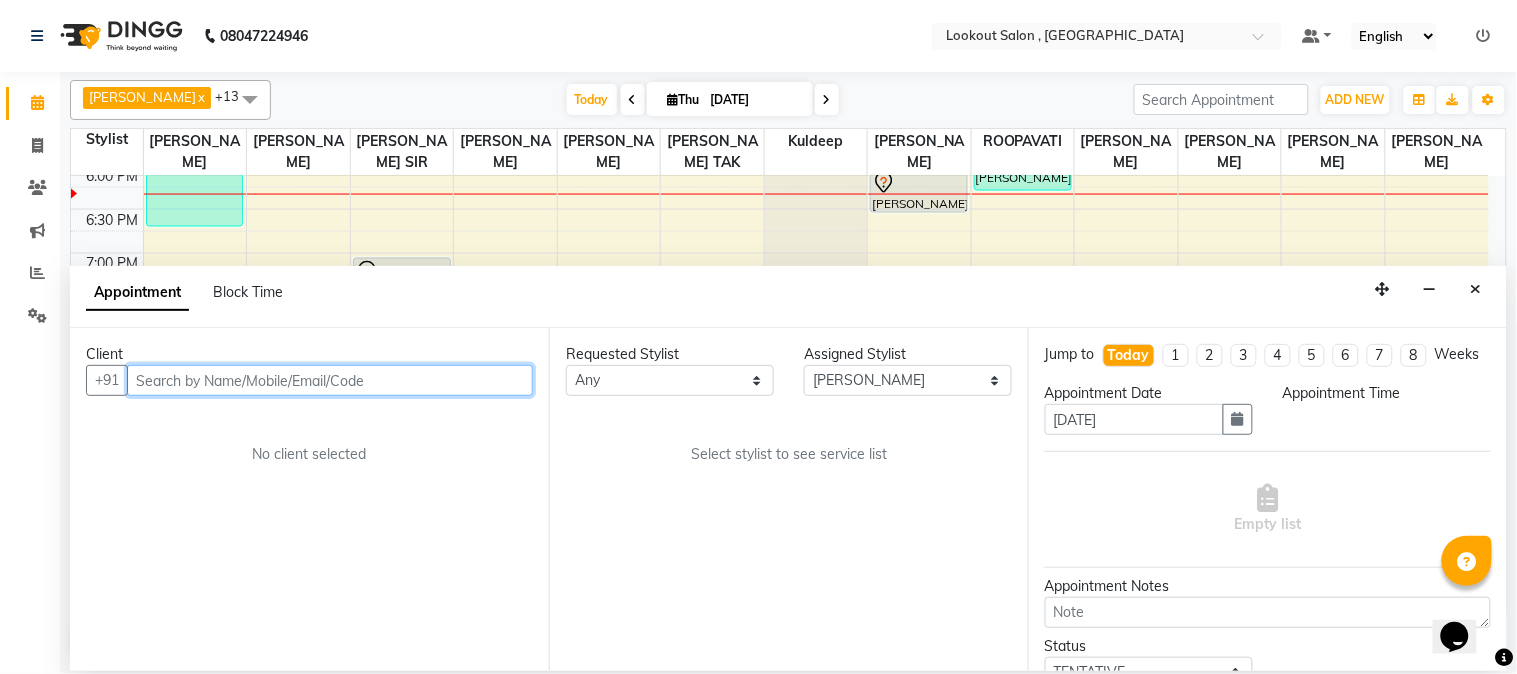 select on "1260" 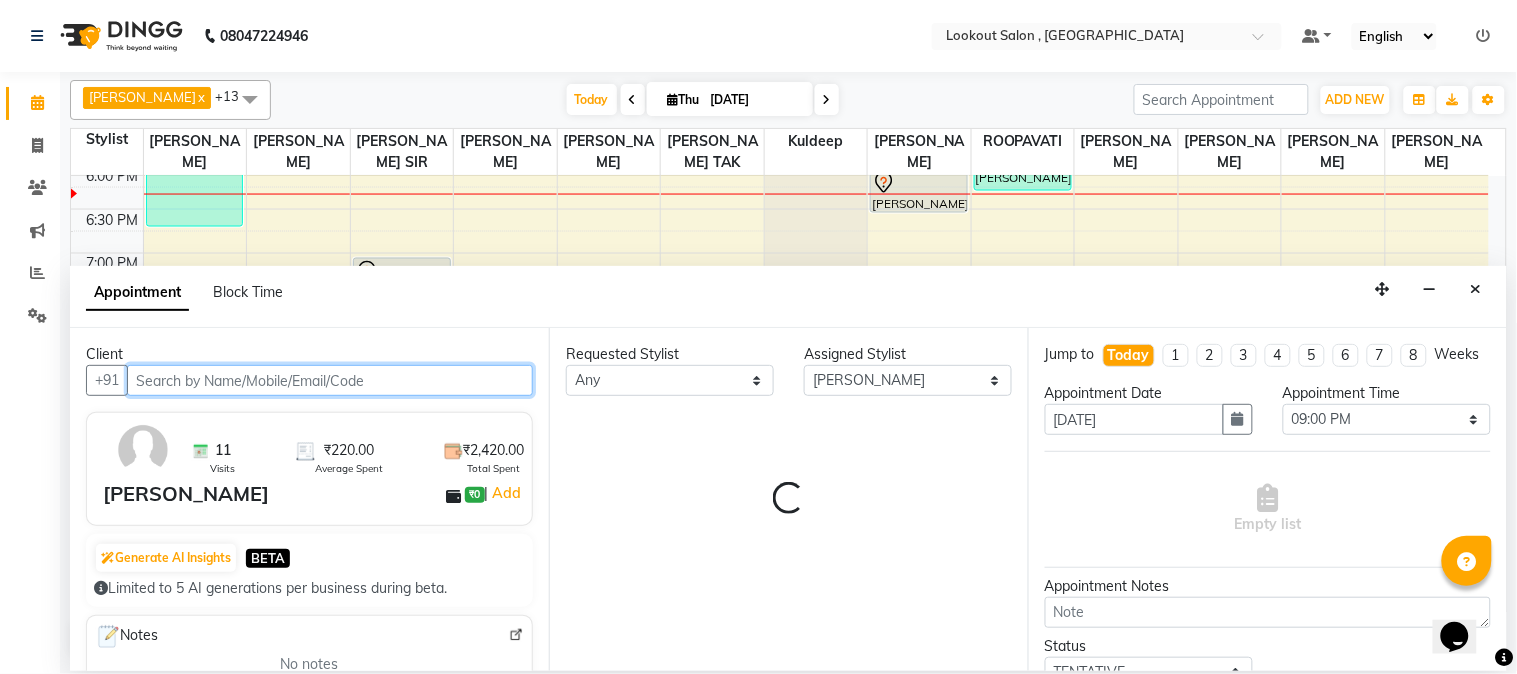 select on "304" 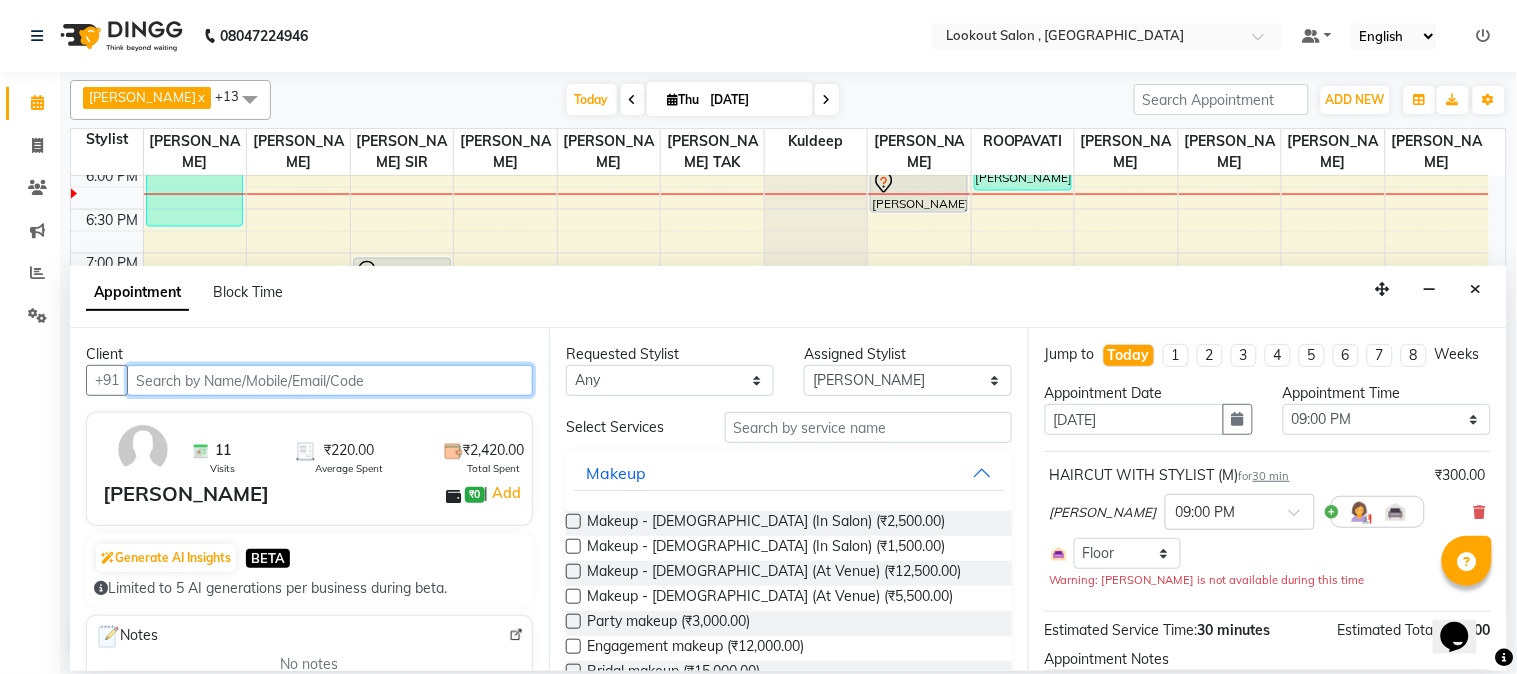 scroll, scrollTop: 885, scrollLeft: 0, axis: vertical 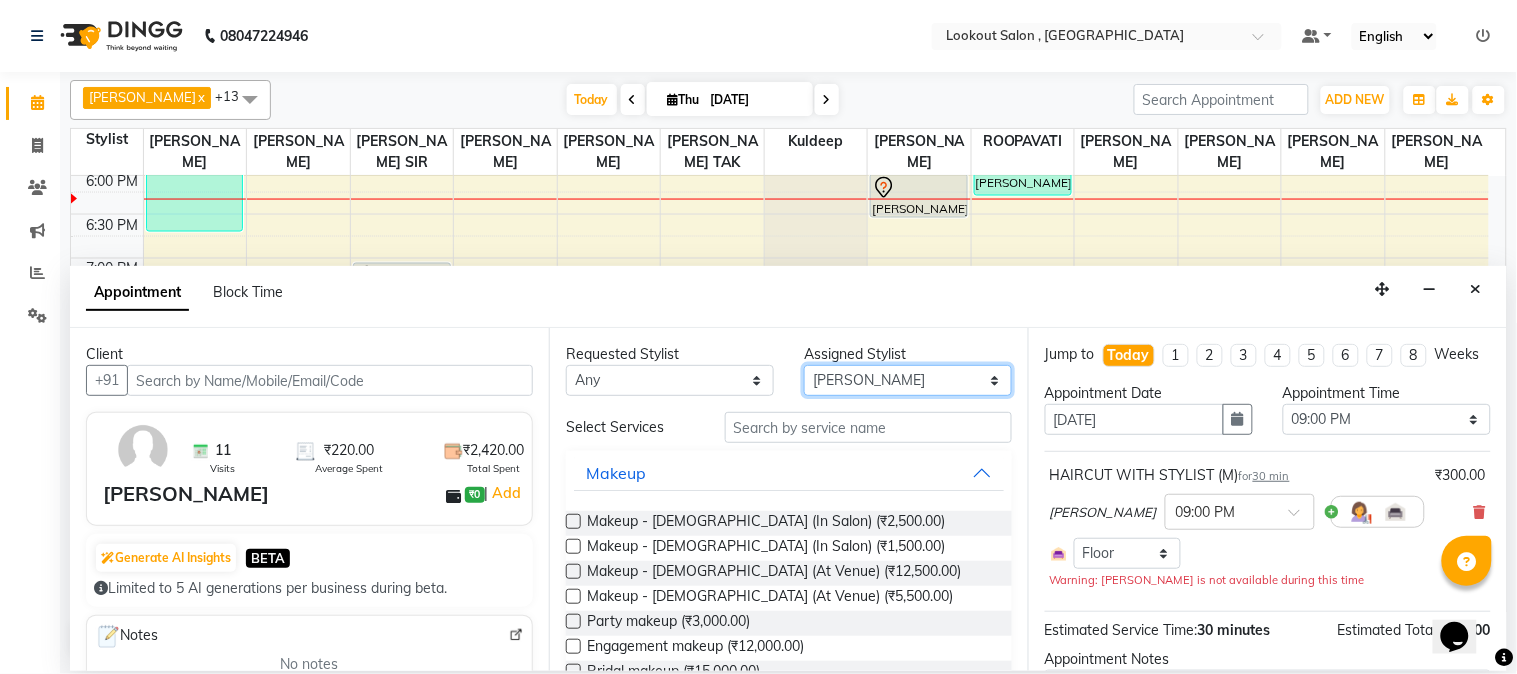 click on "Select [PERSON_NAME] [PERSON_NAME] kuldeep [PERSON_NAME] NANDINI [PERSON_NAME] [PERSON_NAME] [PERSON_NAME] ROOPAVATI [PERSON_NAME]  [PERSON_NAME] TAK shweta kashyap" at bounding box center (908, 380) 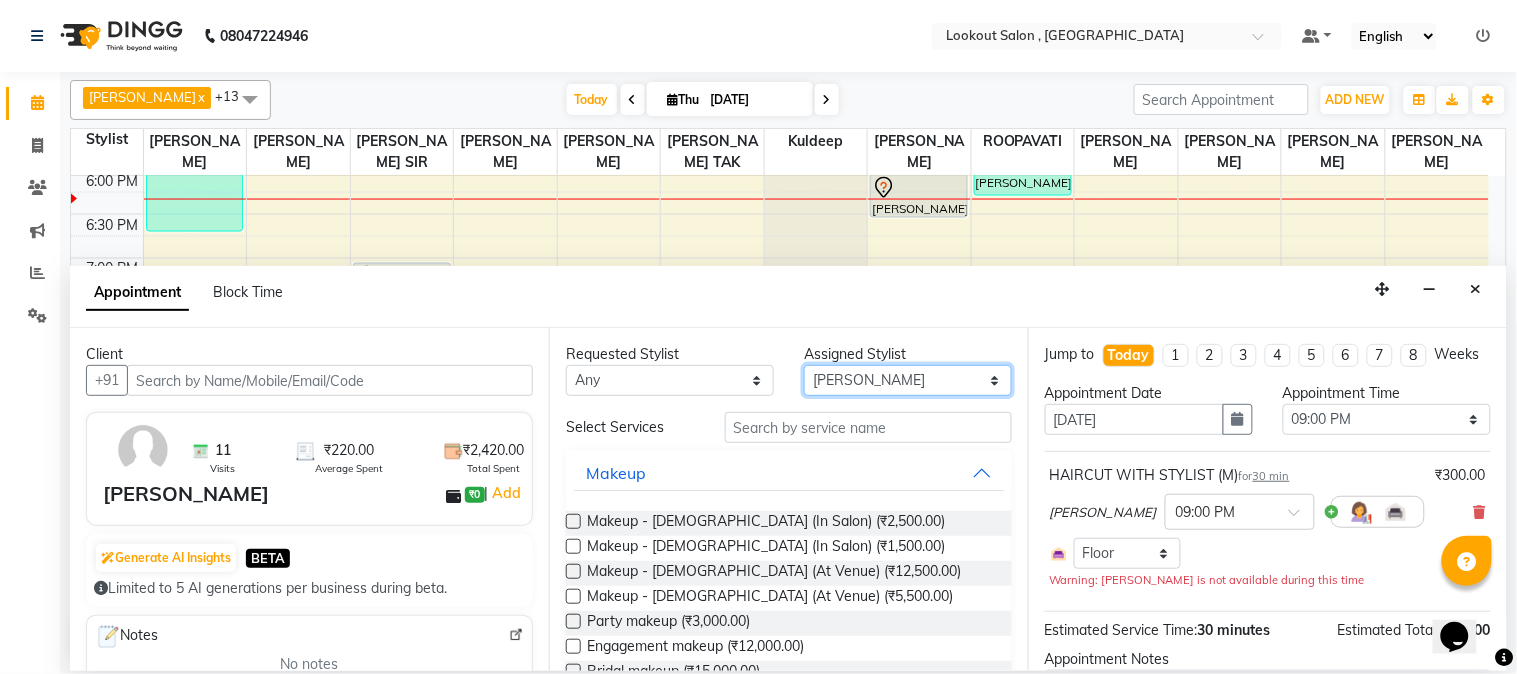 type 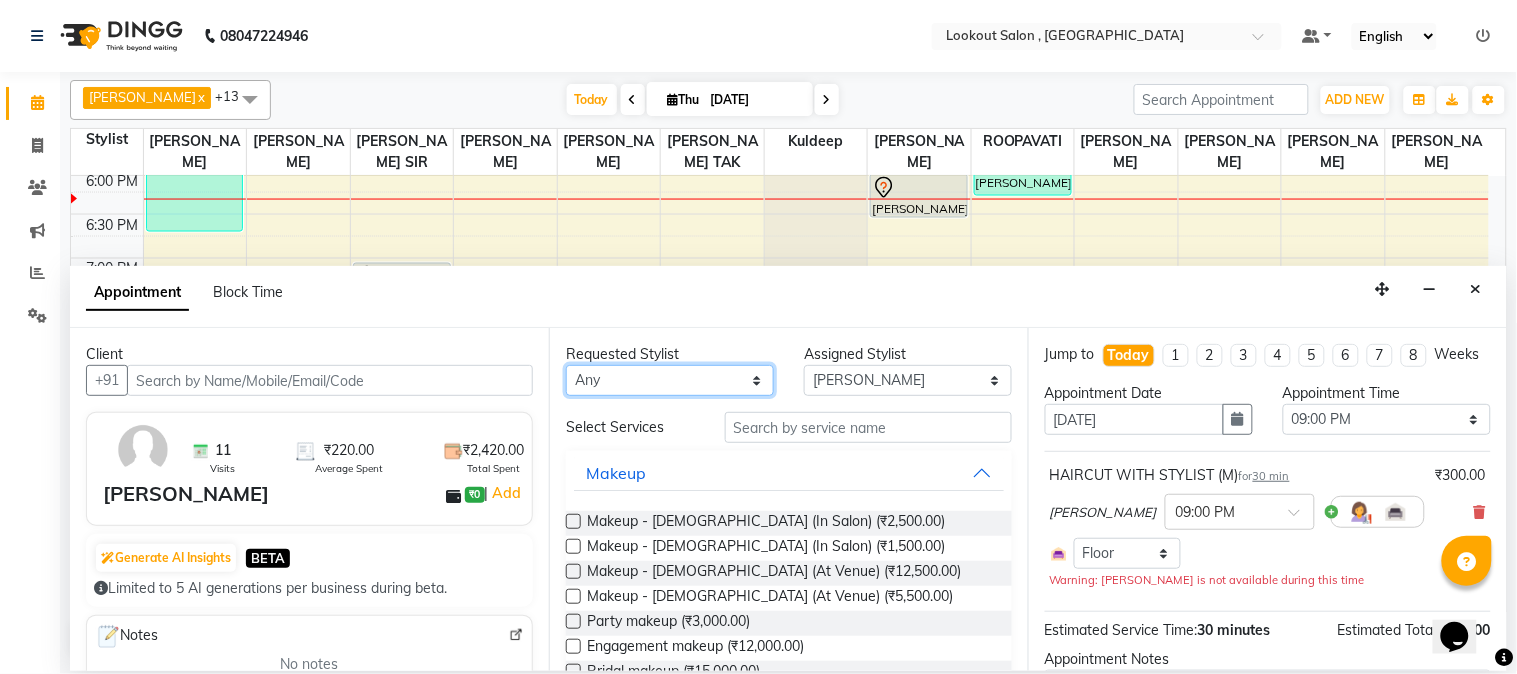 click on "Any [PERSON_NAME] [PERSON_NAME] kuldeep [PERSON_NAME] NANDINI [PERSON_NAME] [PERSON_NAME] [PERSON_NAME] [PERSON_NAME]  [PERSON_NAME] TAK shweta kashyap" at bounding box center [670, 380] 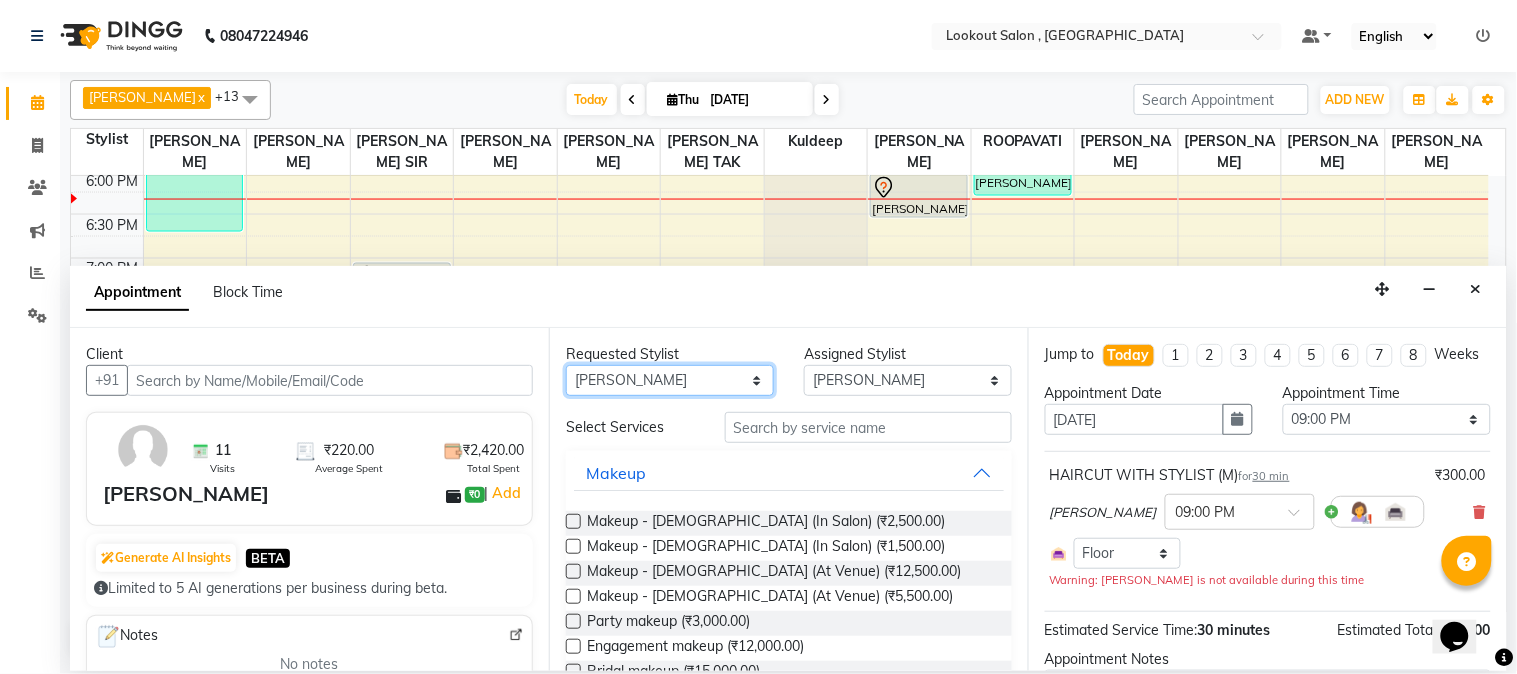 click on "Any [PERSON_NAME] [PERSON_NAME] kuldeep [PERSON_NAME] NANDINI [PERSON_NAME] [PERSON_NAME] [PERSON_NAME] [PERSON_NAME]  [PERSON_NAME] TAK shweta kashyap" at bounding box center (670, 380) 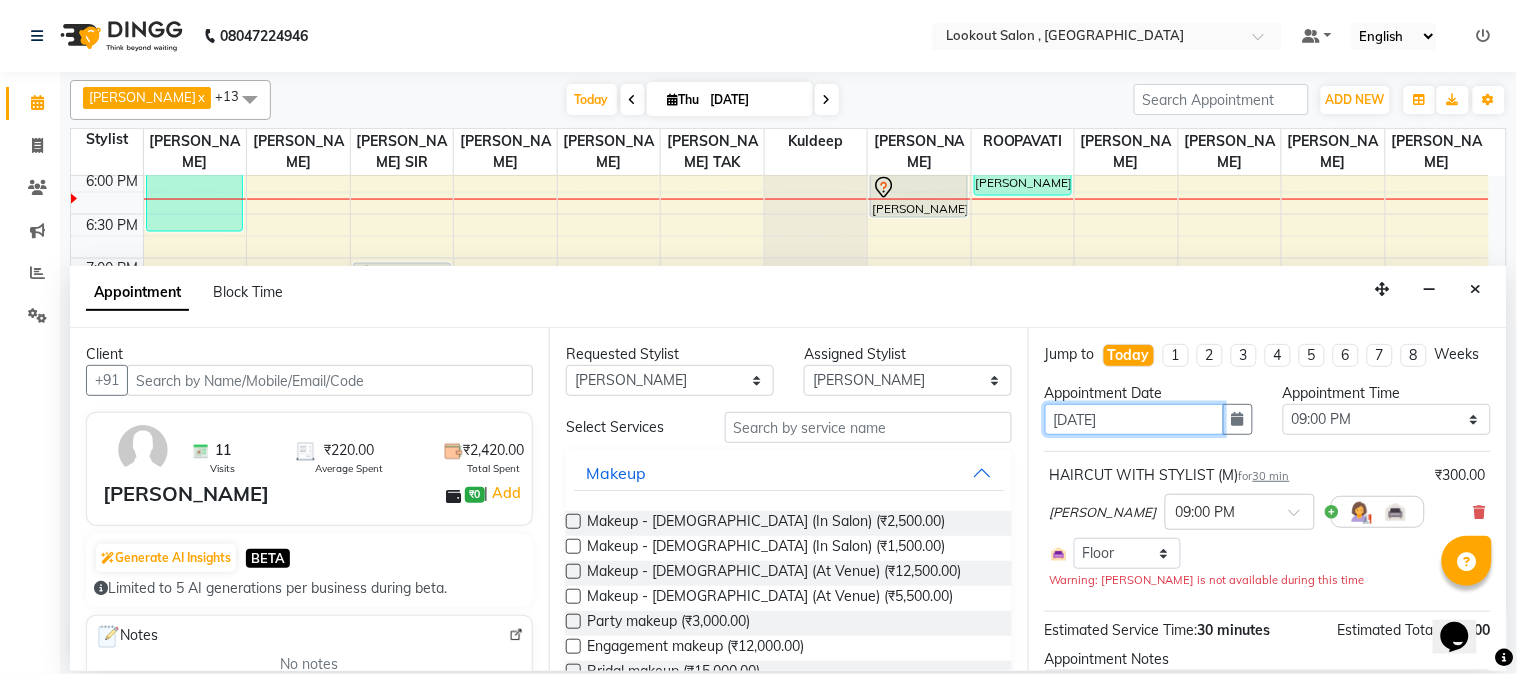 click on "[DATE]" at bounding box center (1134, 419) 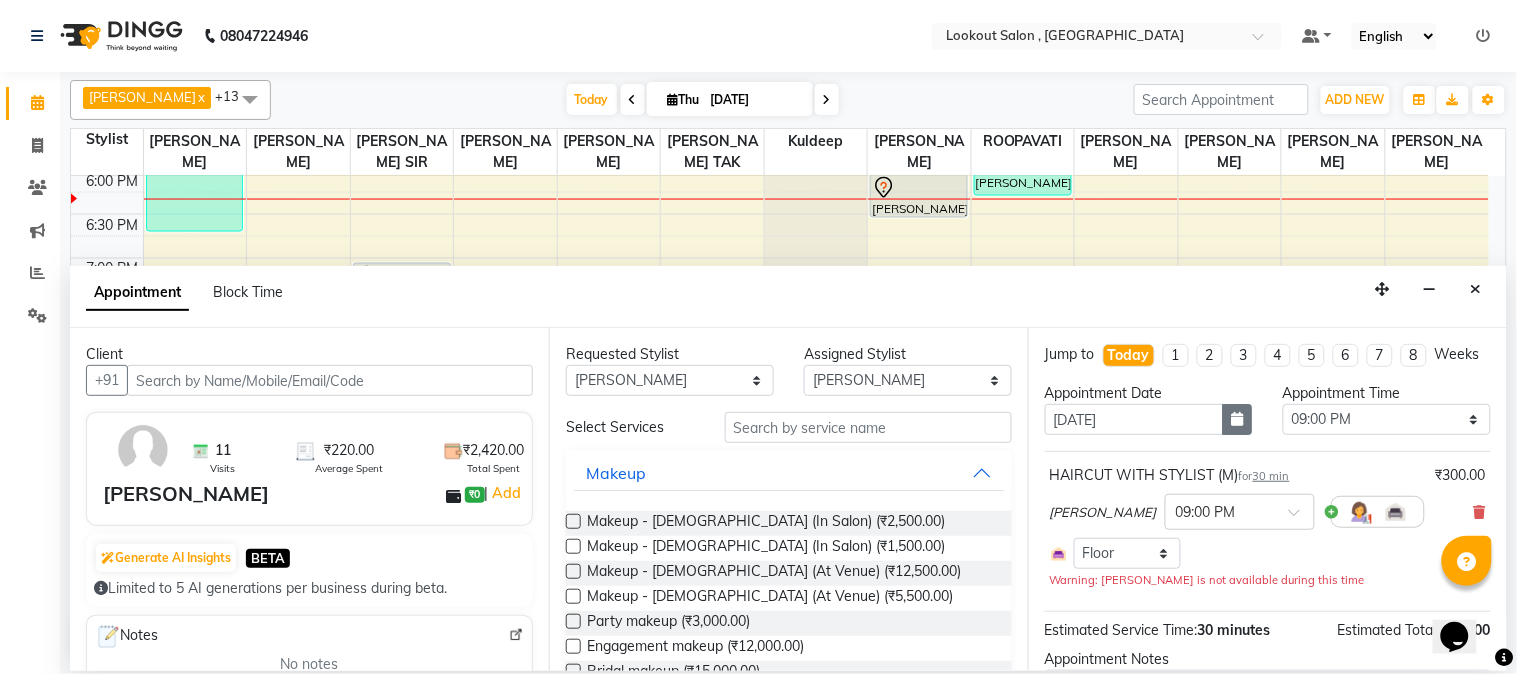 click at bounding box center (1238, 419) 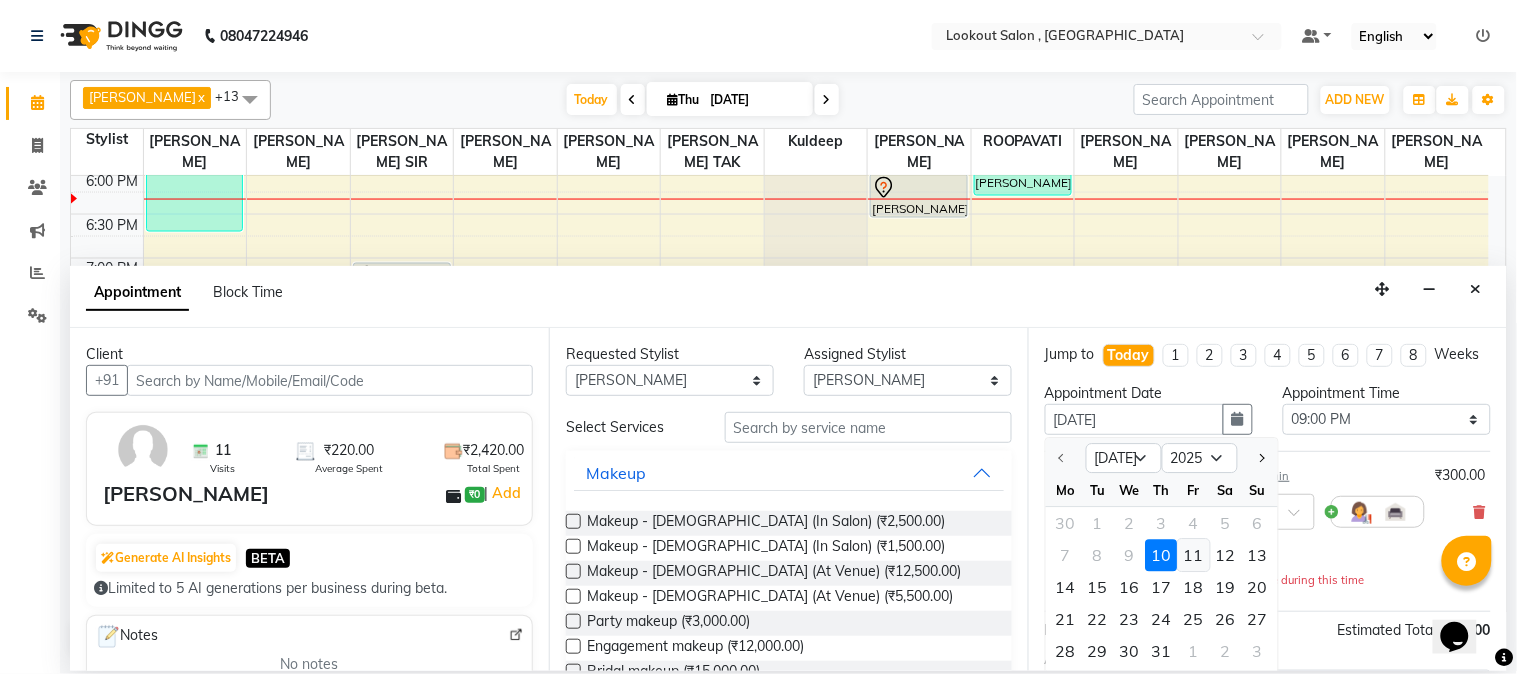 click on "11" at bounding box center [1194, 556] 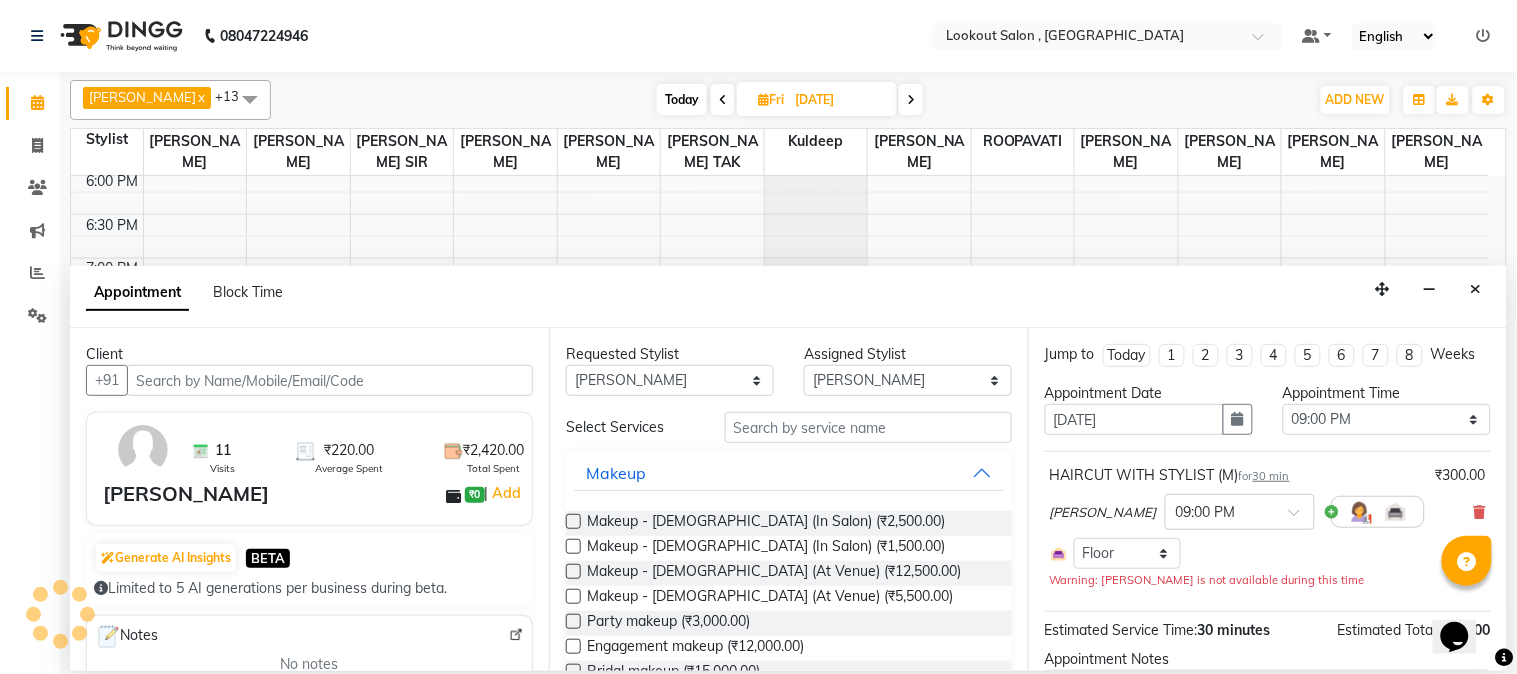 scroll, scrollTop: 885, scrollLeft: 0, axis: vertical 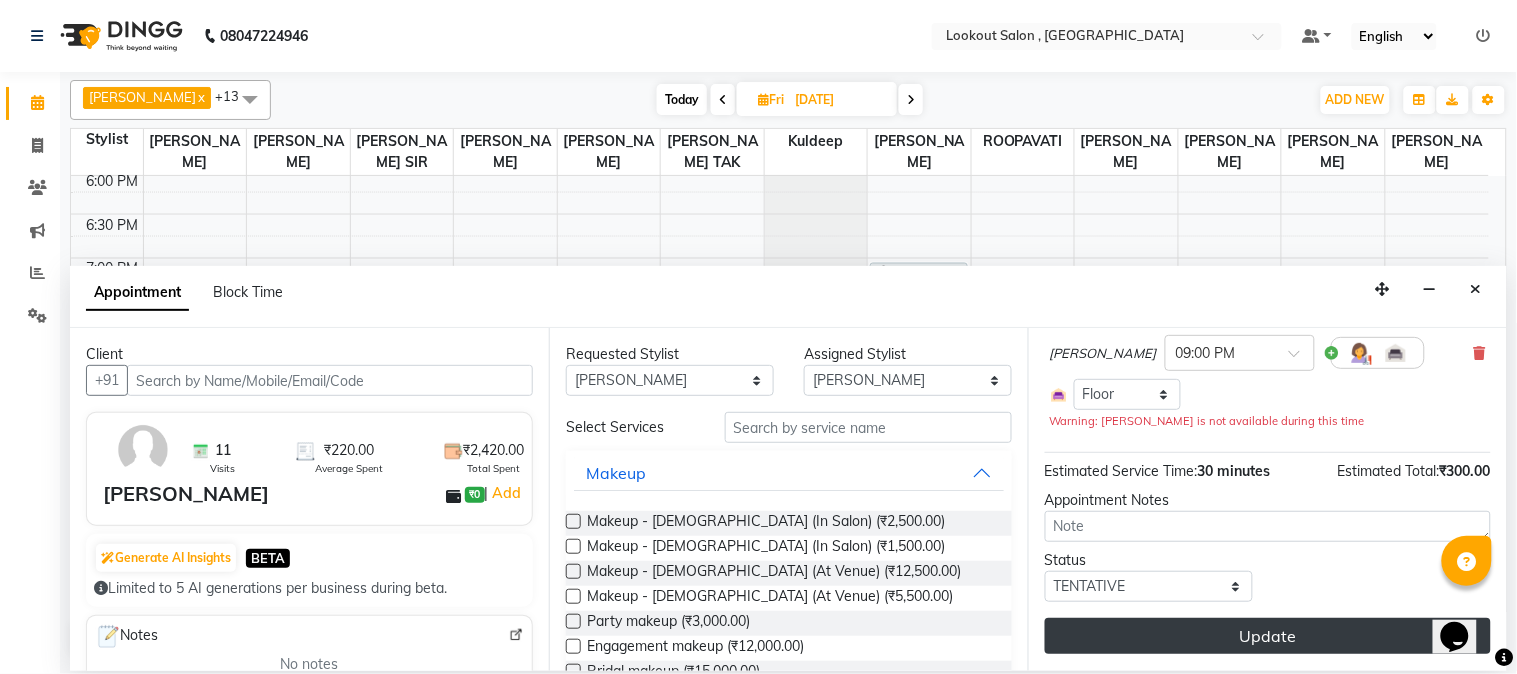 click on "Update" at bounding box center [1268, 636] 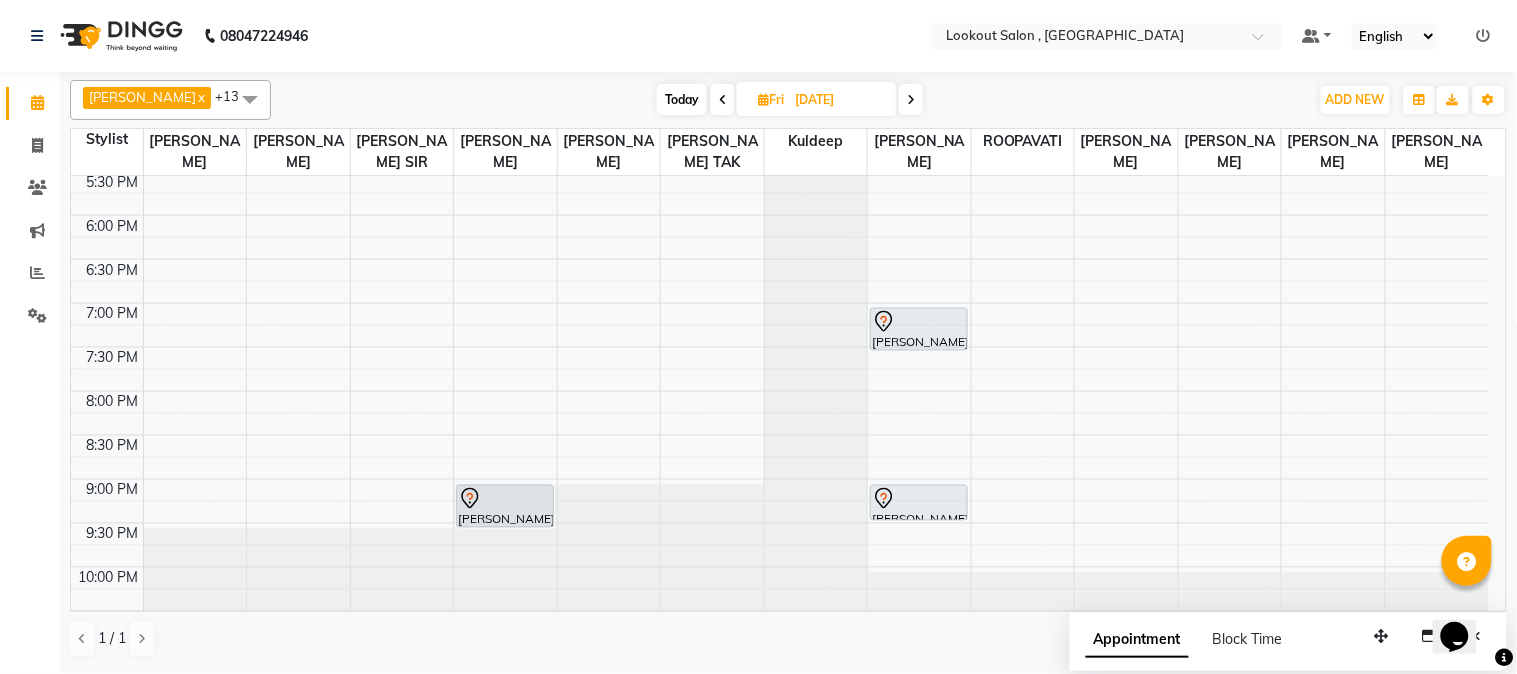scroll, scrollTop: 911, scrollLeft: 0, axis: vertical 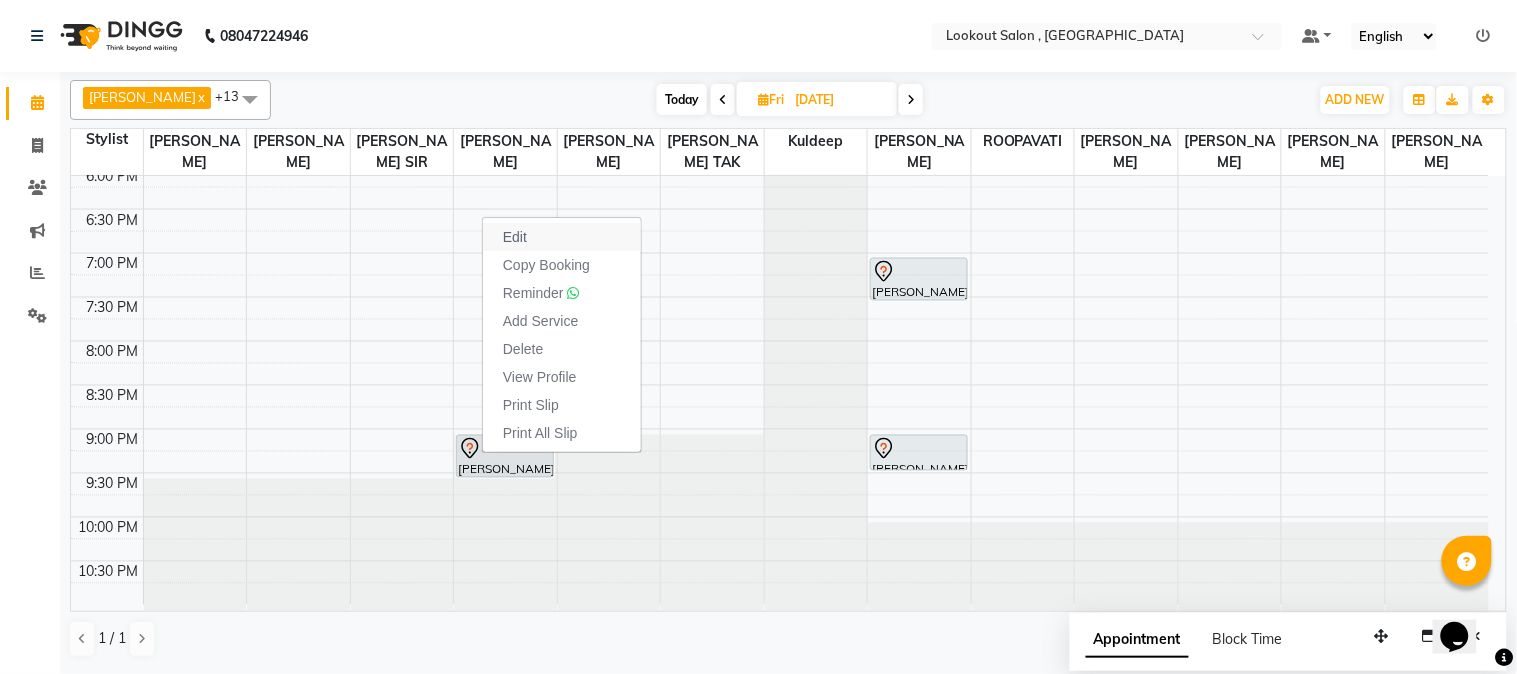 click on "Edit" at bounding box center (515, 237) 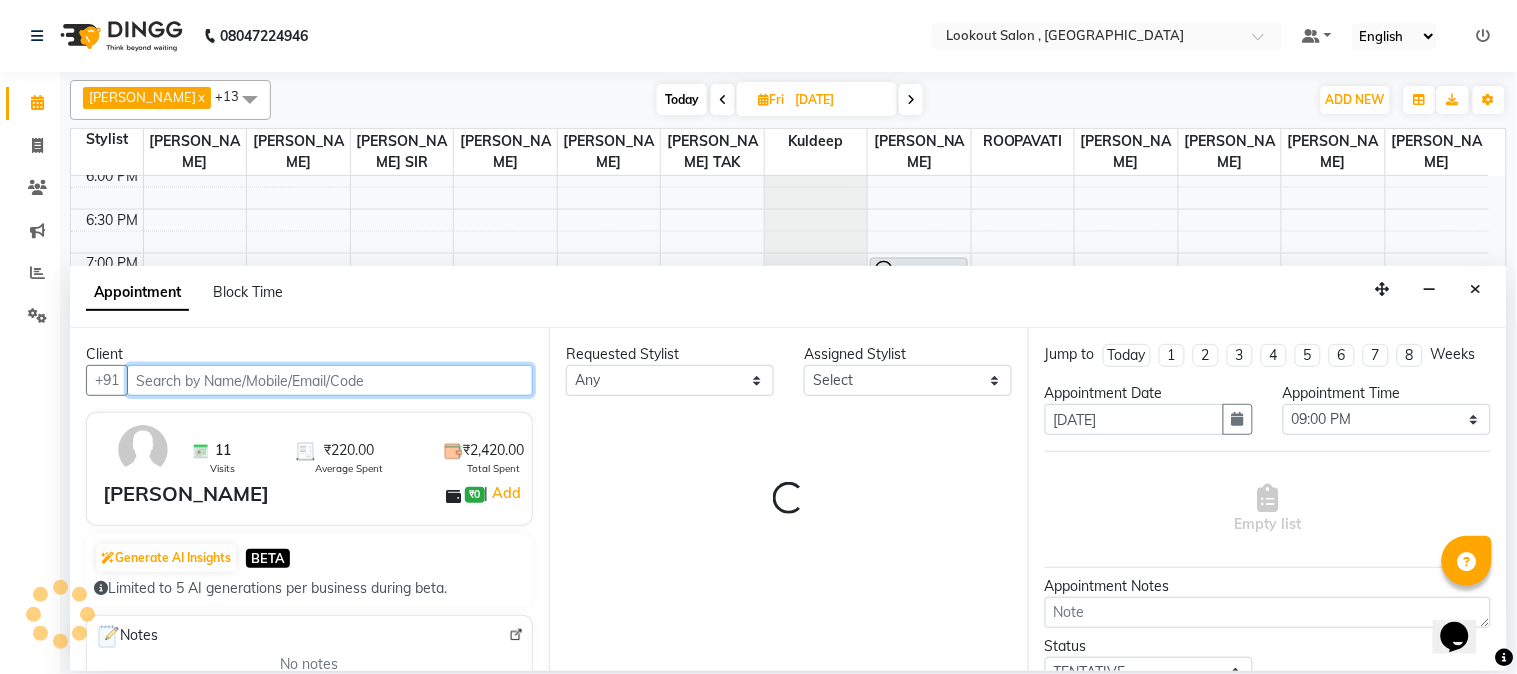 scroll, scrollTop: 885, scrollLeft: 0, axis: vertical 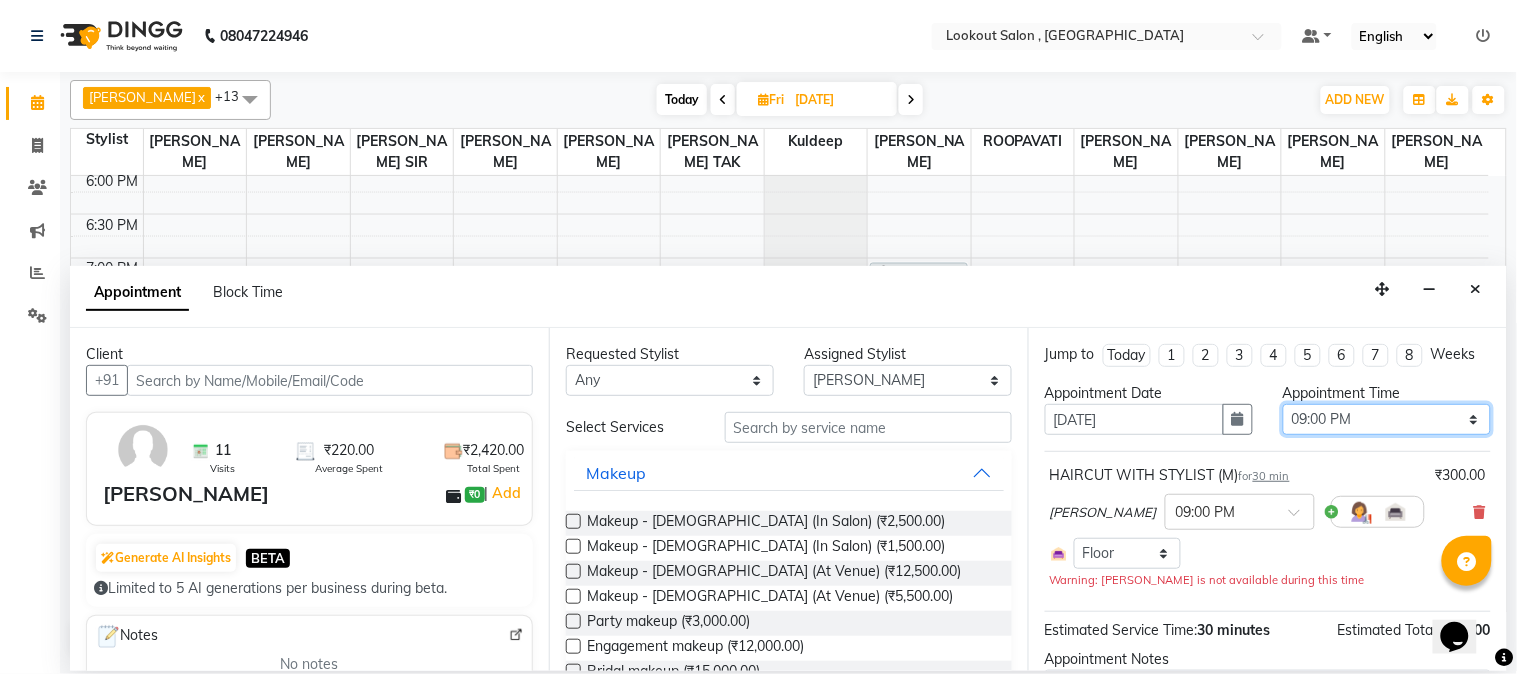 click on "Select 09:00 AM 09:15 AM 09:30 AM 09:45 AM 10:00 AM 10:15 AM 10:30 AM 10:45 AM 11:00 AM 11:15 AM 11:30 AM 11:45 AM 12:00 PM 12:15 PM 12:30 PM 12:45 PM 01:00 PM 01:15 PM 01:30 PM 01:45 PM 02:00 PM 02:15 PM 02:30 PM 02:45 PM 03:00 PM 03:15 PM 03:30 PM 03:45 PM 04:00 PM 04:15 PM 04:30 PM 04:45 PM 05:00 PM 05:15 PM 05:30 PM 05:45 PM 06:00 PM 06:15 PM 06:30 PM 06:45 PM 07:00 PM 07:15 PM 07:30 PM 07:45 PM 08:00 PM 08:15 PM 08:30 PM 08:45 PM 09:00 PM 09:15 PM 09:30 PM 09:45 PM 10:00 PM" at bounding box center [1387, 419] 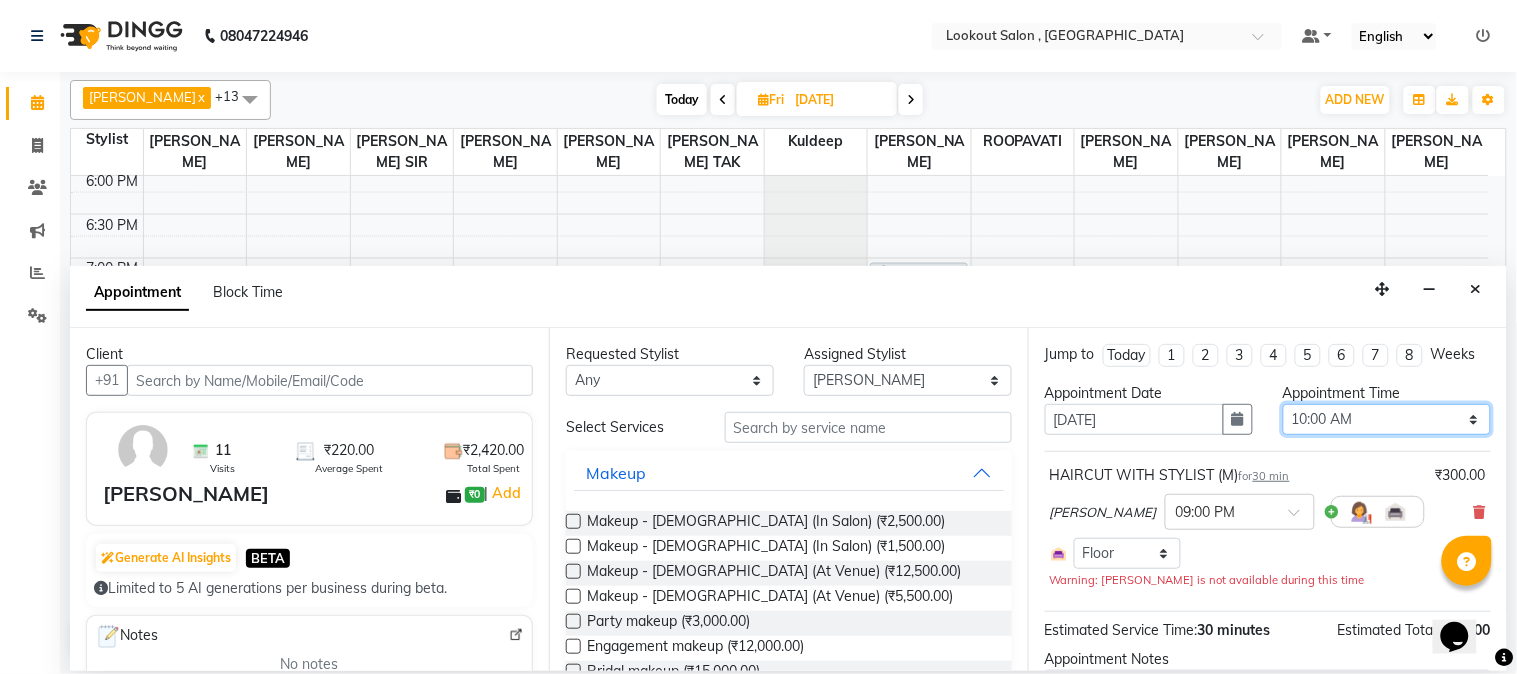 click on "Select 09:00 AM 09:15 AM 09:30 AM 09:45 AM 10:00 AM 10:15 AM 10:30 AM 10:45 AM 11:00 AM 11:15 AM 11:30 AM 11:45 AM 12:00 PM 12:15 PM 12:30 PM 12:45 PM 01:00 PM 01:15 PM 01:30 PM 01:45 PM 02:00 PM 02:15 PM 02:30 PM 02:45 PM 03:00 PM 03:15 PM 03:30 PM 03:45 PM 04:00 PM 04:15 PM 04:30 PM 04:45 PM 05:00 PM 05:15 PM 05:30 PM 05:45 PM 06:00 PM 06:15 PM 06:30 PM 06:45 PM 07:00 PM 07:15 PM 07:30 PM 07:45 PM 08:00 PM 08:15 PM 08:30 PM 08:45 PM 09:00 PM 09:15 PM 09:30 PM 09:45 PM 10:00 PM" at bounding box center [1387, 419] 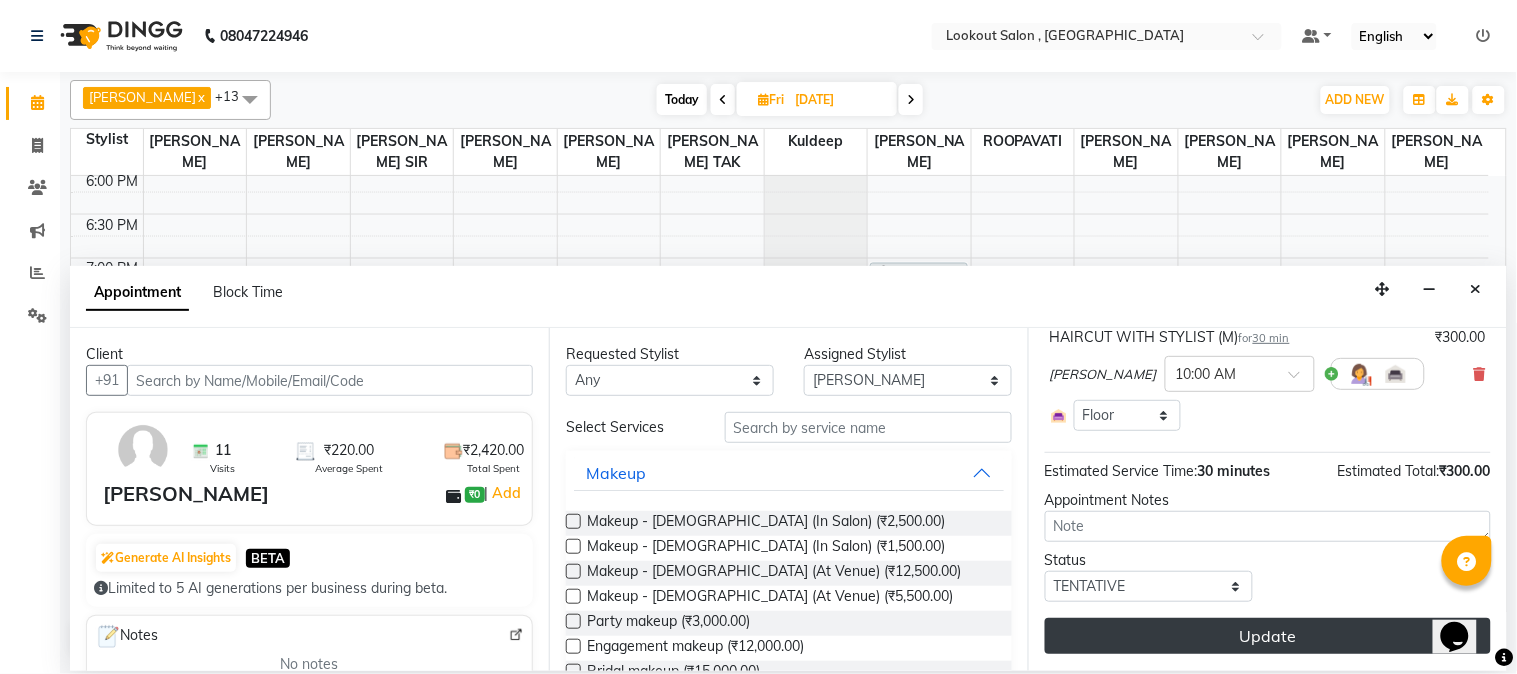 scroll, scrollTop: 156, scrollLeft: 0, axis: vertical 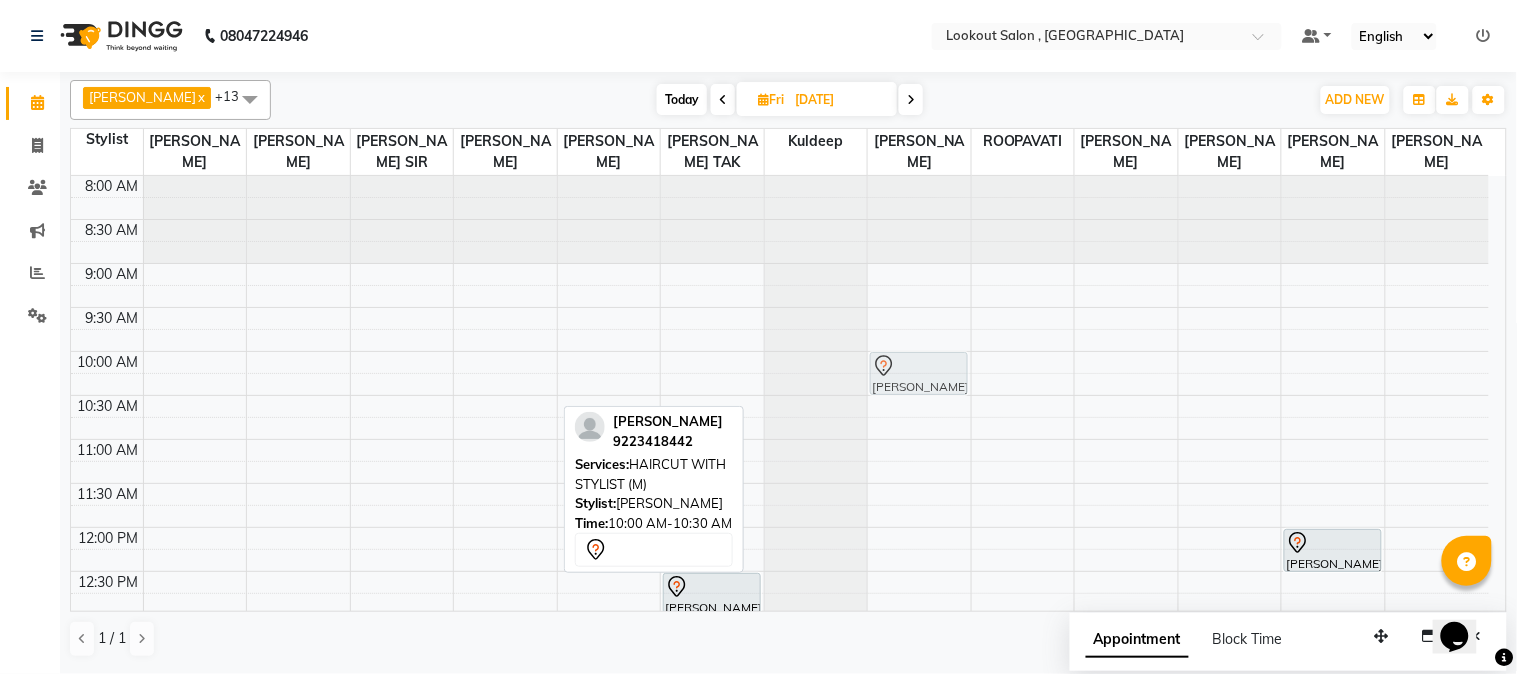 drag, startPoint x: 497, startPoint y: 396, endPoint x: 884, endPoint y: 388, distance: 387.08267 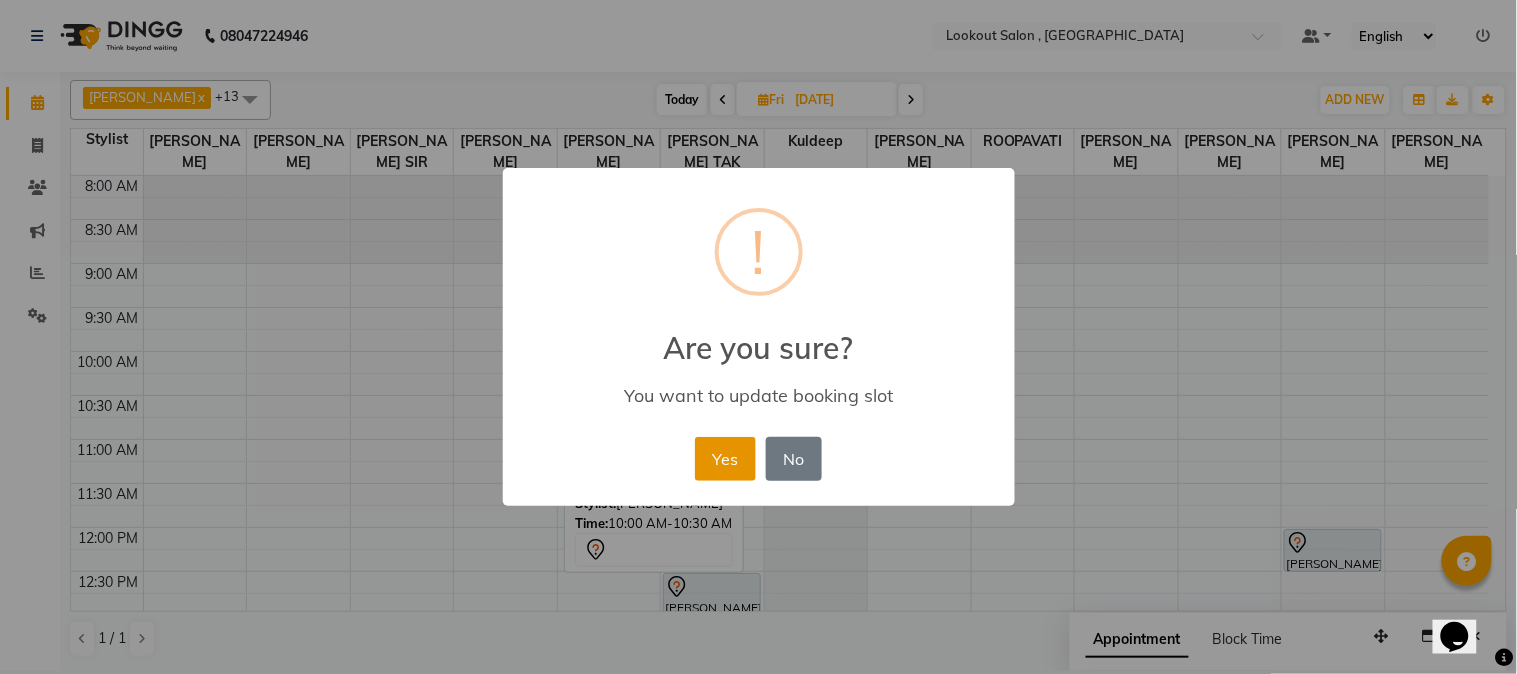 click on "Yes" at bounding box center (725, 459) 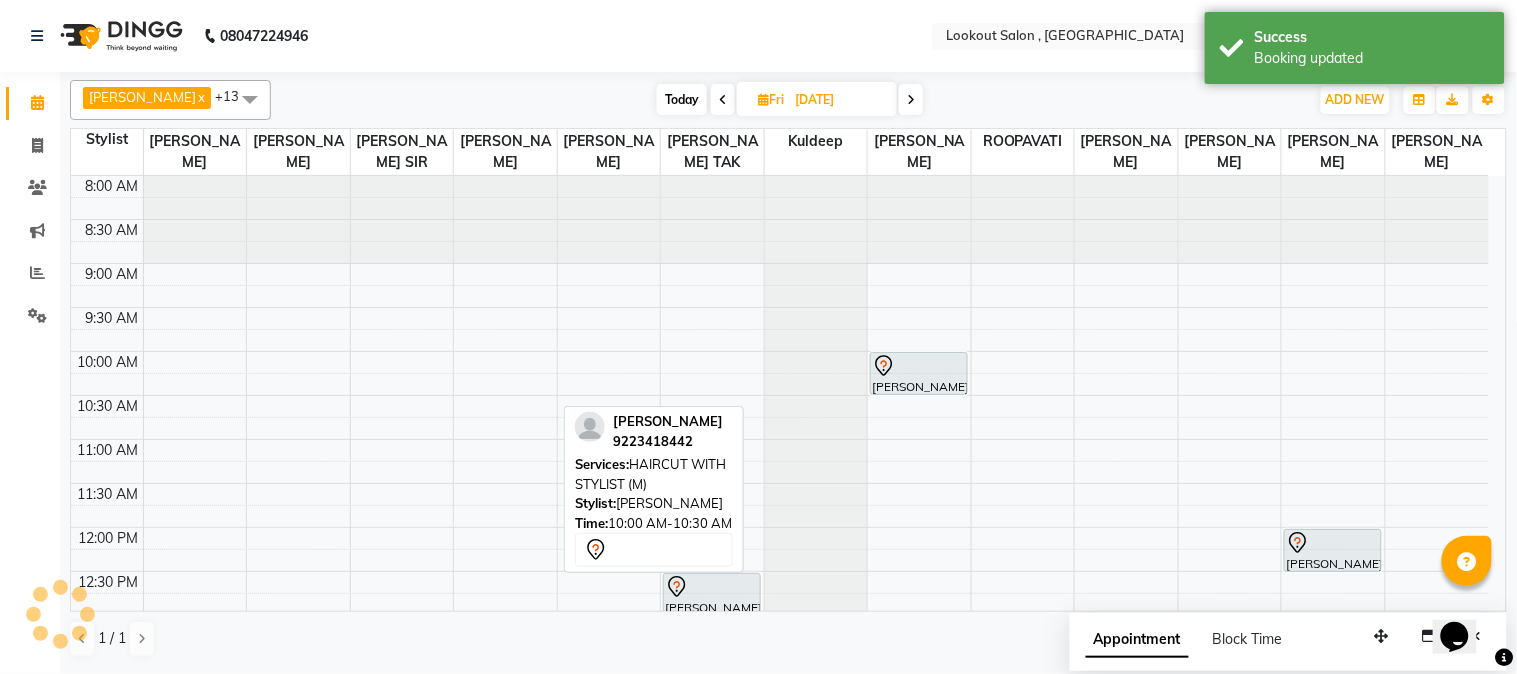 click on "8:00 AM 8:30 AM 9:00 AM 9:30 AM 10:00 AM 10:30 AM 11:00 AM 11:30 AM 12:00 PM 12:30 PM 1:00 PM 1:30 PM 2:00 PM 2:30 PM 3:00 PM 3:30 PM 4:00 PM 4:30 PM 5:00 PM 5:30 PM 6:00 PM 6:30 PM 7:00 PM 7:30 PM 8:00 PM 8:30 PM 9:00 PM 9:30 PM 10:00 PM 10:30 PM             [PERSON_NAME], 04:00 PM-04:45 PM, ARGAN SPA - UPTO WAIST             Vandana 245, 04:15 PM-05:00 PM, HAIRCUT WITH ART DIRECTOR (F)             [PERSON_NAME], 12:30 PM-01:00 PM, NANO/BTX  - UPTO WAIST             [PERSON_NAME], 10:00 AM-10:30 AM, HAIRCUT WITH STYLIST (M)             [PERSON_NAME], 07:00 PM-07:30 PM, HAIRCUT WITH SENIOR STYLIST(M)             [PERSON_NAME], 09:00 PM-09:25 PM, [PERSON_NAME] CRAFTING             [PERSON_NAME], 12:00 PM-12:30 PM, 7 in 1 HYDRA FACIAL" at bounding box center [780, 835] 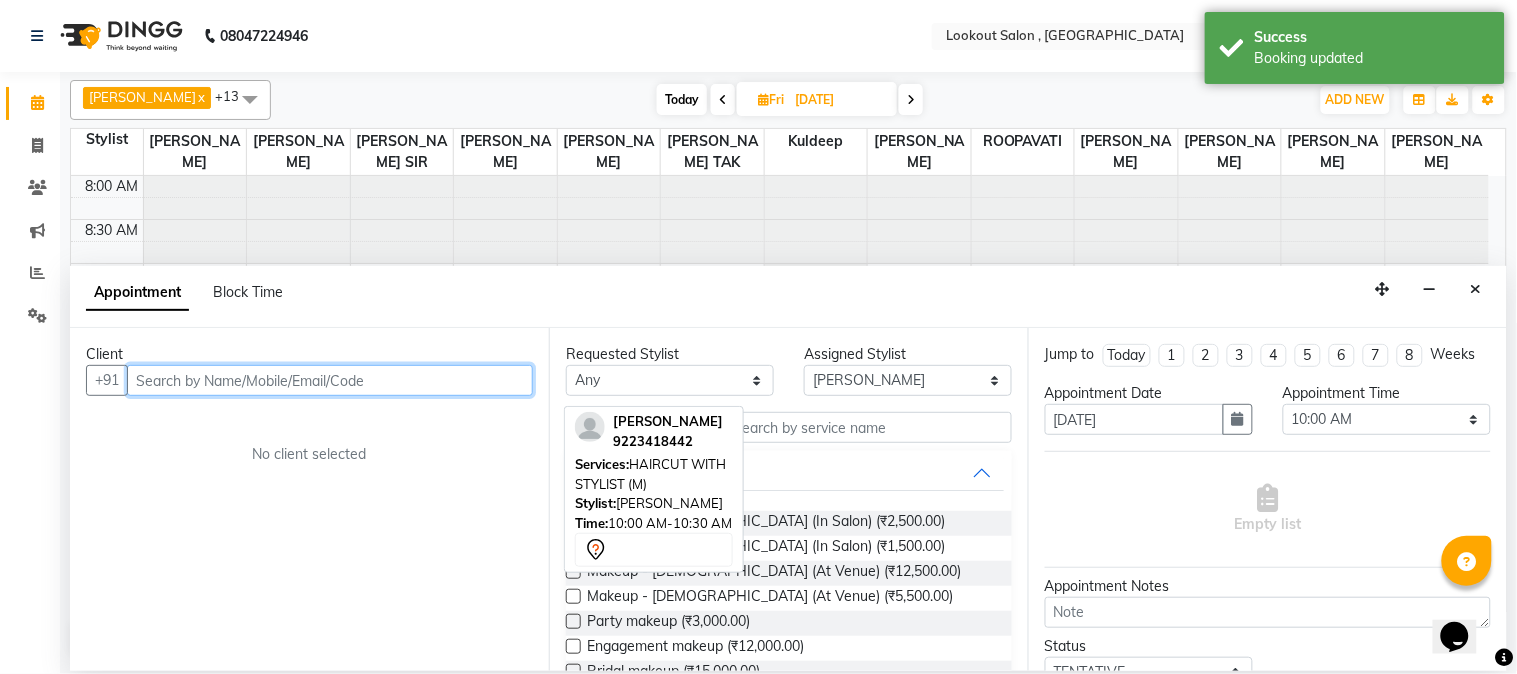 click at bounding box center (919, 220) 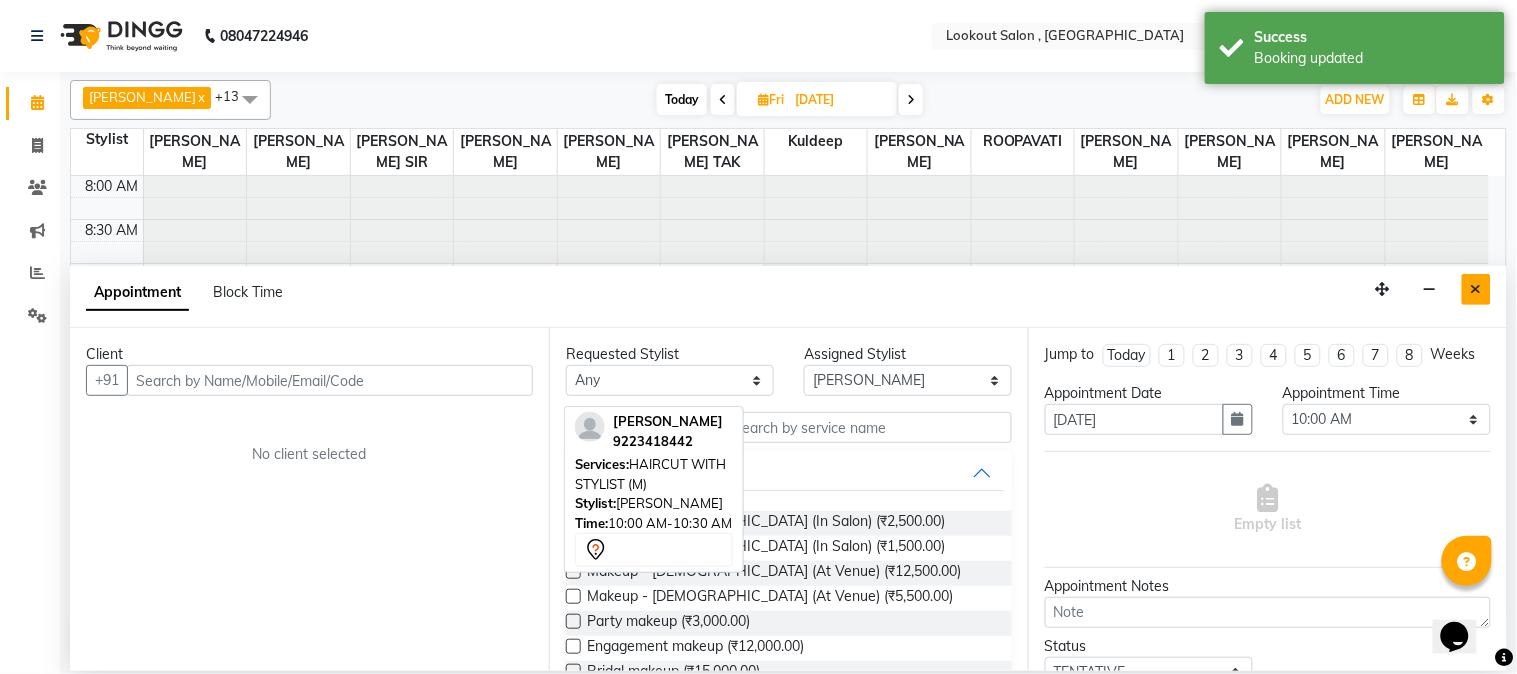 click at bounding box center [1476, 289] 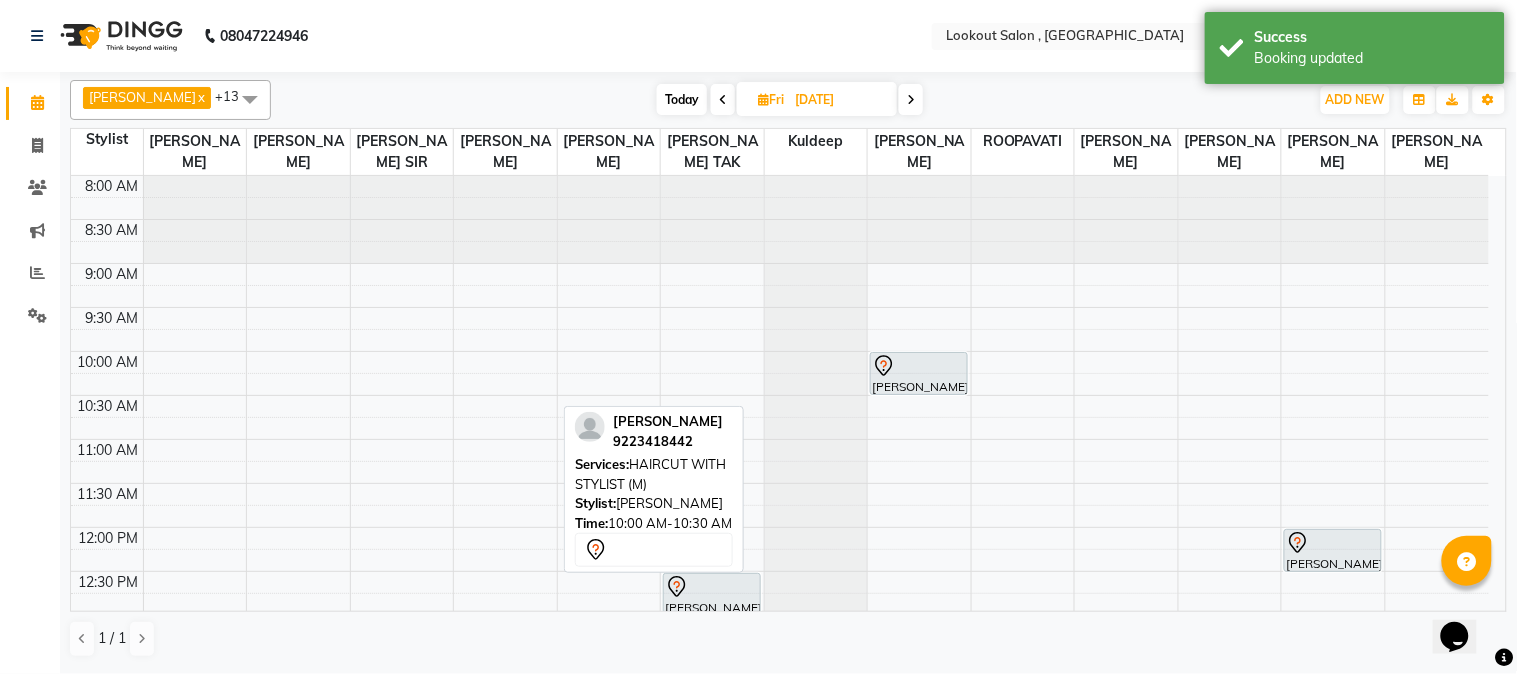 click at bounding box center (763, 99) 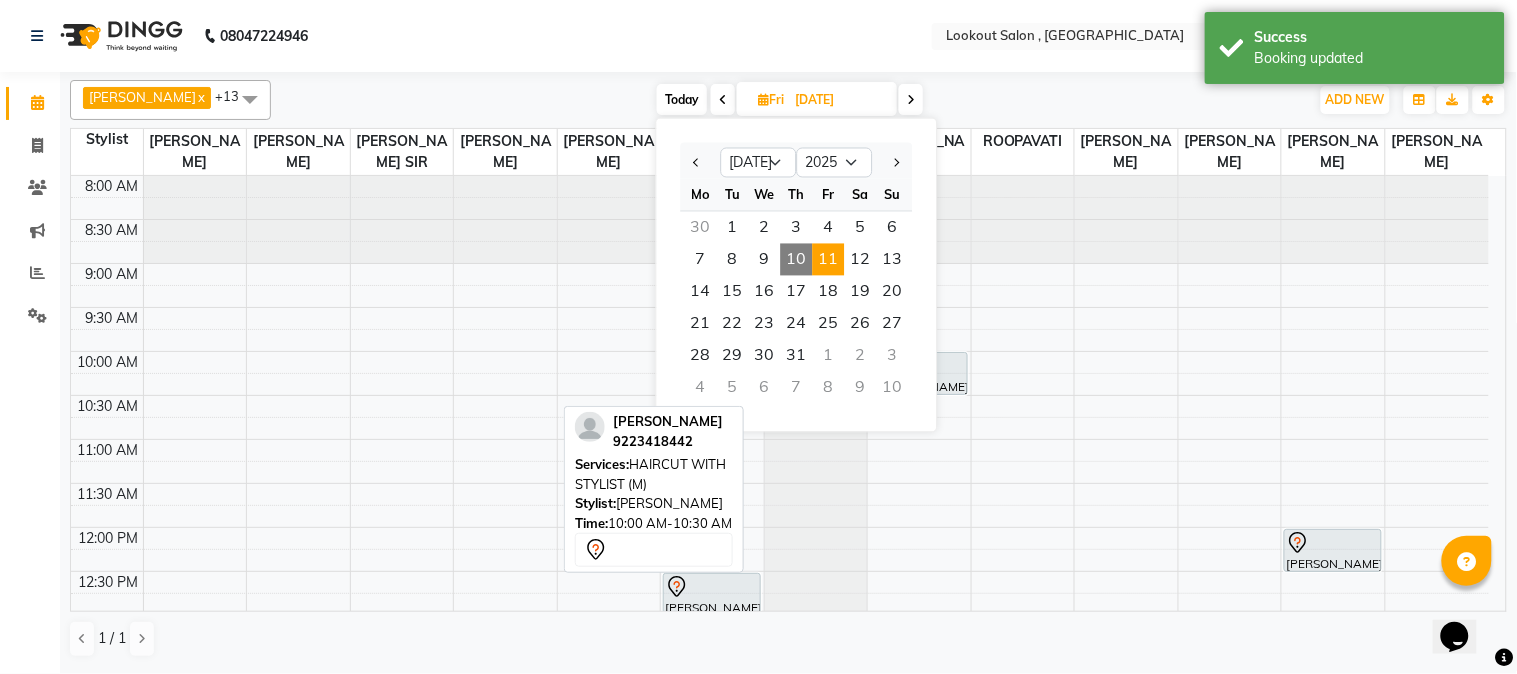 click on "10" at bounding box center [797, 260] 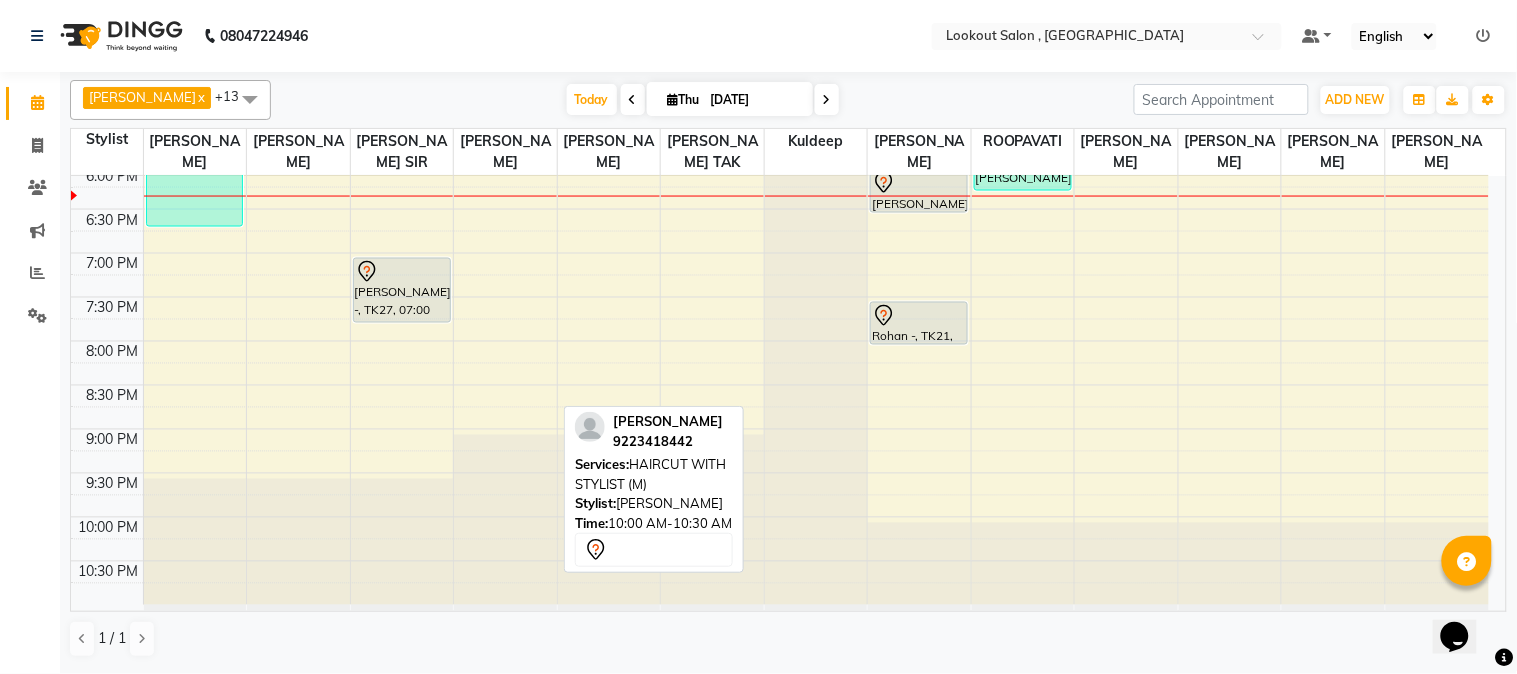 scroll, scrollTop: 911, scrollLeft: 0, axis: vertical 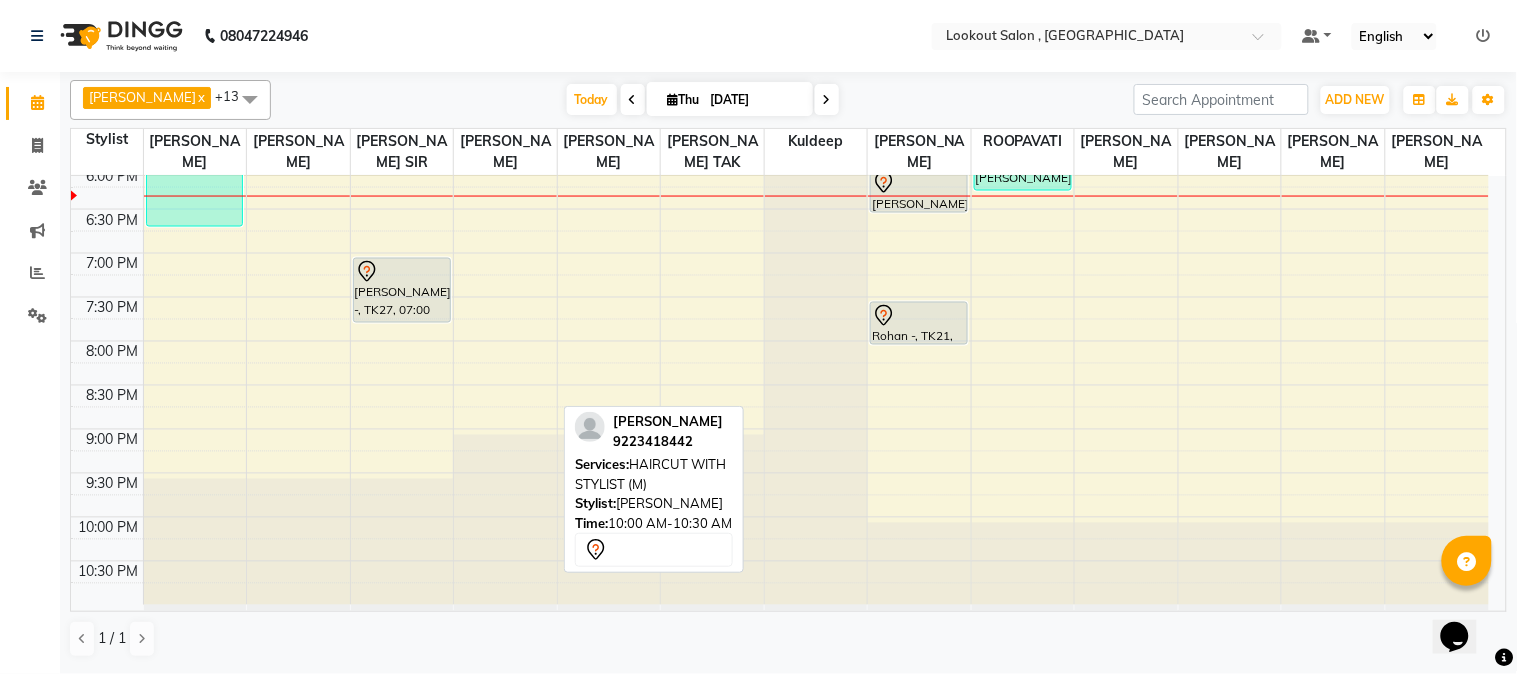 click on "8:00 AM 8:30 AM 9:00 AM 9:30 AM 10:00 AM 10:30 AM 11:00 AM 11:30 AM 12:00 PM 12:30 PM 1:00 PM 1:30 PM 2:00 PM 2:30 PM 3:00 PM 3:30 PM 4:00 PM 4:30 PM 5:00 PM 5:30 PM 6:00 PM 6:30 PM 7:00 PM 7:30 PM 8:00 PM 8:30 PM 9:00 PM 9:30 PM 10:00 PM 10:30 PM     [PERSON_NAME], TK11, 03:30 PM-04:00 PM, WASH & BLAST DRY (F)     [PERSON_NAME], TK18, 04:40 PM-06:40 PM, NANO/BTX-EAR TO EAR     [PERSON_NAME], TK11, 04:00 PM-04:45 PM, HAIRCUT WITH ART DIRECTOR (F)     [PERSON_NAME], TK16, 04:20 PM-05:05 PM, HAIRCUT WITH ART DIRECTOR (F)     [PERSON_NAME], TK04, 02:00 PM-02:45 PM, HAIRCUT WITH ART DIRECTOR (F)             [PERSON_NAME] -, TK27, 07:00 PM-07:45 PM, HAIRCUT WITH ART DIRECTOR (F)     [PERSON_NAME], TK07, 12:50 PM-01:35 PM, HAIRCUT WITH WASH STYLIST (M)             [PERSON_NAME], TK02, 02:30 PM-03:15 PM, HYDRATING SPA - BELOW SHOULDER             [PERSON_NAME], TK02, 03:15 PM-03:45 PM, GEL POLISH     [PERSON_NAME], TK21, 04:45 PM-05:45 PM, OI LIQUID LUSTER (F)         MEHALI, TK06, 01:00 PM-01:30 PM, PREMIUM WASH (F)" at bounding box center (780, -55) 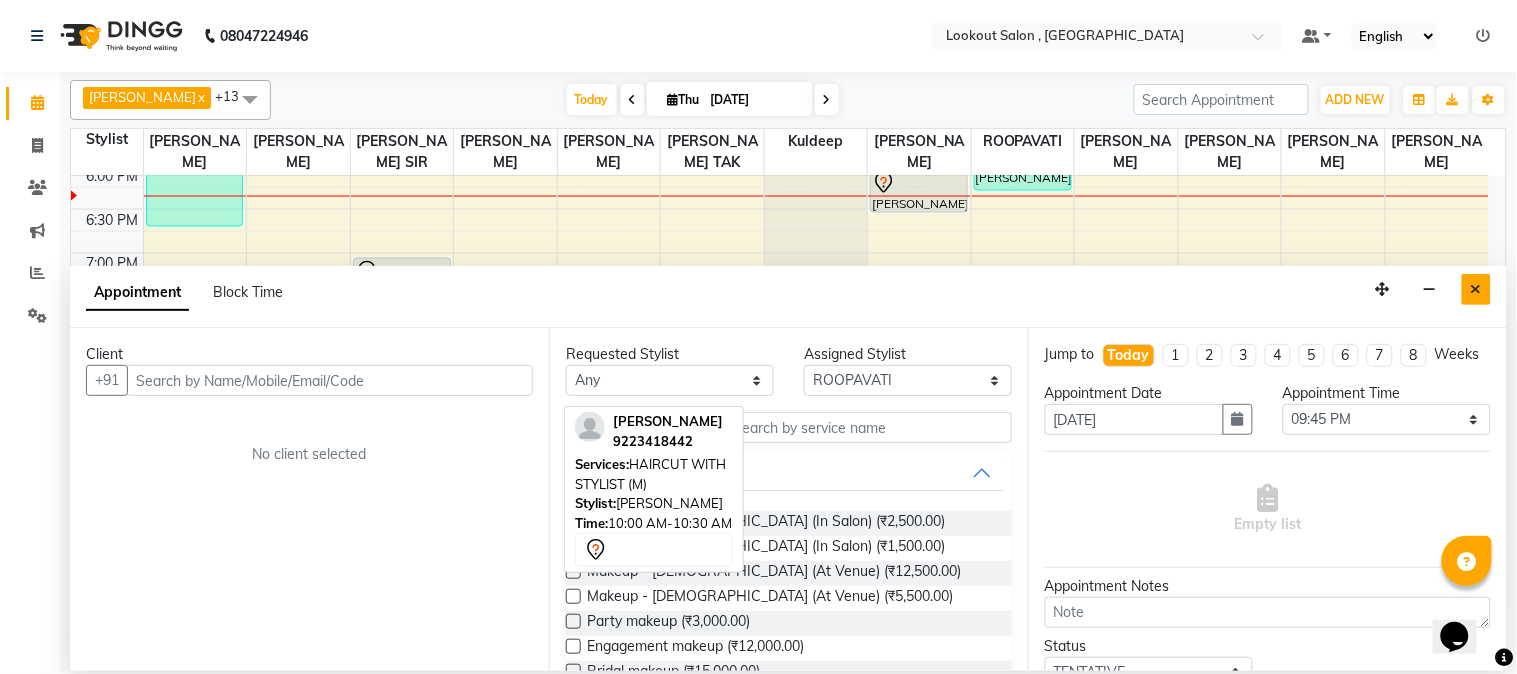 click at bounding box center [1476, 289] 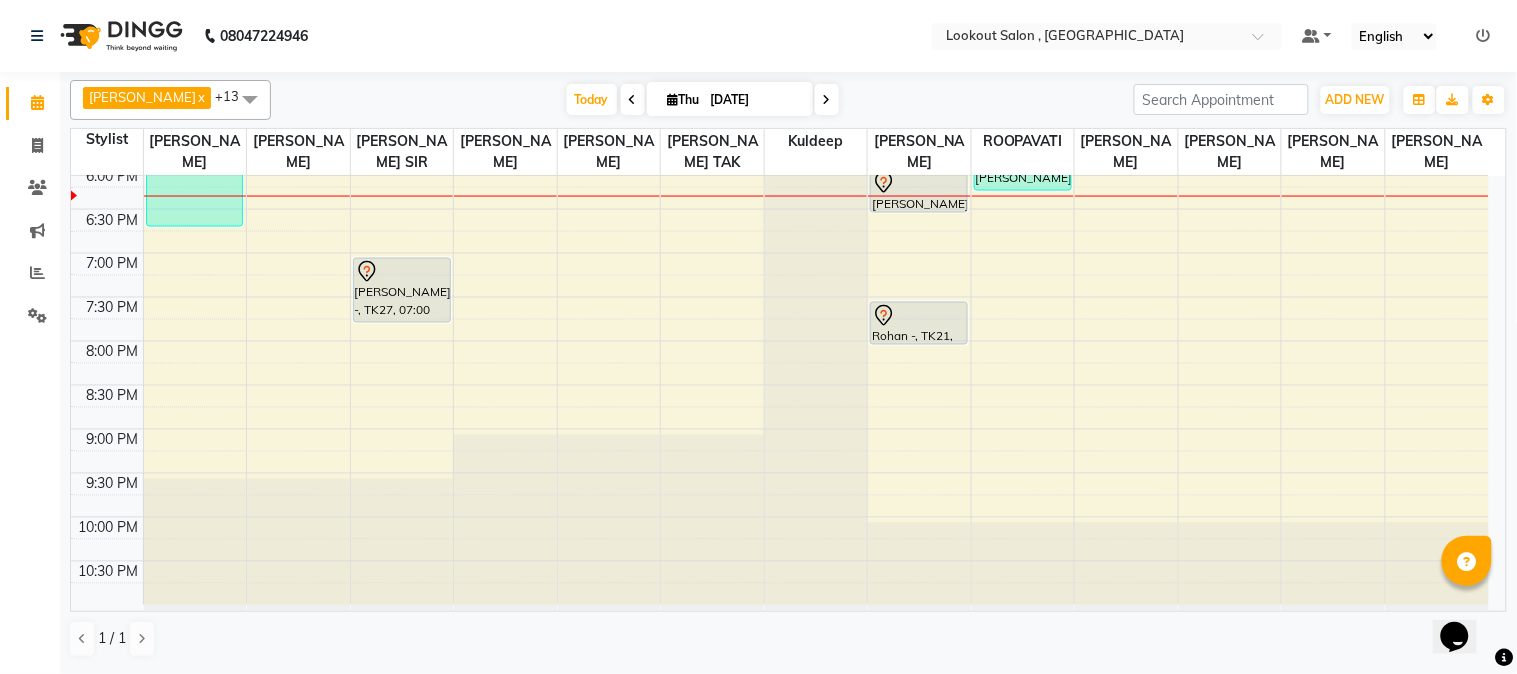 click at bounding box center (827, 99) 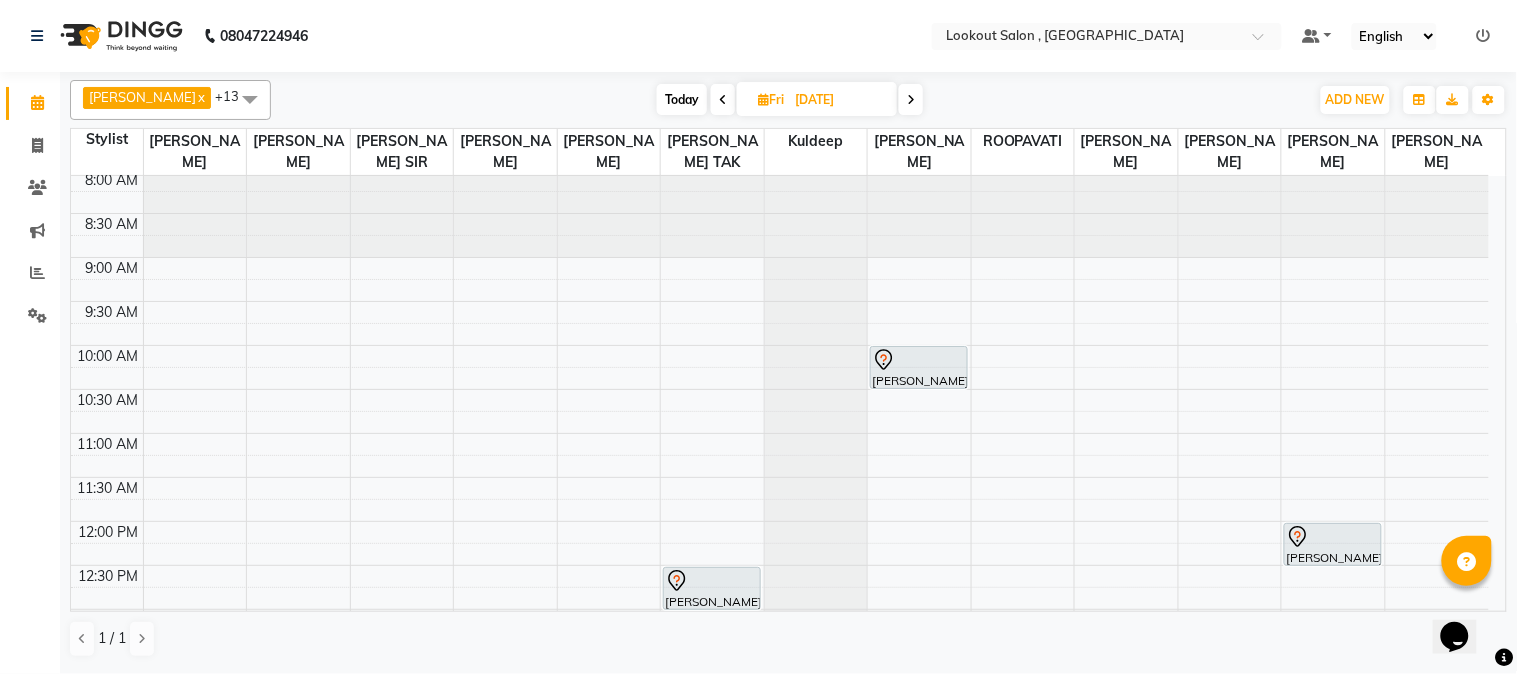 scroll, scrollTop: 0, scrollLeft: 0, axis: both 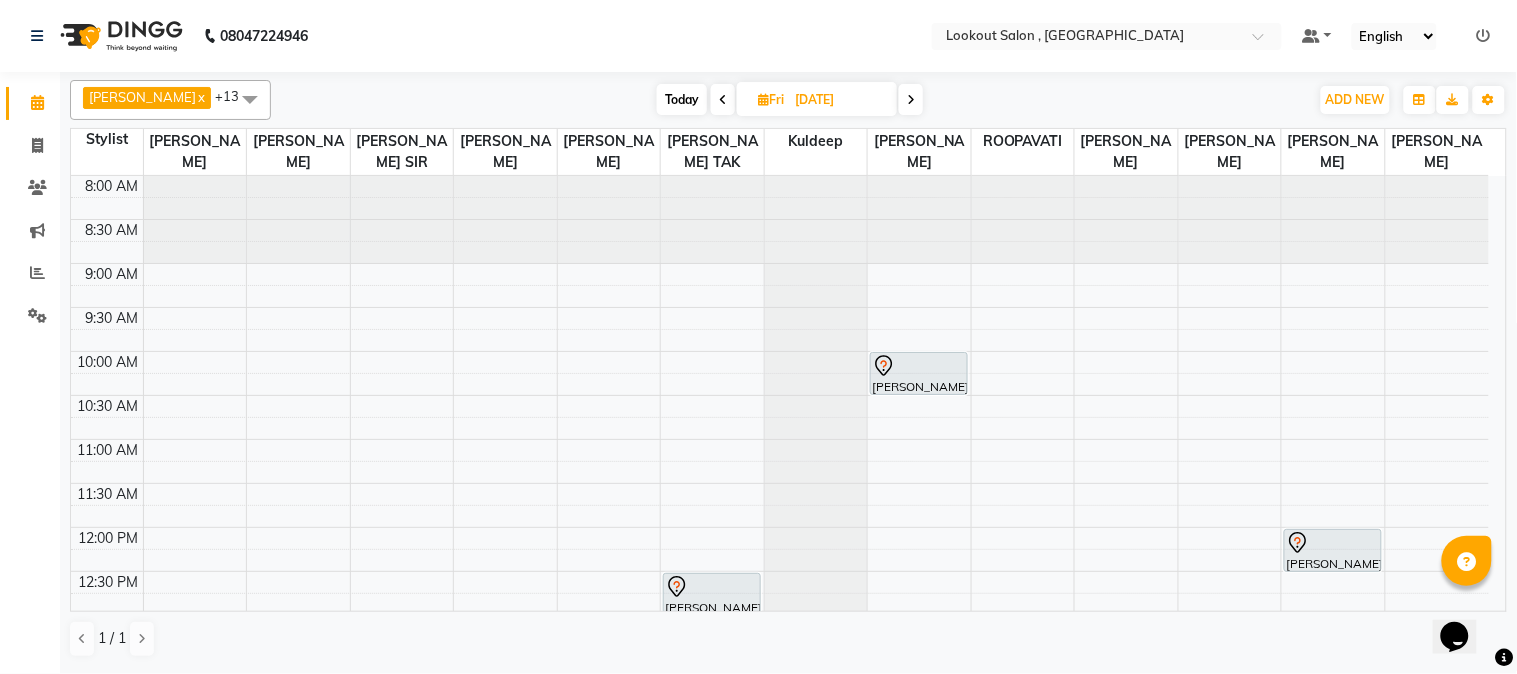 click at bounding box center (763, 99) 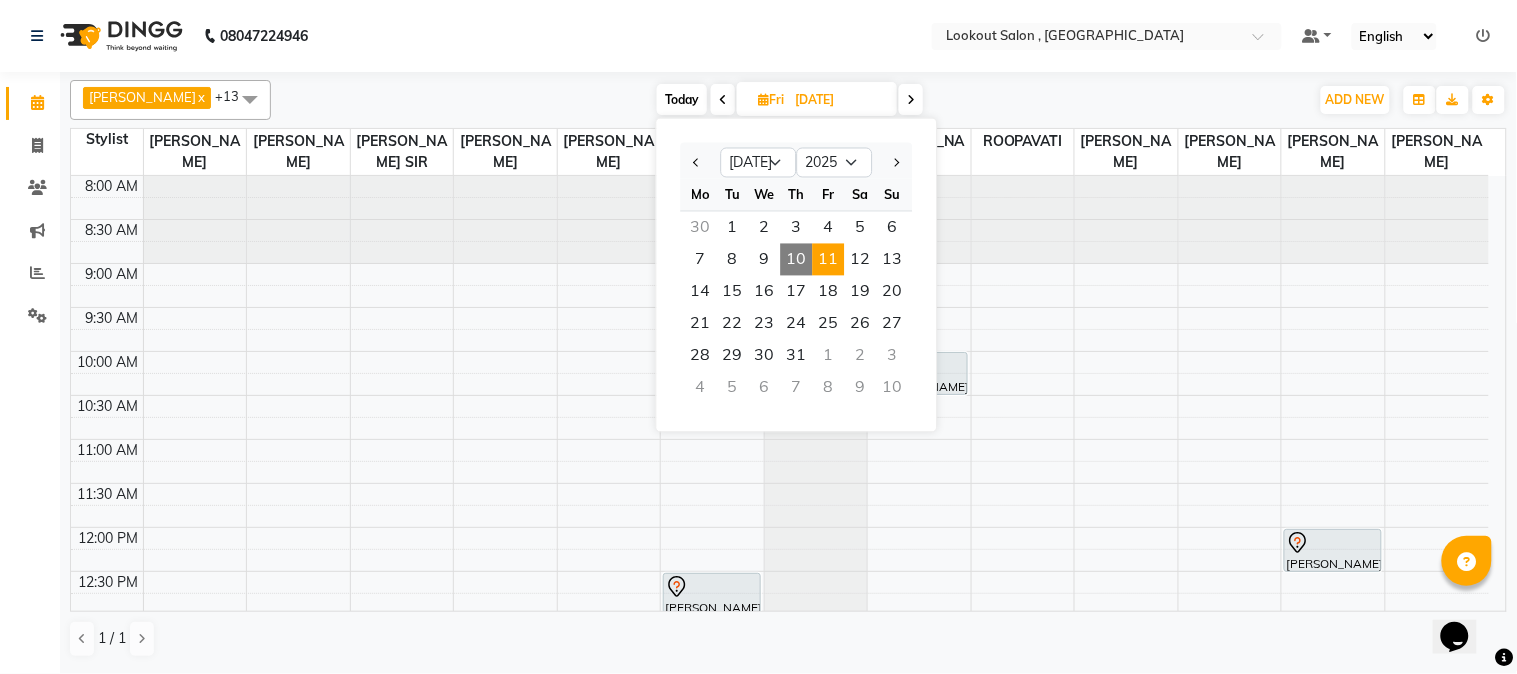 click on "10" at bounding box center [797, 260] 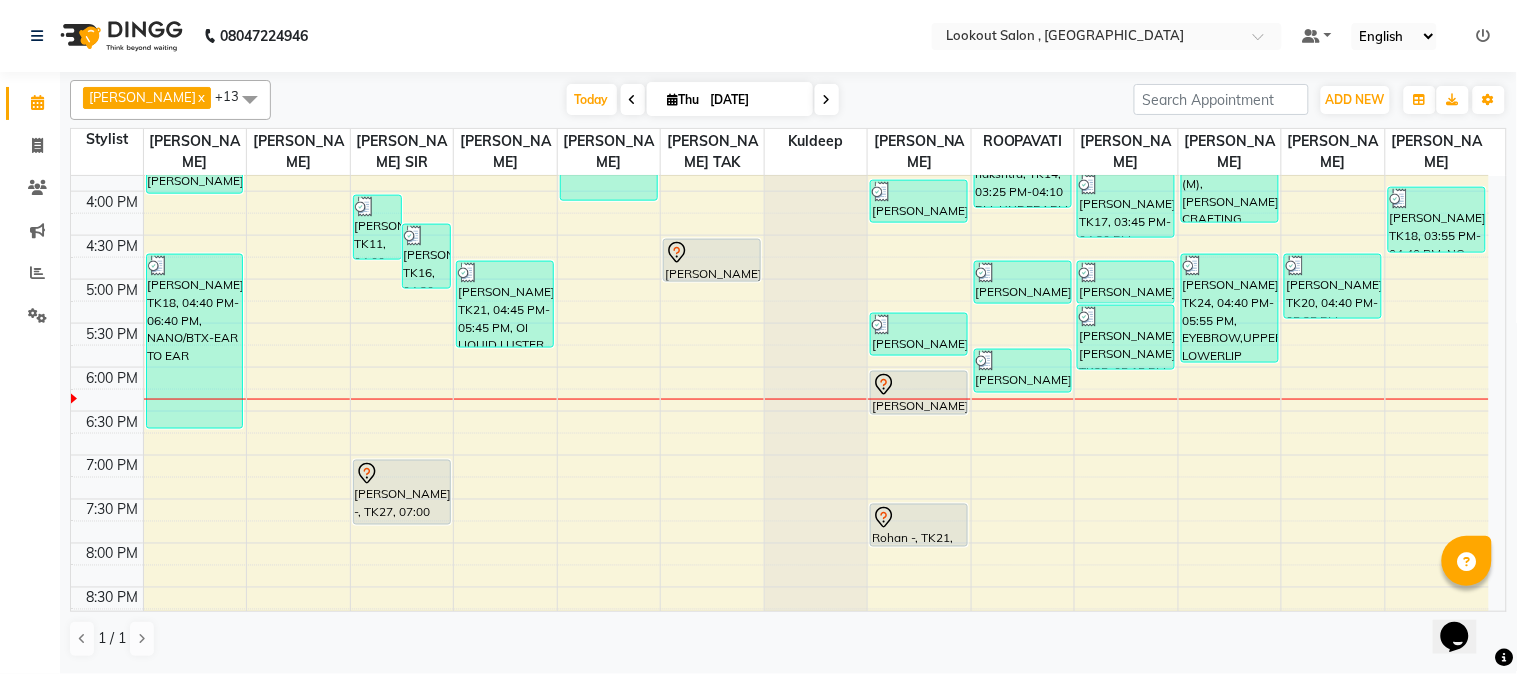 scroll, scrollTop: 800, scrollLeft: 0, axis: vertical 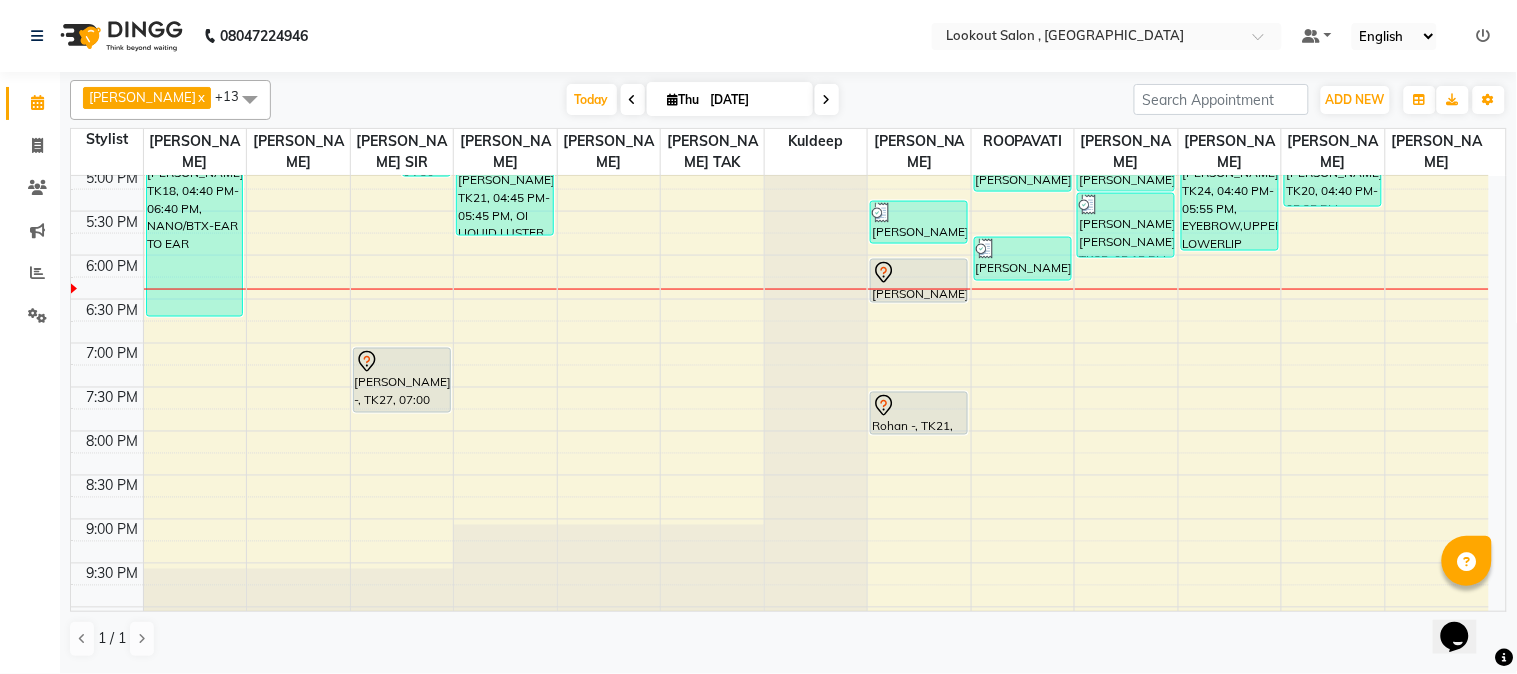click on "8:00 AM 8:30 AM 9:00 AM 9:30 AM 10:00 AM 10:30 AM 11:00 AM 11:30 AM 12:00 PM 12:30 PM 1:00 PM 1:30 PM 2:00 PM 2:30 PM 3:00 PM 3:30 PM 4:00 PM 4:30 PM 5:00 PM 5:30 PM 6:00 PM 6:30 PM 7:00 PM 7:30 PM 8:00 PM 8:30 PM 9:00 PM 9:30 PM 10:00 PM 10:30 PM     [PERSON_NAME], TK11, 03:30 PM-04:00 PM, WASH & BLAST DRY (F)     [PERSON_NAME], TK18, 04:40 PM-06:40 PM, NANO/BTX-EAR TO EAR     [PERSON_NAME], TK11, 04:00 PM-04:45 PM, HAIRCUT WITH ART DIRECTOR (F)     [PERSON_NAME], TK16, 04:20 PM-05:05 PM, HAIRCUT WITH ART DIRECTOR (F)     [PERSON_NAME], TK04, 02:00 PM-02:45 PM, HAIRCUT WITH ART DIRECTOR (F)             [PERSON_NAME] -, TK27, 07:00 PM-07:45 PM, HAIRCUT WITH ART DIRECTOR (F)     [PERSON_NAME], TK07, 12:50 PM-01:35 PM, HAIRCUT WITH WASH STYLIST (M)             [PERSON_NAME], TK02, 02:30 PM-03:15 PM, HYDRATING SPA - BELOW SHOULDER             [PERSON_NAME], TK02, 03:15 PM-03:45 PM, GEL POLISH     [PERSON_NAME], TK21, 04:45 PM-05:45 PM, OI LIQUID LUSTER (F)         MEHALI, TK06, 01:00 PM-01:30 PM, PREMIUM WASH (F)" at bounding box center (780, 35) 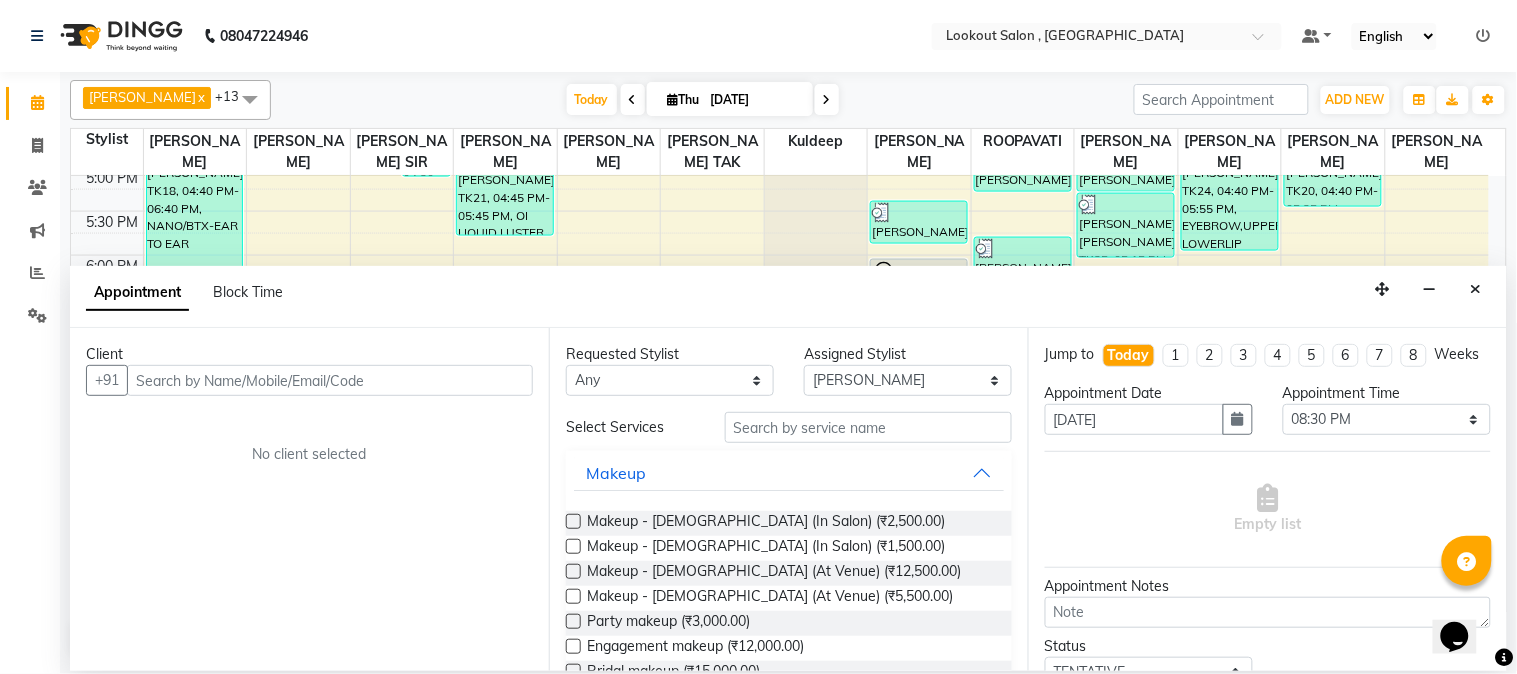 click at bounding box center (330, 380) 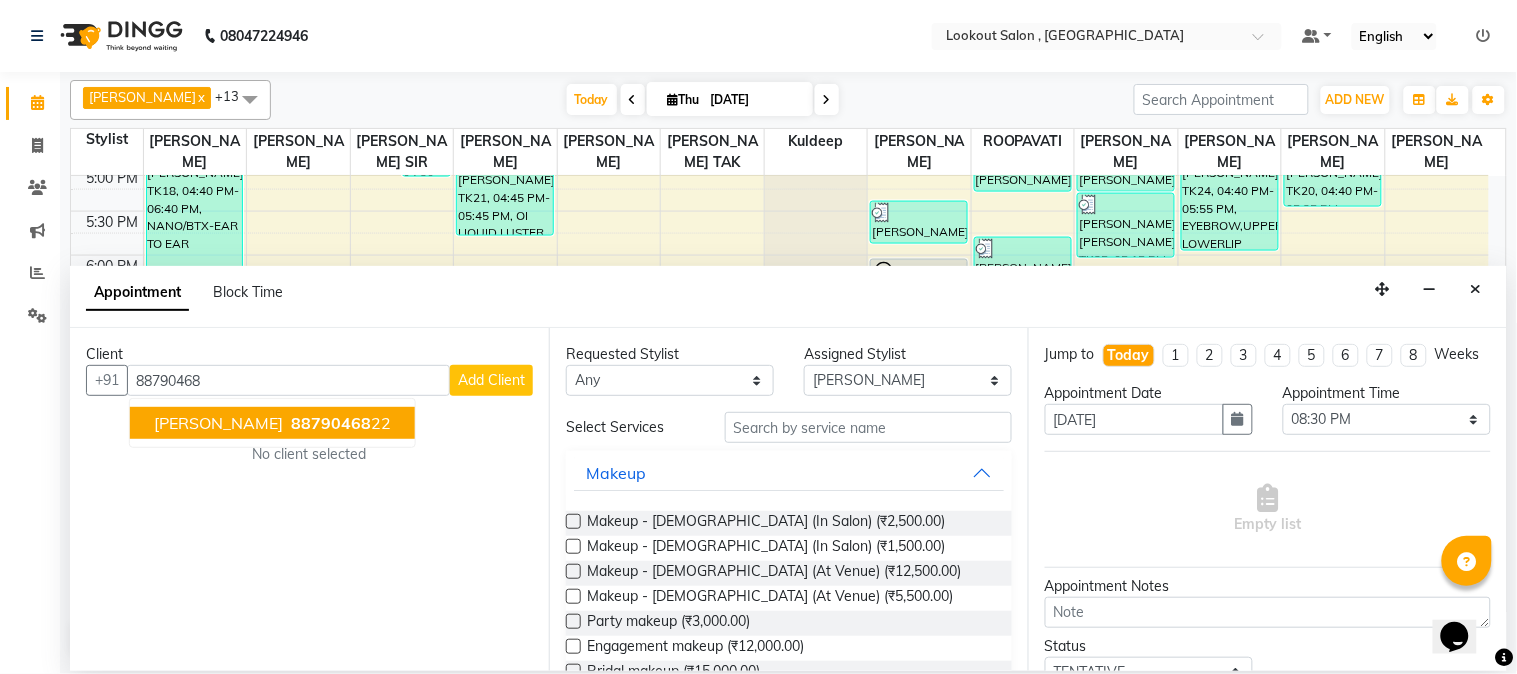 click on "[PERSON_NAME]   88790468 22" at bounding box center (272, 423) 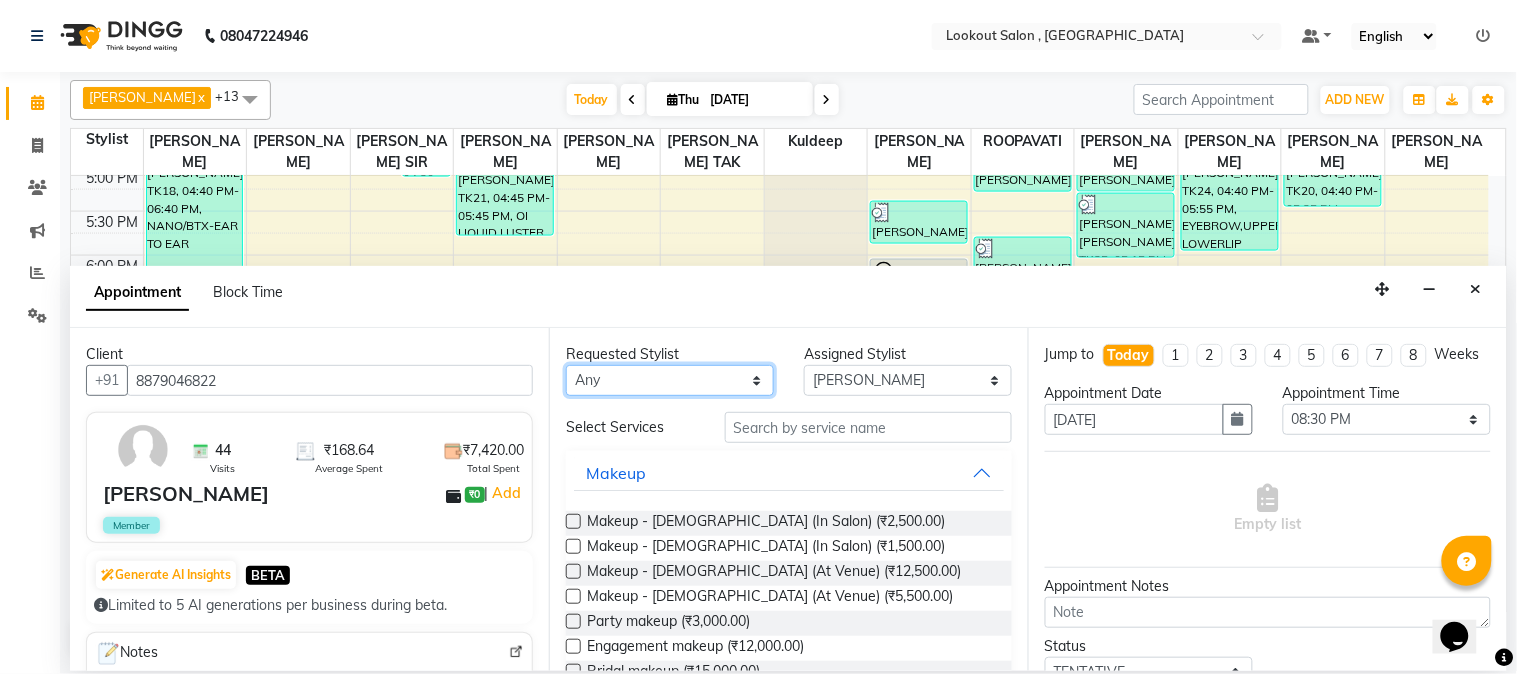 click on "Any [PERSON_NAME] [PERSON_NAME] kuldeep [PERSON_NAME] NANDINI [PERSON_NAME] [PERSON_NAME] [PERSON_NAME] [PERSON_NAME]  [PERSON_NAME] TAK shweta kashyap" at bounding box center [670, 380] 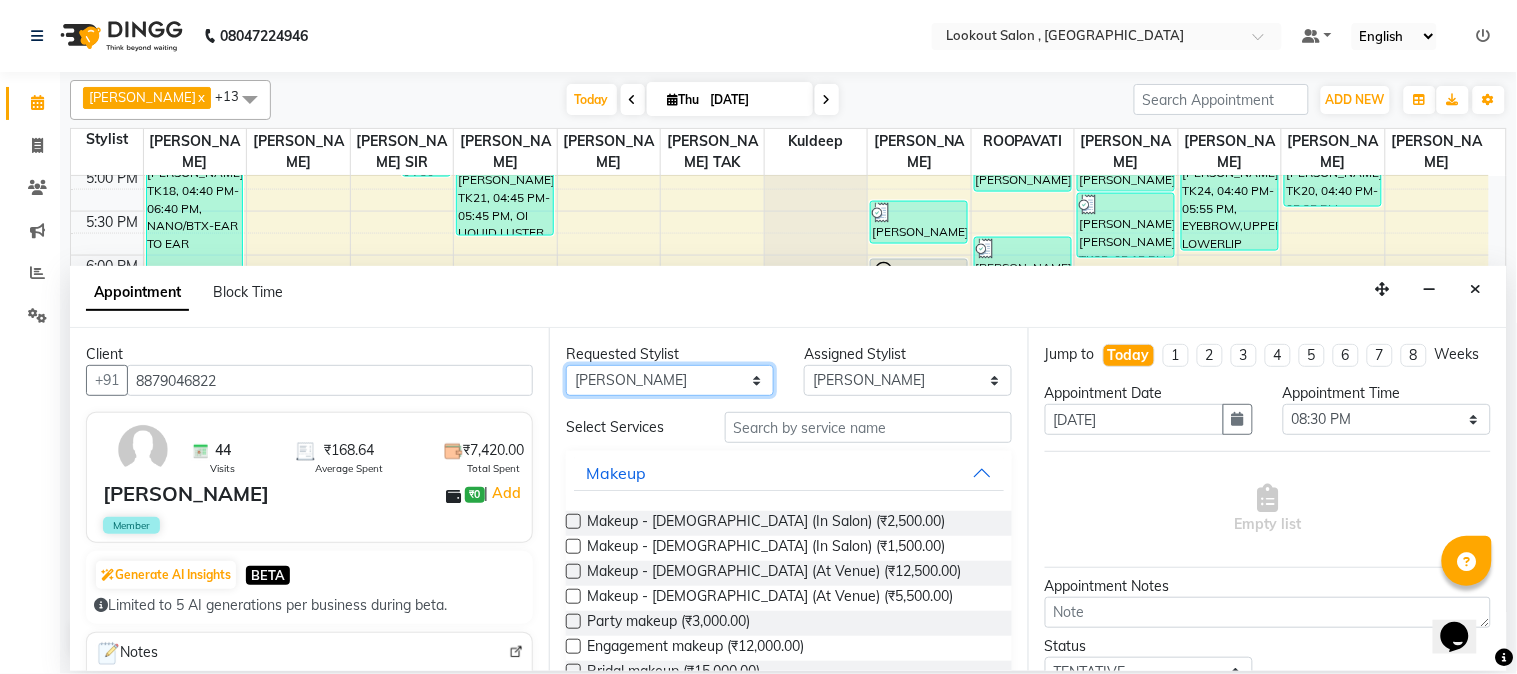 click on "Any [PERSON_NAME] [PERSON_NAME] kuldeep [PERSON_NAME] NANDINI [PERSON_NAME] [PERSON_NAME] [PERSON_NAME] [PERSON_NAME]  [PERSON_NAME] TAK shweta kashyap" at bounding box center [670, 380] 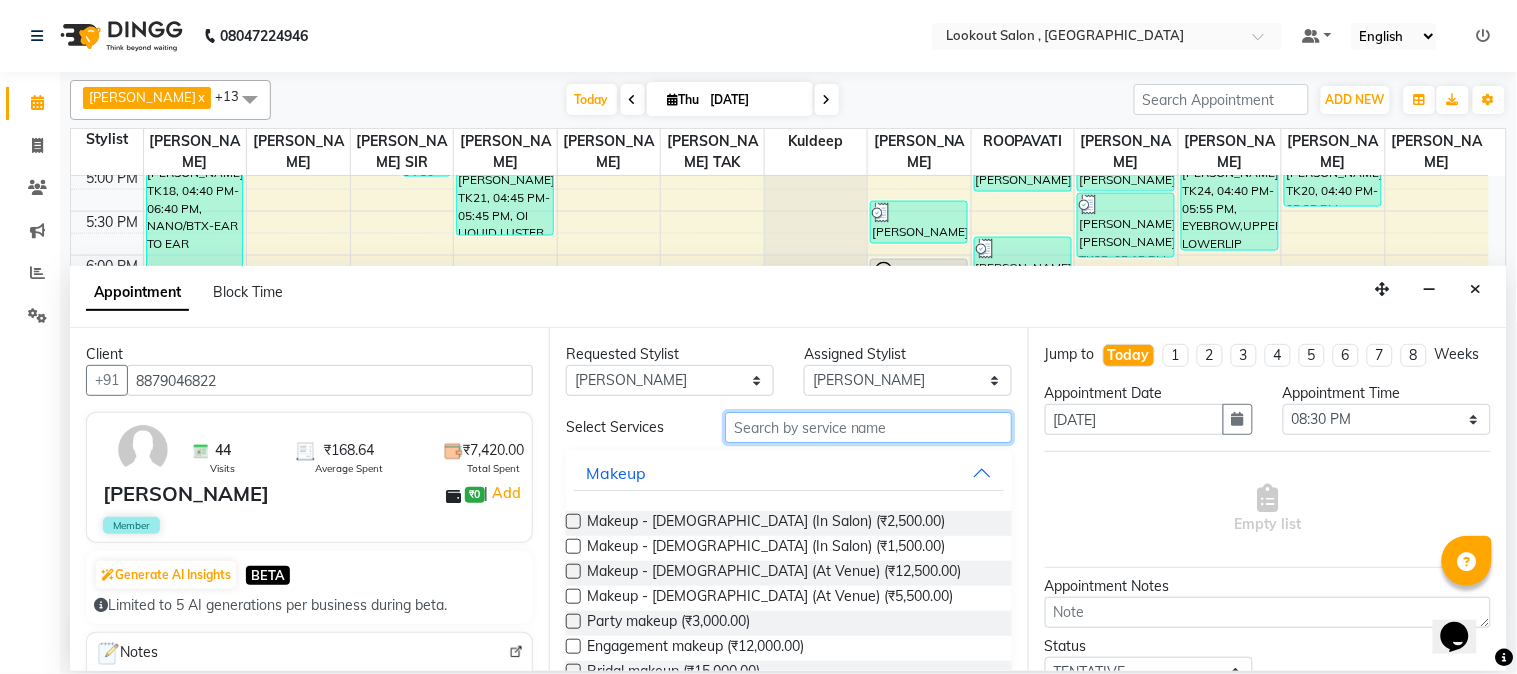 click at bounding box center [868, 427] 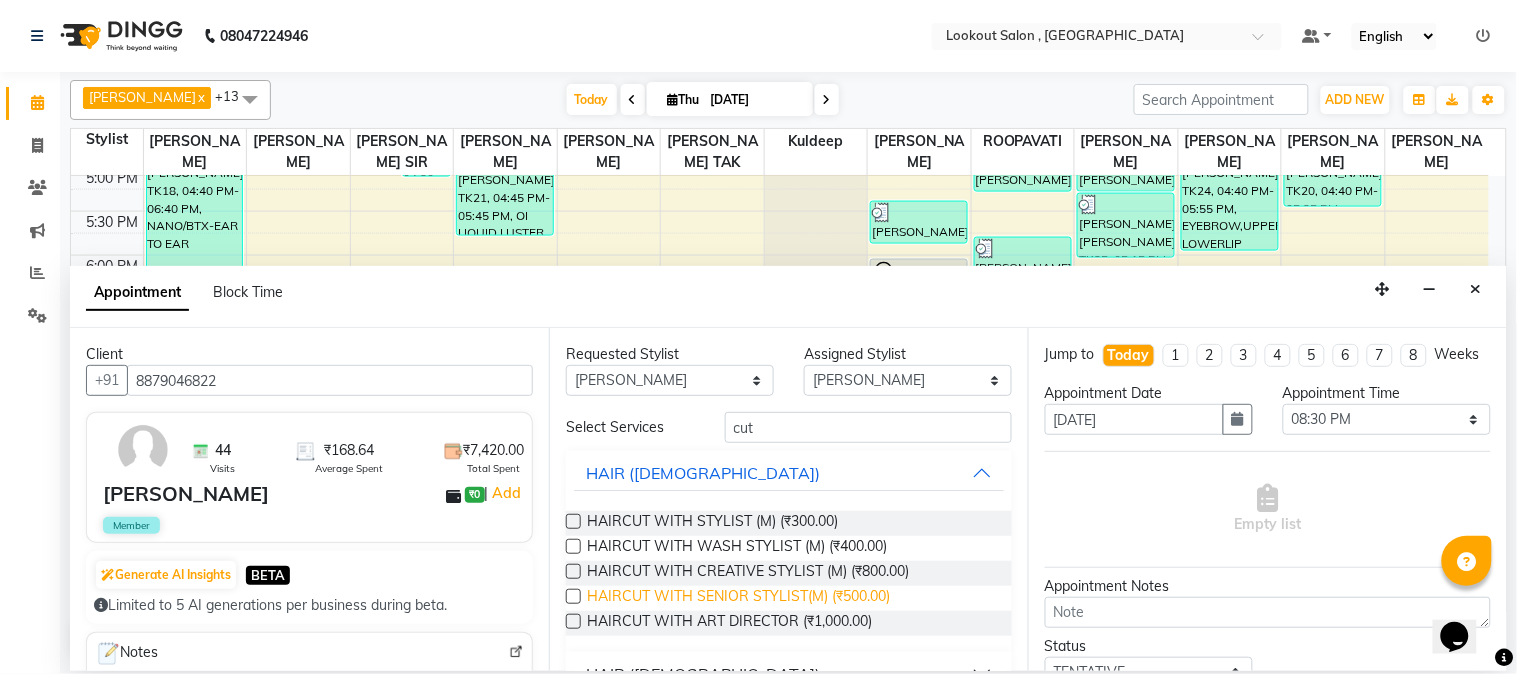 click on "HAIRCUT WITH SENIOR STYLIST(M) (₹500.00)" at bounding box center (738, 598) 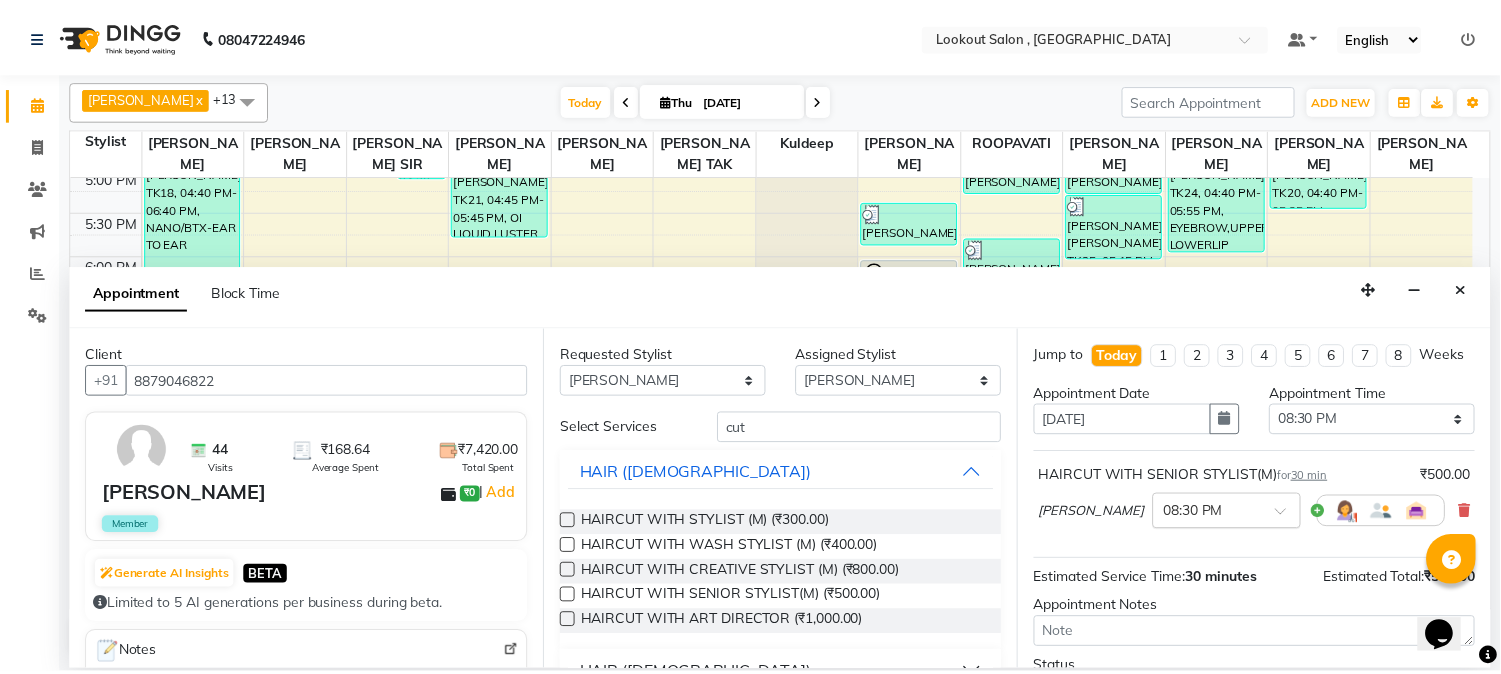 scroll, scrollTop: 183, scrollLeft: 0, axis: vertical 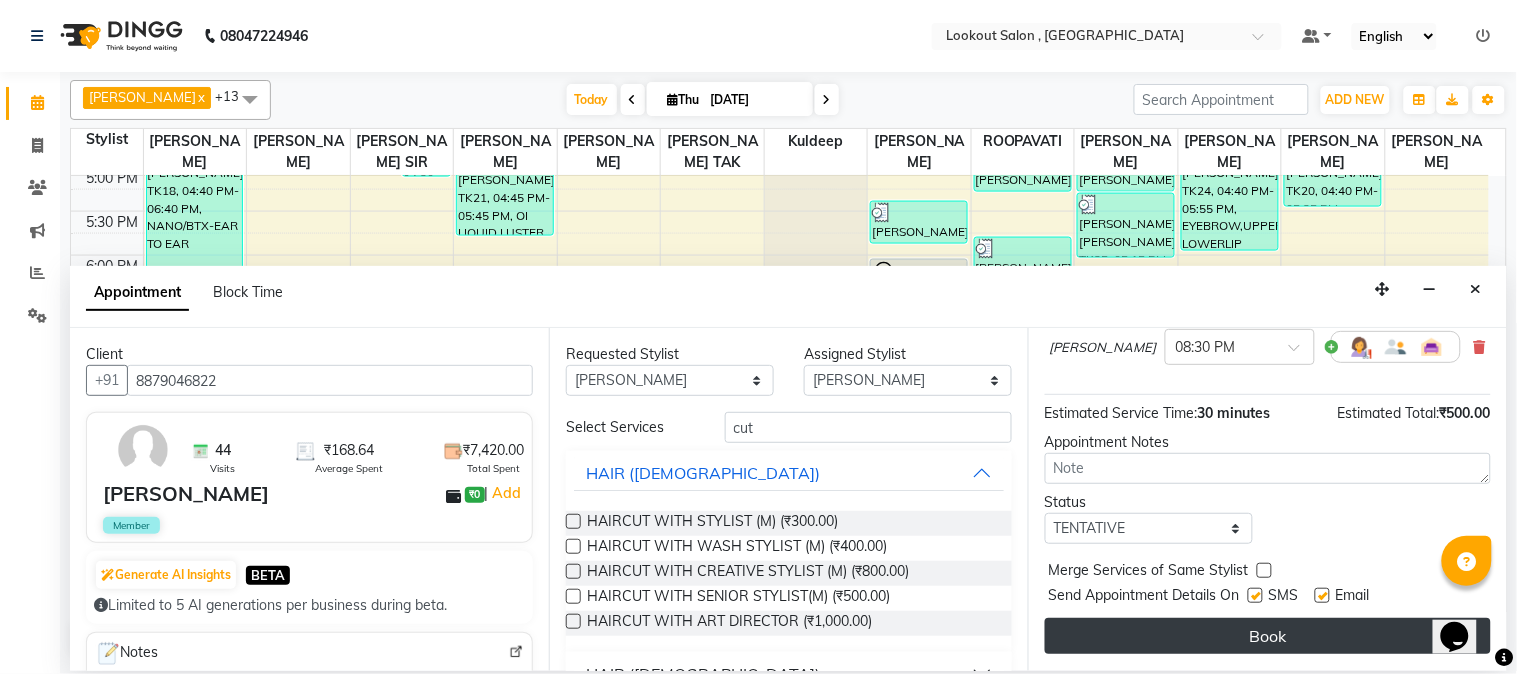 click on "Book" at bounding box center [1268, 636] 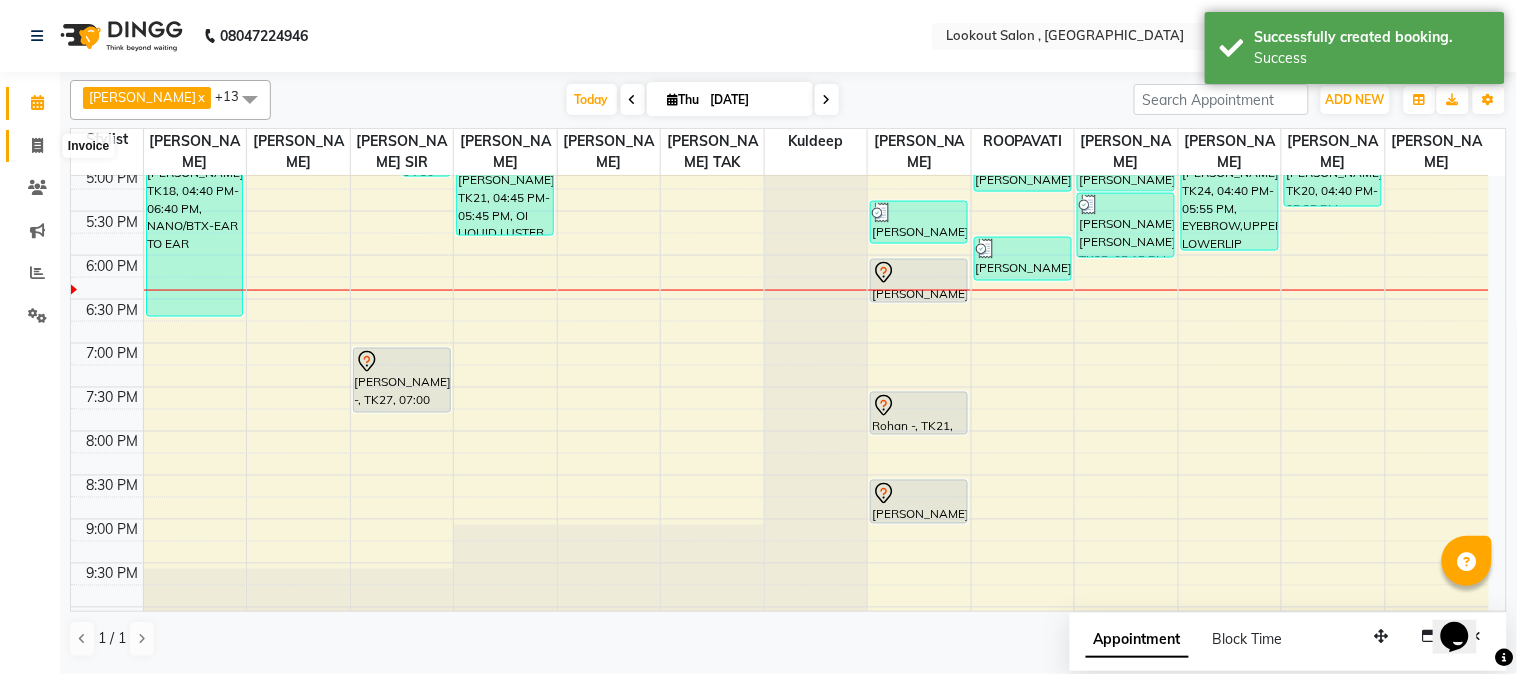 click 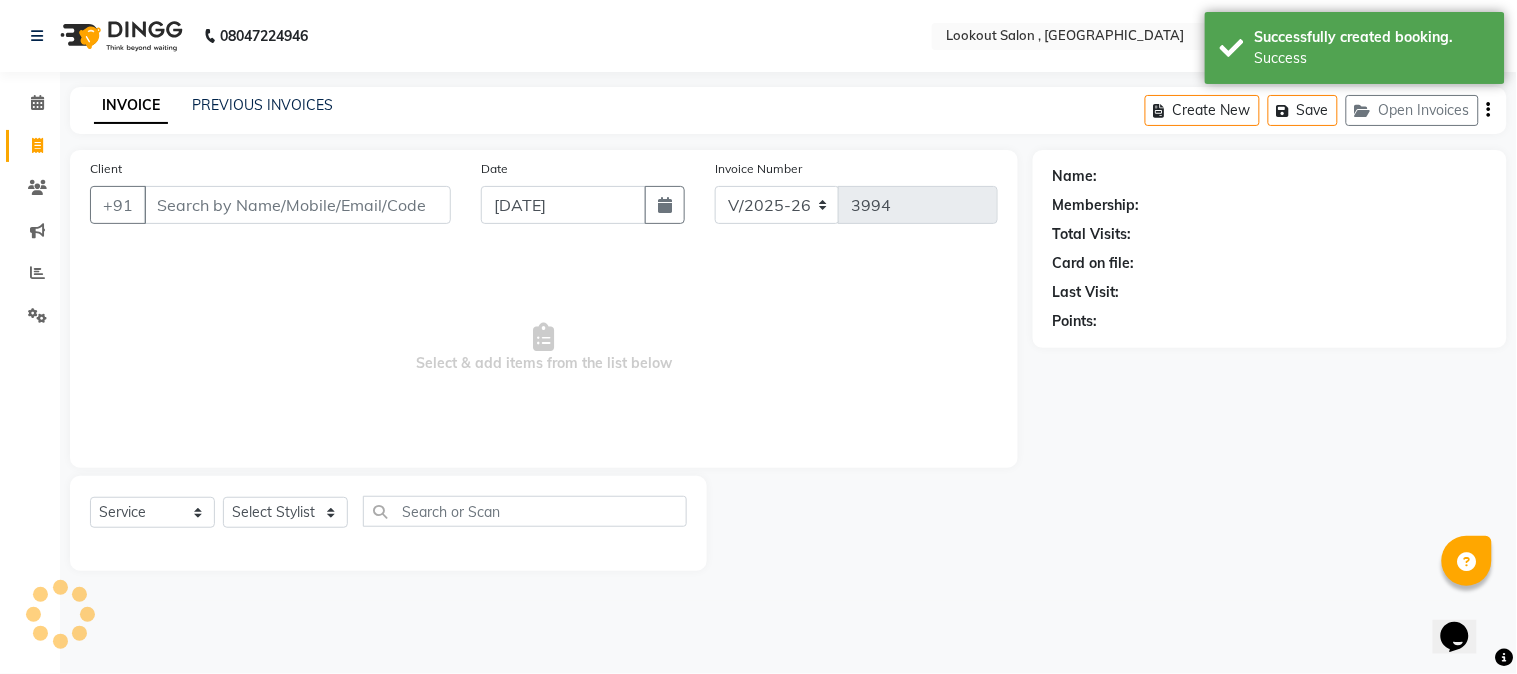 click on "Client" at bounding box center [297, 205] 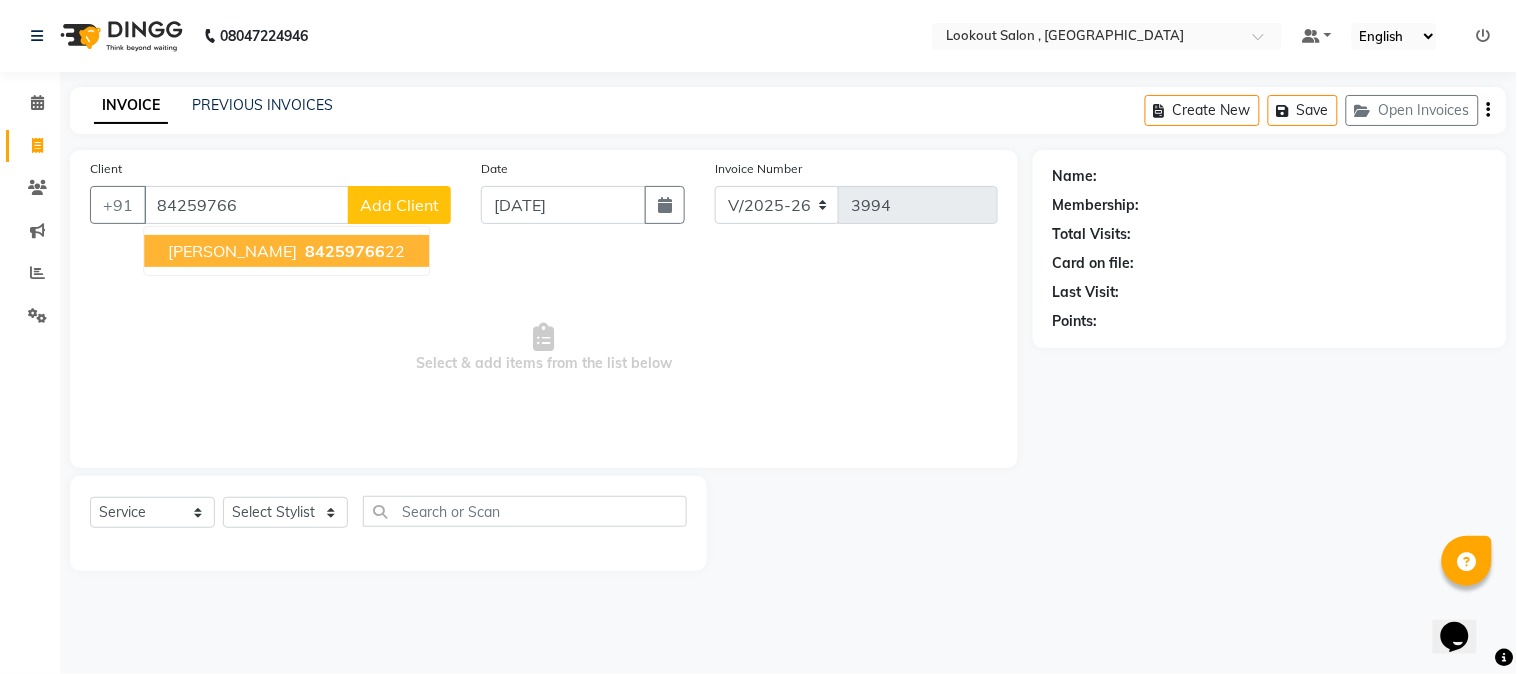 click on "[PERSON_NAME]" at bounding box center [232, 251] 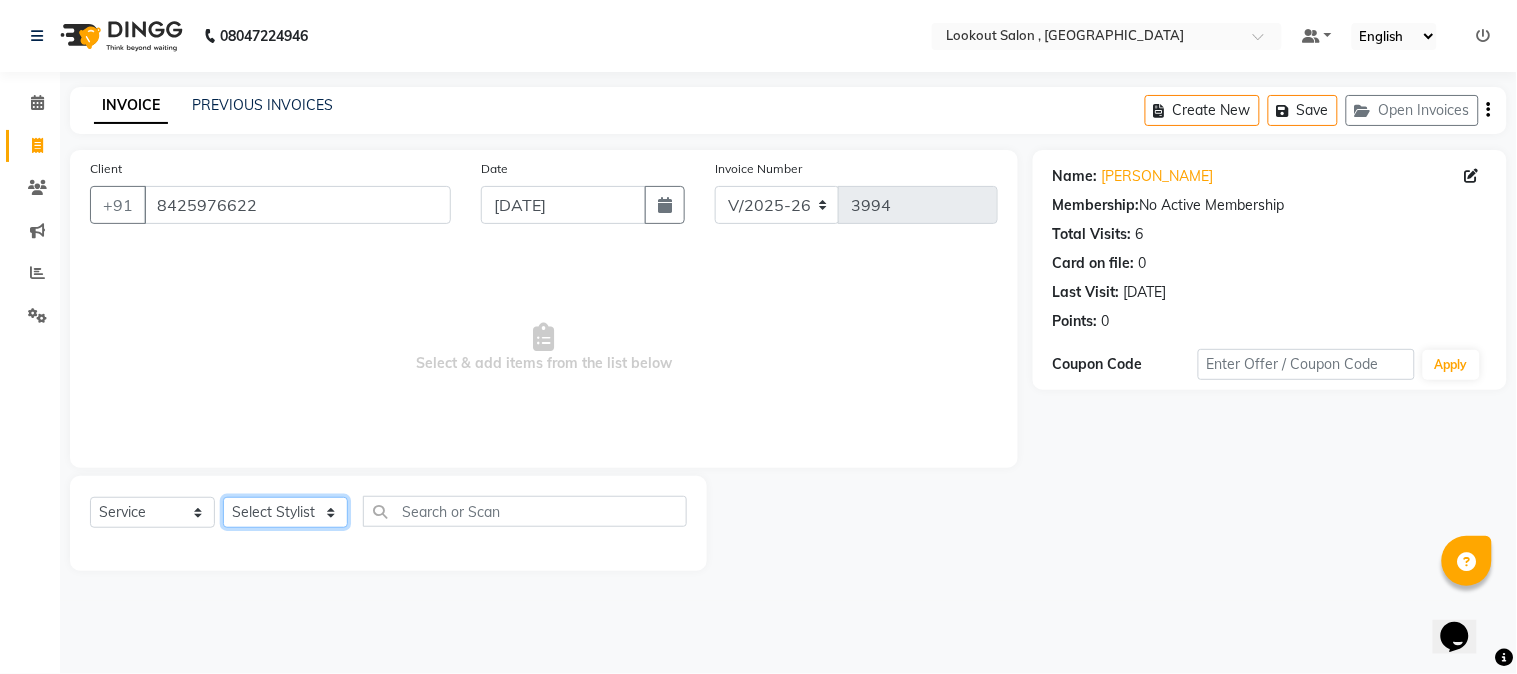 click on "Select Stylist [PERSON_NAME] [PERSON_NAME] kuldeep [PERSON_NAME] [PERSON_NAME] NANDINI [PERSON_NAME] [PERSON_NAME] [PERSON_NAME] [PERSON_NAME] SADAF [PERSON_NAME] TAK shweta kashyap" 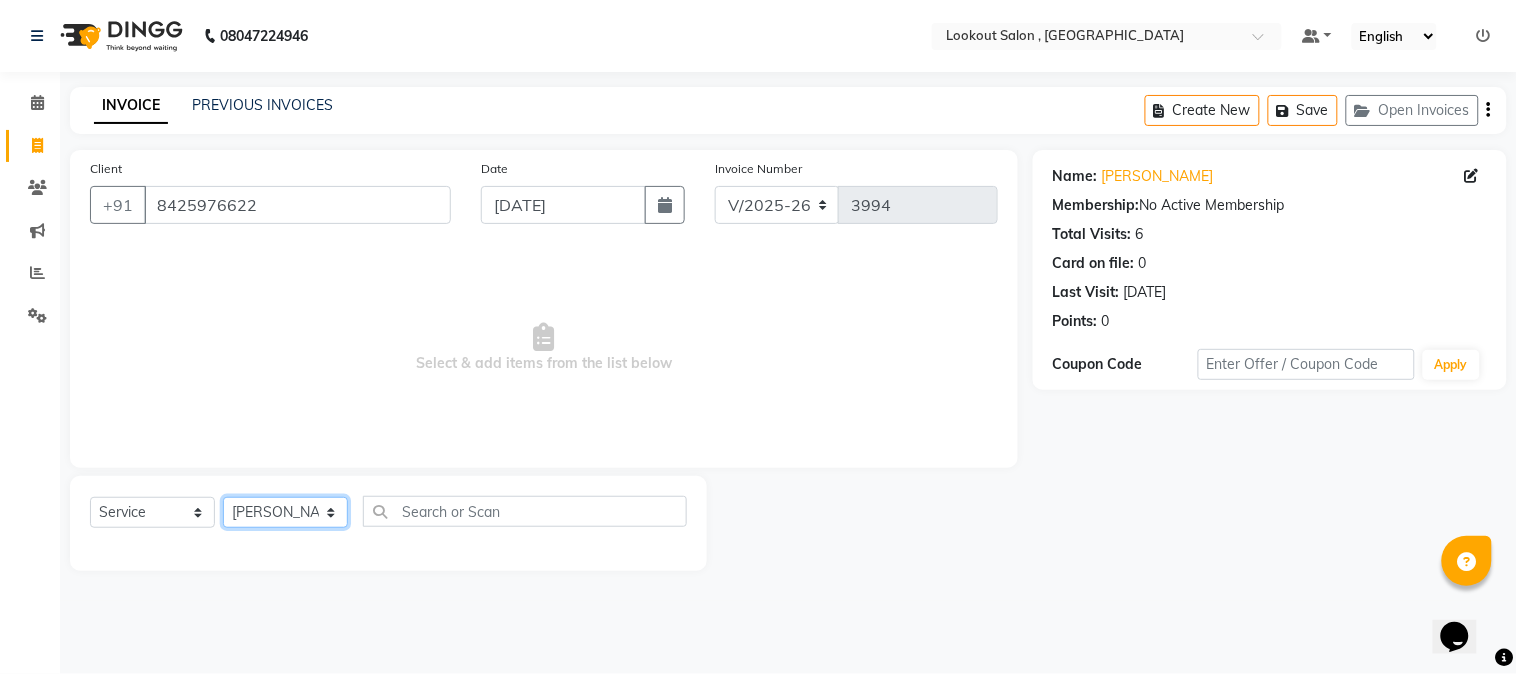 drag, startPoint x: 273, startPoint y: 520, endPoint x: 458, endPoint y: 501, distance: 185.97311 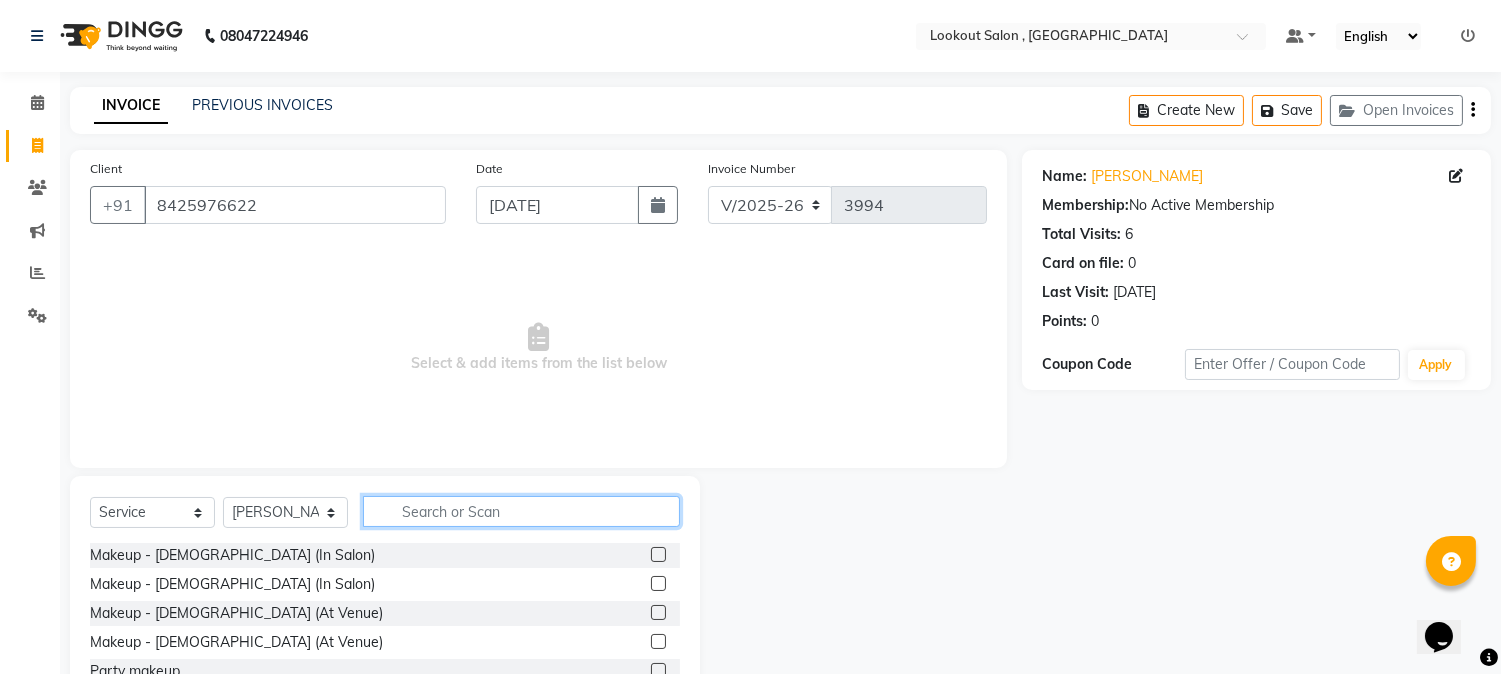 click 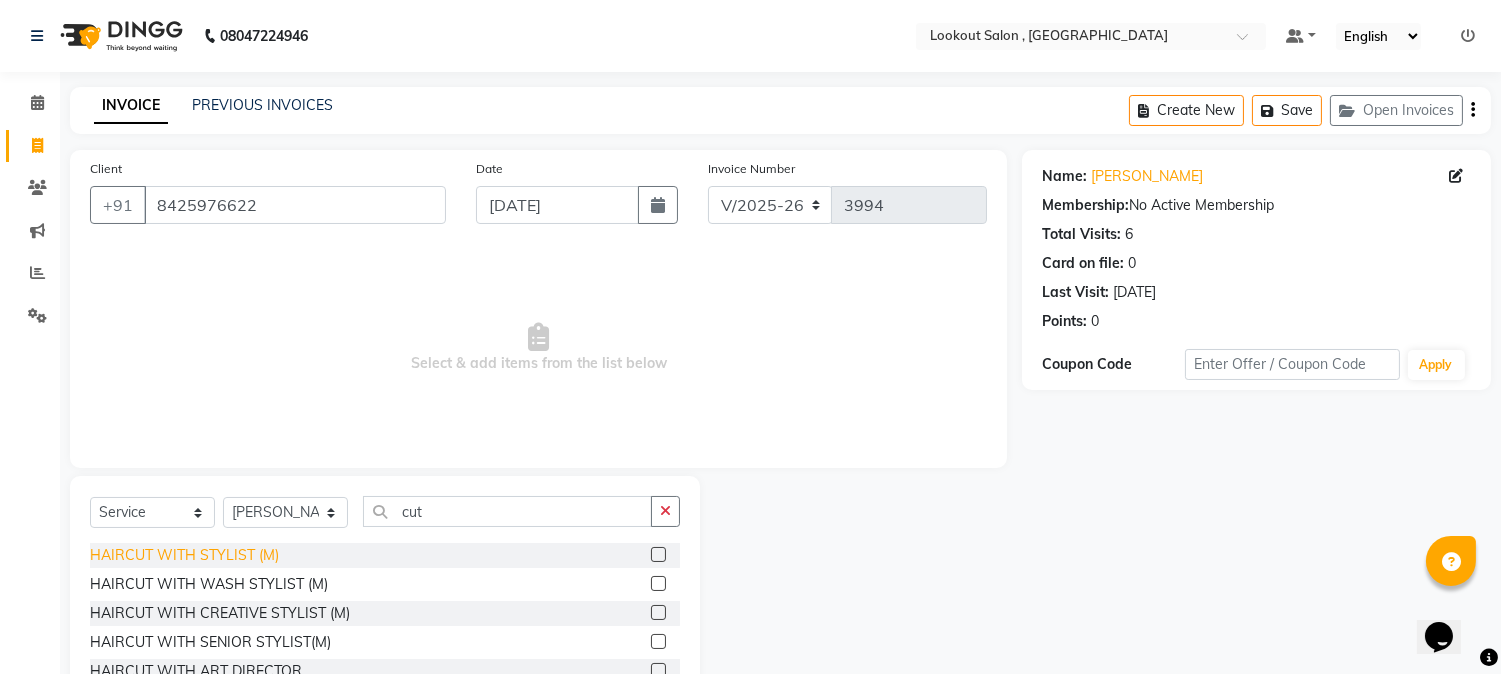 click on "HAIRCUT WITH STYLIST (M)" 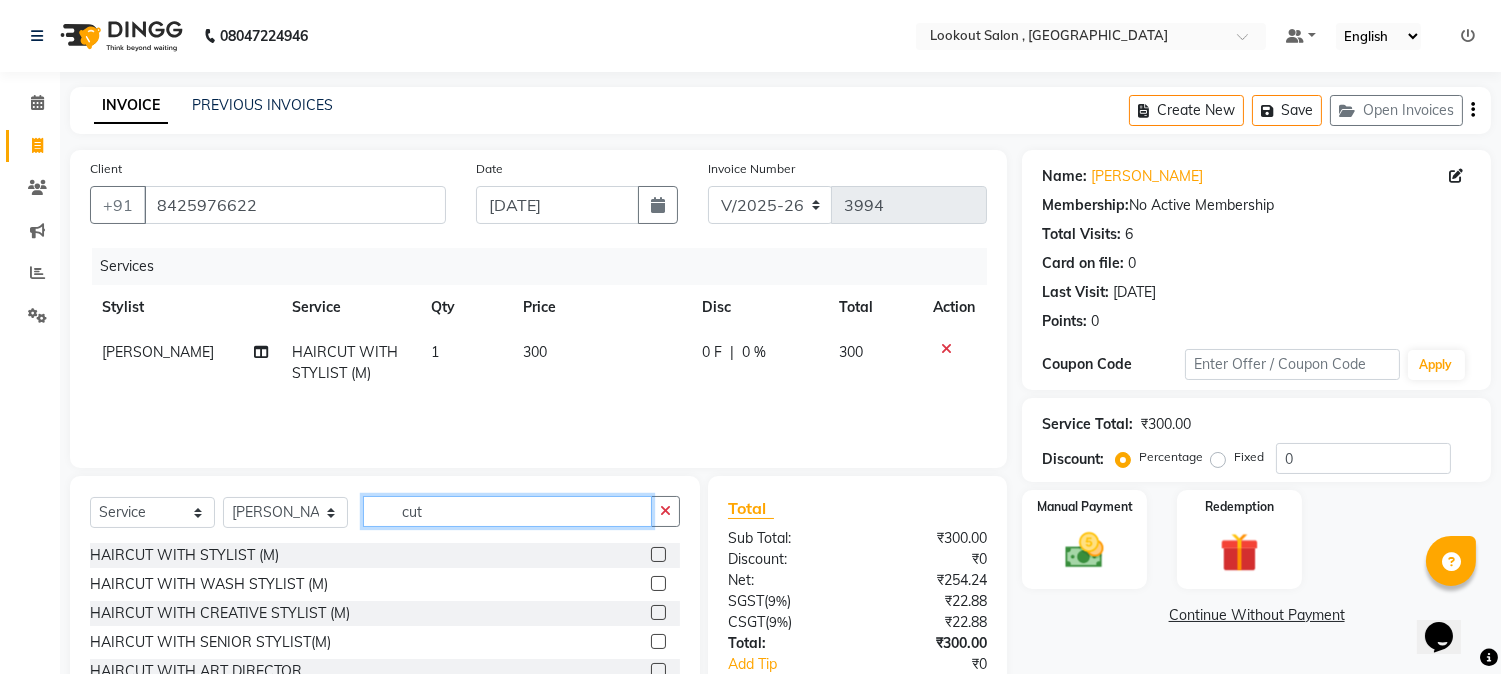 click on "cut" 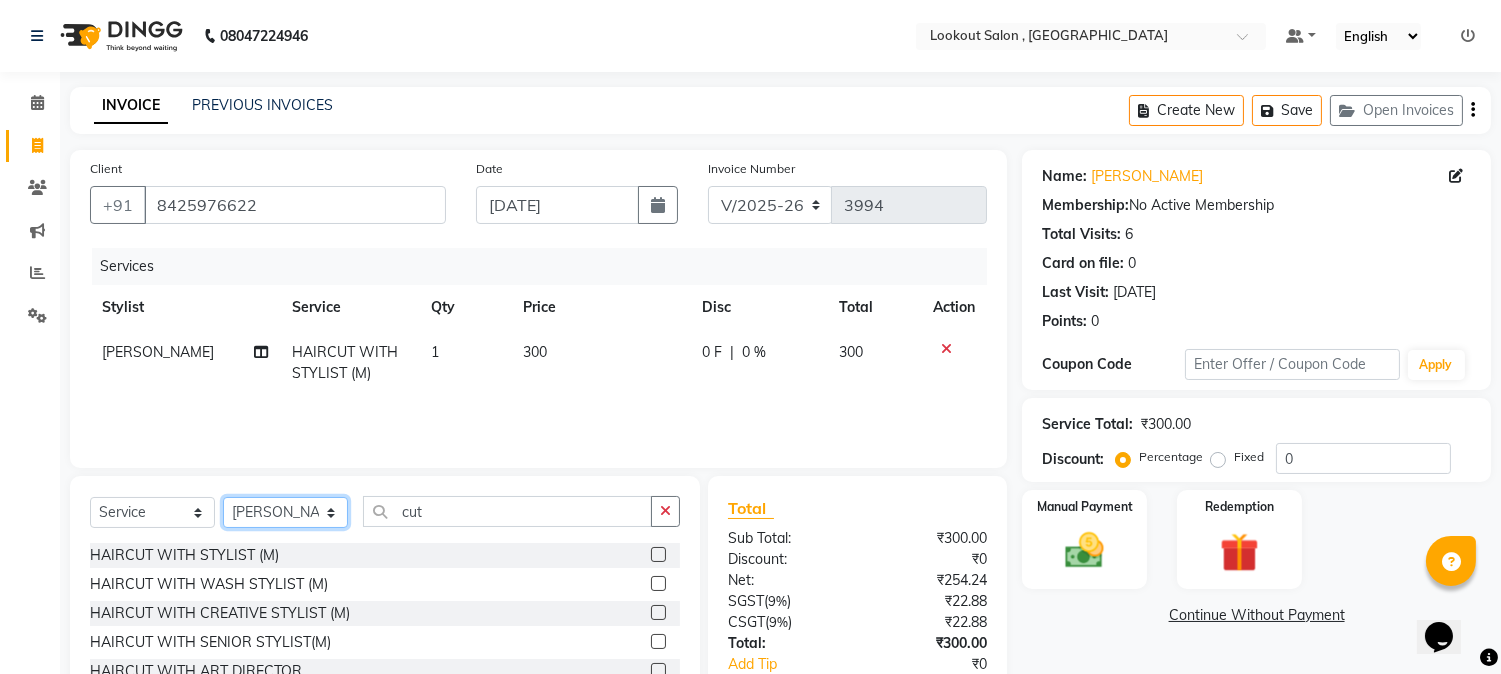 click on "Select Stylist [PERSON_NAME] [PERSON_NAME] kuldeep [PERSON_NAME] [PERSON_NAME] NANDINI [PERSON_NAME] [PERSON_NAME] [PERSON_NAME] [PERSON_NAME] SADAF [PERSON_NAME] TAK shweta kashyap" 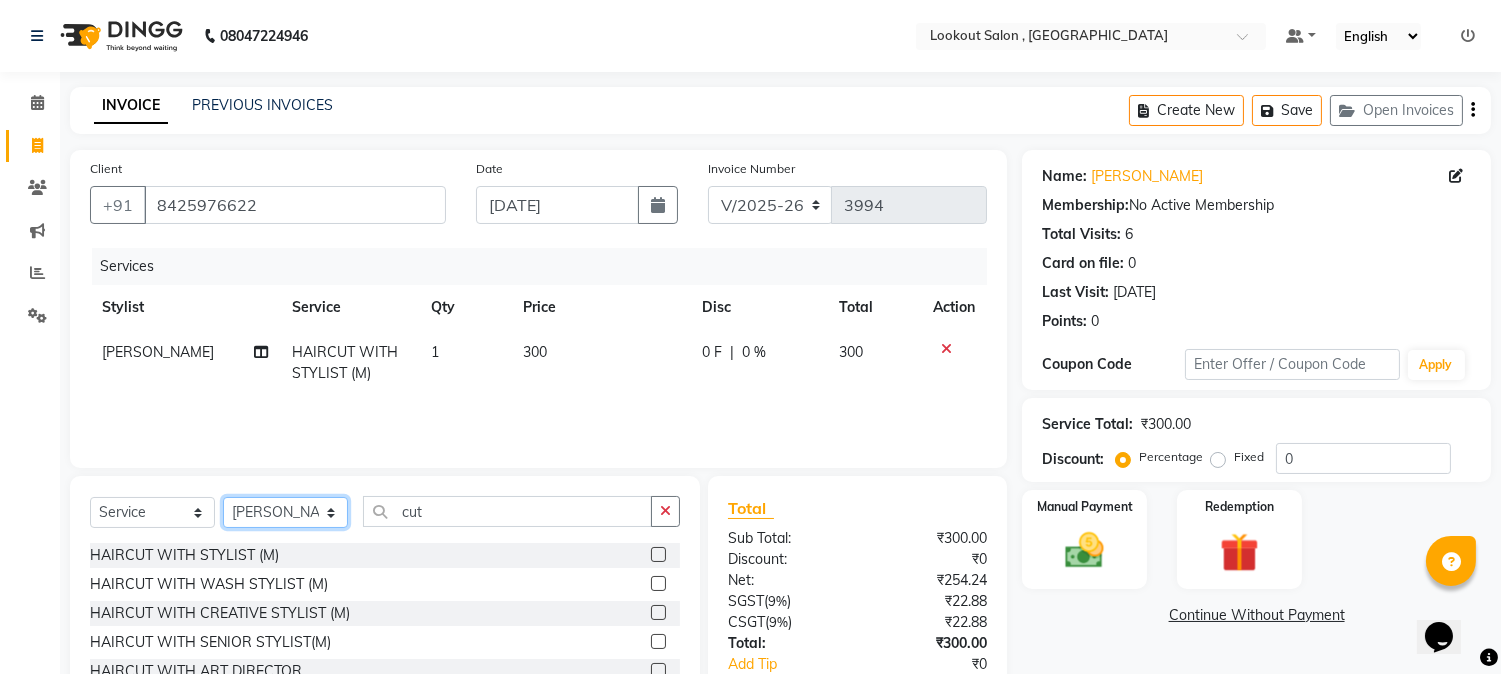drag, startPoint x: 255, startPoint y: 506, endPoint x: 413, endPoint y: 514, distance: 158.20241 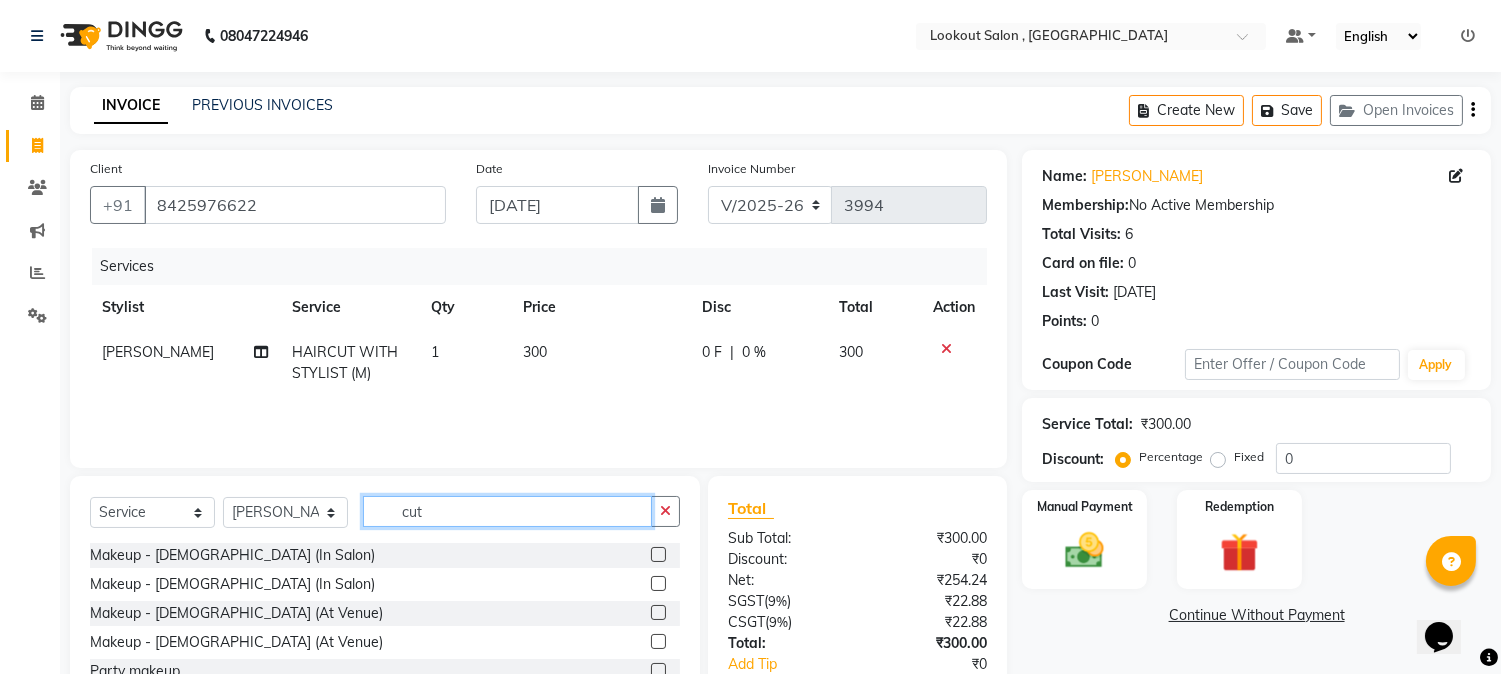 click on "cut" 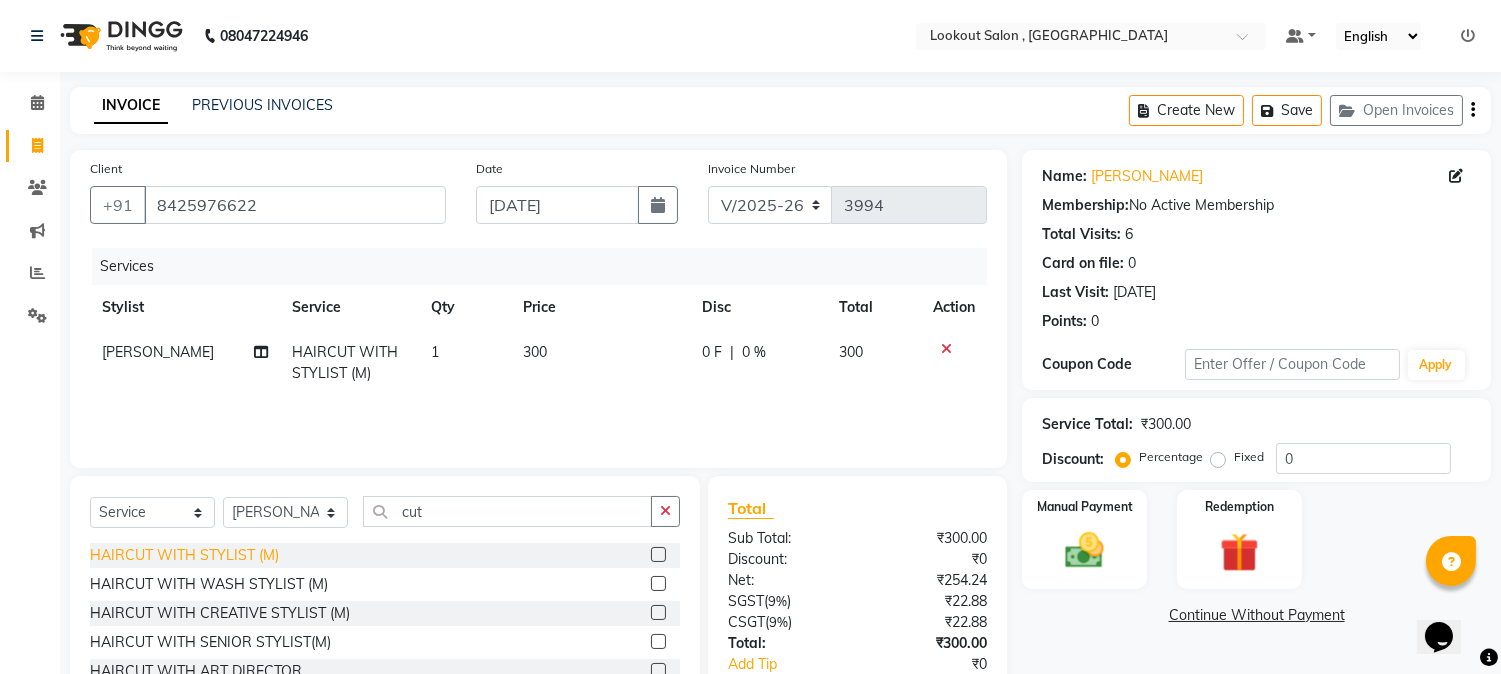 click on "HAIRCUT WITH STYLIST (M)" 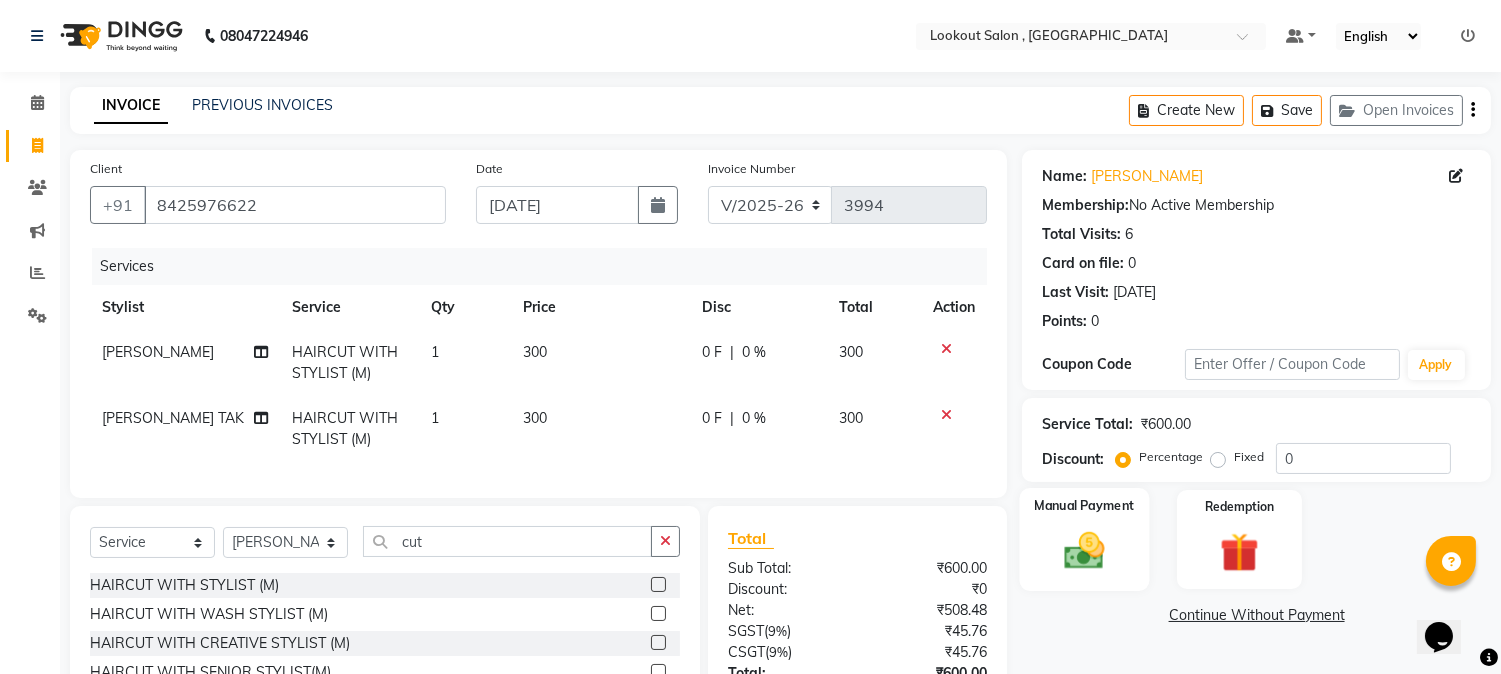 click 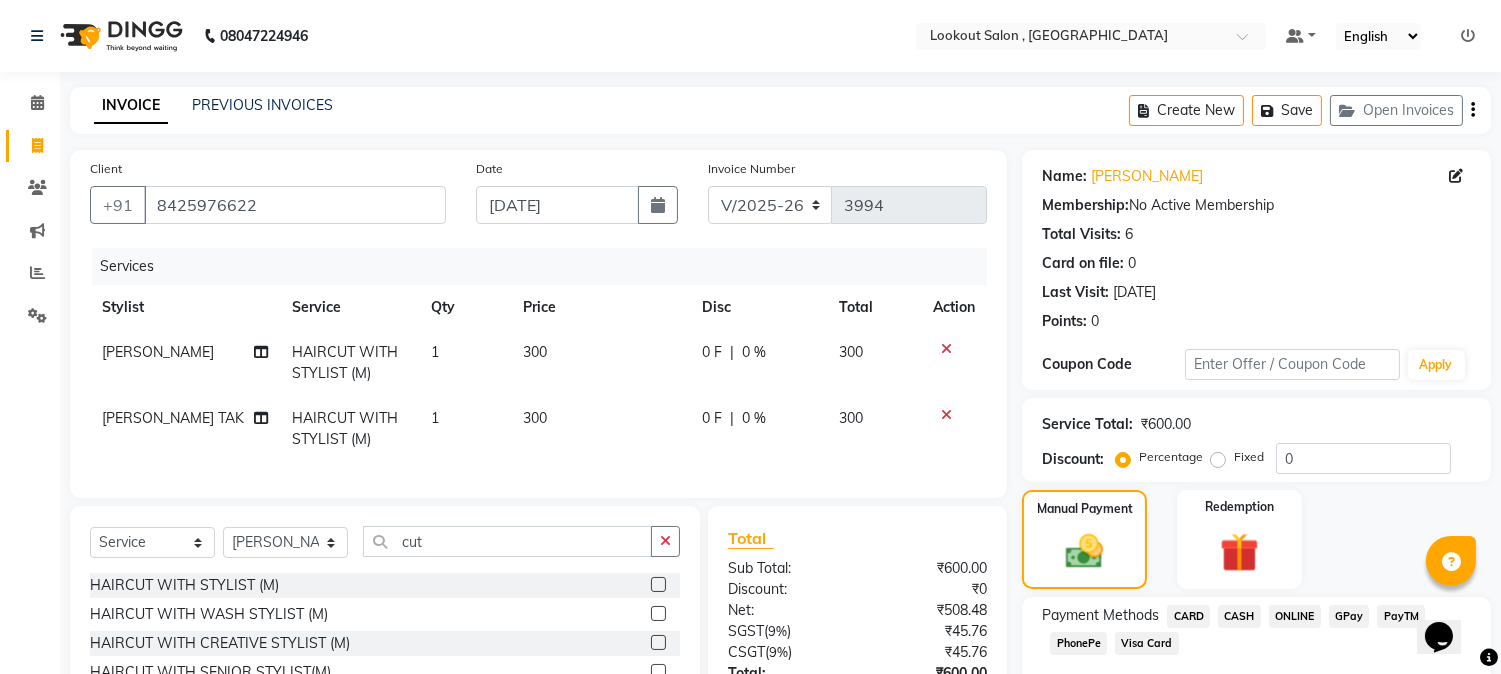 scroll, scrollTop: 173, scrollLeft: 0, axis: vertical 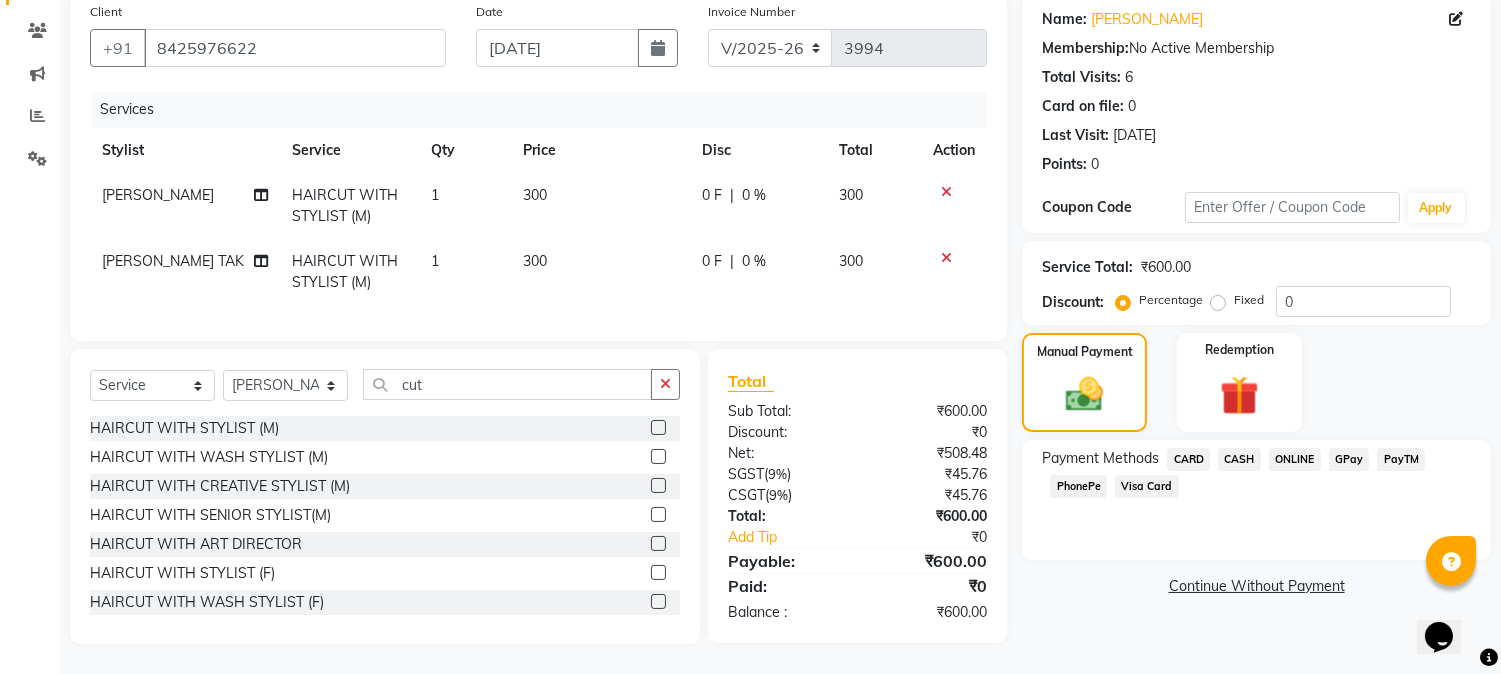 click on "CASH" 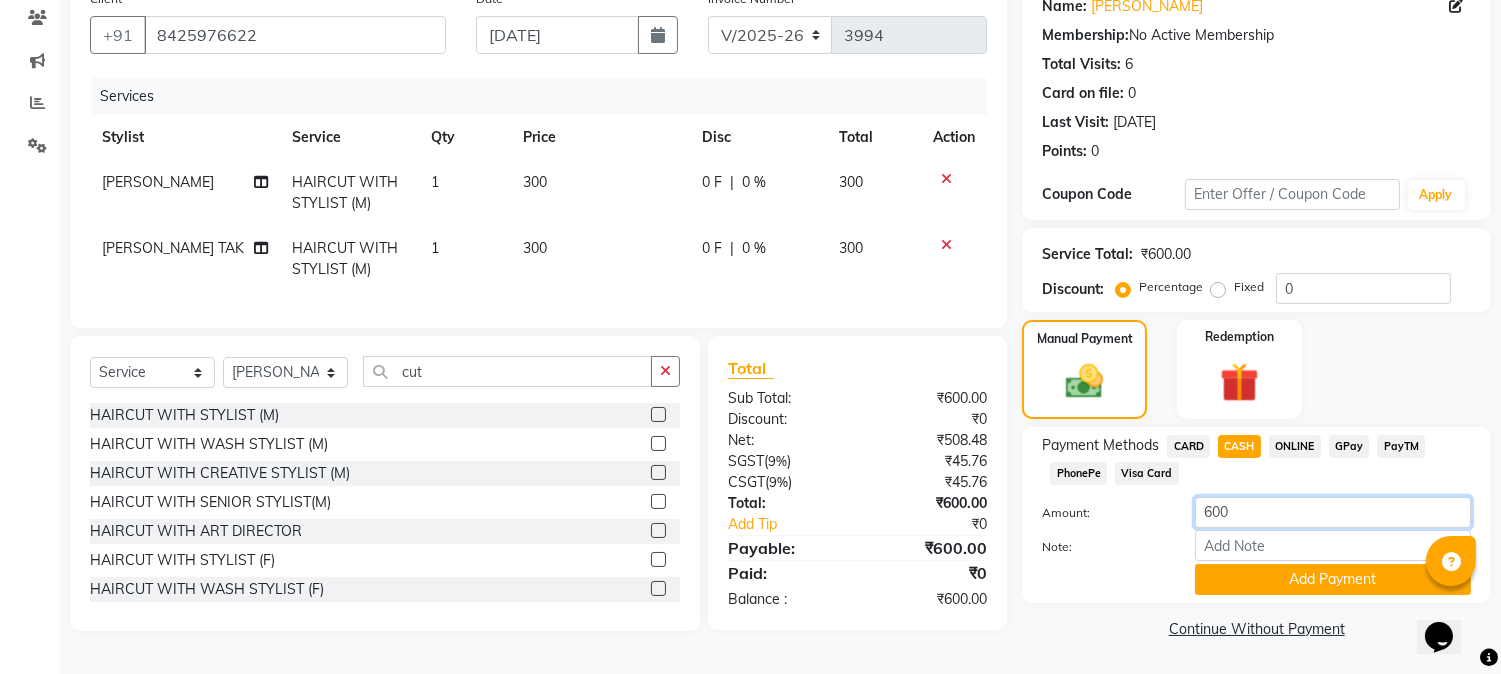 drag, startPoint x: 1232, startPoint y: 511, endPoint x: 1187, endPoint y: 517, distance: 45.39824 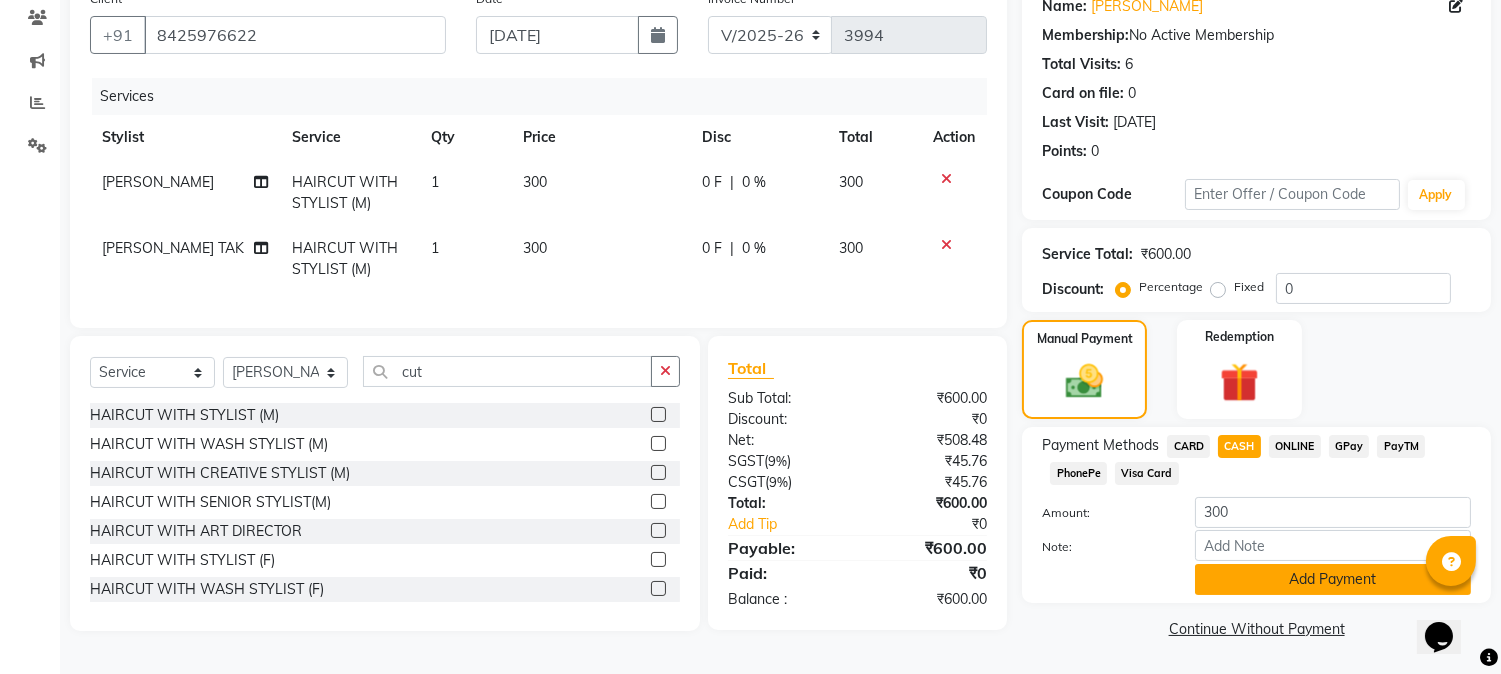click on "Add Payment" 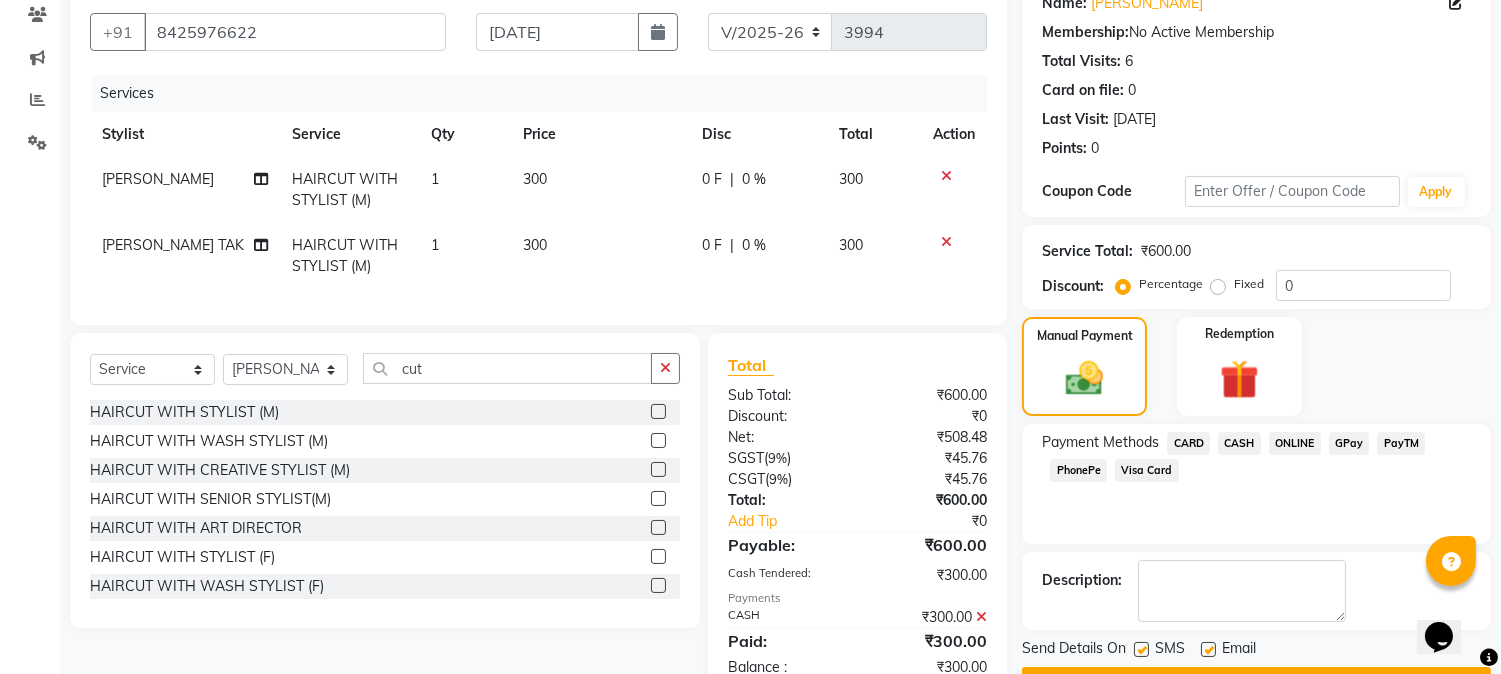 scroll, scrollTop: 243, scrollLeft: 0, axis: vertical 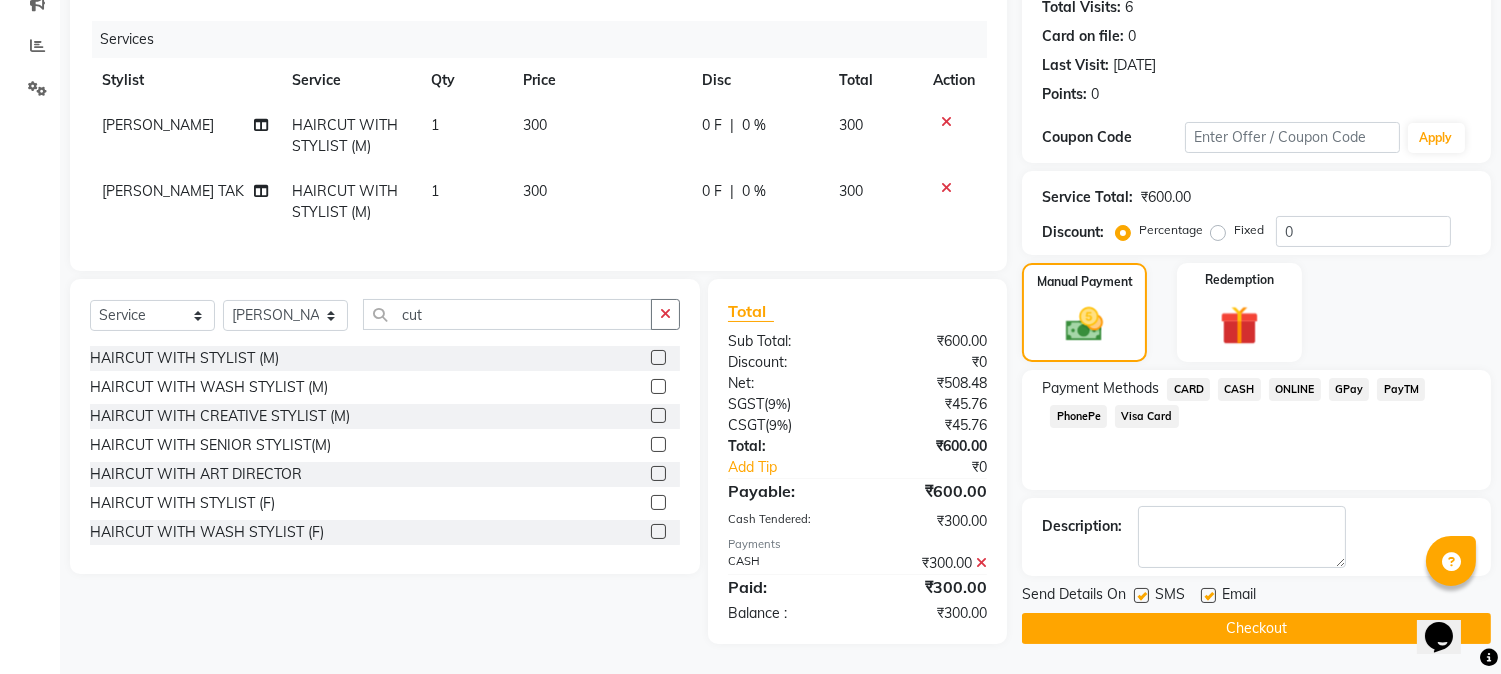 click on "PhonePe" 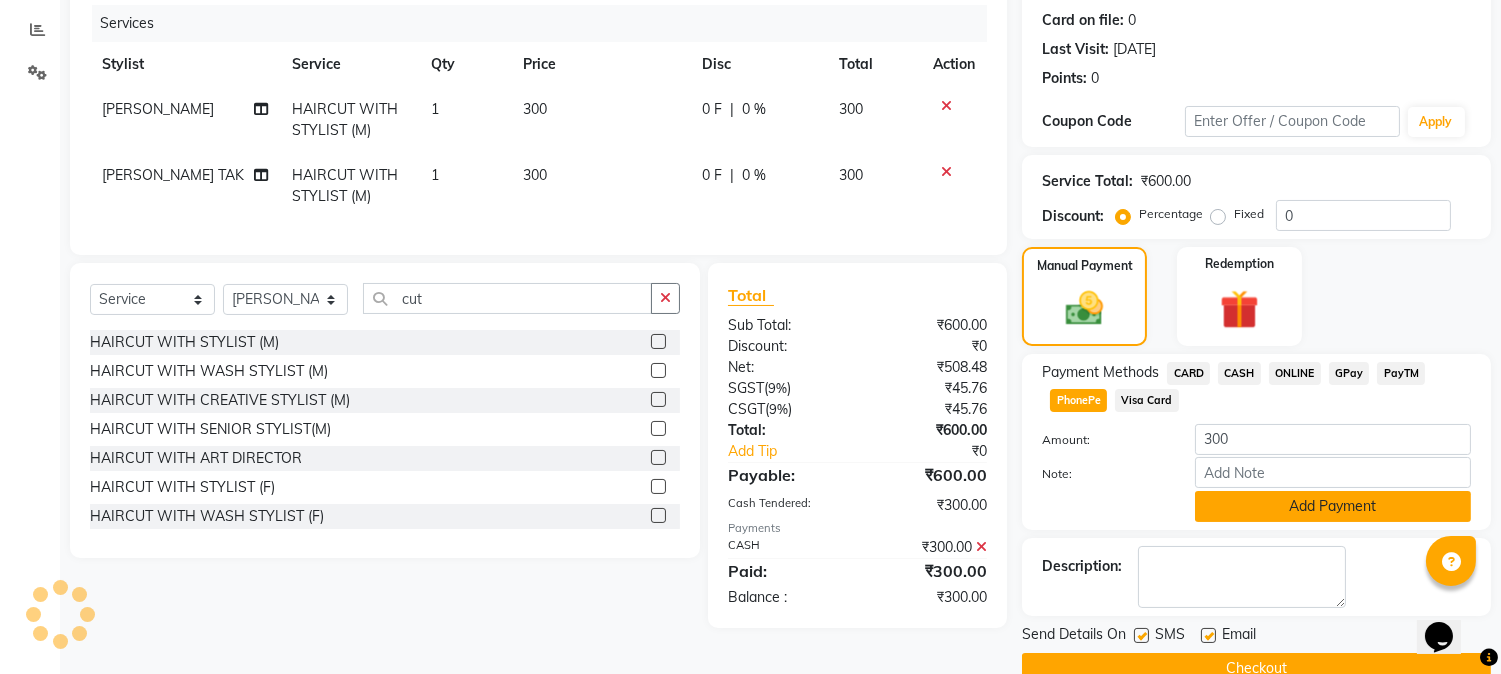 click on "Add Payment" 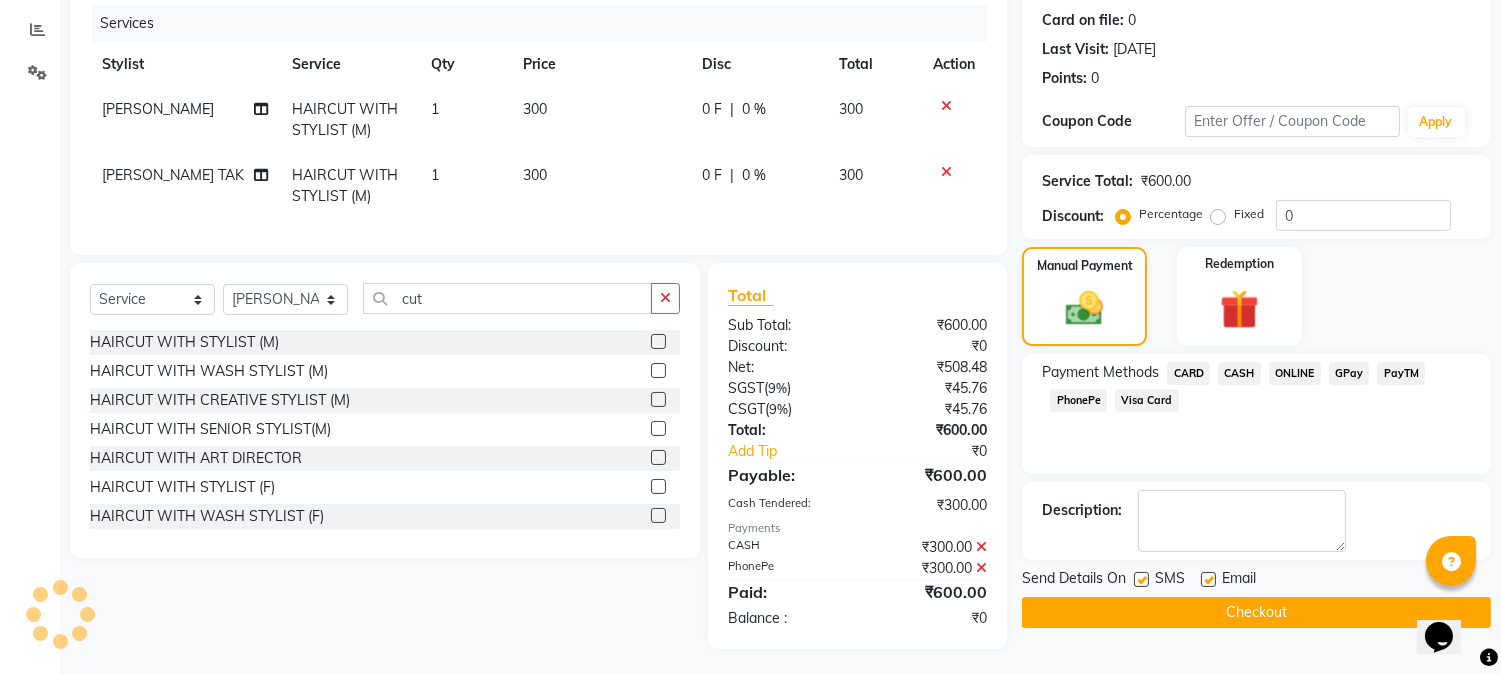 scroll, scrollTop: 264, scrollLeft: 0, axis: vertical 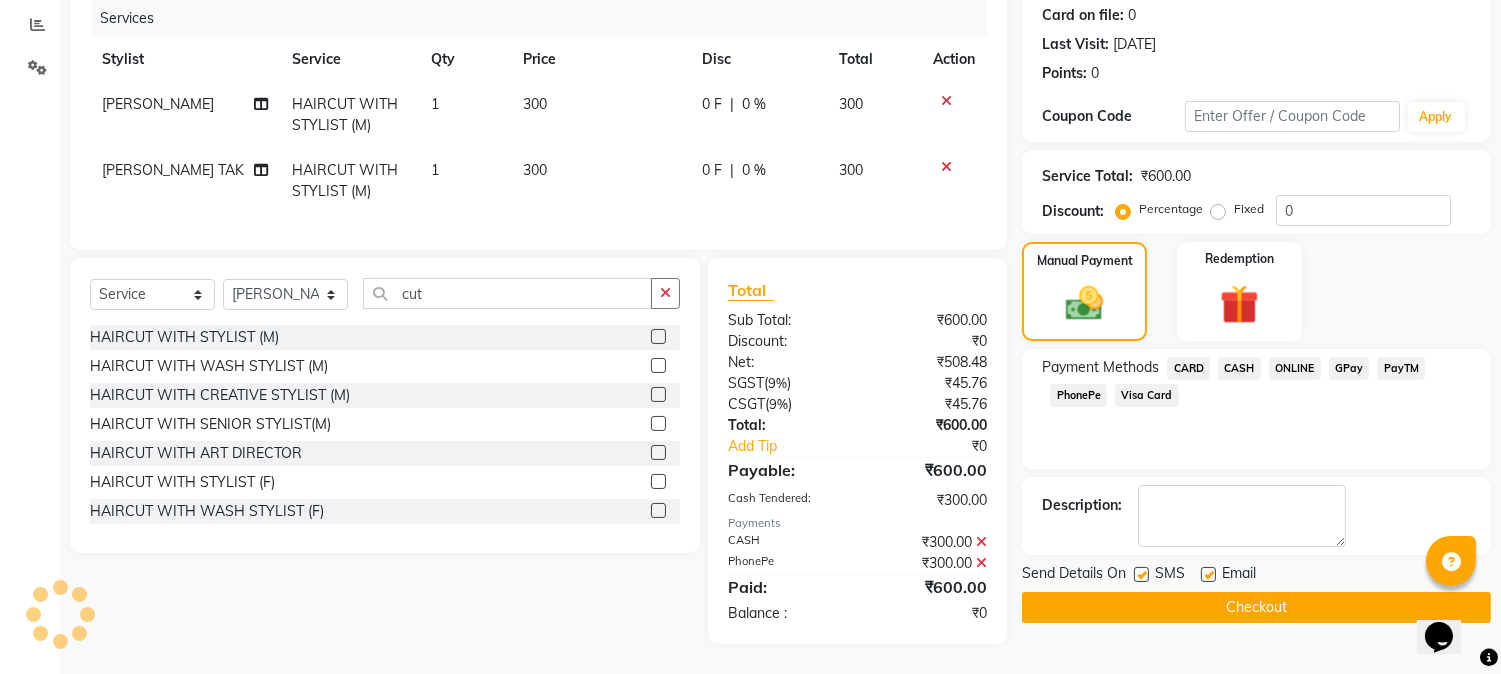 click on "Checkout" 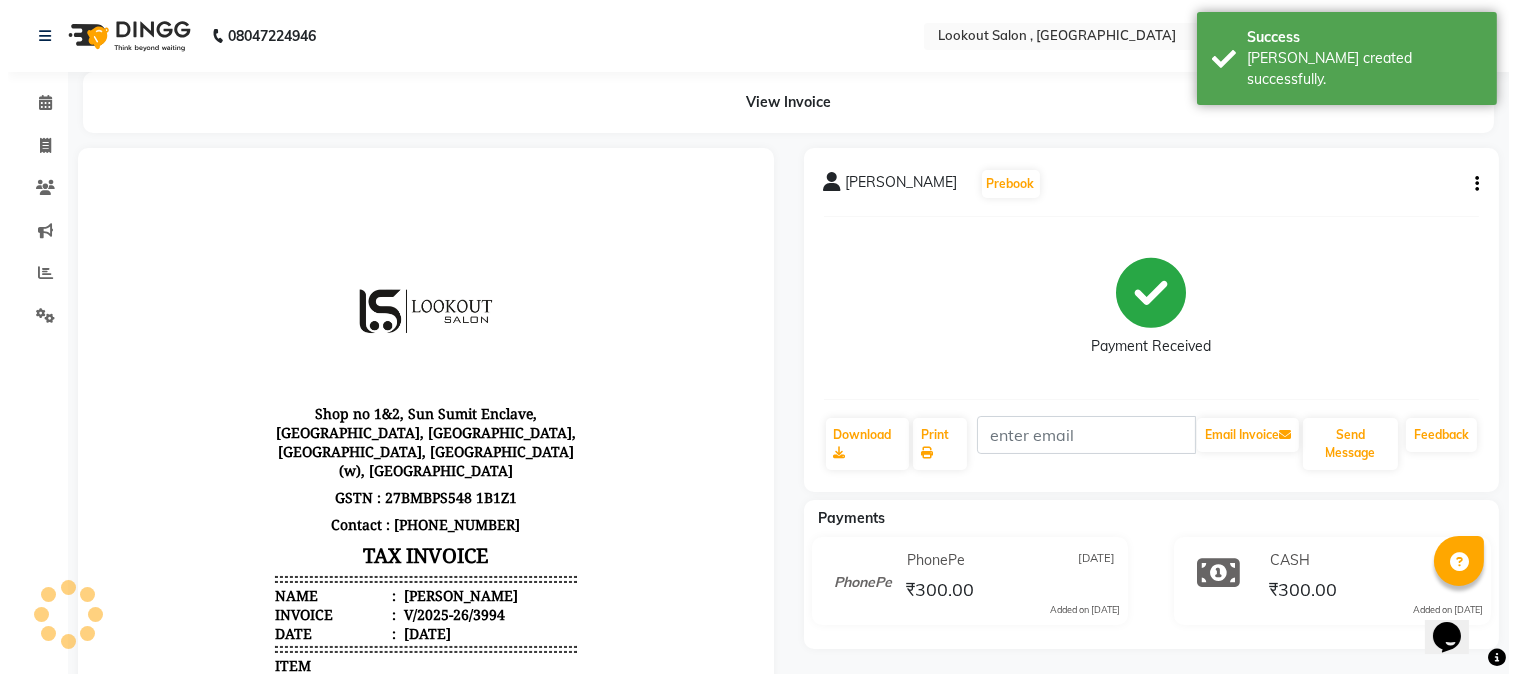 scroll, scrollTop: 0, scrollLeft: 0, axis: both 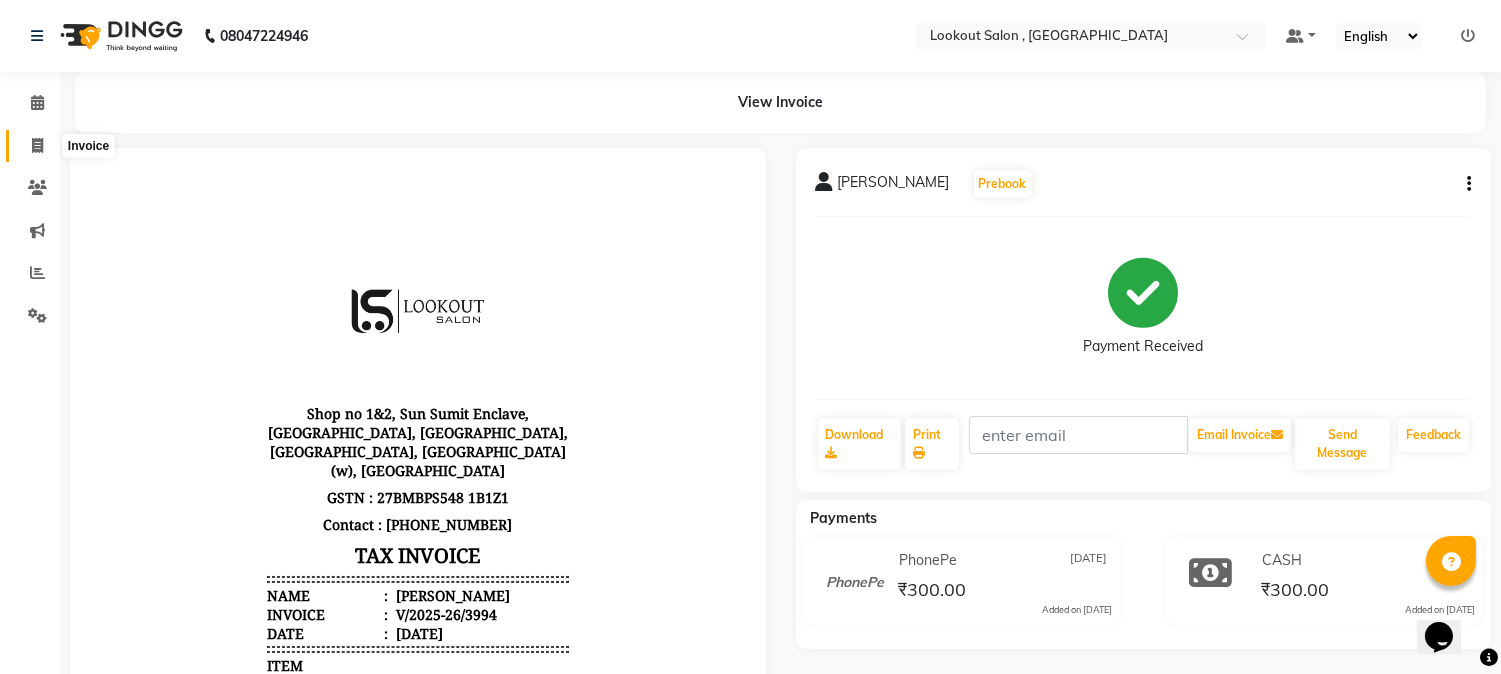 click 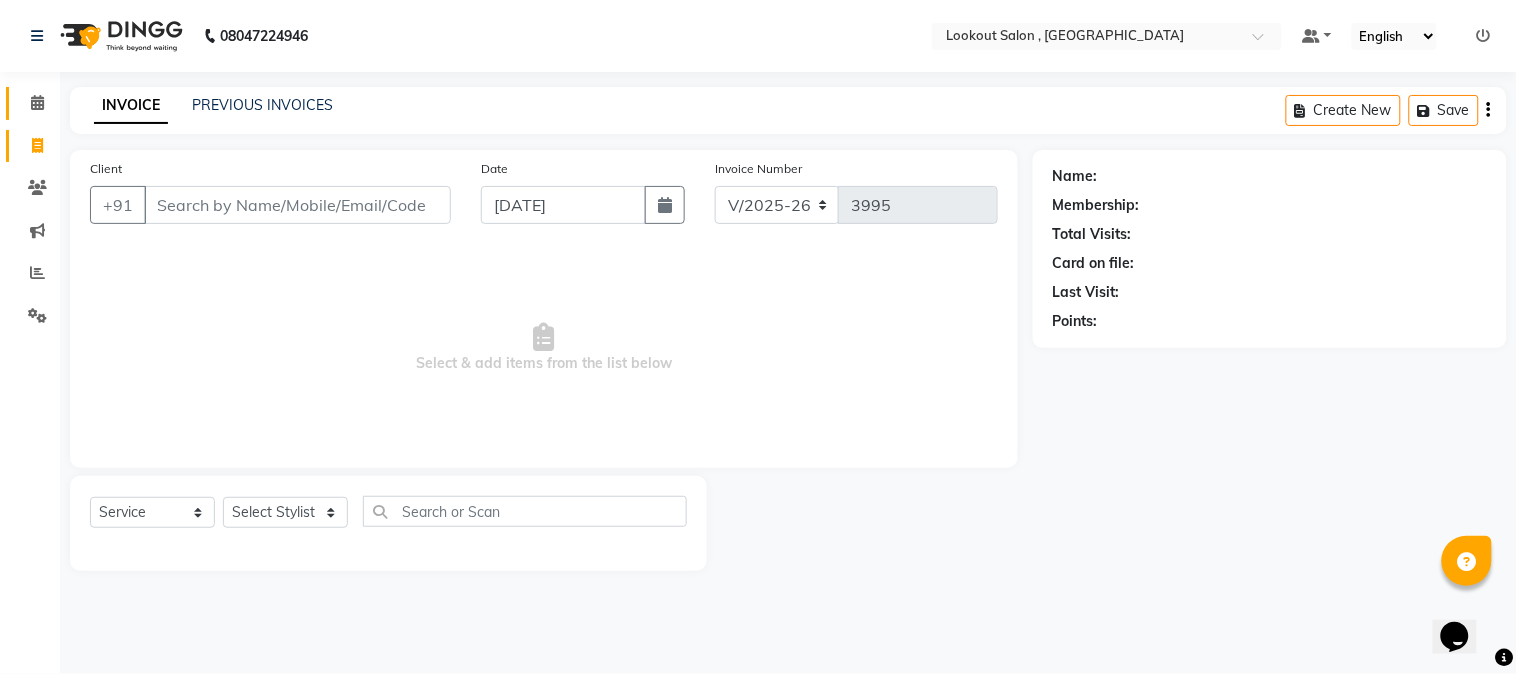 click on "Calendar" 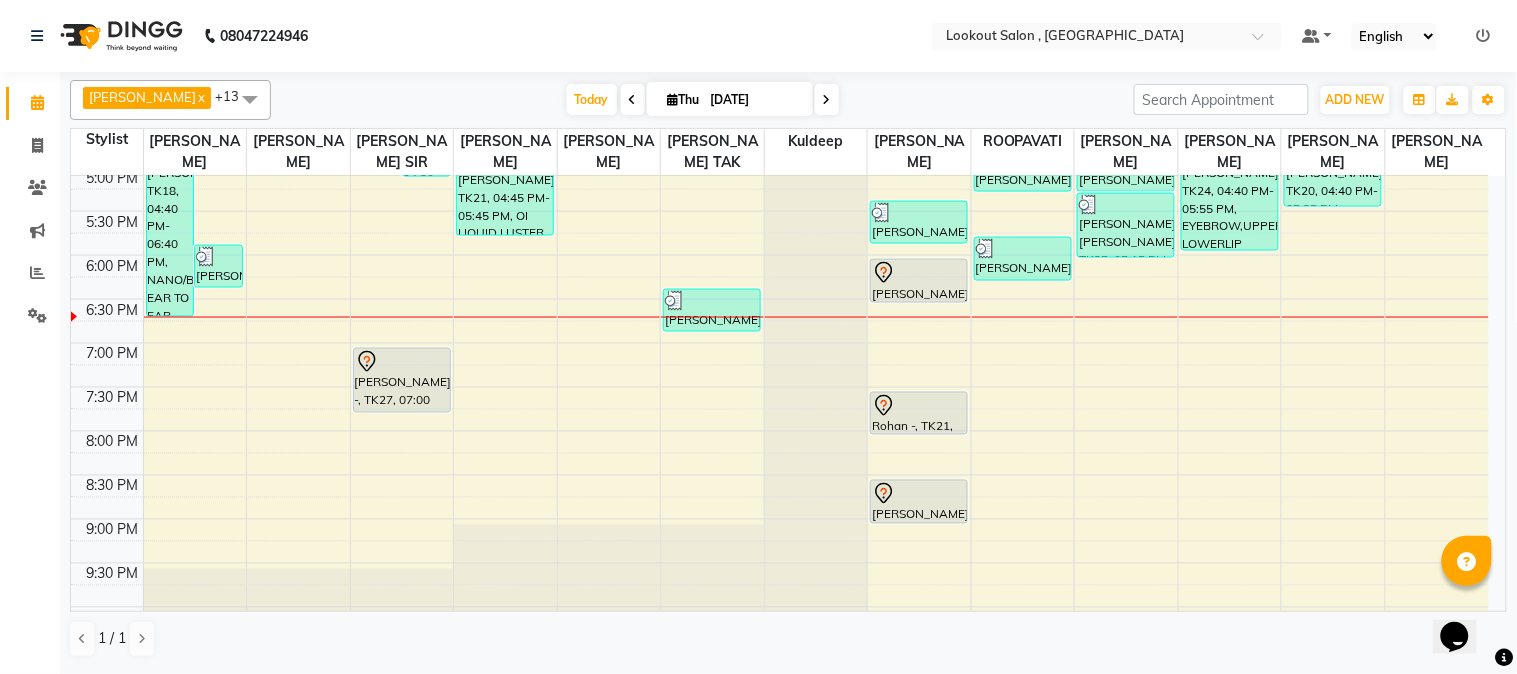 scroll, scrollTop: 911, scrollLeft: 0, axis: vertical 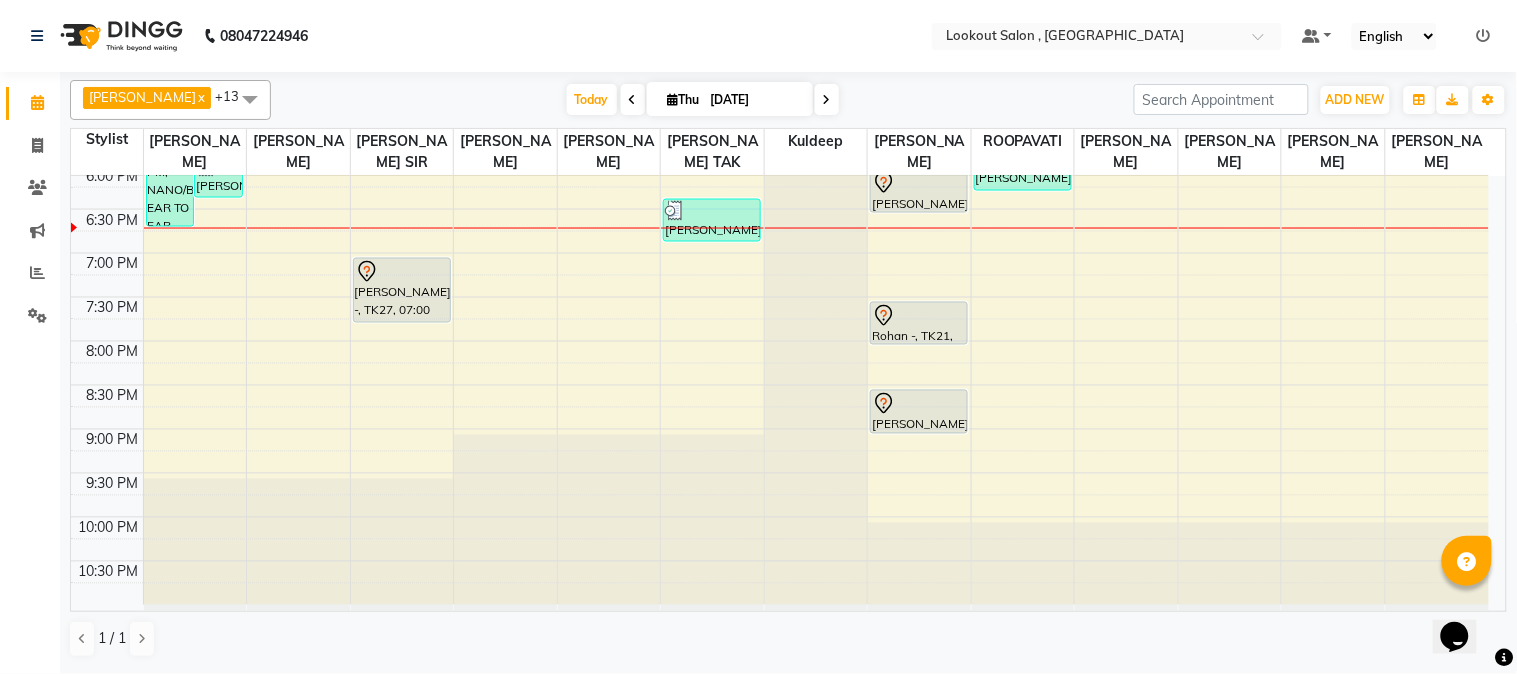 click on "8:00 AM 8:30 AM 9:00 AM 9:30 AM 10:00 AM 10:30 AM 11:00 AM 11:30 AM 12:00 PM 12:30 PM 1:00 PM 1:30 PM 2:00 PM 2:30 PM 3:00 PM 3:30 PM 4:00 PM 4:30 PM 5:00 PM 5:30 PM 6:00 PM 6:30 PM 7:00 PM 7:30 PM 8:00 PM 8:30 PM 9:00 PM 9:30 PM 10:00 PM 10:30 PM     [PERSON_NAME], TK18, 04:40 PM-06:40 PM, NANO/BTX-EAR TO EAR     [PERSON_NAME], TK29, 05:50 PM-06:20 PM, HAIRCUT WITH STYLIST (M)     [PERSON_NAME], TK11, 03:30 PM-04:00 PM, WASH & BLAST DRY (F)     [PERSON_NAME], TK11, 04:00 PM-04:45 PM, HAIRCUT WITH ART DIRECTOR (F)     [PERSON_NAME], TK16, 04:20 PM-05:05 PM, HAIRCUT WITH ART DIRECTOR (F)     [PERSON_NAME], TK04, 02:00 PM-02:45 PM, HAIRCUT WITH ART DIRECTOR (F)             [PERSON_NAME] -, TK27, 07:00 PM-07:45 PM, HAIRCUT WITH ART DIRECTOR (F)     [PERSON_NAME], TK07, 12:50 PM-01:35 PM, HAIRCUT WITH WASH STYLIST (M)             [PERSON_NAME], TK02, 02:30 PM-03:15 PM, HYDRATING SPA - BELOW SHOULDER             [PERSON_NAME], TK02, 03:15 PM-03:45 PM, GEL POLISH     [PERSON_NAME], TK21, 04:45 PM-05:45 PM, OI LIQUID LUSTER (F)" at bounding box center (780, -55) 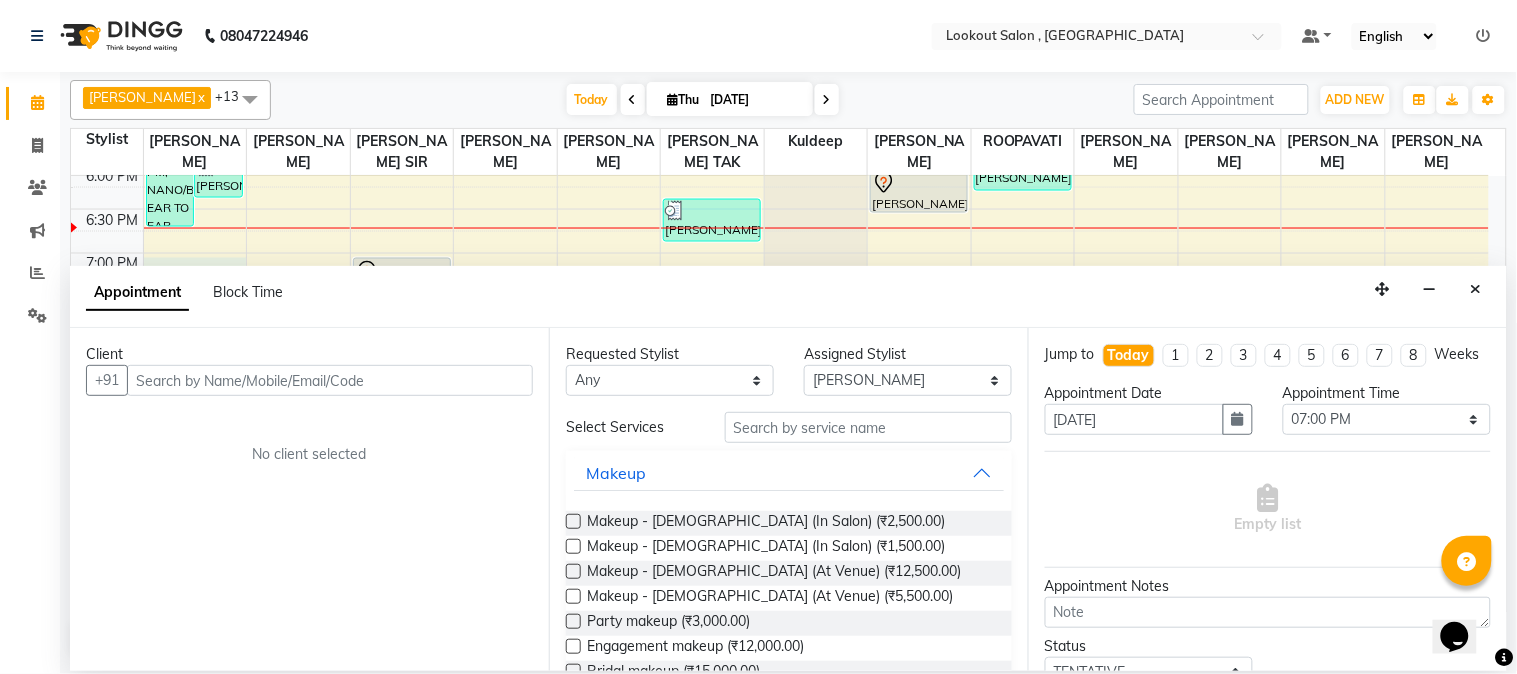 click at bounding box center [330, 380] 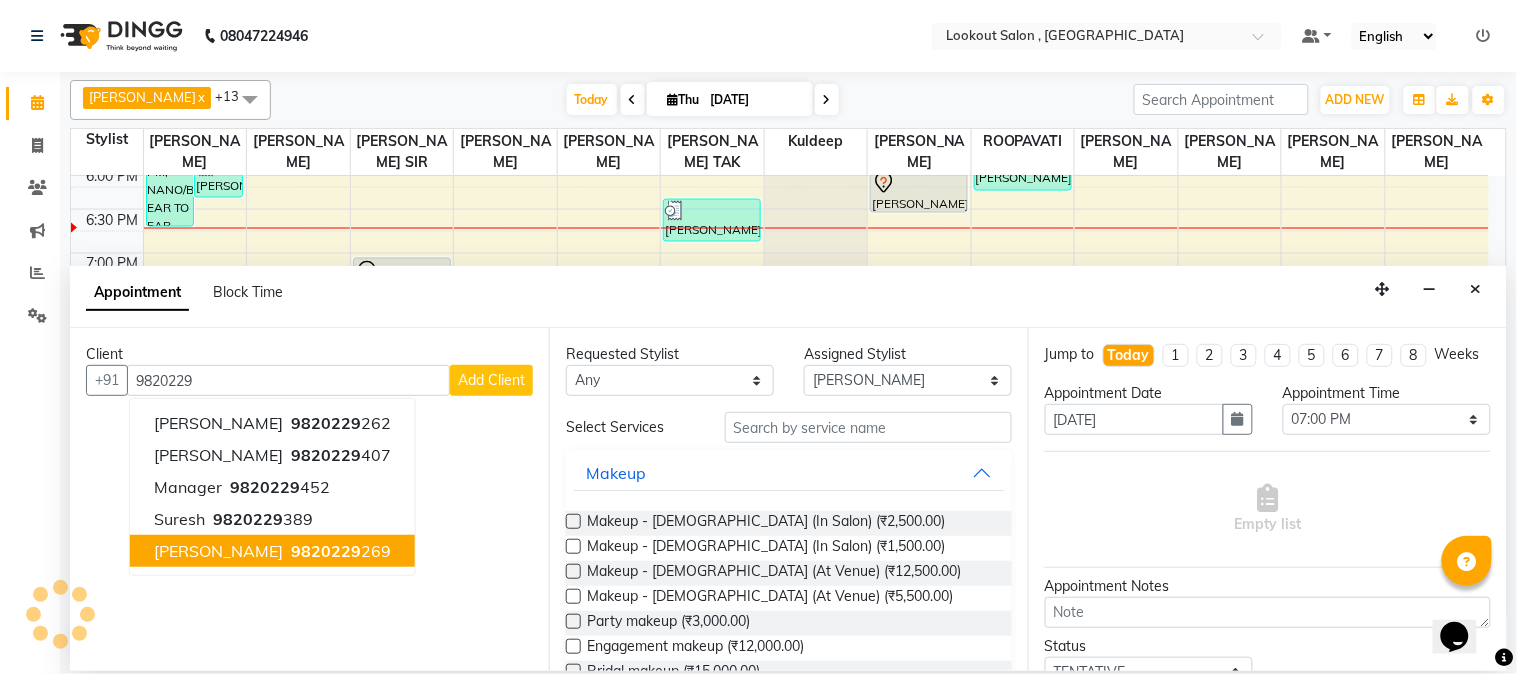 click on "9820229" at bounding box center [326, 551] 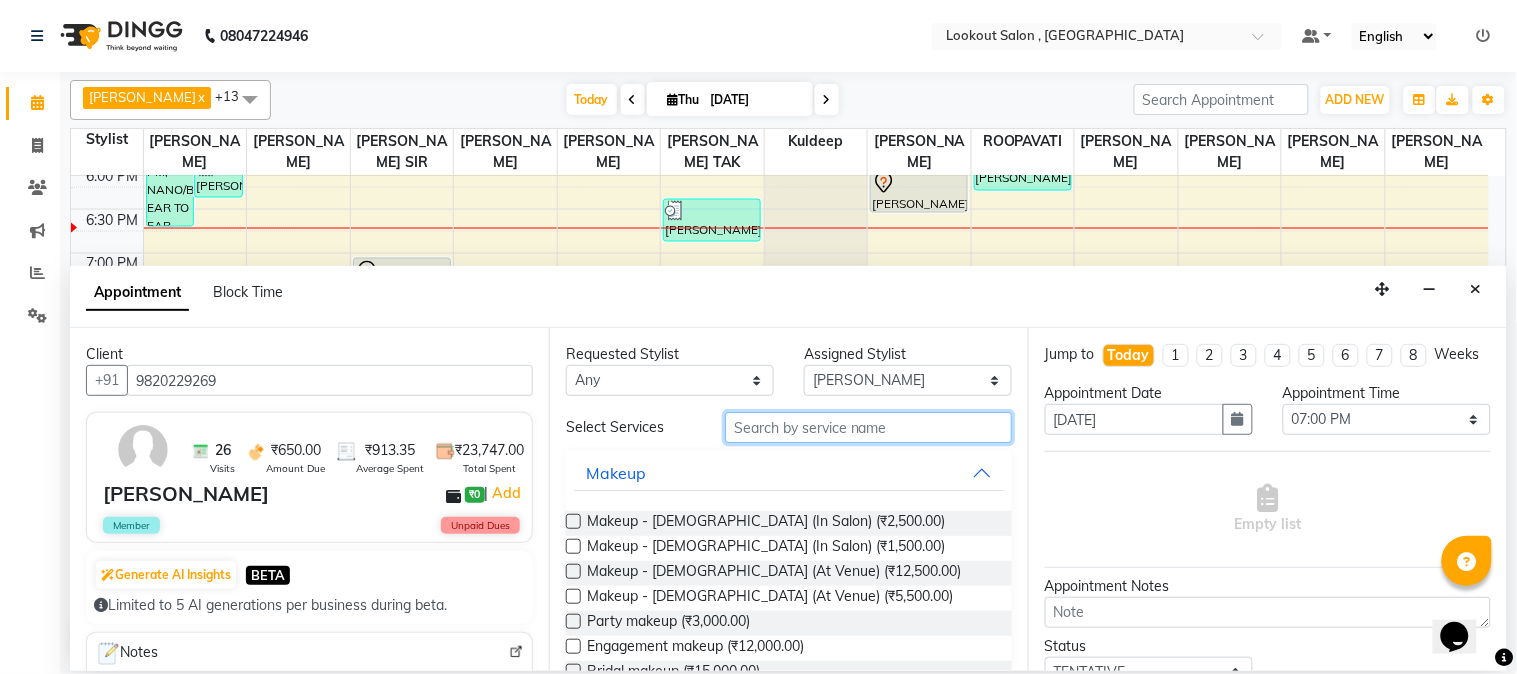 click at bounding box center (868, 427) 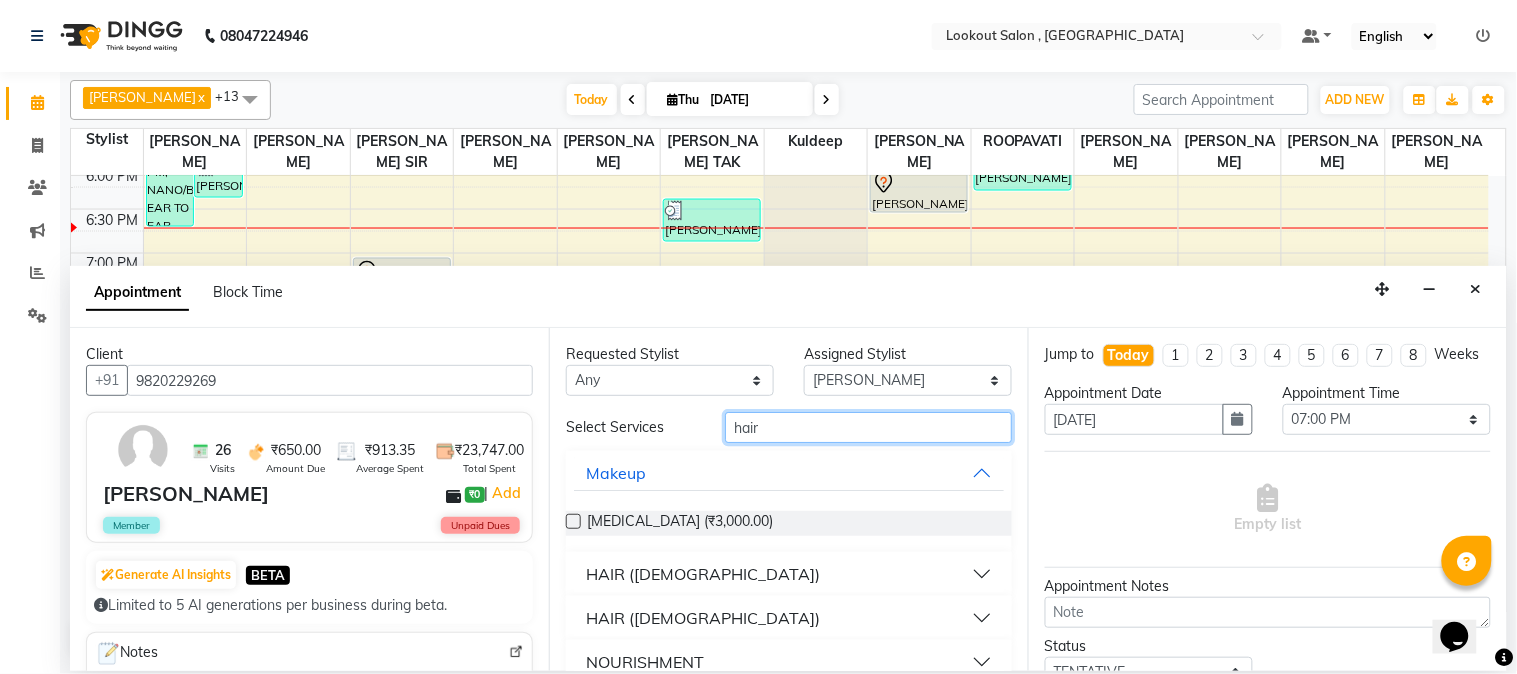 scroll, scrollTop: 28, scrollLeft: 0, axis: vertical 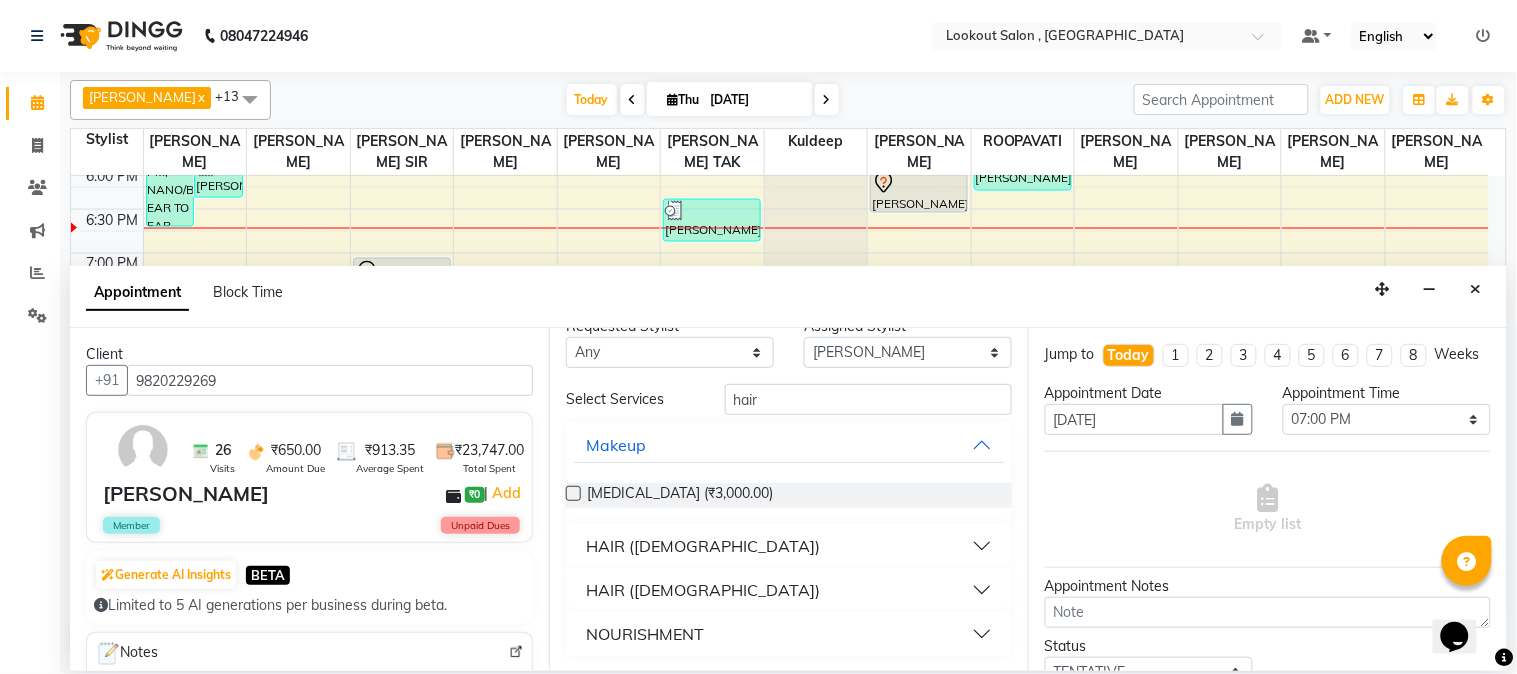click on "HAIR ([DEMOGRAPHIC_DATA])" at bounding box center [703, 546] 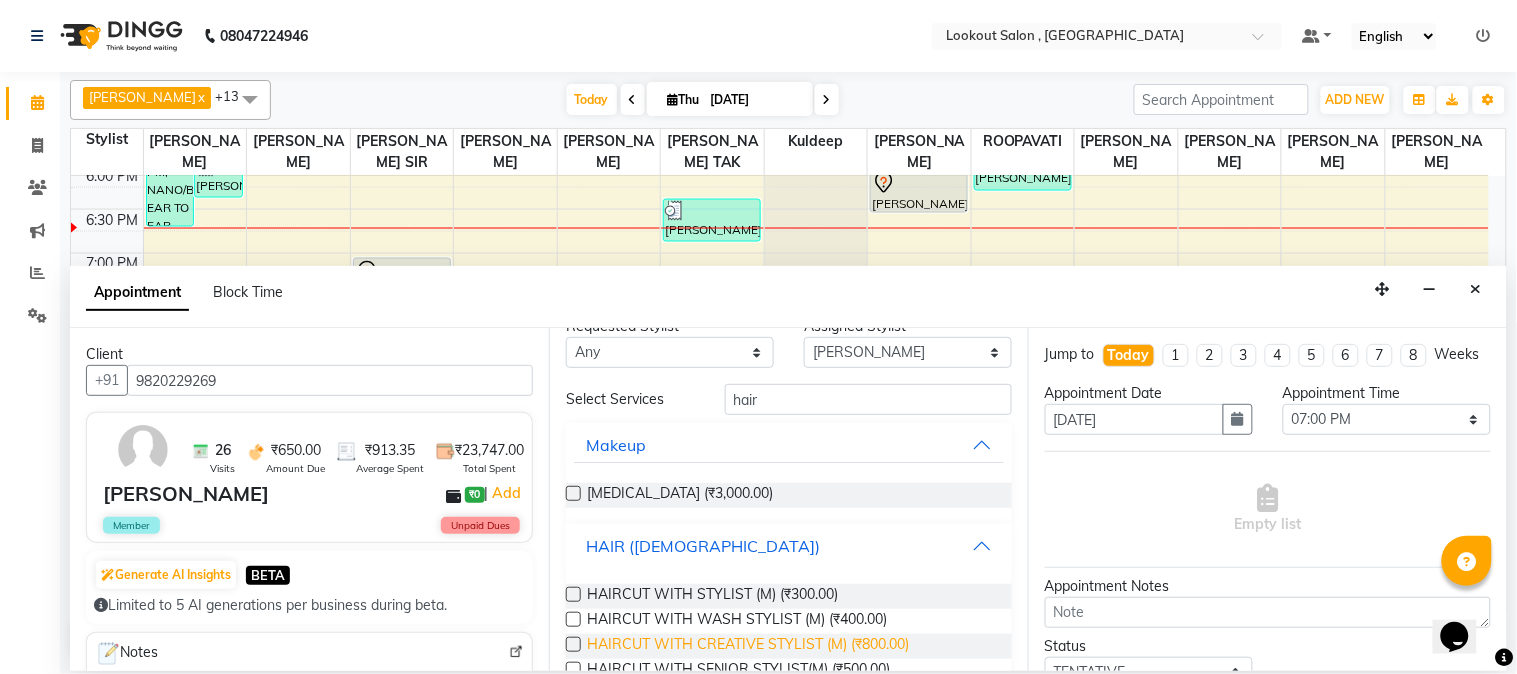scroll, scrollTop: 140, scrollLeft: 0, axis: vertical 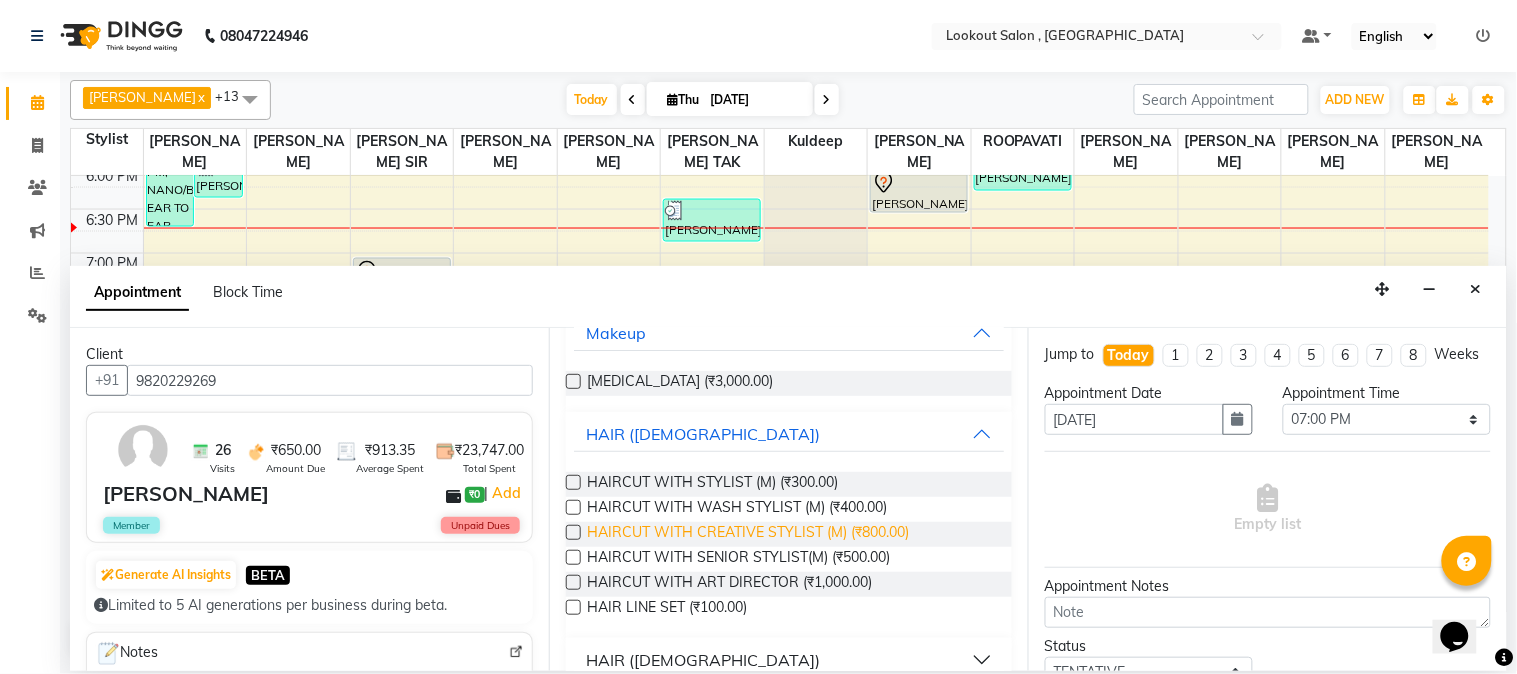 click on "HAIRCUT WITH CREATIVE STYLIST (M) (₹800.00)" at bounding box center [748, 534] 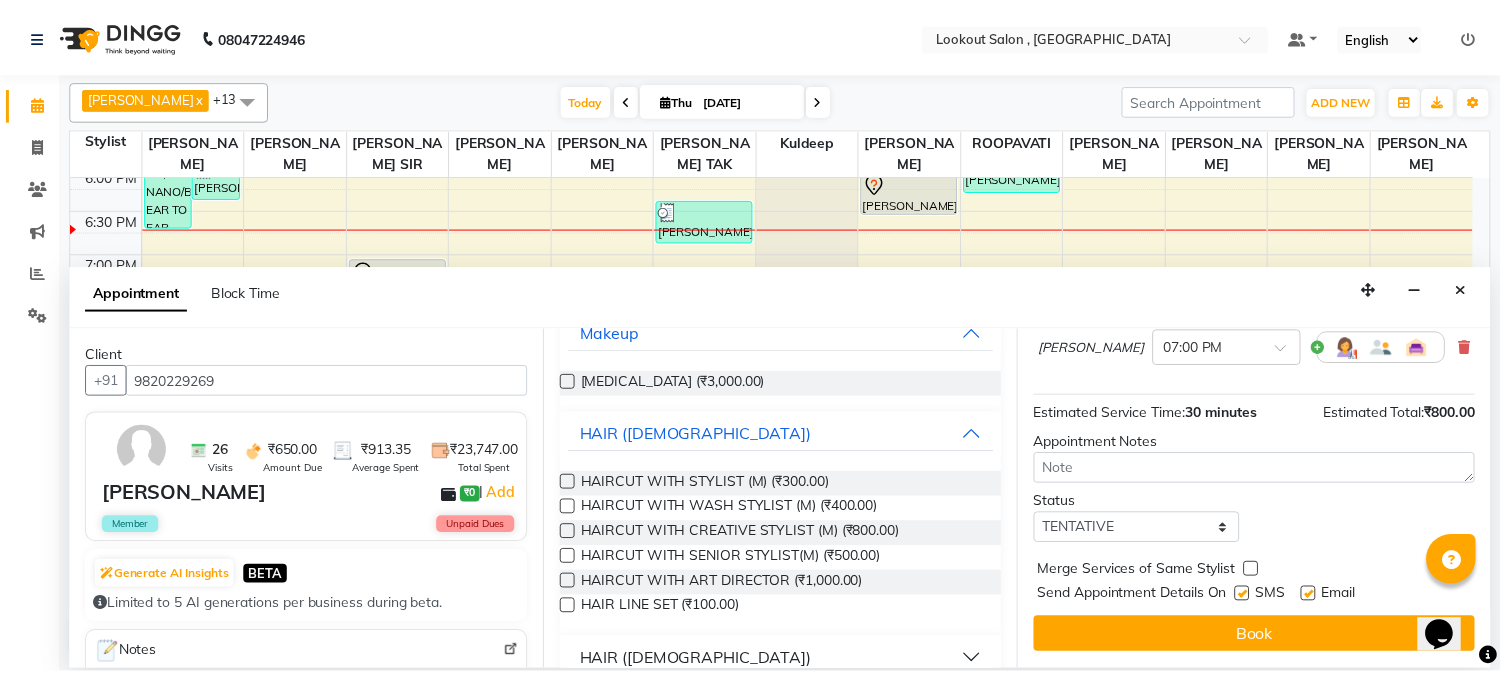 scroll, scrollTop: 183, scrollLeft: 0, axis: vertical 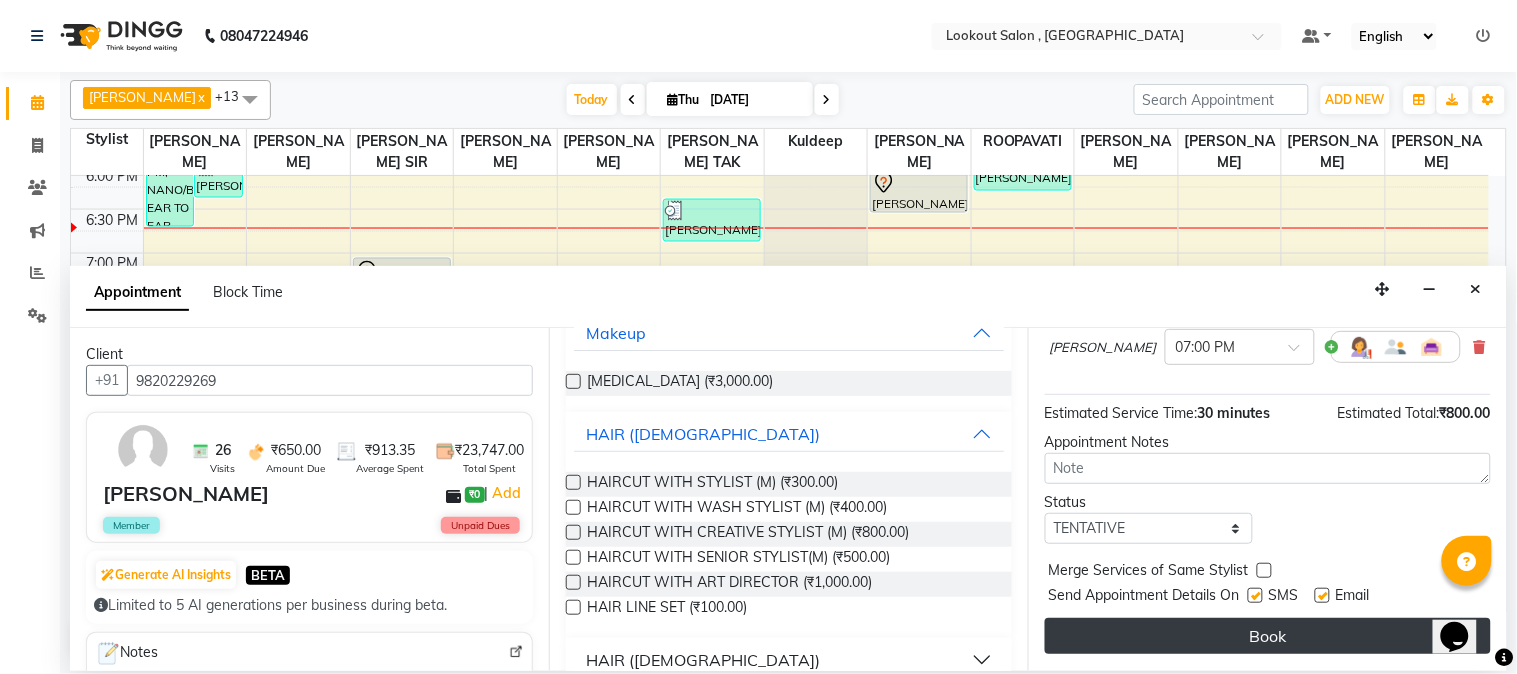 click on "Book" at bounding box center [1268, 636] 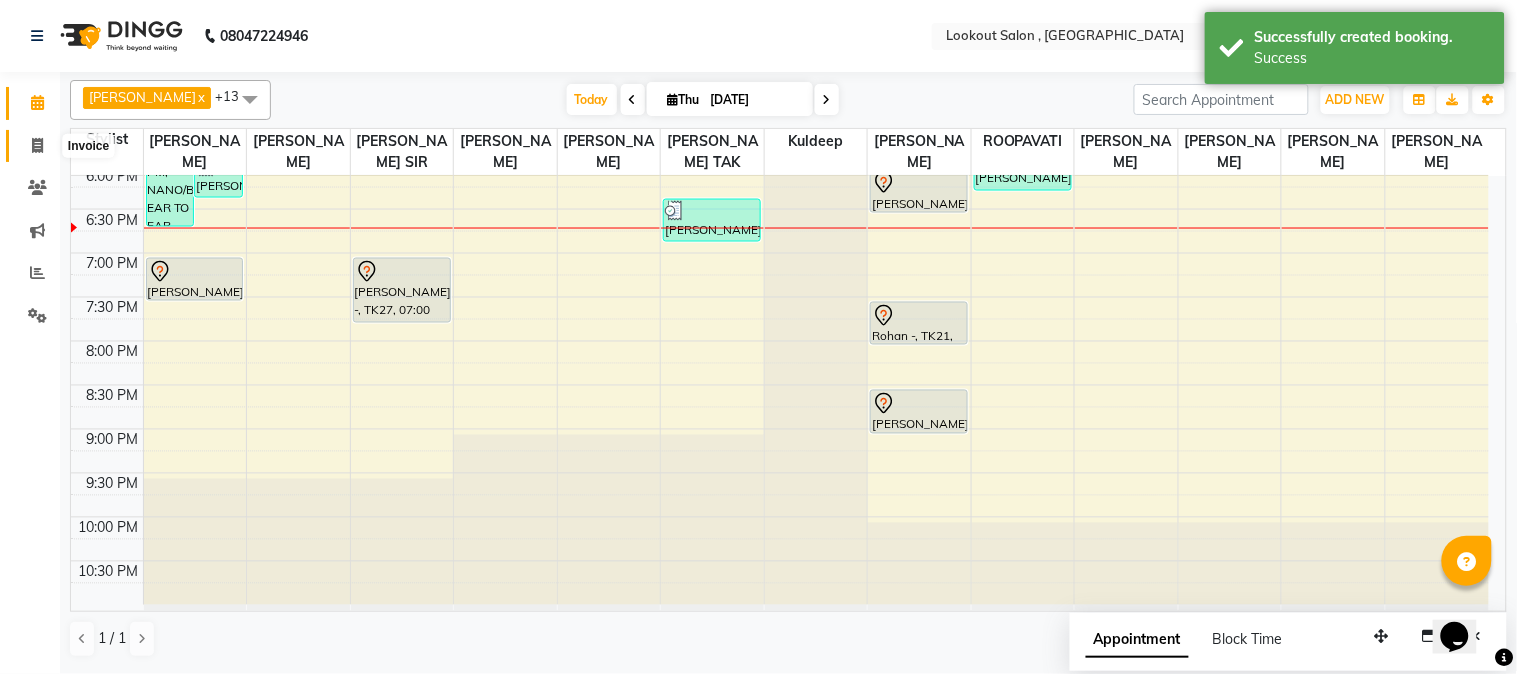 click 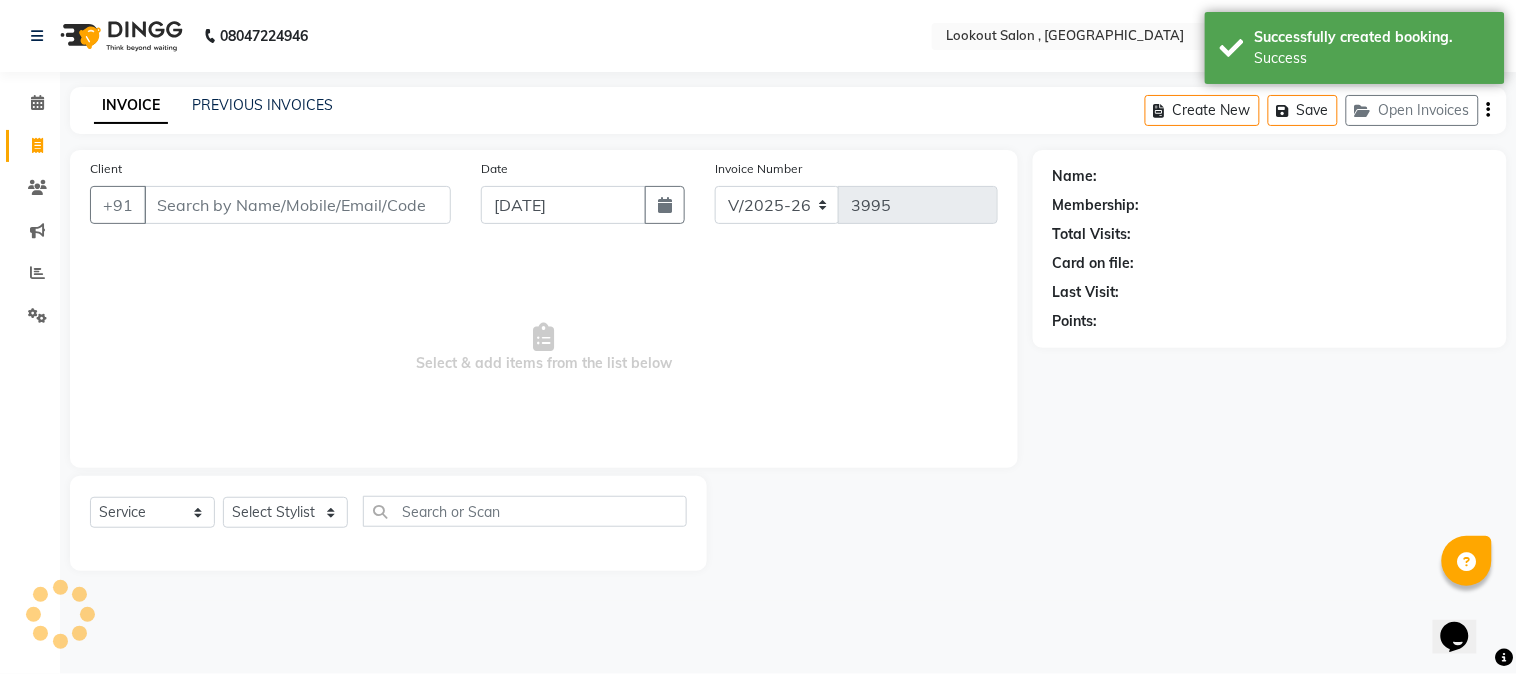 click on "Client" at bounding box center [297, 205] 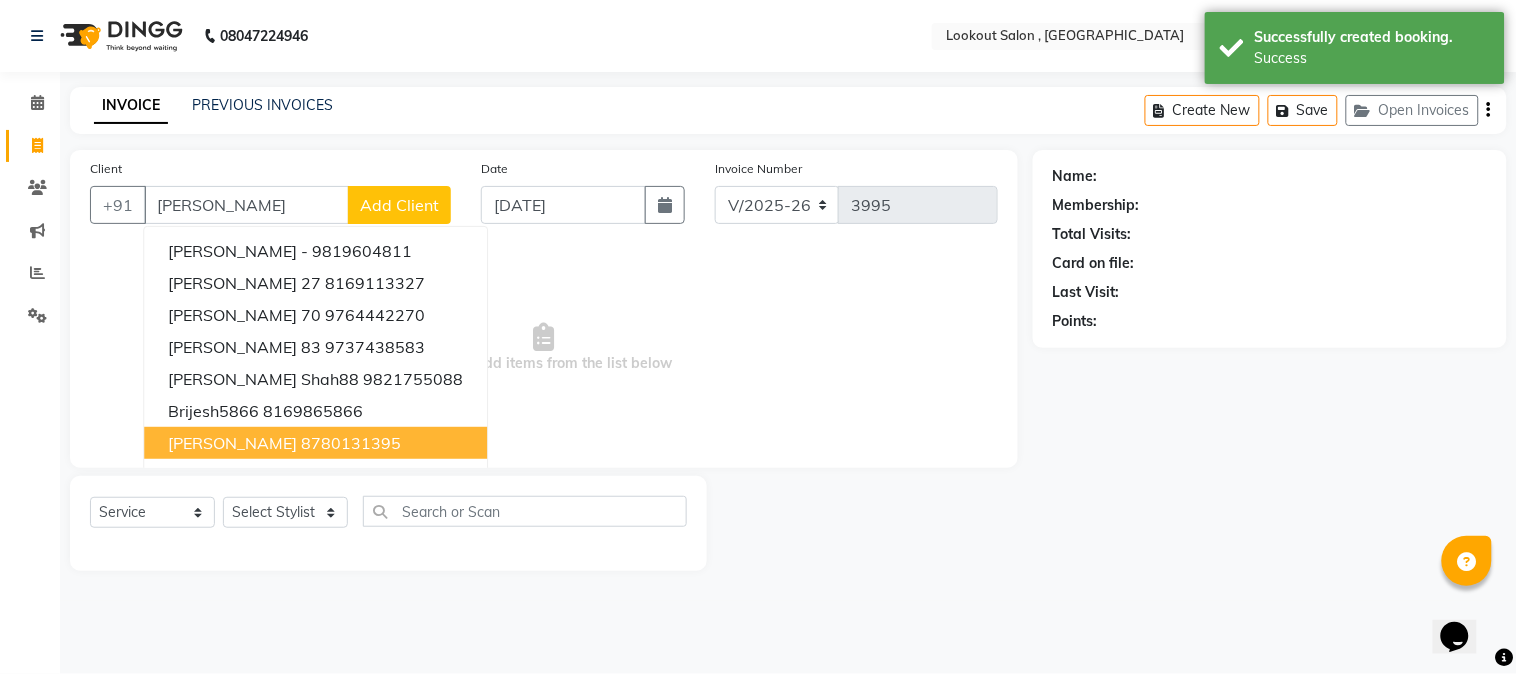 click on "[PERSON_NAME]" at bounding box center (232, 443) 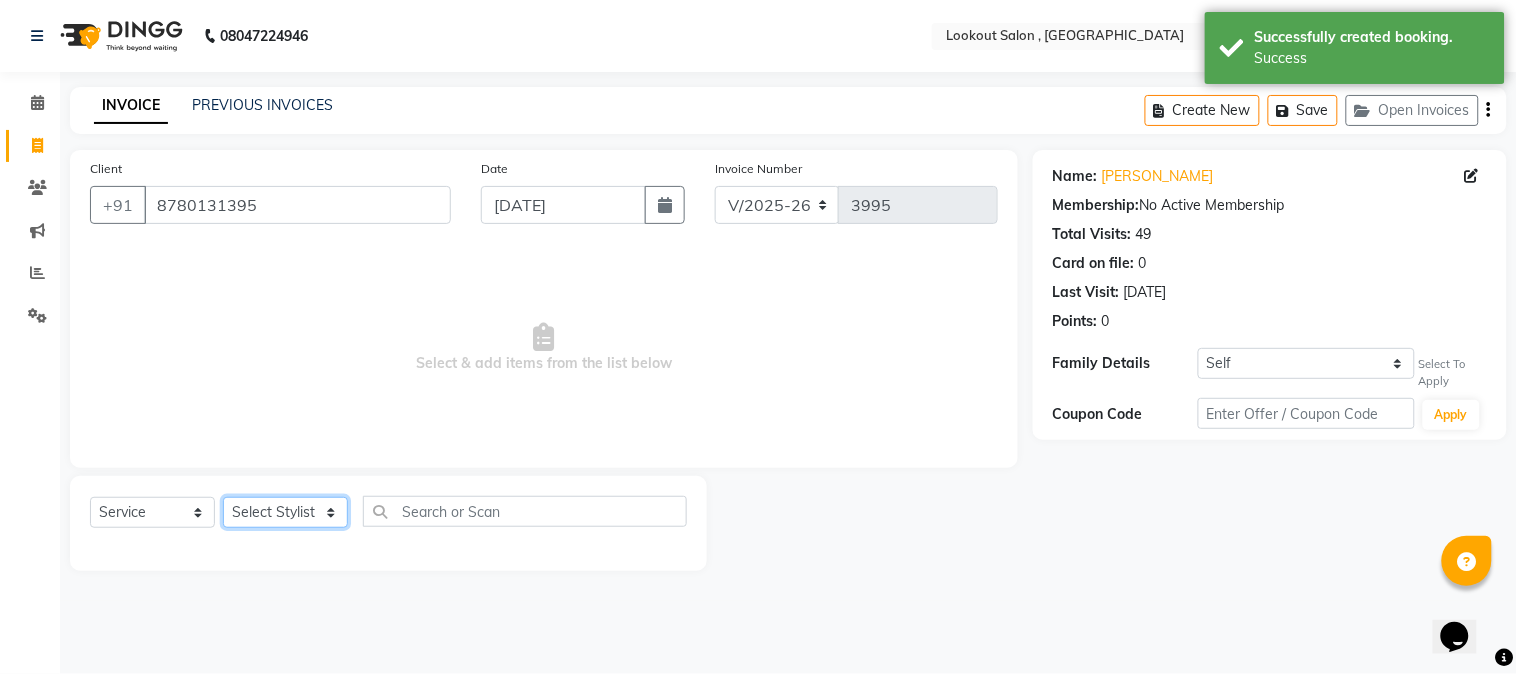 click on "Select Stylist [PERSON_NAME] [PERSON_NAME] kuldeep [PERSON_NAME] [PERSON_NAME] NANDINI [PERSON_NAME] [PERSON_NAME] [PERSON_NAME] [PERSON_NAME] SADAF [PERSON_NAME] TAK shweta kashyap" 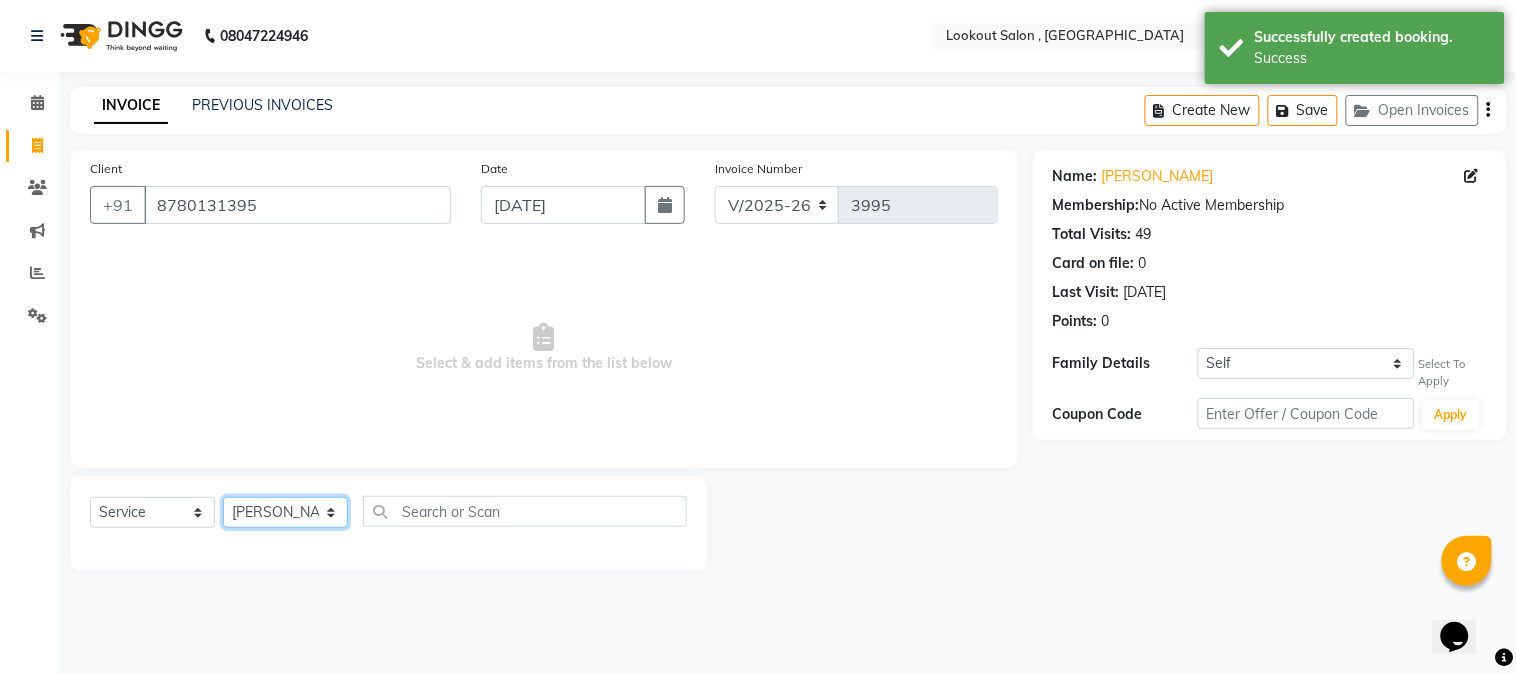 click on "Select Stylist [PERSON_NAME] [PERSON_NAME] kuldeep [PERSON_NAME] [PERSON_NAME] NANDINI [PERSON_NAME] [PERSON_NAME] [PERSON_NAME] [PERSON_NAME] SADAF [PERSON_NAME] TAK shweta kashyap" 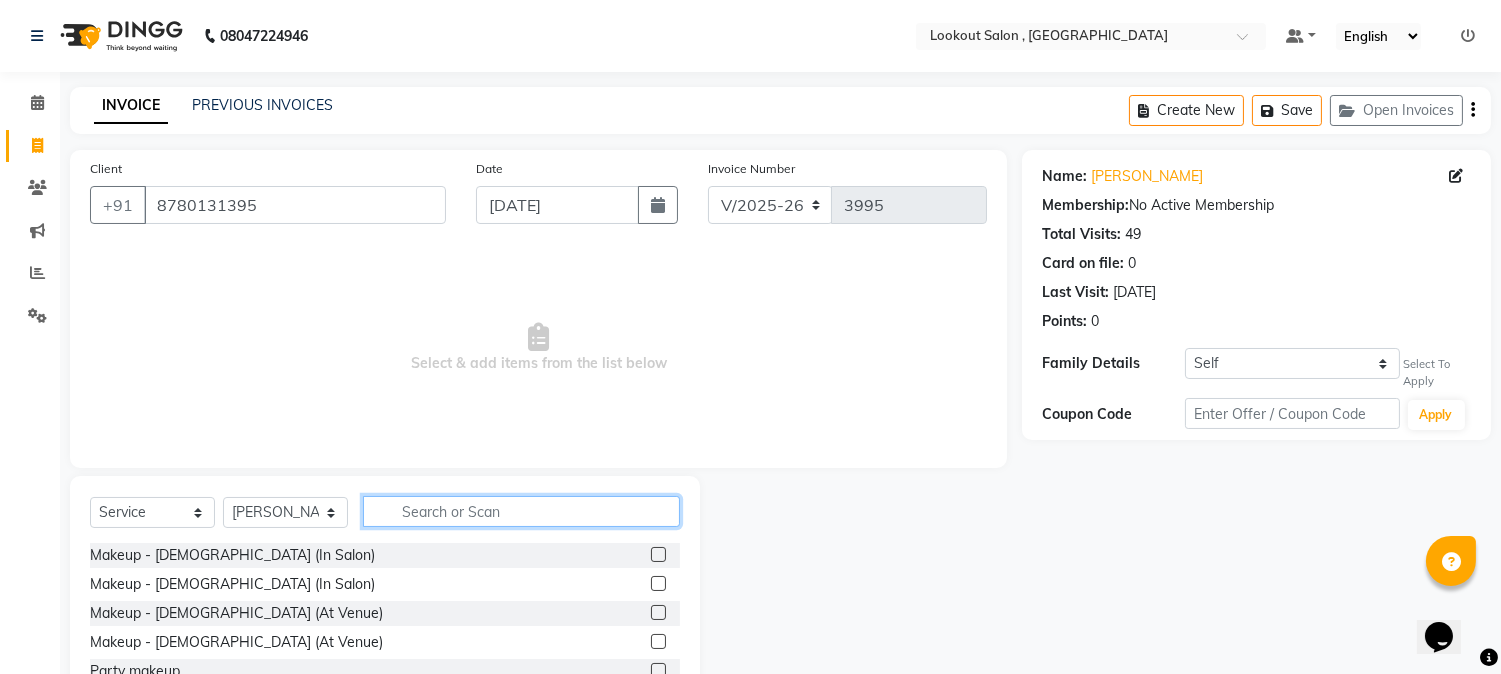 click 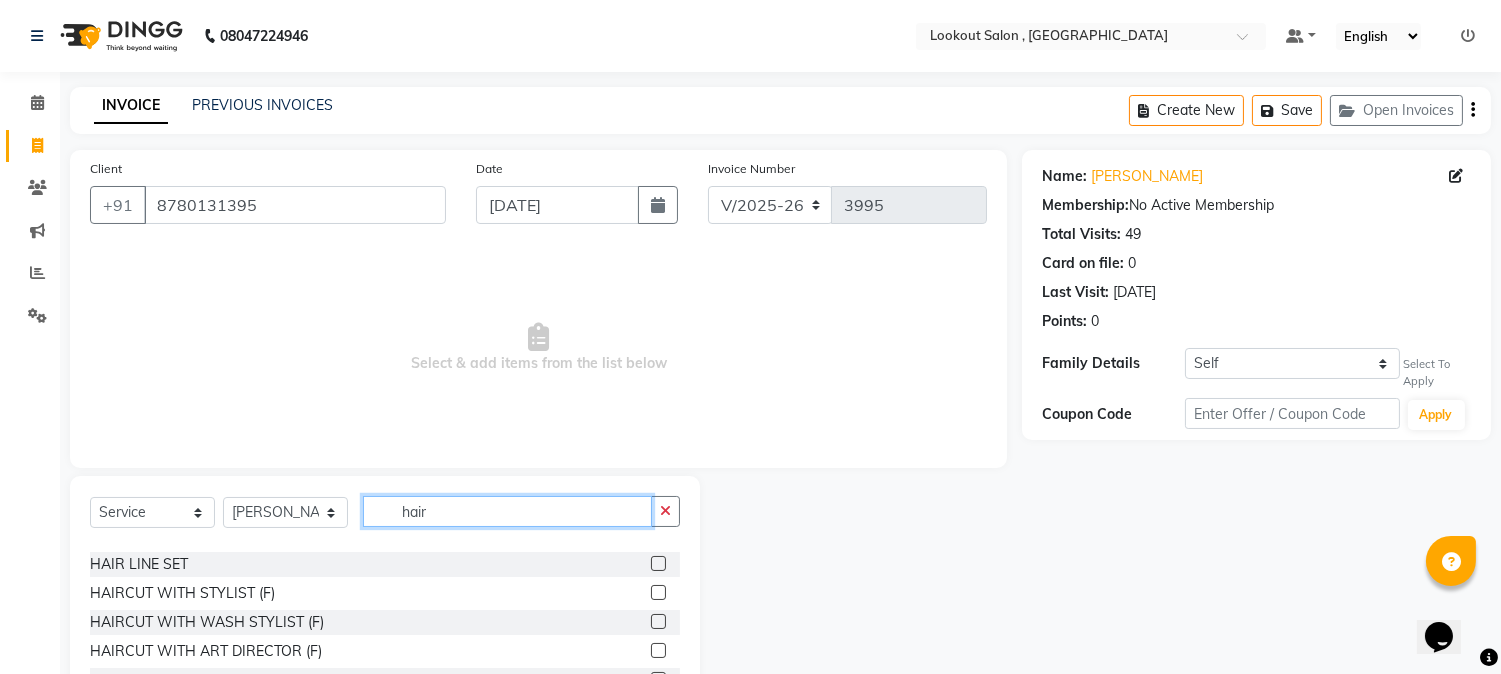 scroll, scrollTop: 111, scrollLeft: 0, axis: vertical 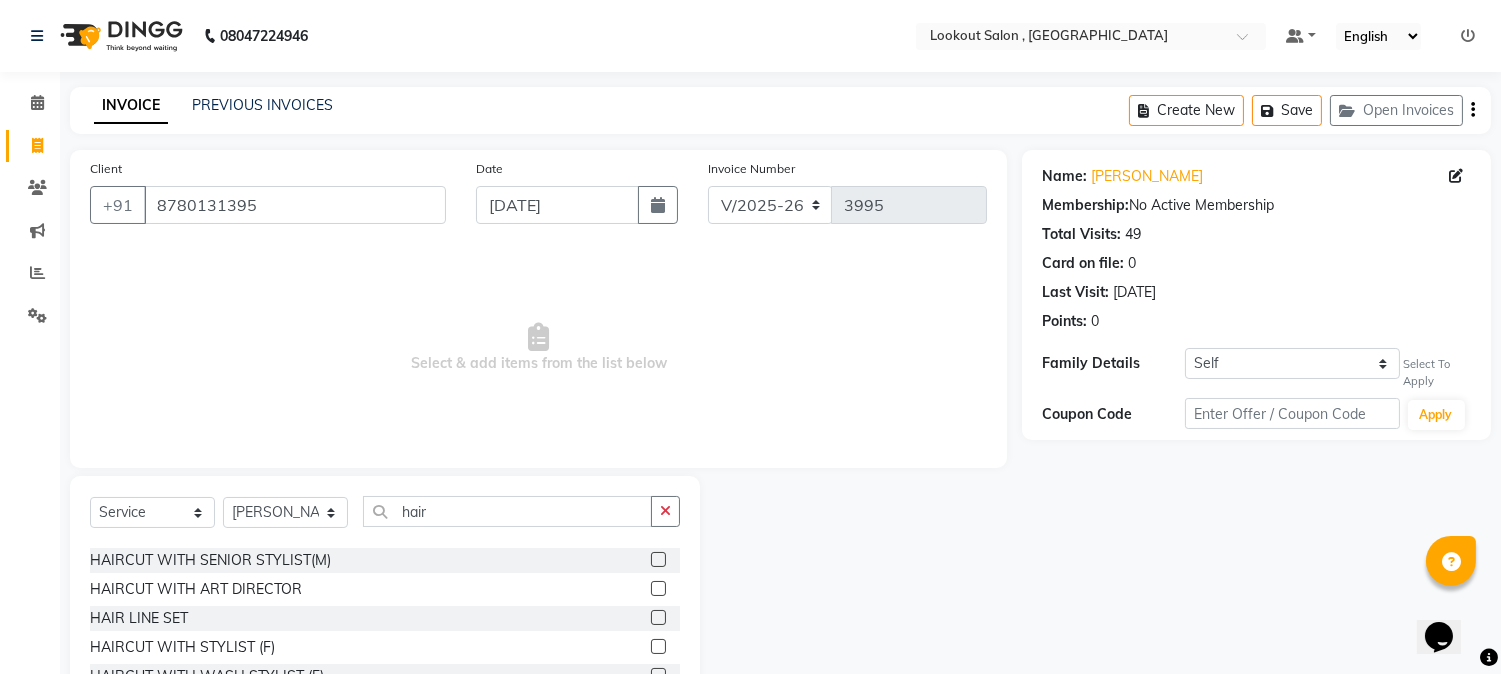 click 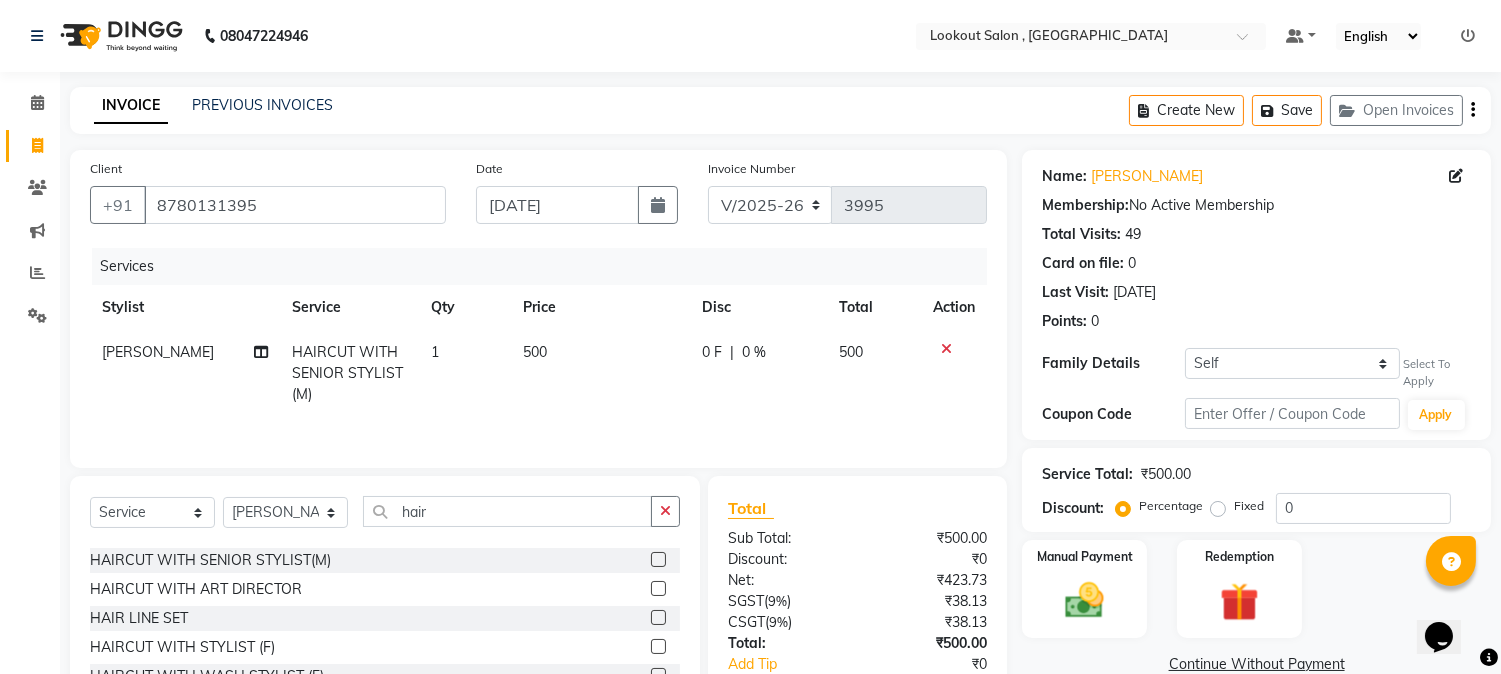 click on "Select  Service  Product  Membership  Package Voucher Prepaid Gift Card  Select Stylist [PERSON_NAME] [PERSON_NAME] kuldeep [PERSON_NAME] [PERSON_NAME] NANDINI [PERSON_NAME] [PERSON_NAME] [PERSON_NAME] [PERSON_NAME] SADAF [PERSON_NAME] TAK shweta kashyap hair [MEDICAL_DATA]  HAIRCUT WITH STYLIST (M)  HAIRCUT WITH WASH STYLIST (M)  HAIRCUT WITH CREATIVE STYLIST (M)  HAIRCUT WITH SENIOR STYLIST(M)  HAIRCUT WITH ART DIRECTOR  HAIR LINE SET  HAIRCUT WITH STYLIST (F)  HAIRCUT WITH WASH STYLIST (F)  HAIRCUT WITH ART DIRECTOR (F)  HAIRCUT WITH WASH SENIOR STYLIST (F)  HAIRCUT WITH SENIOR STYLIST (F)  HAIRCUT WITH CREATIVE STYLIST (F)  911  HAIR SPA UPTO NECK  911 HAIR SPA UPTO SHOULDER  911 HAIR SPA BELOW SHOULDER  911 HAIR SPA UPTO WAIST" 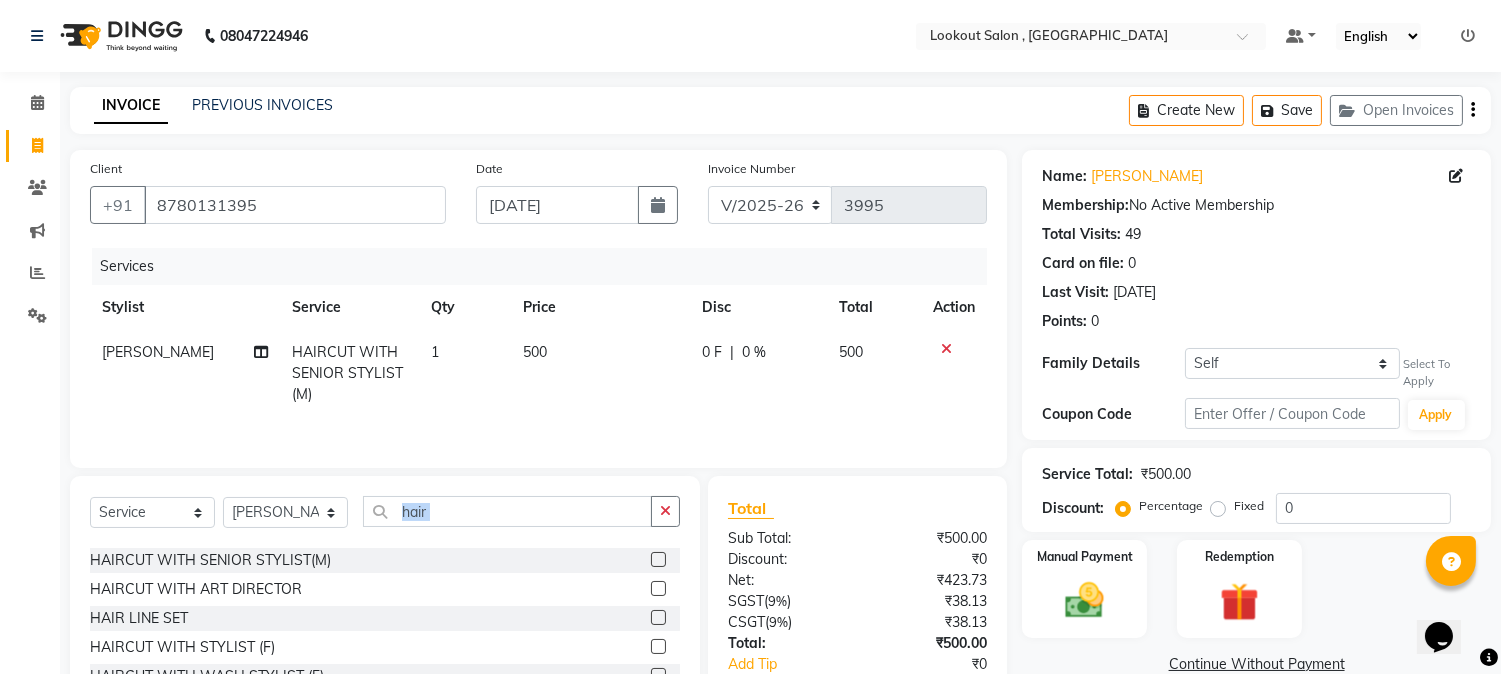 click on "Select  Service  Product  Membership  Package Voucher Prepaid Gift Card  Select Stylist [PERSON_NAME] [PERSON_NAME] kuldeep [PERSON_NAME] [PERSON_NAME] NANDINI [PERSON_NAME] [PERSON_NAME] [PERSON_NAME] [PERSON_NAME] SADAF [PERSON_NAME] TAK shweta kashyap hair [MEDICAL_DATA]  HAIRCUT WITH STYLIST (M)  HAIRCUT WITH WASH STYLIST (M)  HAIRCUT WITH CREATIVE STYLIST (M)  HAIRCUT WITH SENIOR STYLIST(M)  HAIRCUT WITH ART DIRECTOR  HAIR LINE SET  HAIRCUT WITH STYLIST (F)  HAIRCUT WITH WASH STYLIST (F)  HAIRCUT WITH ART DIRECTOR (F)  HAIRCUT WITH WASH SENIOR STYLIST (F)  HAIRCUT WITH SENIOR STYLIST (F)  HAIRCUT WITH CREATIVE STYLIST (F)  911  HAIR SPA UPTO NECK  911 HAIR SPA UPTO SHOULDER  911 HAIR SPA BELOW SHOULDER  911 HAIR SPA UPTO WAIST" 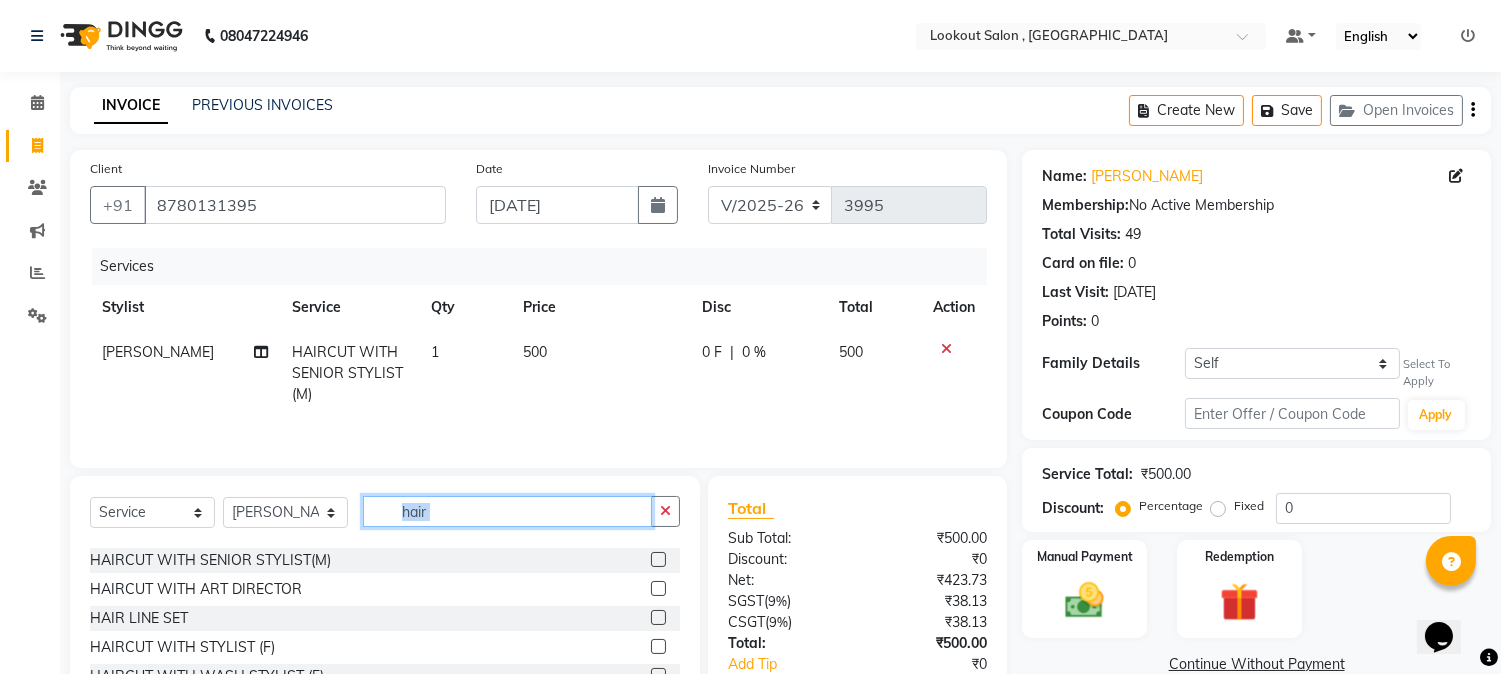 click on "hair" 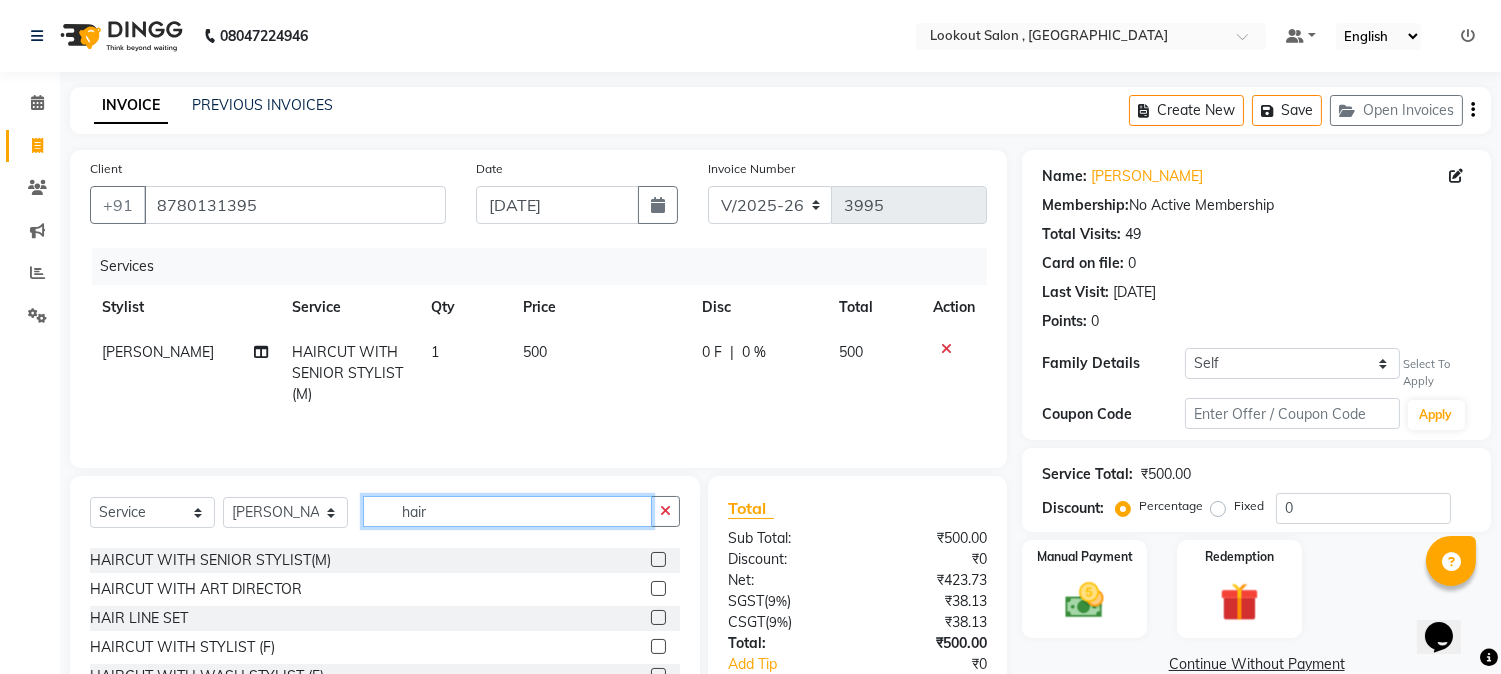click on "hair" 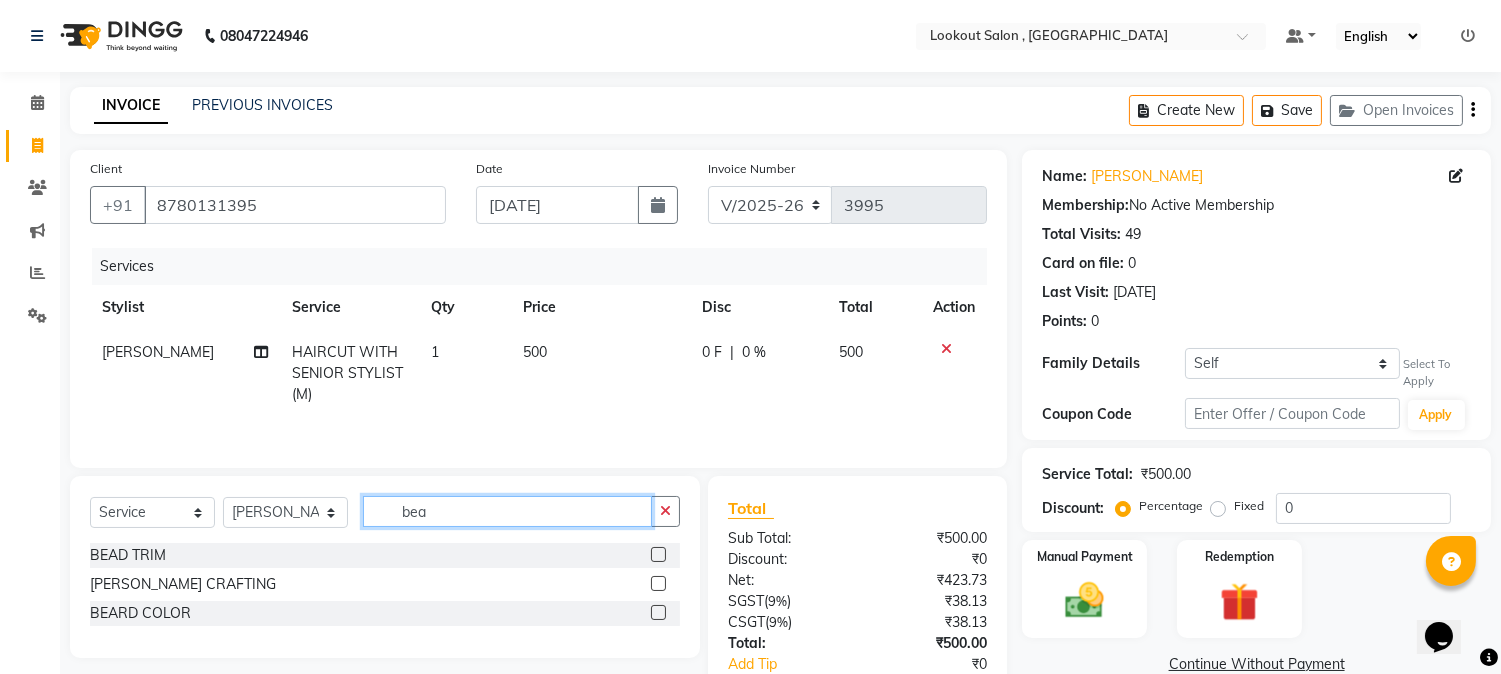 scroll, scrollTop: 0, scrollLeft: 0, axis: both 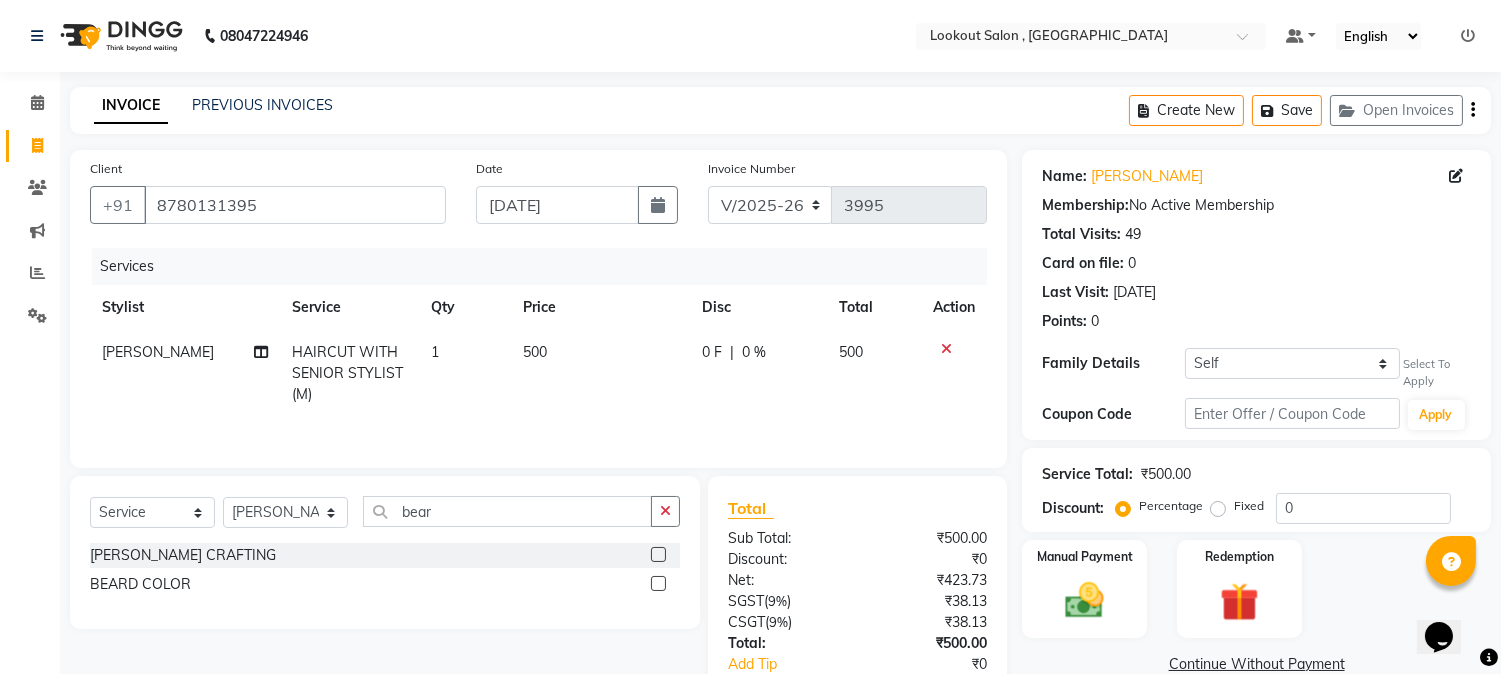 click 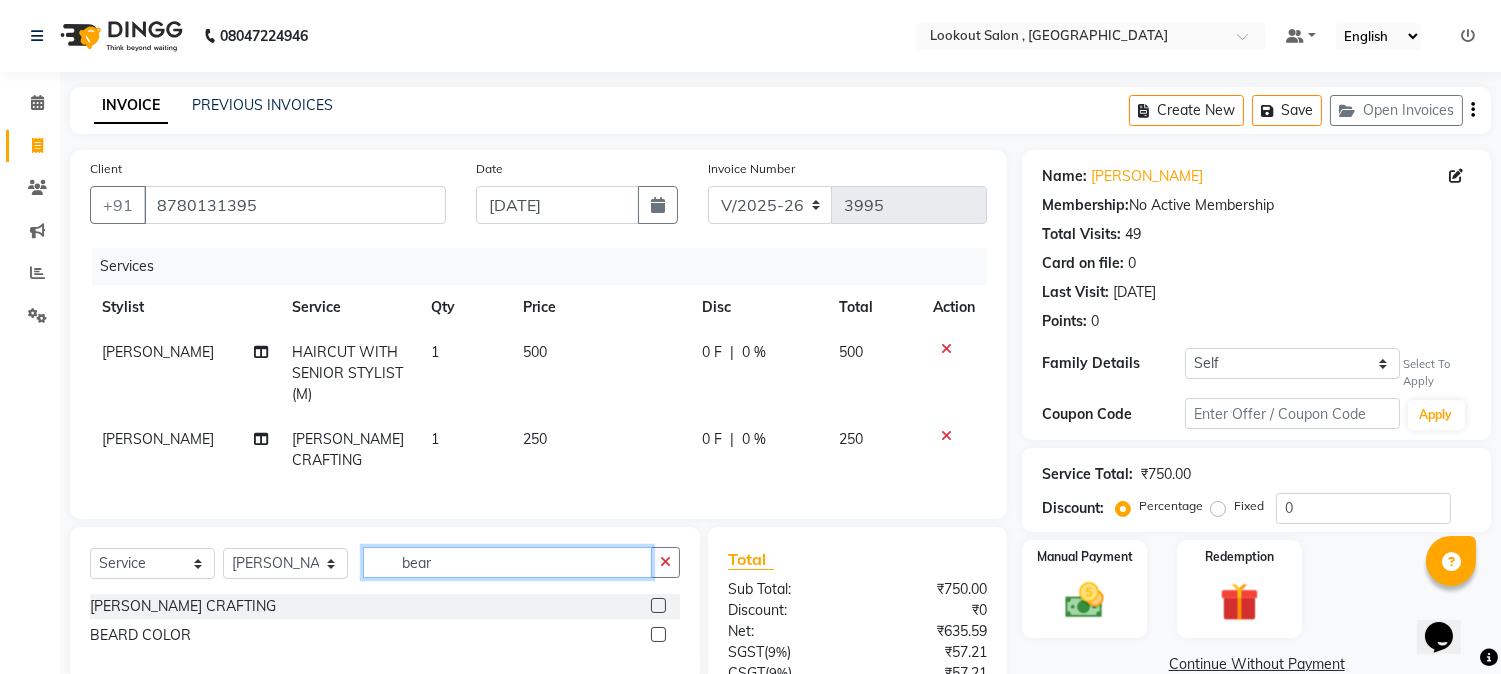 click on "bear" 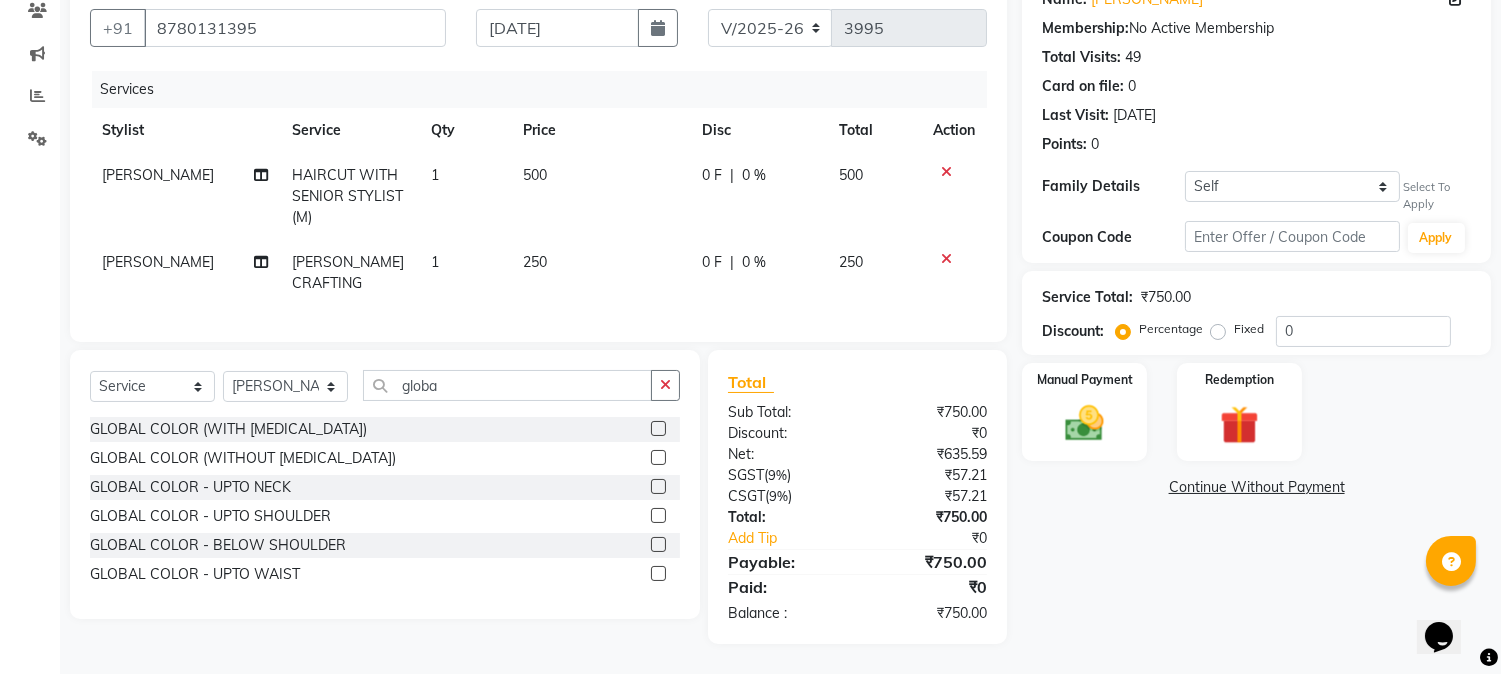 click 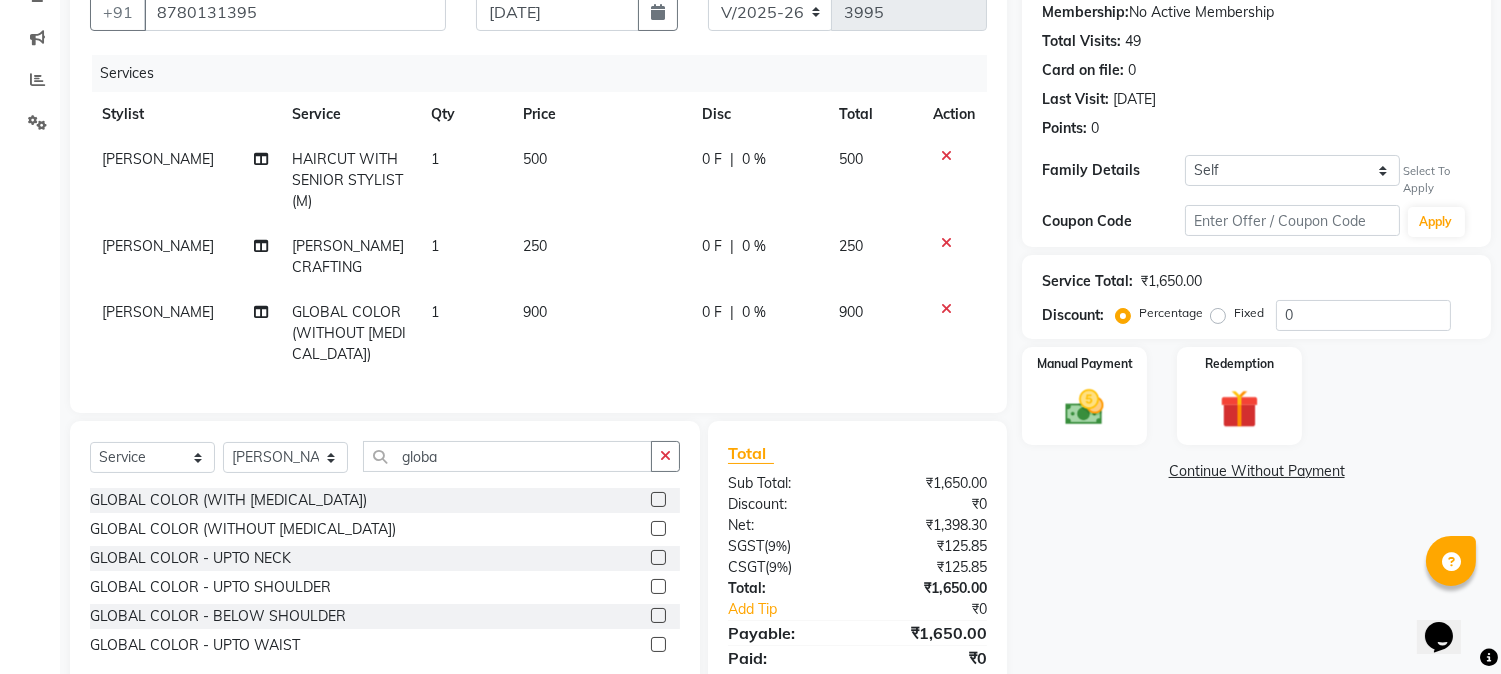 click on "Select  Service  Product  Membership  Package Voucher Prepaid Gift Card  Select Stylist [PERSON_NAME] [PERSON_NAME] kuldeep [PERSON_NAME] [PERSON_NAME] [PERSON_NAME] [PERSON_NAME] [PERSON_NAME] [PERSON_NAME] SADAF [PERSON_NAME] TAK shweta kashyap globa GLOBAL COLOR (WITH [MEDICAL_DATA])  GLOBAL COLOR (WITHOUT [MEDICAL_DATA])  GLOBAL COLOR - UPTO NECK  GLOBAL COLOR - UPTO SHOULDER  GLOBAL COLOR -  BELOW SHOULDER  GLOBAL COLOR - UPTO WAIST" 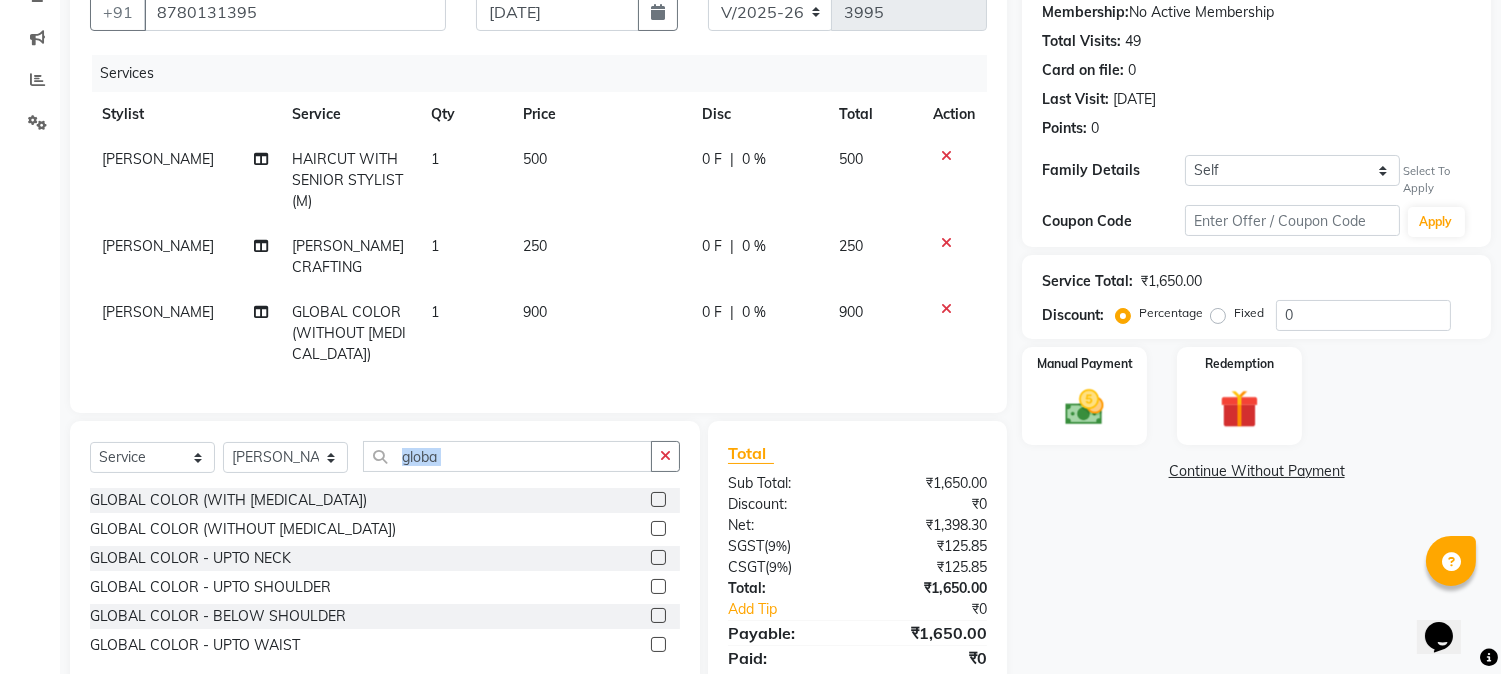 click on "Select  Service  Product  Membership  Package Voucher Prepaid Gift Card  Select Stylist [PERSON_NAME] [PERSON_NAME] kuldeep [PERSON_NAME] [PERSON_NAME] [PERSON_NAME] [PERSON_NAME] [PERSON_NAME] [PERSON_NAME] SADAF [PERSON_NAME] TAK shweta kashyap globa GLOBAL COLOR (WITH [MEDICAL_DATA])  GLOBAL COLOR (WITHOUT [MEDICAL_DATA])  GLOBAL COLOR - UPTO NECK  GLOBAL COLOR - UPTO SHOULDER  GLOBAL COLOR -  BELOW SHOULDER  GLOBAL COLOR - UPTO WAIST" 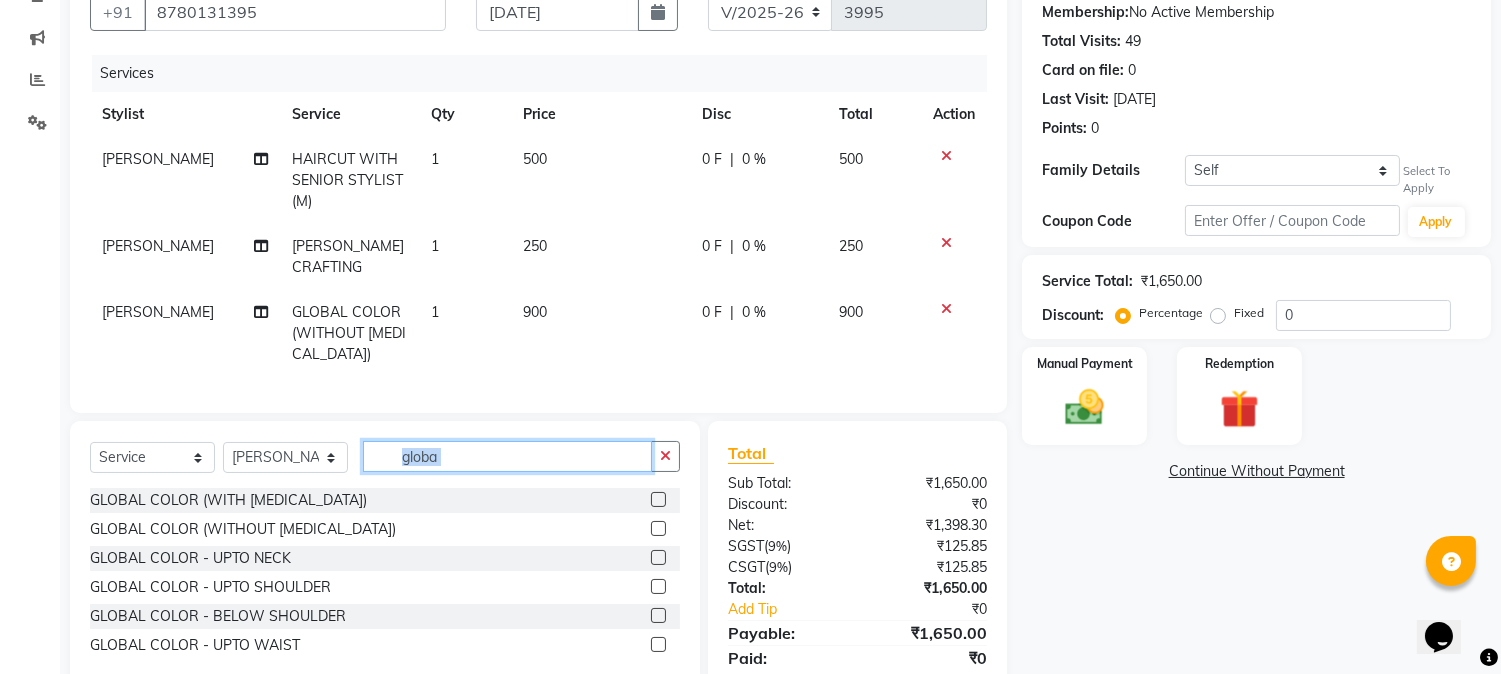 click on "globa" 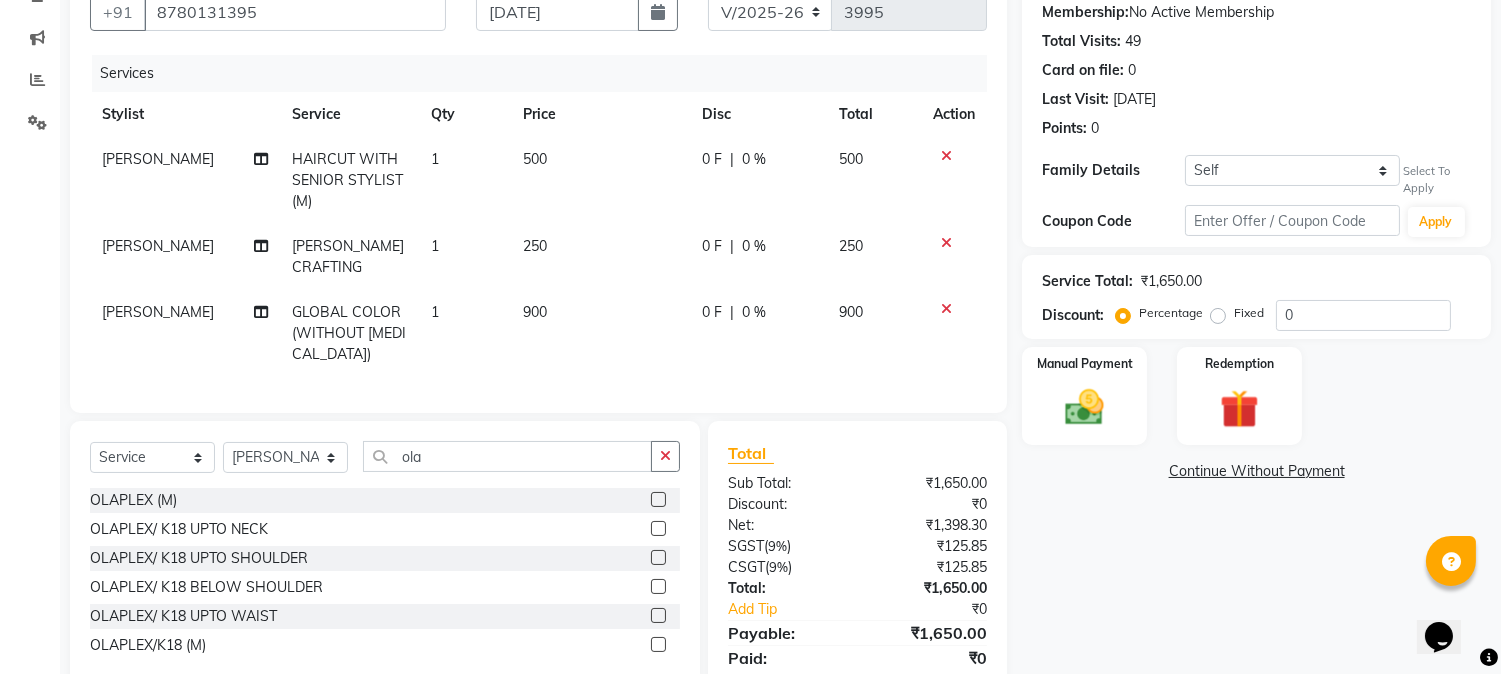 click 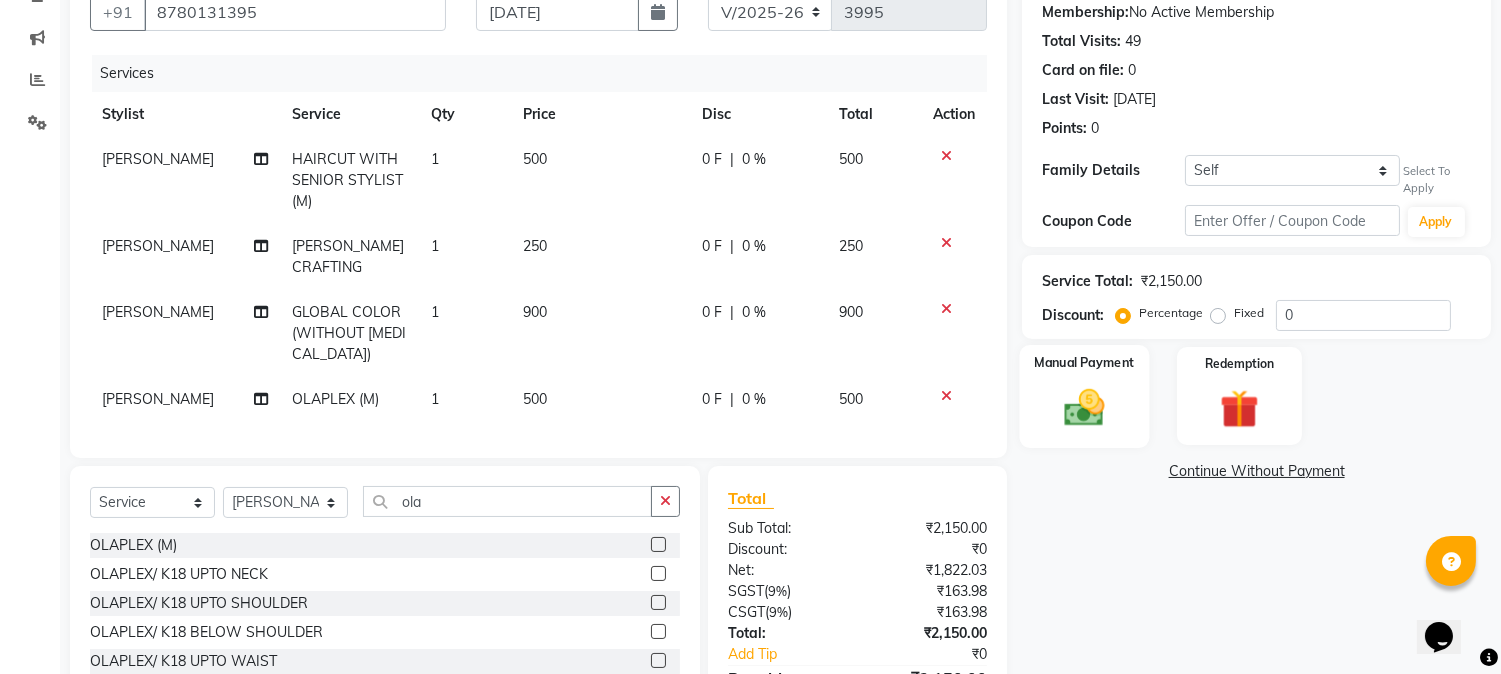 click on "Manual Payment" 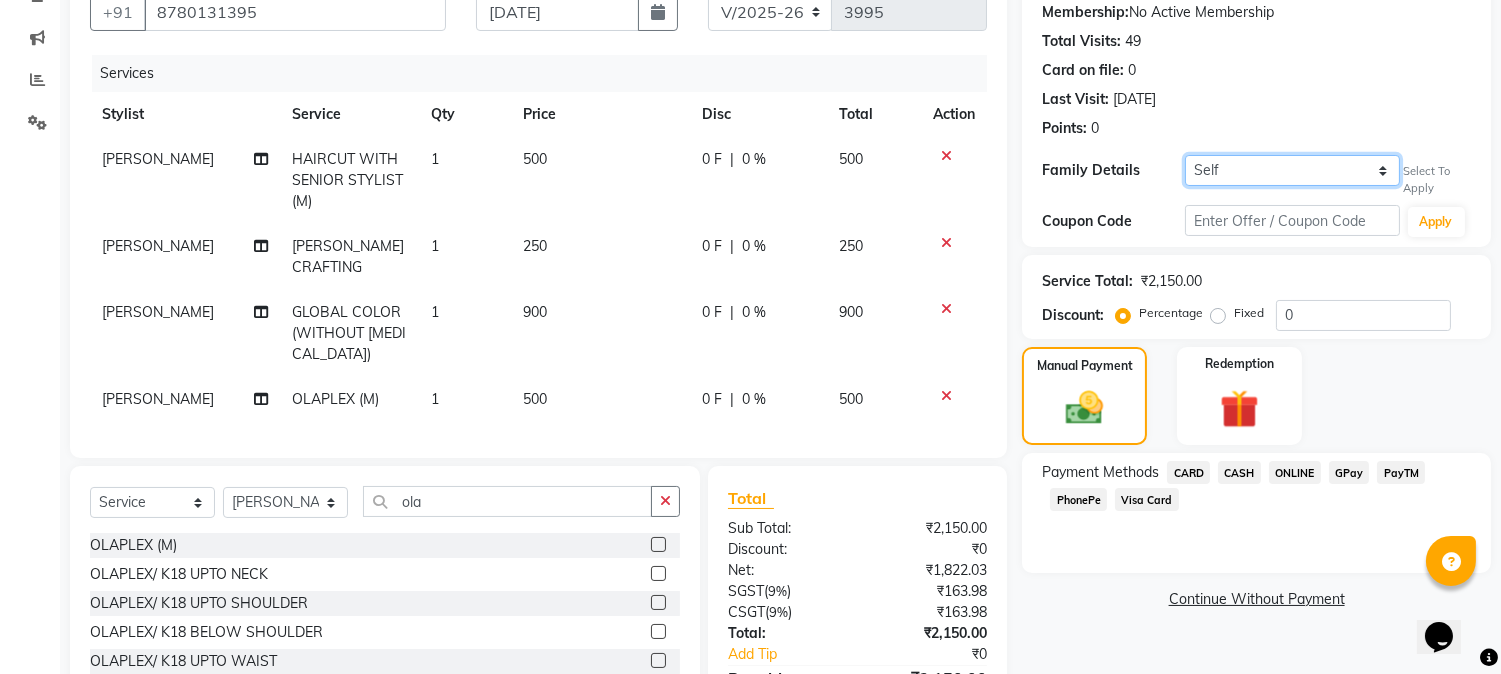 drag, startPoint x: 1234, startPoint y: 170, endPoint x: 1234, endPoint y: 183, distance: 13 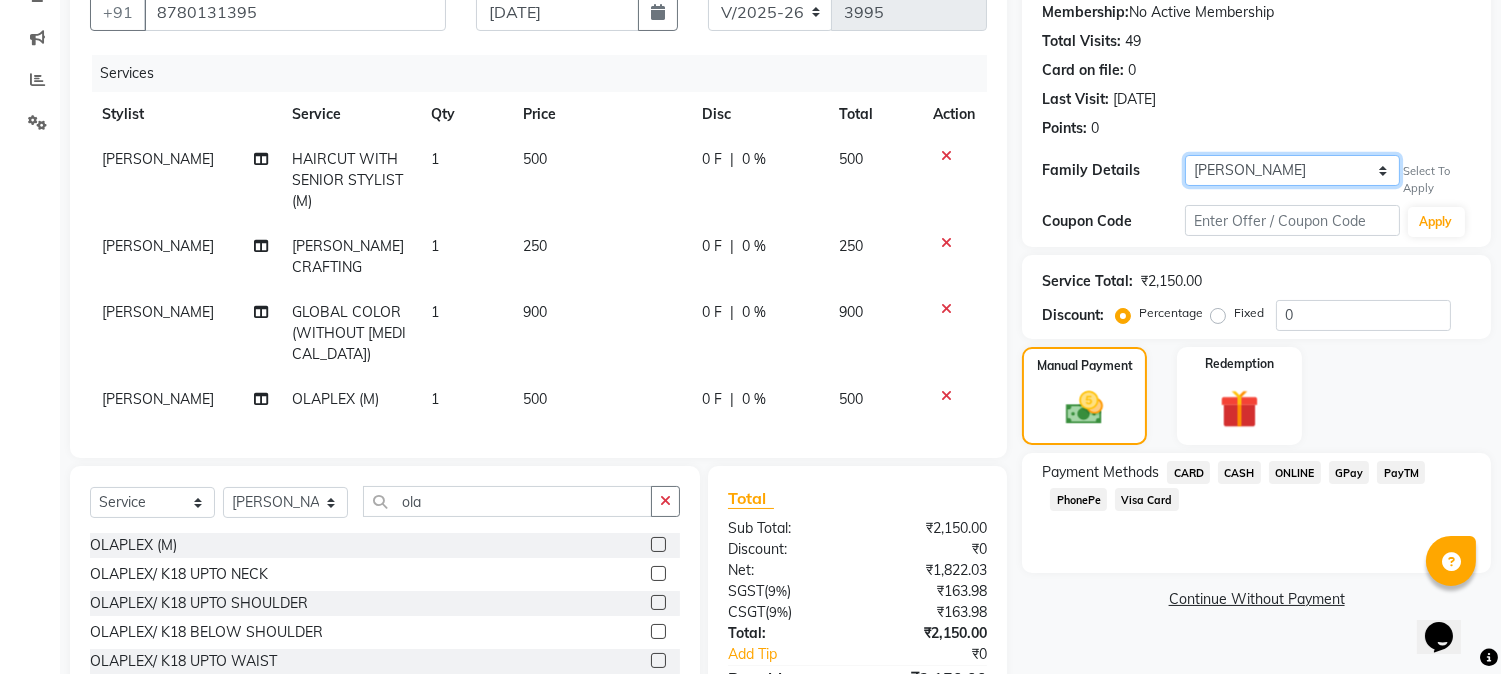 click on "Self [PERSON_NAME]" 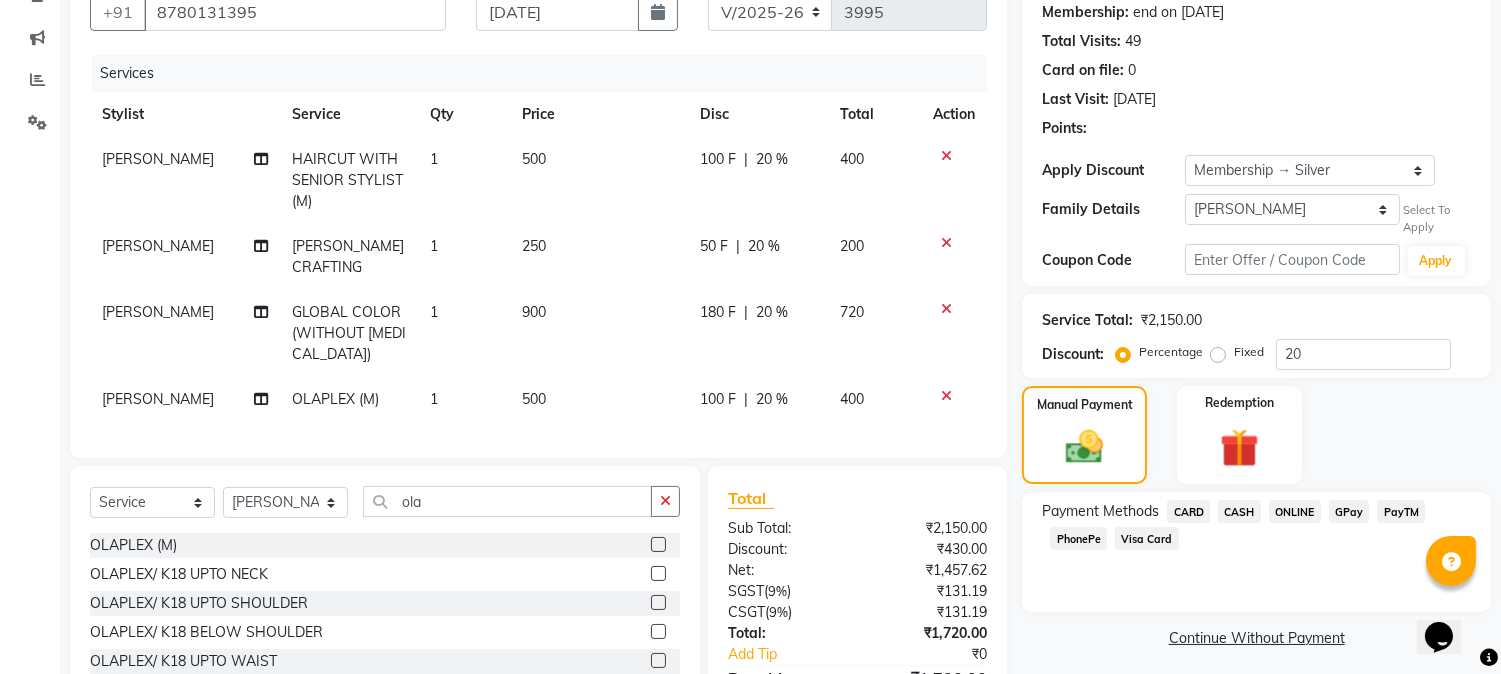 click on "Family Details Self [PERSON_NAME] Select To Apply" 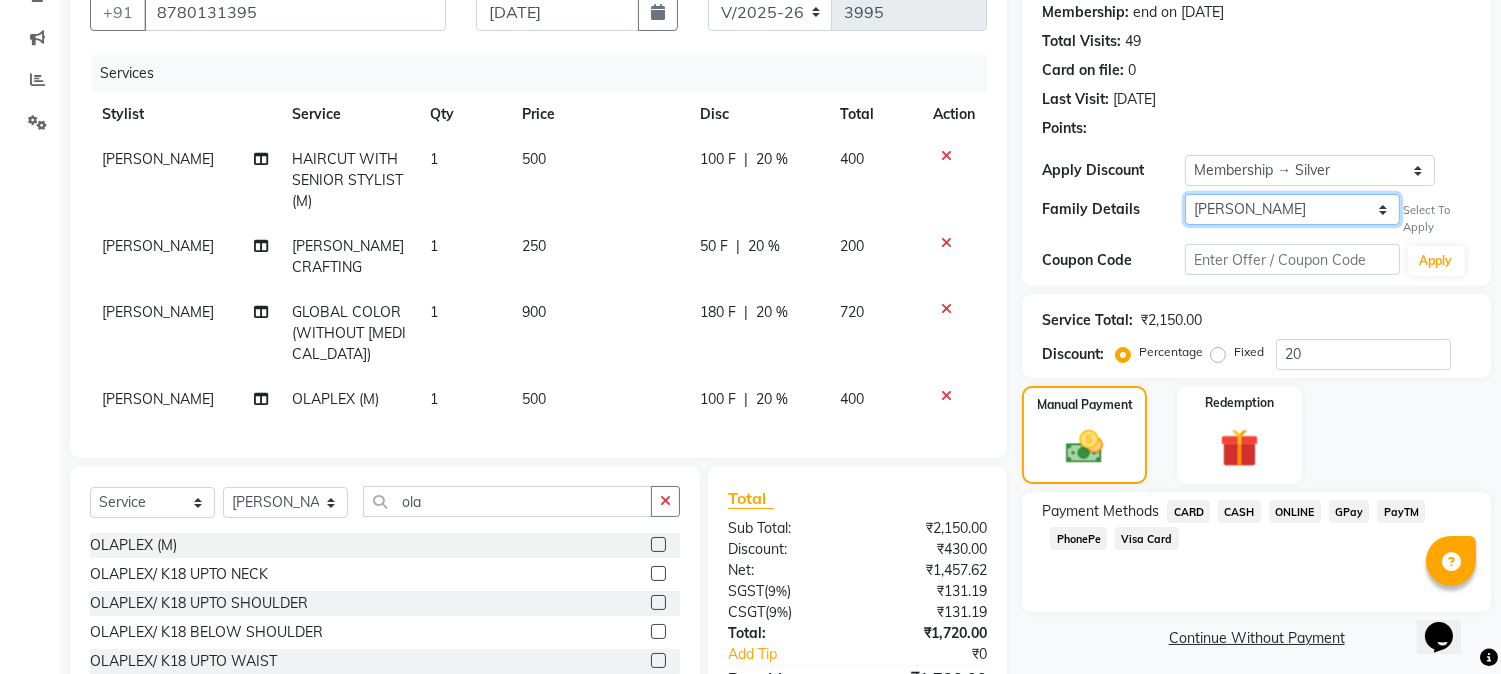 click on "Self [PERSON_NAME]" 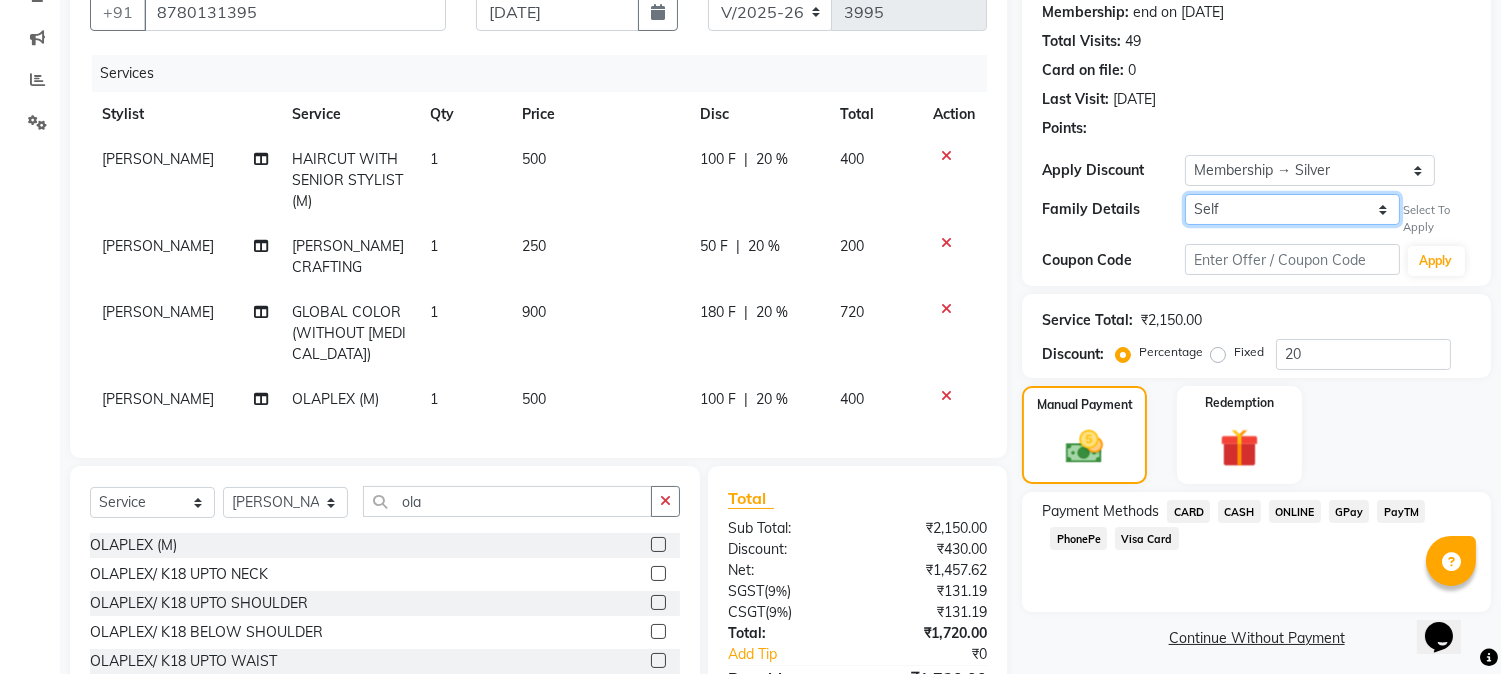 click on "Self [PERSON_NAME]" 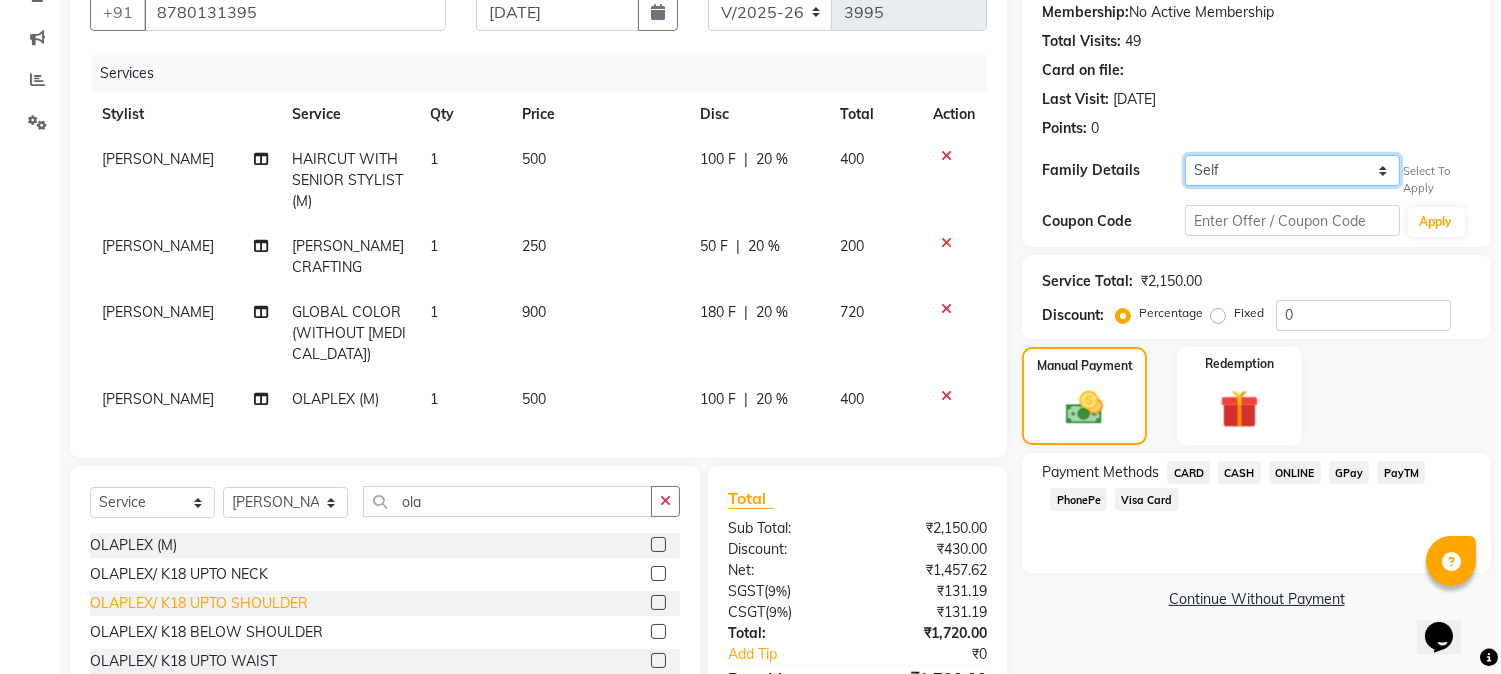 scroll, scrollTop: 325, scrollLeft: 0, axis: vertical 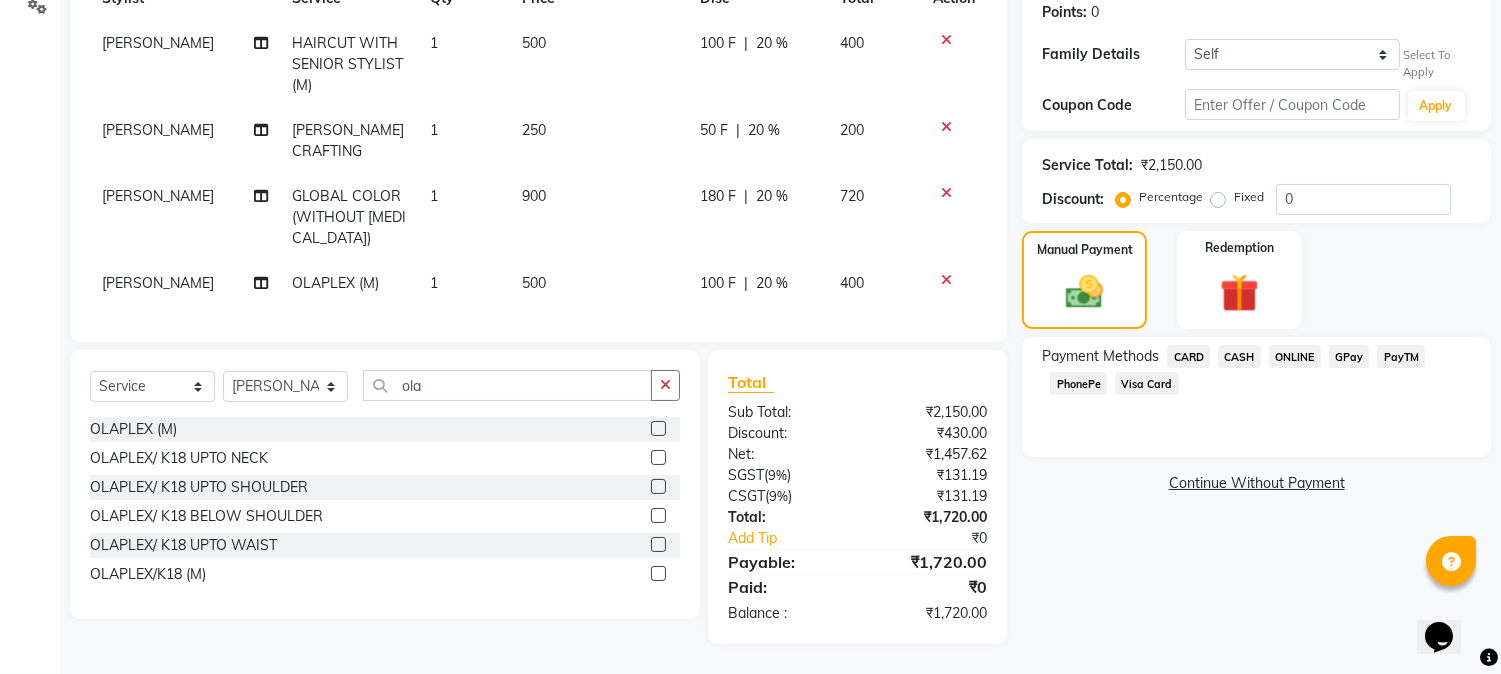 click on "PhonePe" 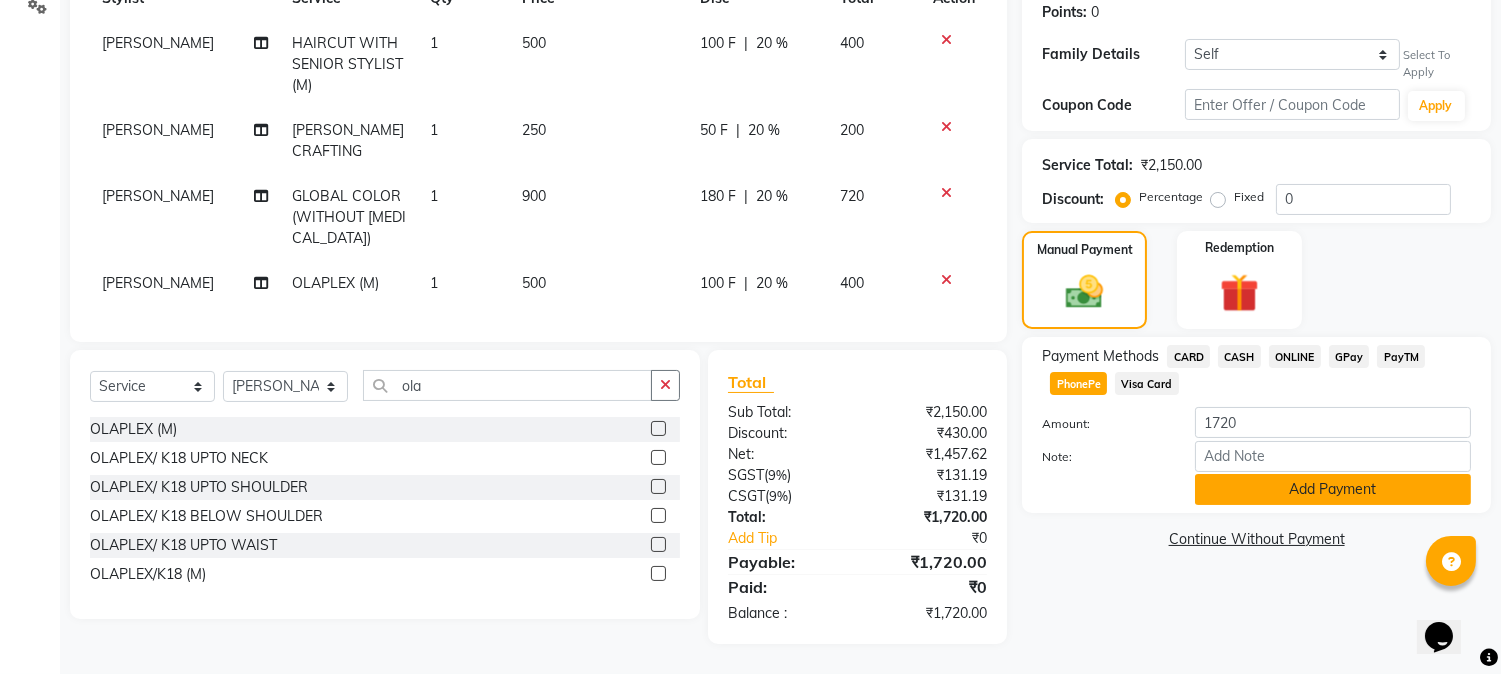 click on "Add Payment" 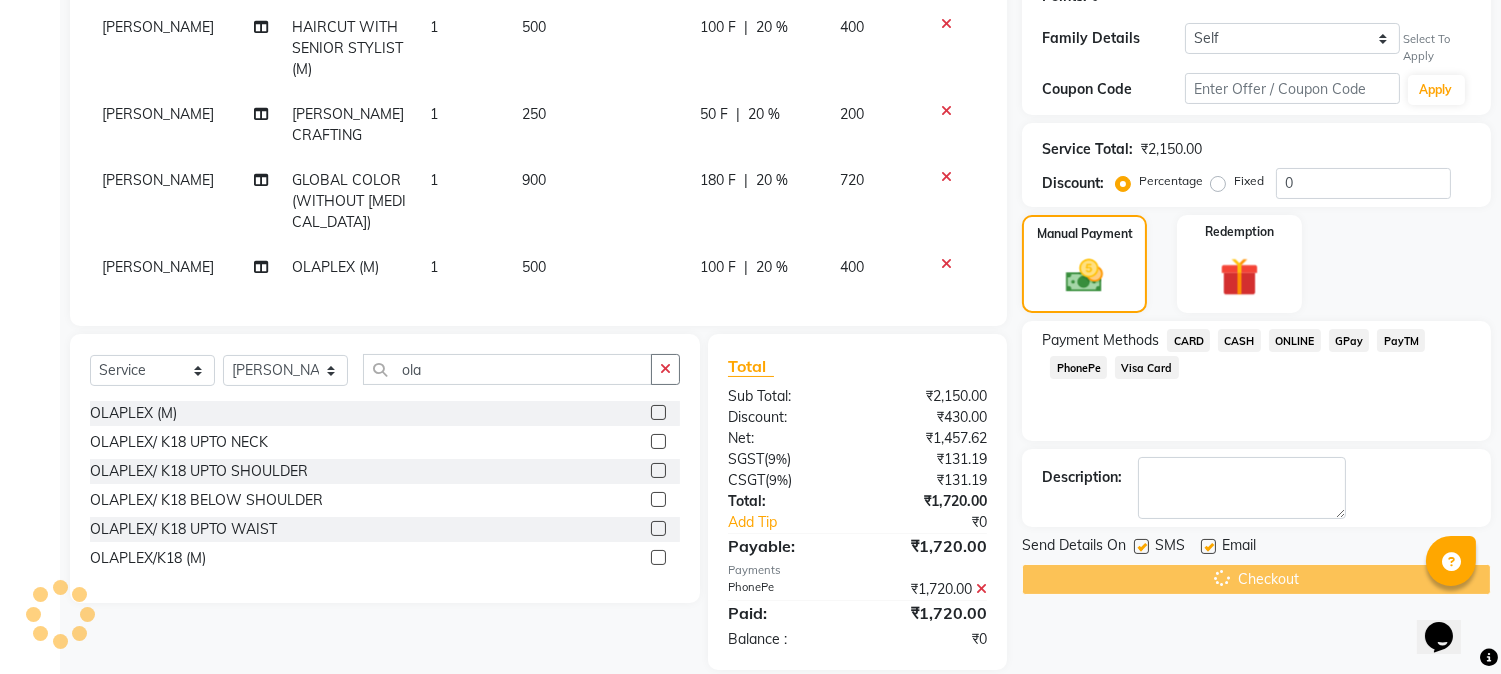 scroll, scrollTop: 366, scrollLeft: 0, axis: vertical 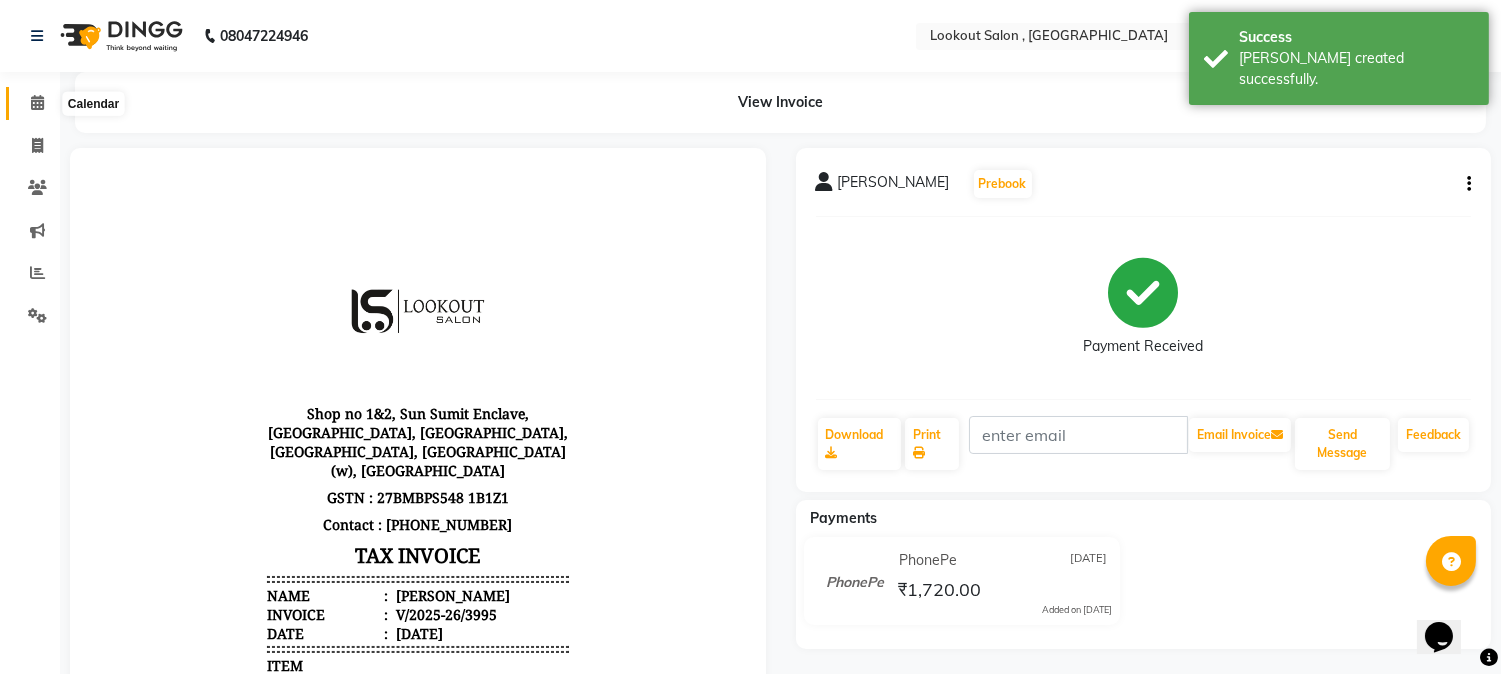 click 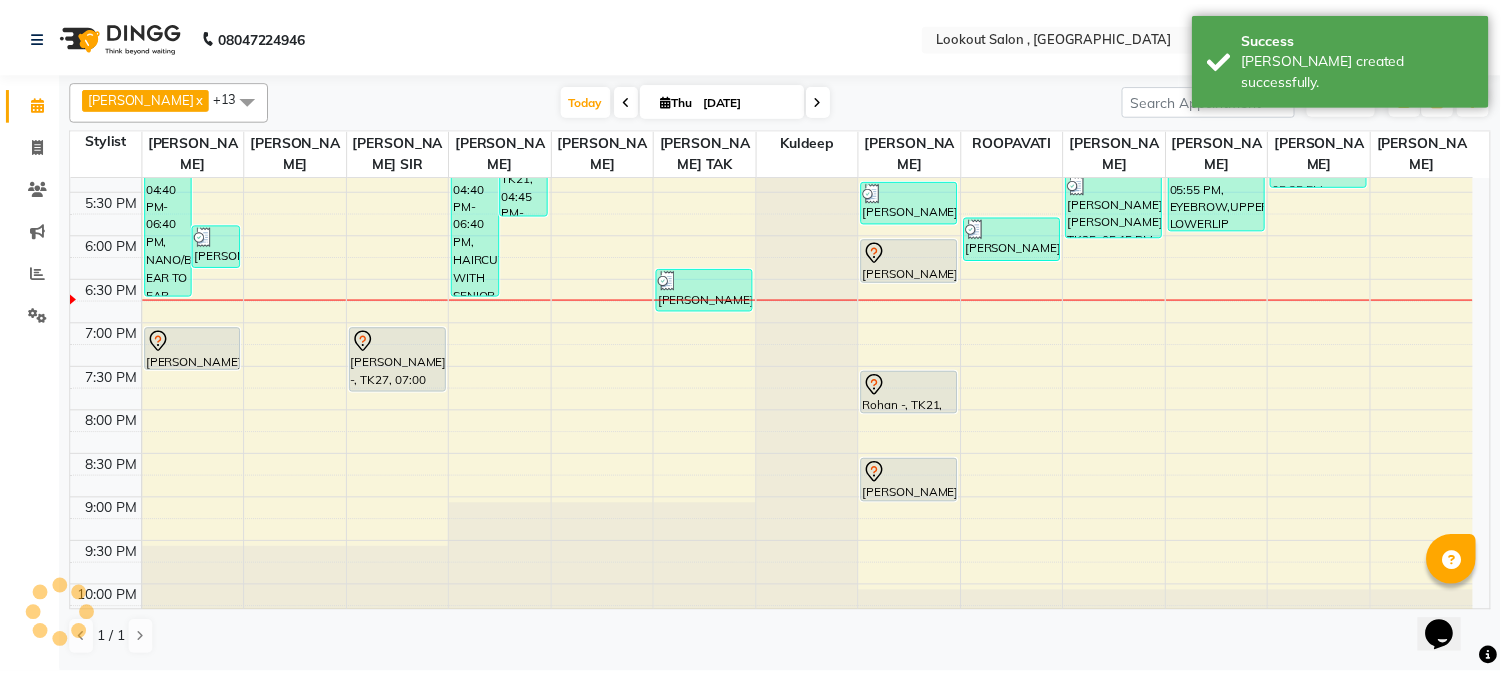 scroll, scrollTop: 0, scrollLeft: 0, axis: both 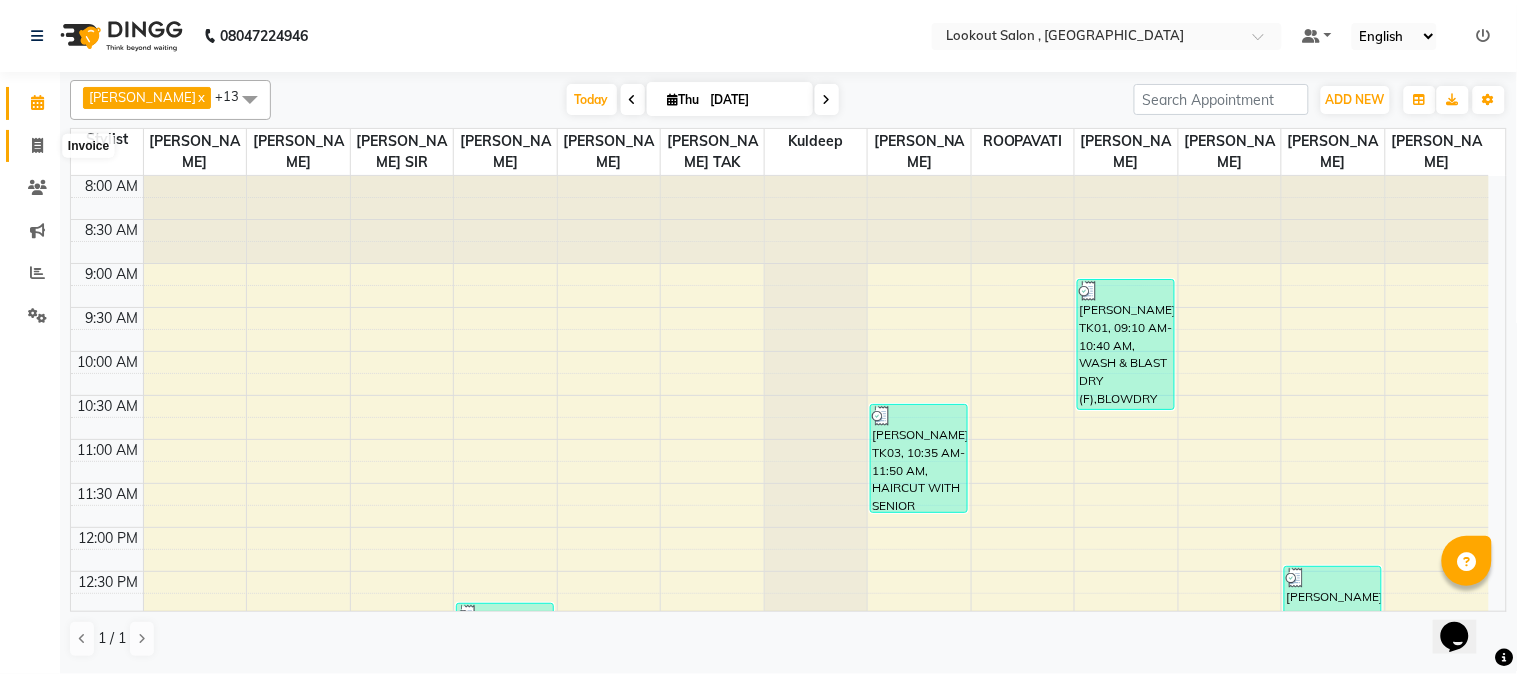 click 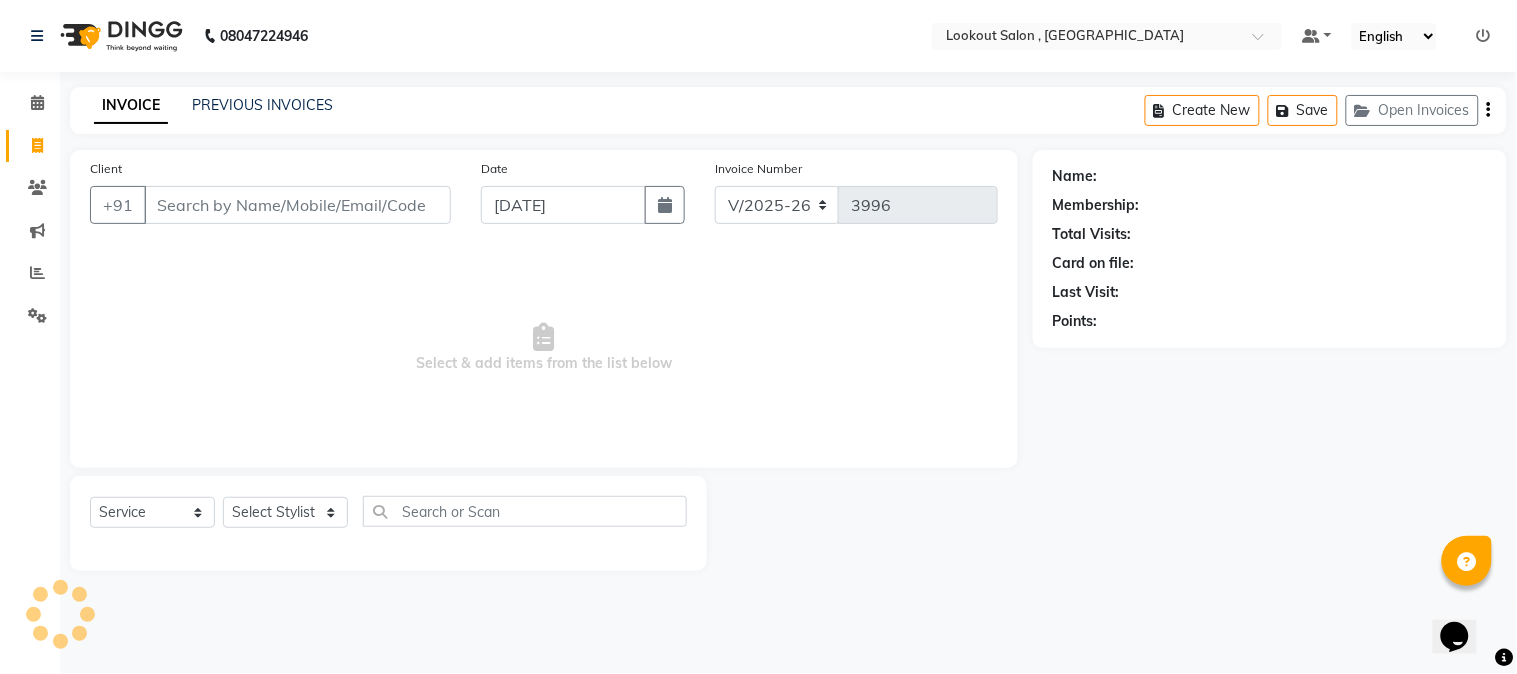 click on "Client" at bounding box center (297, 205) 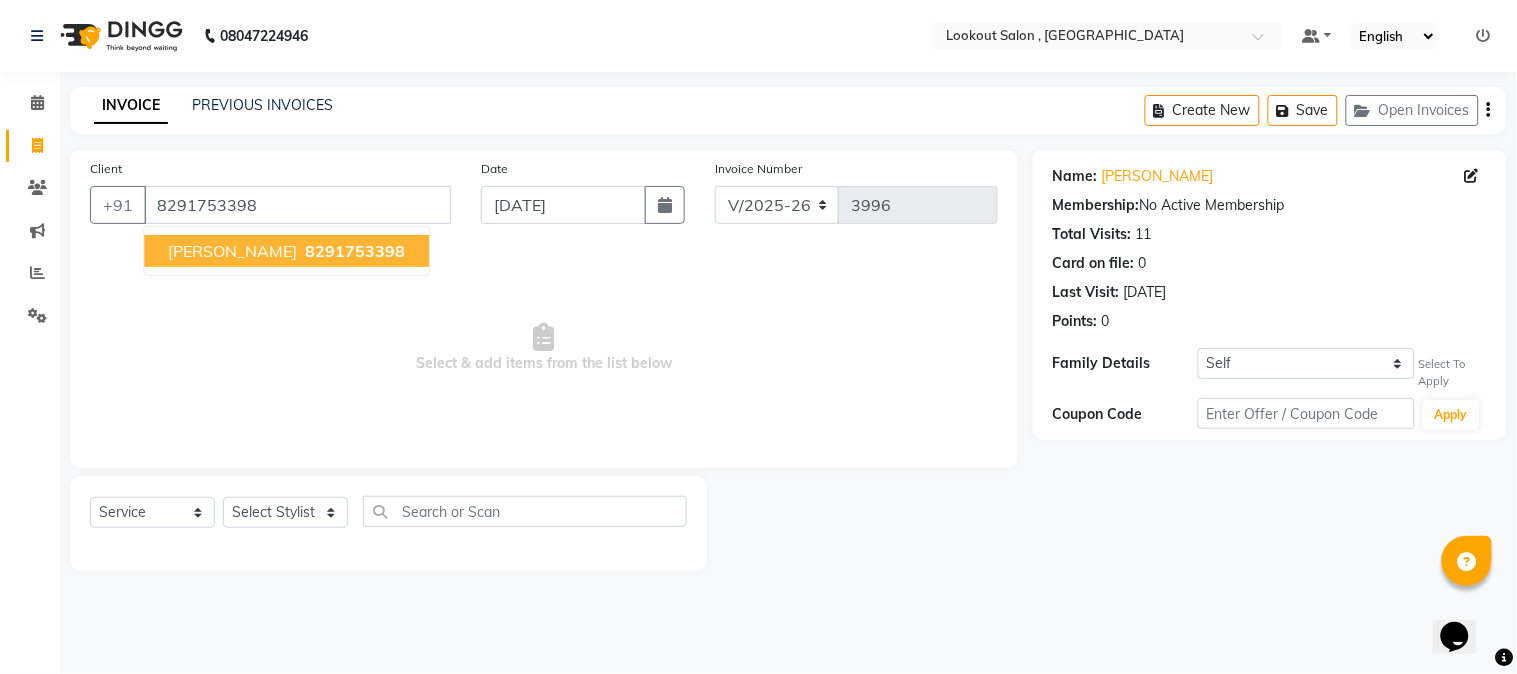 click on "[PERSON_NAME]" at bounding box center (232, 251) 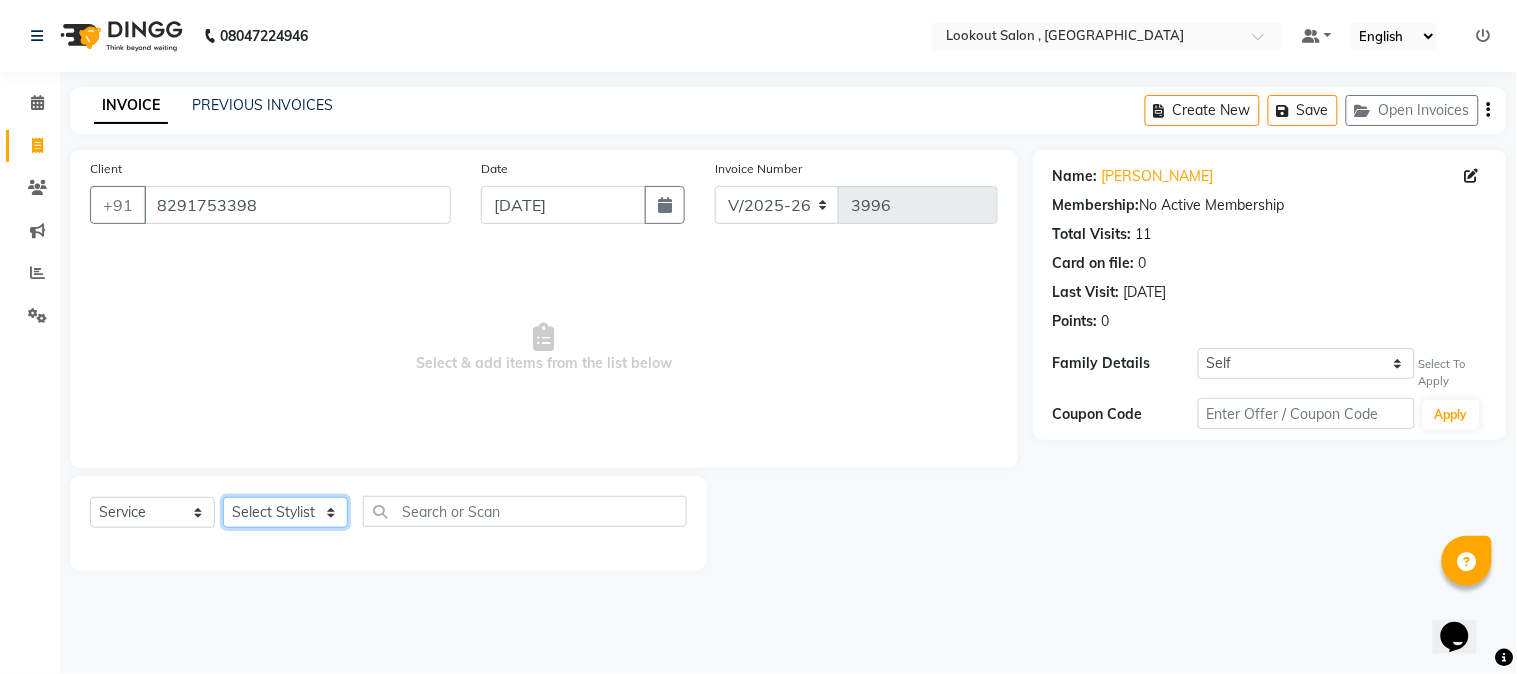 click on "Select Stylist [PERSON_NAME] [PERSON_NAME] kuldeep [PERSON_NAME] [PERSON_NAME] NANDINI [PERSON_NAME] [PERSON_NAME] [PERSON_NAME] [PERSON_NAME] SADAF [PERSON_NAME] TAK shweta kashyap" 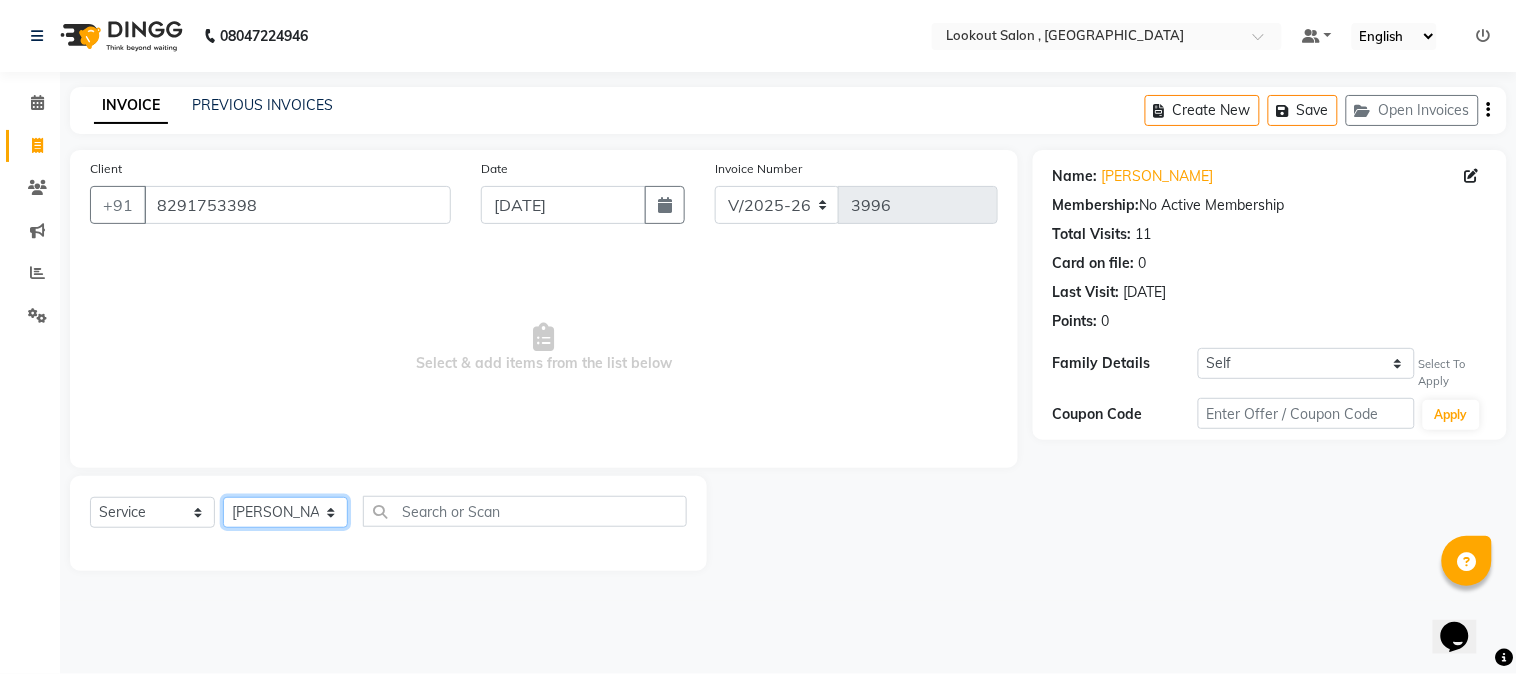 drag, startPoint x: 280, startPoint y: 513, endPoint x: 314, endPoint y: 515, distance: 34.058773 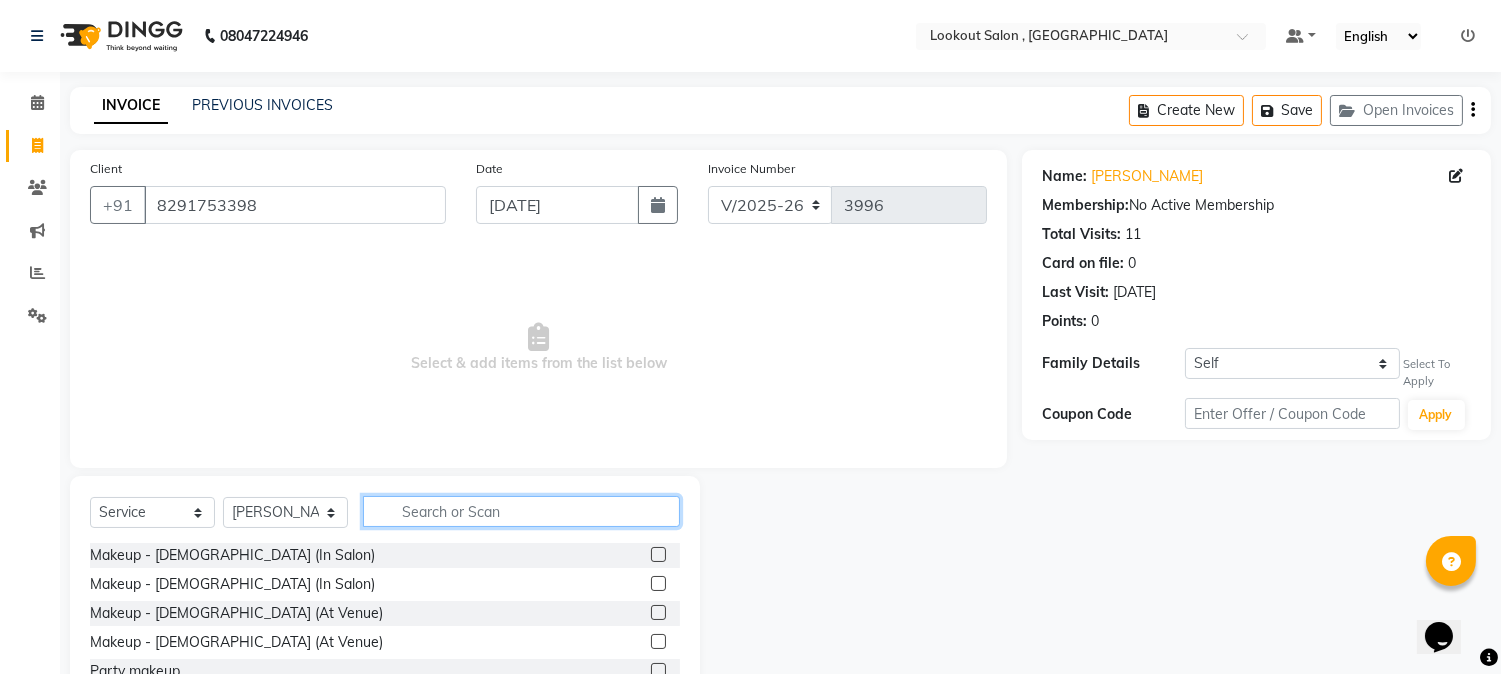 click 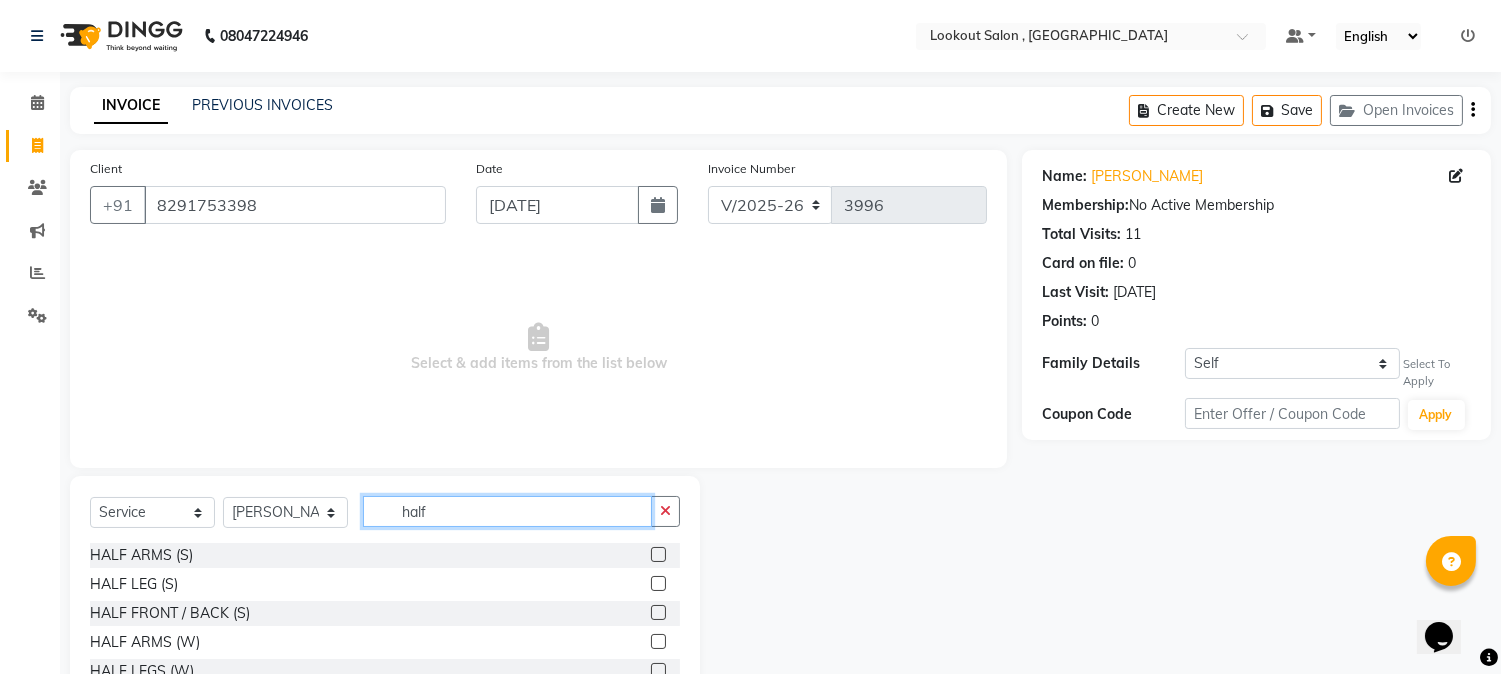 scroll, scrollTop: 111, scrollLeft: 0, axis: vertical 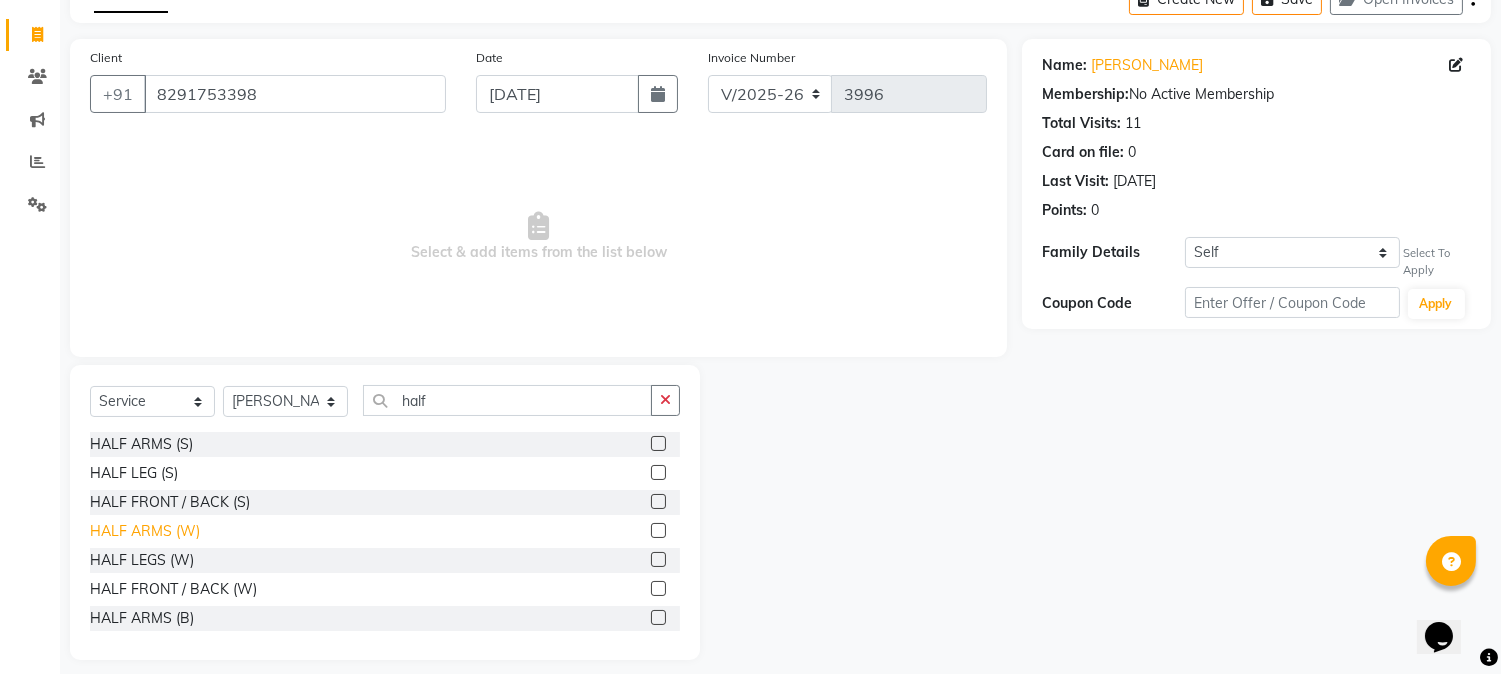 click on "HALF ARMS  (W)" 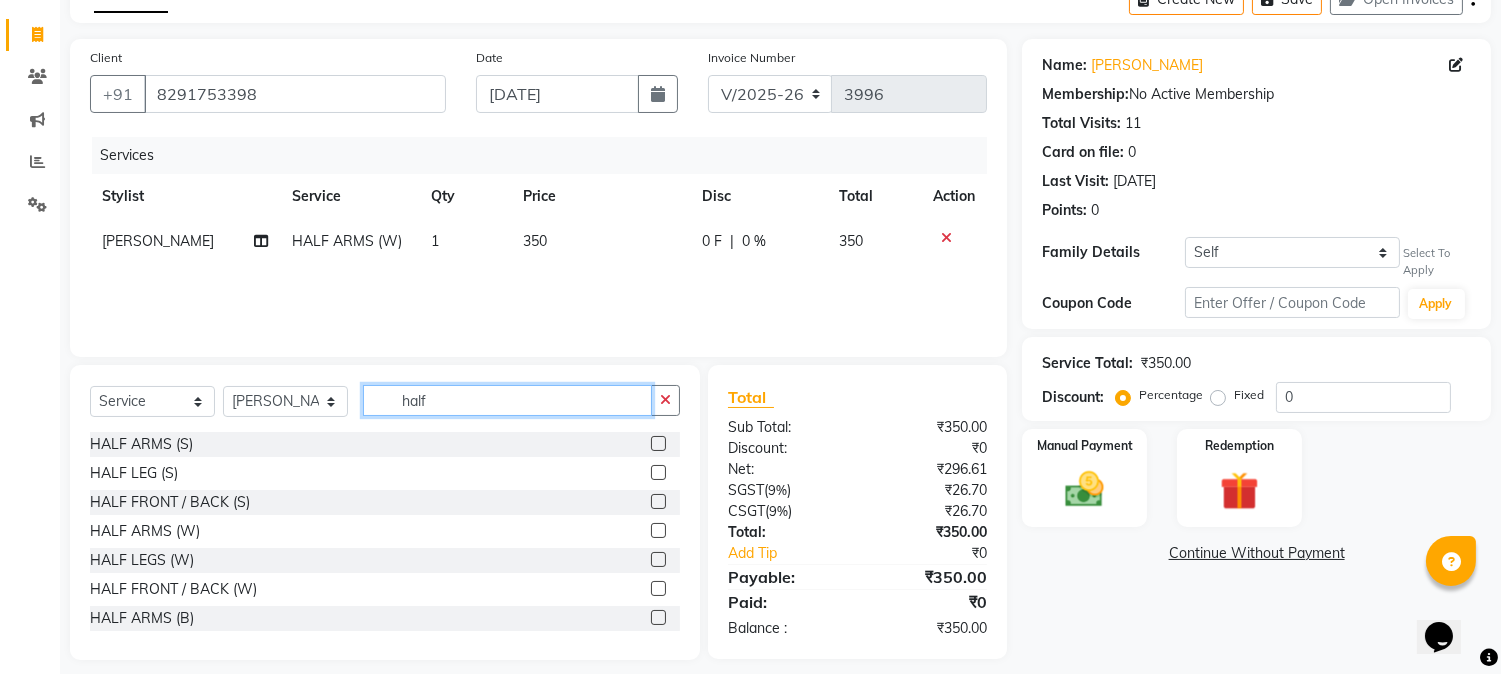 click on "half" 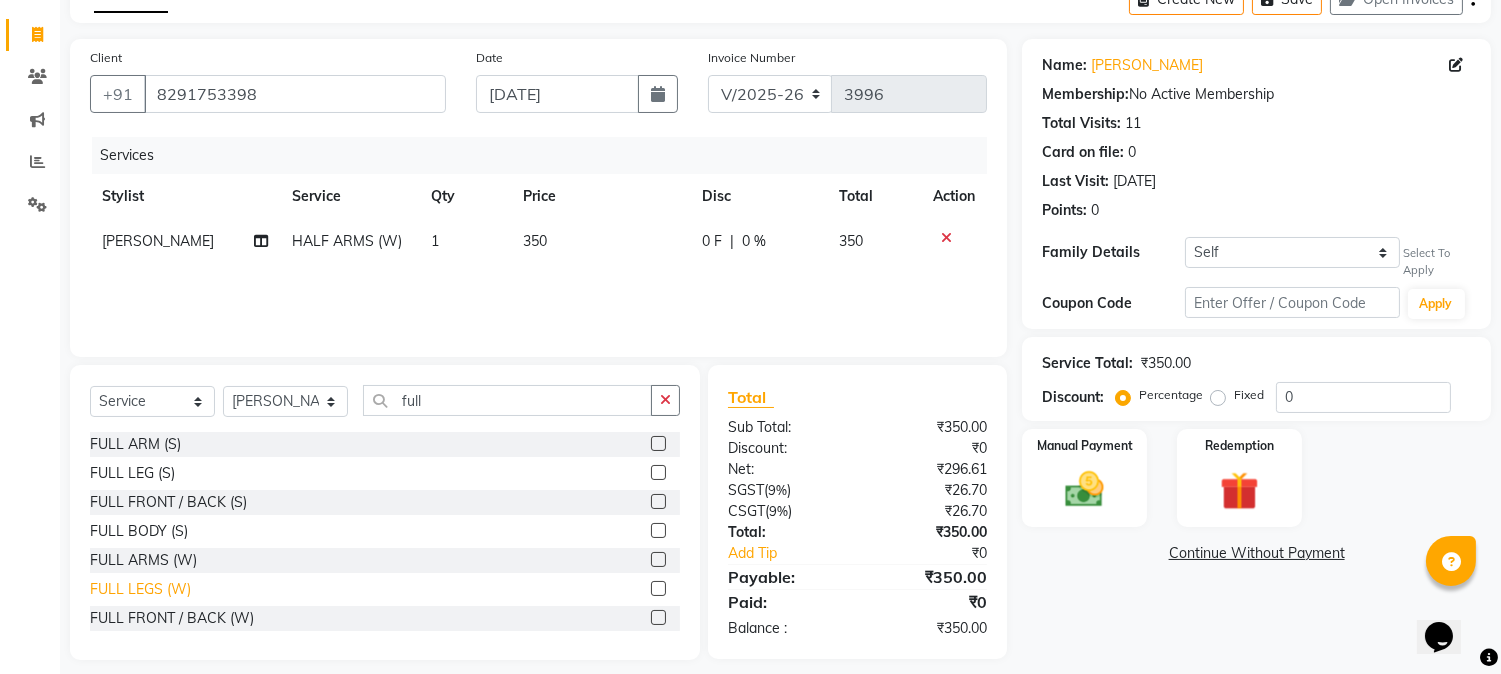 click on "FULL LEGS (W)" 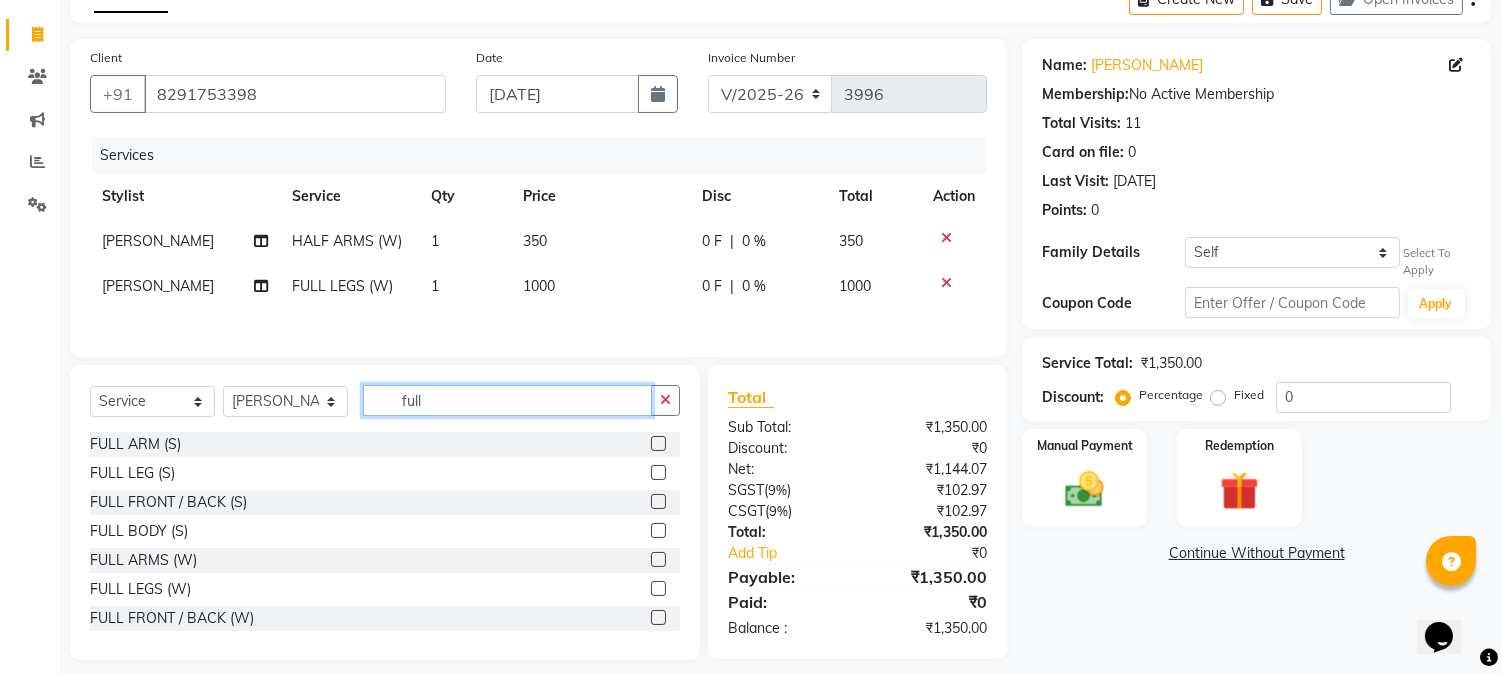 click on "full" 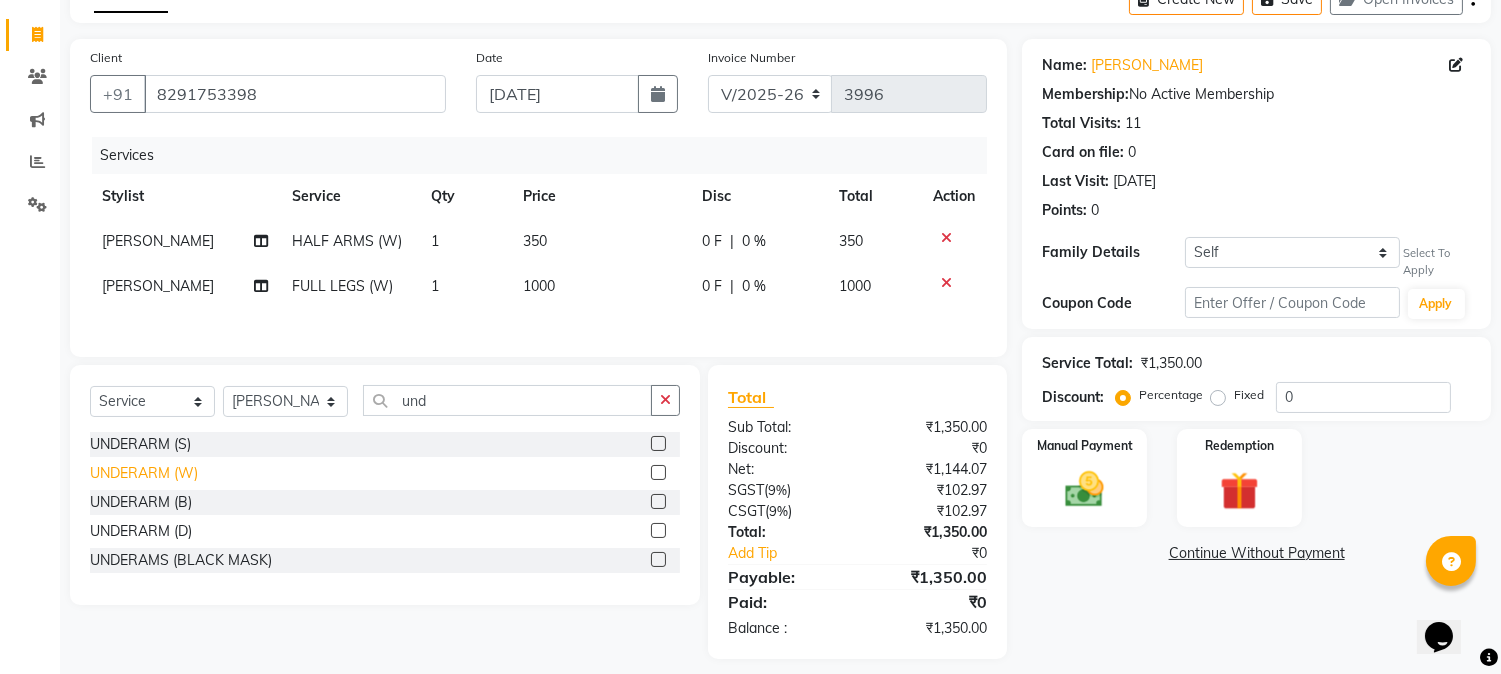 click on "UNDERARM (W)" 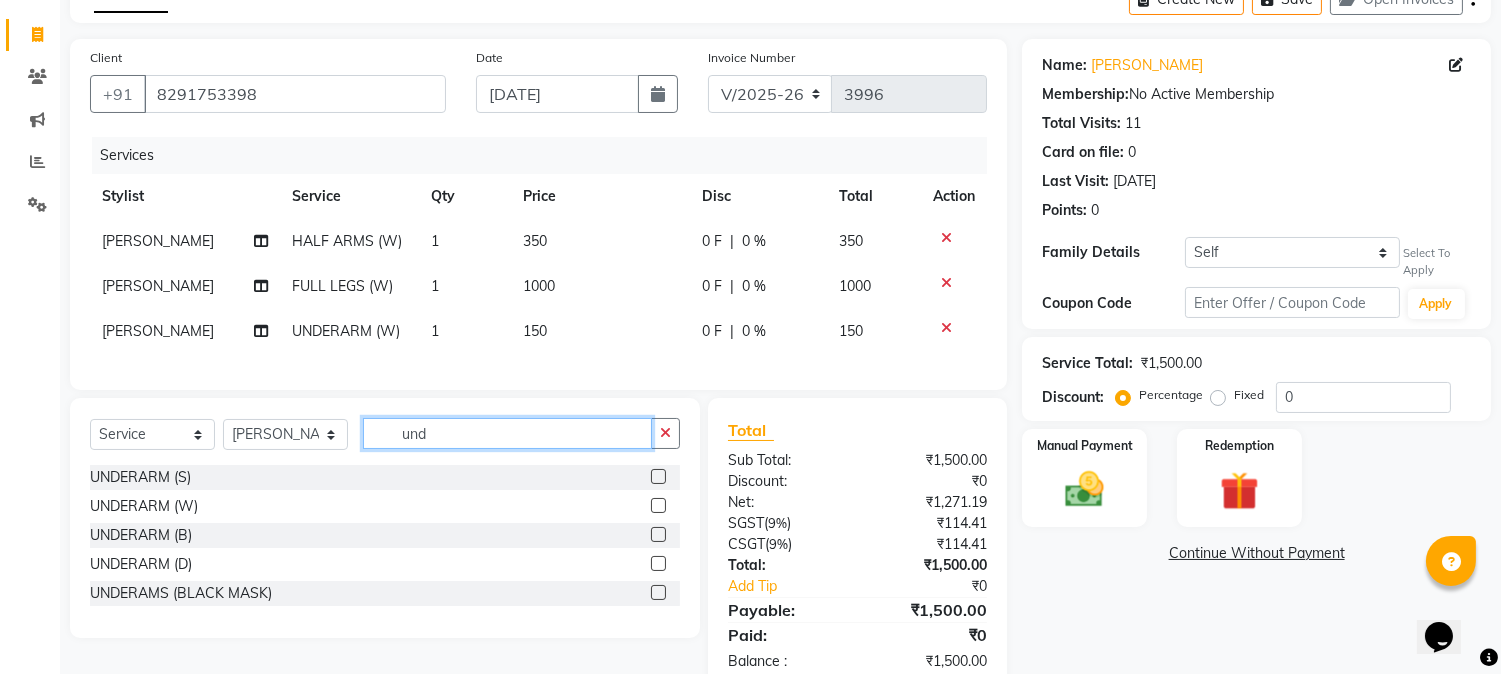 click on "und" 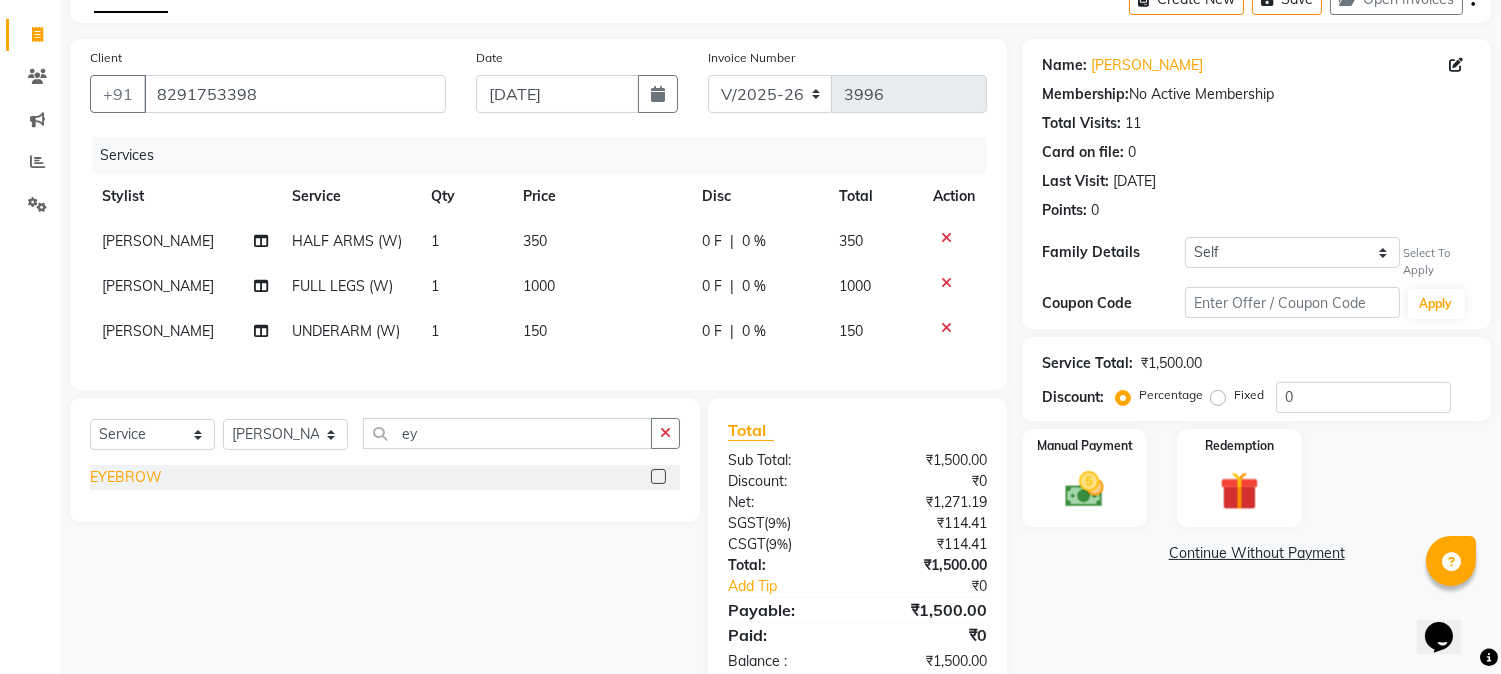 click on "EYEBROW" 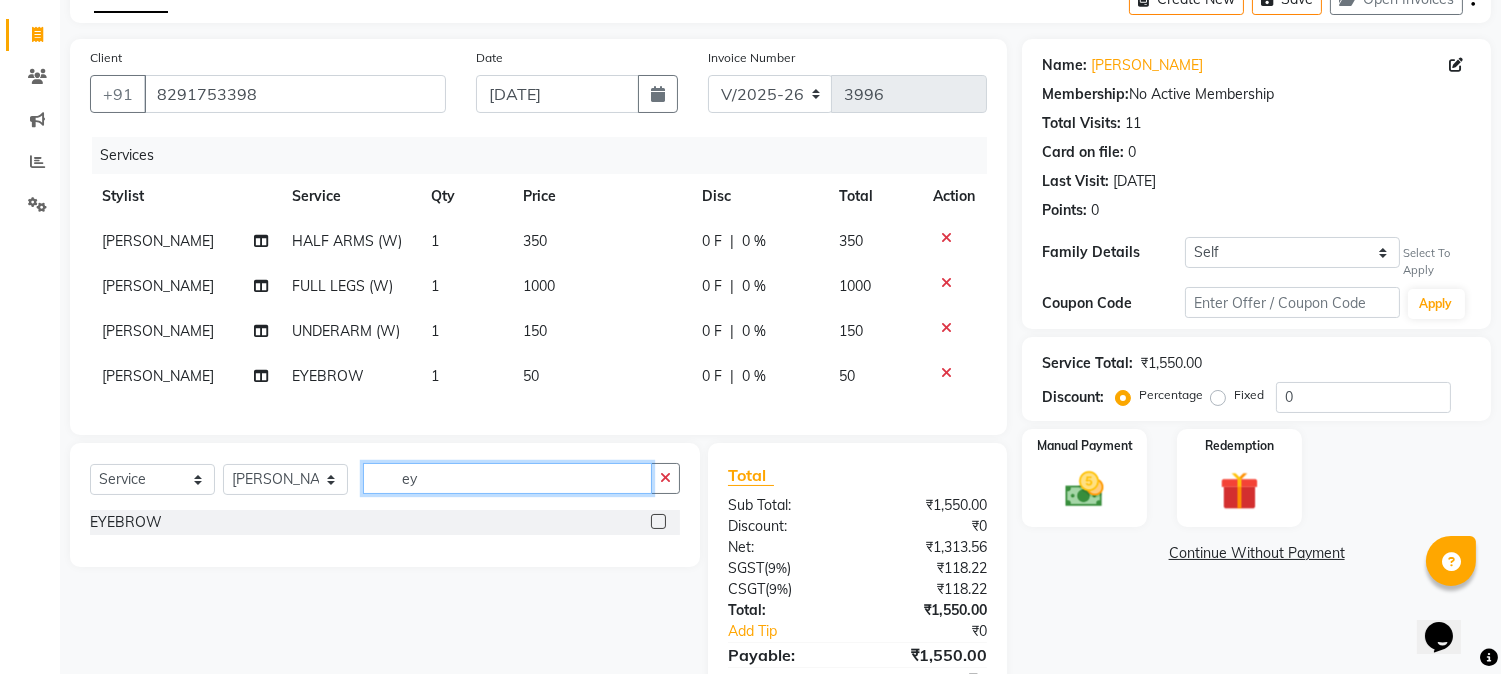 click on "ey" 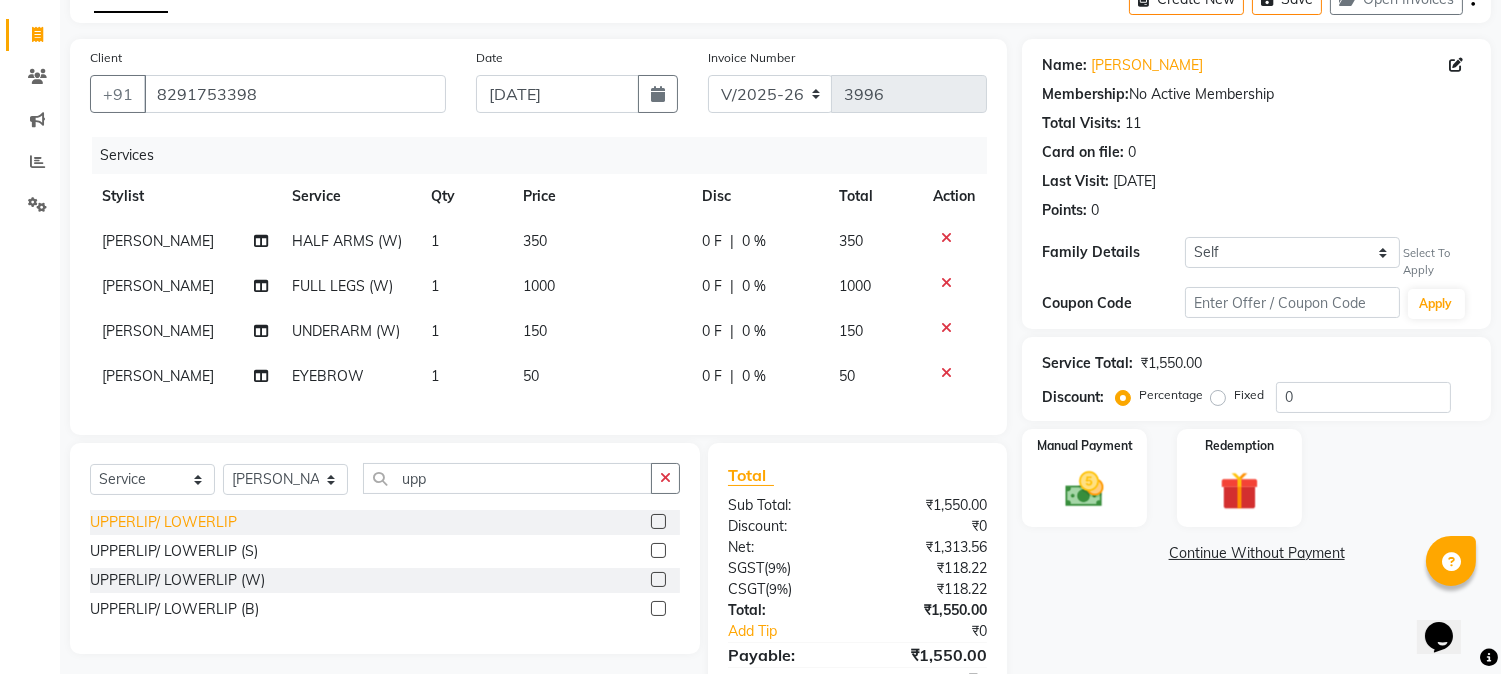 click on "UPPERLIP/ LOWERLIP" 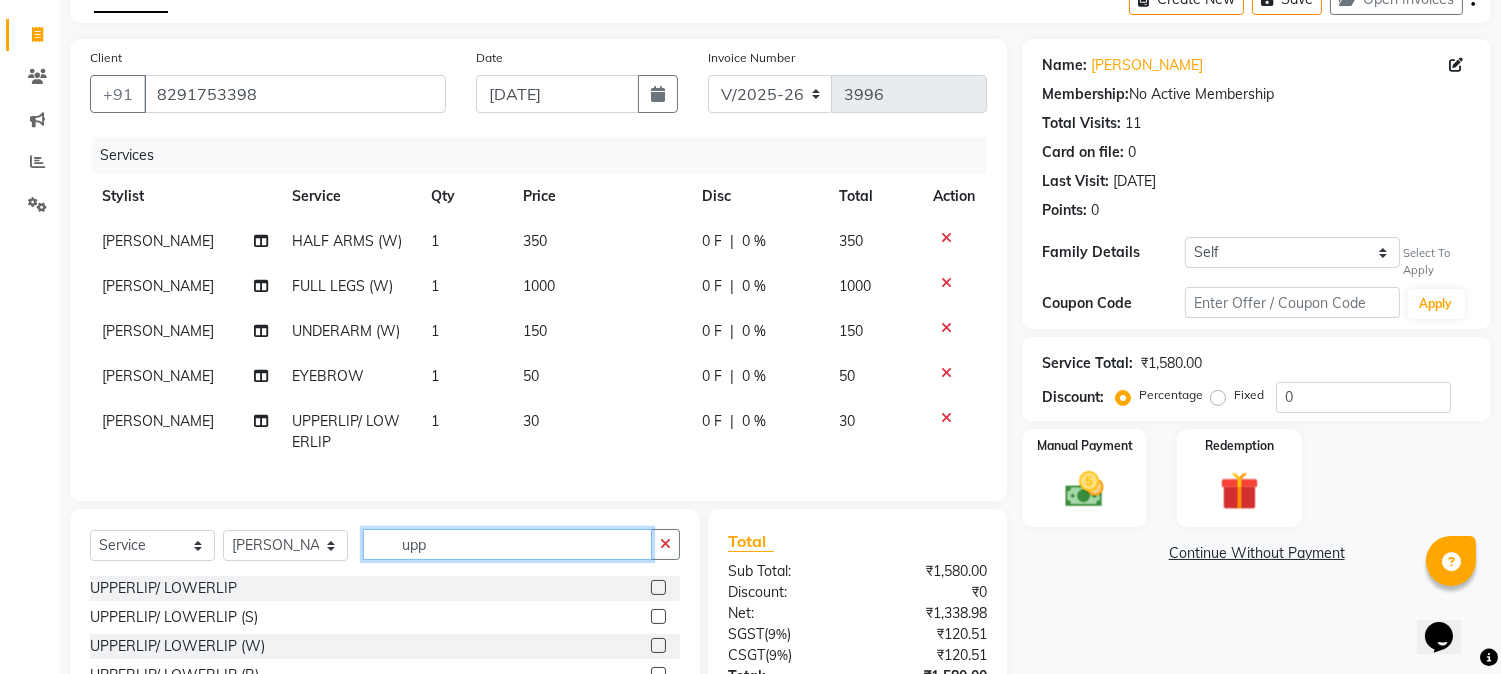 click on "upp" 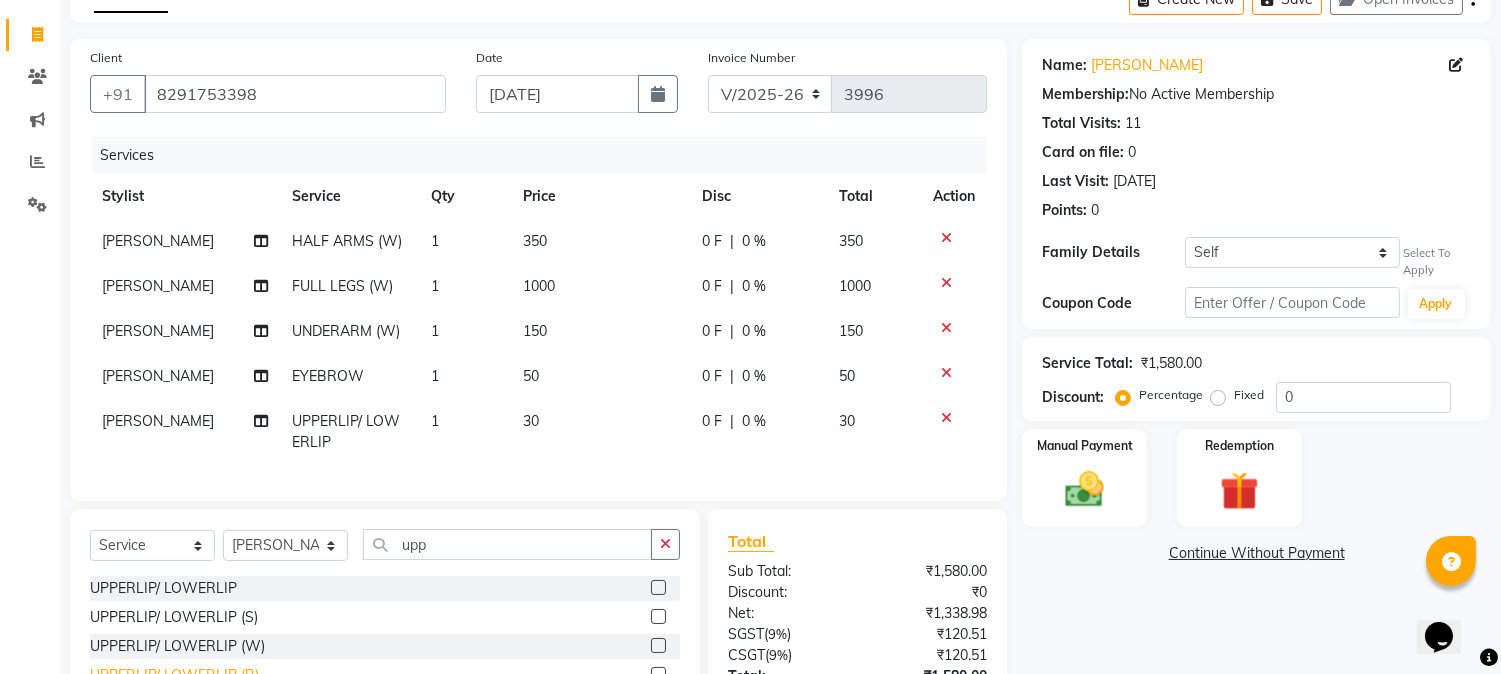 click on "UPPERLIP/ LOWERLIP (B)" 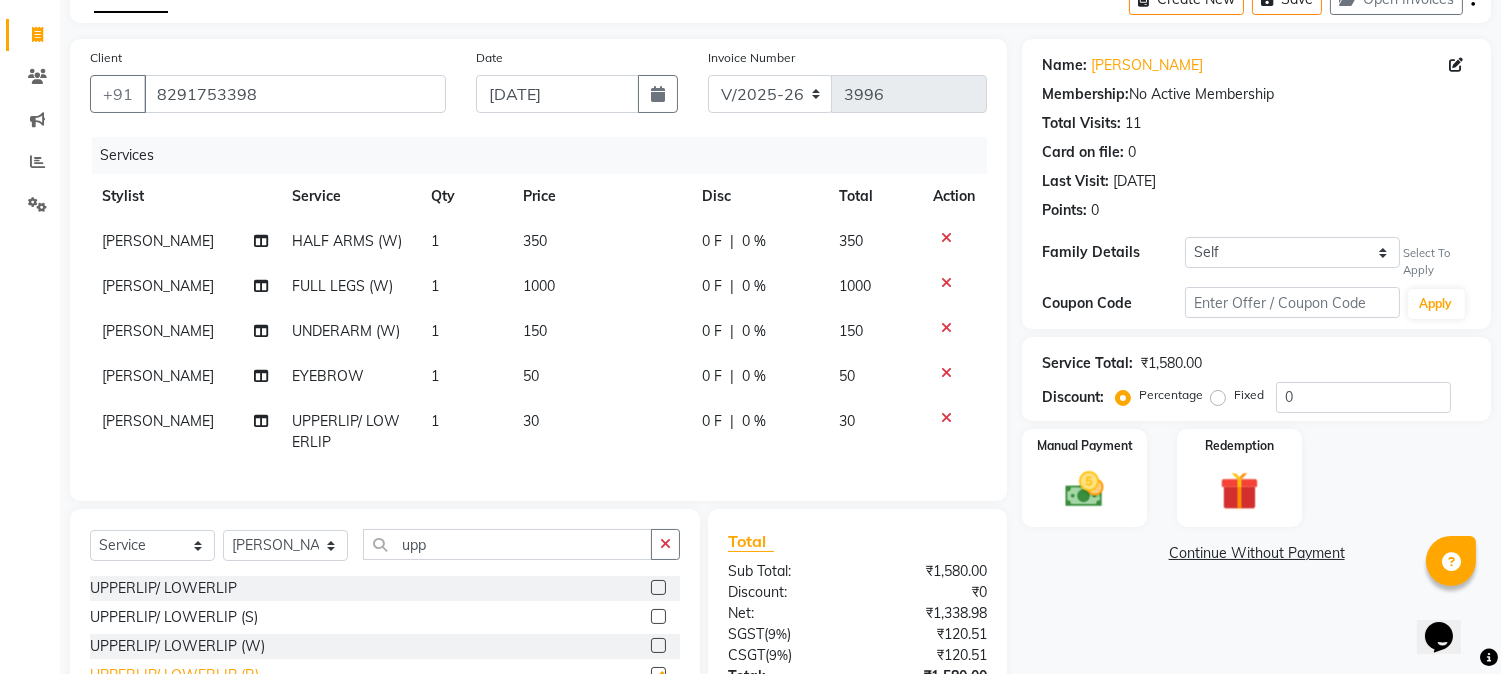 scroll, scrollTop: 222, scrollLeft: 0, axis: vertical 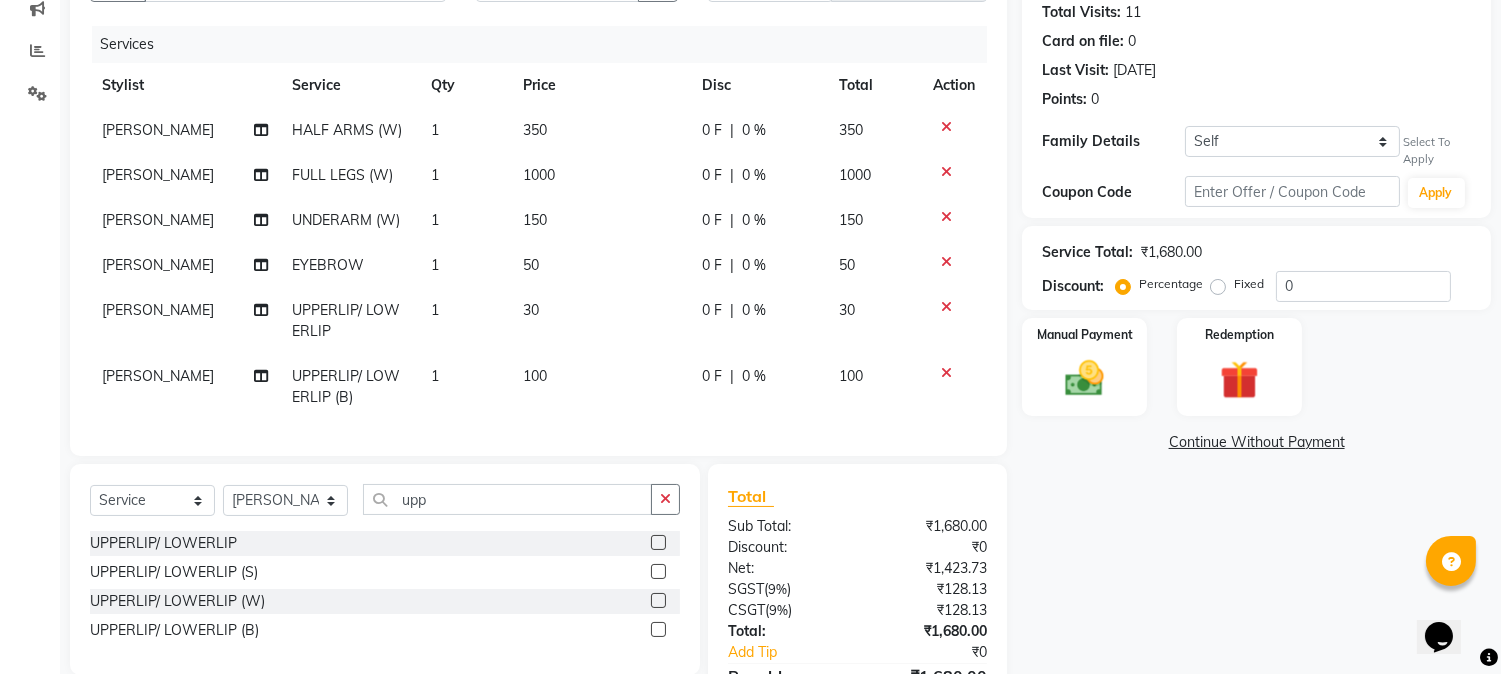 click 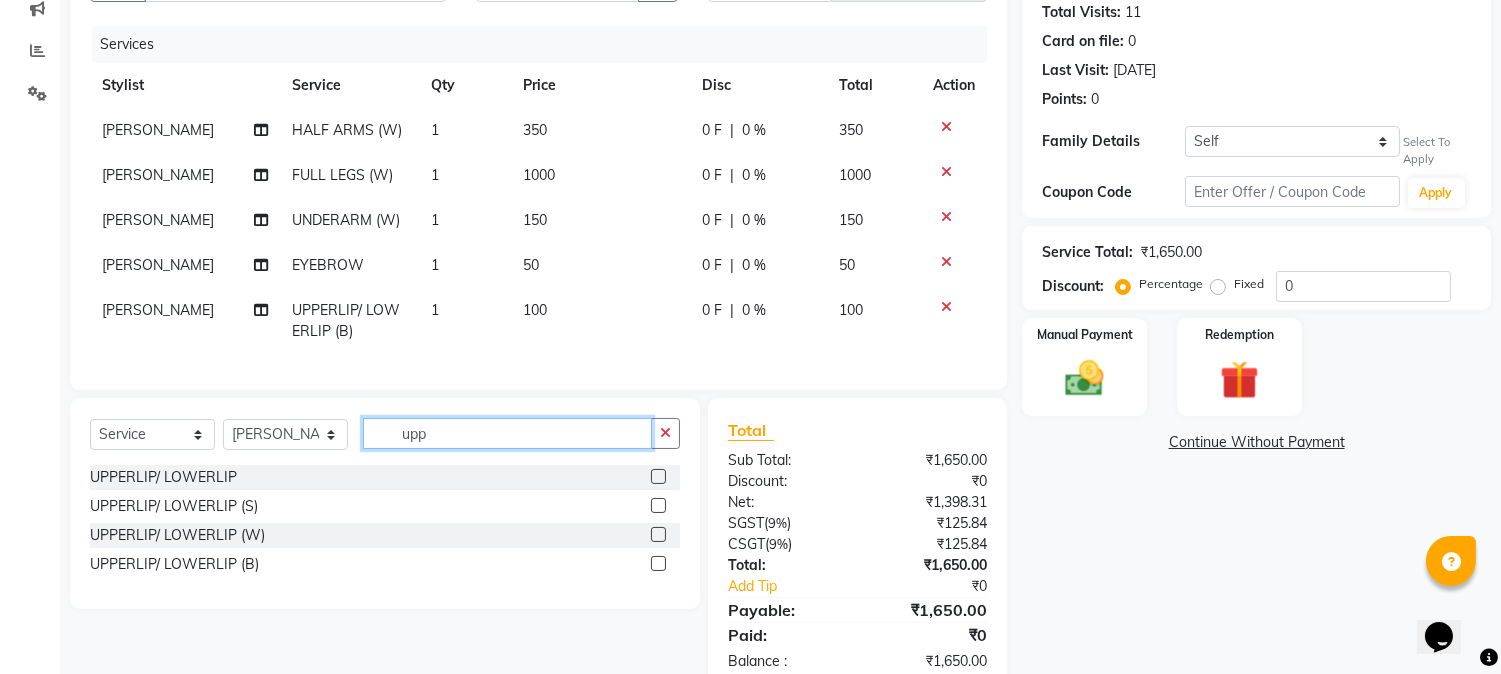 click on "upp" 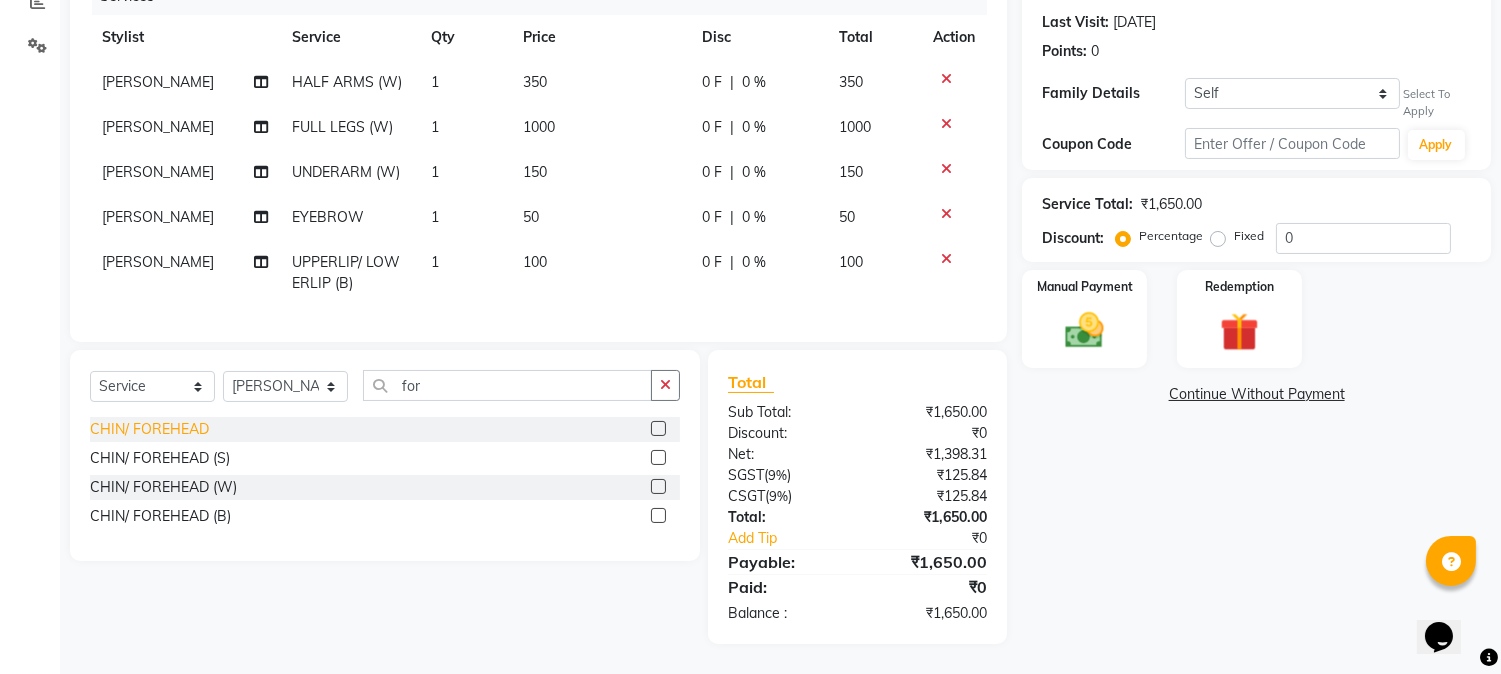 click on "CHIN/ FOREHEAD" 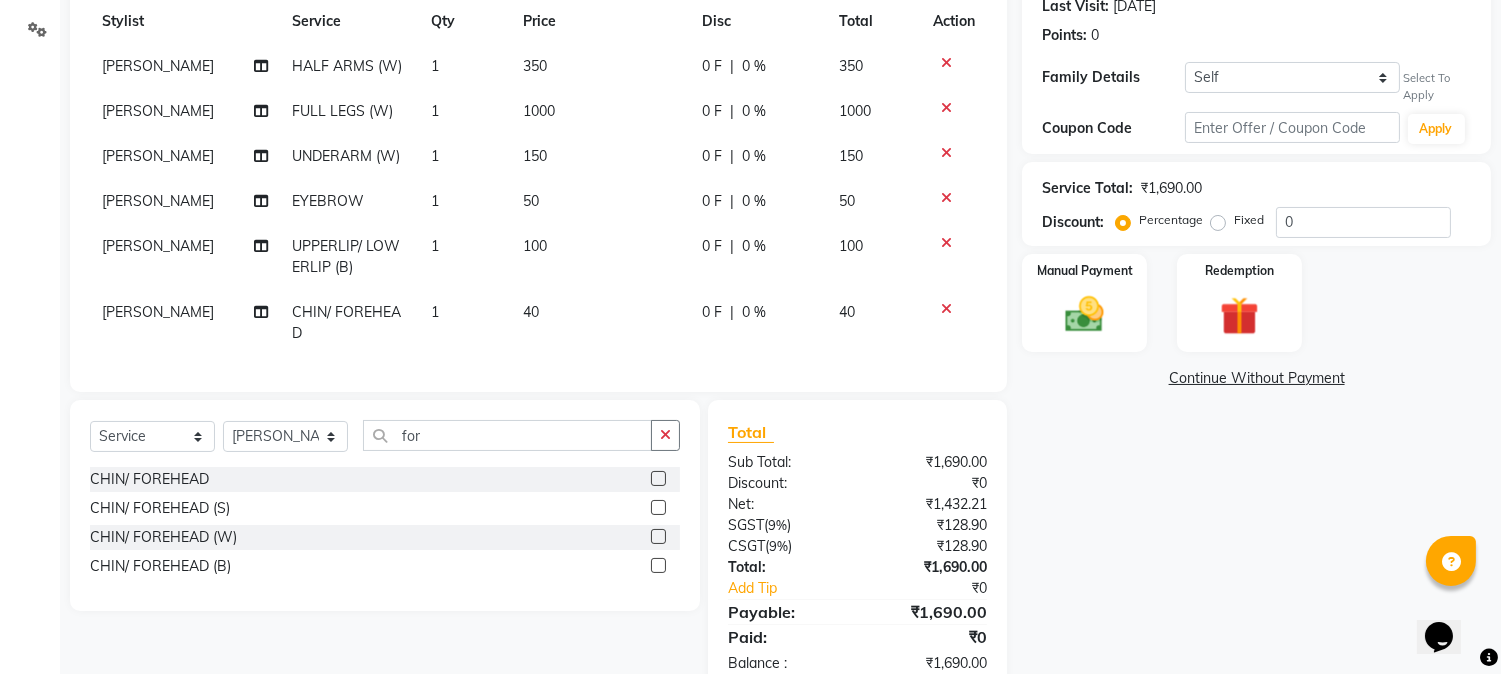 scroll, scrollTop: 64, scrollLeft: 0, axis: vertical 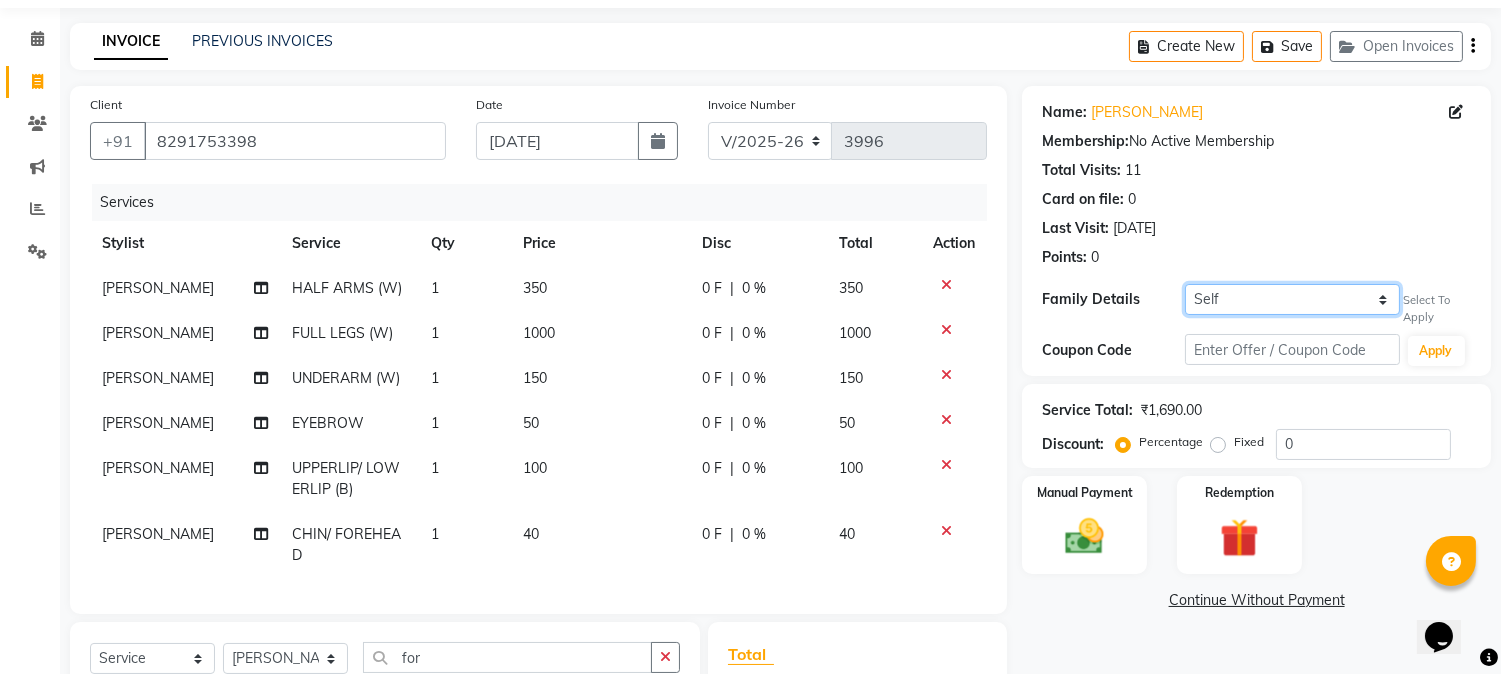 click on "Self Minati" 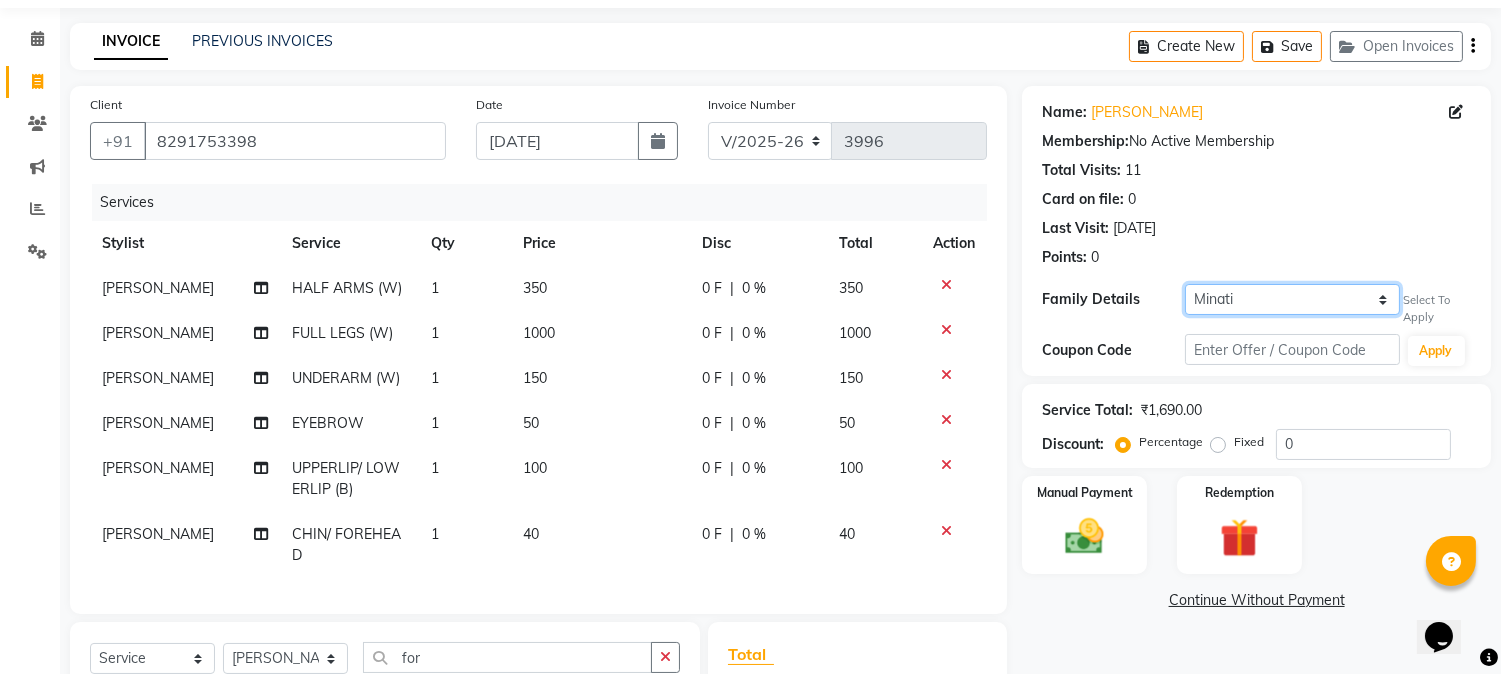 click on "Self Minati" 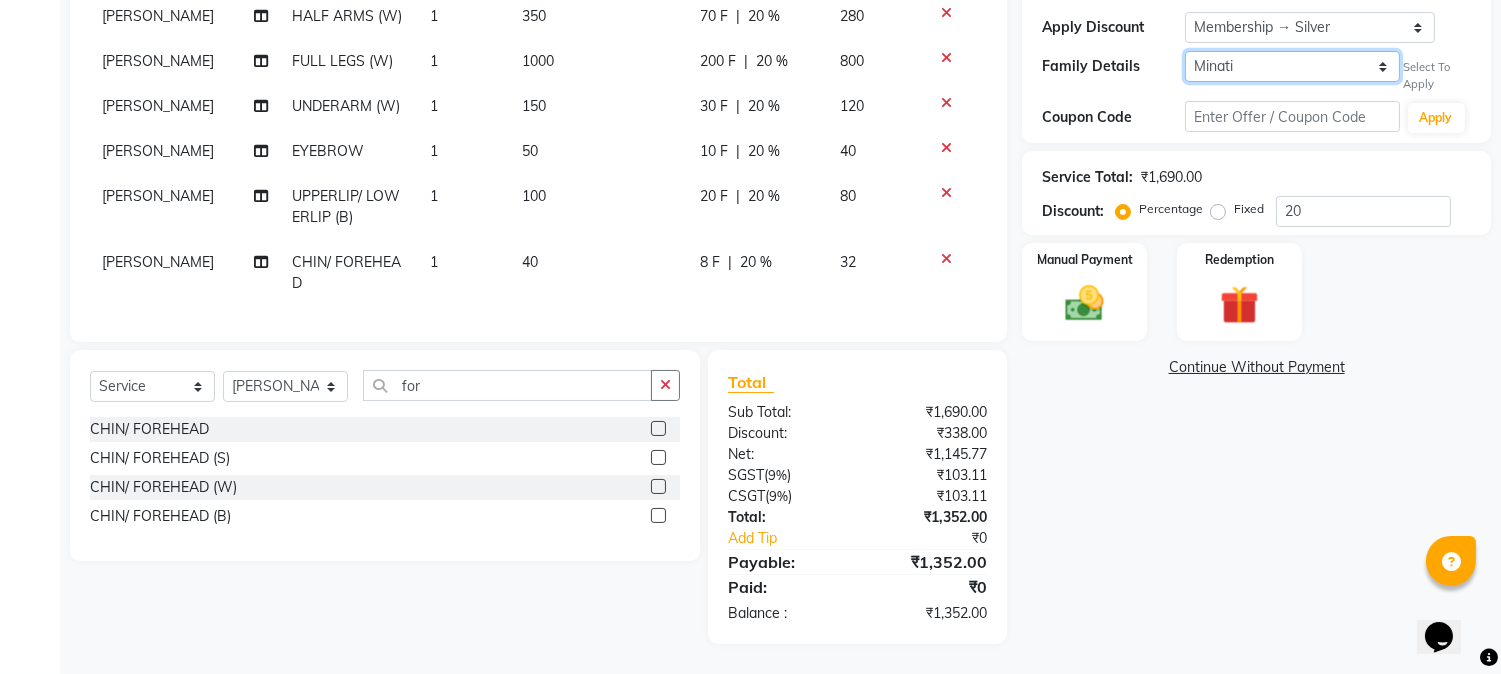 scroll, scrollTop: 18, scrollLeft: 0, axis: vertical 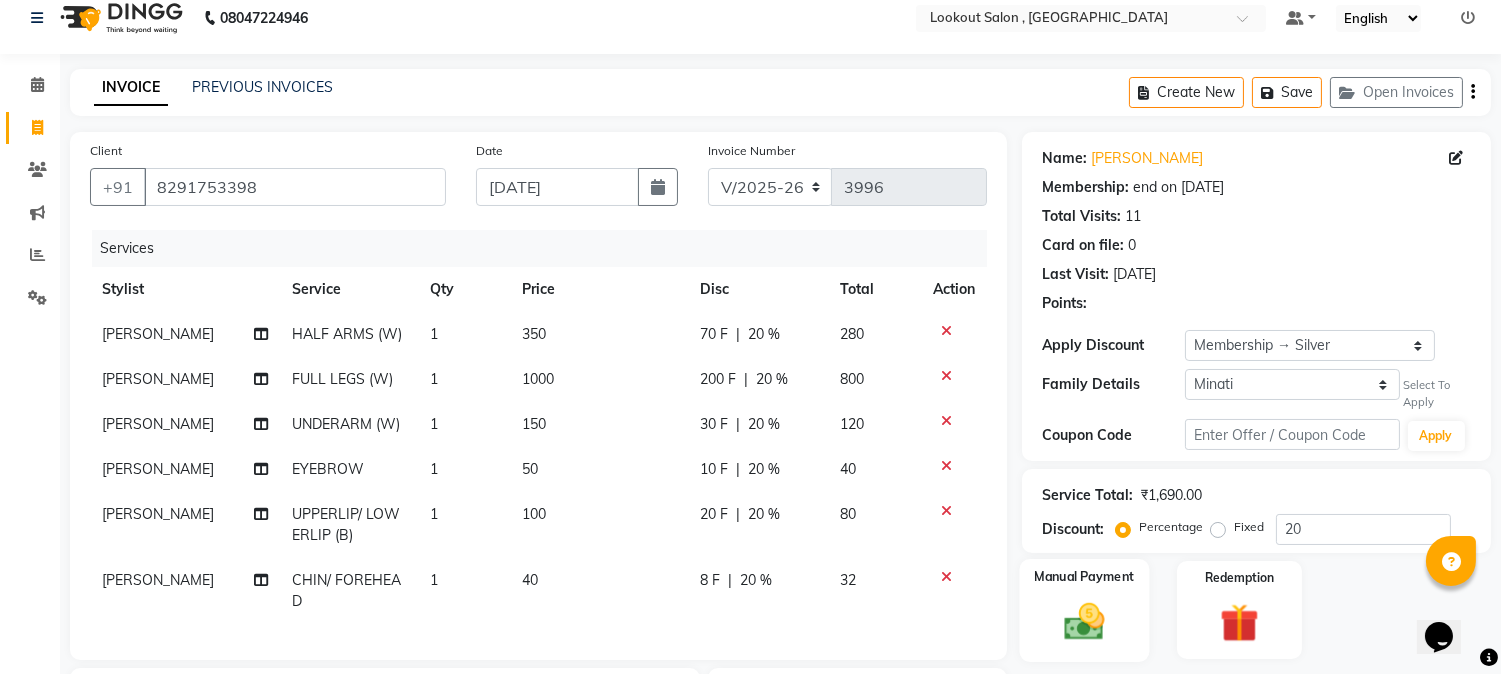 click 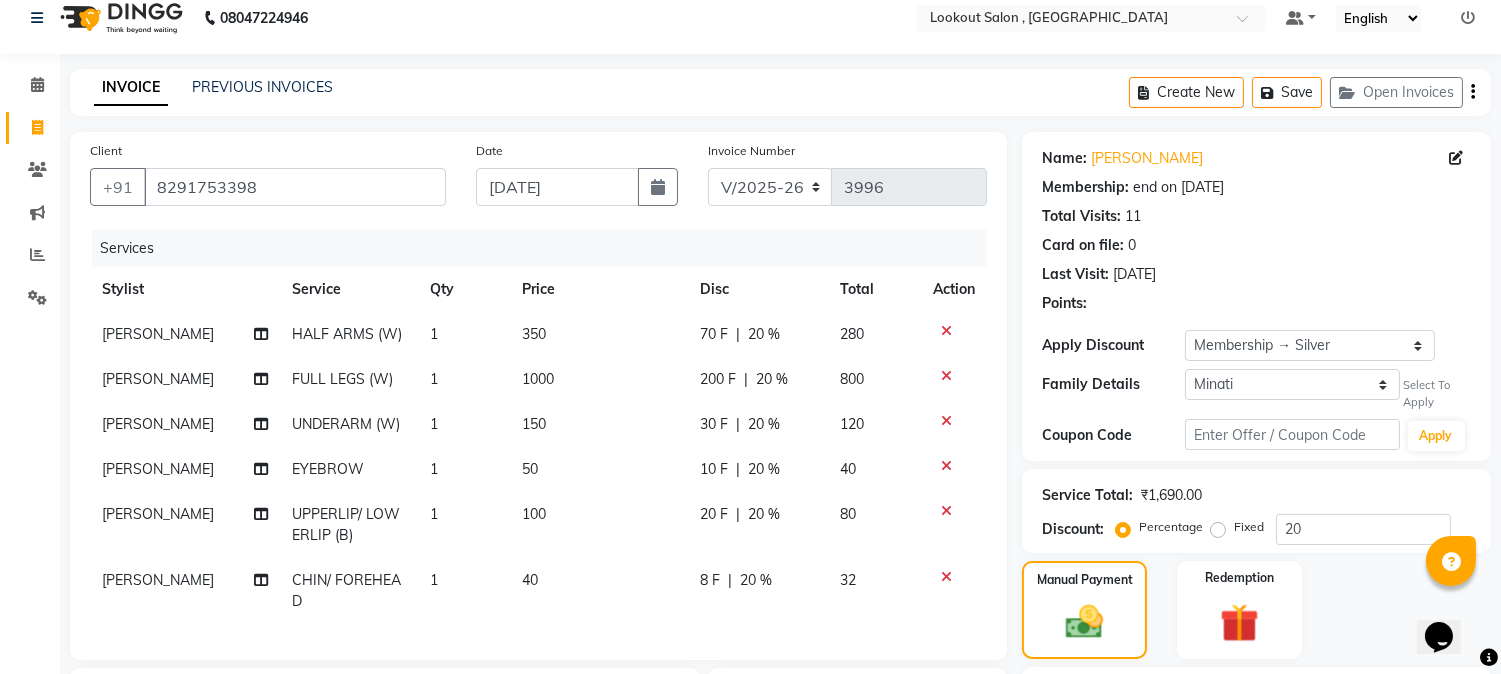scroll, scrollTop: 352, scrollLeft: 0, axis: vertical 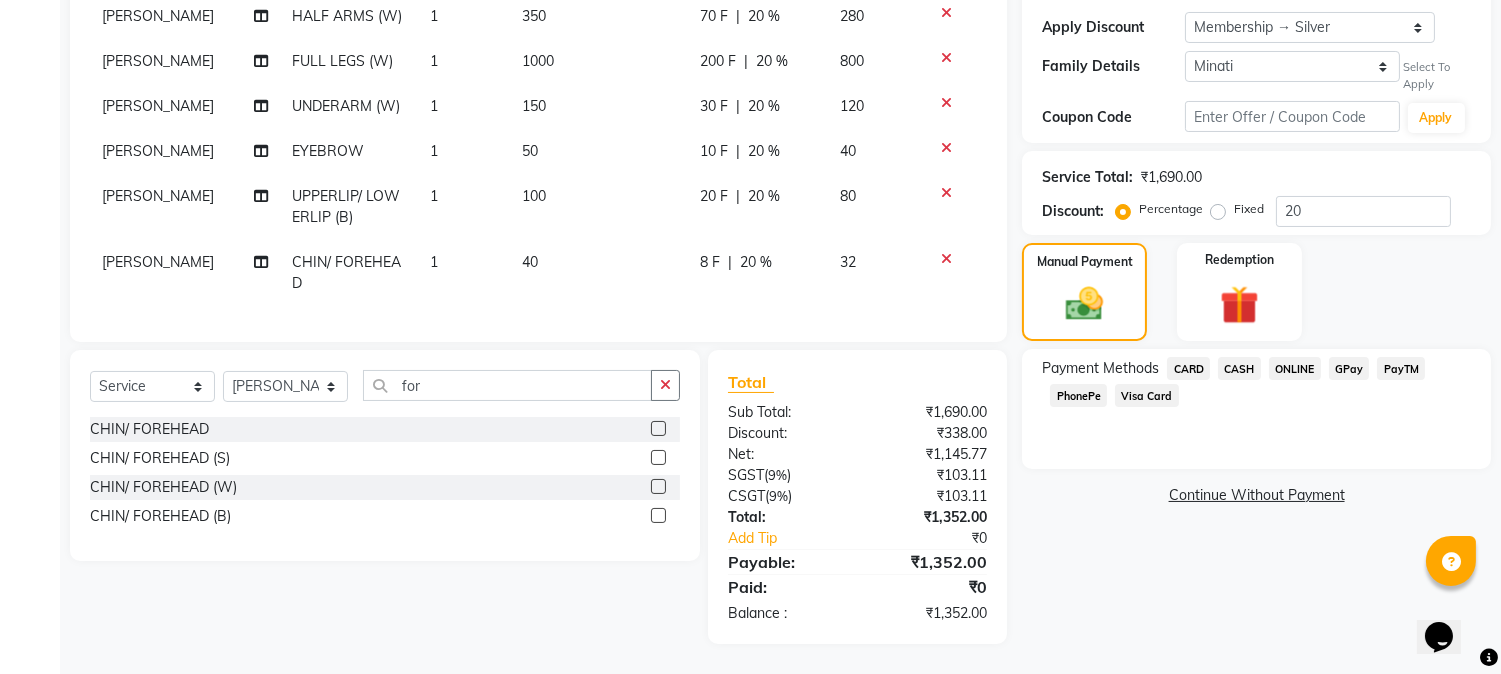 click on "CASH" 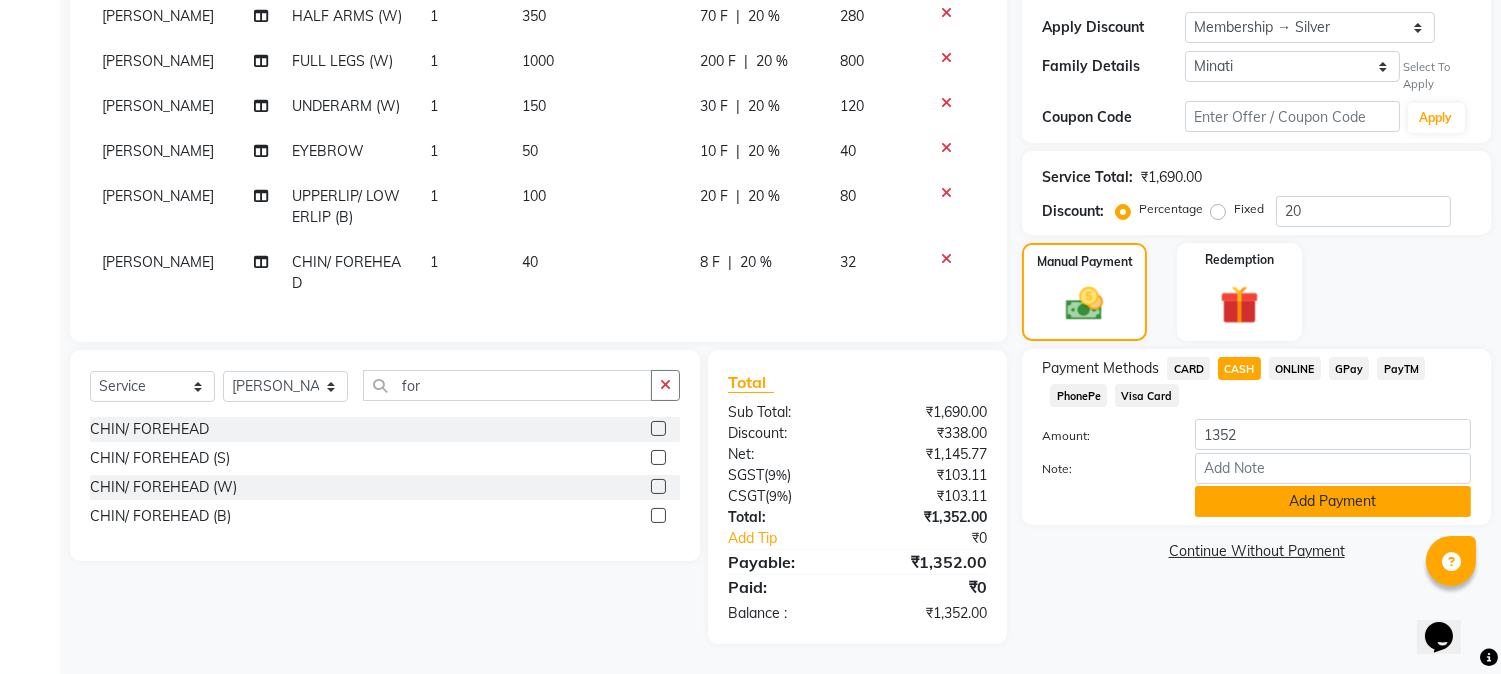 click on "Add Payment" 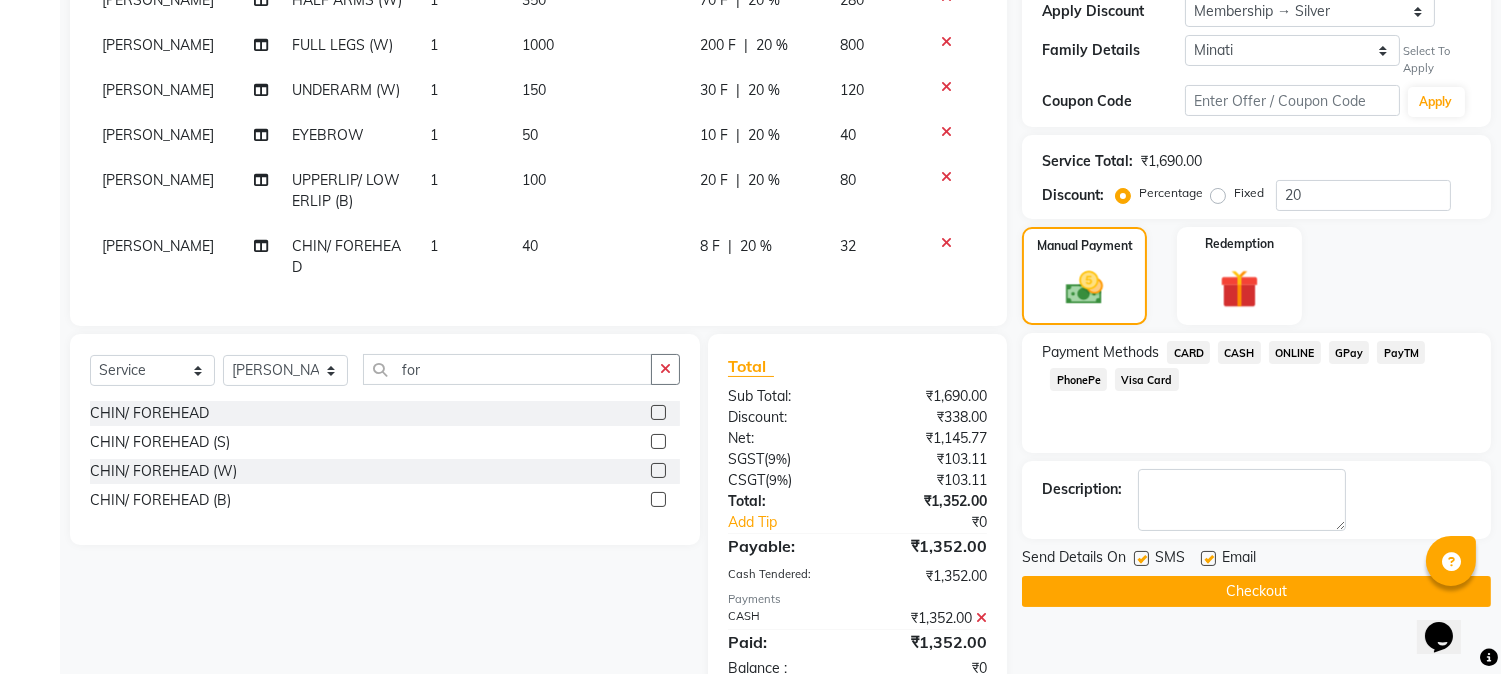 click on "Checkout" 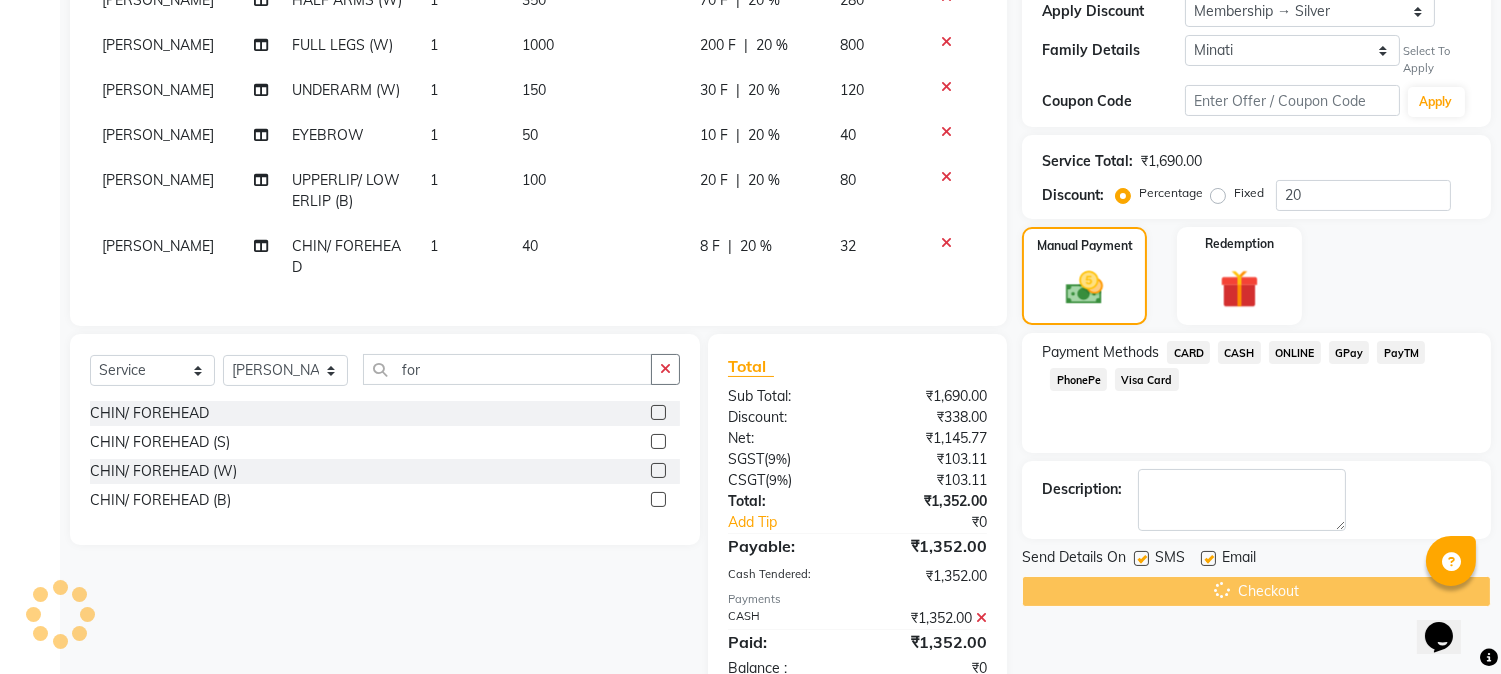scroll, scrollTop: 423, scrollLeft: 0, axis: vertical 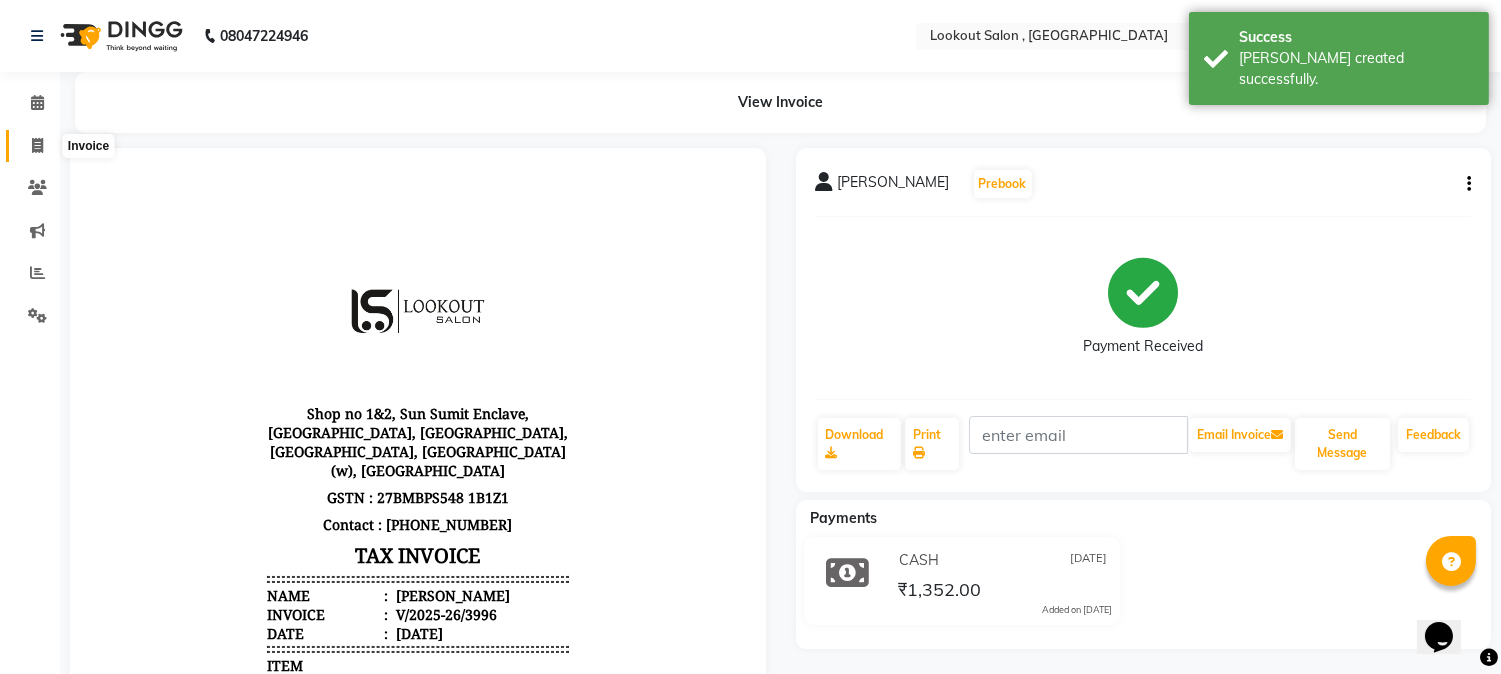 click 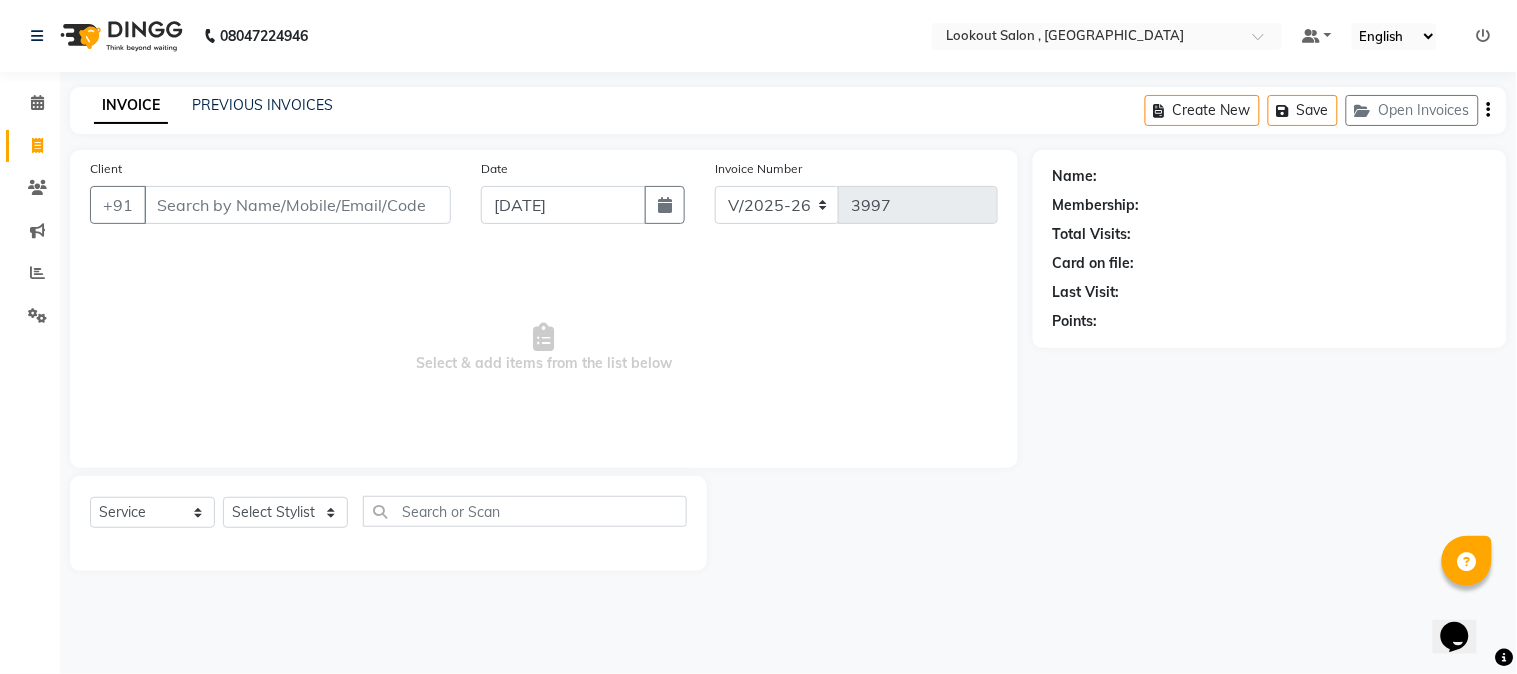 click on "PREVIOUS INVOICES" 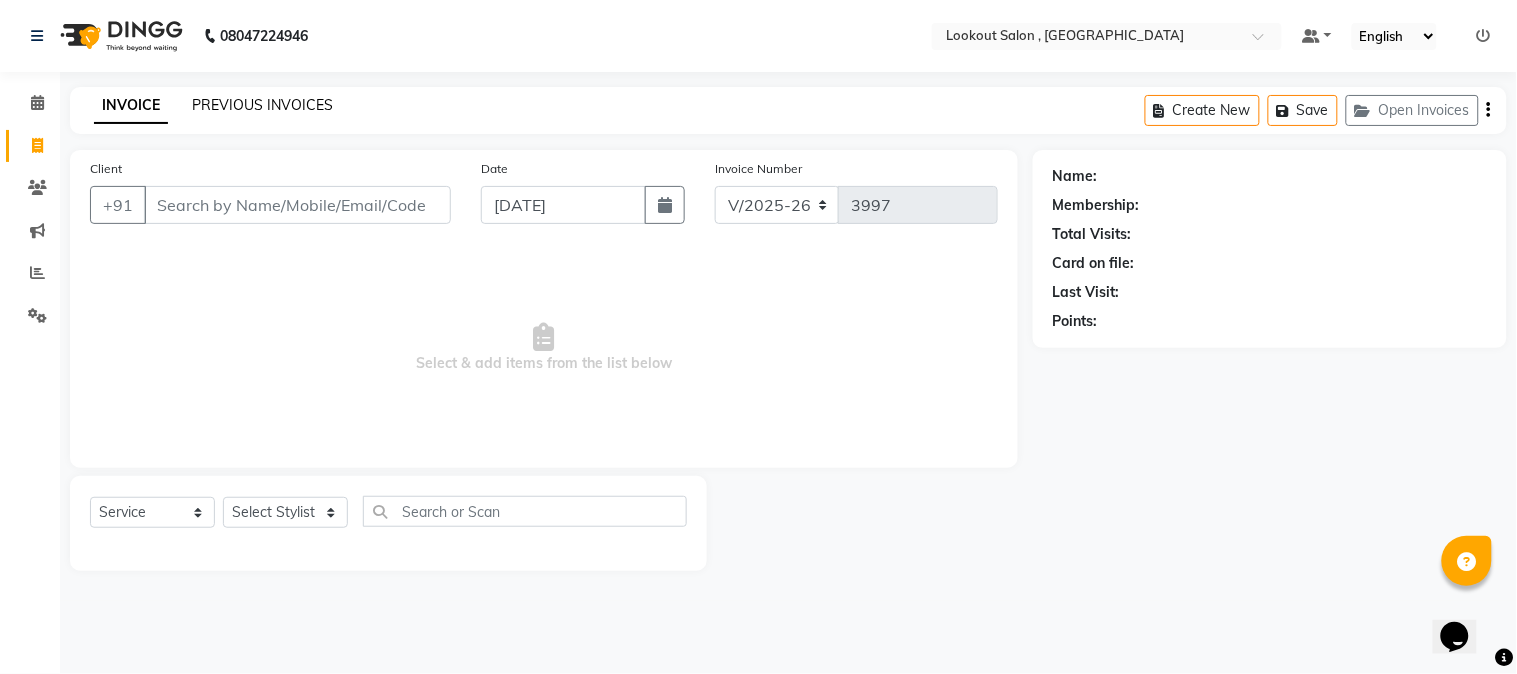 click on "PREVIOUS INVOICES" 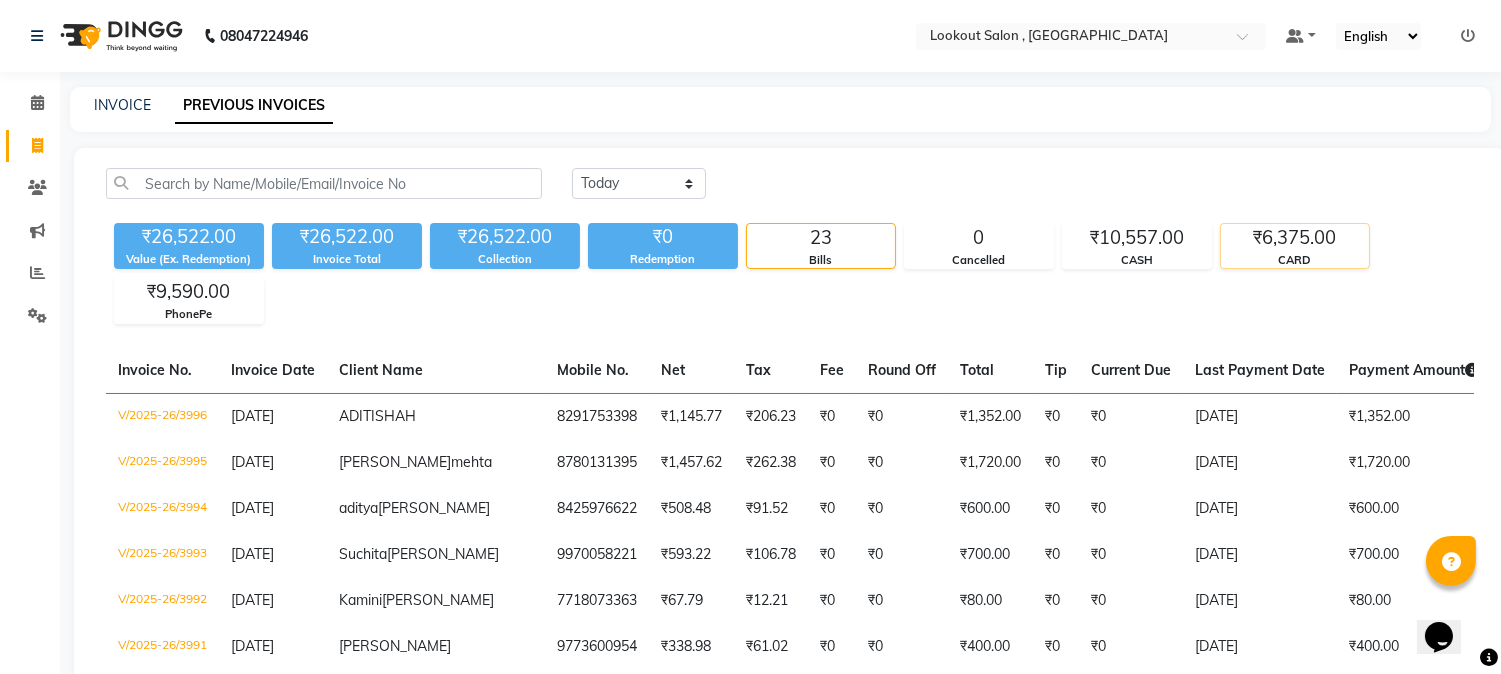 click on "₹6,375.00" 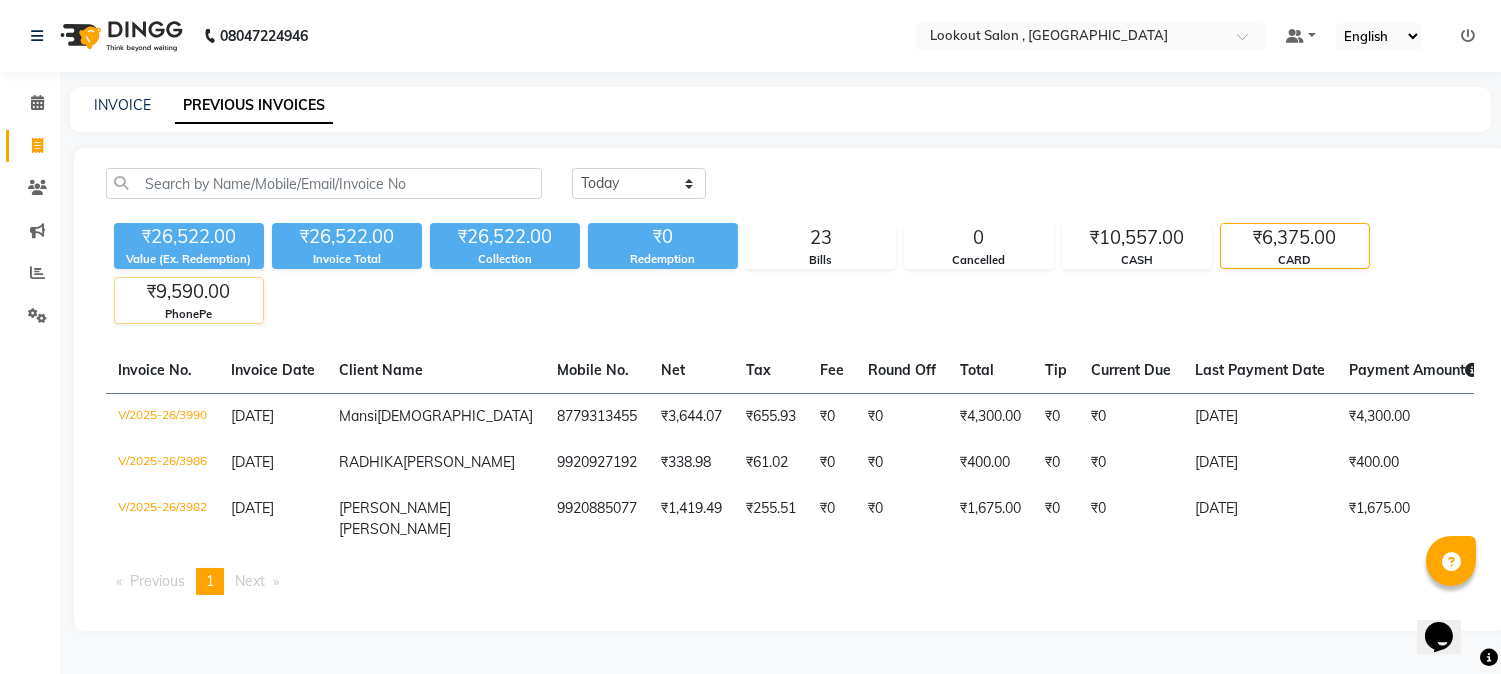 click on "₹9,590.00" 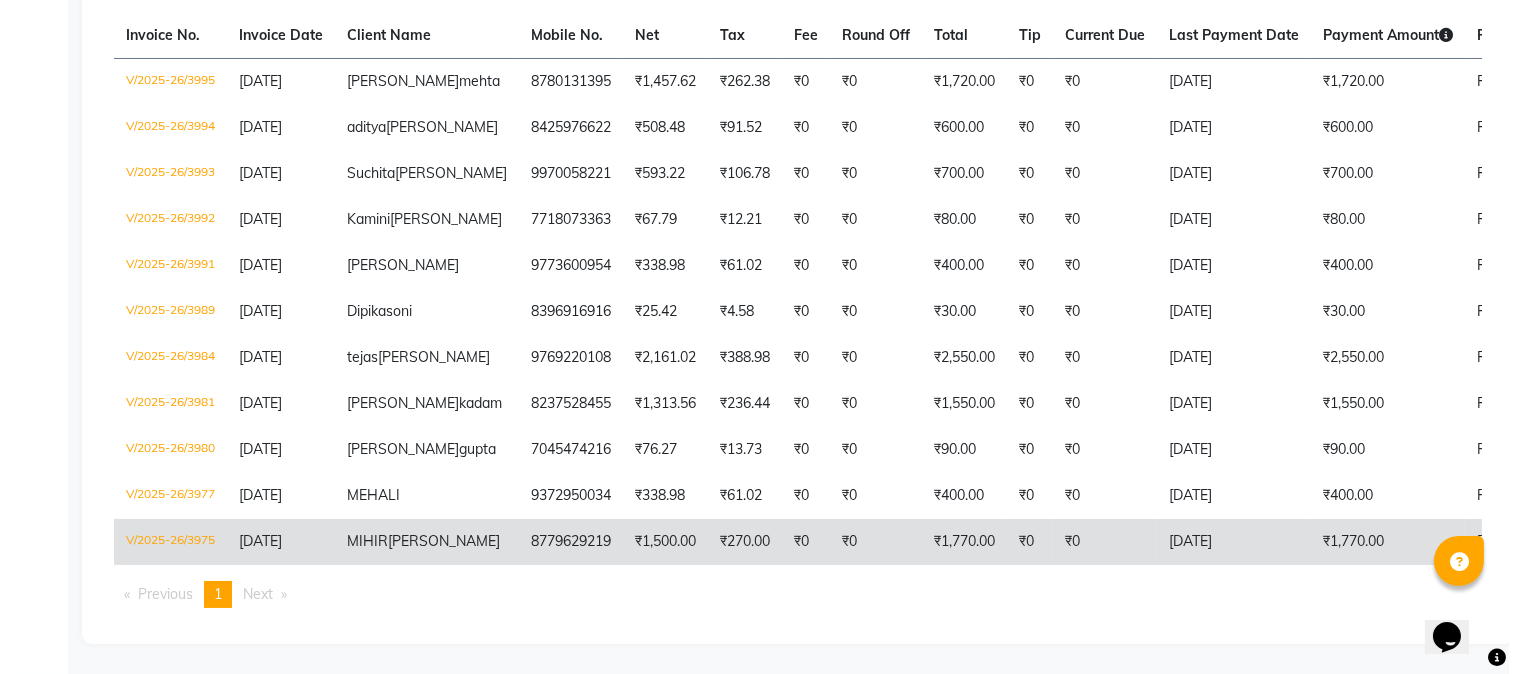 scroll, scrollTop: 0, scrollLeft: 0, axis: both 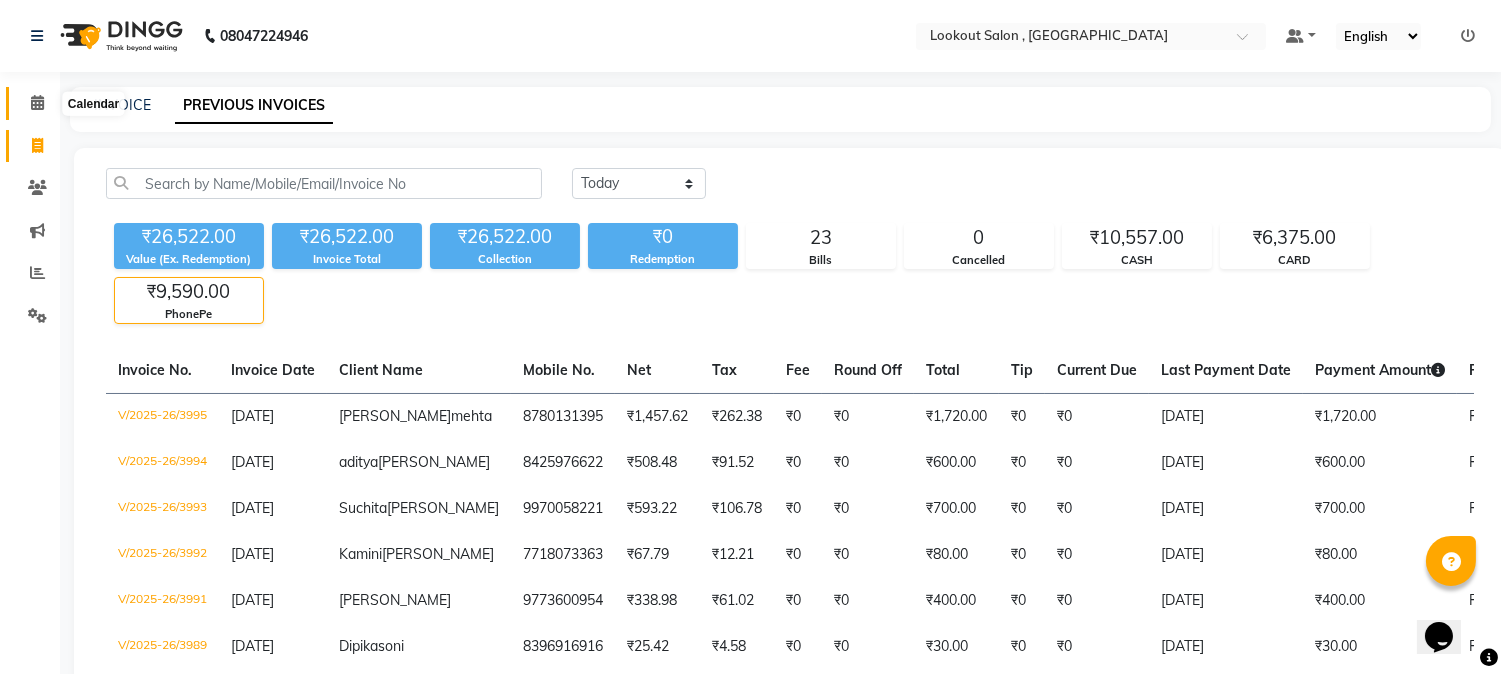 click 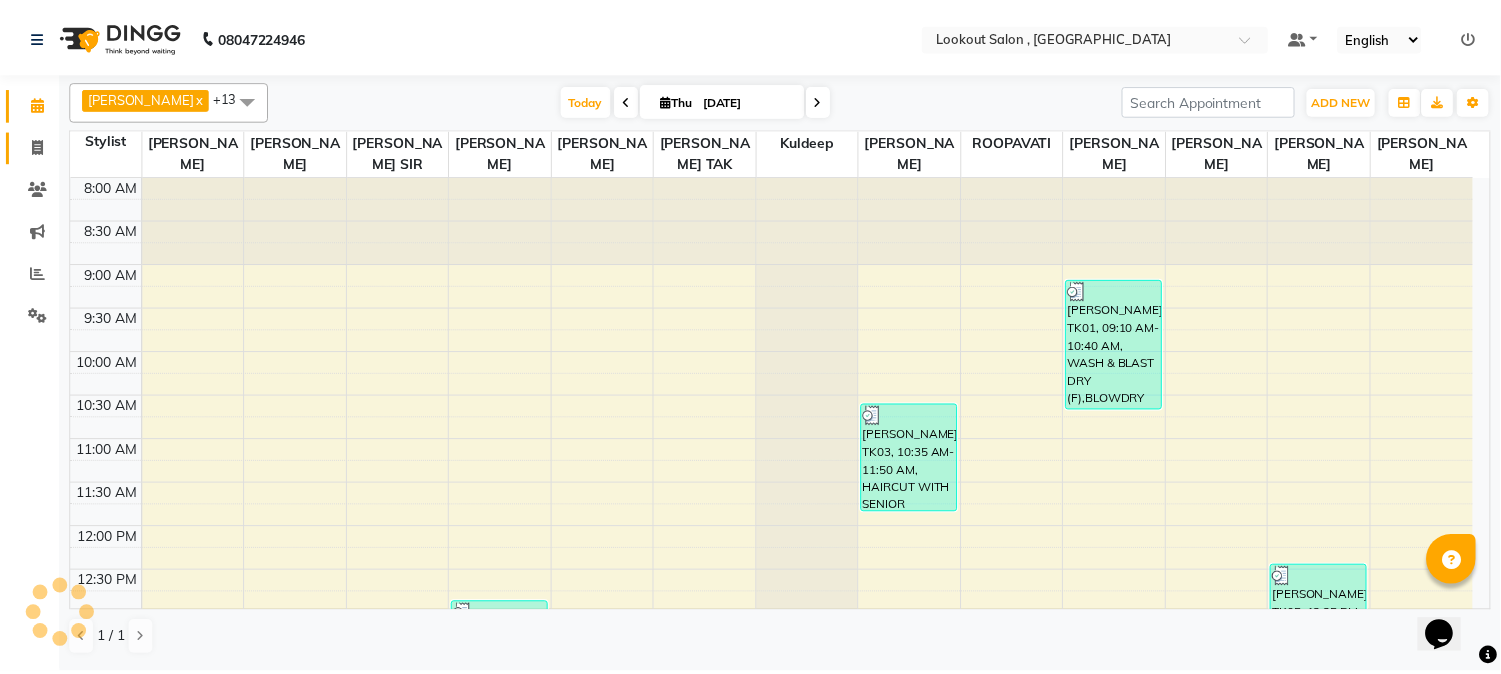 scroll, scrollTop: 0, scrollLeft: 0, axis: both 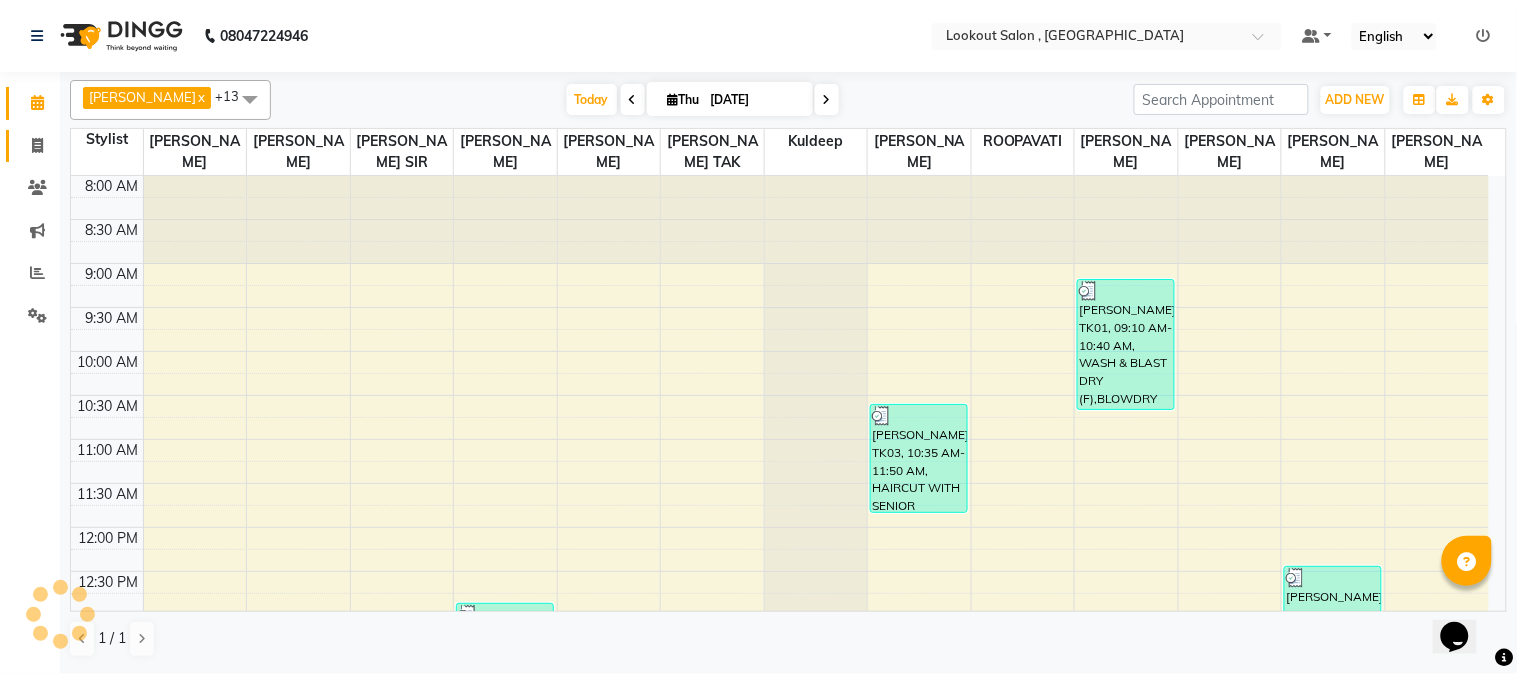 click 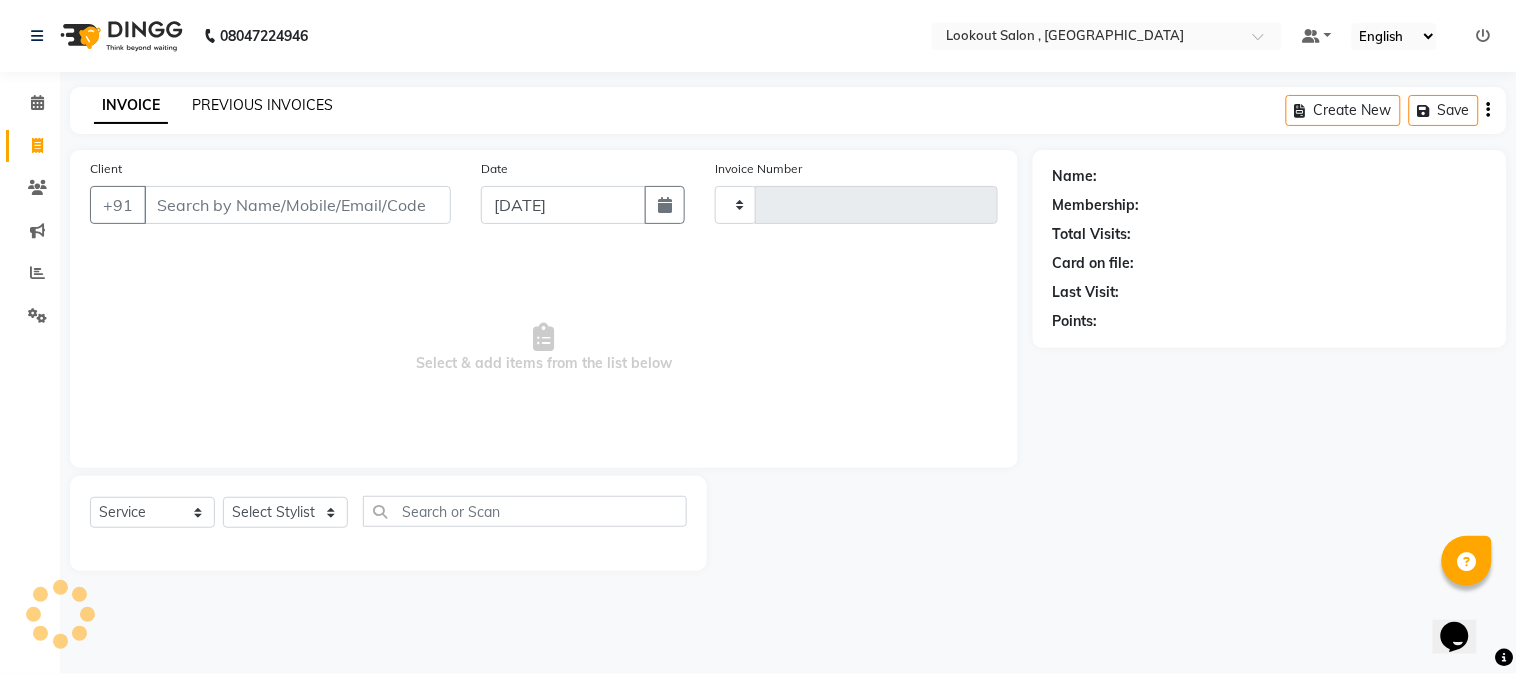 click on "PREVIOUS INVOICES" 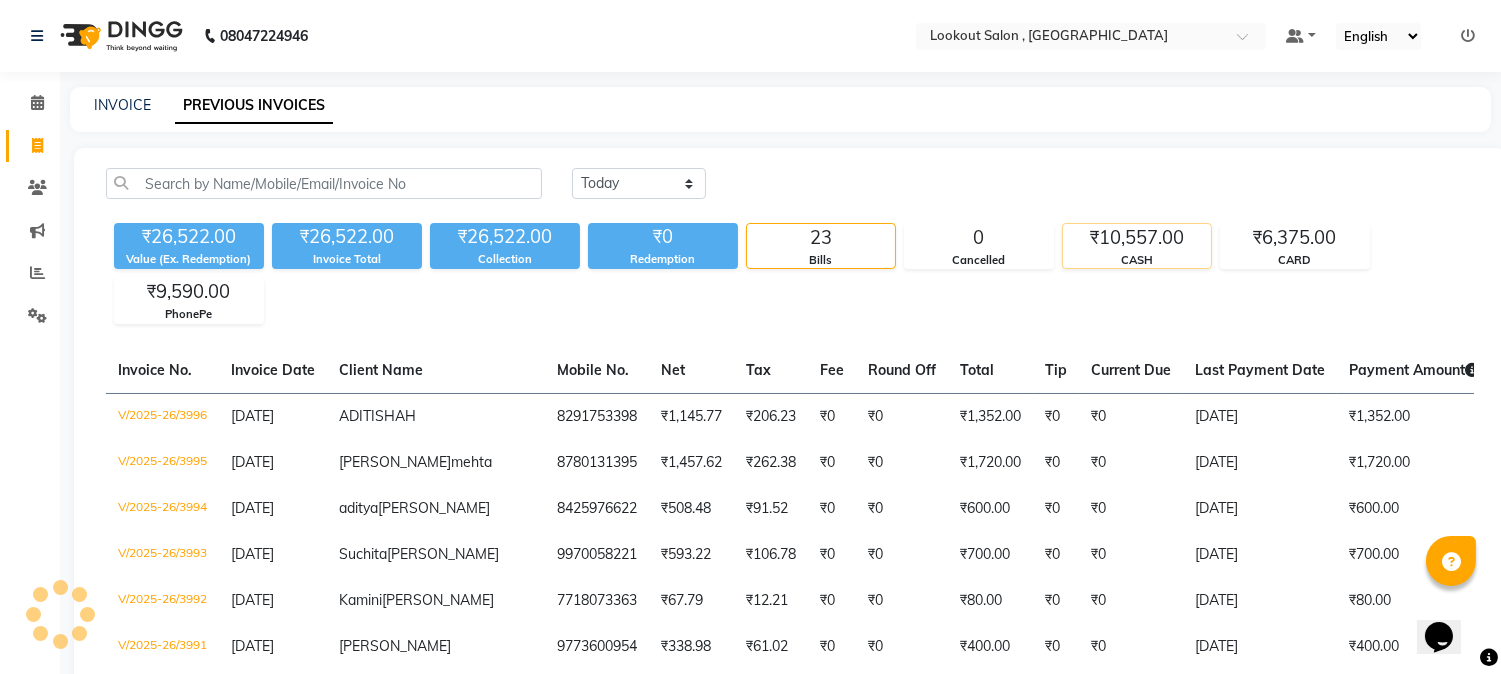 click on "CASH" 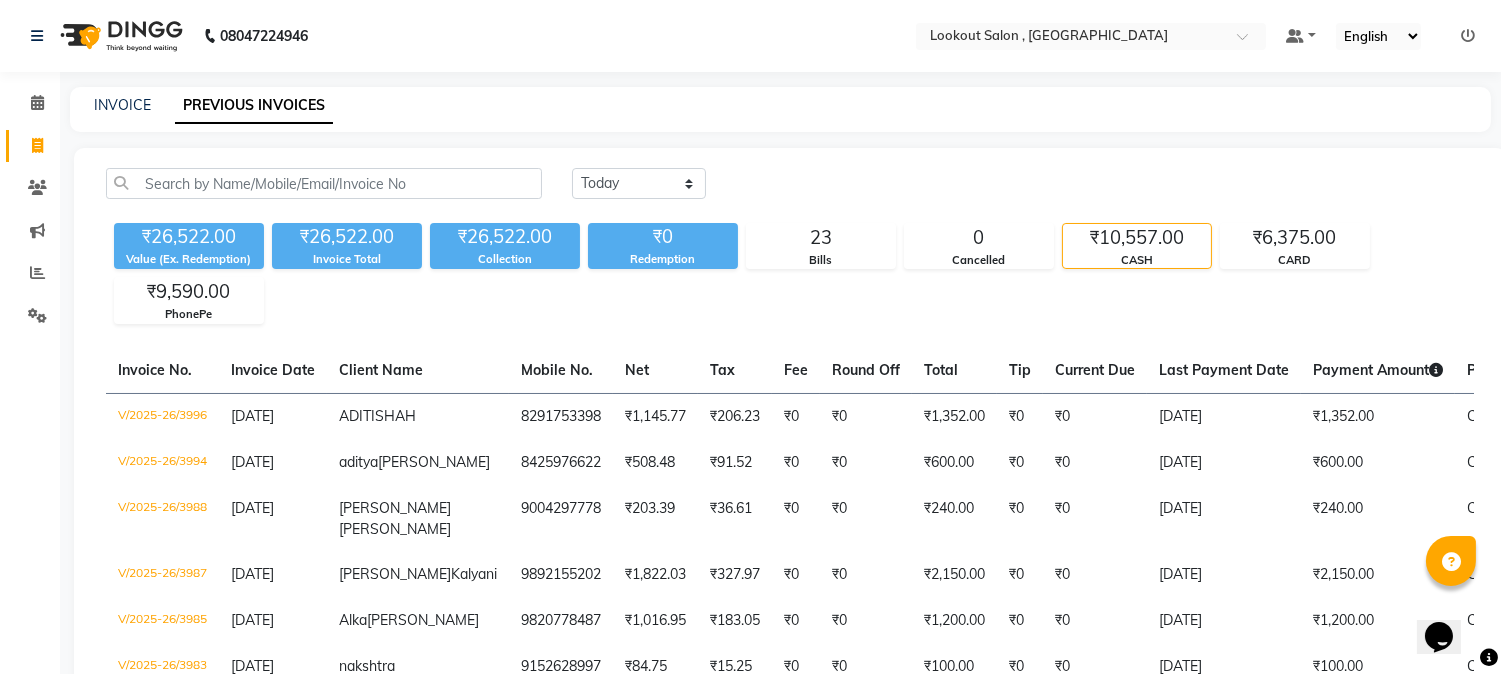 click on "₹10,557.00" 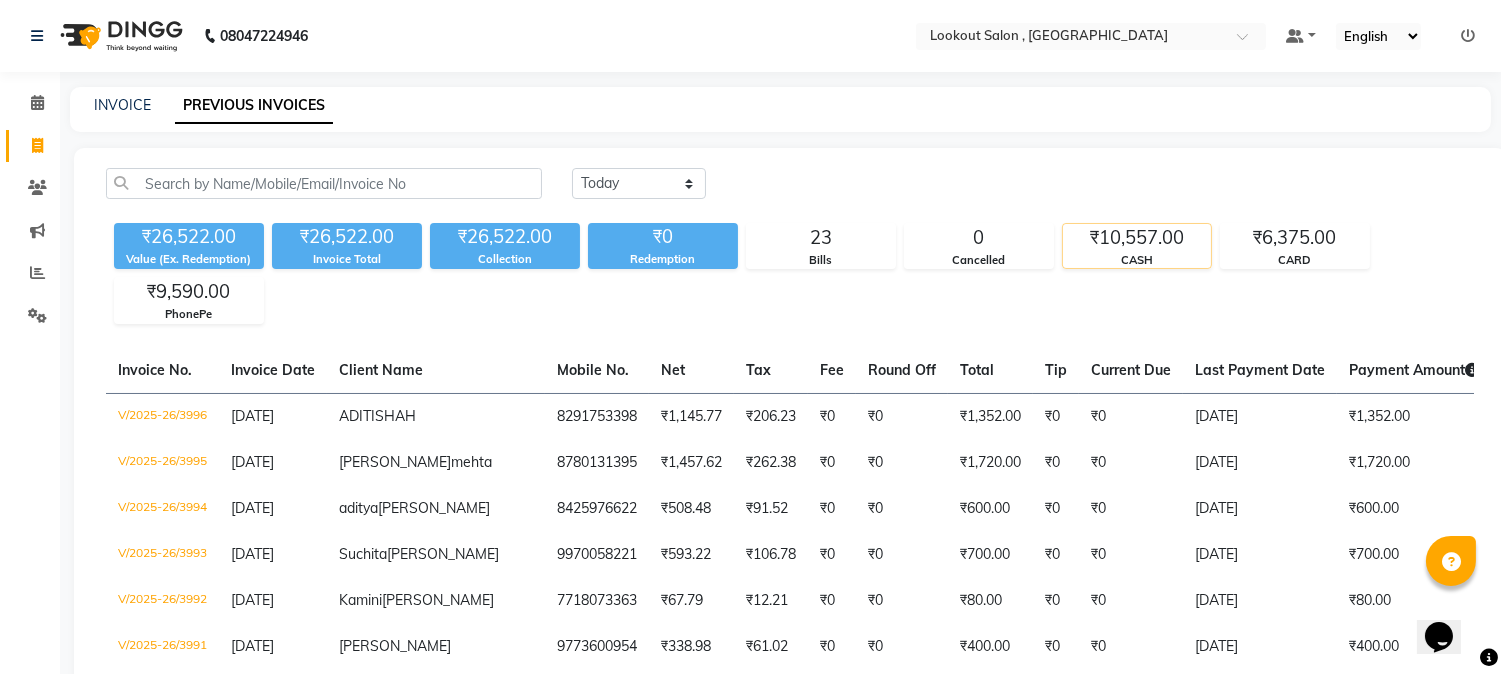 click on "₹10,557.00" 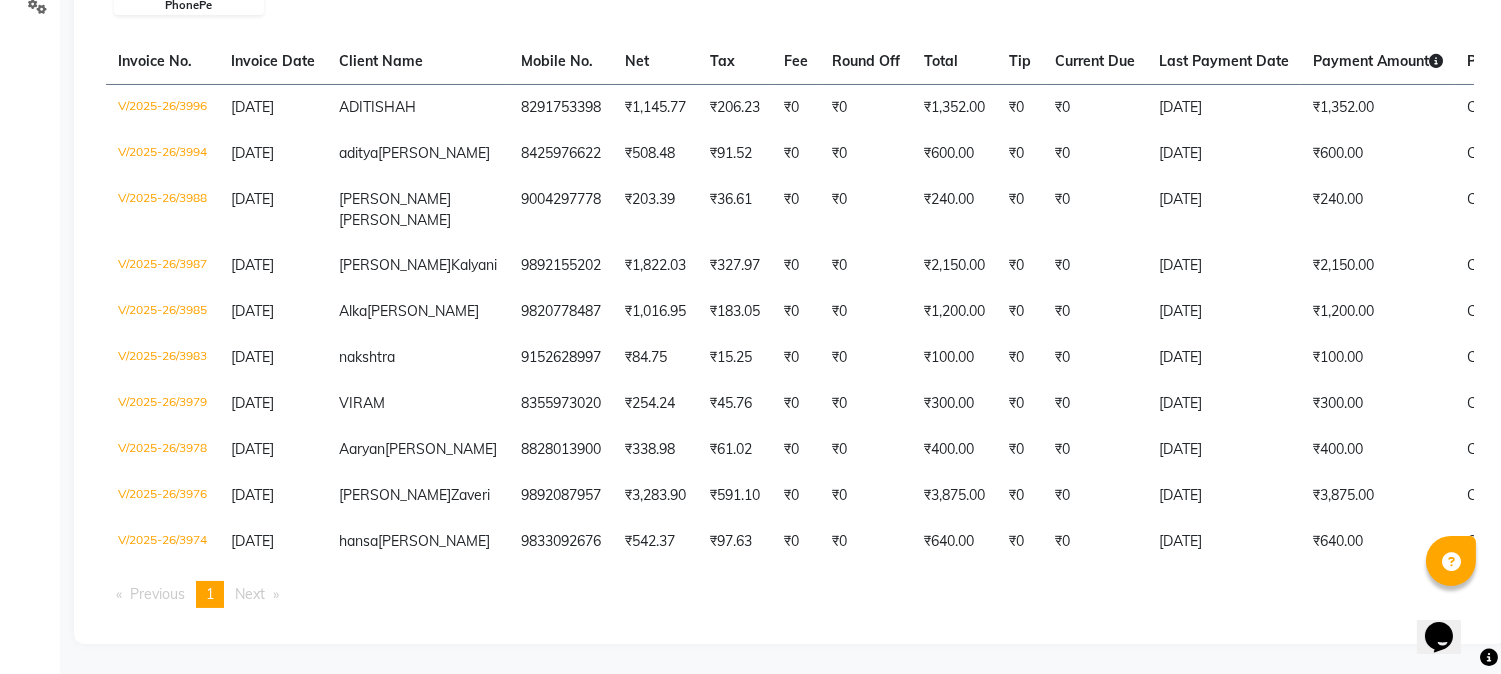 scroll, scrollTop: 0, scrollLeft: 0, axis: both 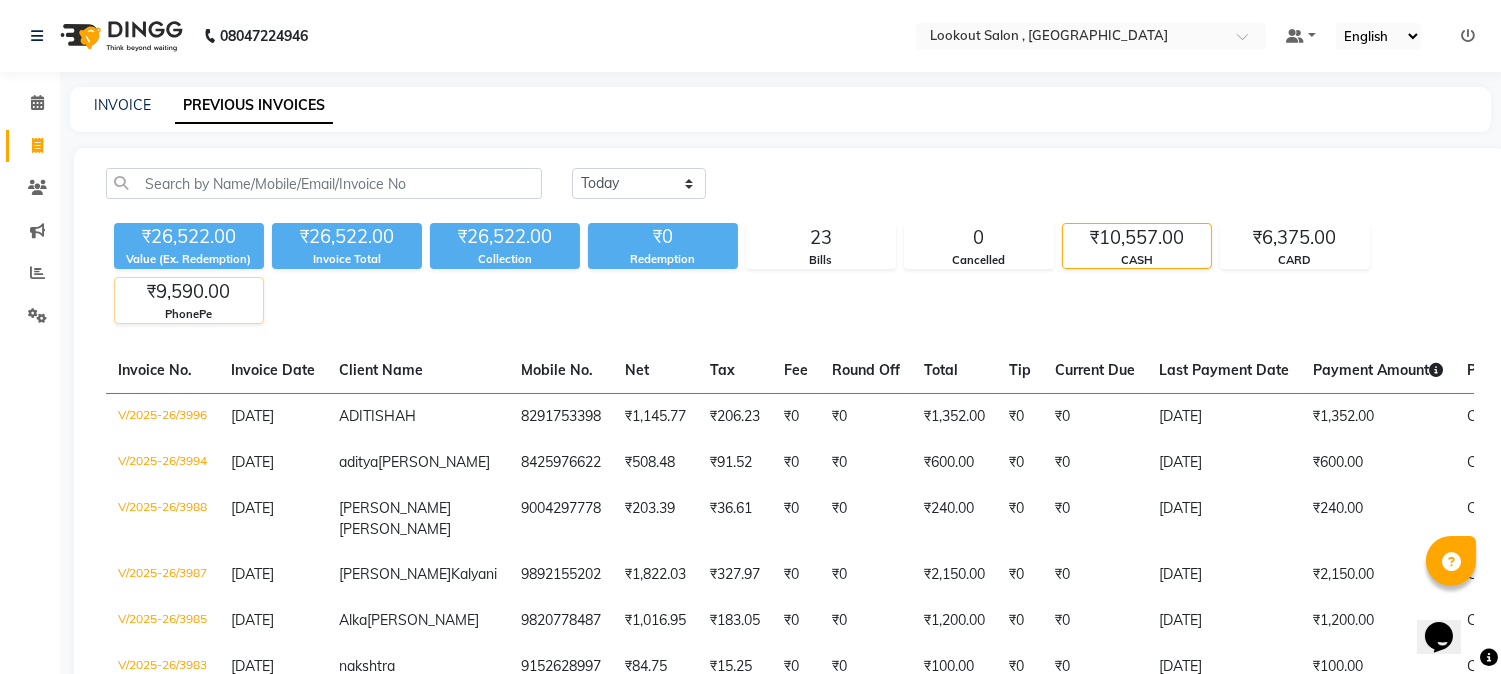 click on "₹9,590.00" 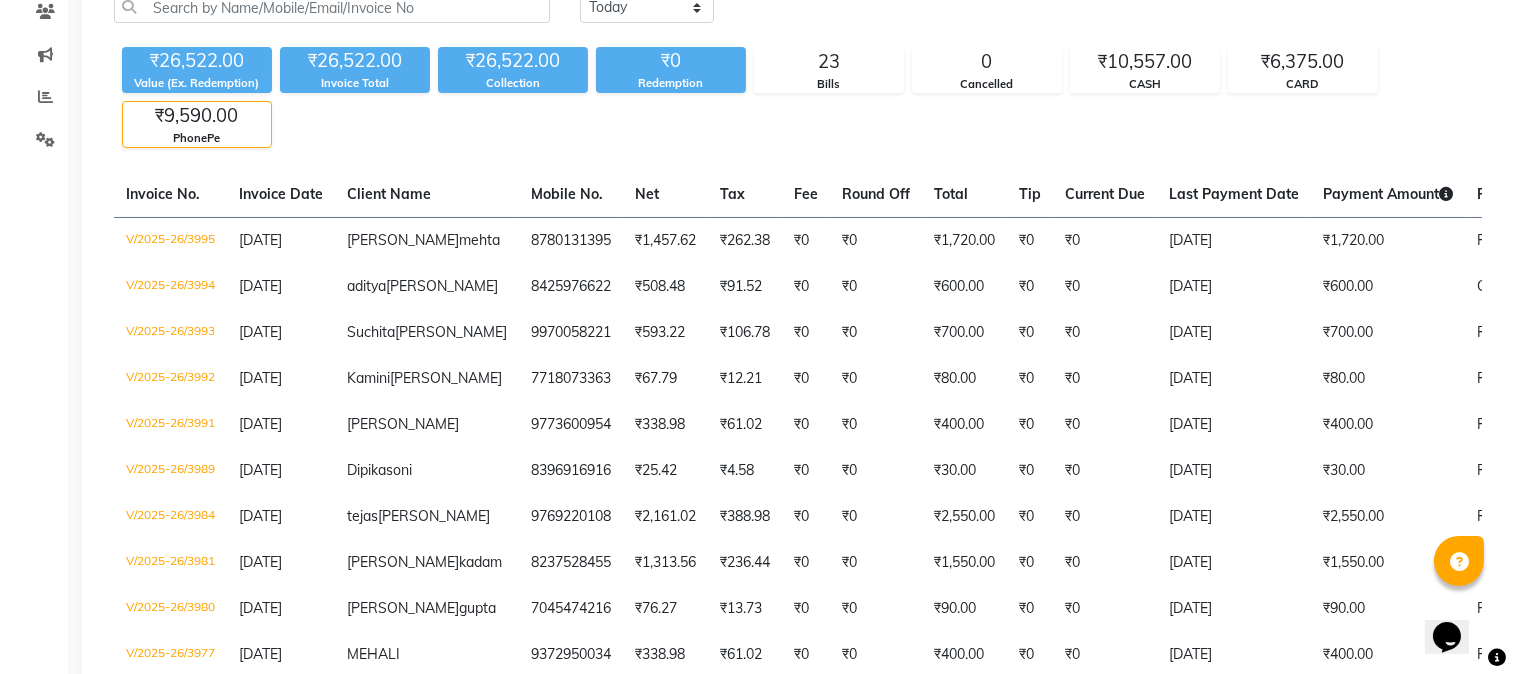 scroll, scrollTop: 0, scrollLeft: 0, axis: both 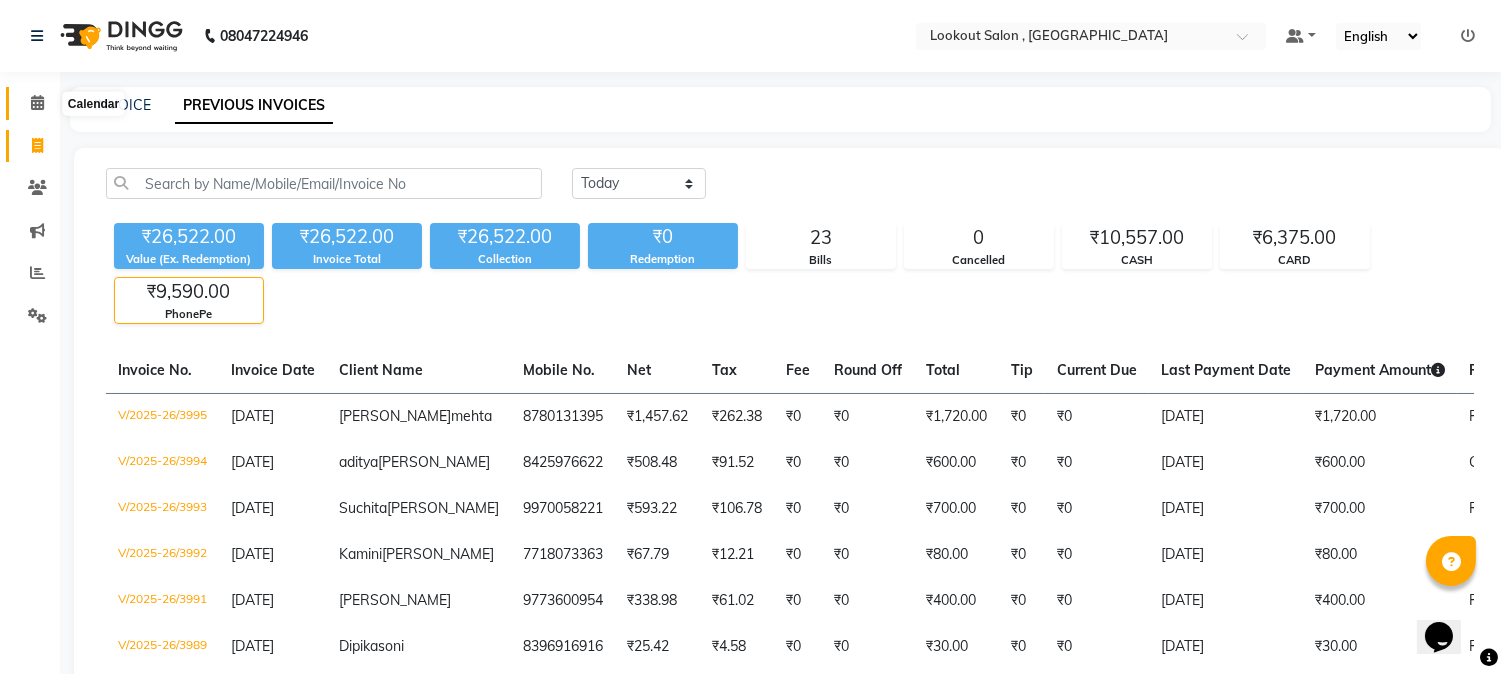 click 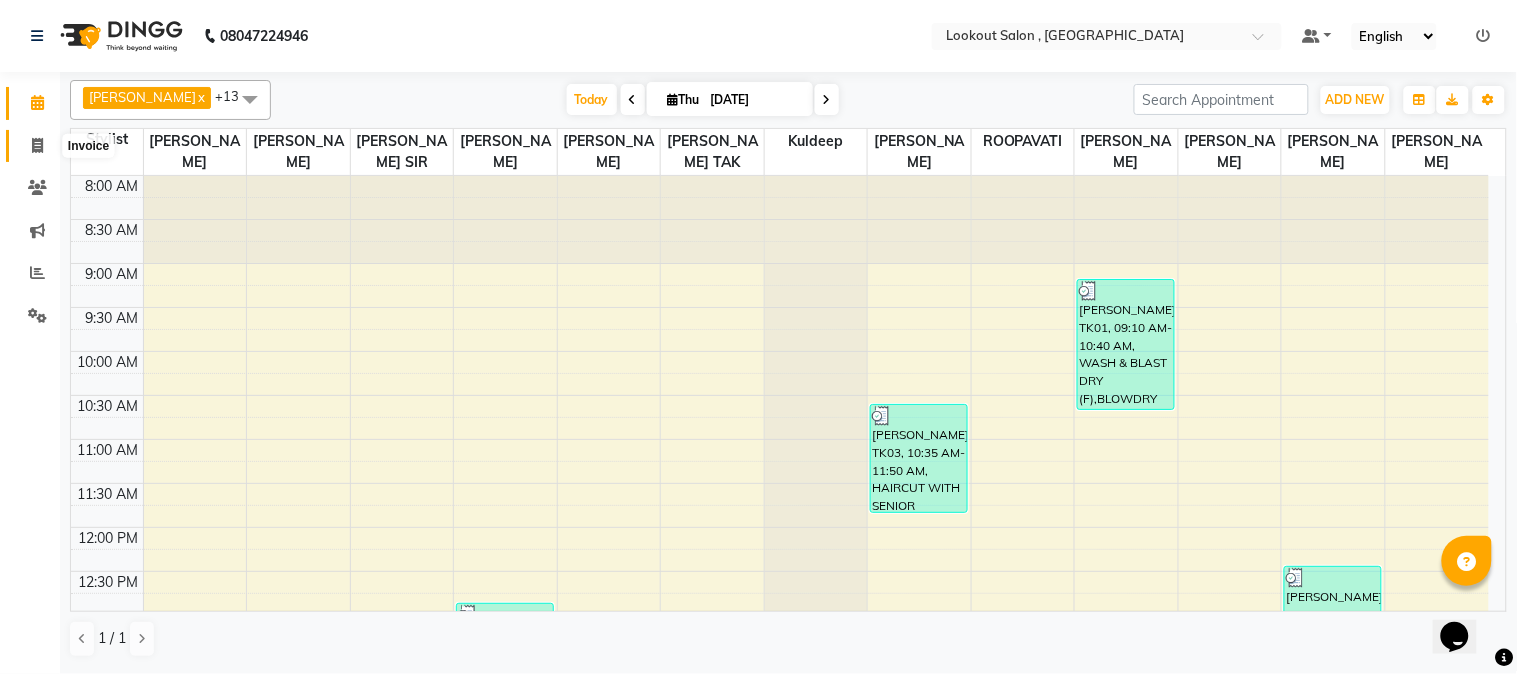 click 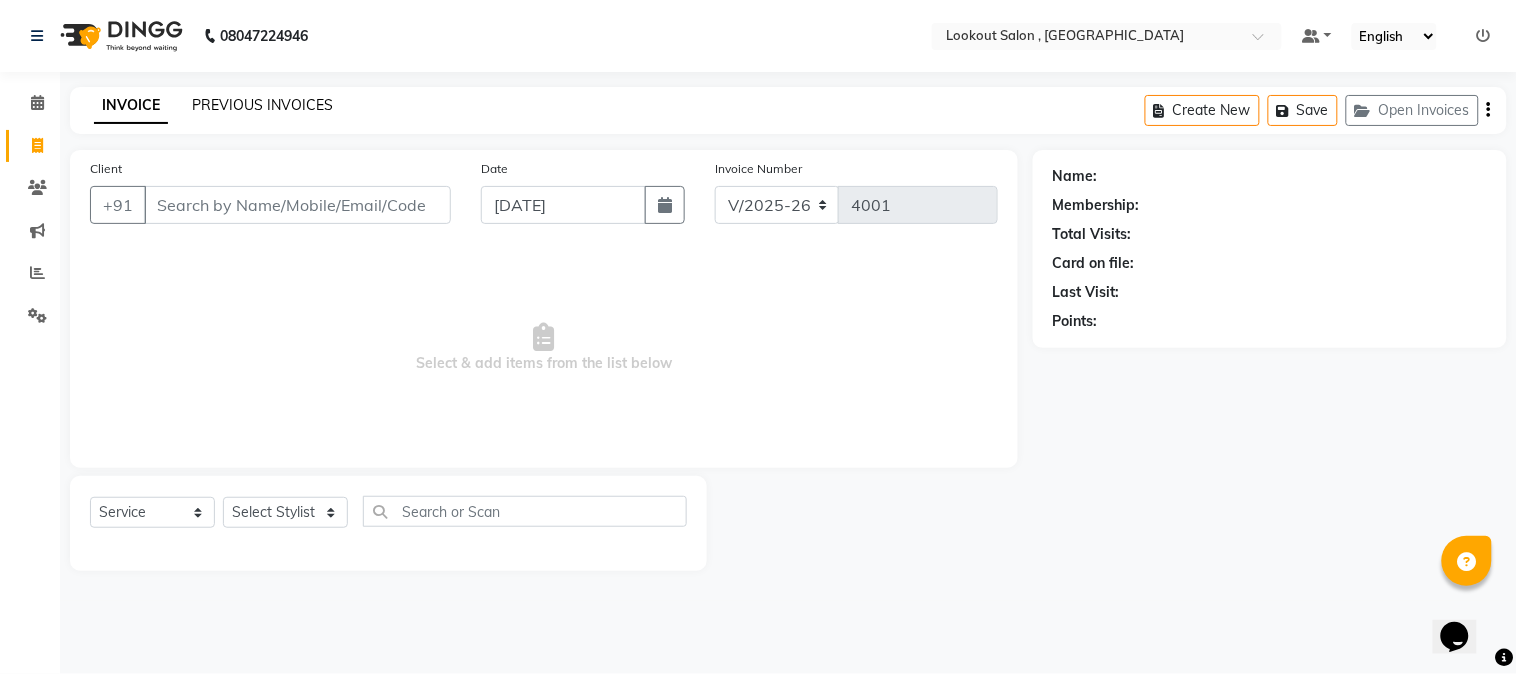 click on "PREVIOUS INVOICES" 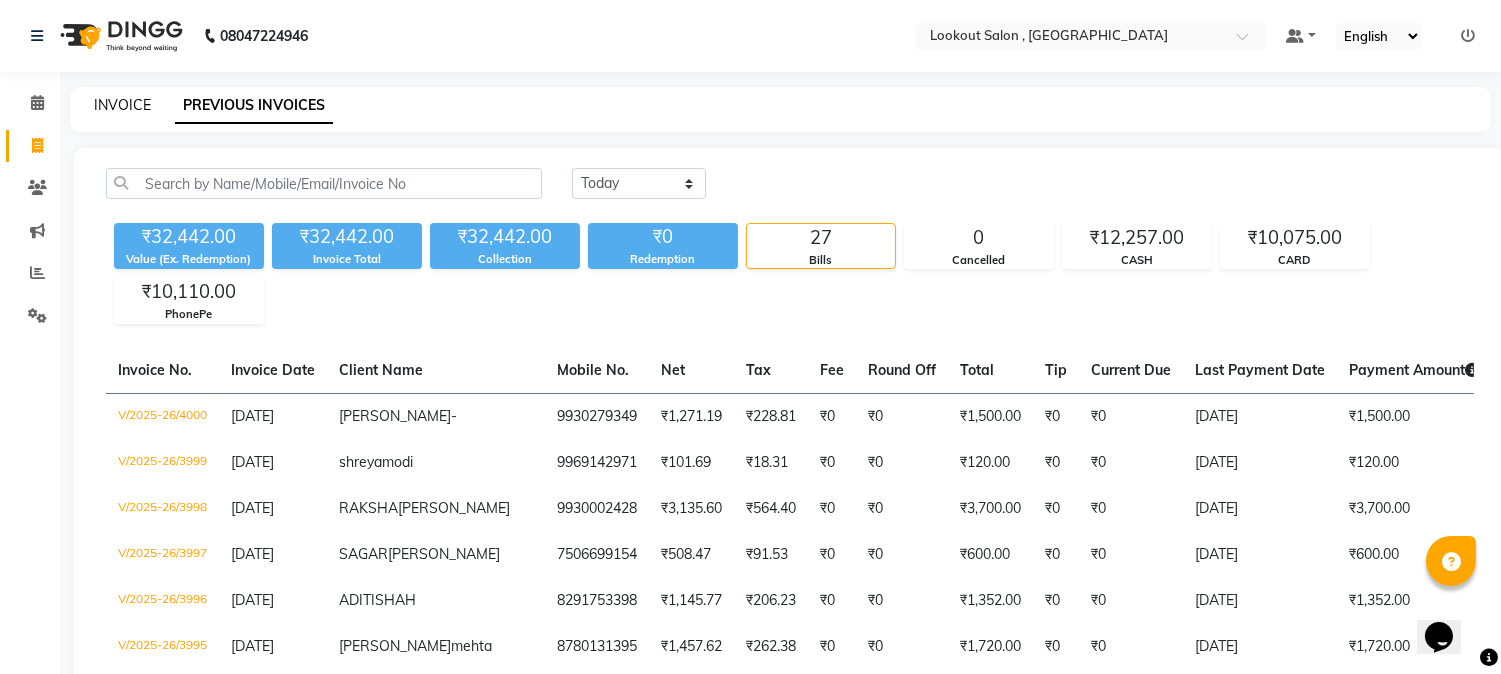 click on "INVOICE" 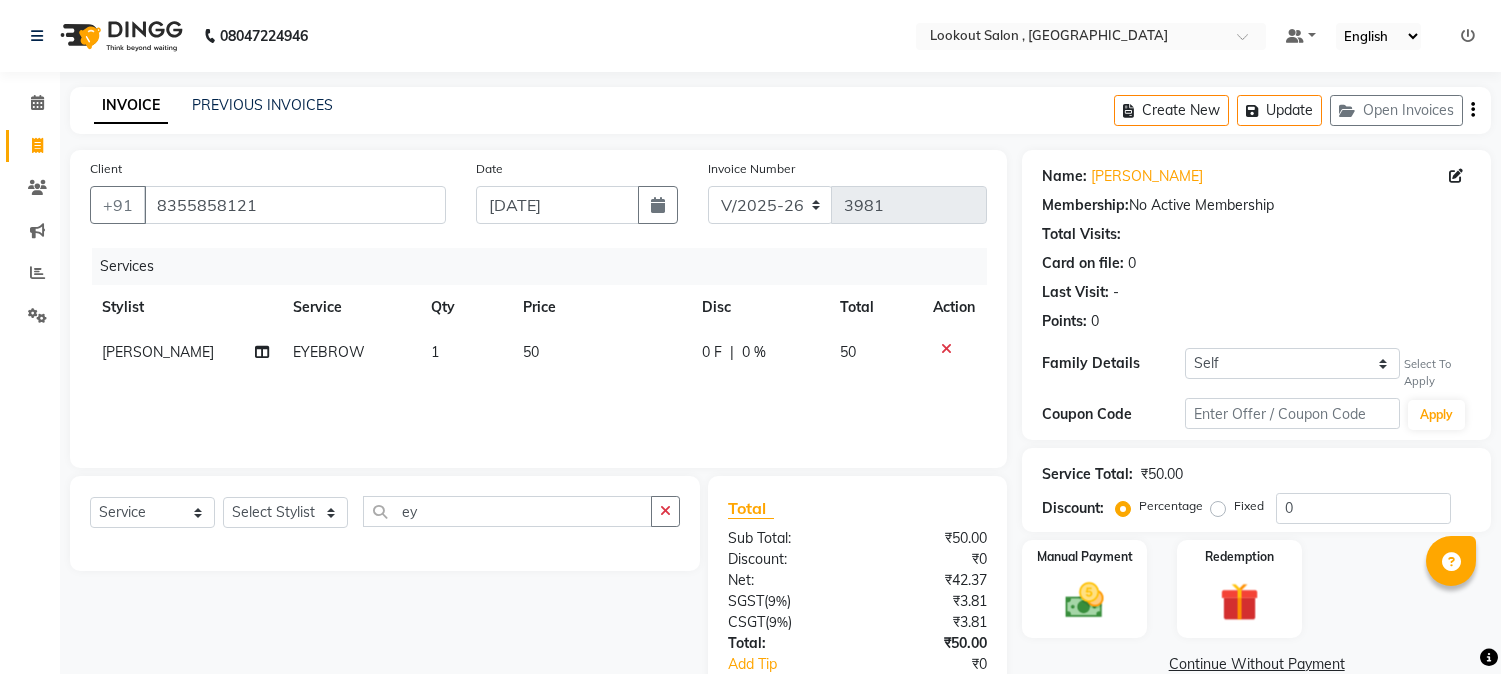 select on "151" 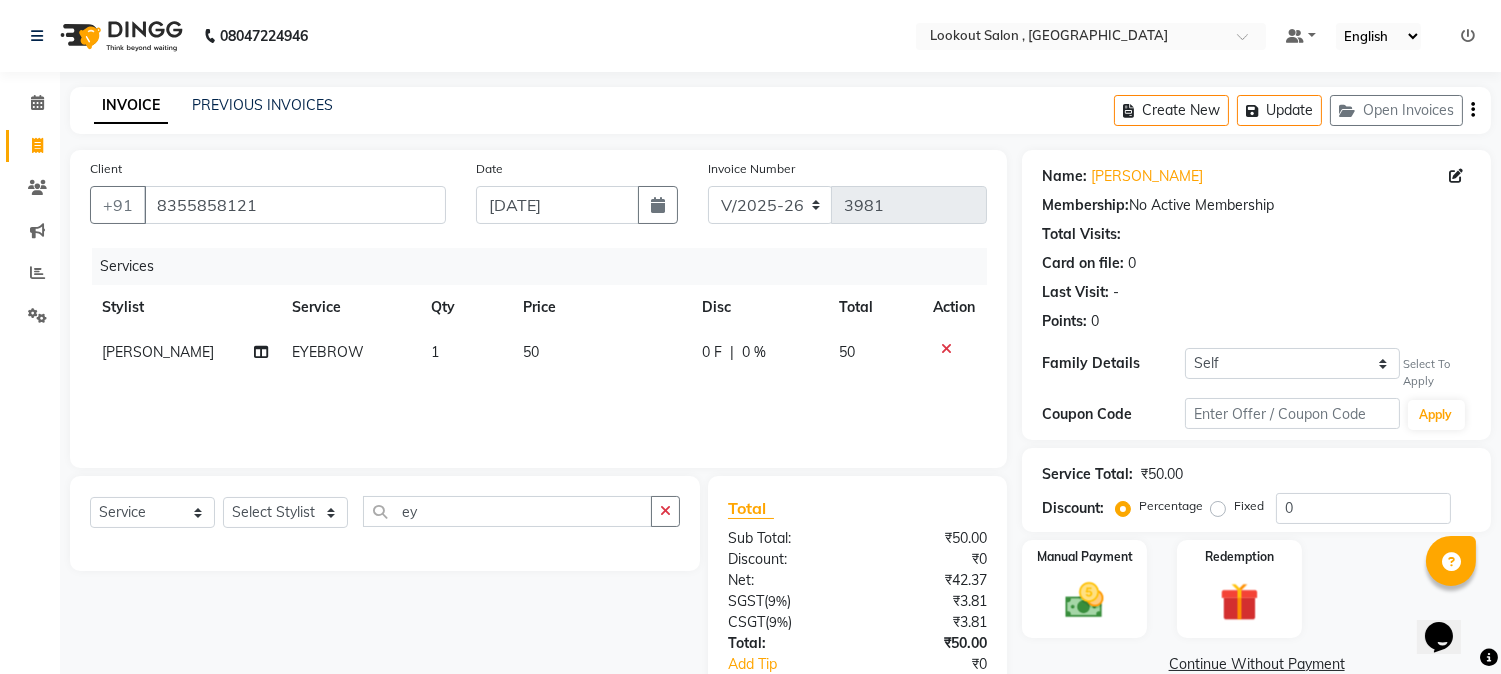 scroll, scrollTop: 0, scrollLeft: 0, axis: both 